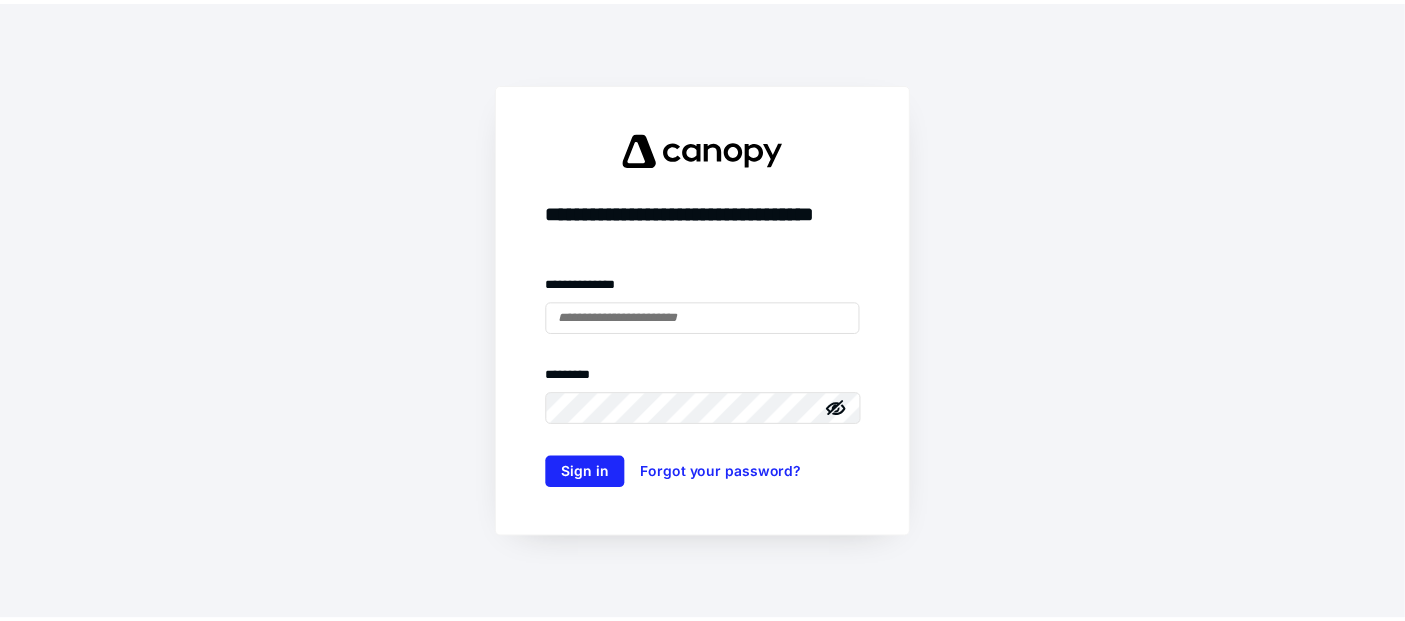 scroll, scrollTop: 0, scrollLeft: 0, axis: both 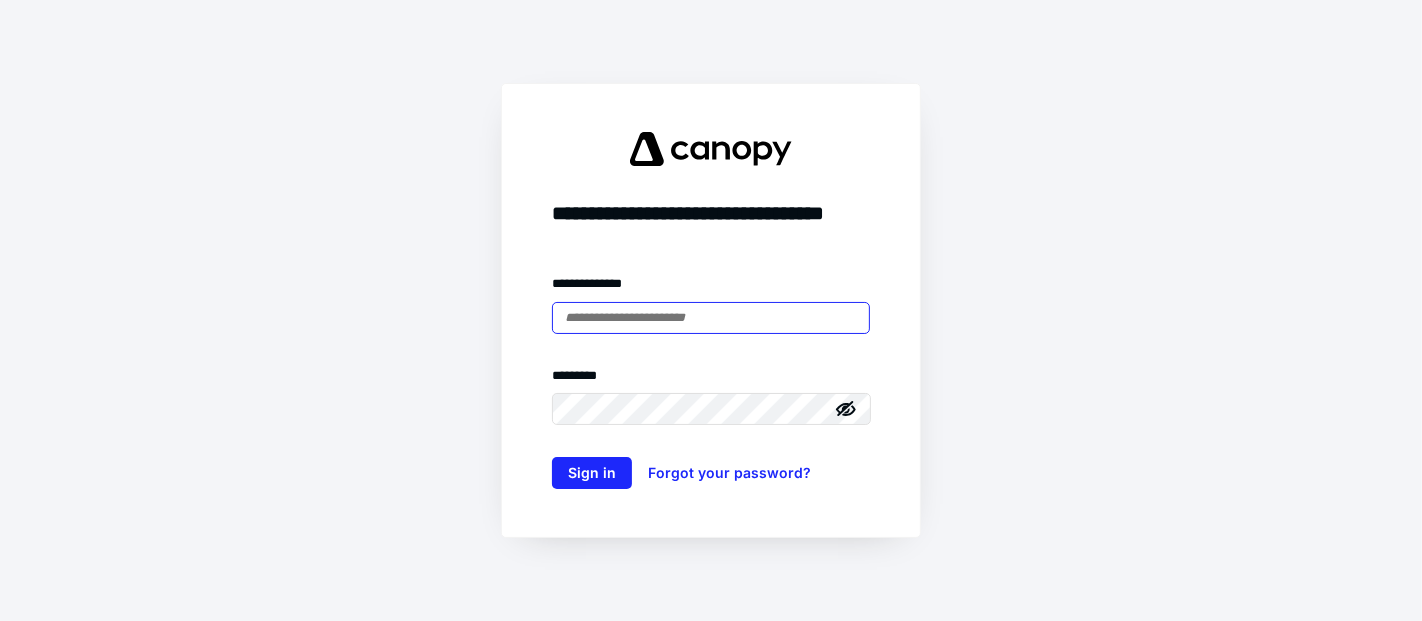 type on "**********" 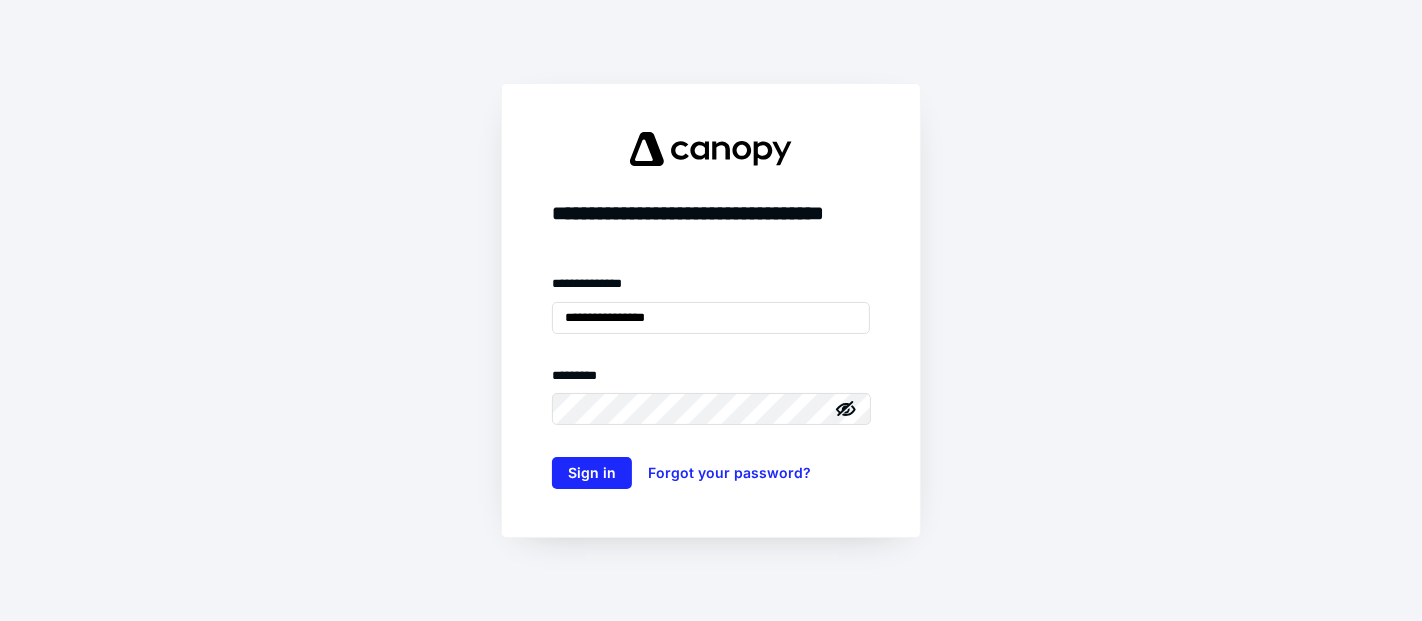 click on "**********" at bounding box center (711, 310) 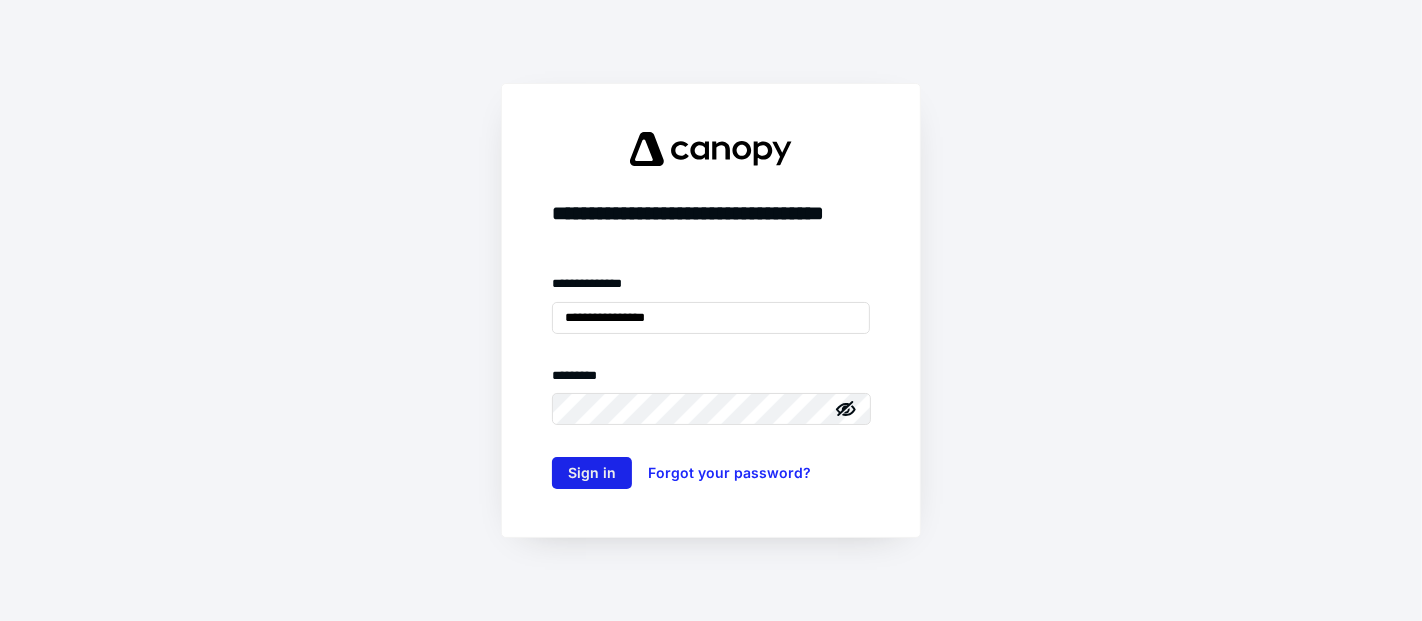 click on "Sign in" at bounding box center [592, 473] 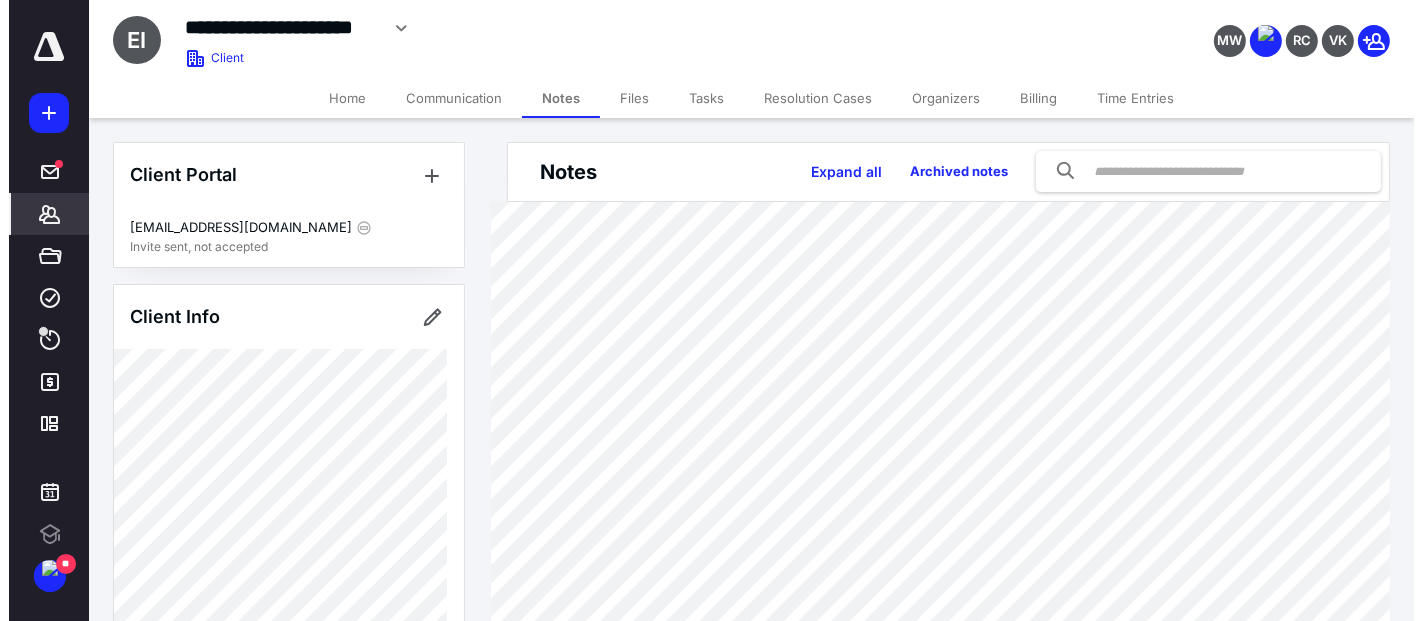 scroll, scrollTop: 0, scrollLeft: 0, axis: both 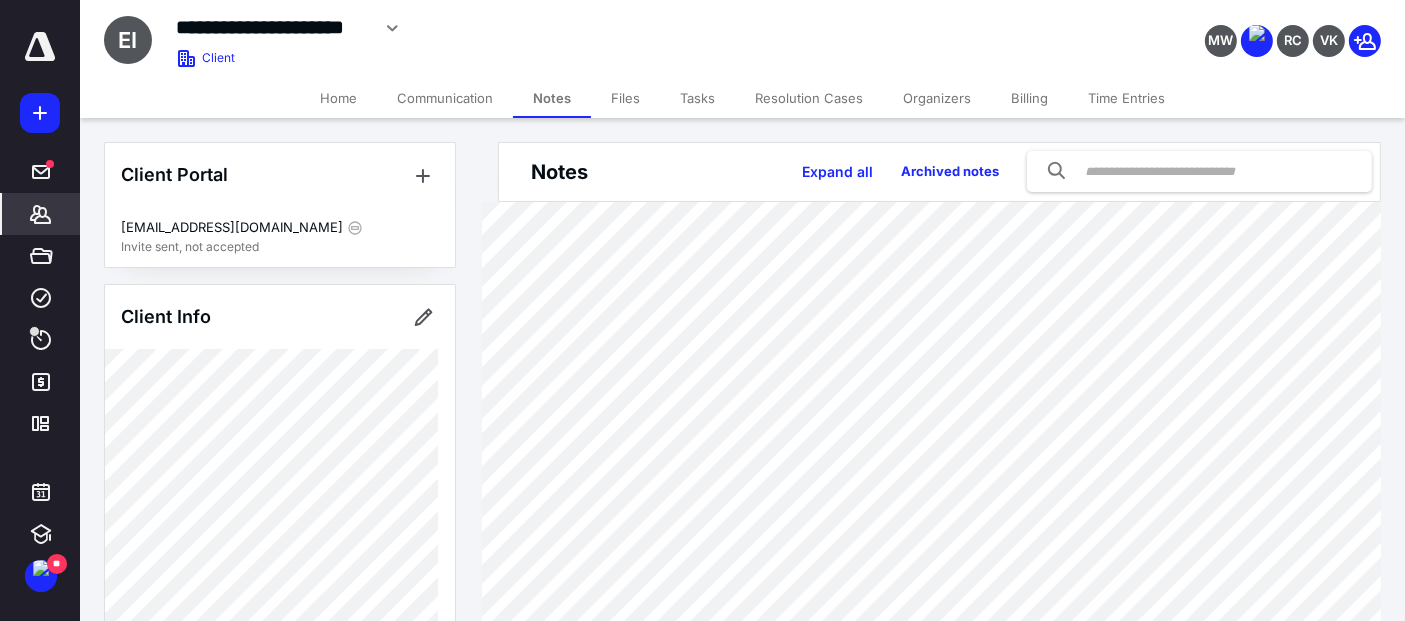 click on "Home" at bounding box center (338, 98) 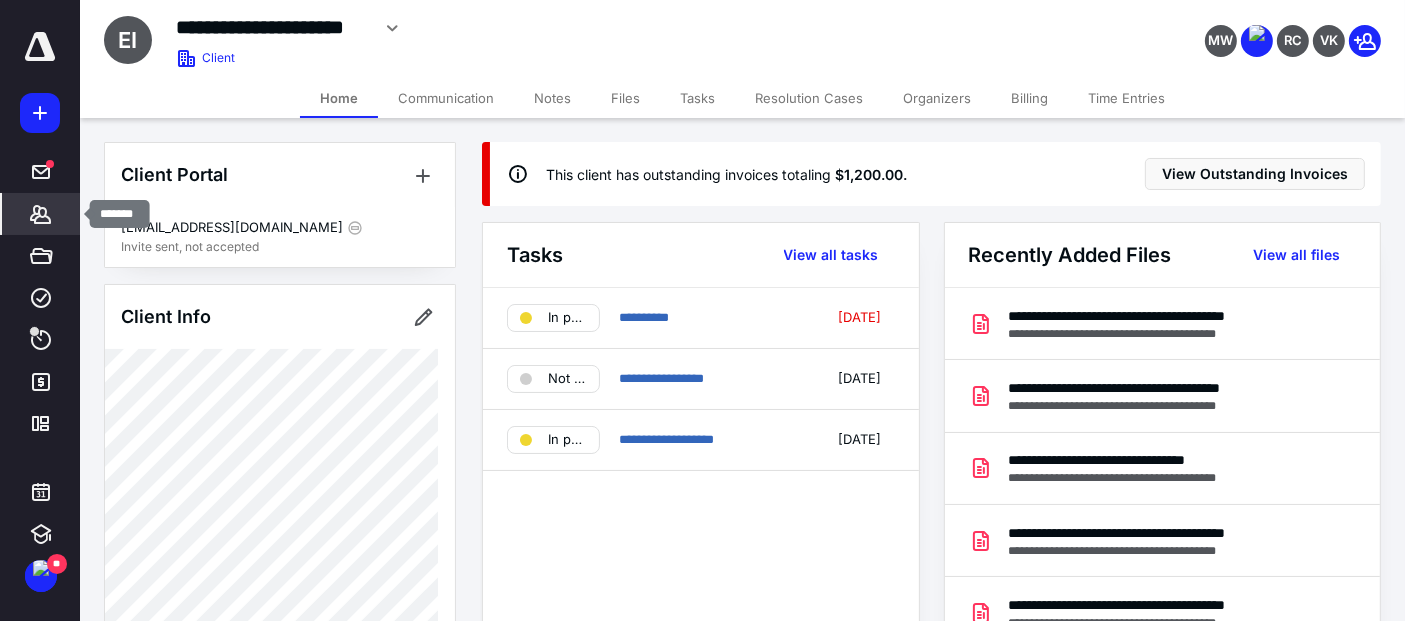 click 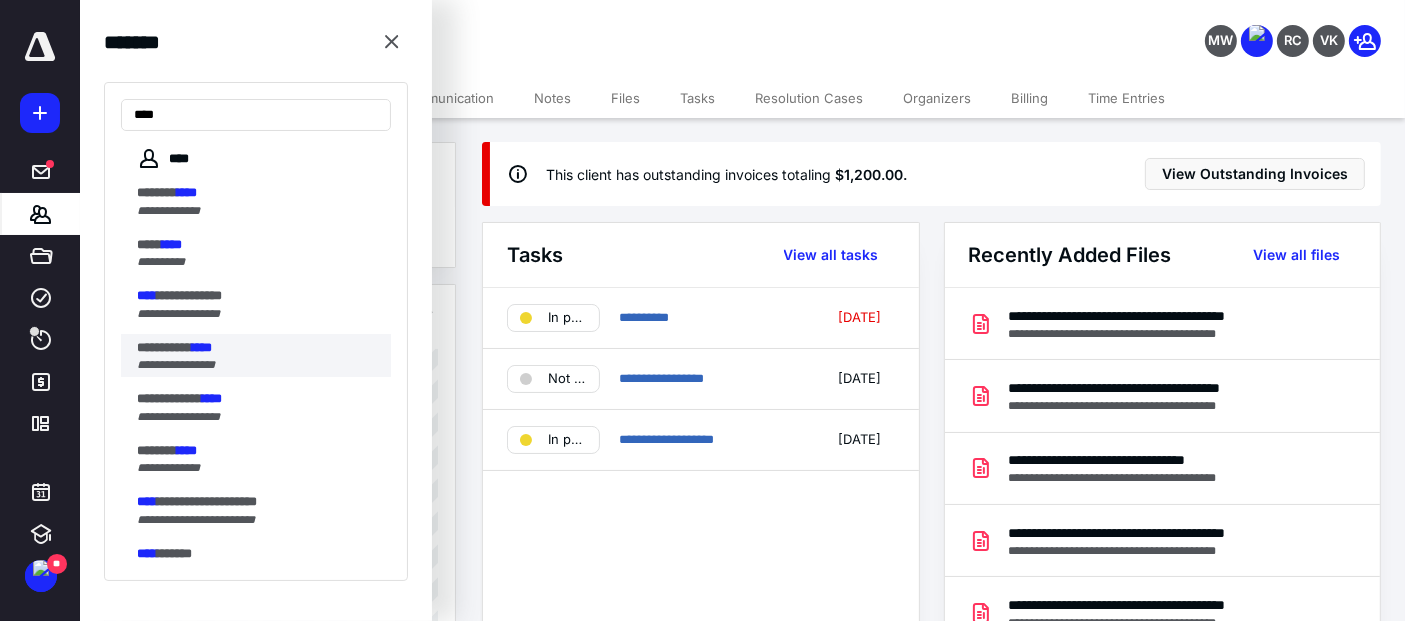 type on "****" 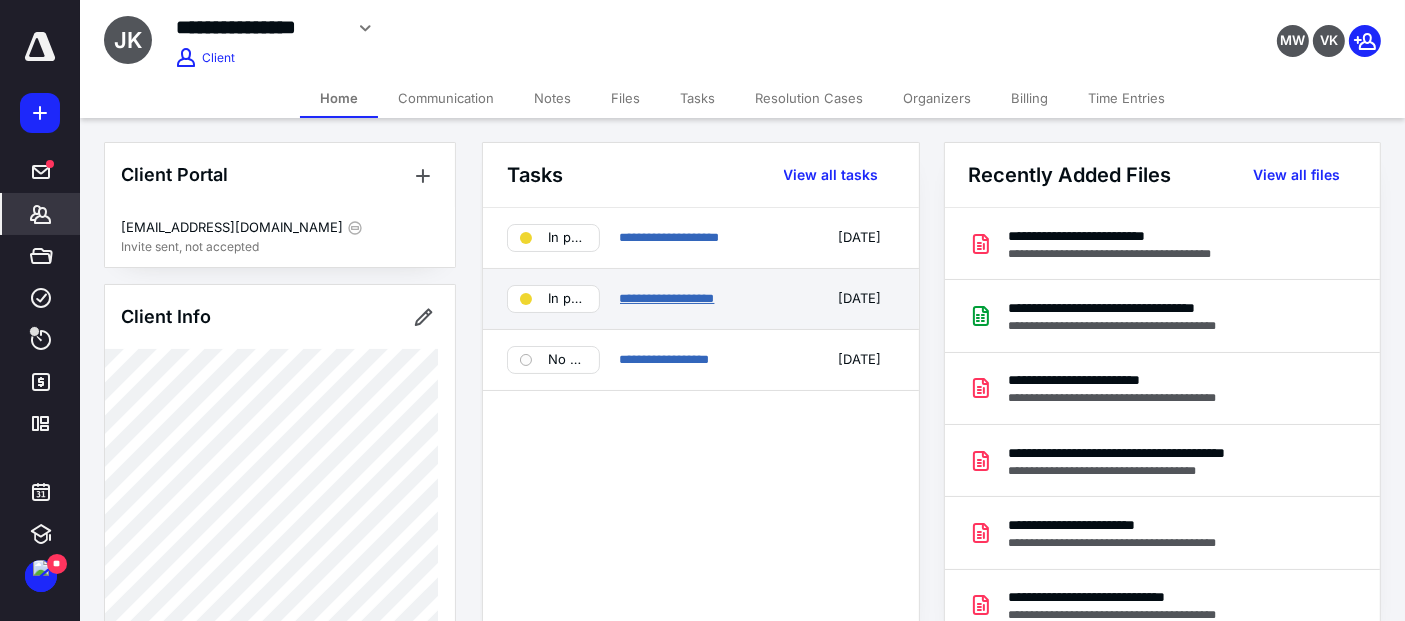 click on "**********" at bounding box center (667, 298) 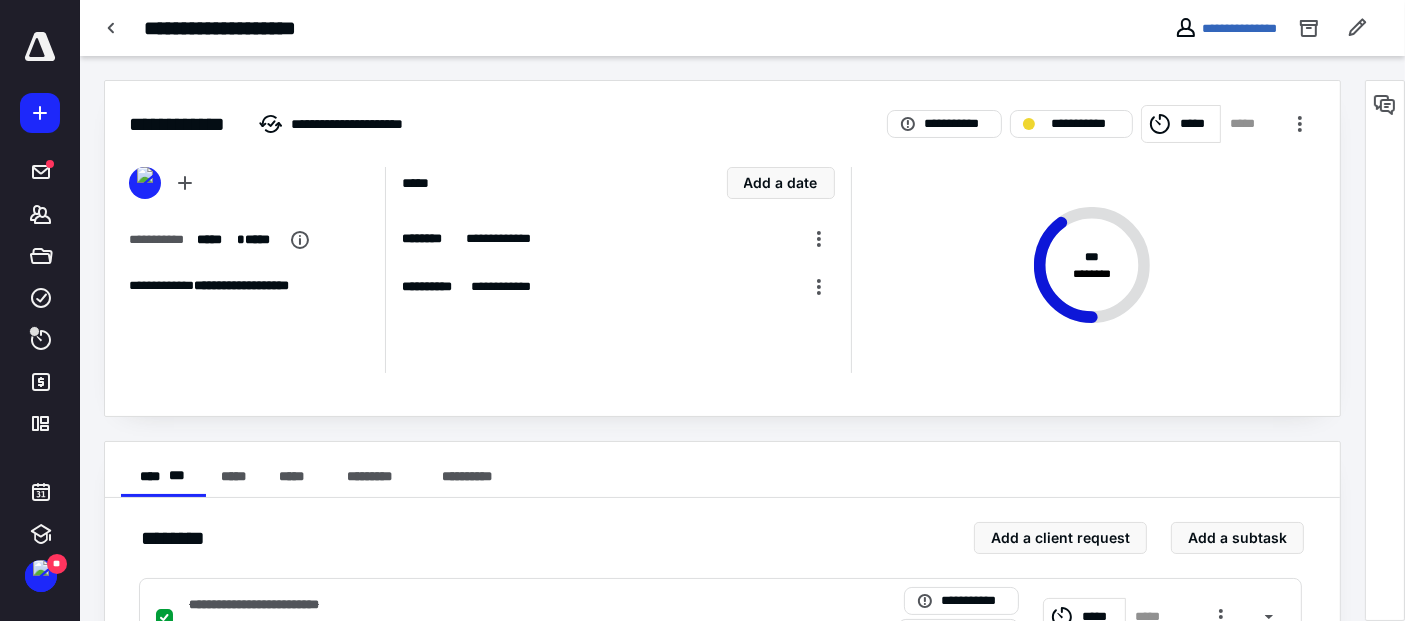 click on "*****" at bounding box center (1197, 123) 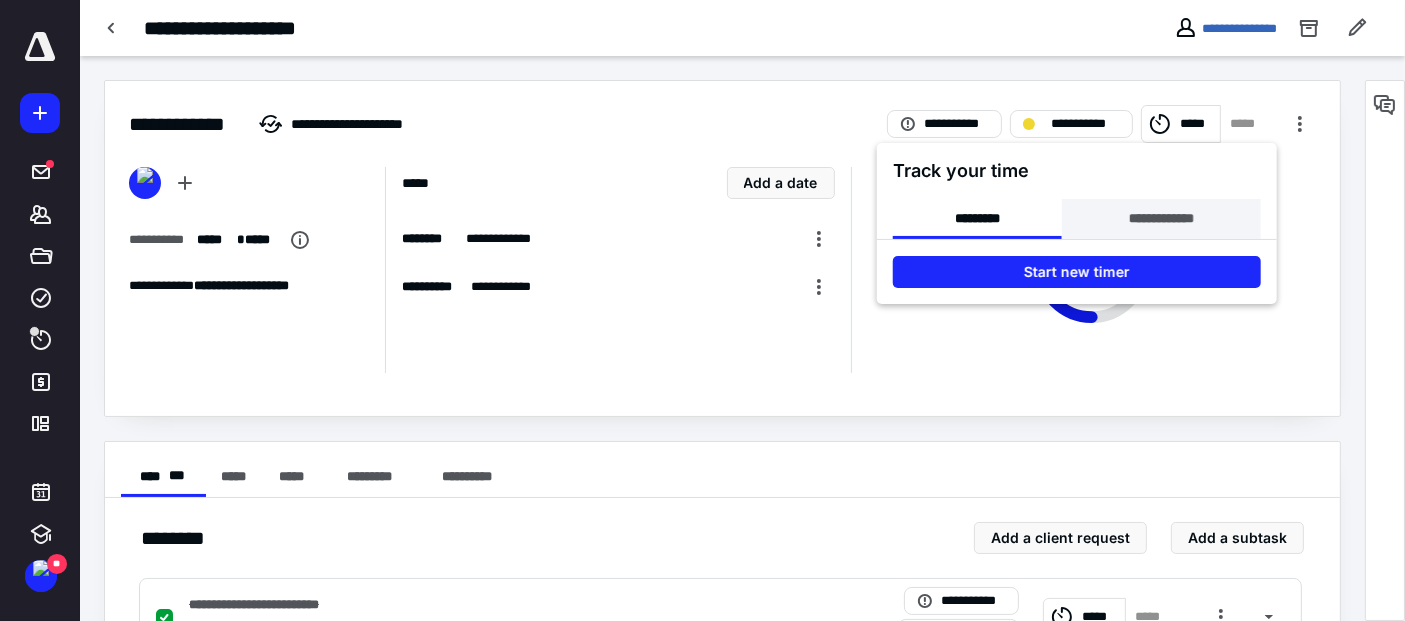 click on "**********" at bounding box center (1161, 219) 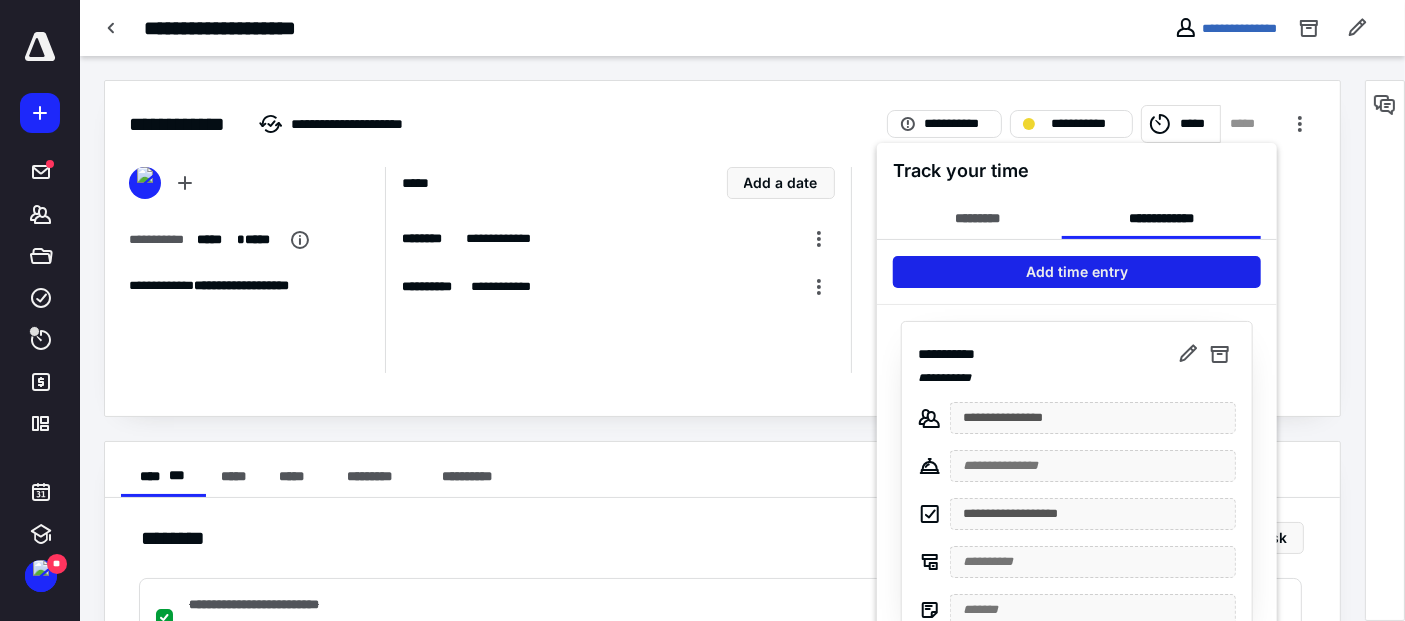 click on "Add time entry" at bounding box center [1077, 272] 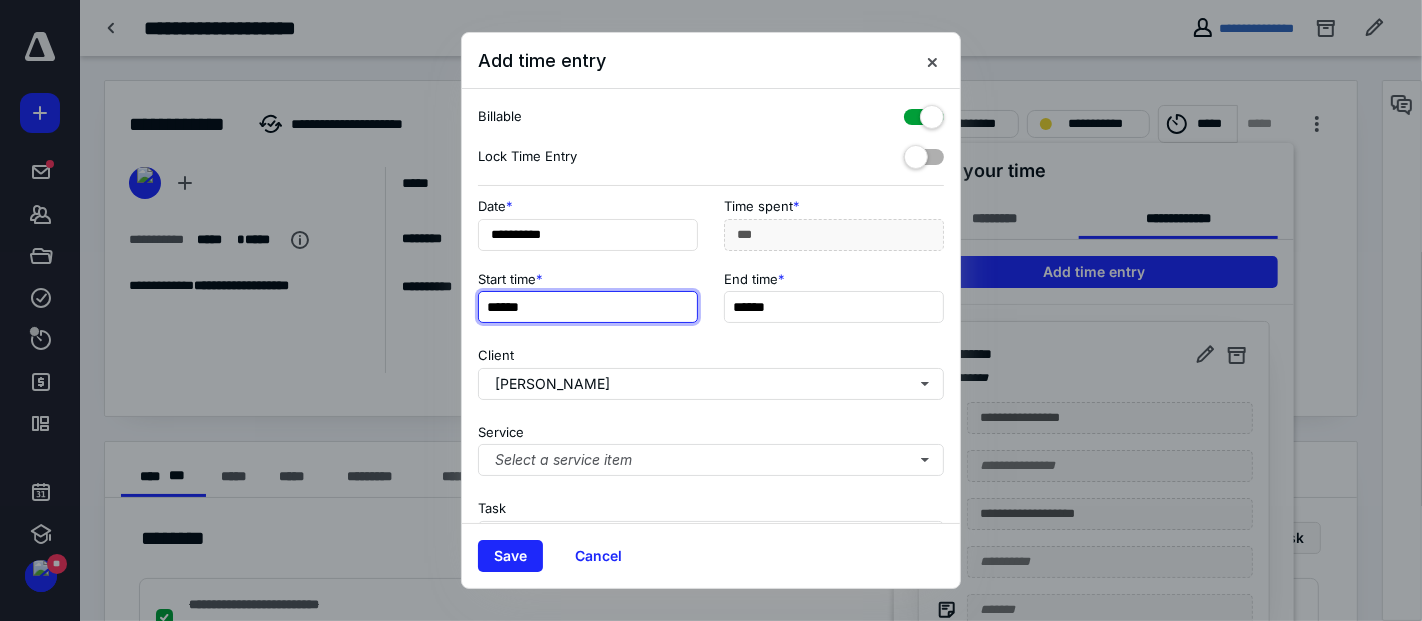 click on "******" at bounding box center (588, 307) 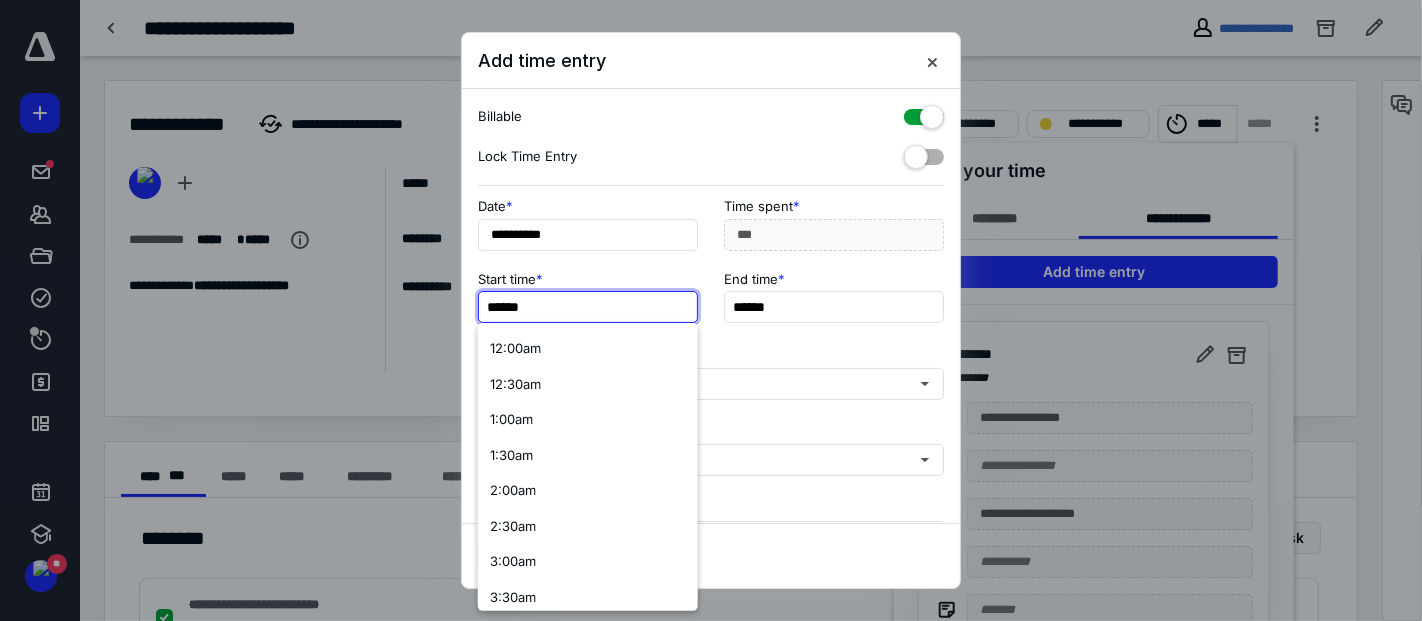 click on "******" at bounding box center [588, 307] 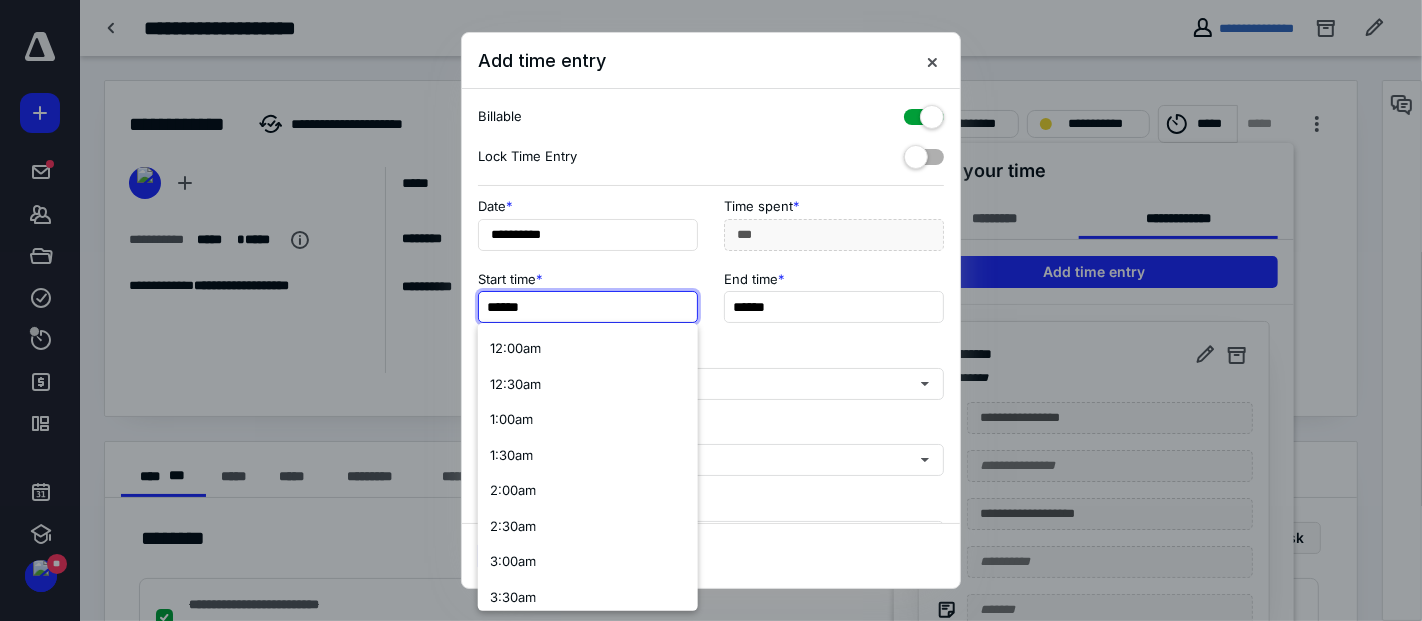 click on "******" at bounding box center [588, 307] 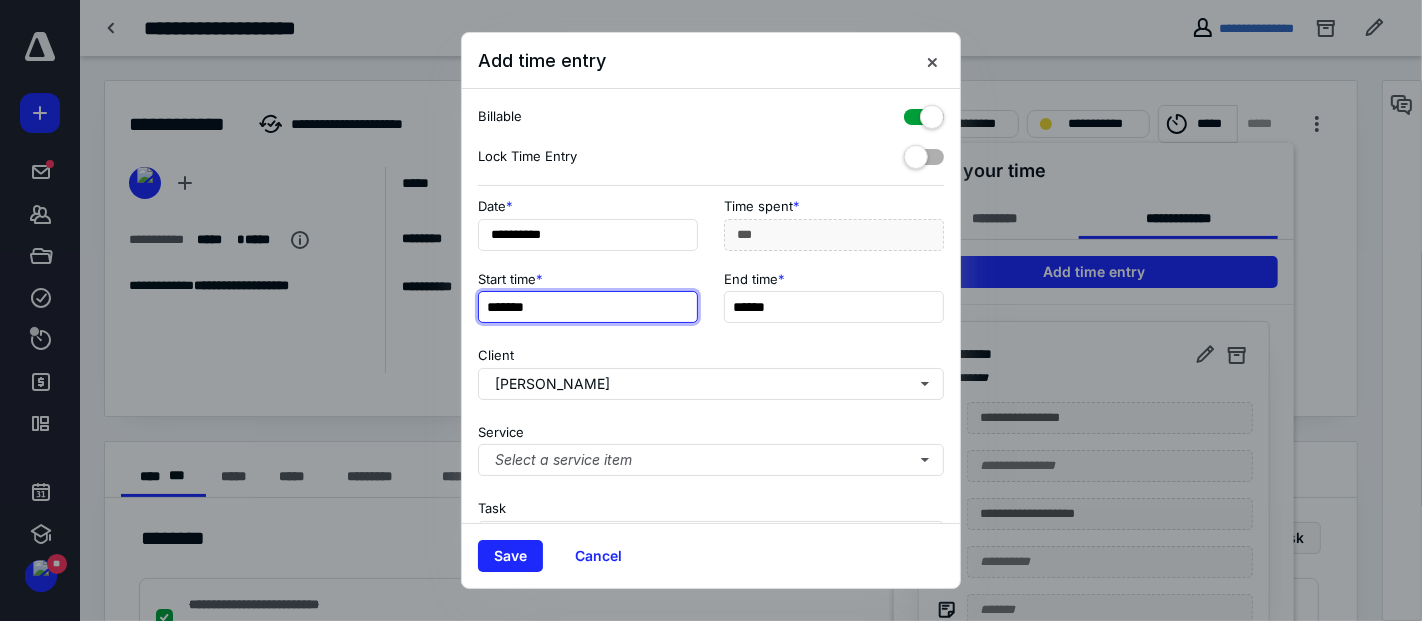 type on "*******" 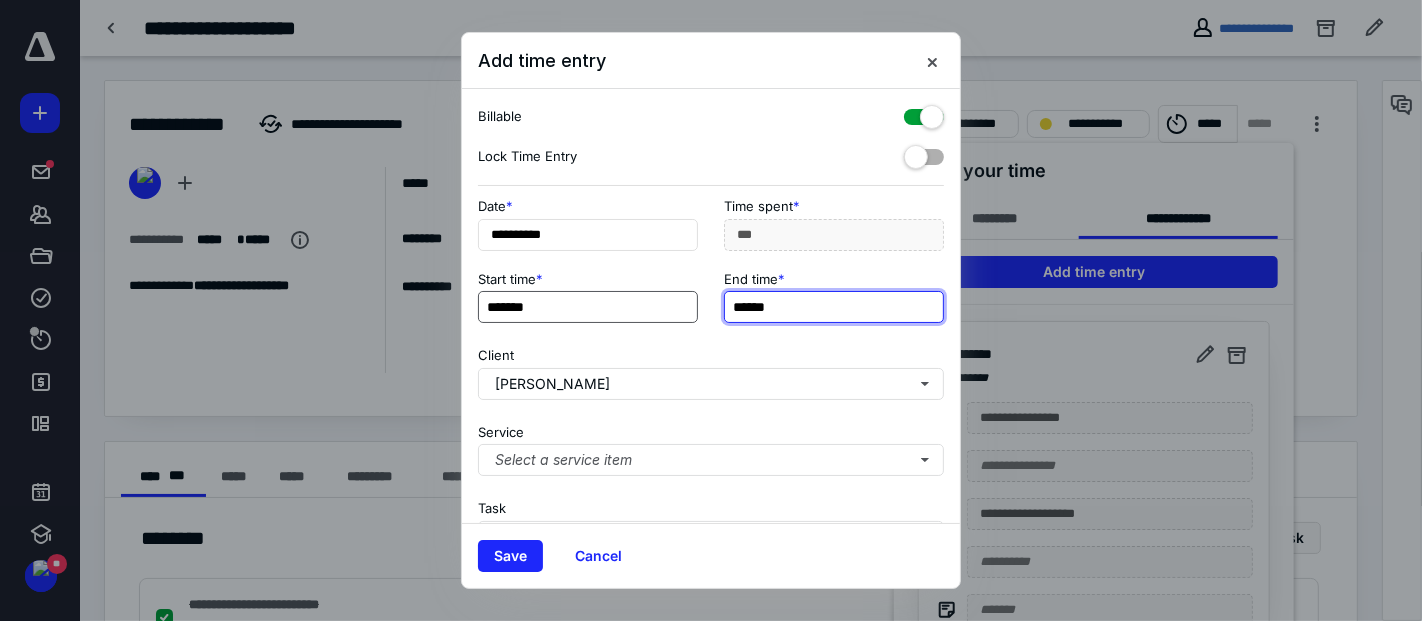 type on "******" 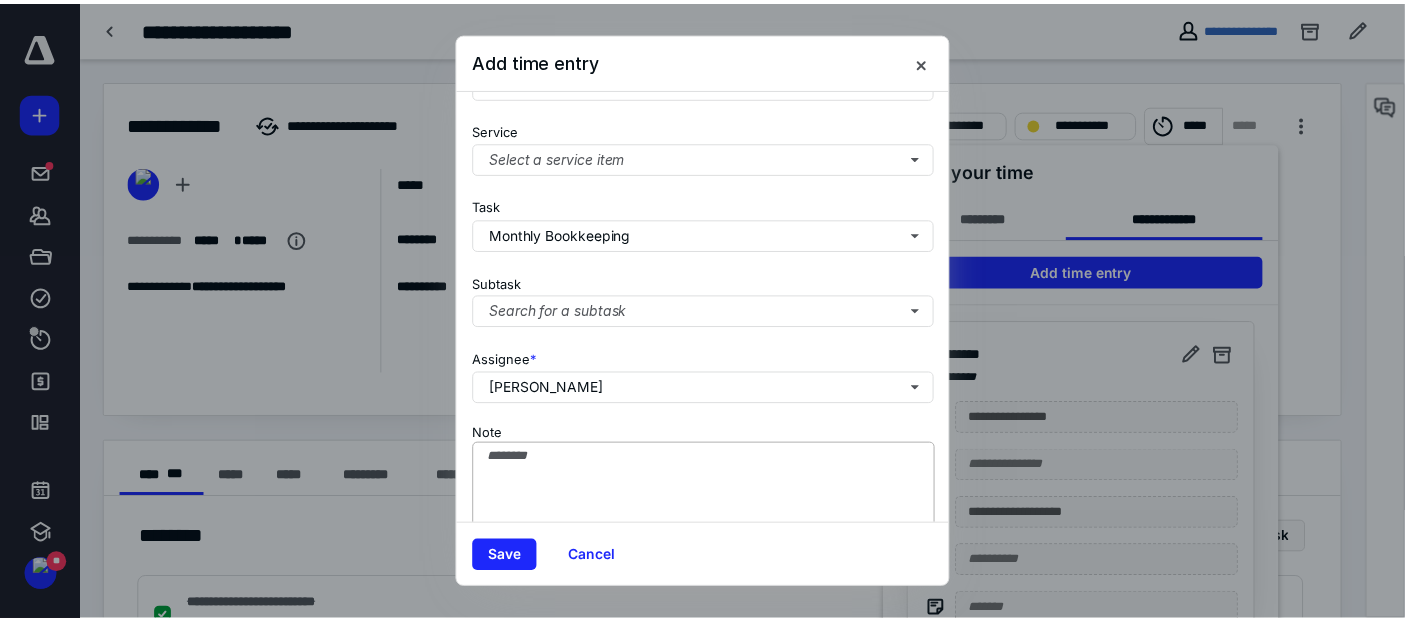 scroll, scrollTop: 333, scrollLeft: 0, axis: vertical 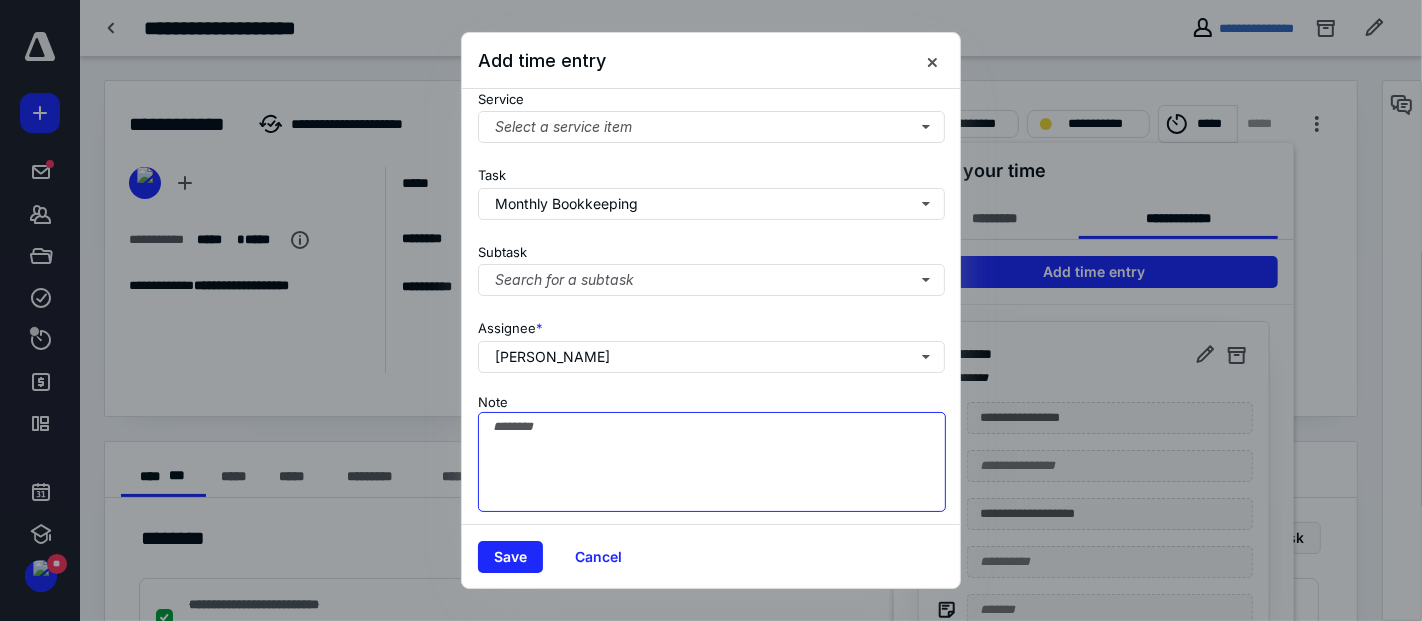 click on "Note" at bounding box center (712, 462) 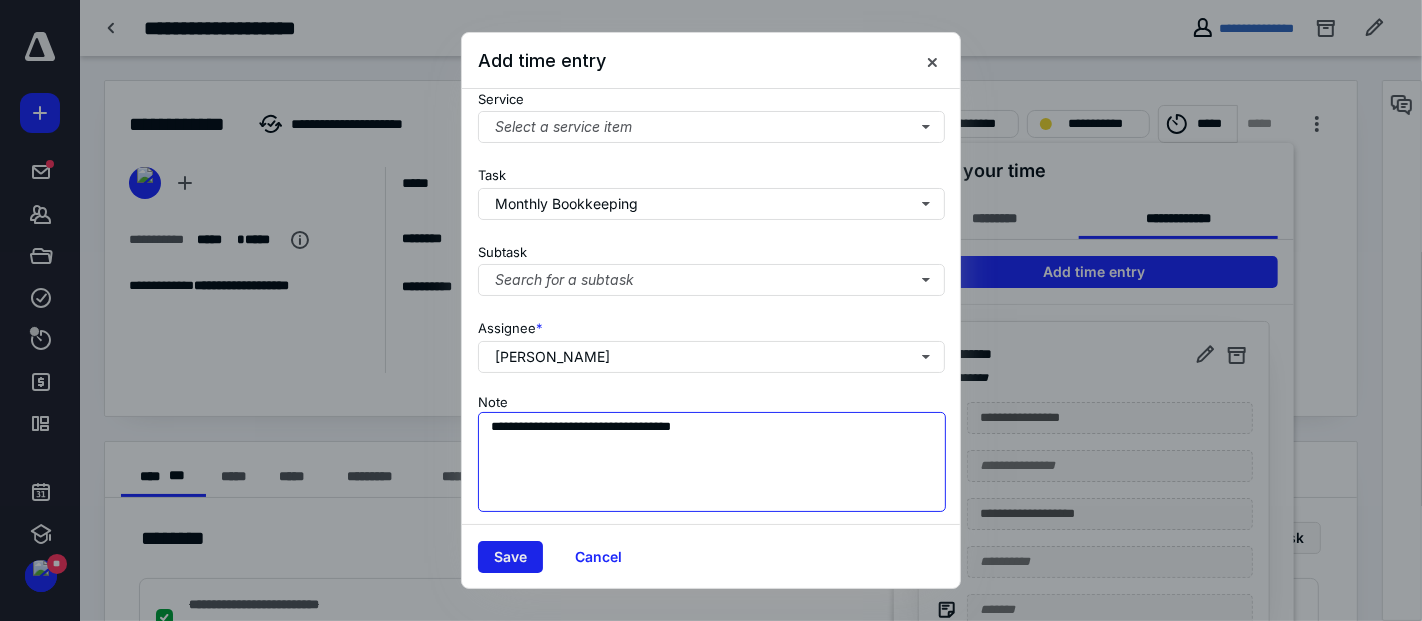 type on "**********" 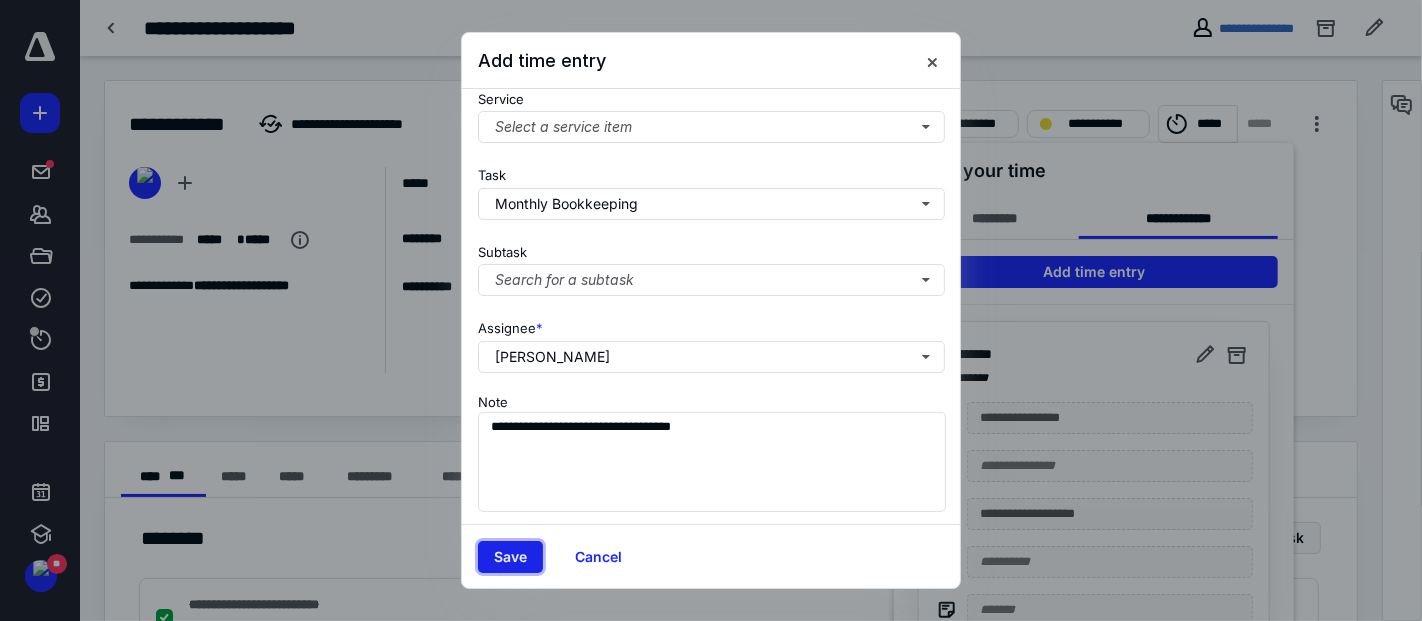 click on "Save" at bounding box center [510, 557] 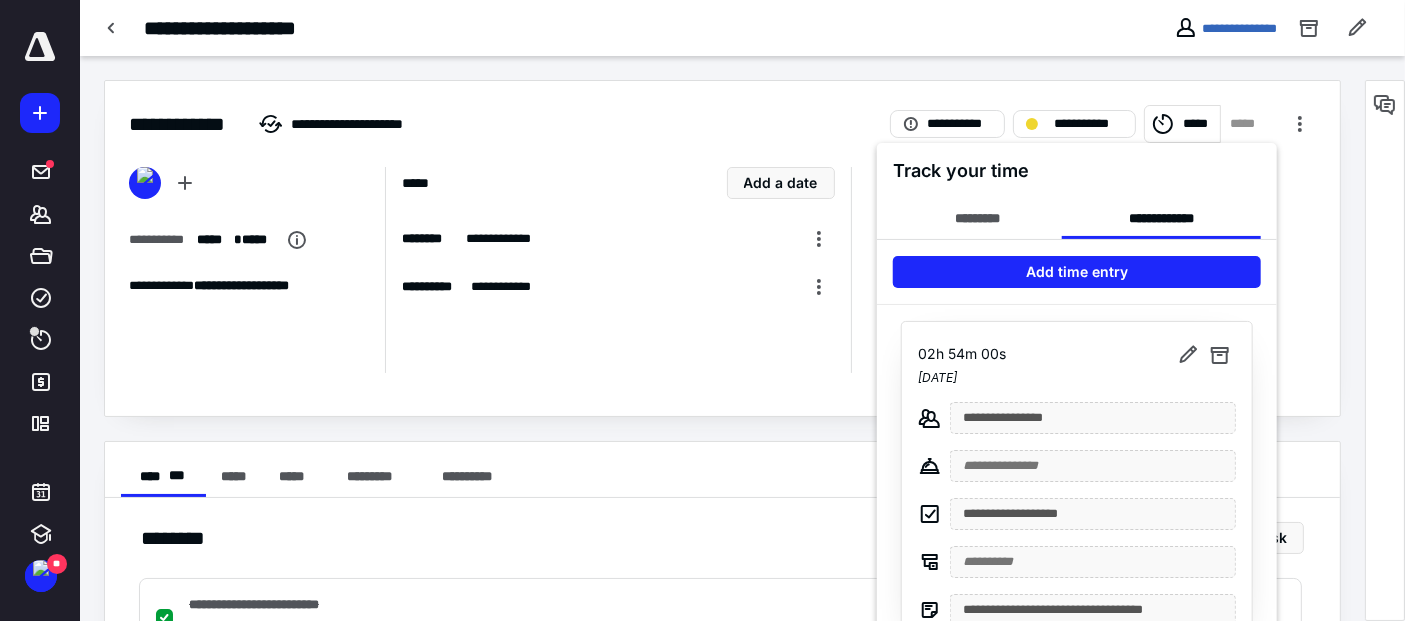click at bounding box center (702, 310) 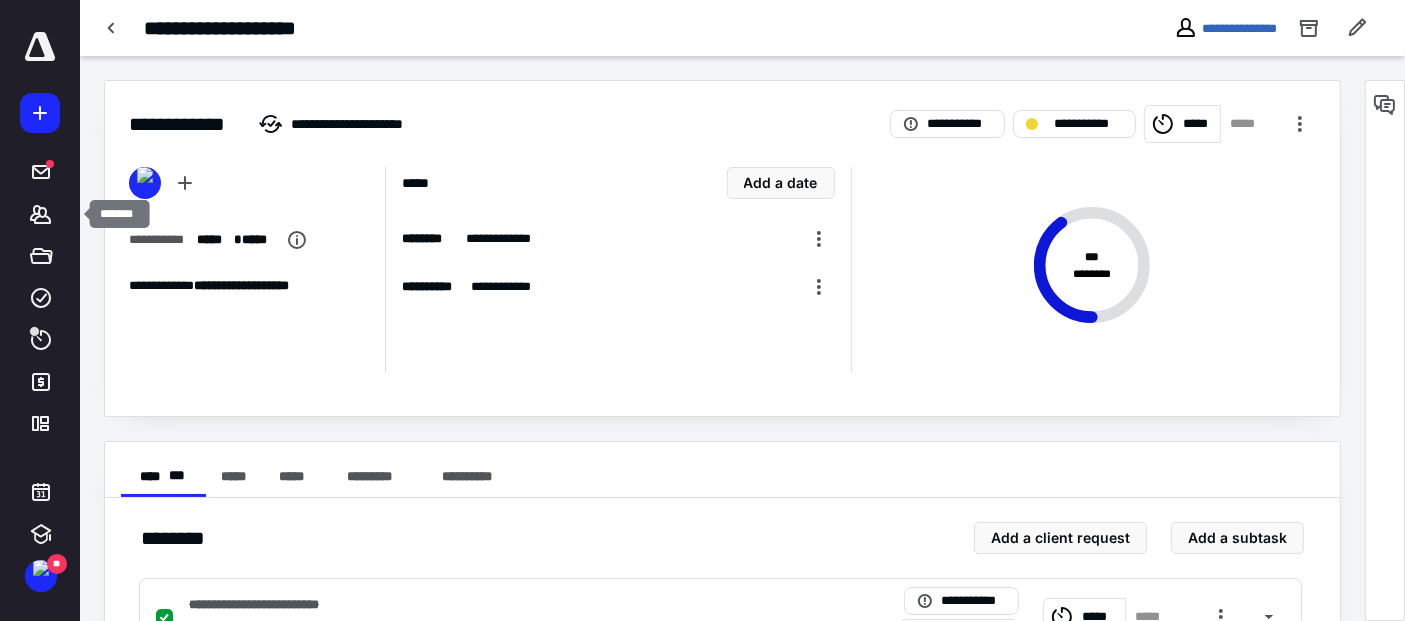 click 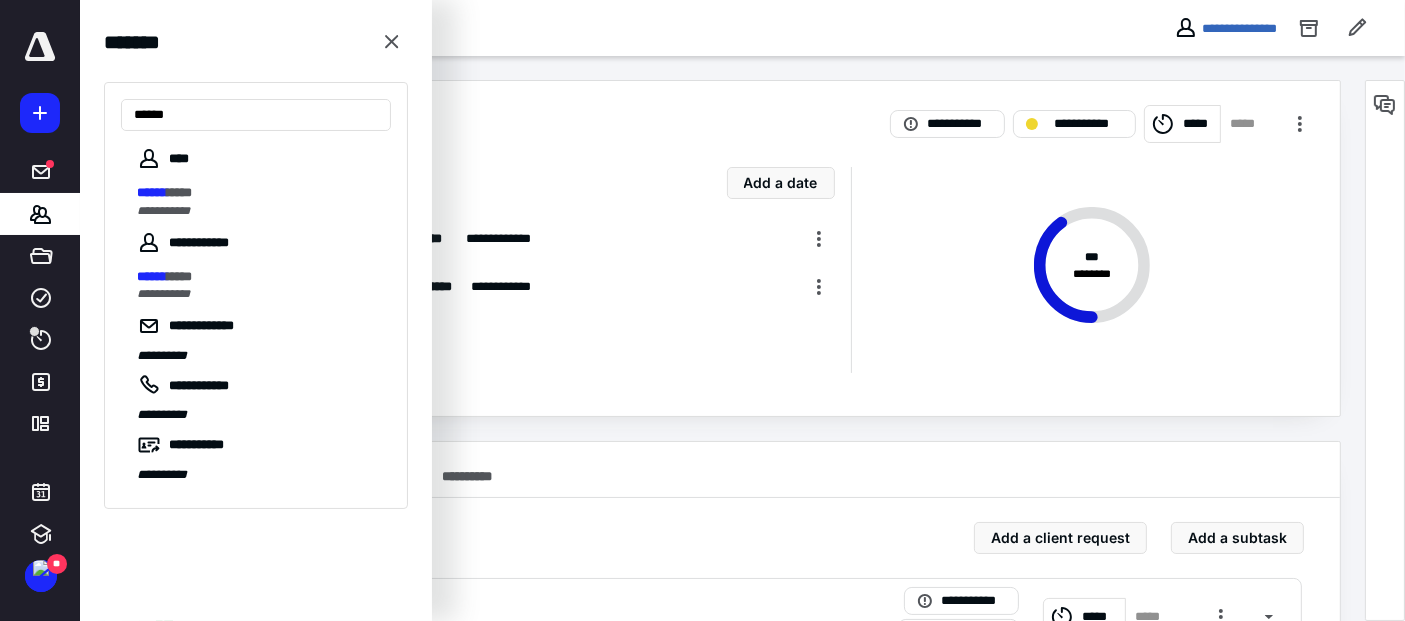 type on "******" 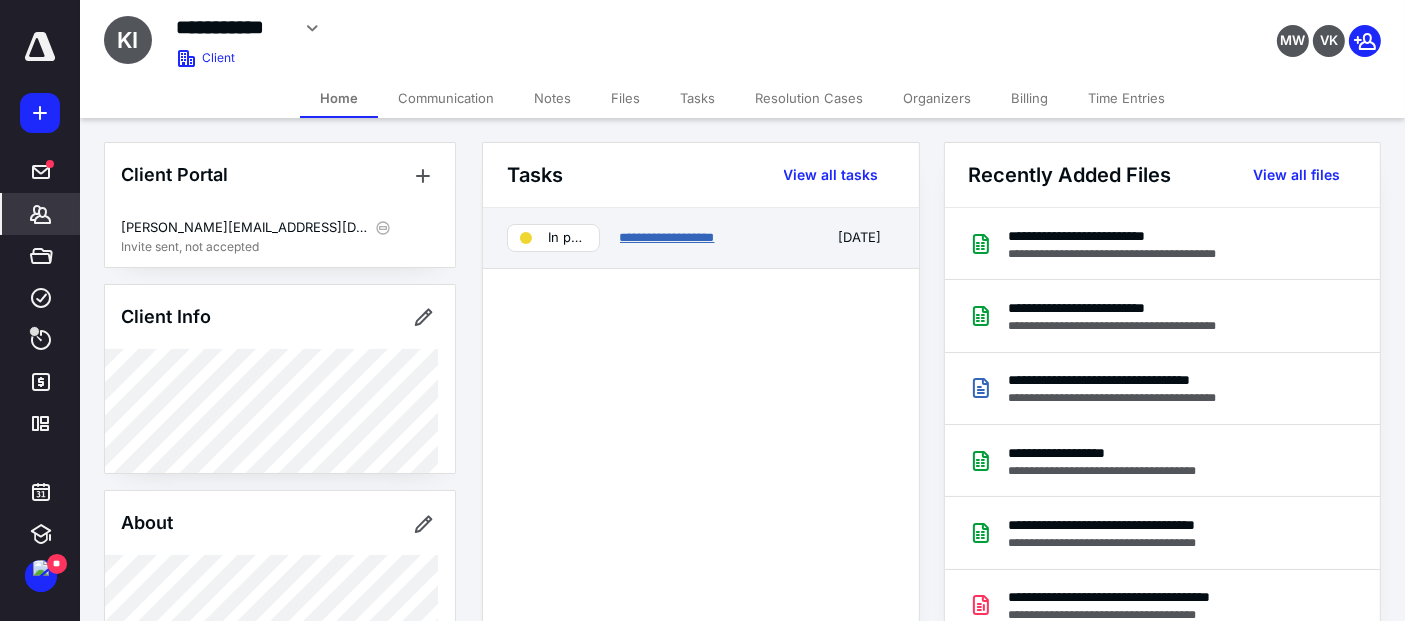 click on "**********" at bounding box center (667, 237) 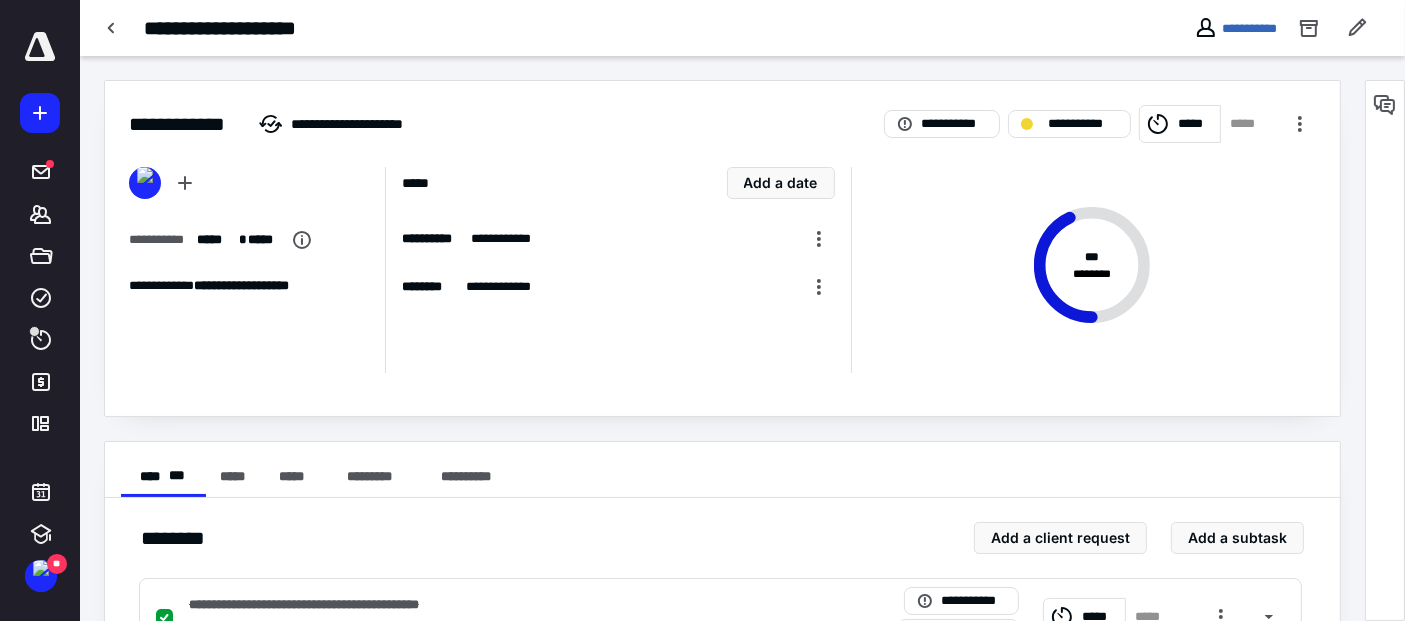 click on "*****" at bounding box center [1196, 123] 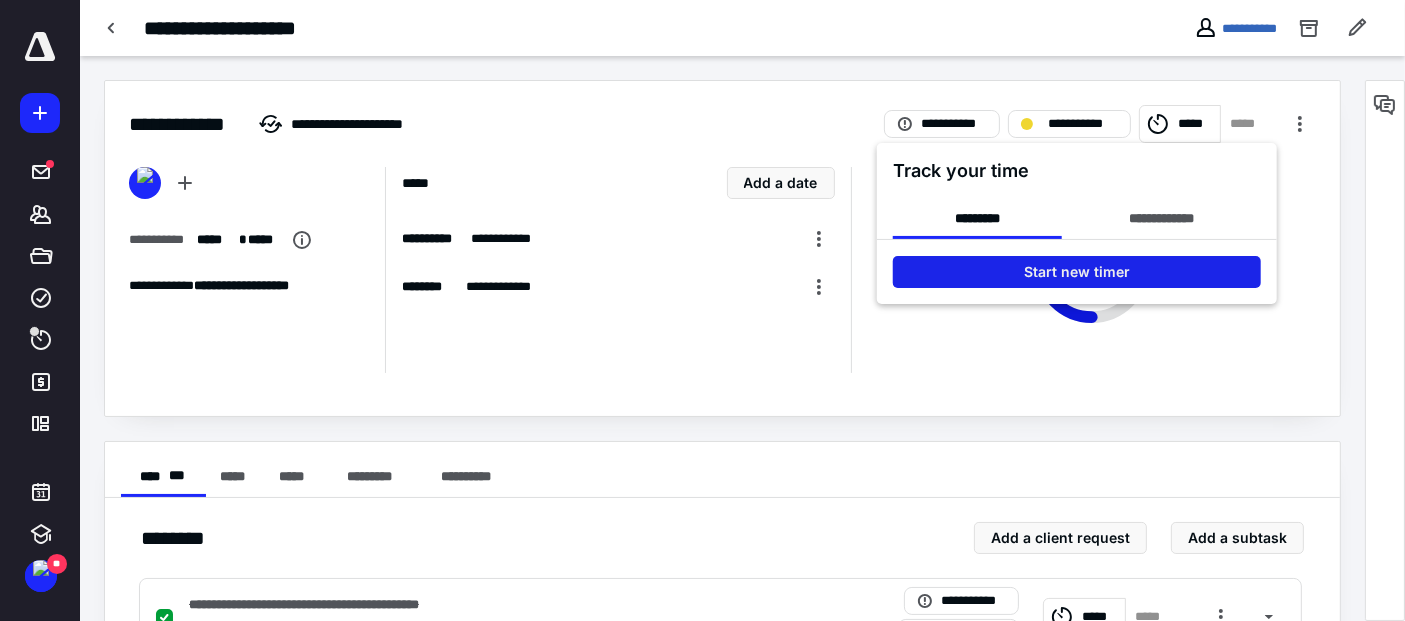 click on "Start new timer" at bounding box center [1077, 272] 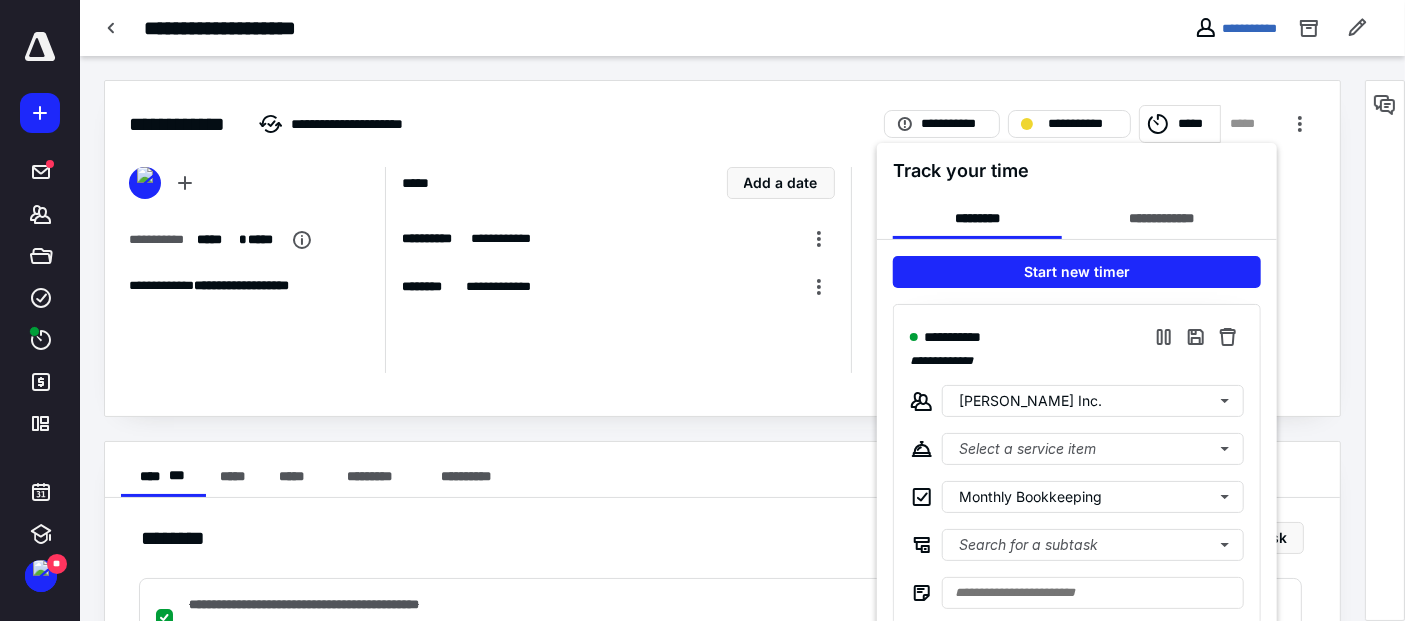 click at bounding box center [702, 310] 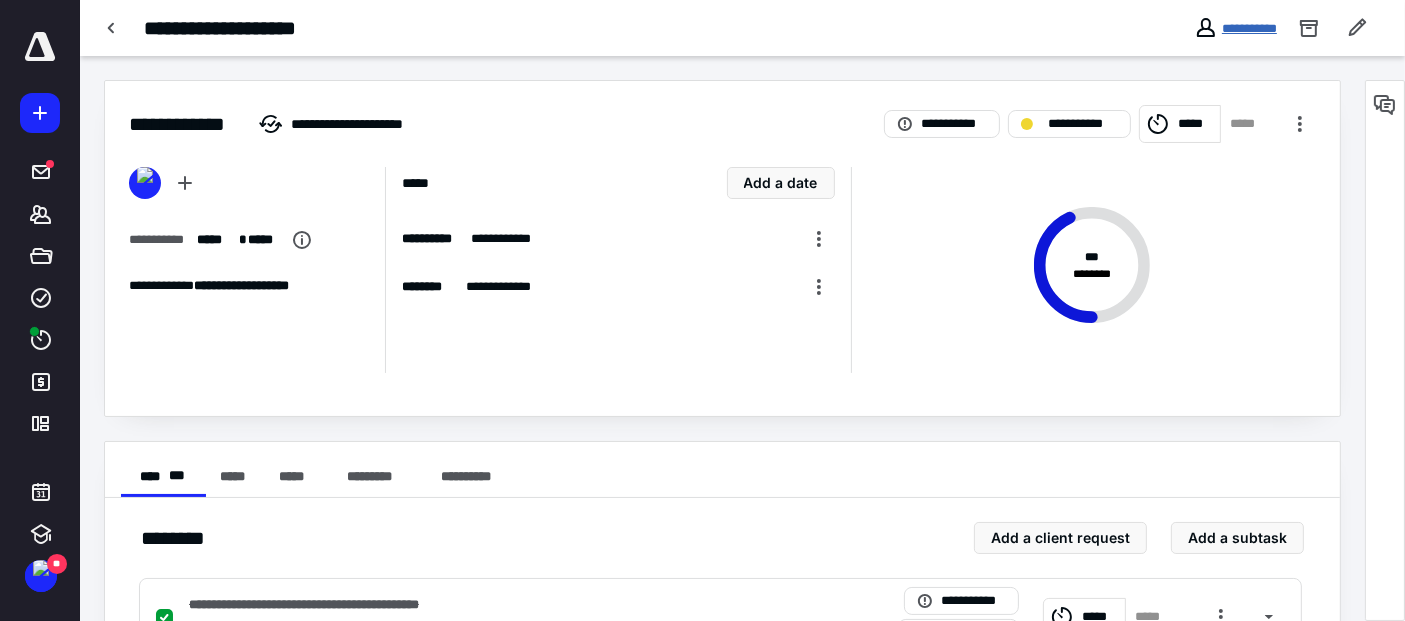 click on "**********" at bounding box center (1249, 28) 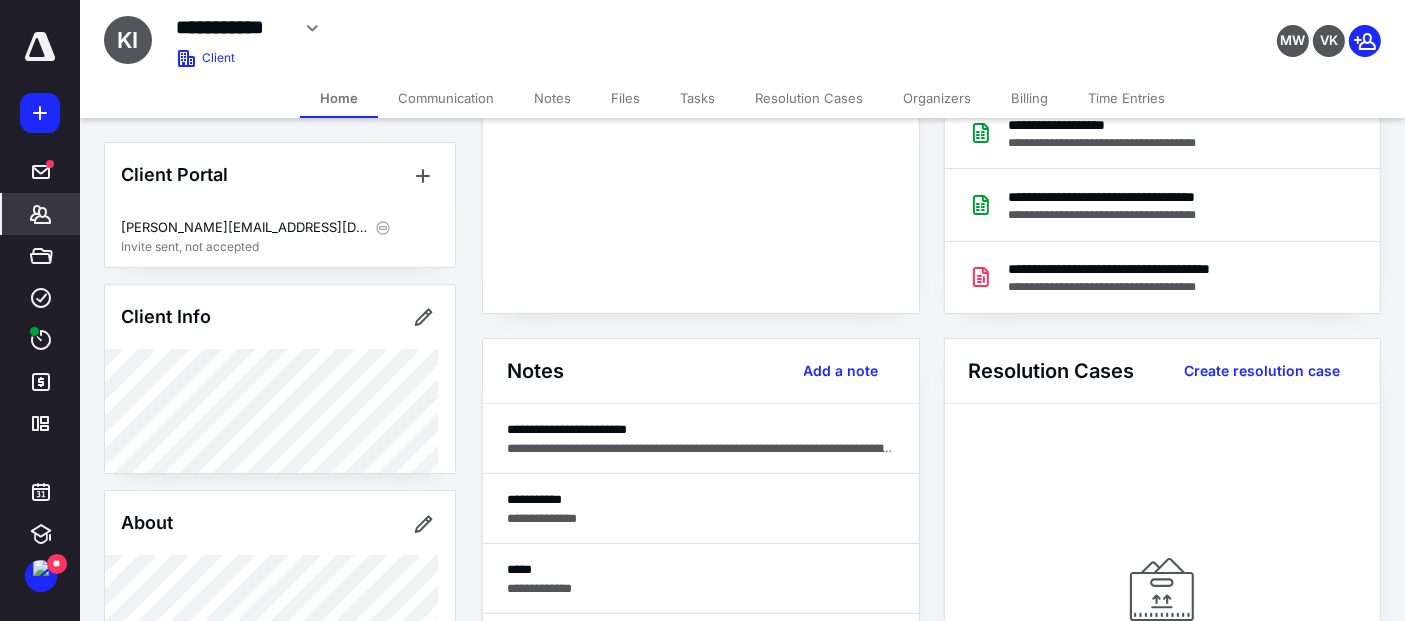 scroll, scrollTop: 444, scrollLeft: 0, axis: vertical 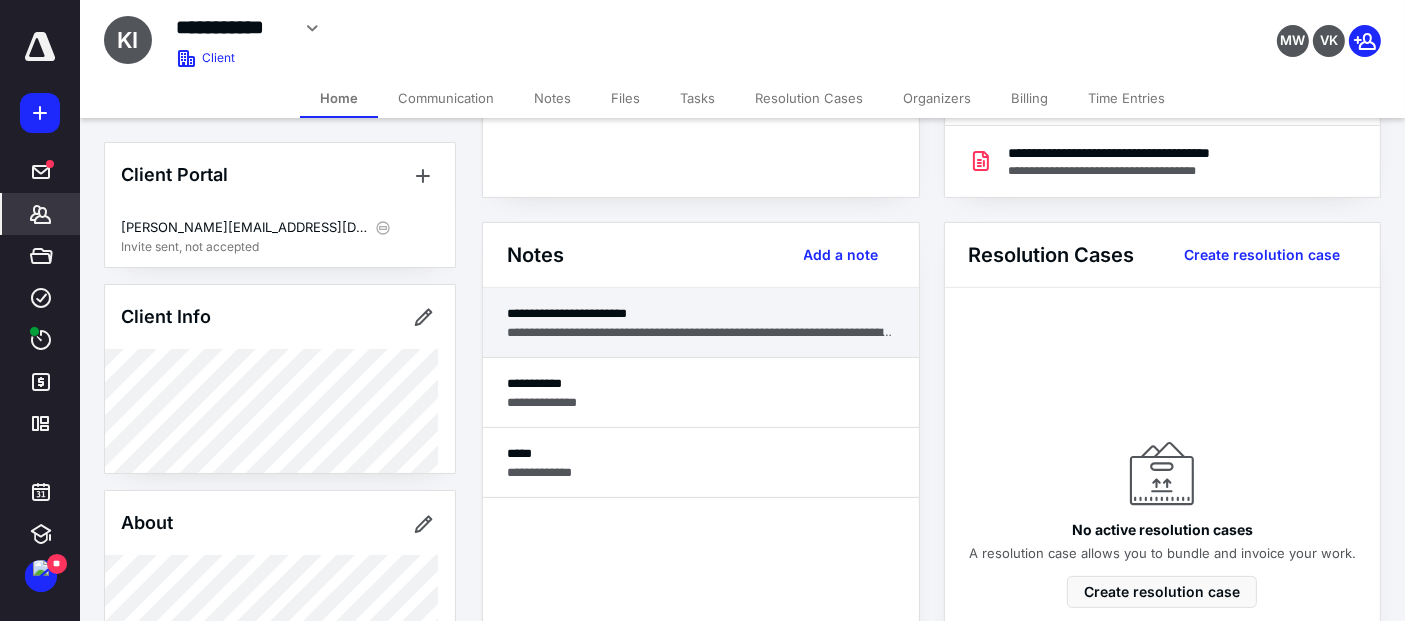click on "**********" at bounding box center [701, 313] 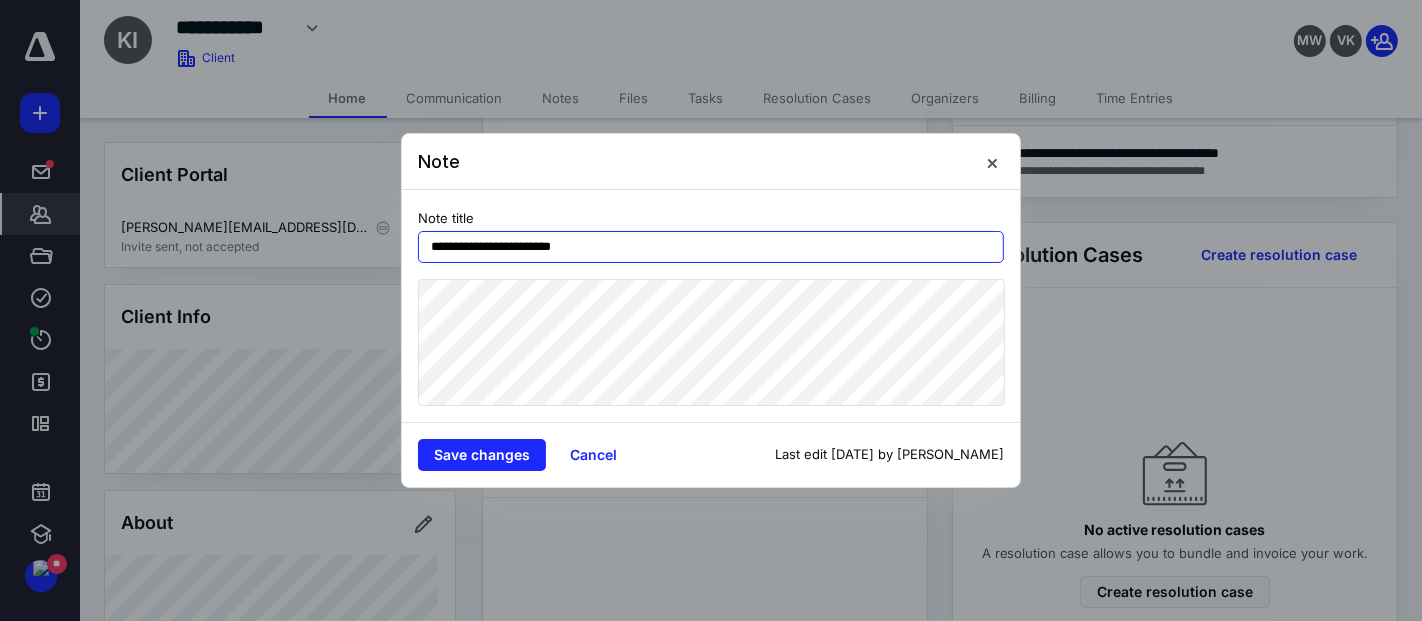 drag, startPoint x: 474, startPoint y: 240, endPoint x: 426, endPoint y: 239, distance: 48.010414 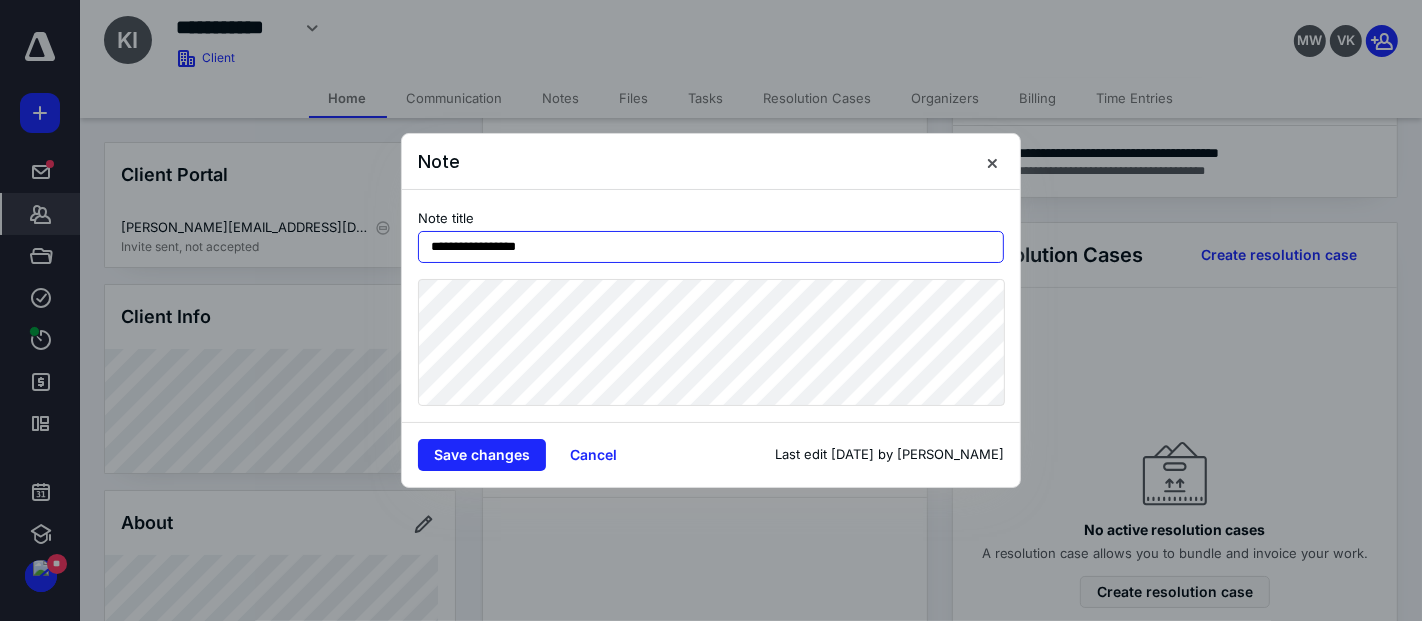 type on "**********" 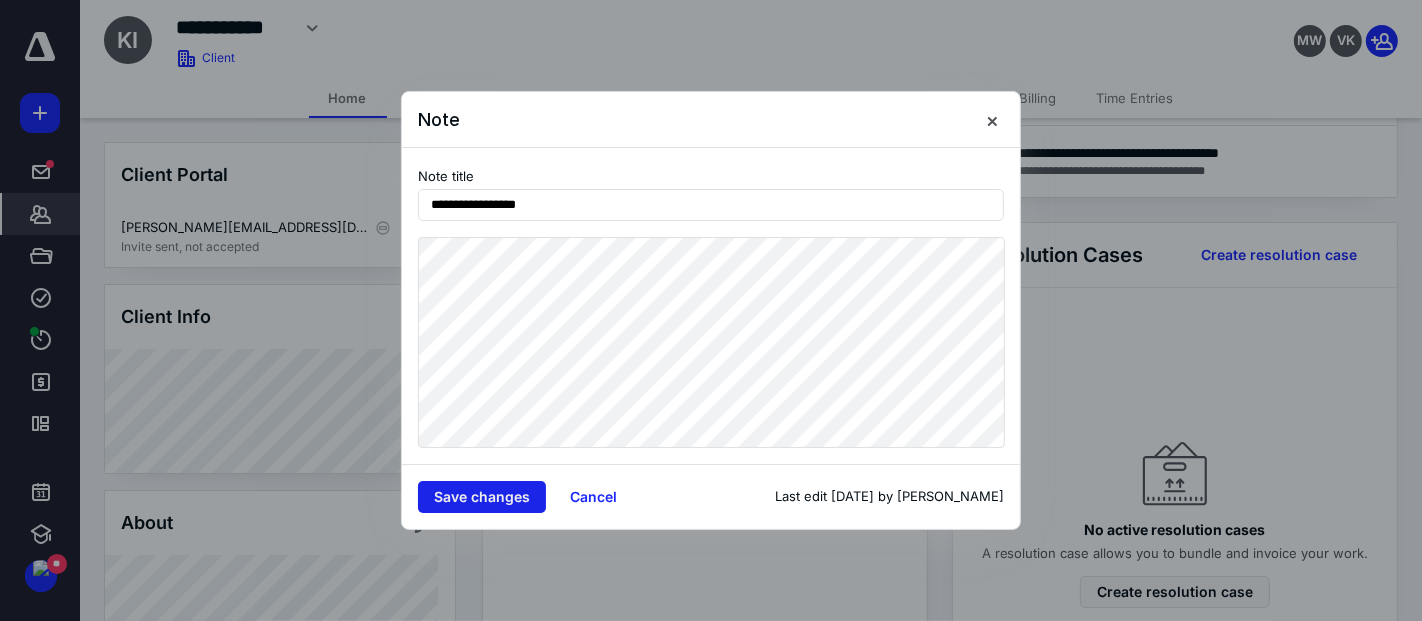 click on "Save changes" at bounding box center (482, 497) 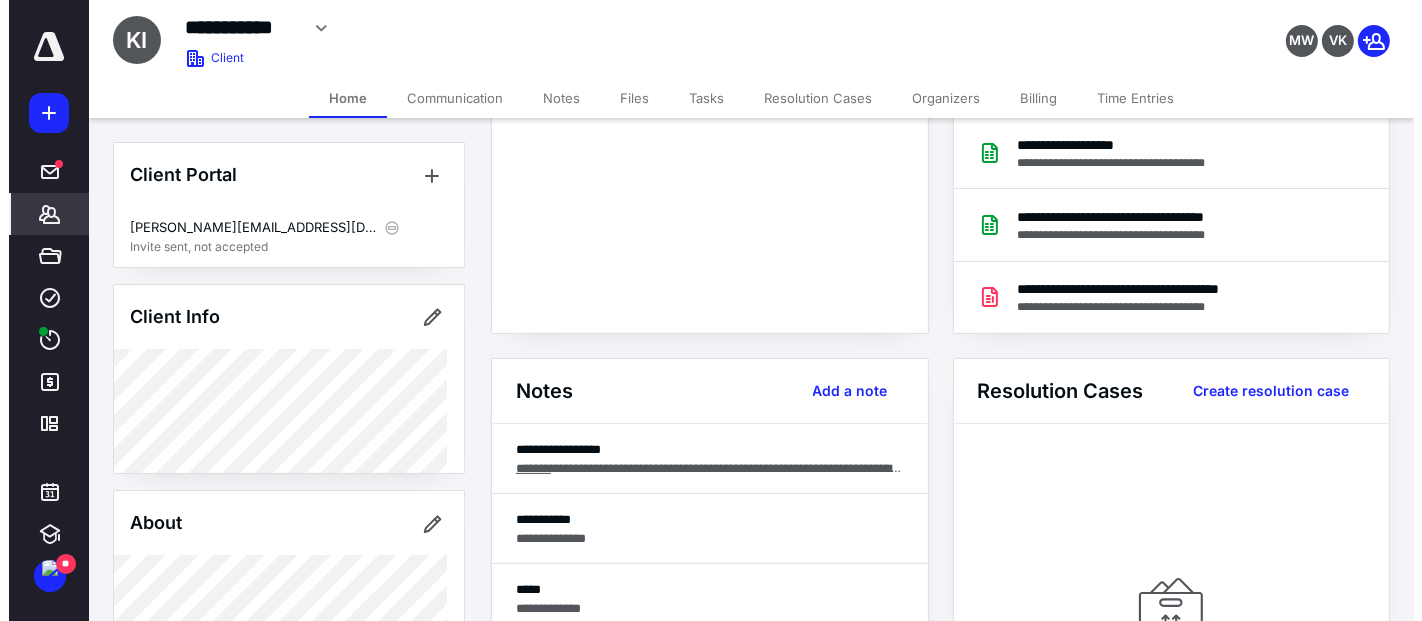 scroll, scrollTop: 333, scrollLeft: 0, axis: vertical 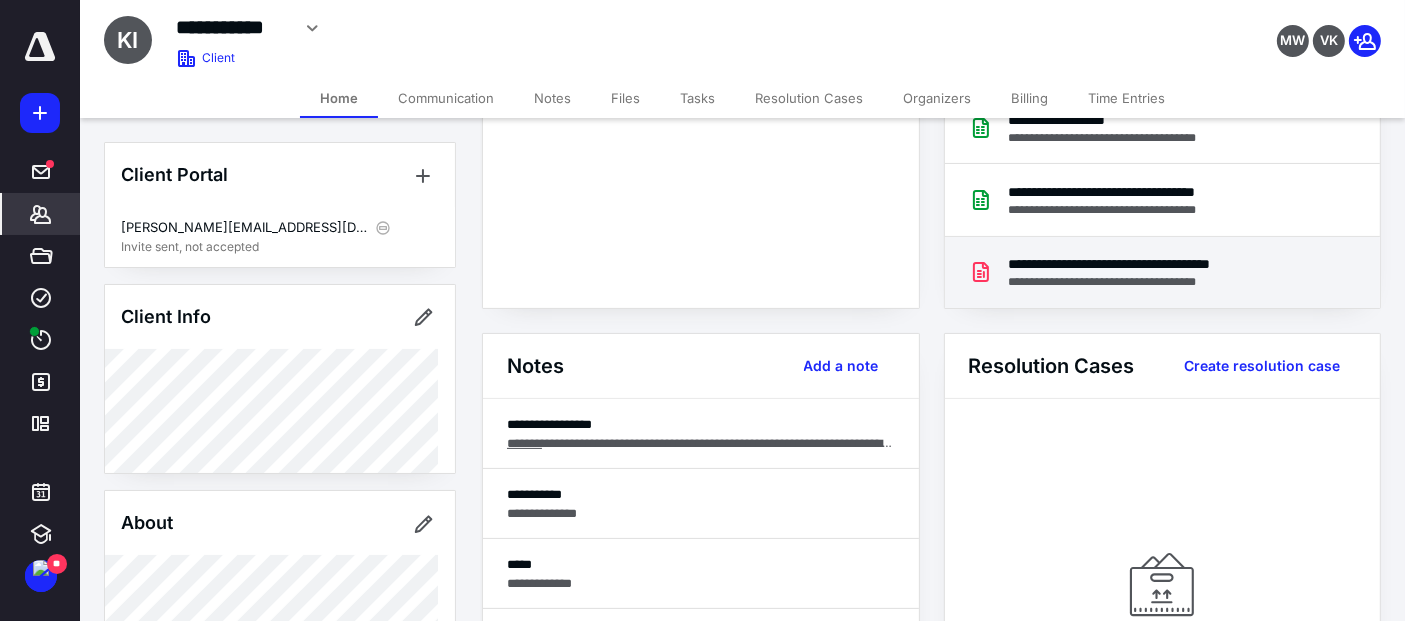 click on "**********" at bounding box center (1156, 264) 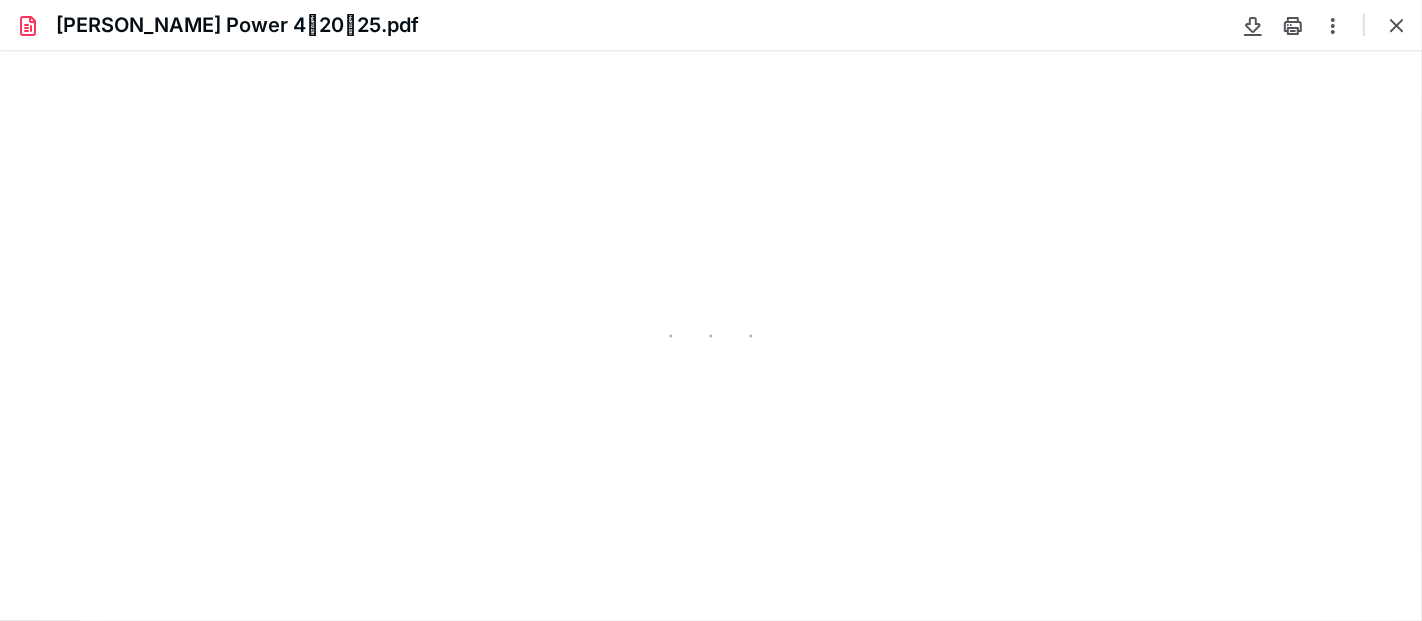 scroll, scrollTop: 0, scrollLeft: 0, axis: both 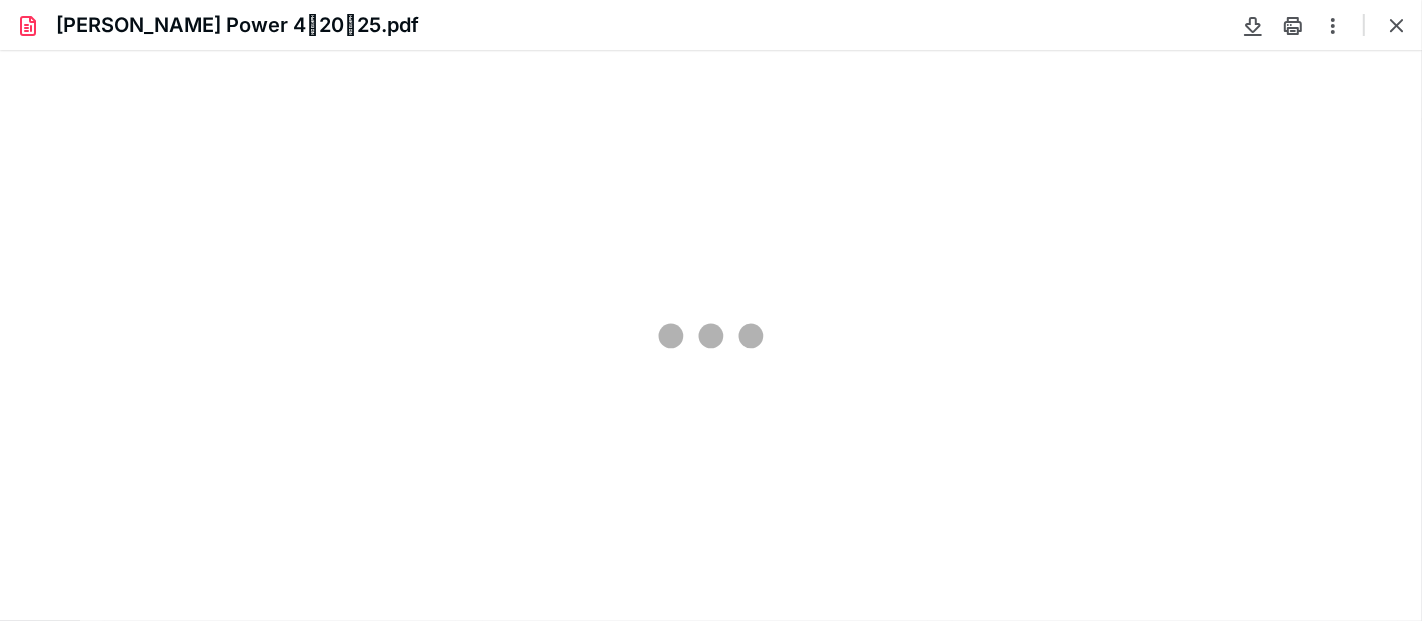 type on "67" 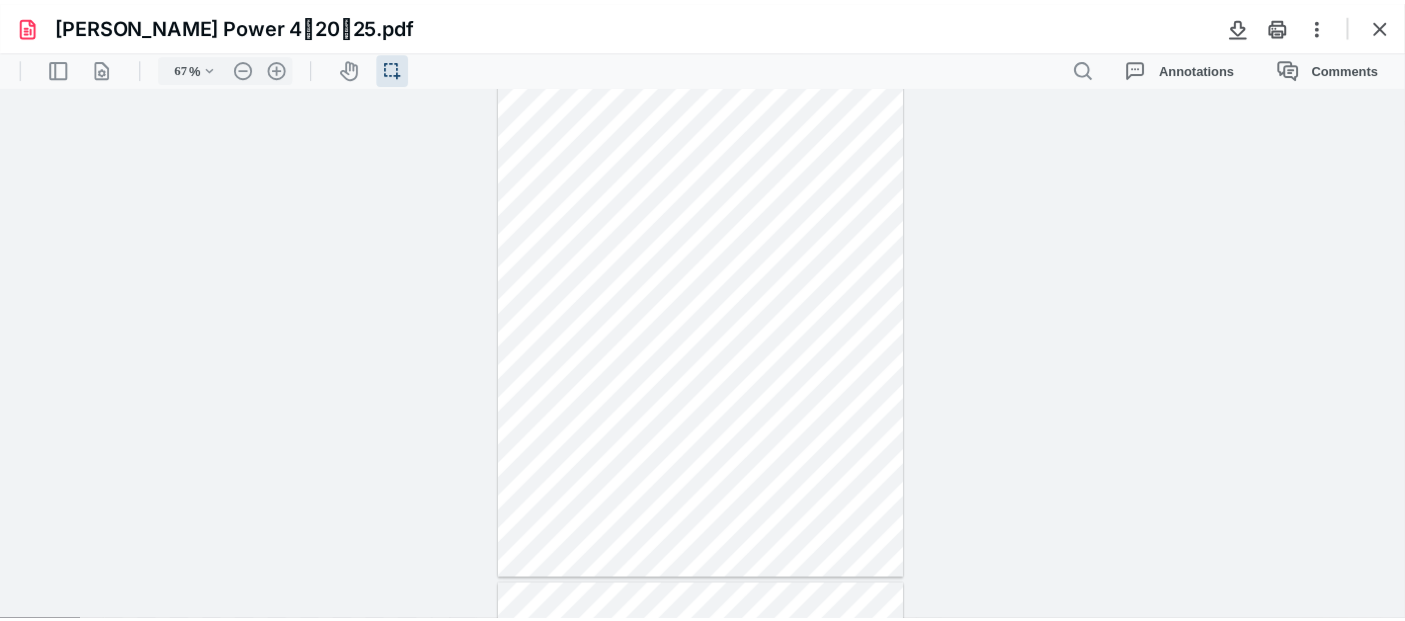 scroll, scrollTop: 0, scrollLeft: 0, axis: both 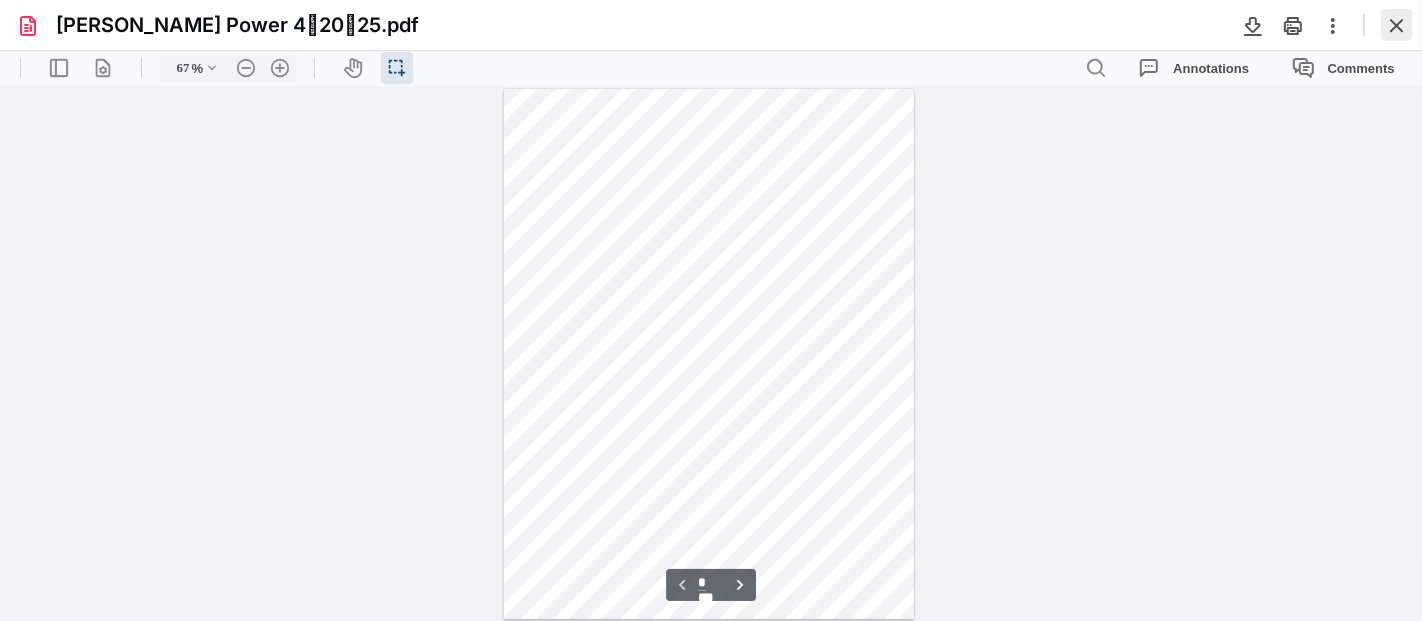 click at bounding box center [1397, 25] 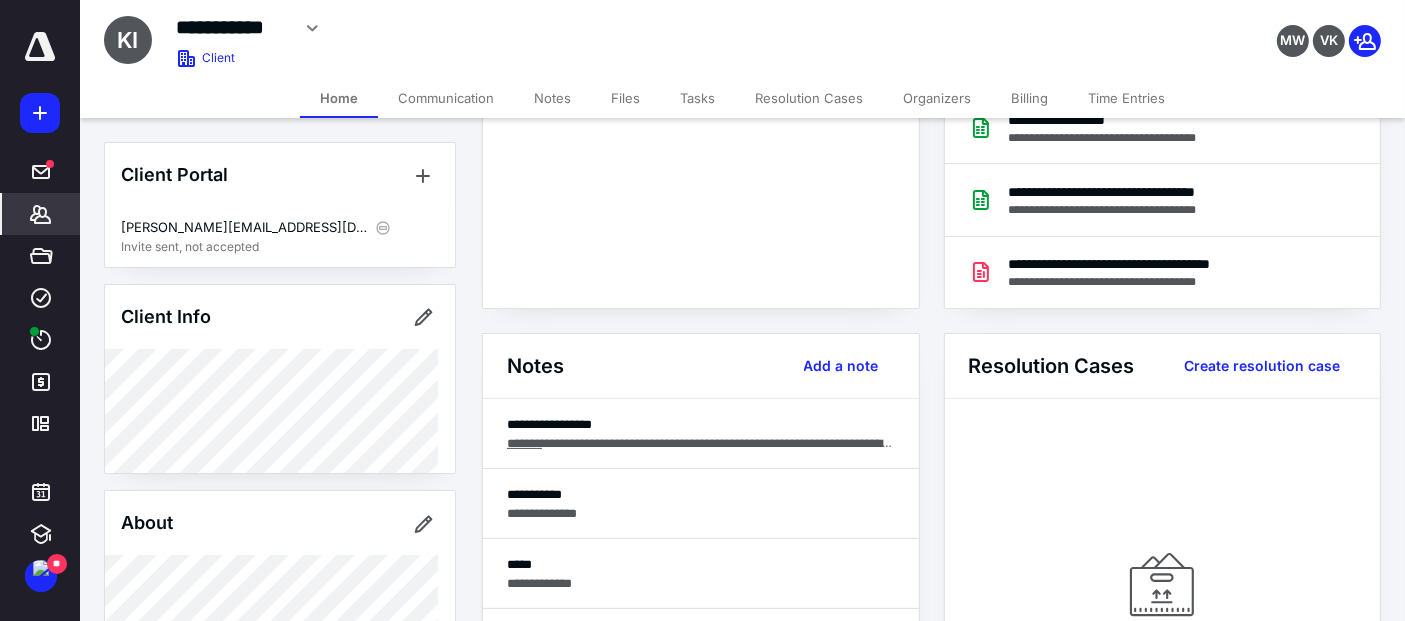 click on "Files" at bounding box center (625, 98) 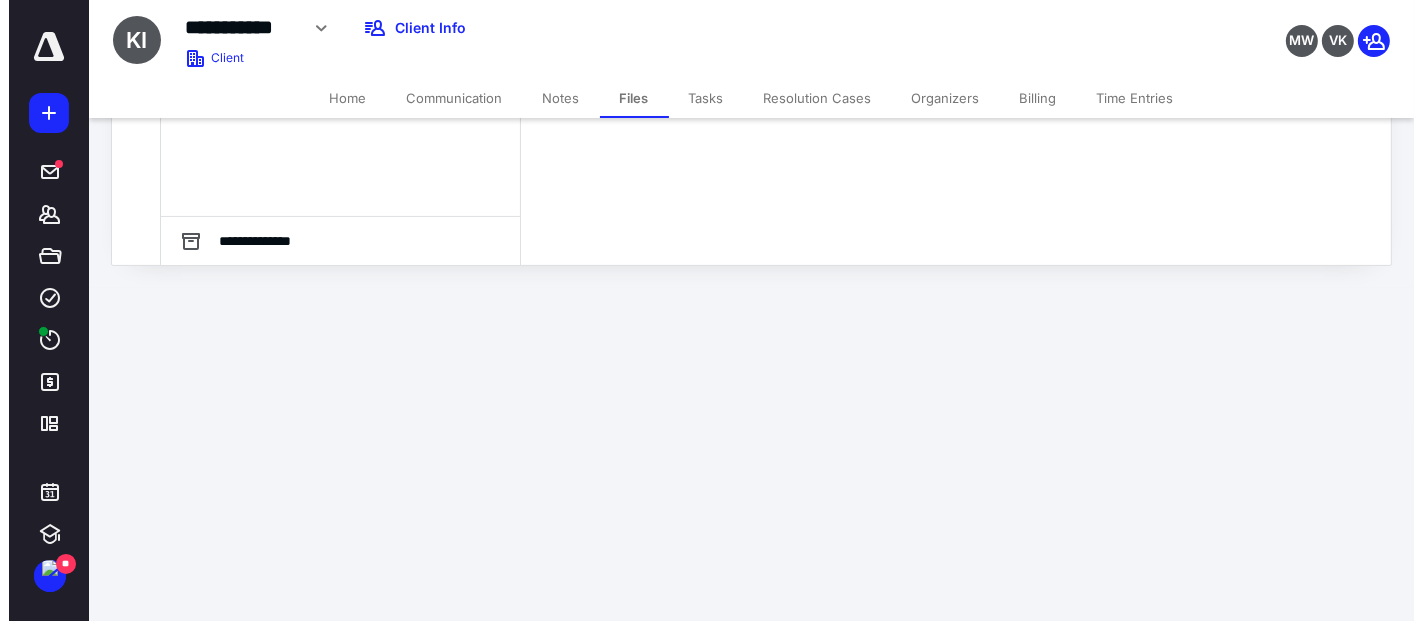 scroll, scrollTop: 0, scrollLeft: 0, axis: both 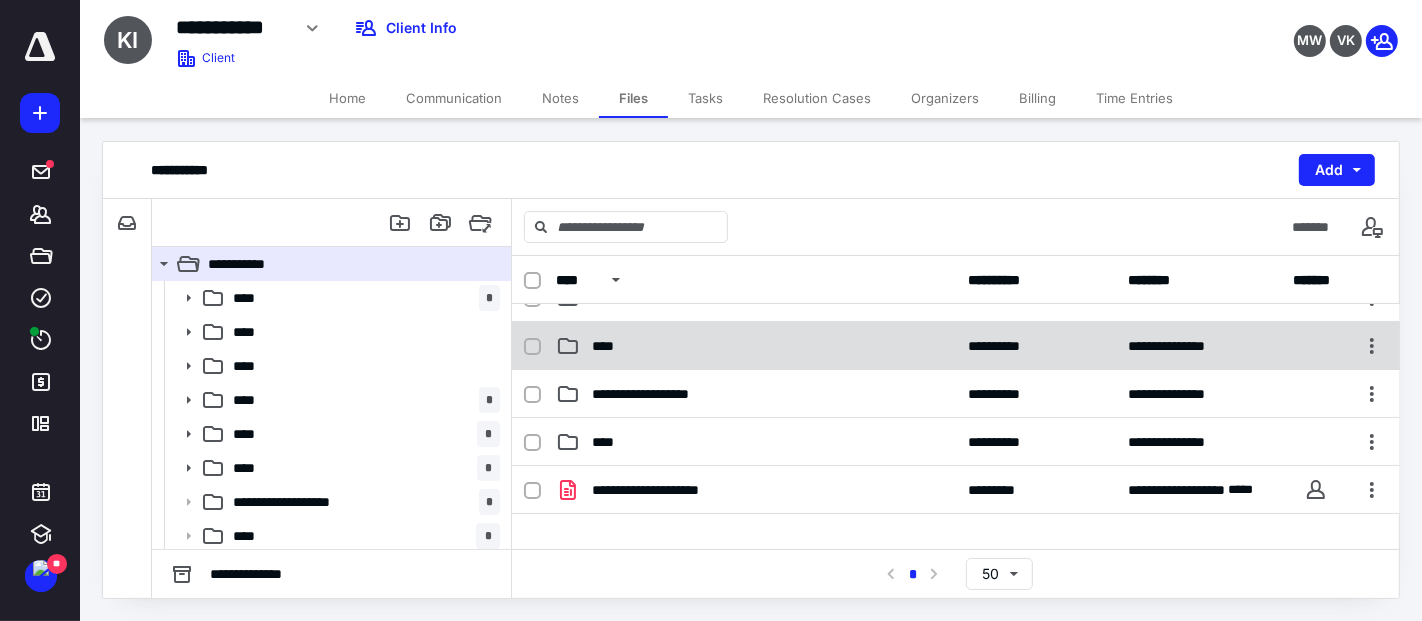 click on "****" at bounding box center (609, 346) 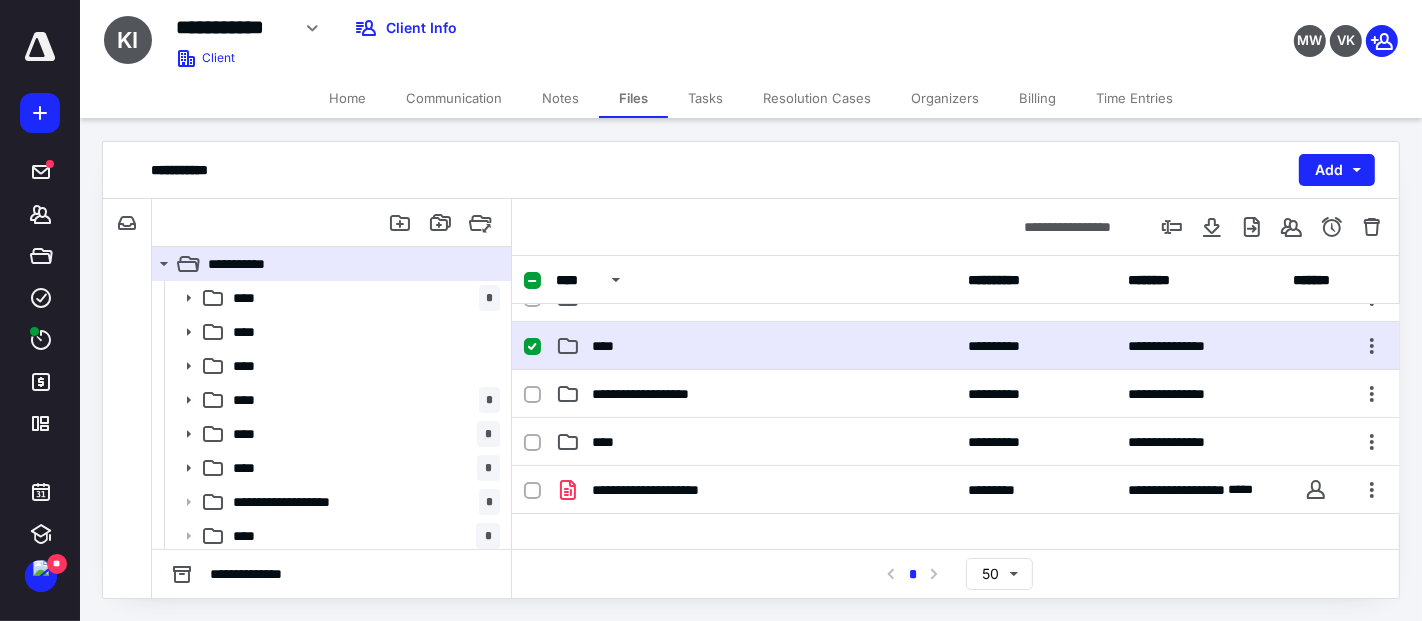 click on "****" at bounding box center [609, 346] 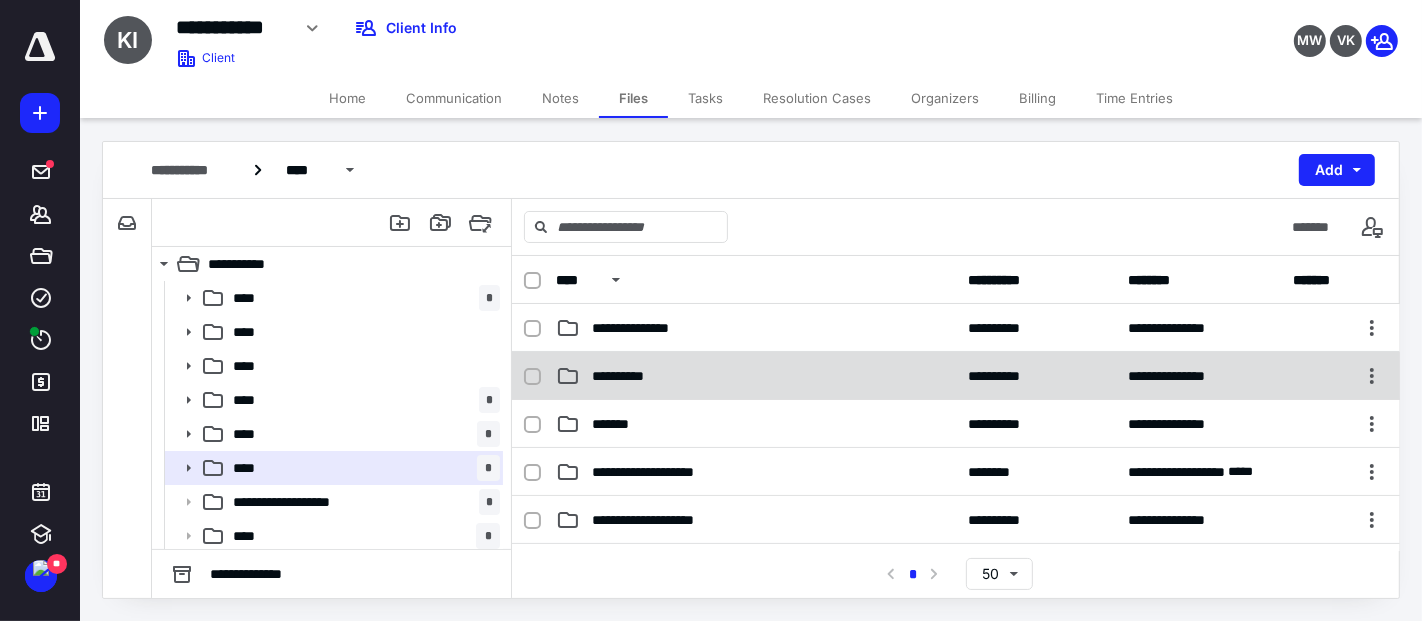 scroll, scrollTop: 111, scrollLeft: 0, axis: vertical 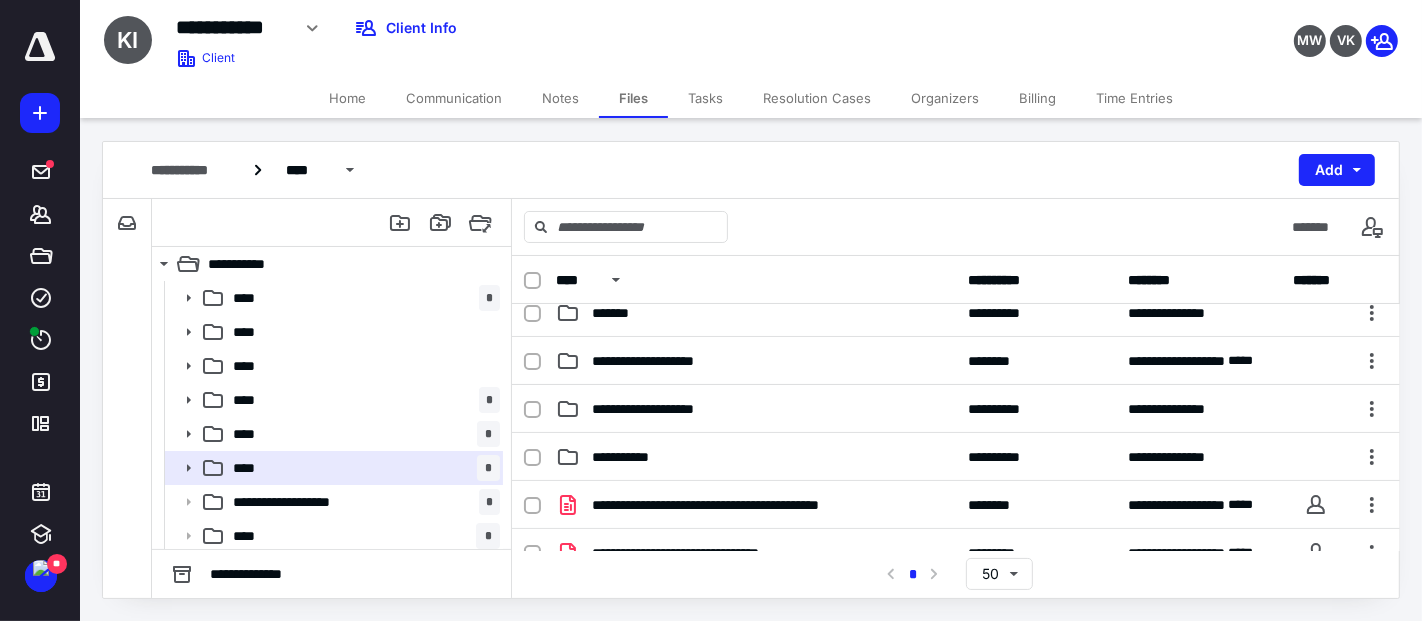 click on "**********" at bounding box center (655, 361) 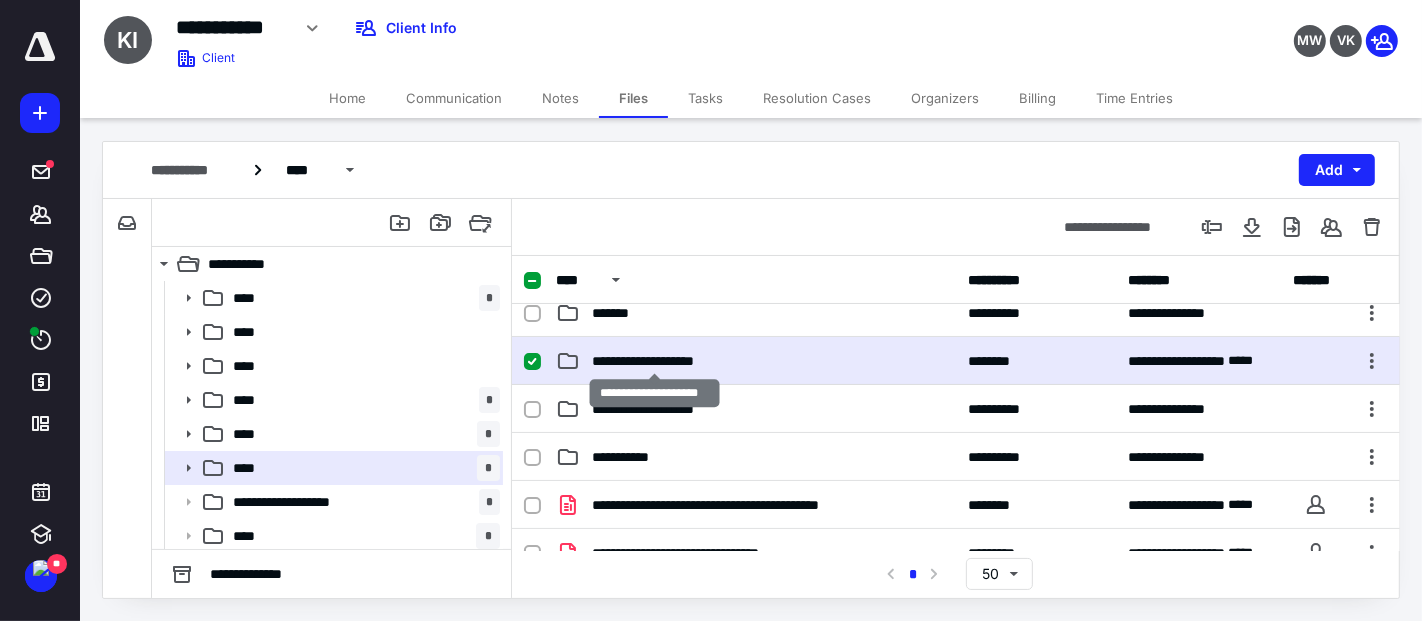 click on "**********" at bounding box center [655, 361] 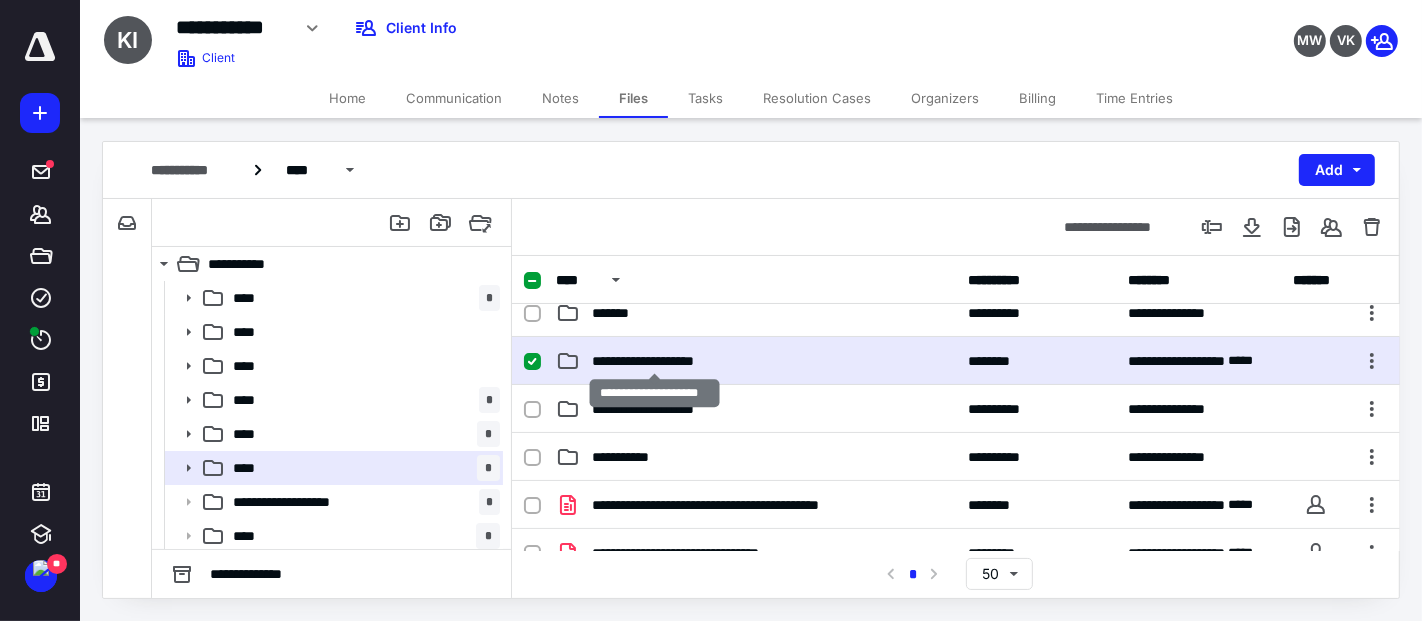 scroll, scrollTop: 0, scrollLeft: 0, axis: both 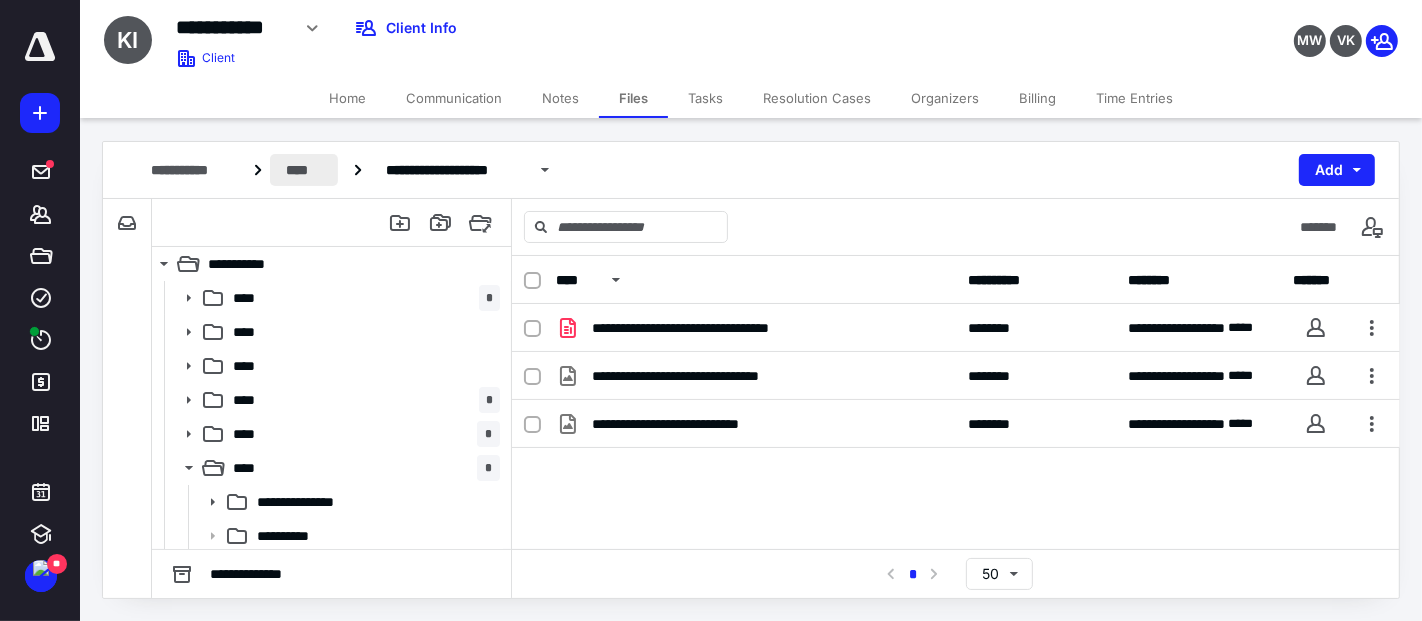 click on "****" at bounding box center (303, 170) 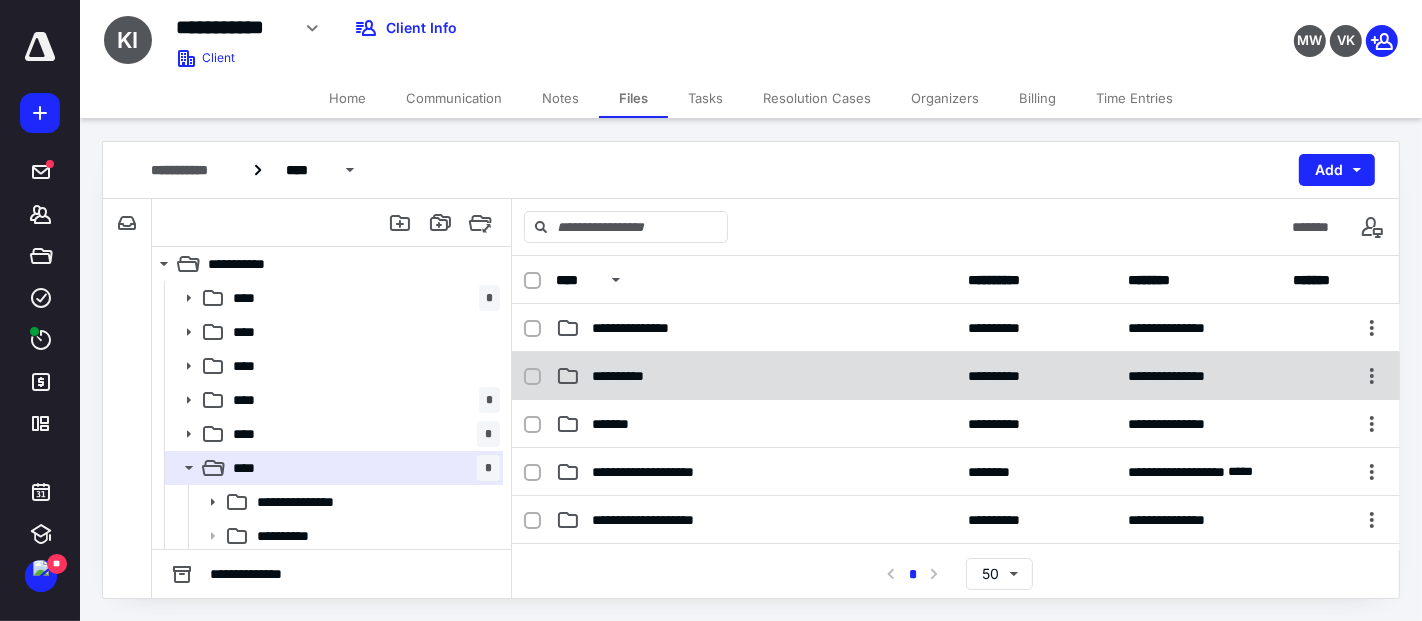 click on "**********" at bounding box center (956, 376) 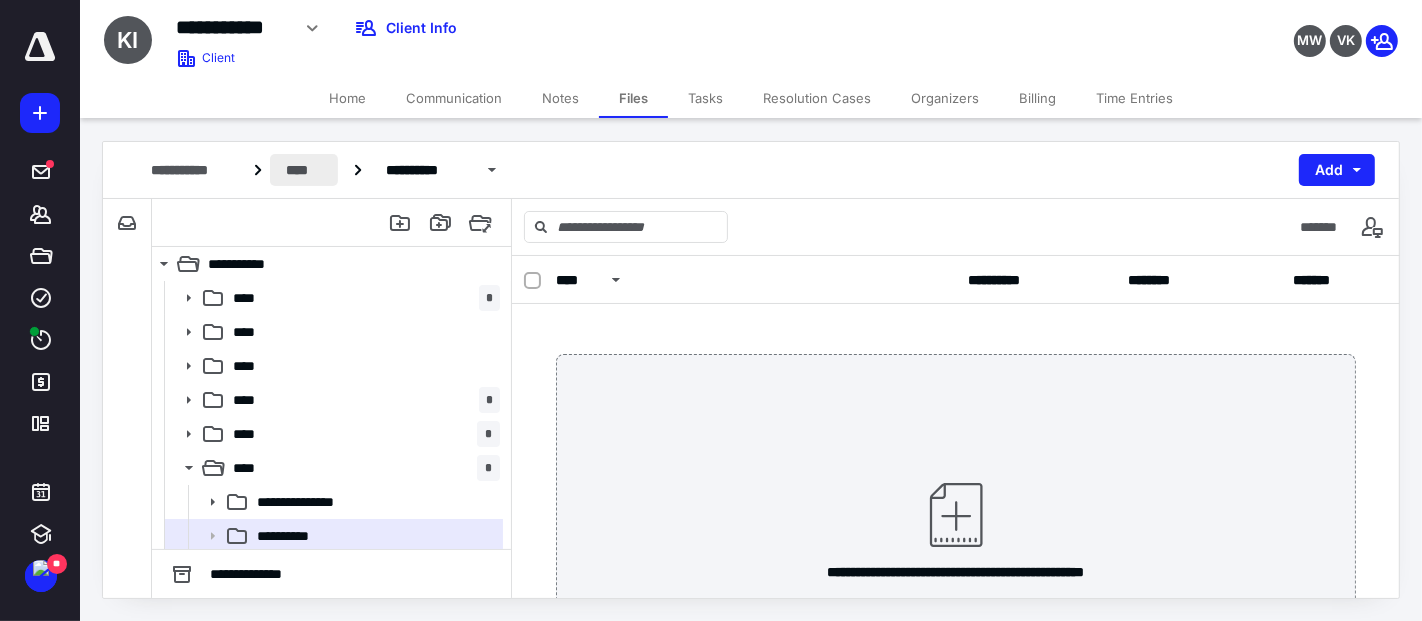 click on "****" at bounding box center [303, 170] 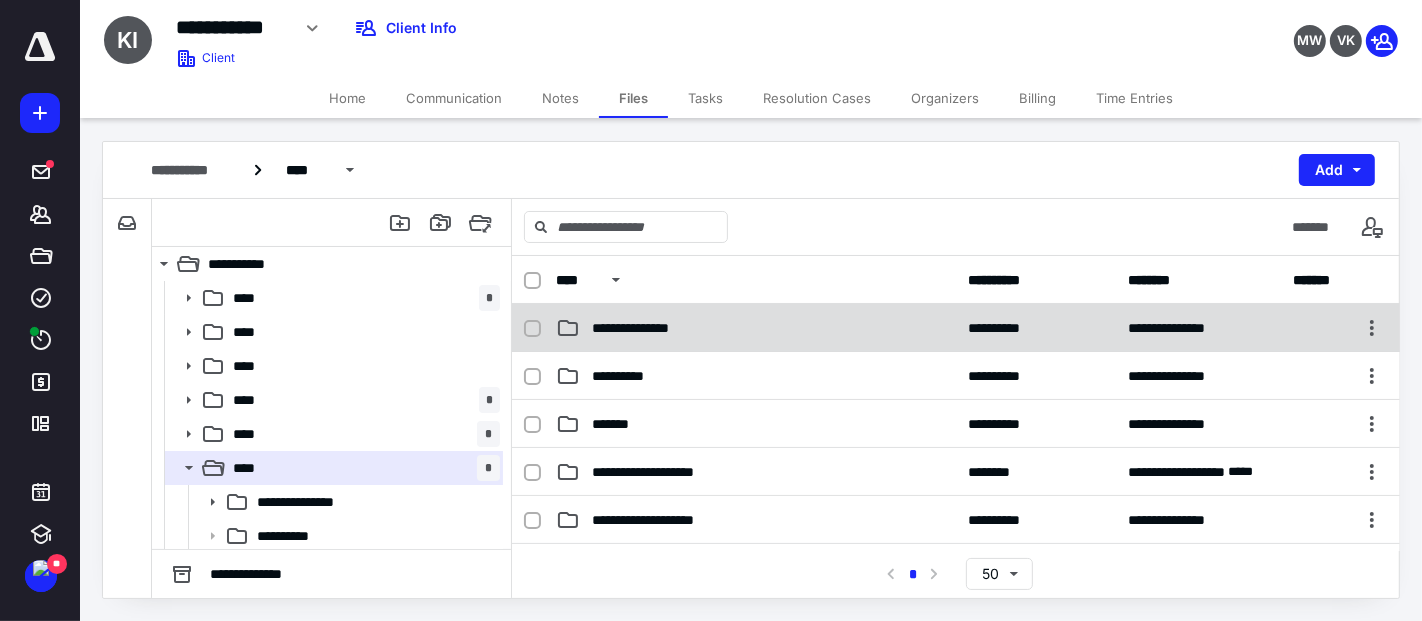 click on "**********" at bounding box center [647, 328] 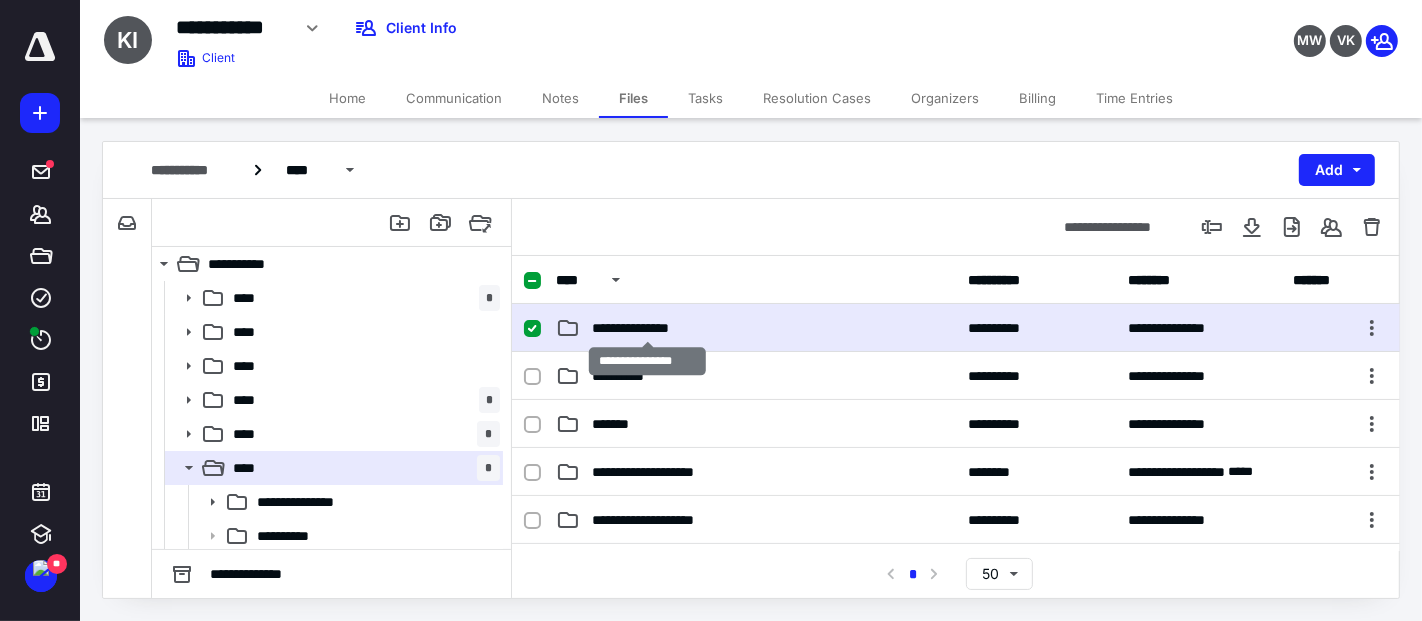click on "**********" at bounding box center [647, 328] 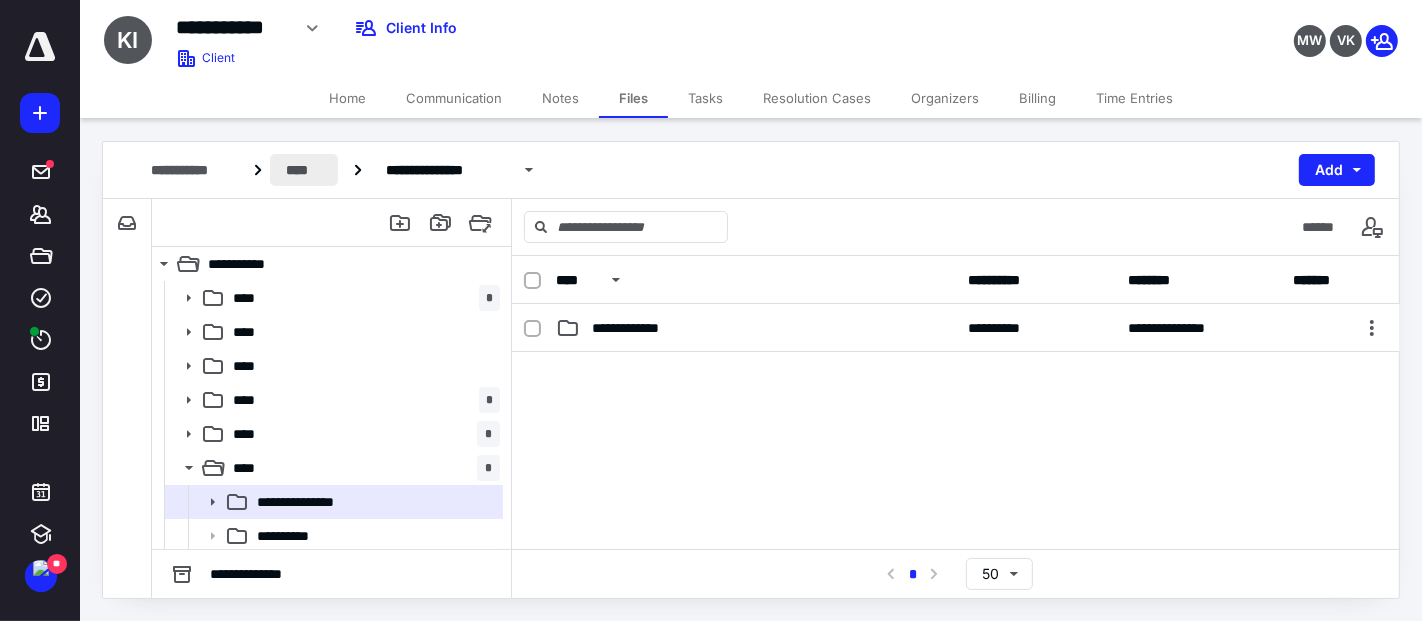 click on "****" at bounding box center [303, 170] 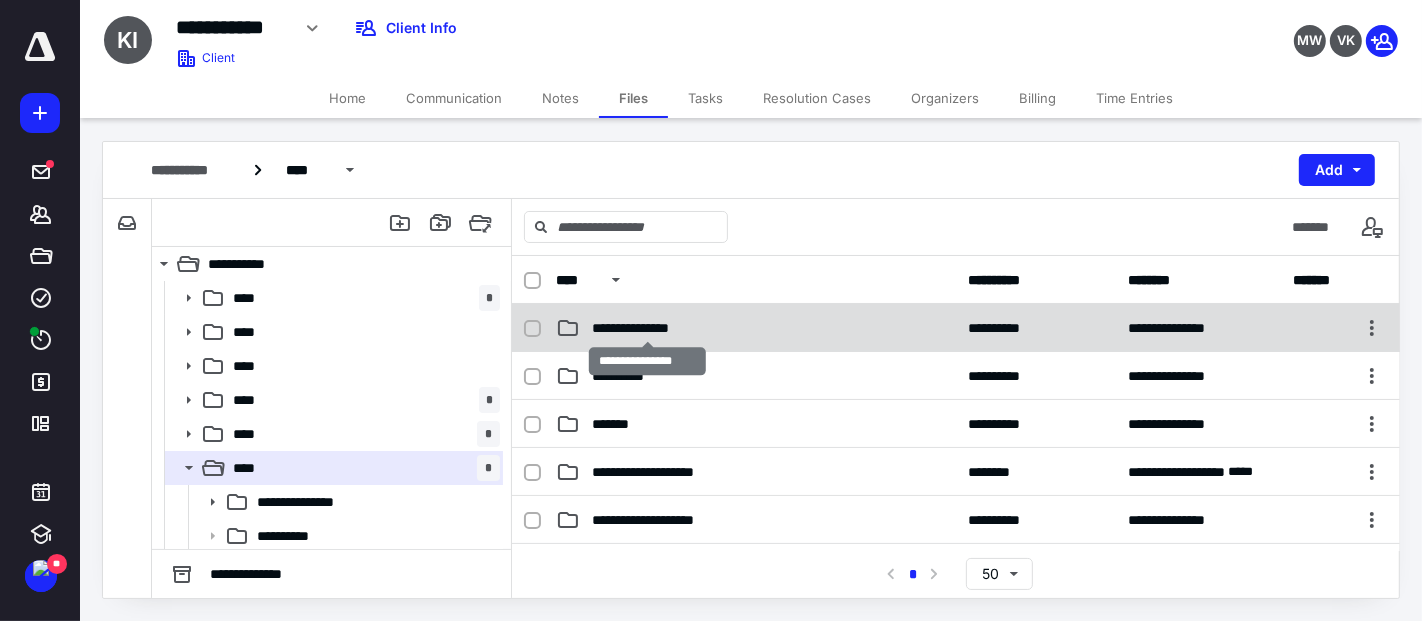 scroll, scrollTop: 111, scrollLeft: 0, axis: vertical 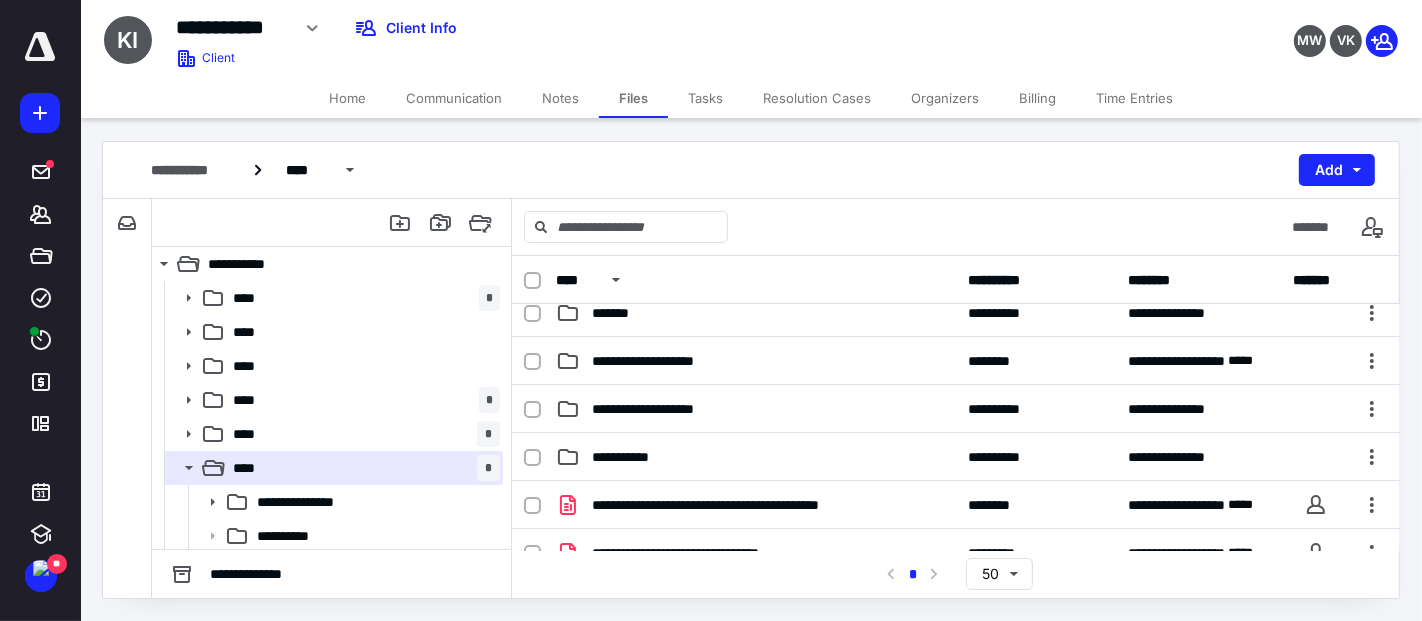 click on "**********" at bounding box center (634, 457) 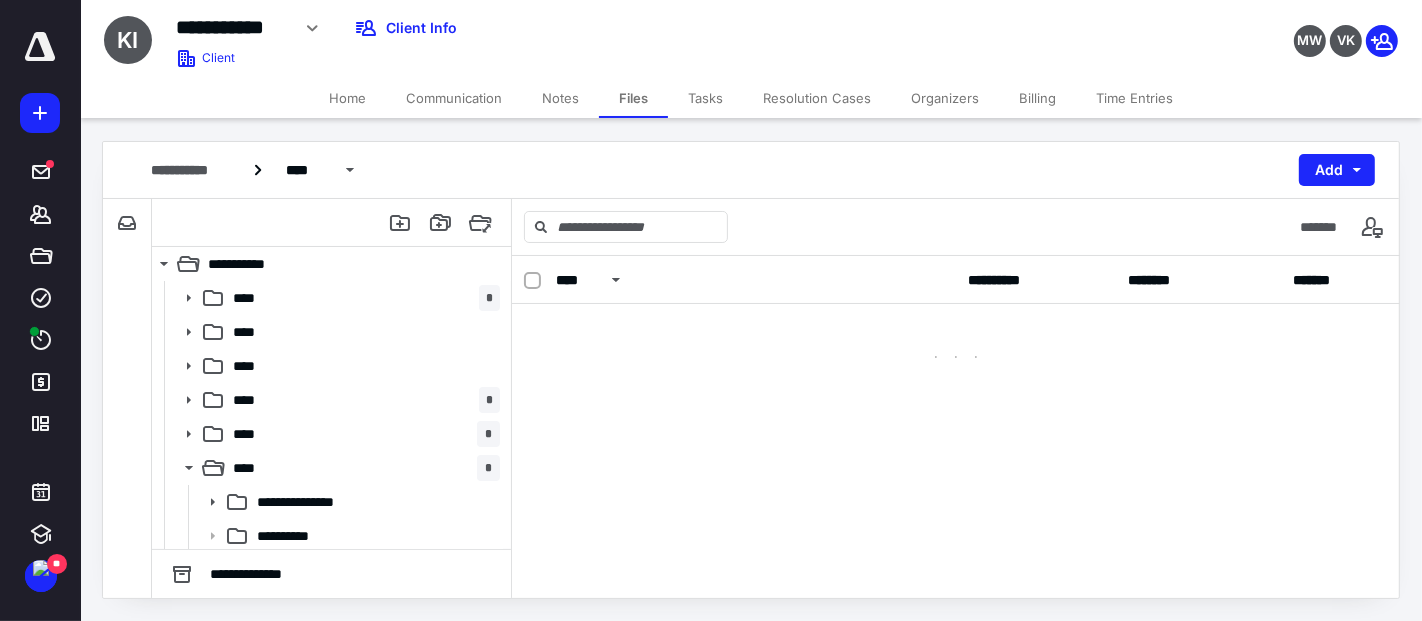 scroll, scrollTop: 0, scrollLeft: 0, axis: both 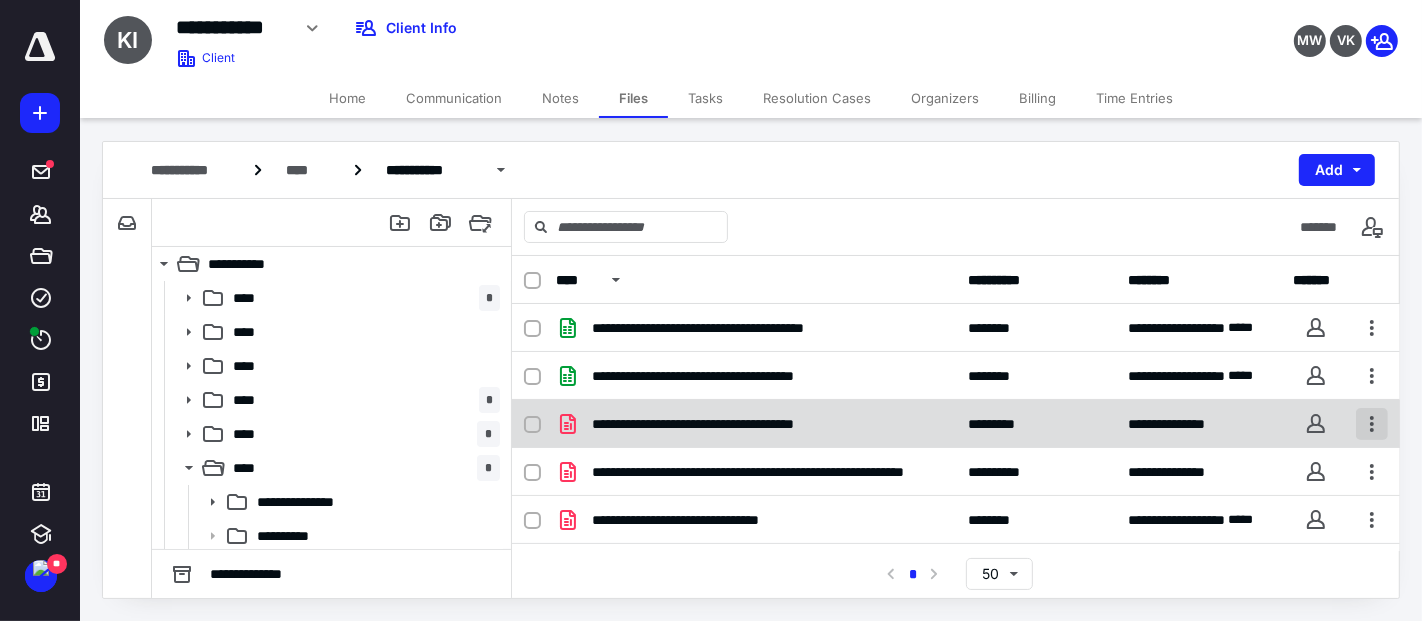 click at bounding box center [1372, 424] 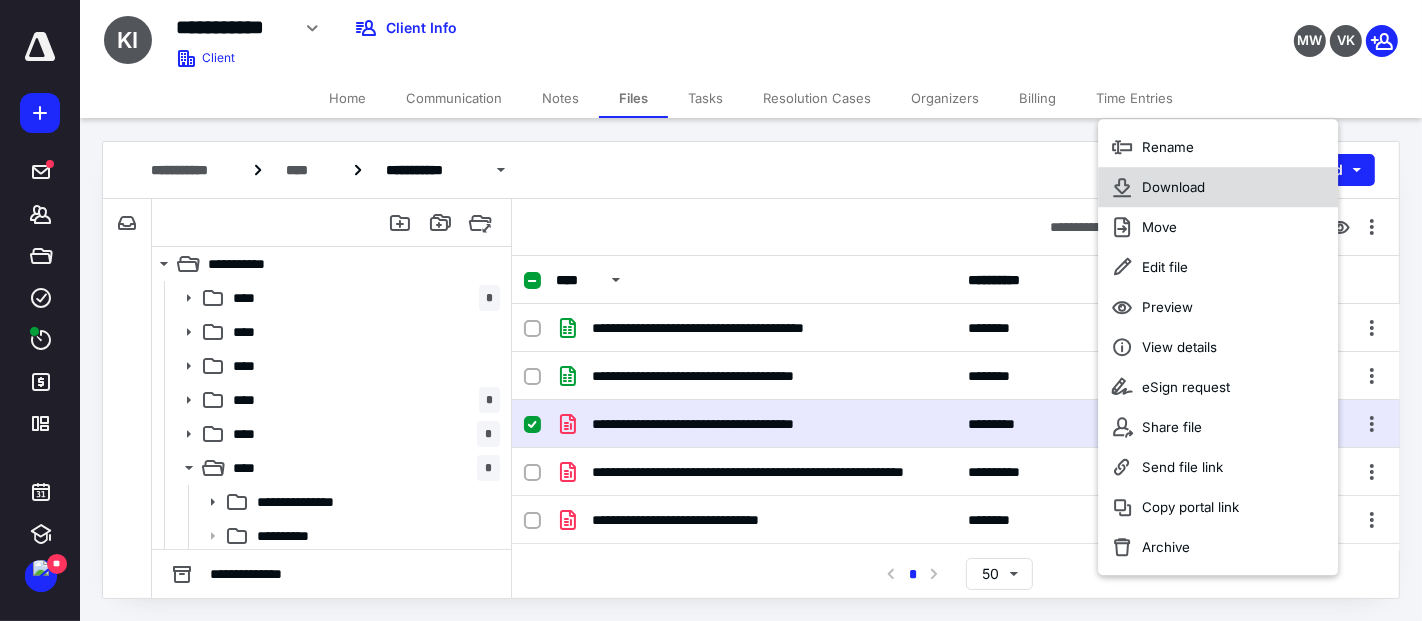 click on "Download" at bounding box center (1174, 187) 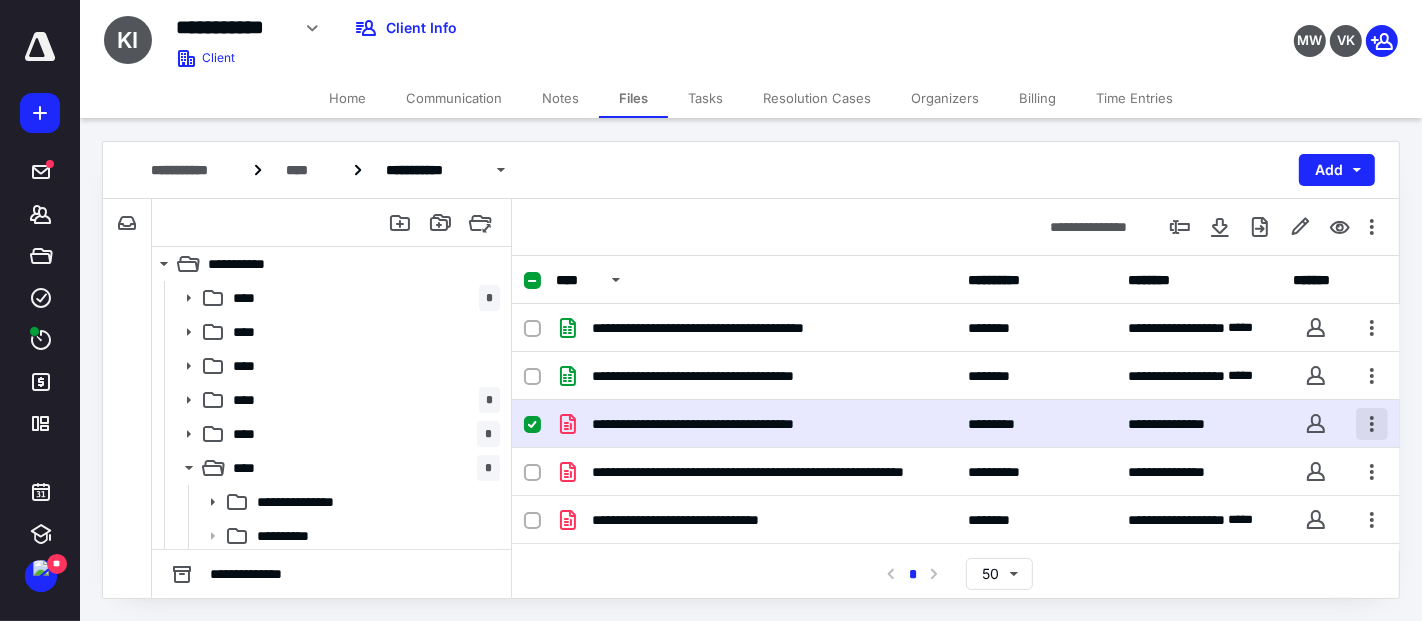 click at bounding box center [1372, 424] 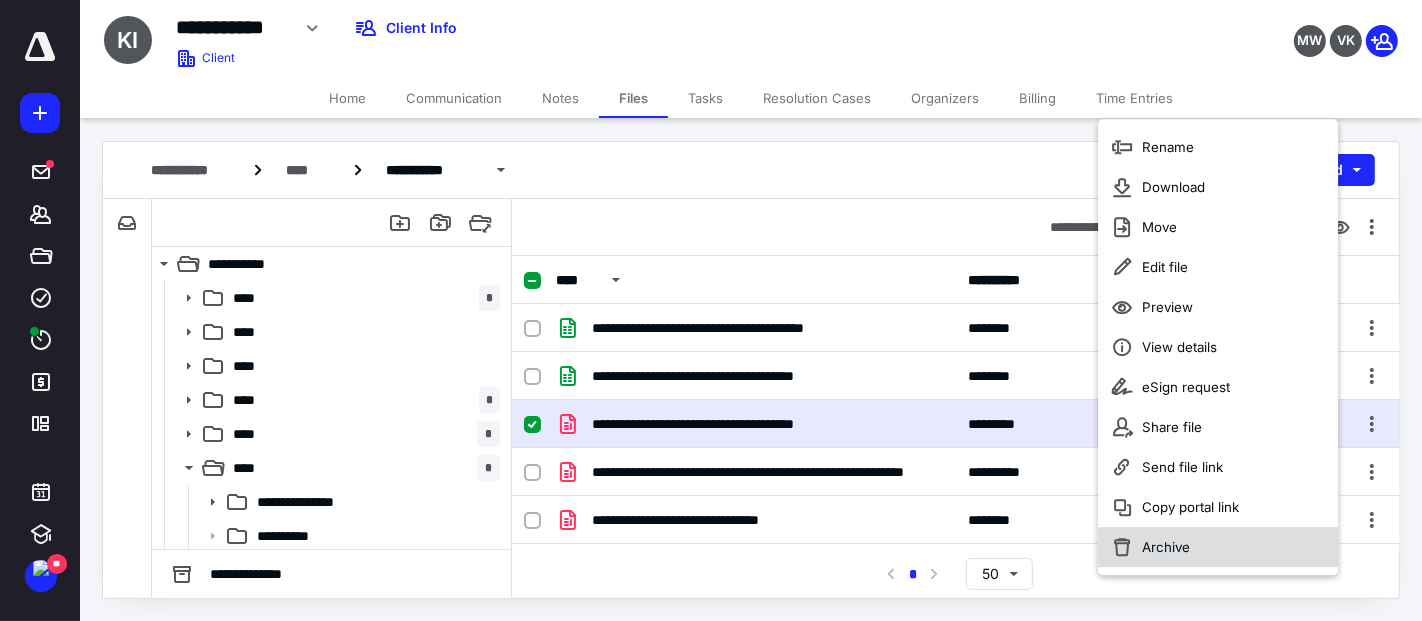 click on "Archive" at bounding box center (1219, 547) 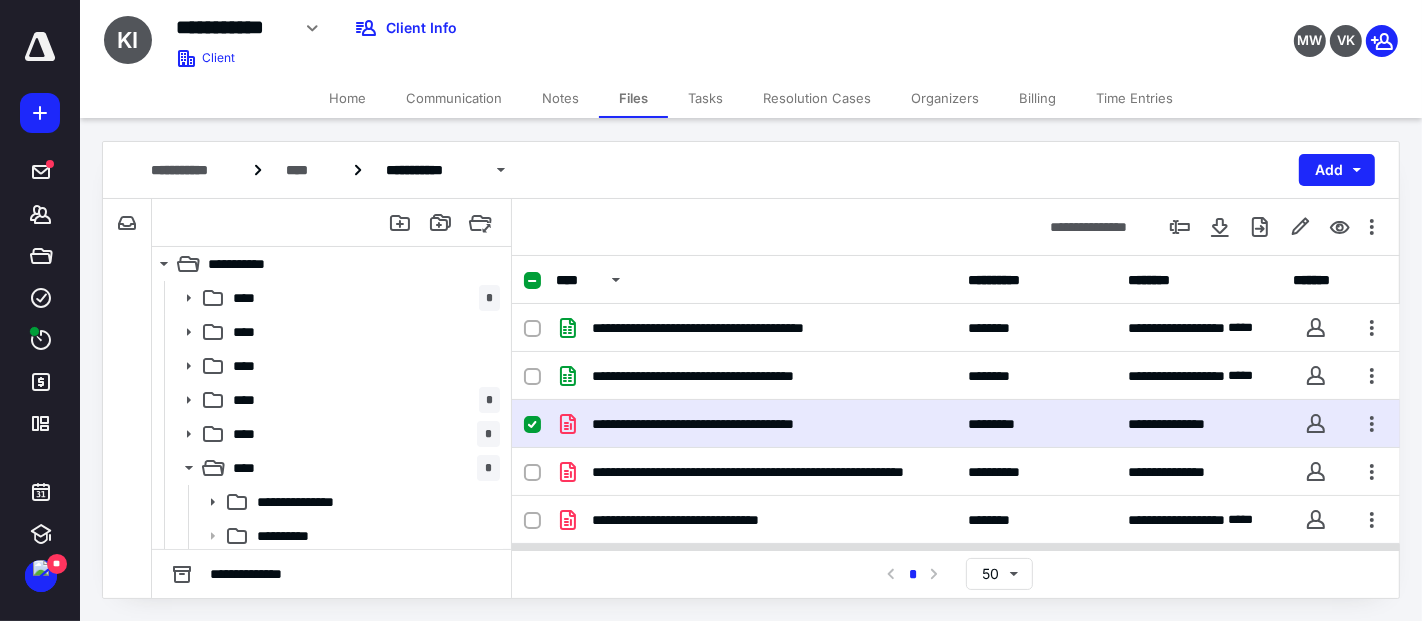 checkbox on "false" 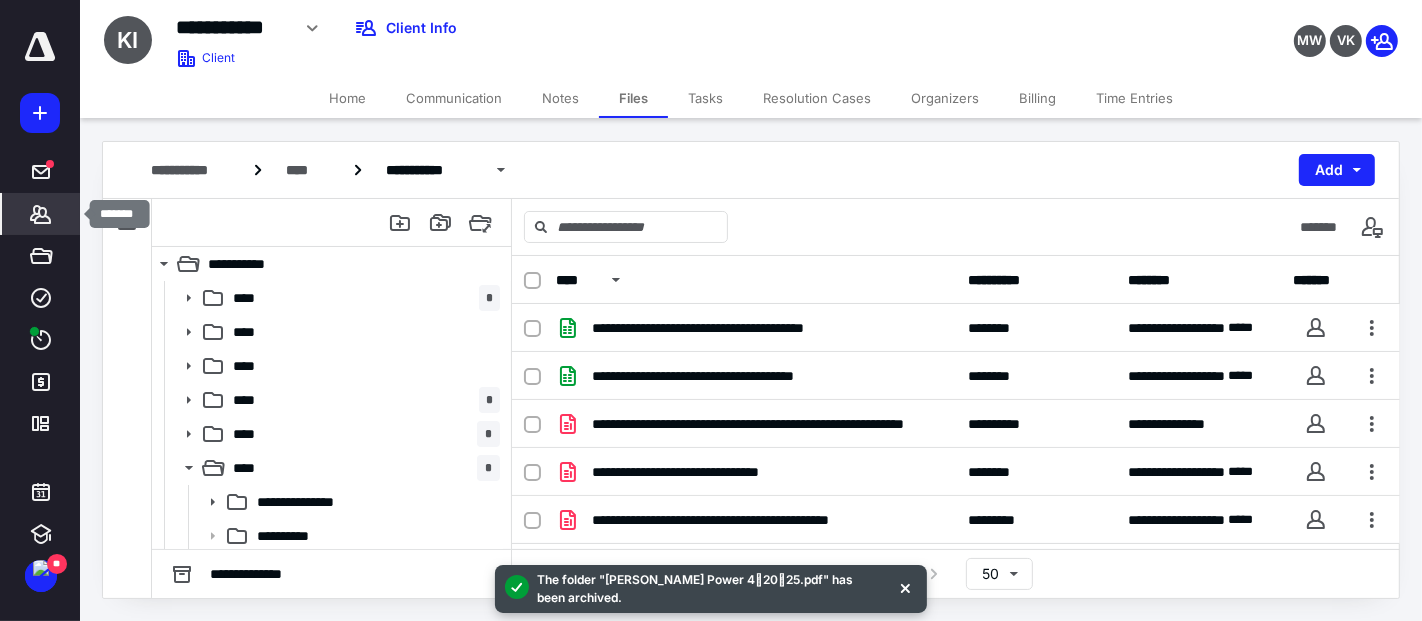click 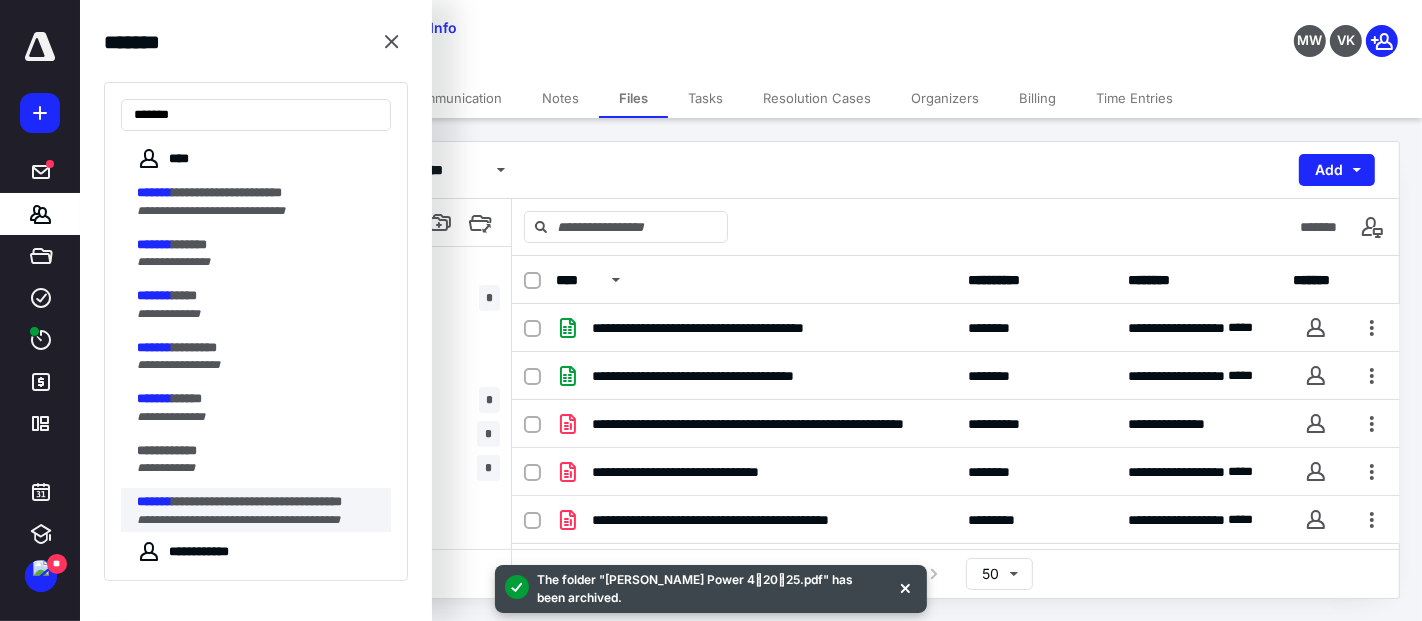 type on "*******" 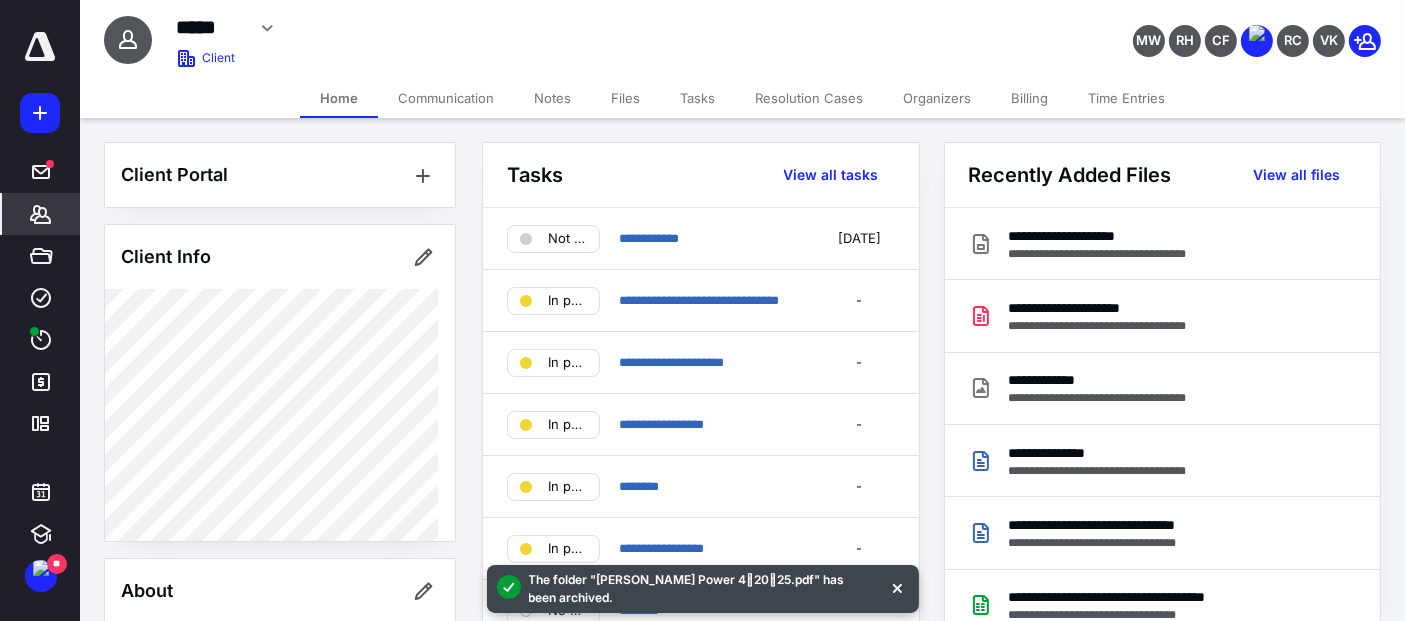 click on "Files" at bounding box center (625, 98) 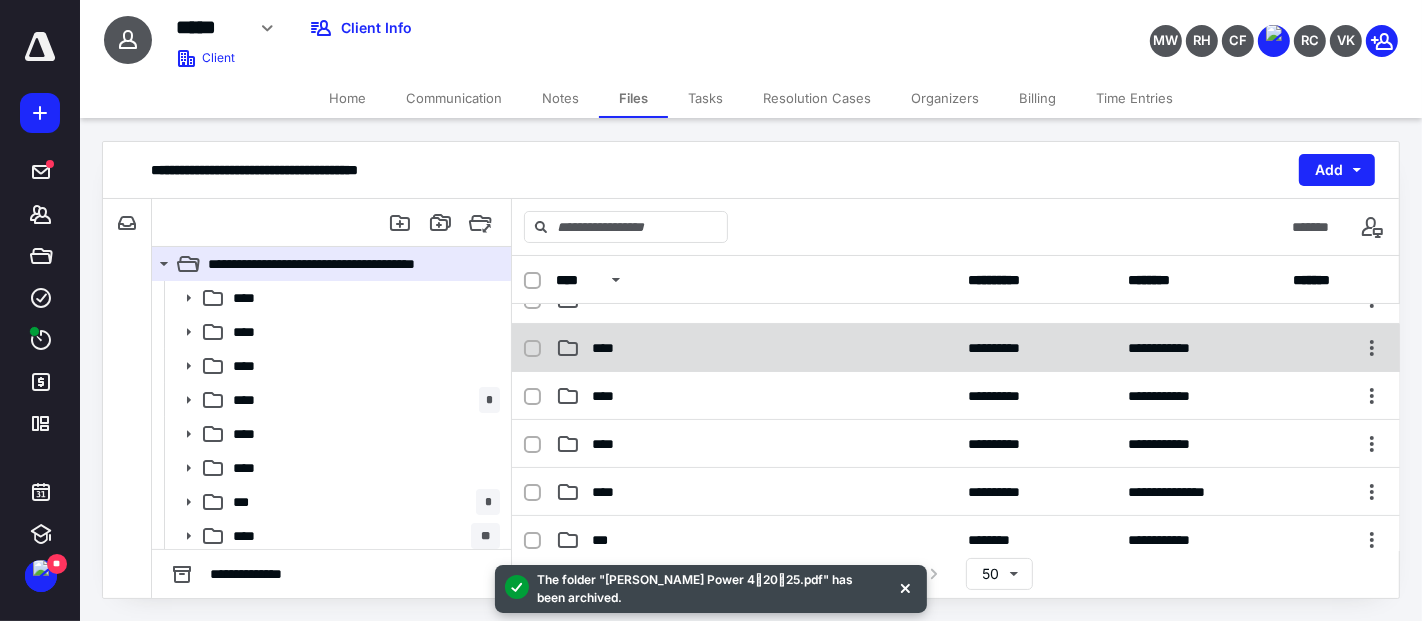 scroll, scrollTop: 111, scrollLeft: 0, axis: vertical 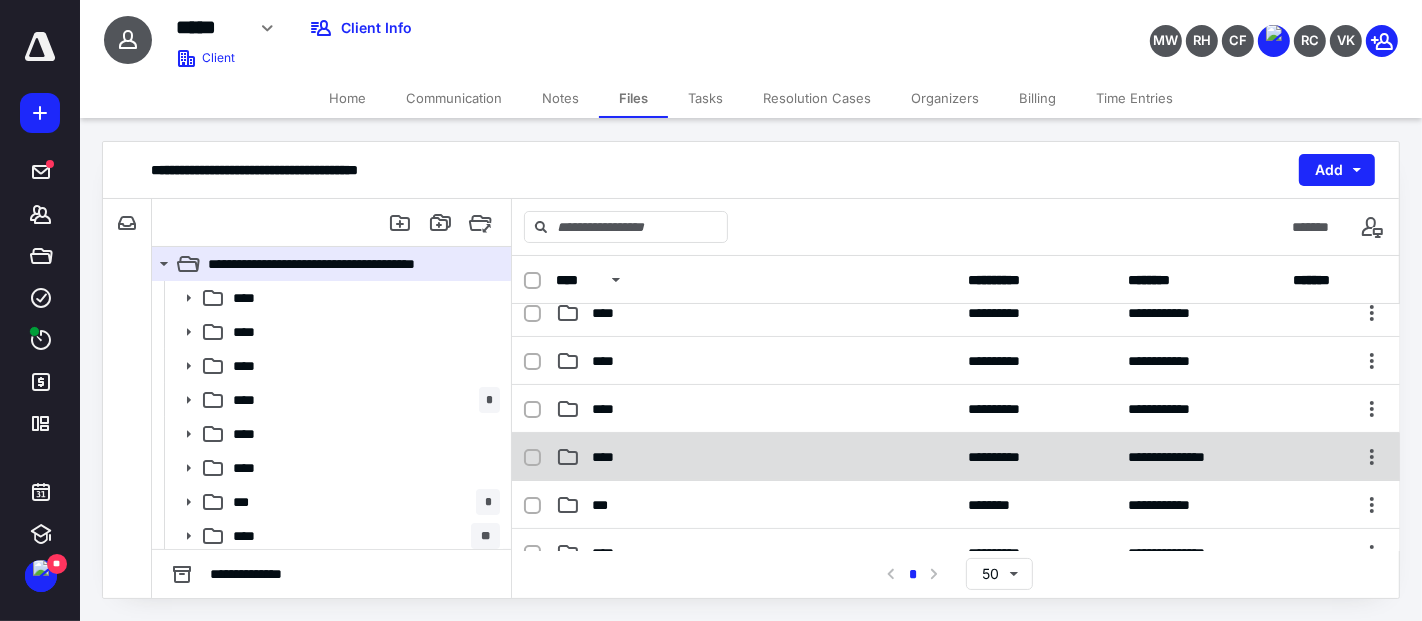 click on "****" at bounding box center [756, 457] 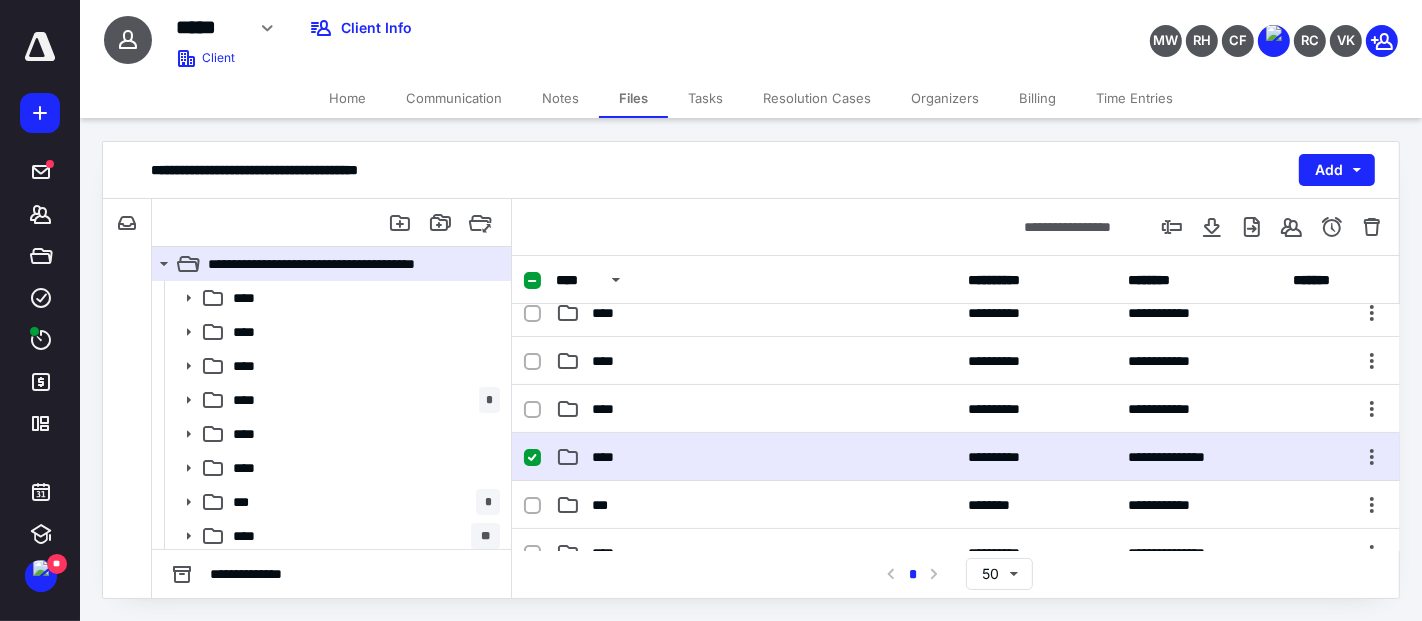 click on "****" at bounding box center [756, 457] 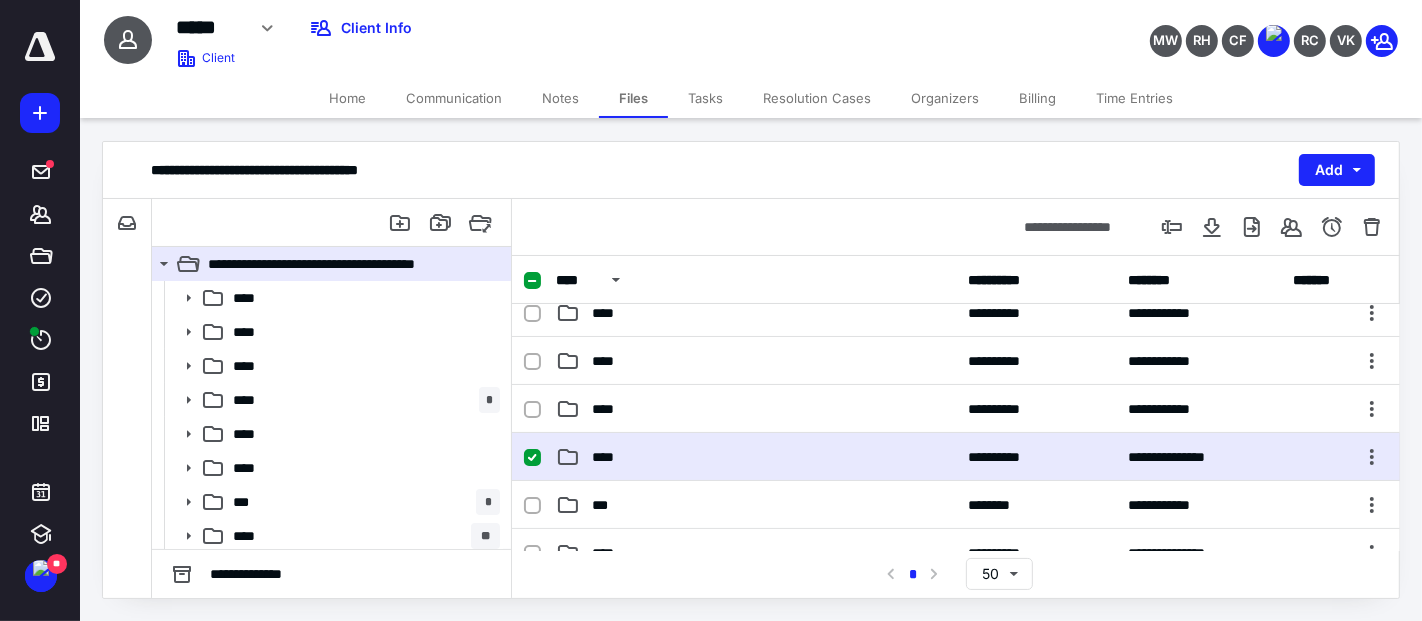 scroll, scrollTop: 0, scrollLeft: 0, axis: both 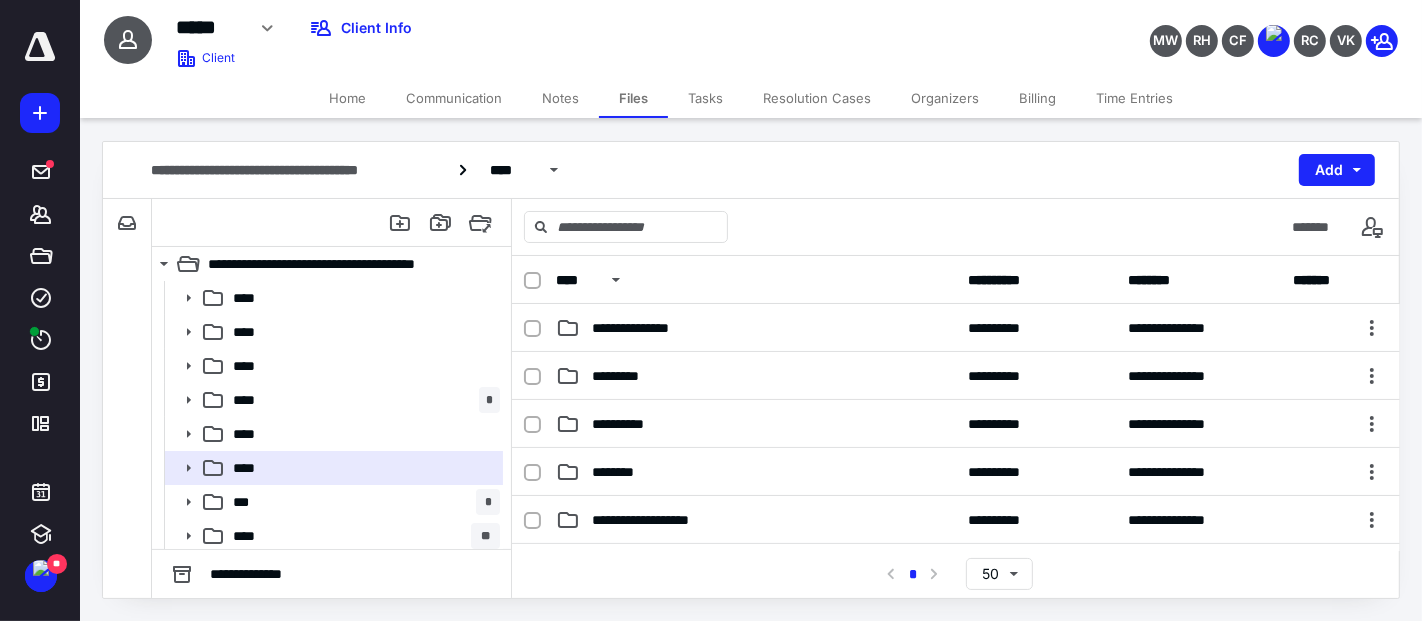 click on "**********" at bounding box center (956, 472) 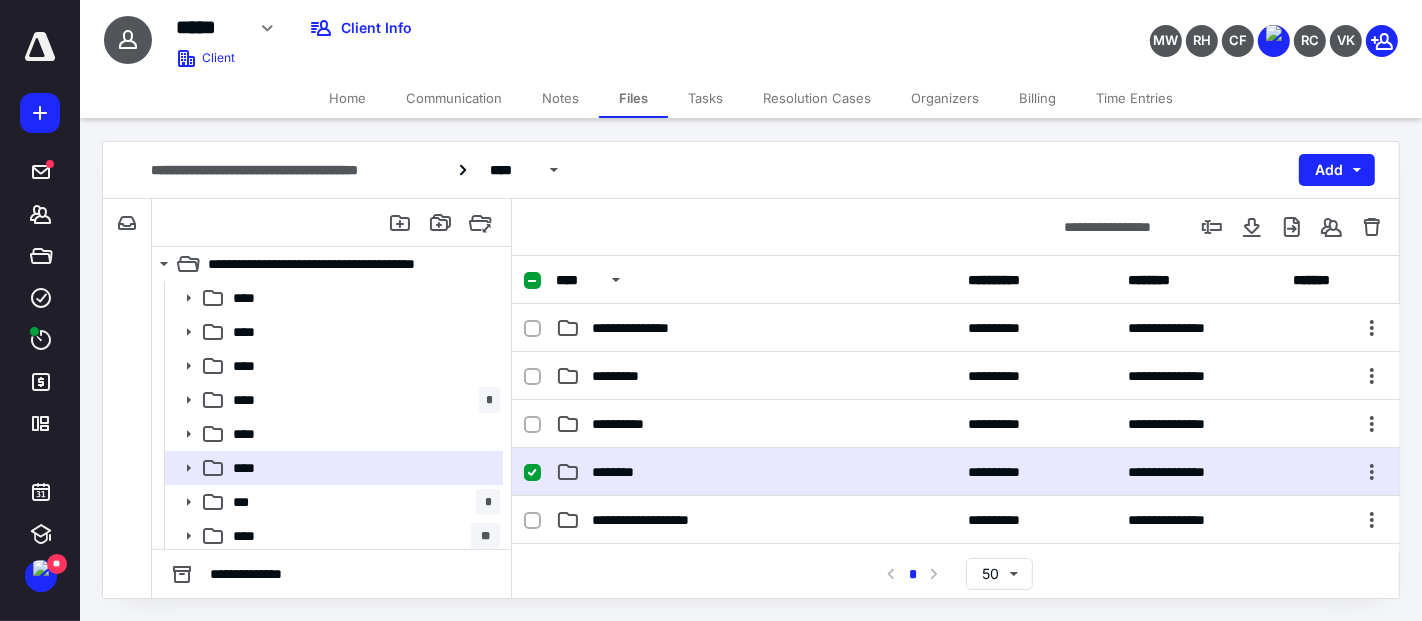 click on "**********" at bounding box center [956, 472] 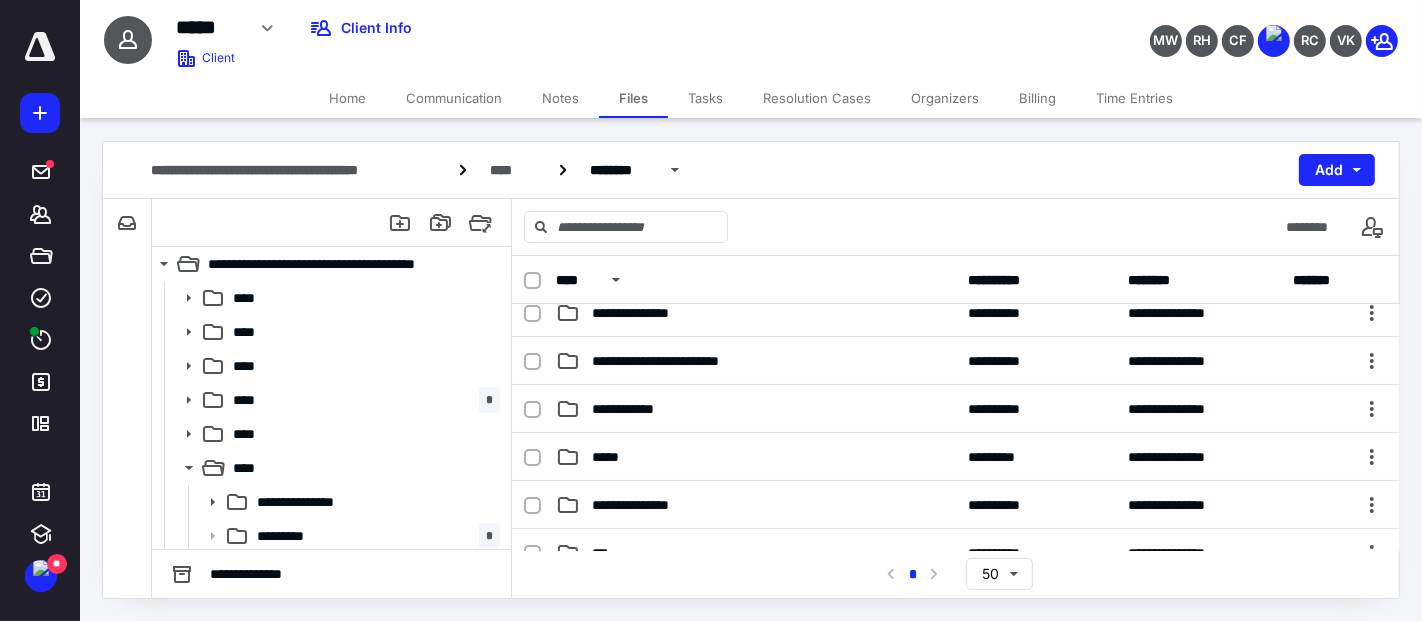 scroll, scrollTop: 222, scrollLeft: 0, axis: vertical 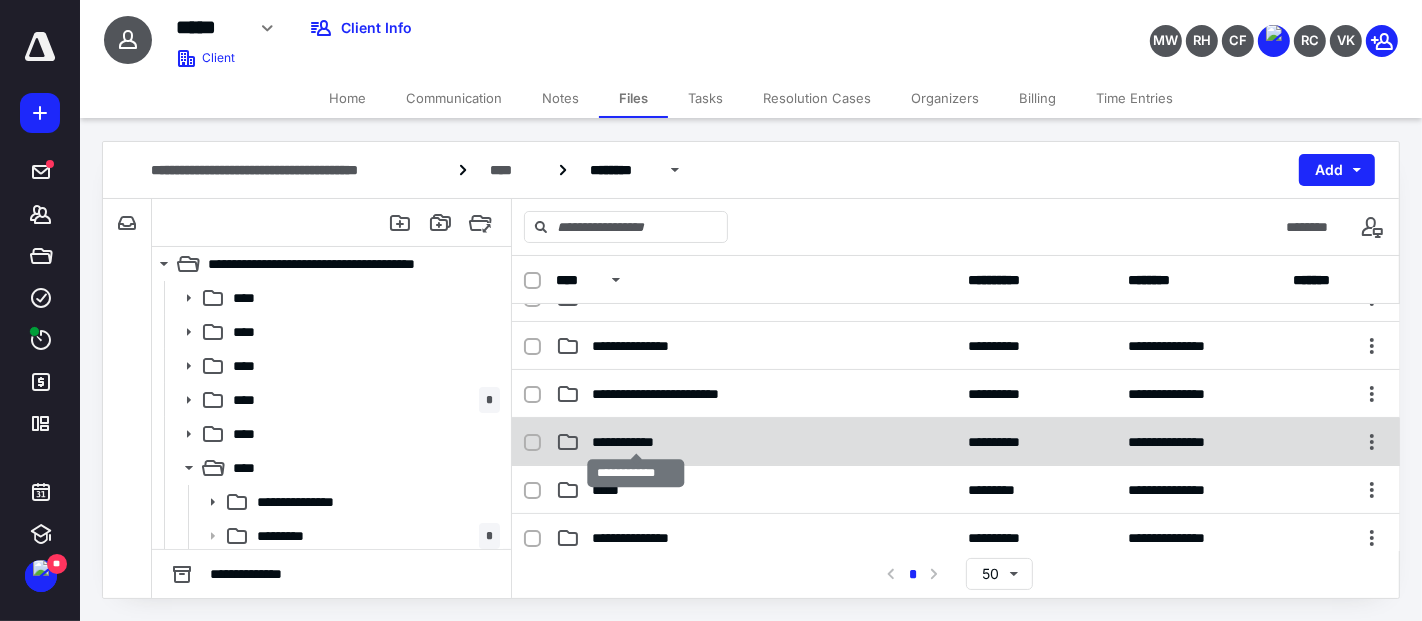 click on "**********" at bounding box center [636, 442] 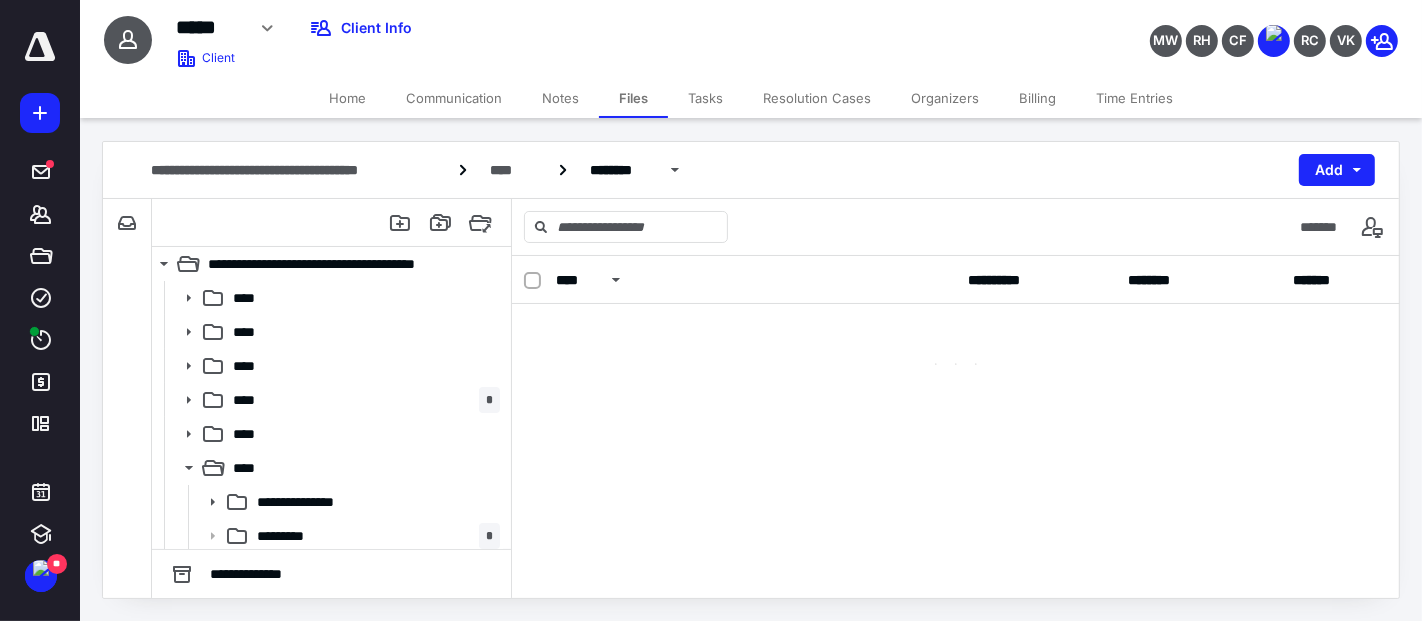 scroll, scrollTop: 0, scrollLeft: 0, axis: both 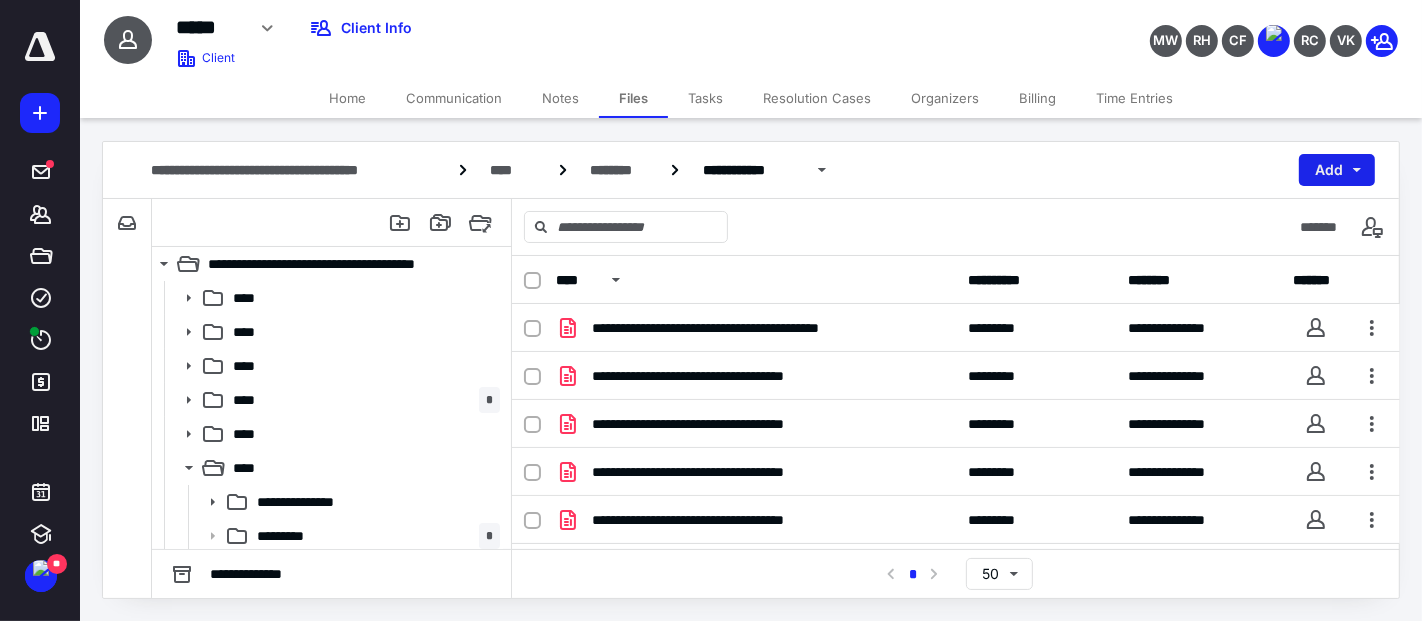click on "Add" at bounding box center (1337, 170) 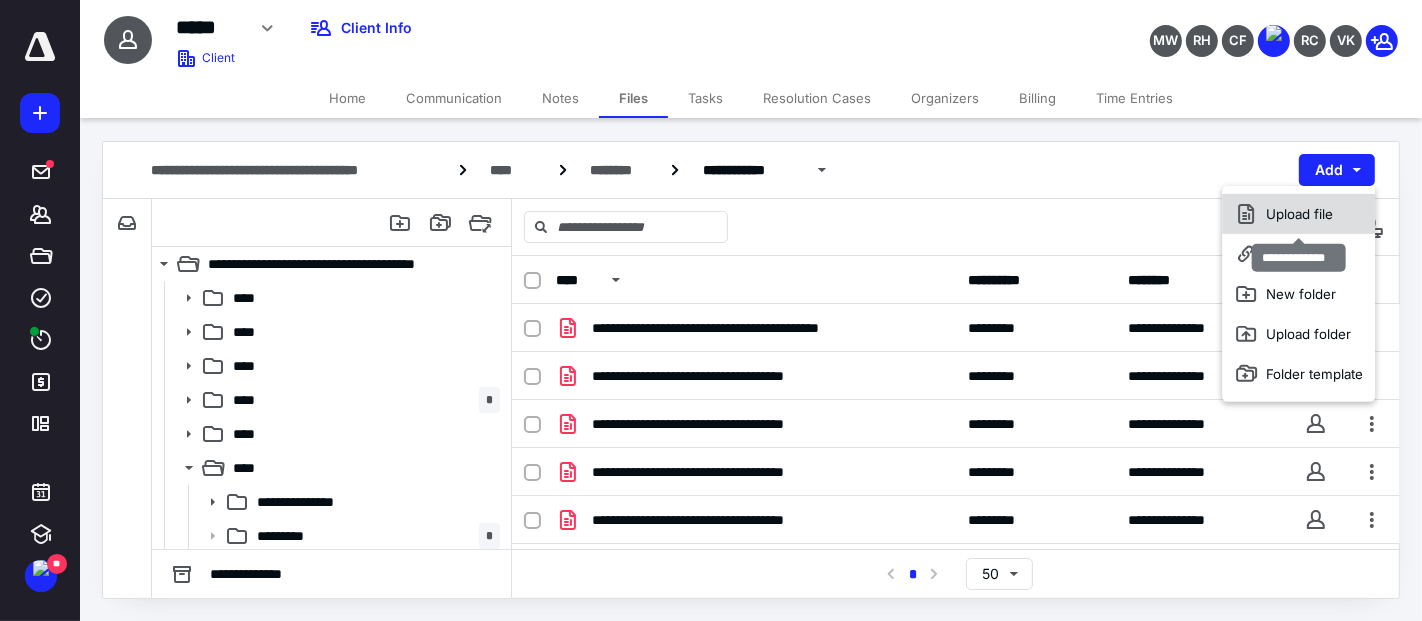 click on "Upload file" at bounding box center [1299, 214] 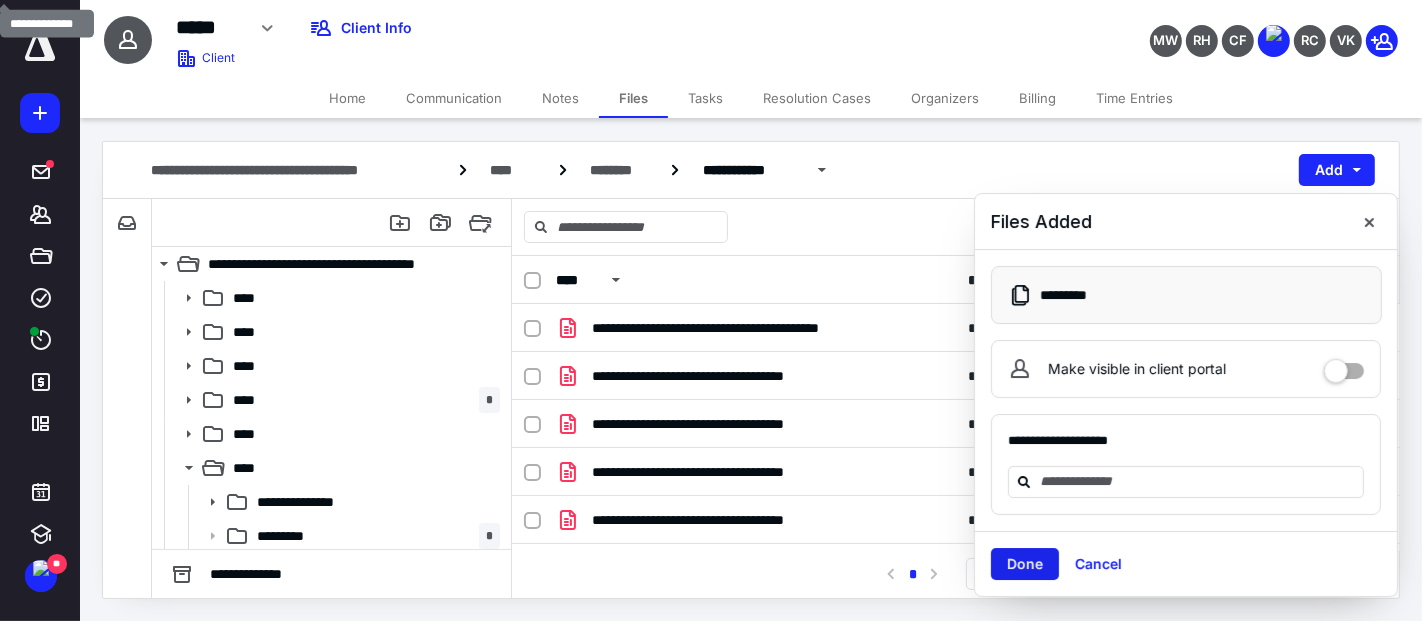 click on "Done" at bounding box center (1025, 564) 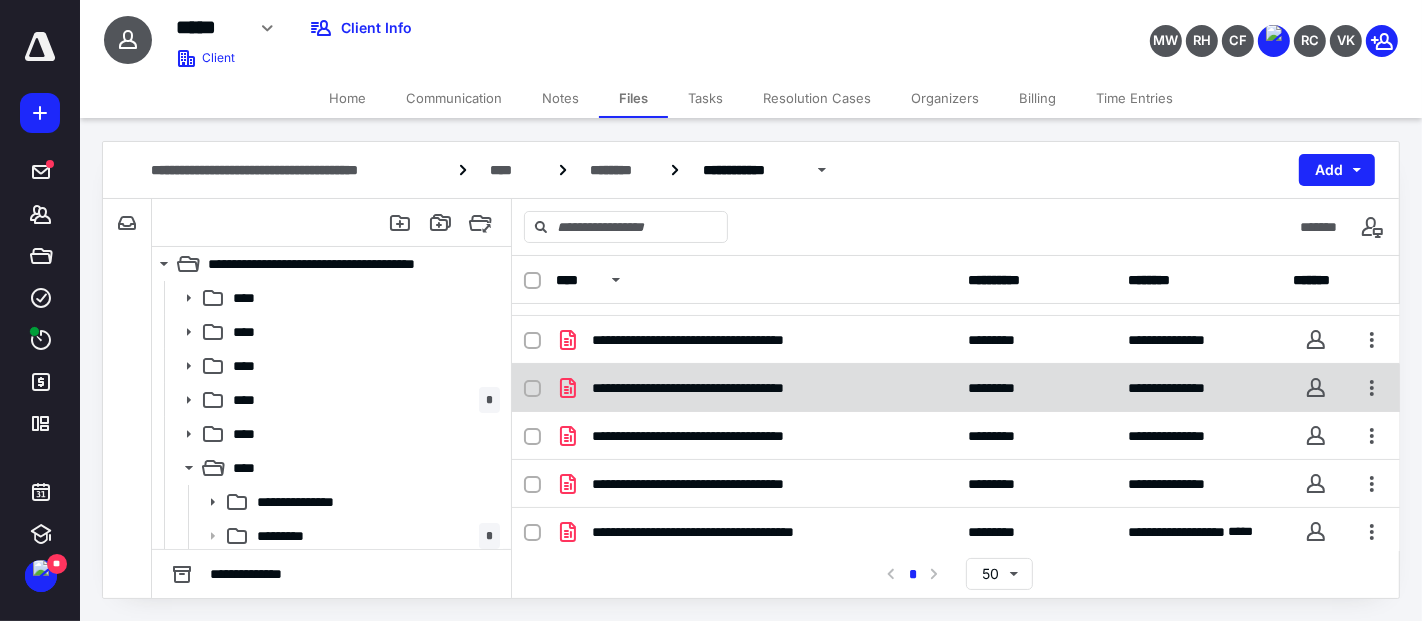 scroll, scrollTop: 53, scrollLeft: 0, axis: vertical 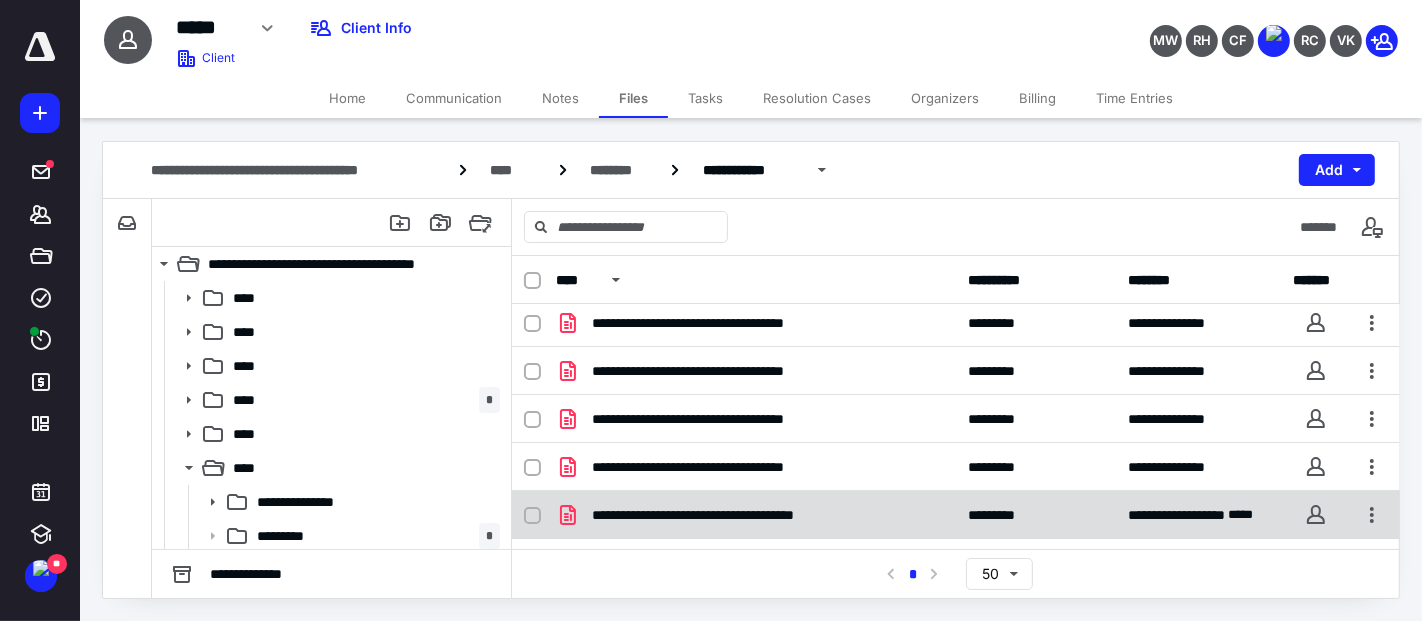 click on "**********" at bounding box center (756, 515) 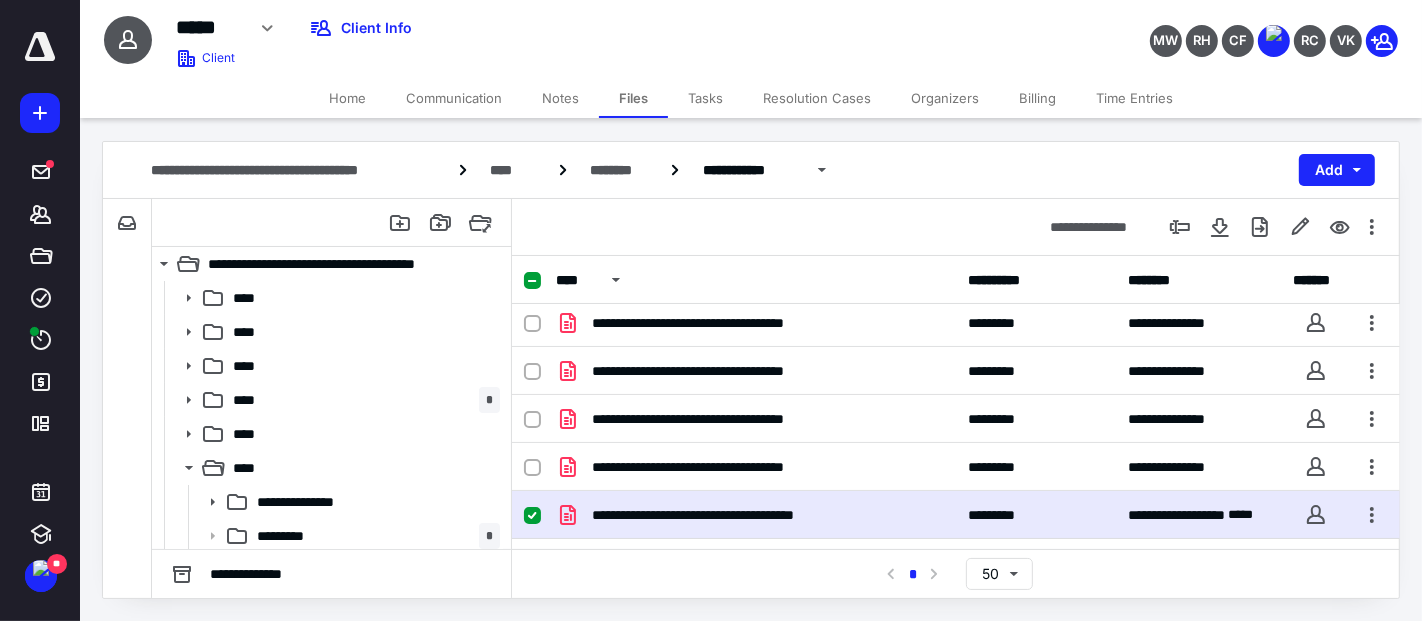 click on "**********" at bounding box center [756, 515] 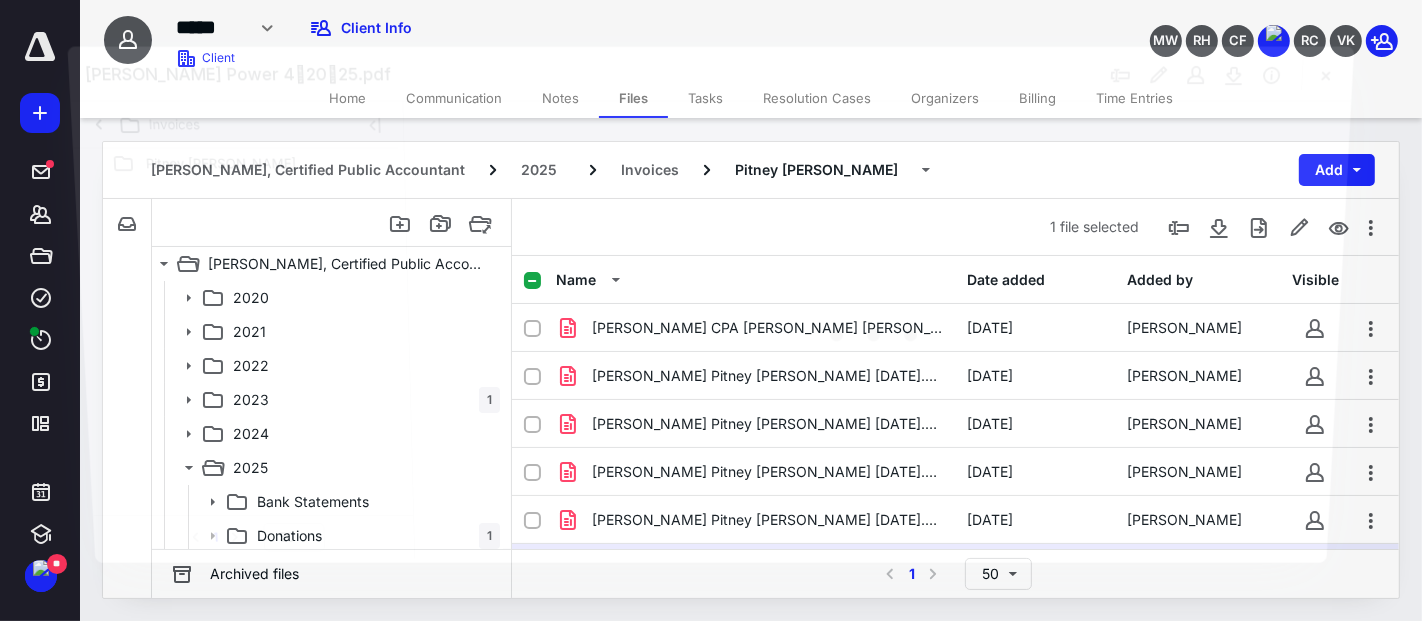 scroll, scrollTop: 53, scrollLeft: 0, axis: vertical 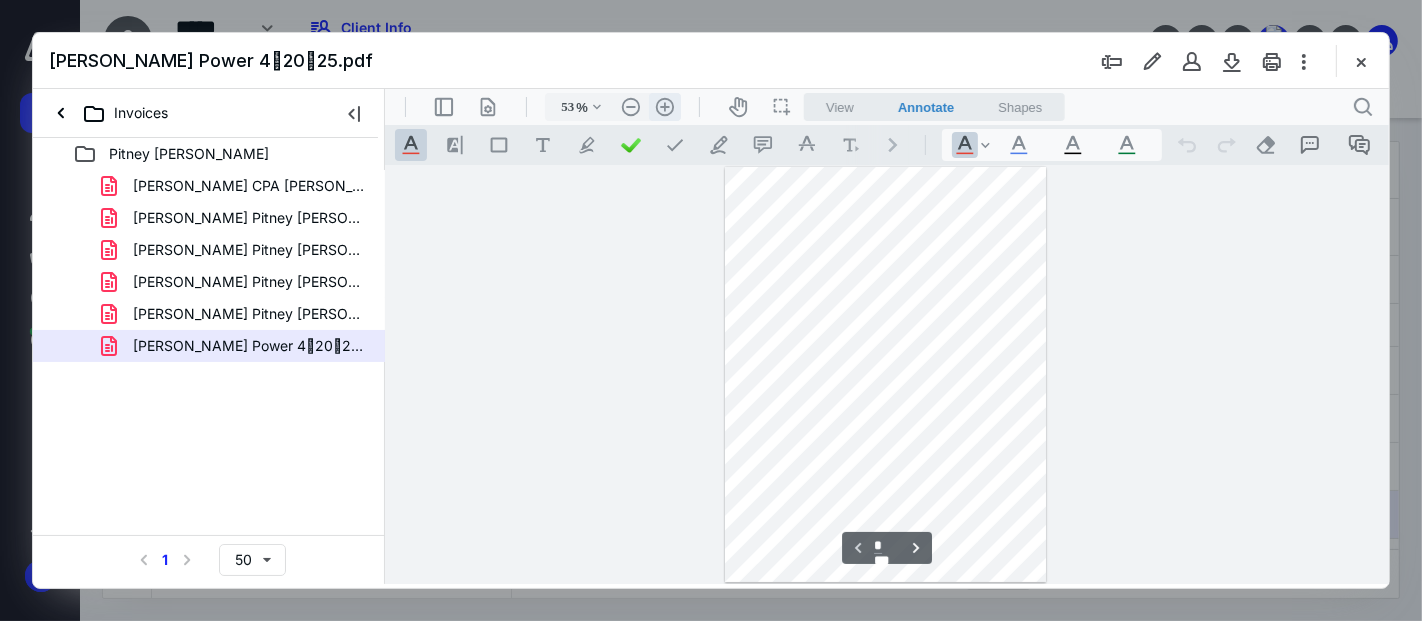 click on ".cls-1{fill:#abb0c4;} icon - header - zoom - in - line" at bounding box center (664, 106) 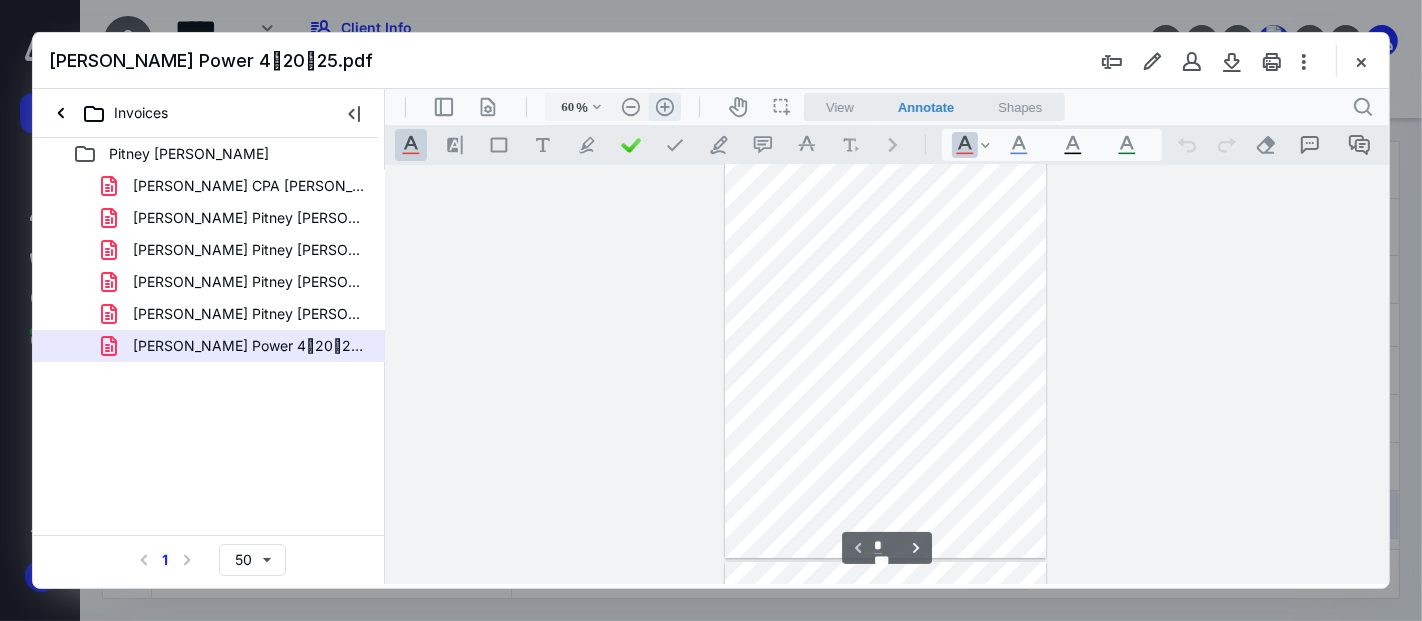 click on ".cls-1{fill:#abb0c4;} icon - header - zoom - in - line" at bounding box center [664, 106] 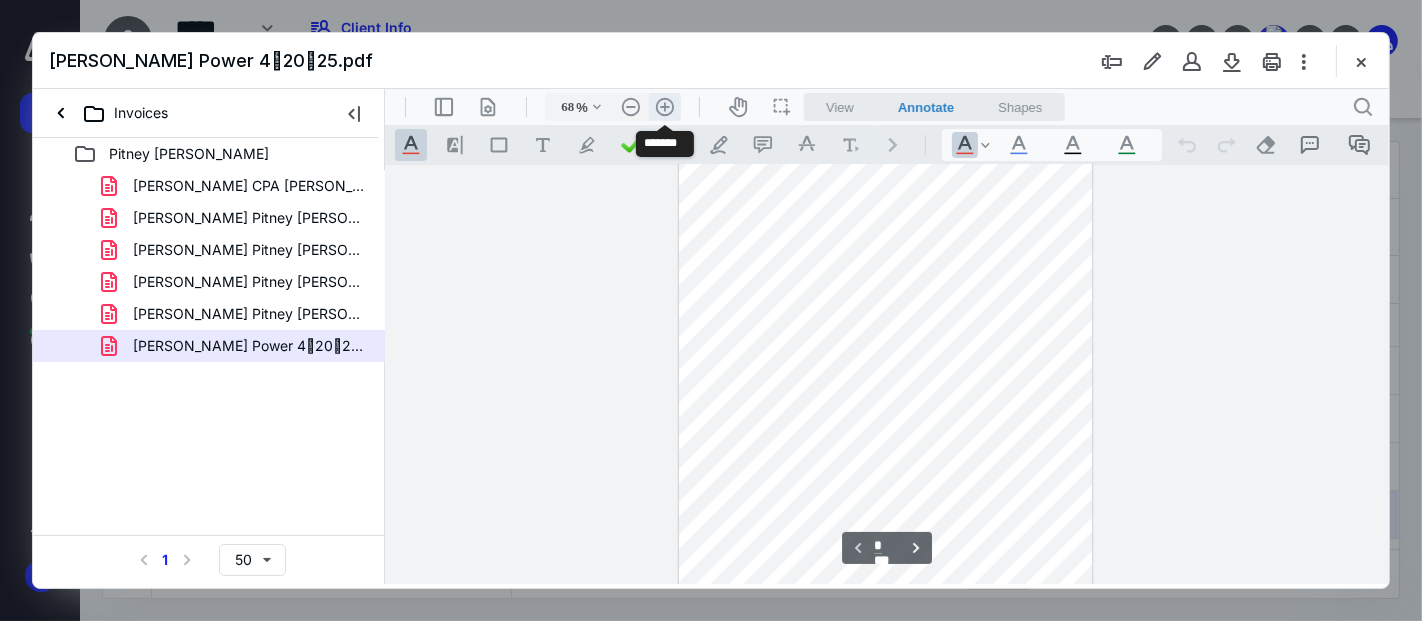 click on ".cls-1{fill:#abb0c4;} icon - header - zoom - in - line" at bounding box center [664, 106] 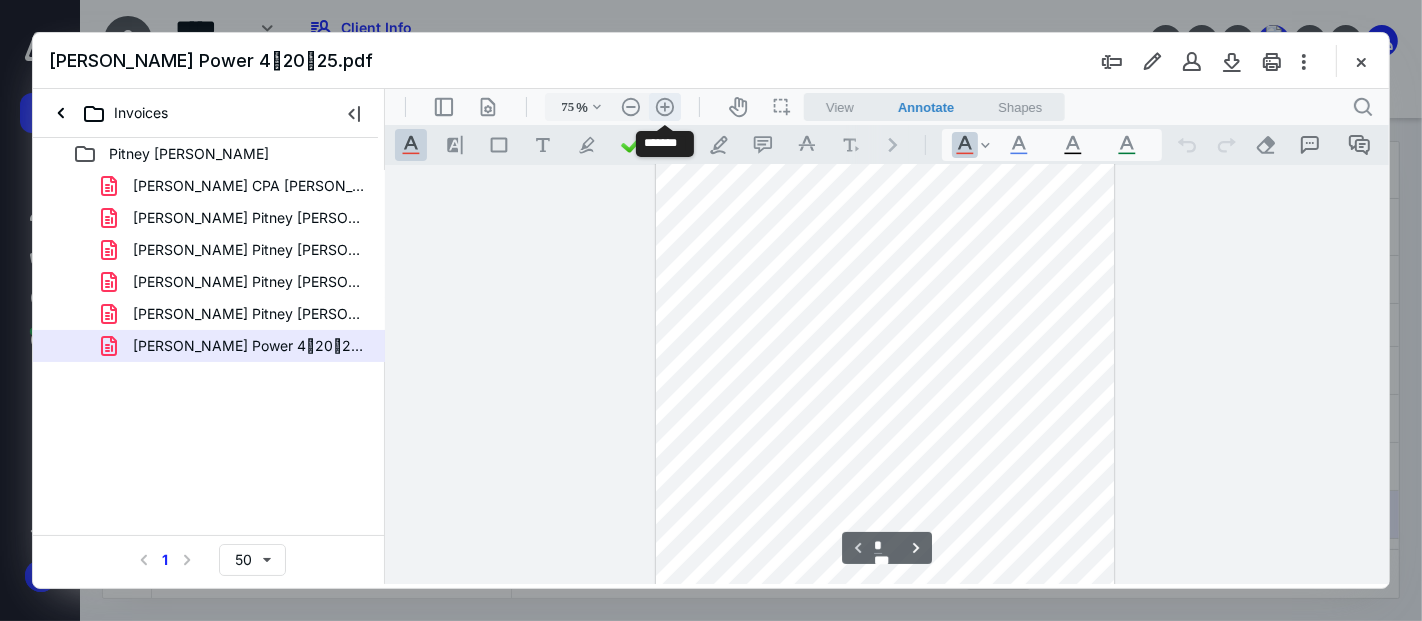 click on ".cls-1{fill:#abb0c4;} icon - header - zoom - in - line" at bounding box center [664, 106] 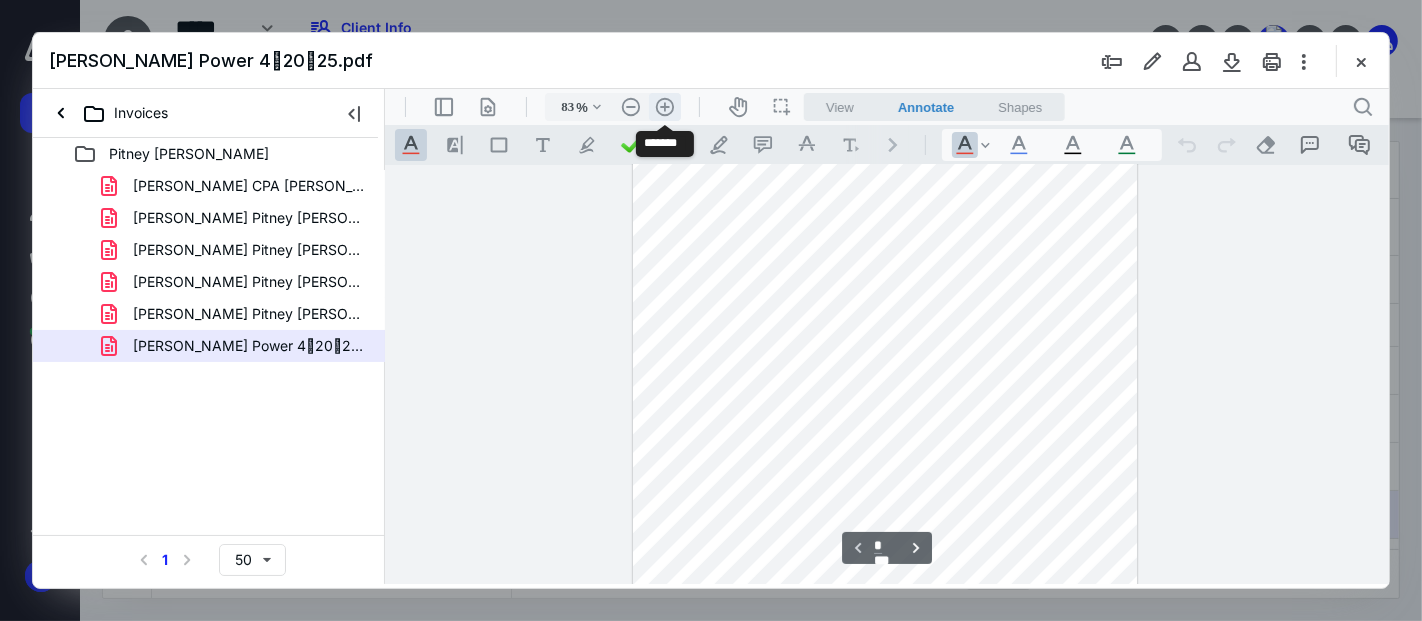 click on ".cls-1{fill:#abb0c4;} icon - header - zoom - in - line" at bounding box center [664, 106] 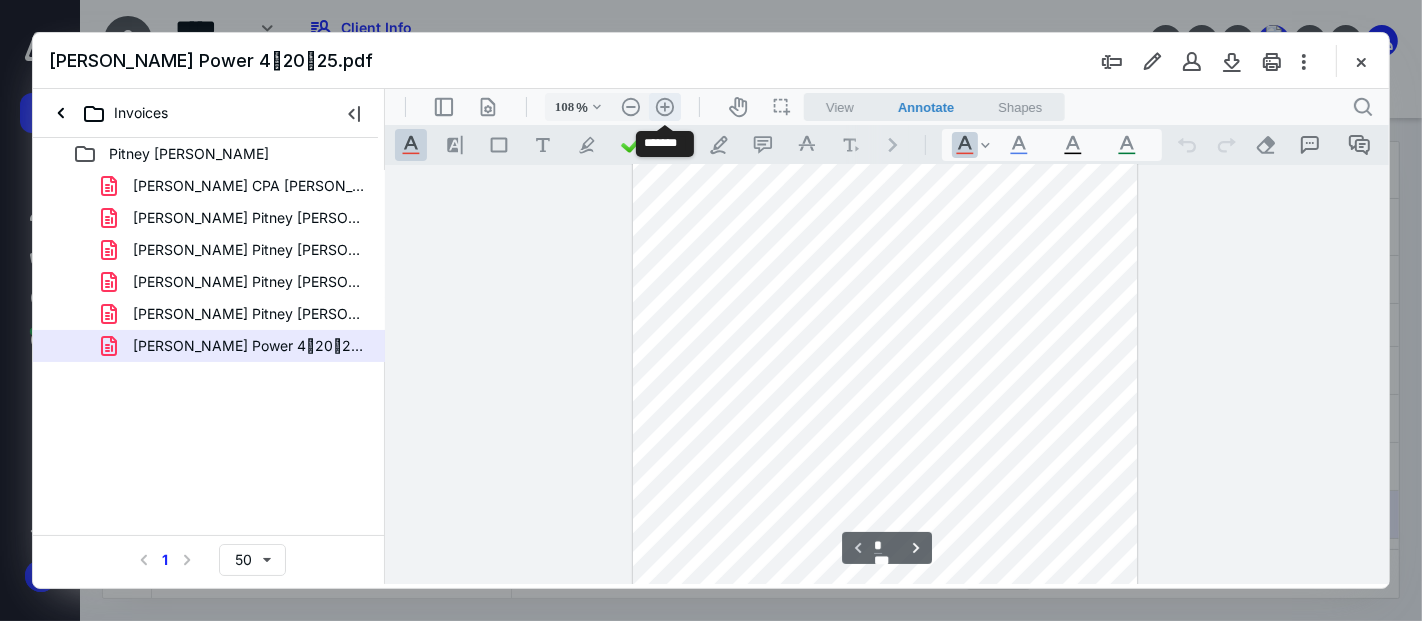 scroll, scrollTop: 179, scrollLeft: 0, axis: vertical 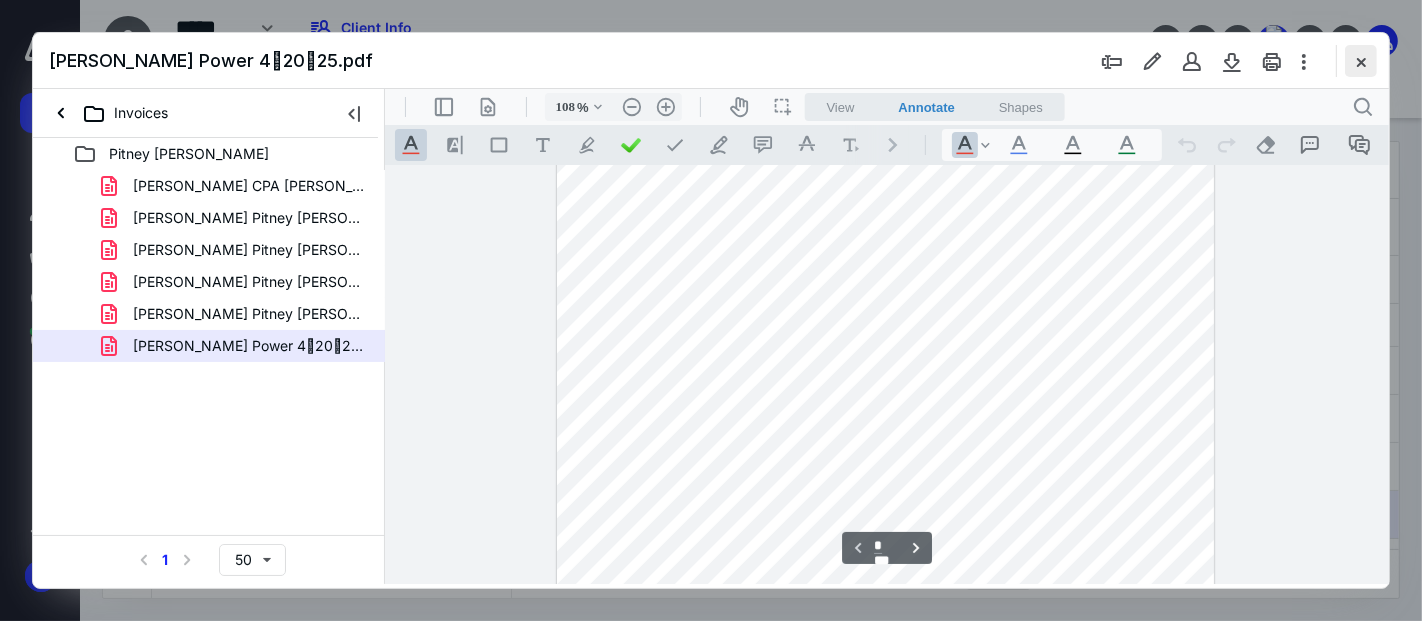 click at bounding box center [1361, 61] 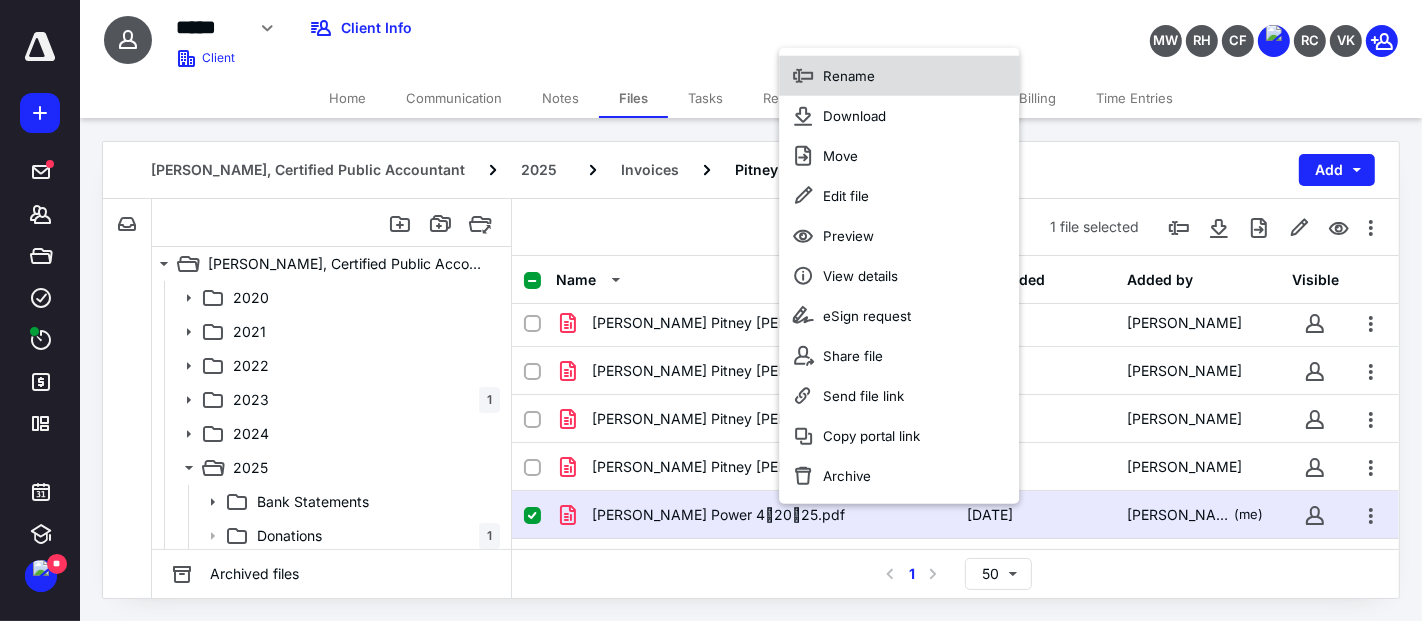 click on "Rename" at bounding box center [849, 76] 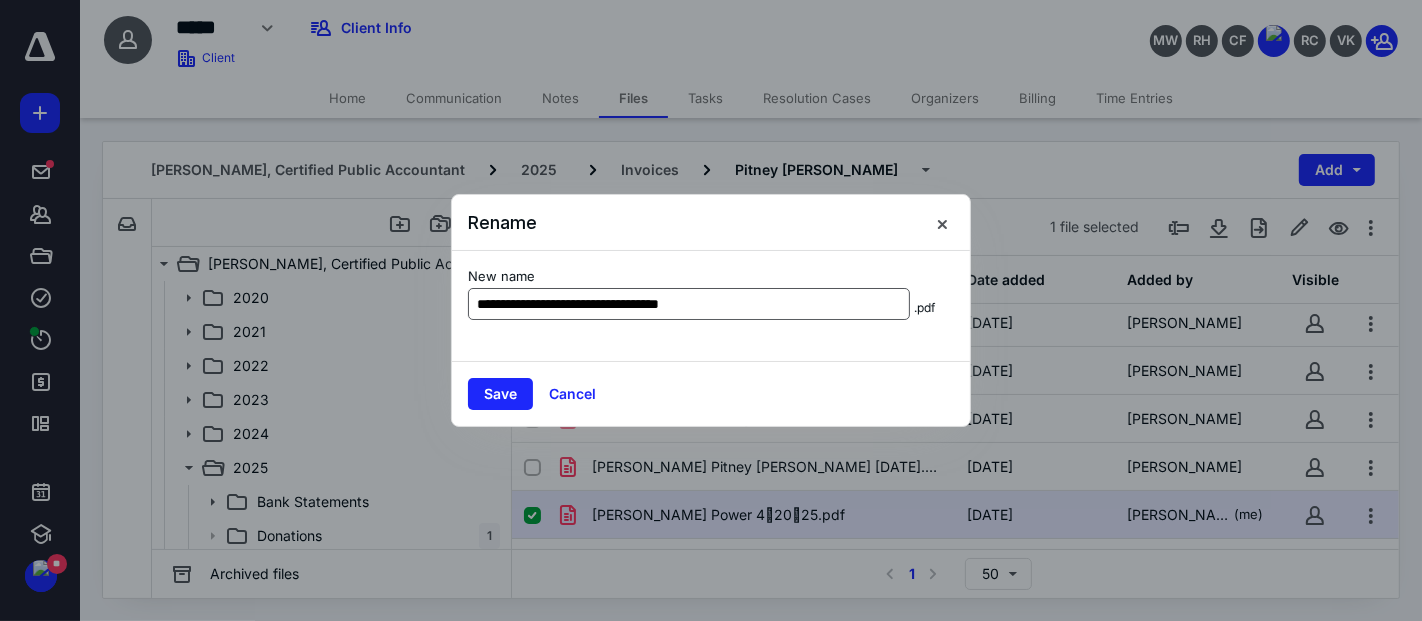click on "**********" at bounding box center (689, 304) 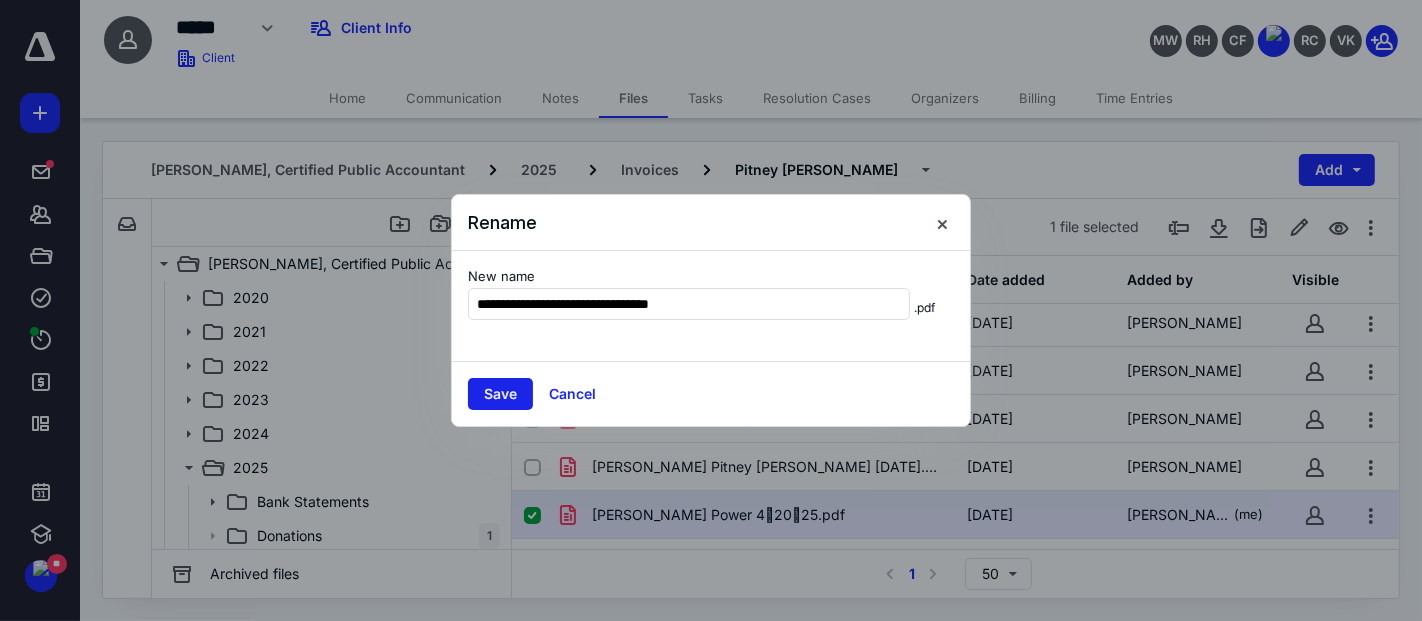 type on "**********" 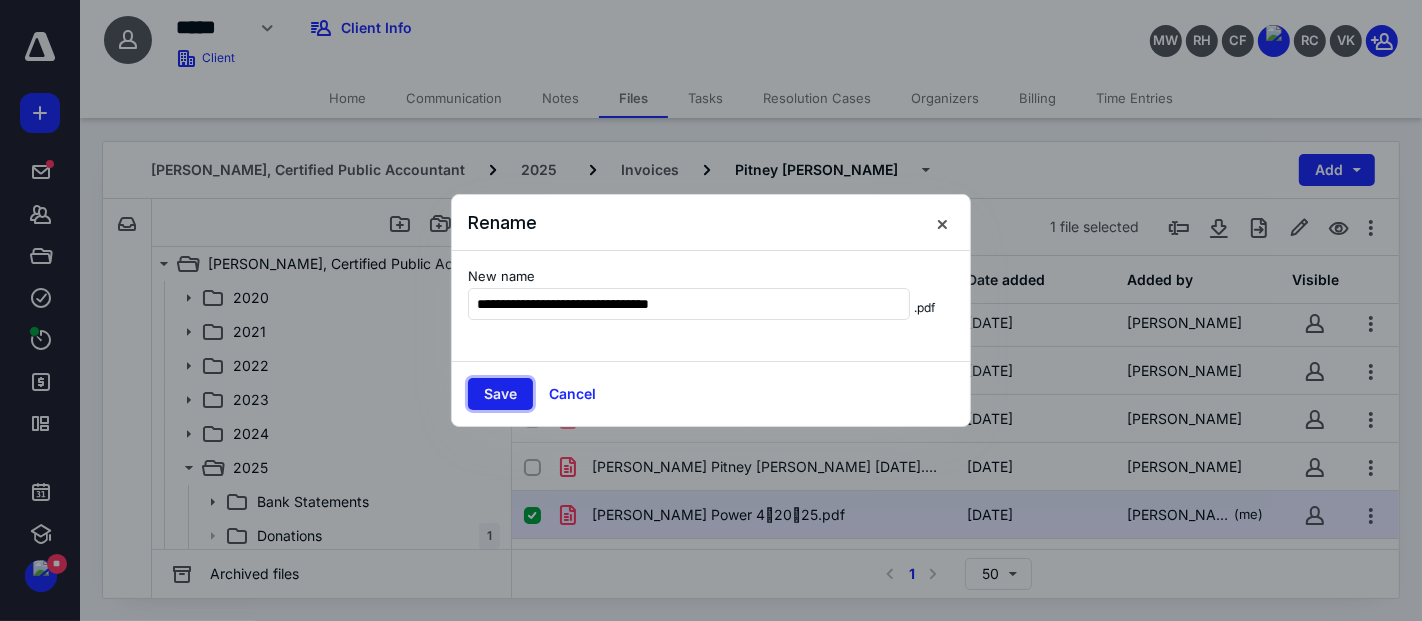click on "Save" at bounding box center (500, 394) 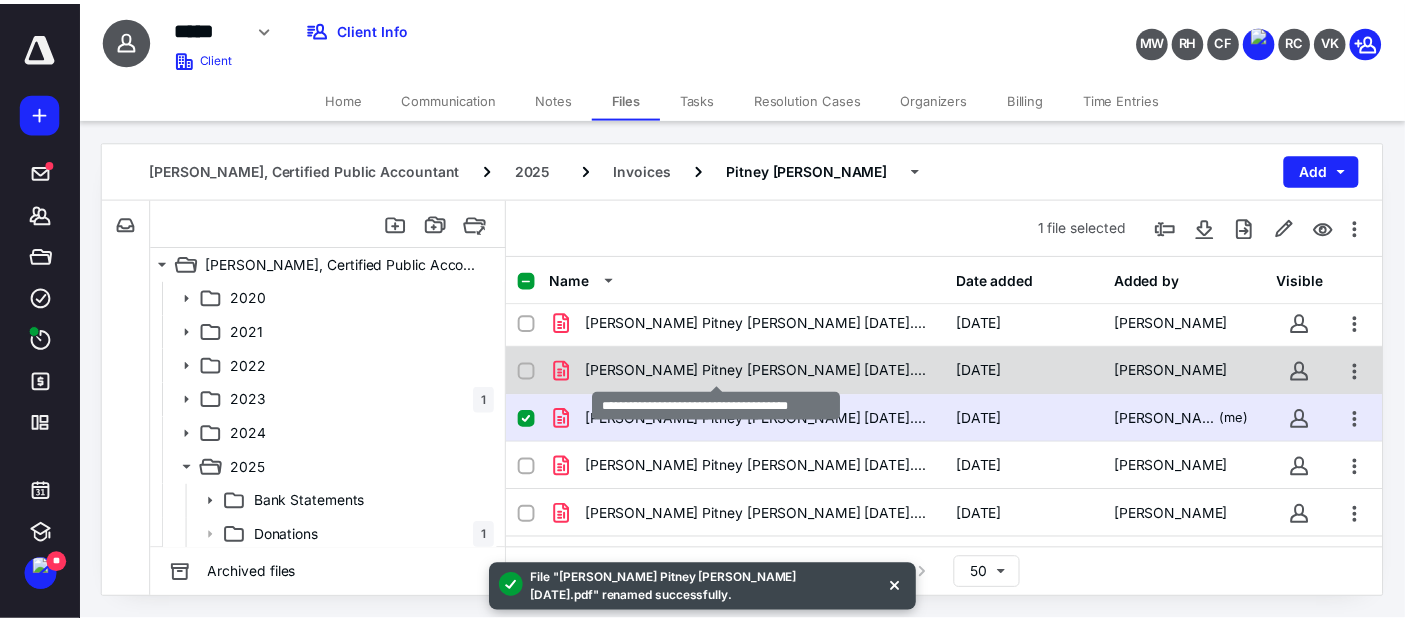 scroll, scrollTop: 0, scrollLeft: 0, axis: both 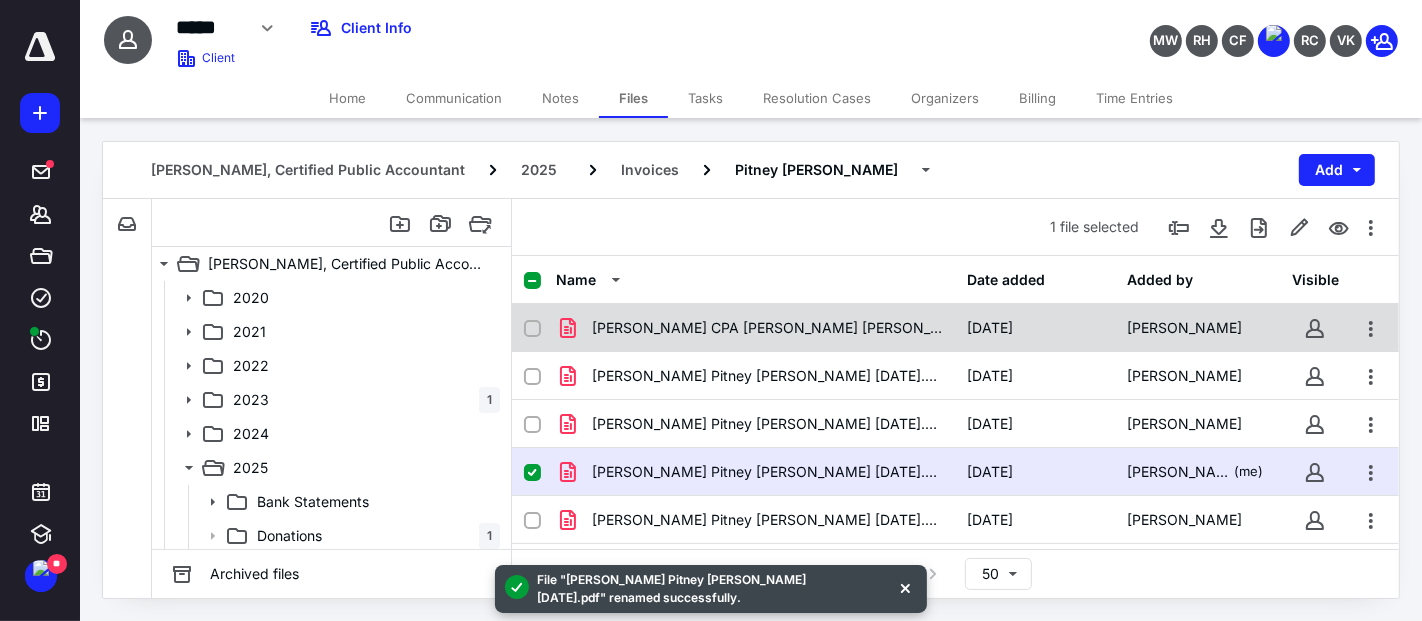 checkbox on "true" 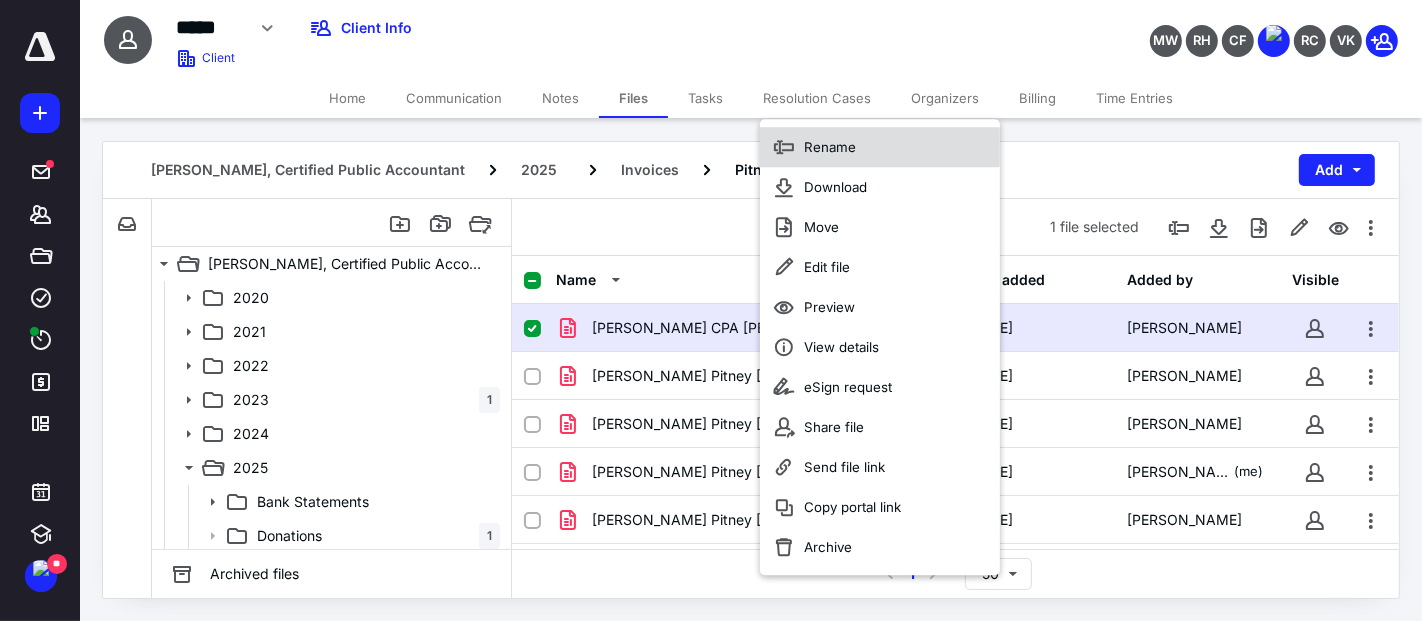 click on "Rename" at bounding box center [880, 147] 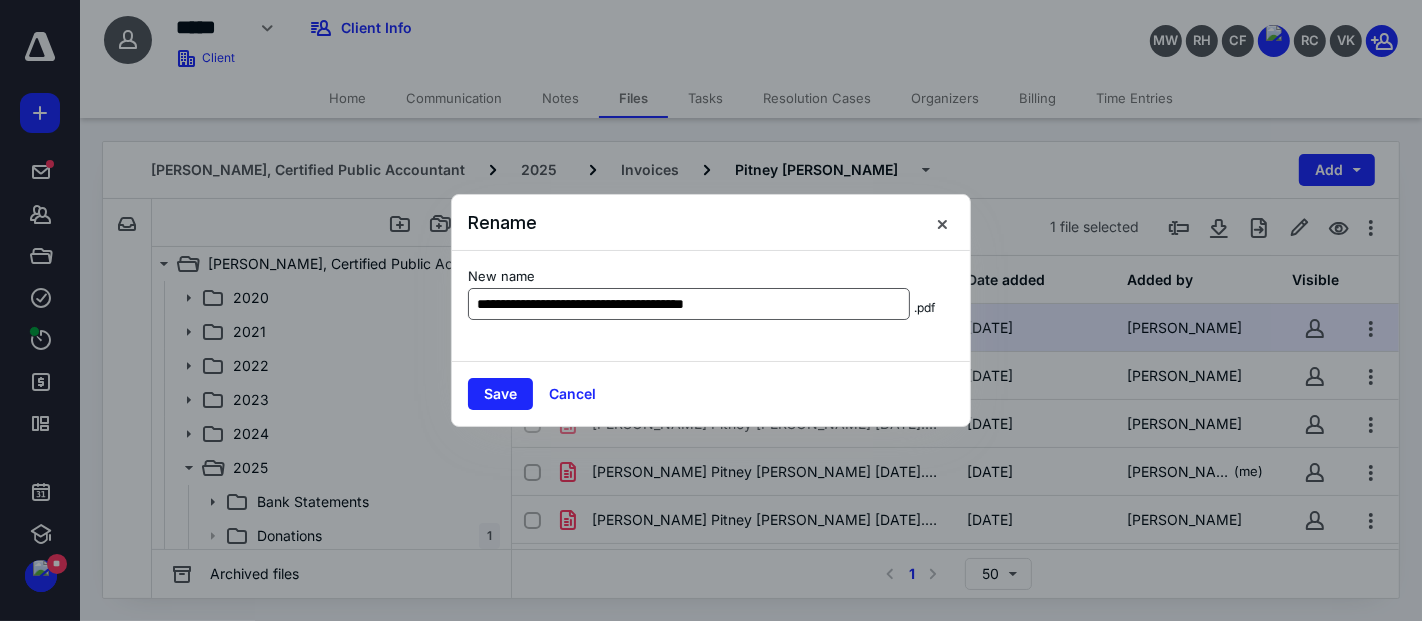 click on "**********" at bounding box center (689, 304) 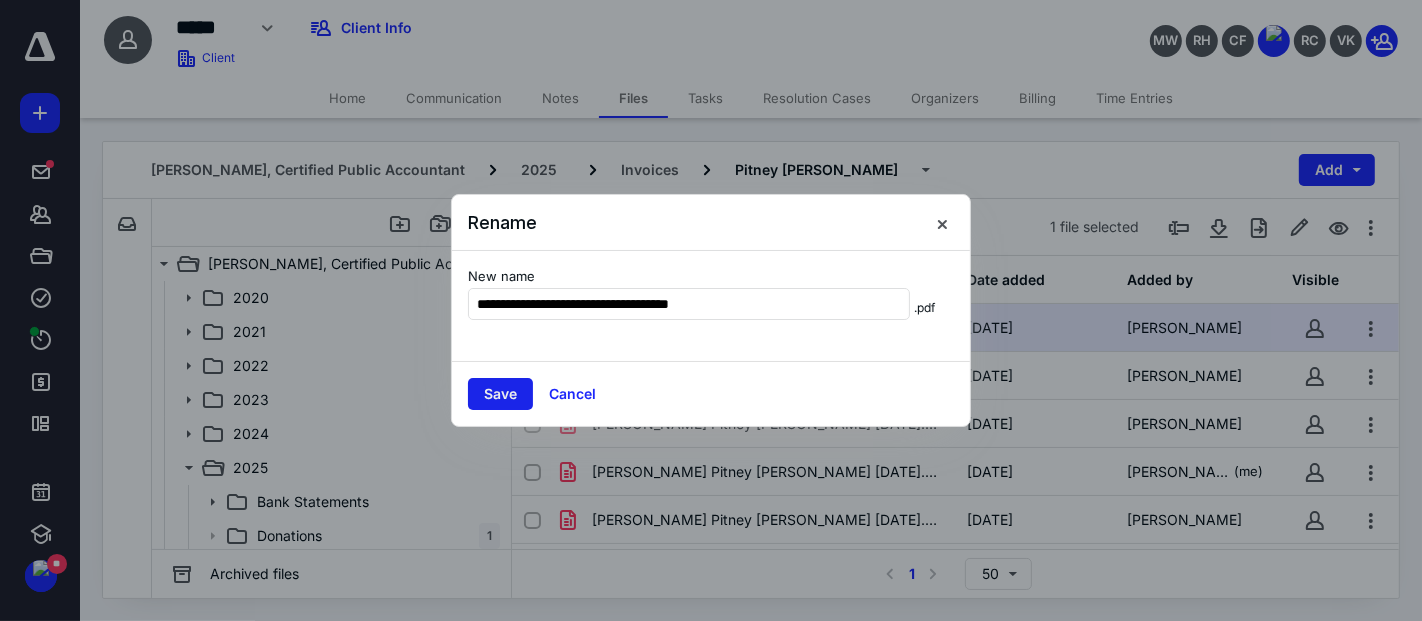 type on "**********" 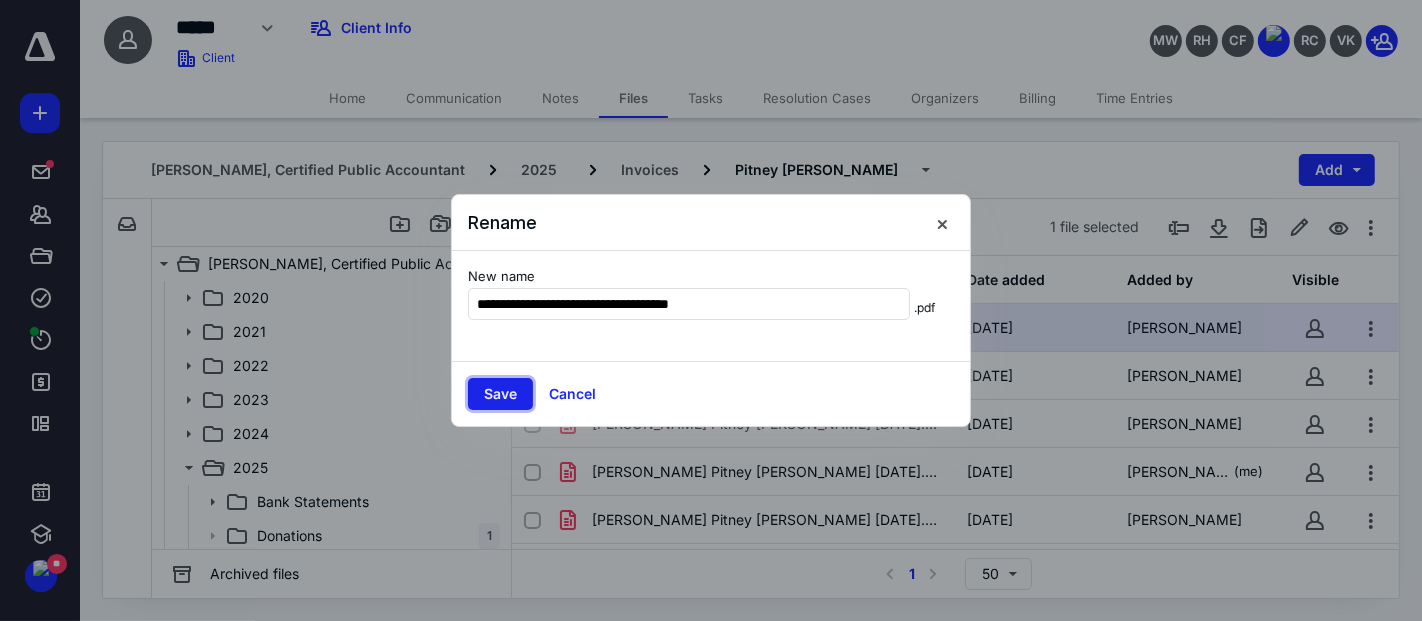 click on "Save" at bounding box center (500, 394) 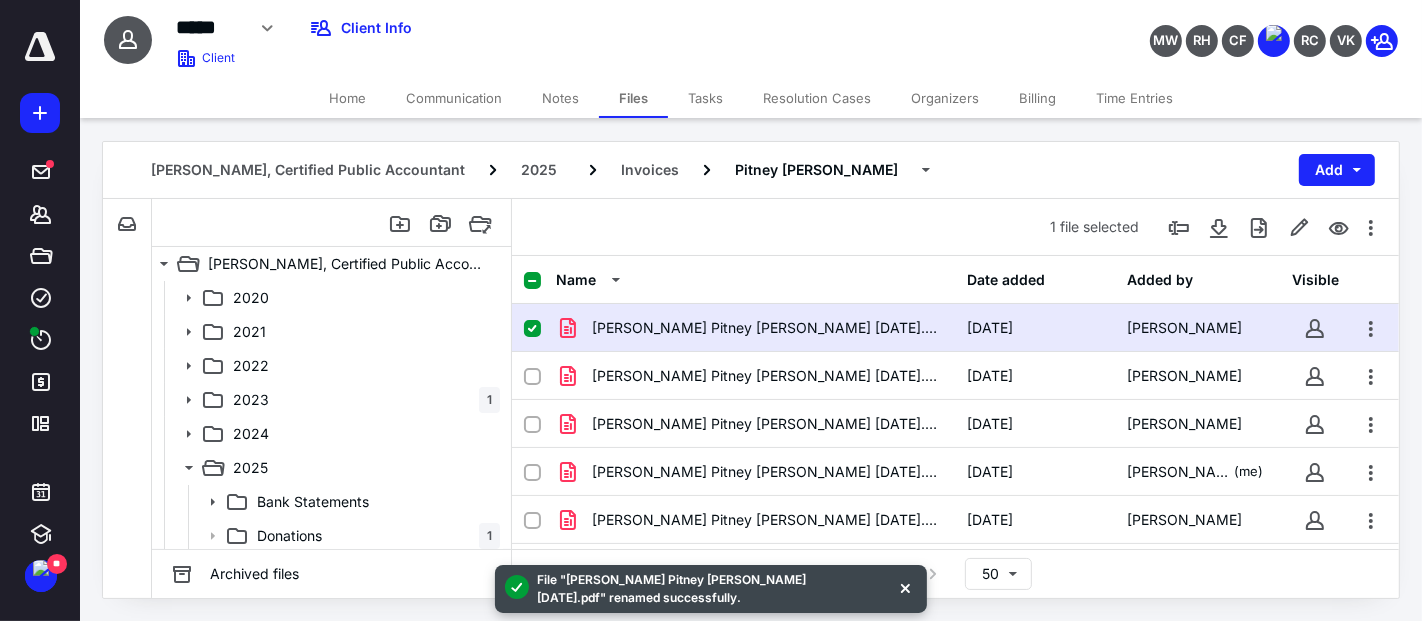 click on "Home" at bounding box center [347, 98] 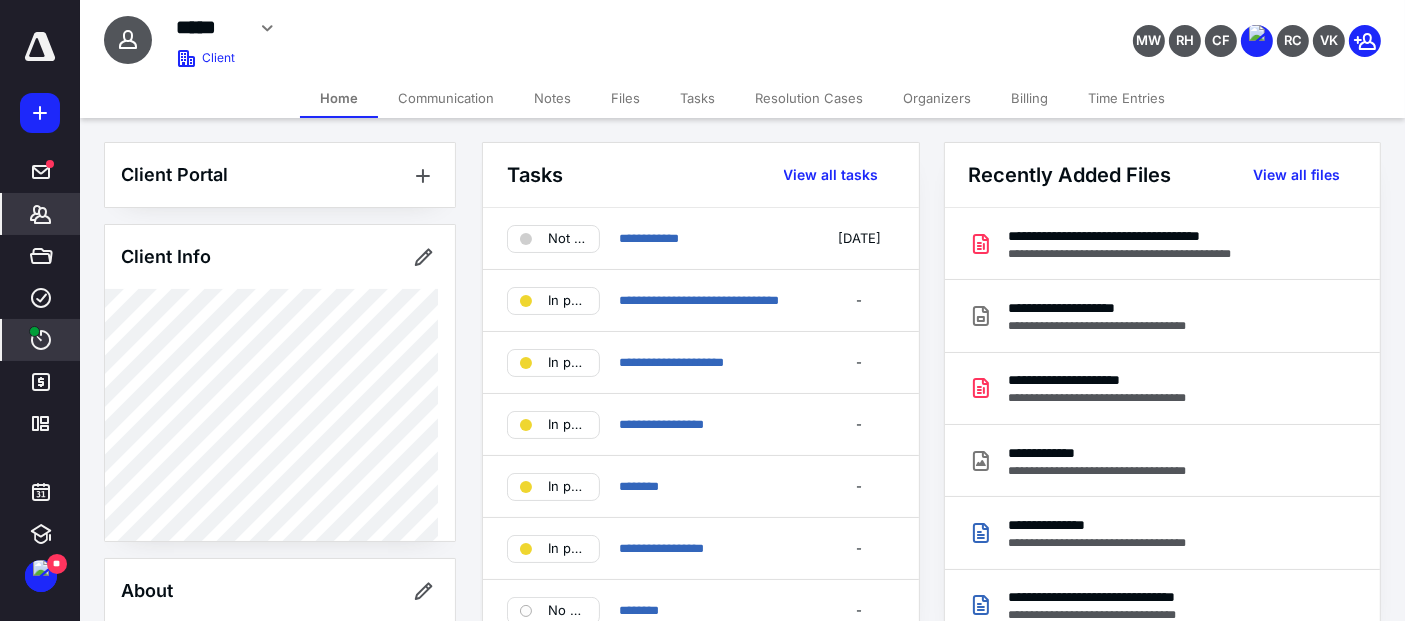click 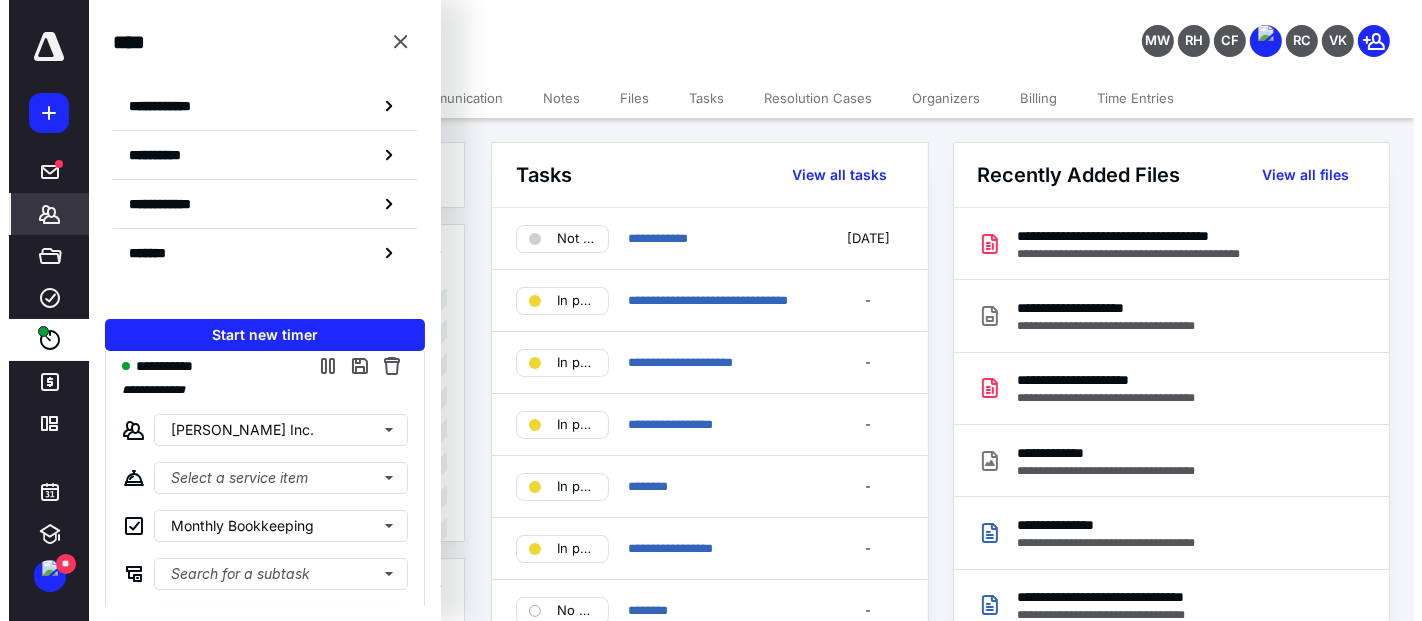 scroll, scrollTop: 0, scrollLeft: 0, axis: both 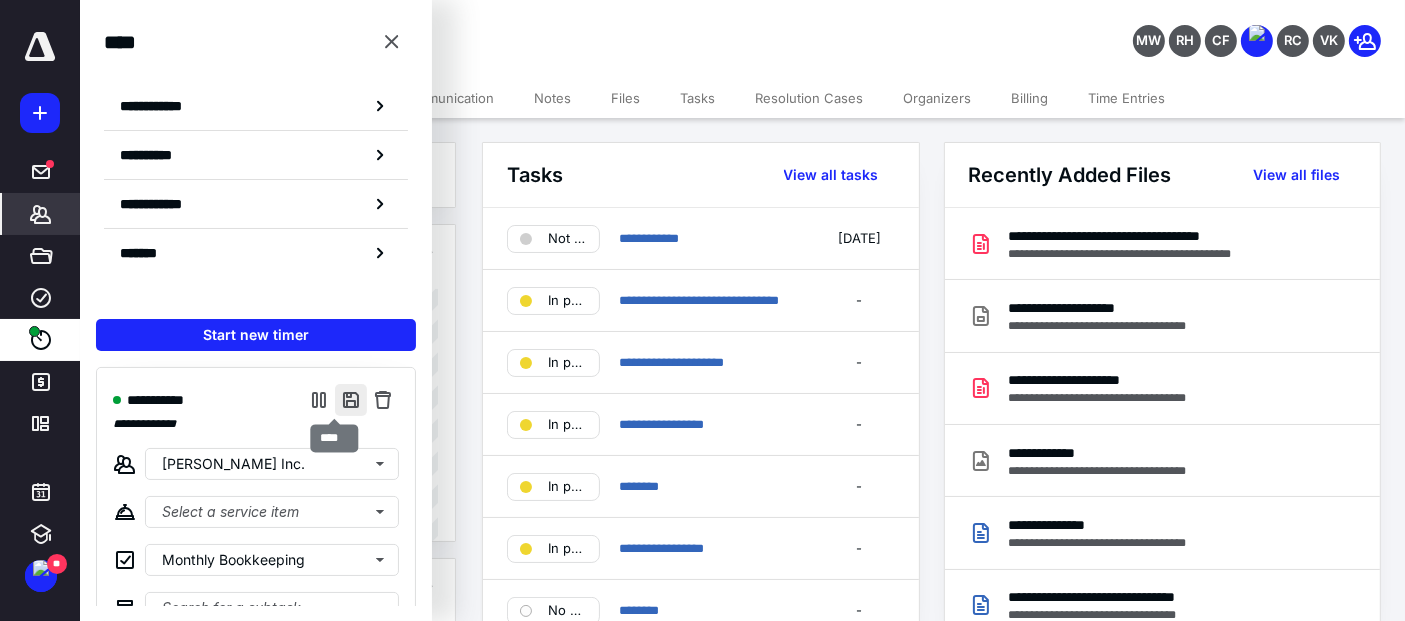 click at bounding box center (351, 400) 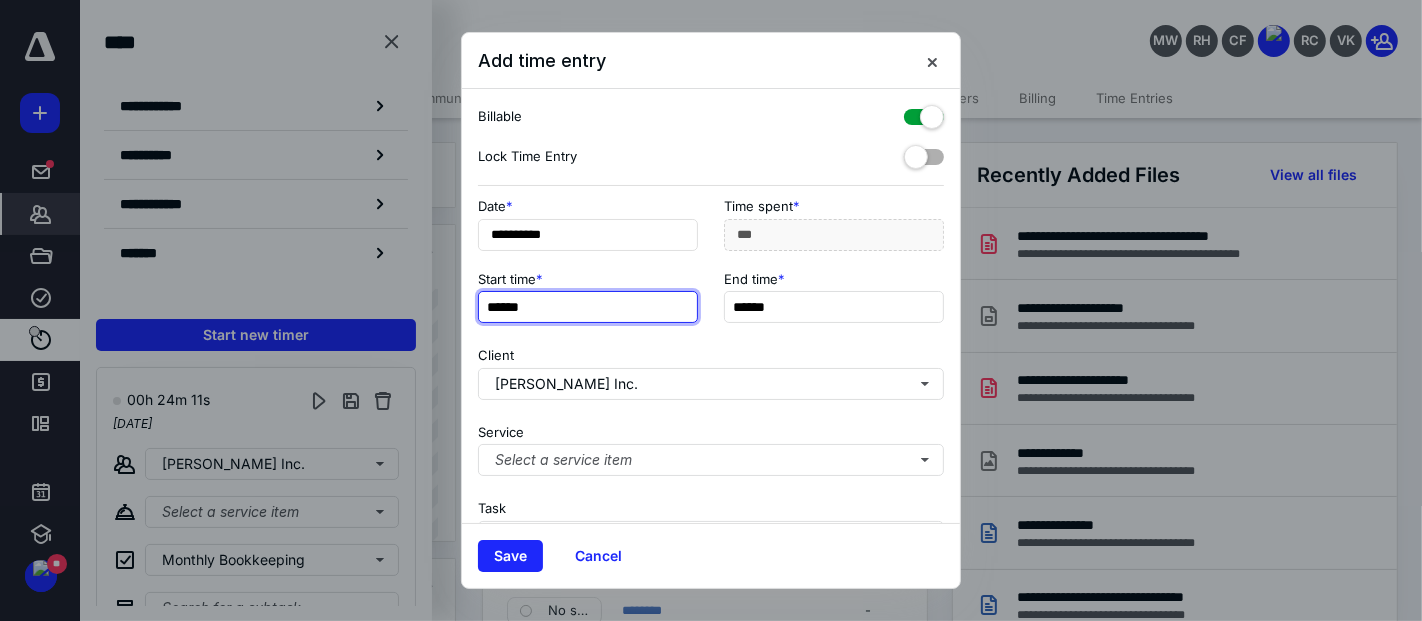 click on "******" at bounding box center [588, 307] 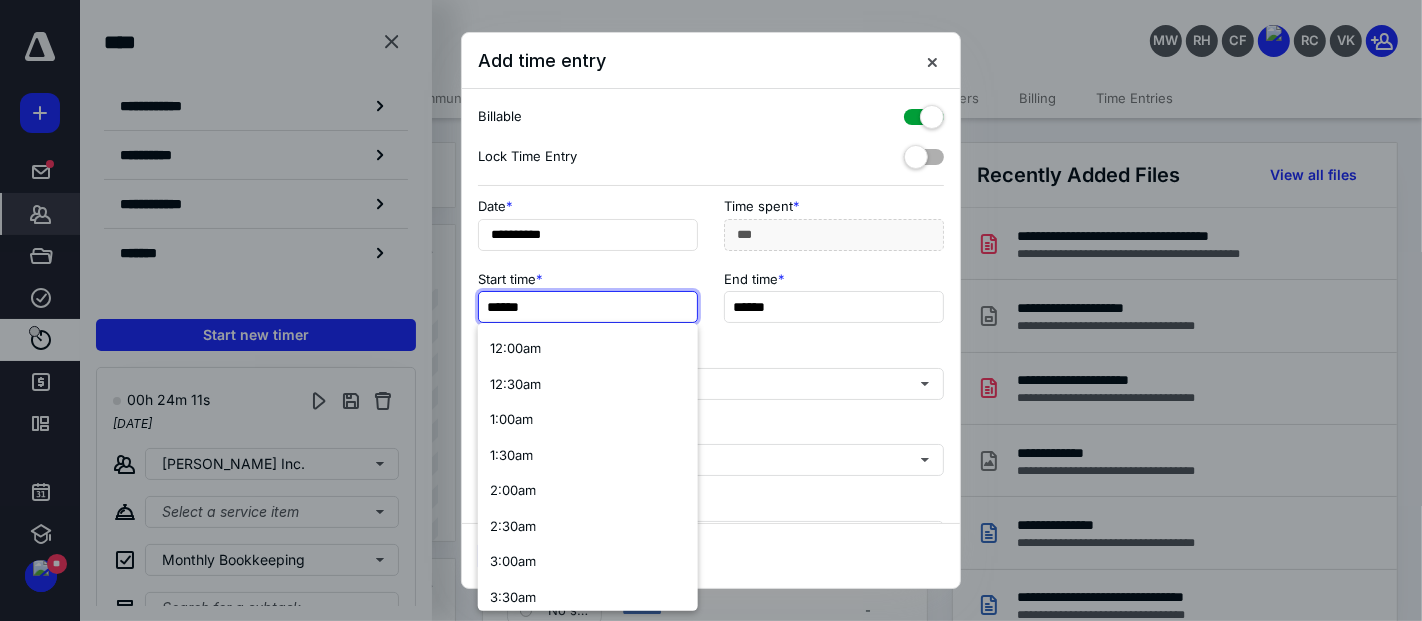 click on "******" at bounding box center (588, 307) 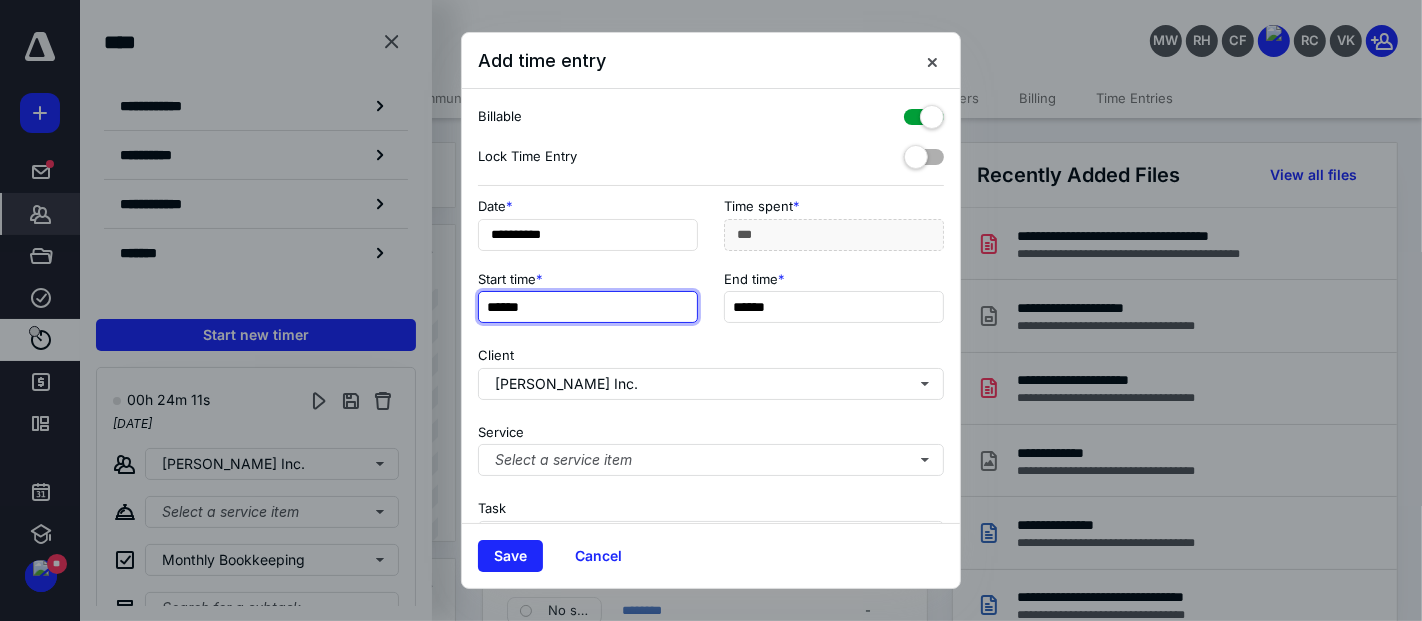 type on "******" 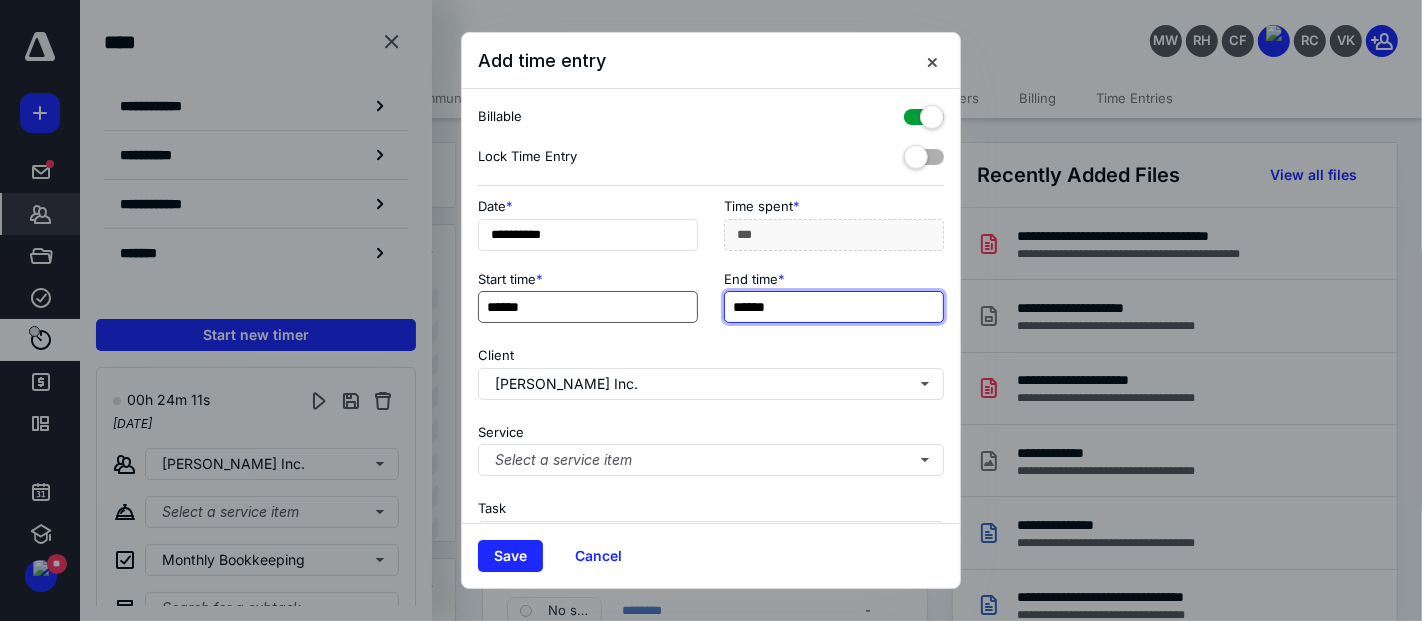 type on "***" 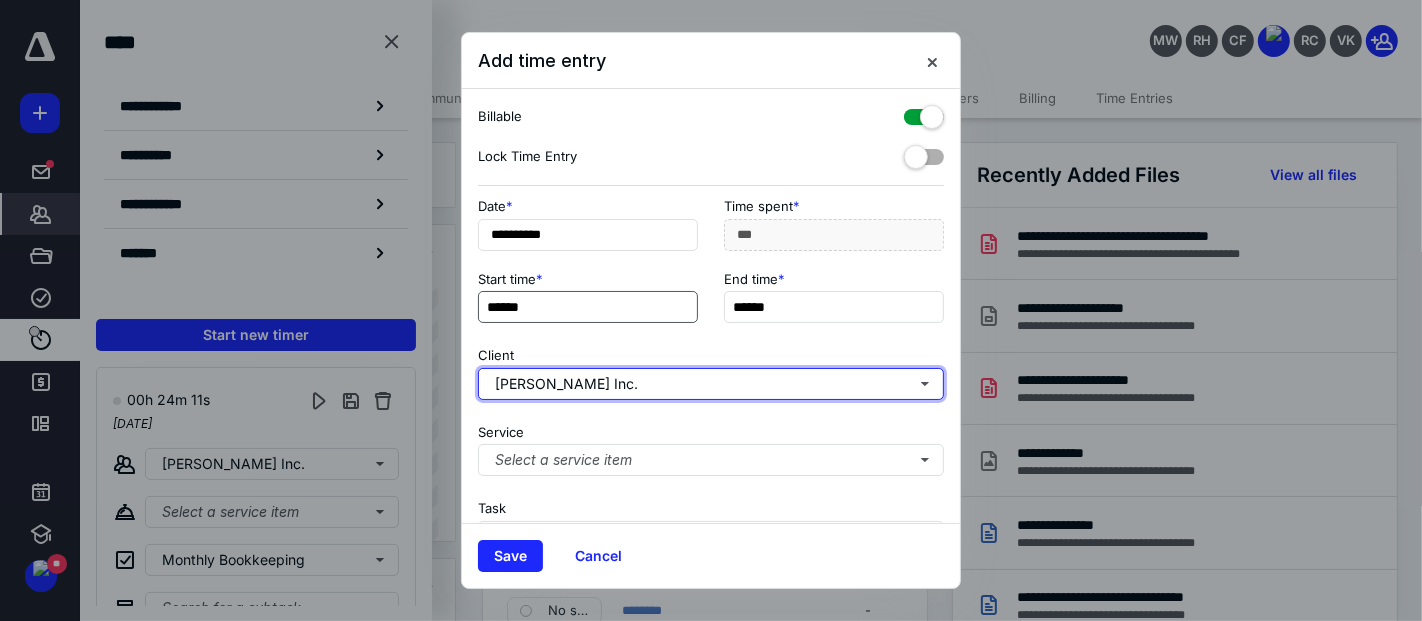 type 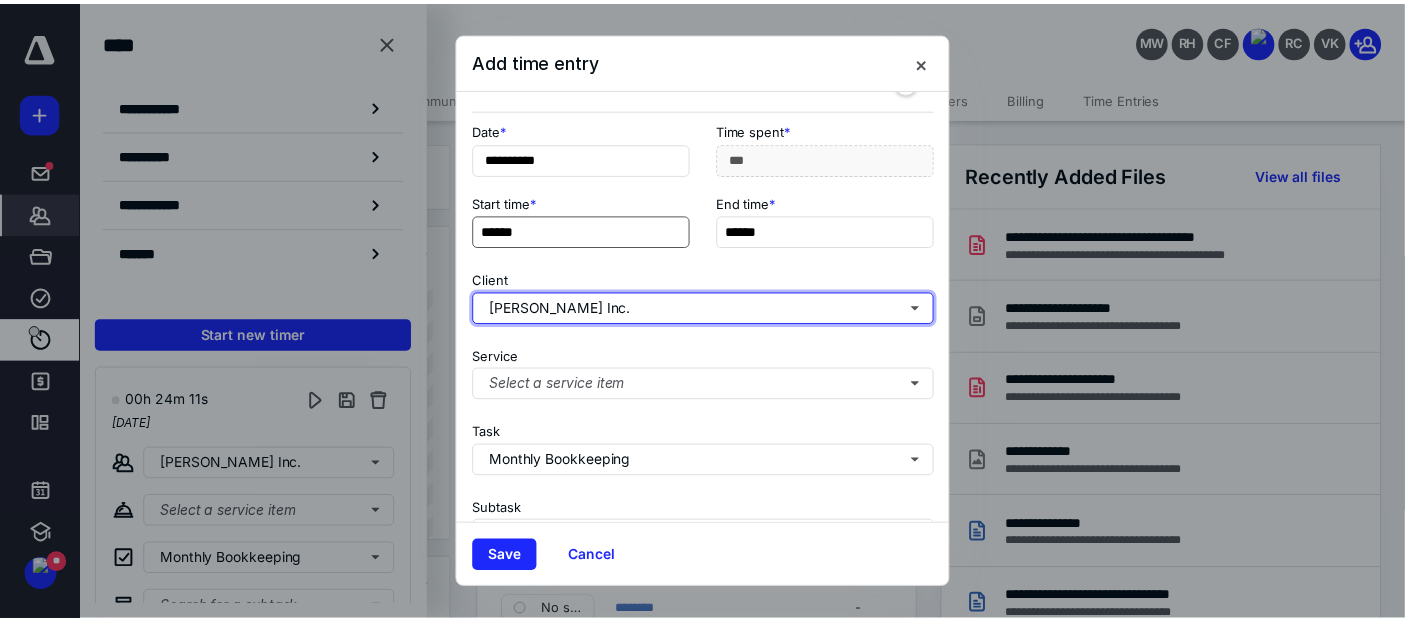 scroll, scrollTop: 111, scrollLeft: 0, axis: vertical 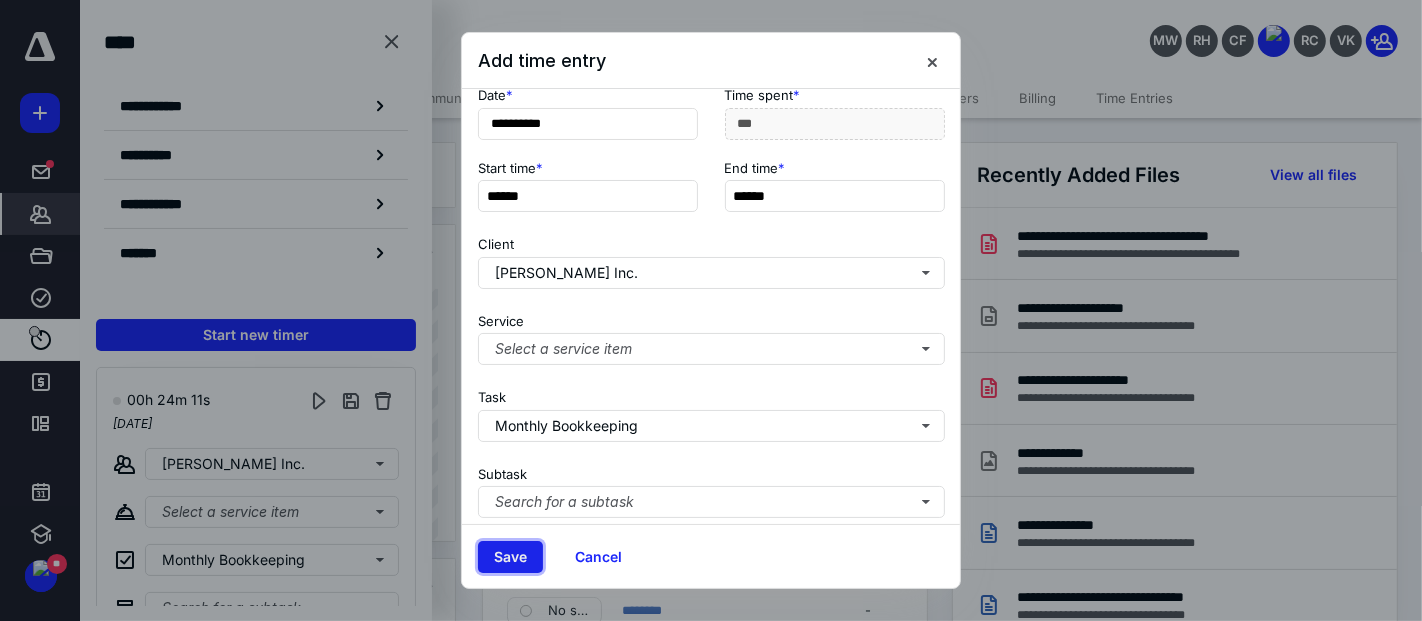 click on "Save" at bounding box center [510, 557] 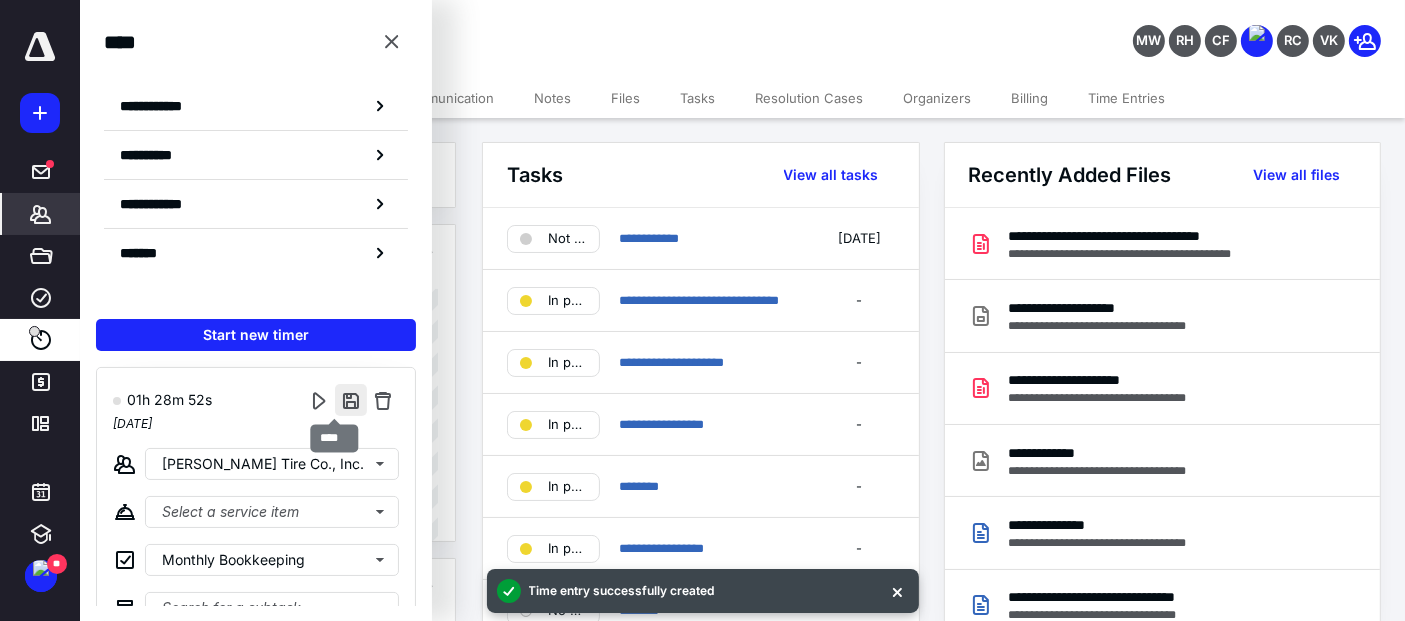 click at bounding box center (351, 400) 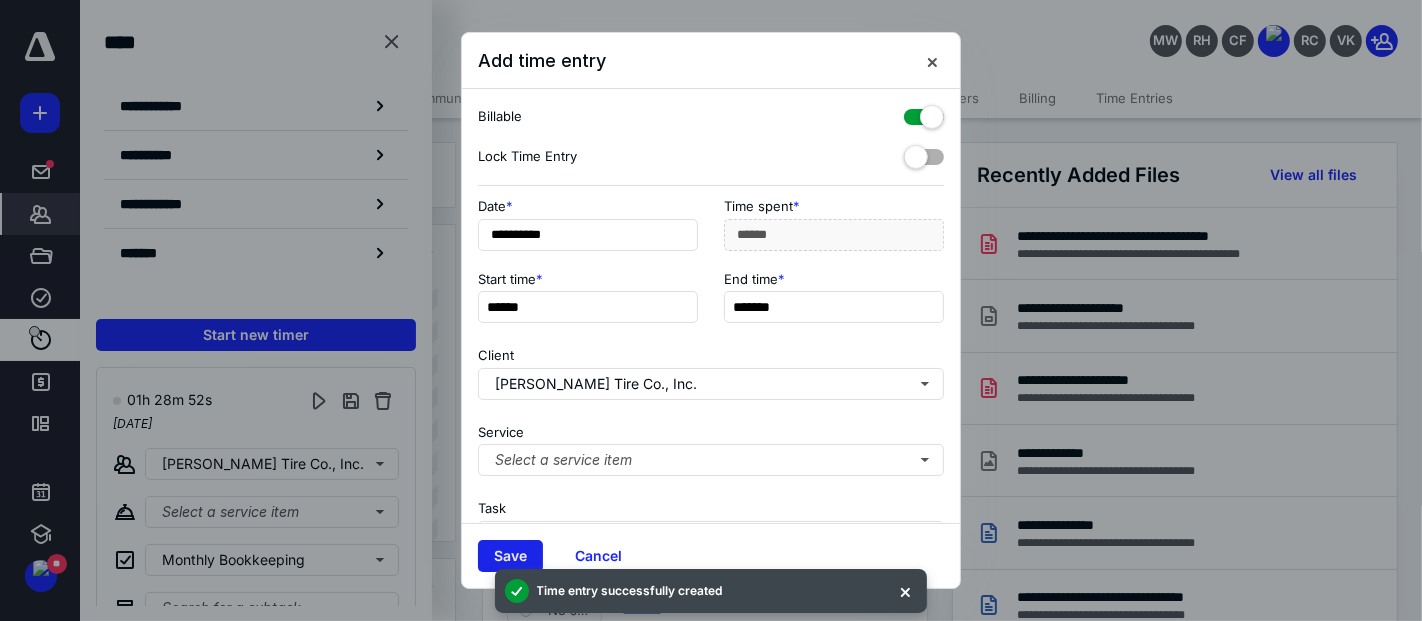 click on "Save" at bounding box center [510, 556] 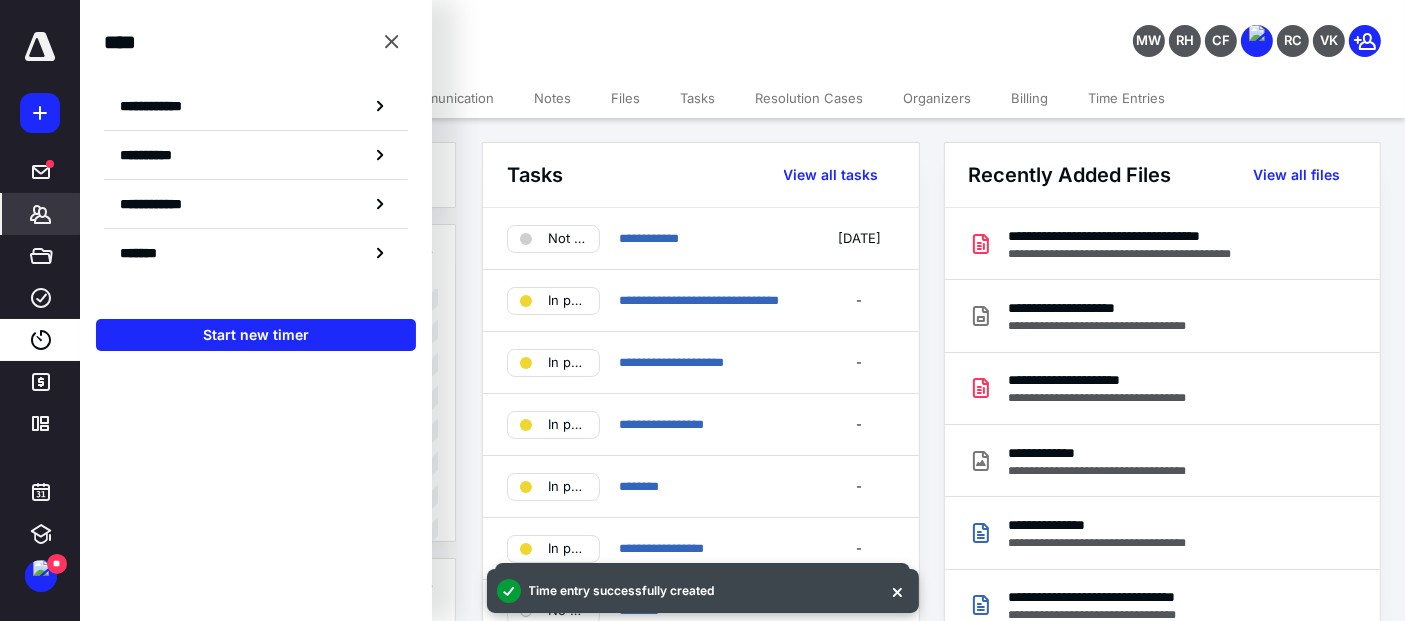 click 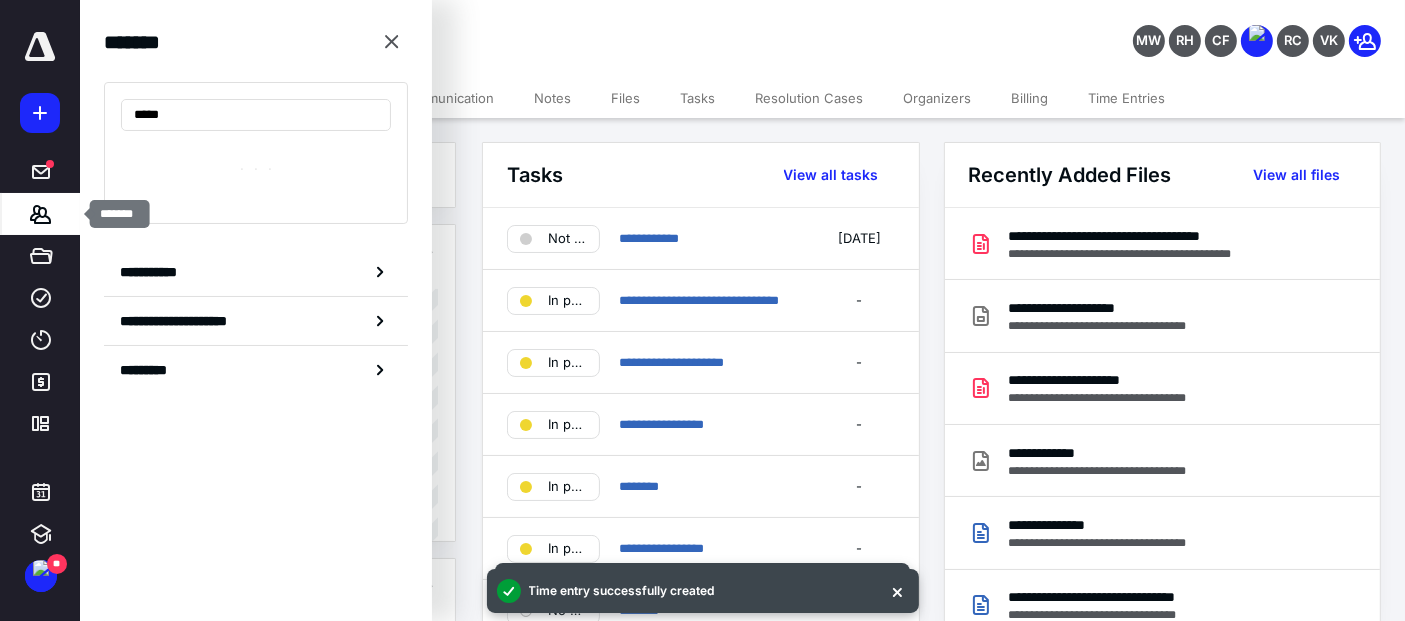 type on "*****" 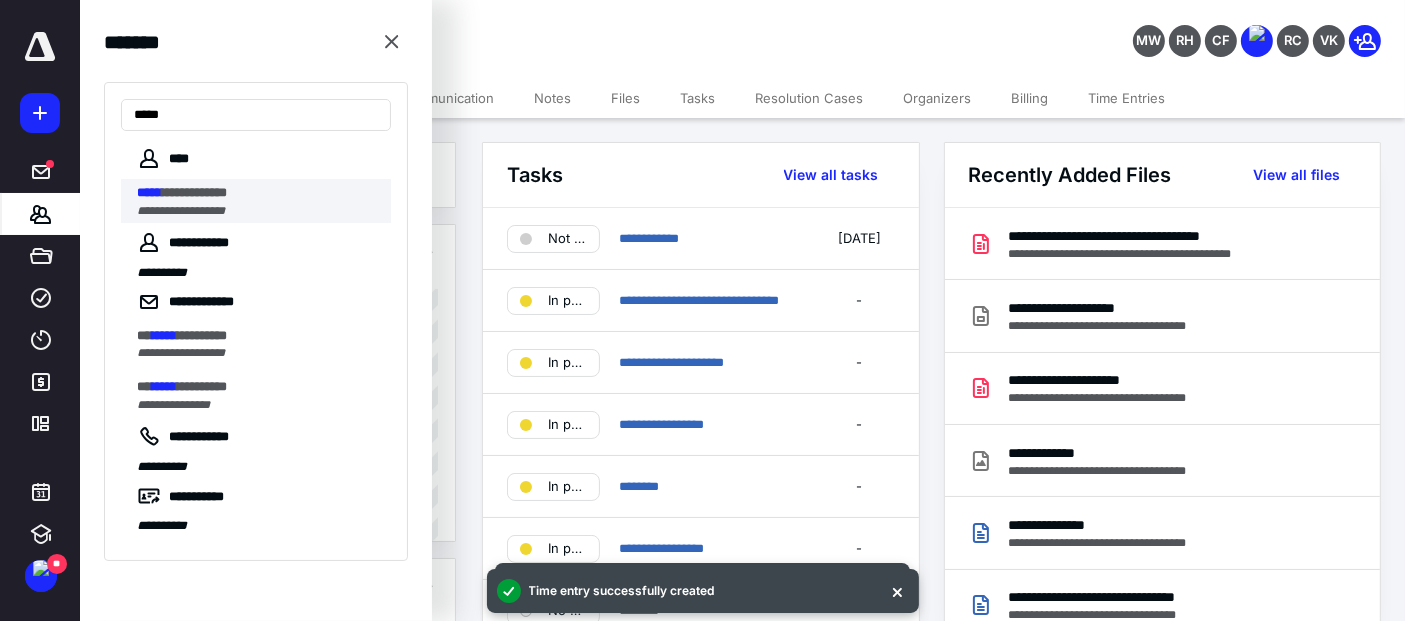 click on "**********" at bounding box center [181, 211] 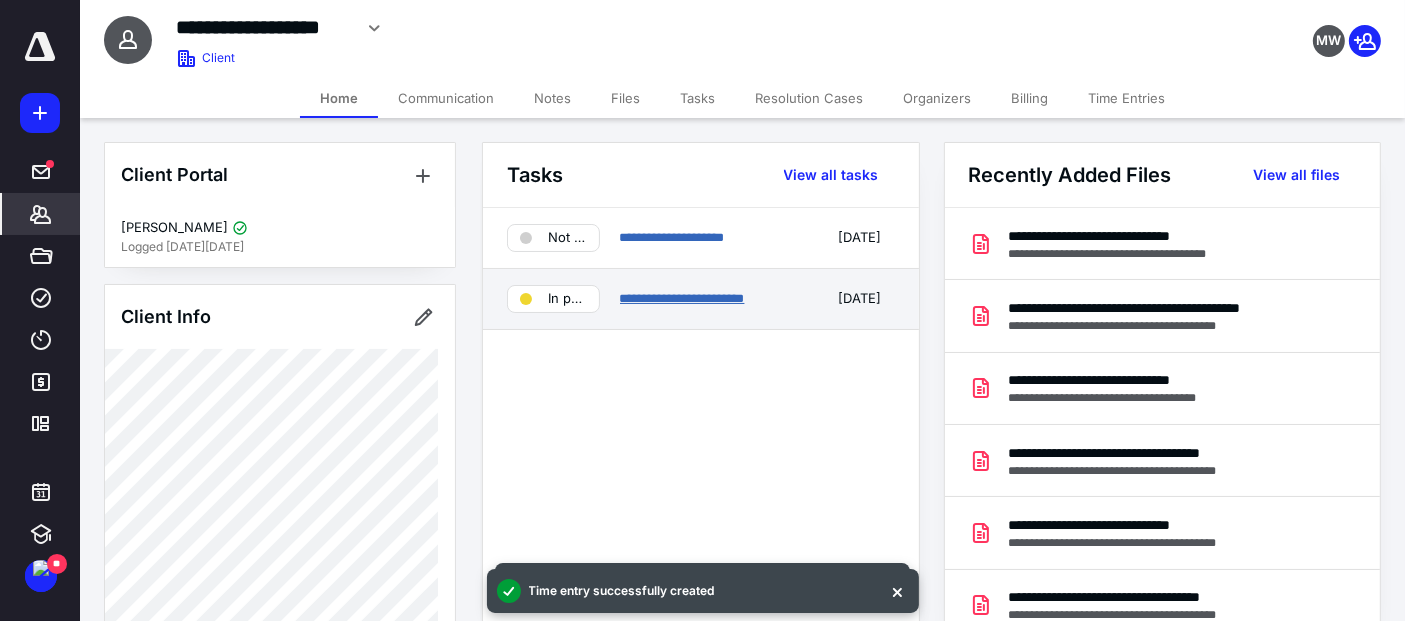 click on "**********" at bounding box center [682, 298] 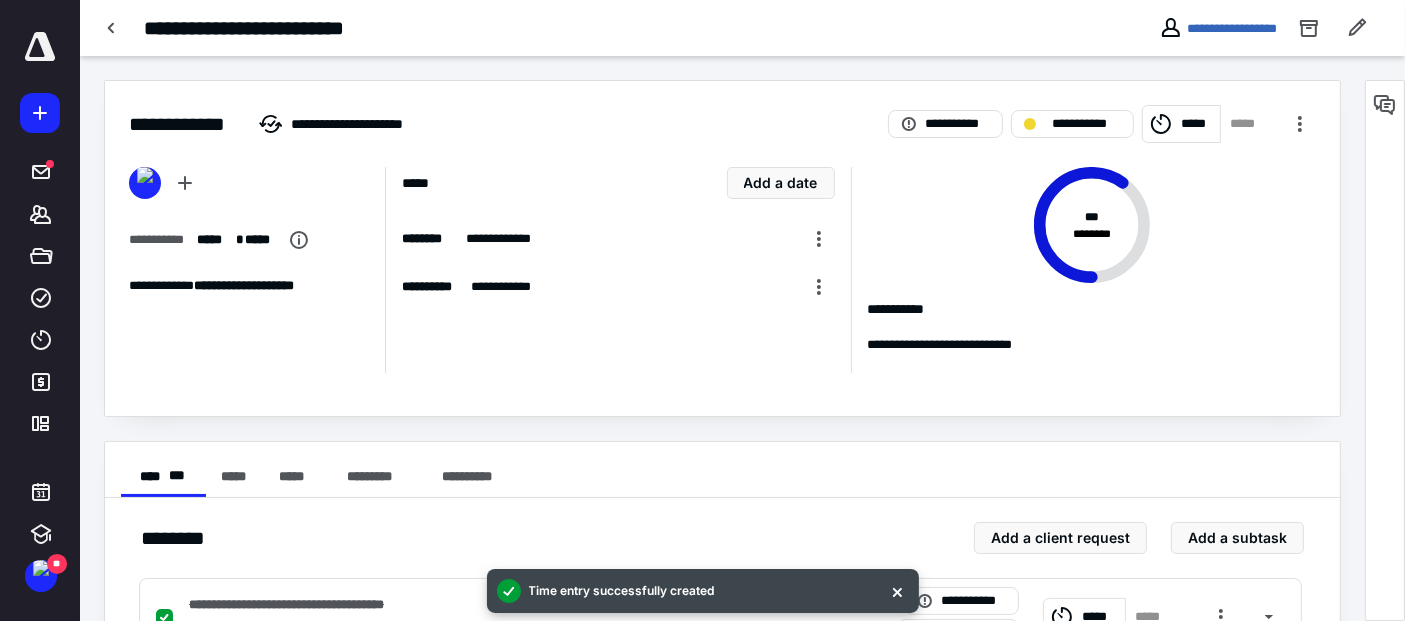 click on "*****" at bounding box center [1181, 124] 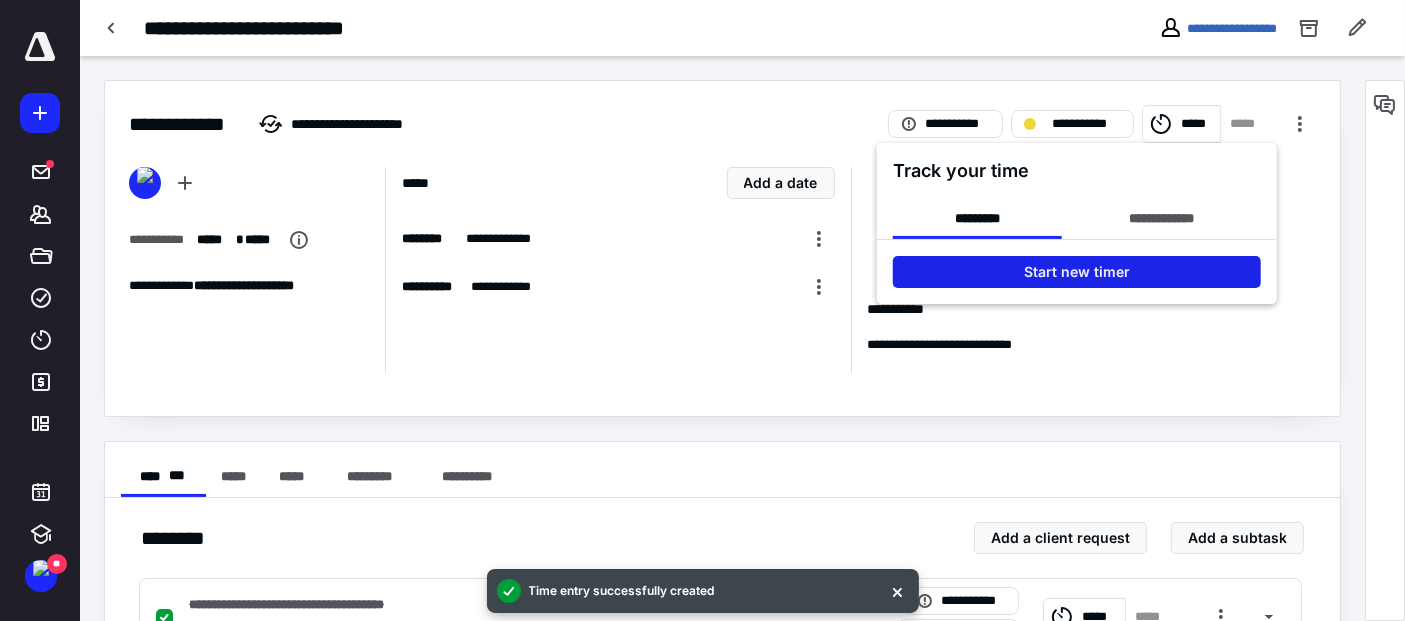click on "Start new timer" at bounding box center (1077, 272) 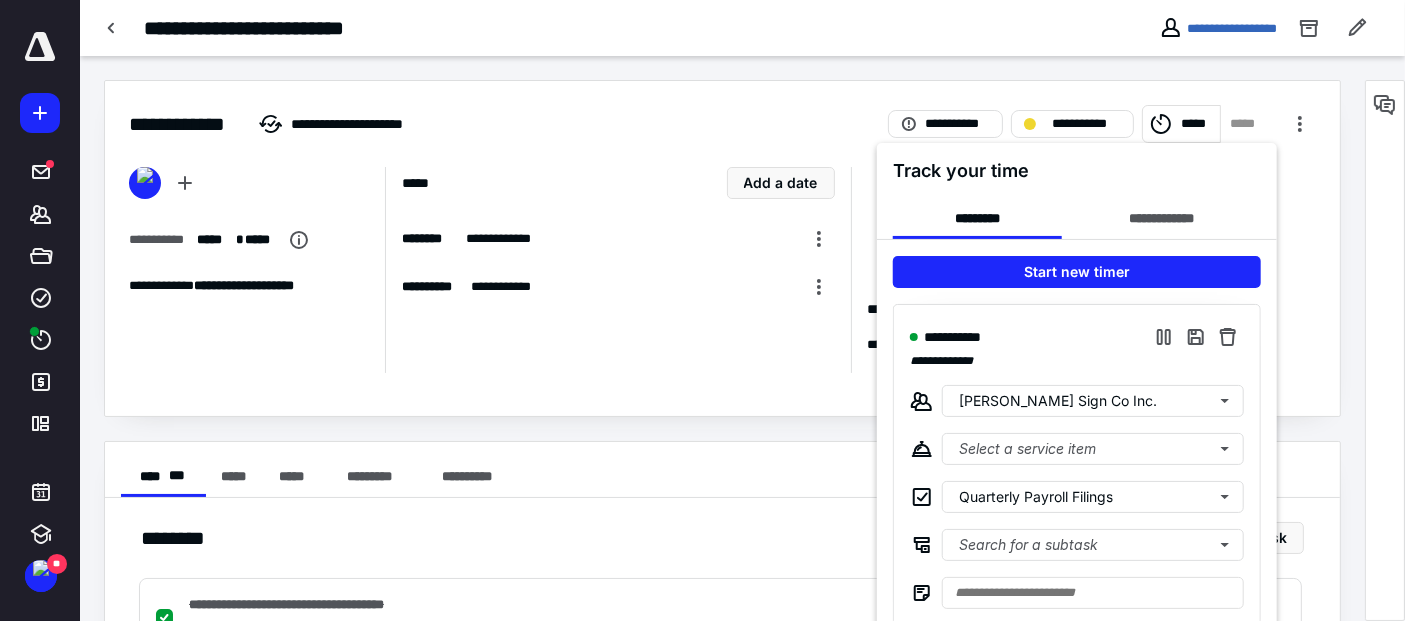 click at bounding box center (702, 310) 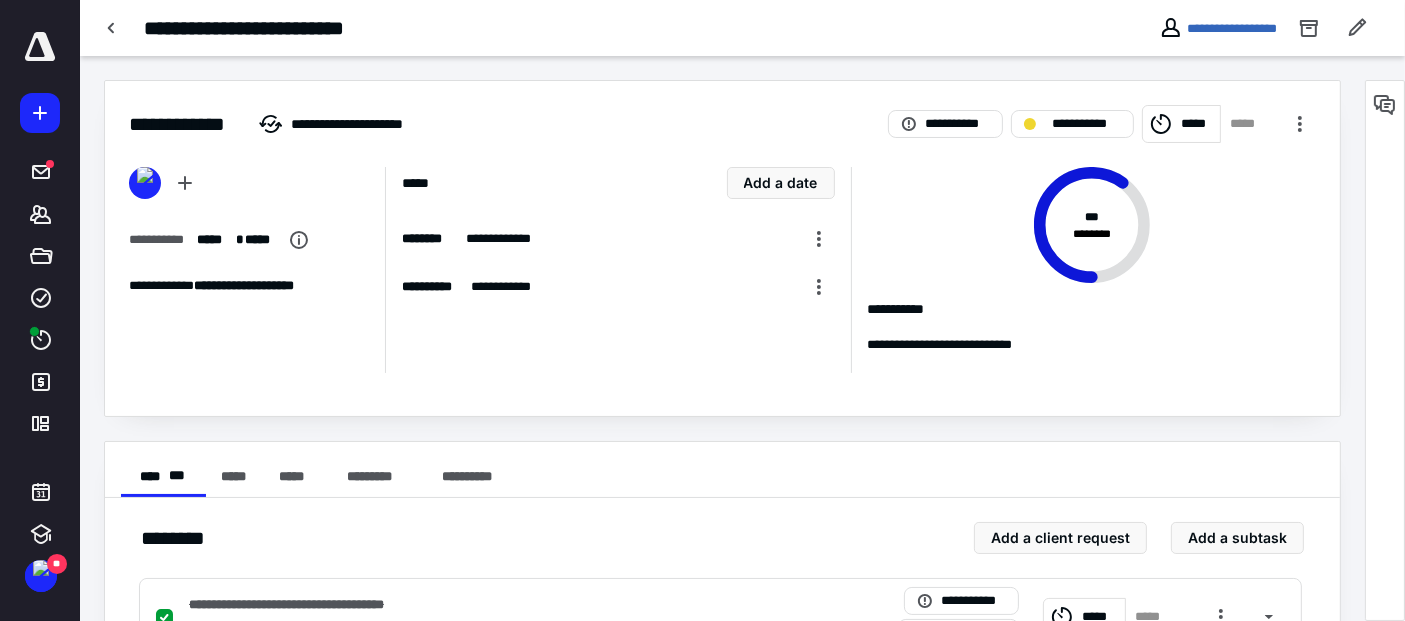 click on "*******" at bounding box center (41, 214) 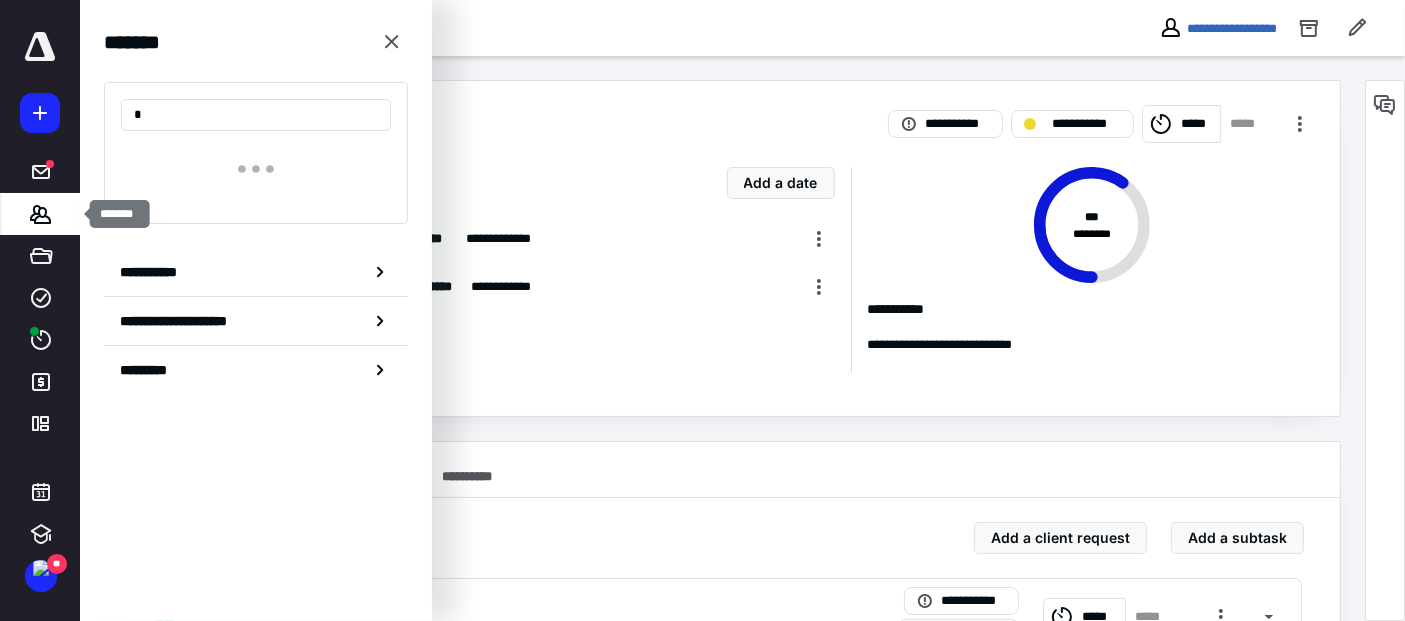 type on "**" 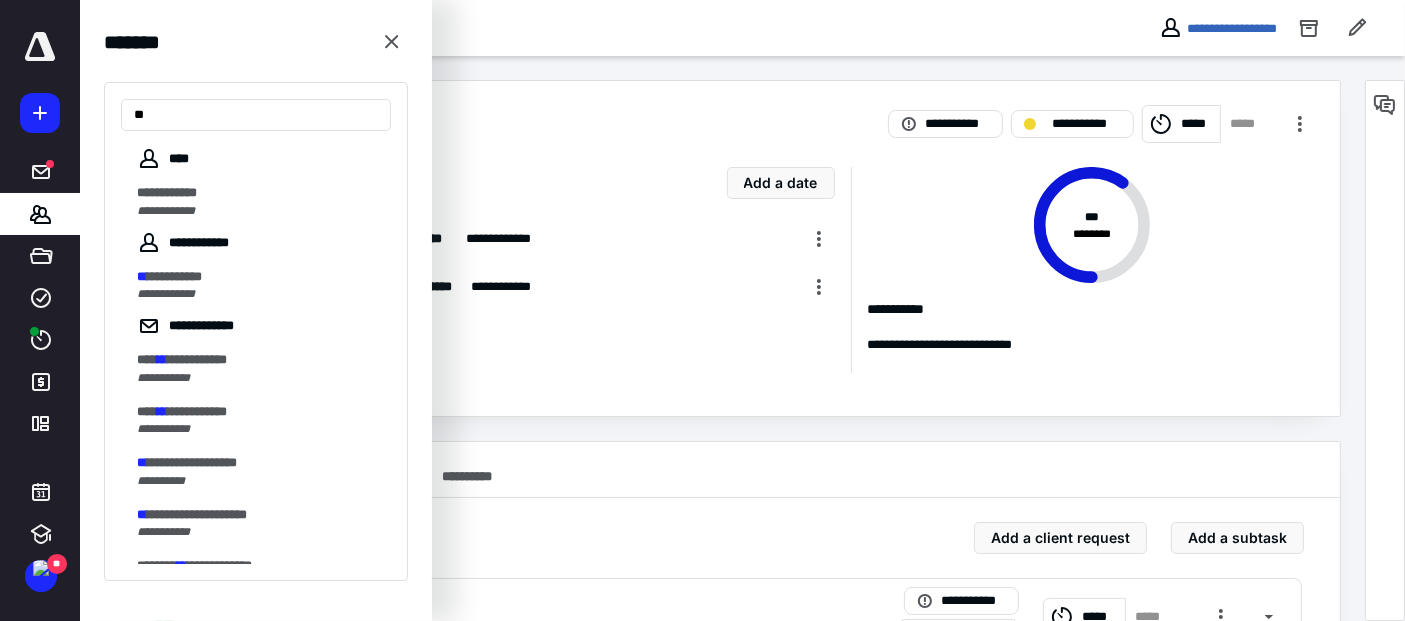 click on "**********" at bounding box center (174, 276) 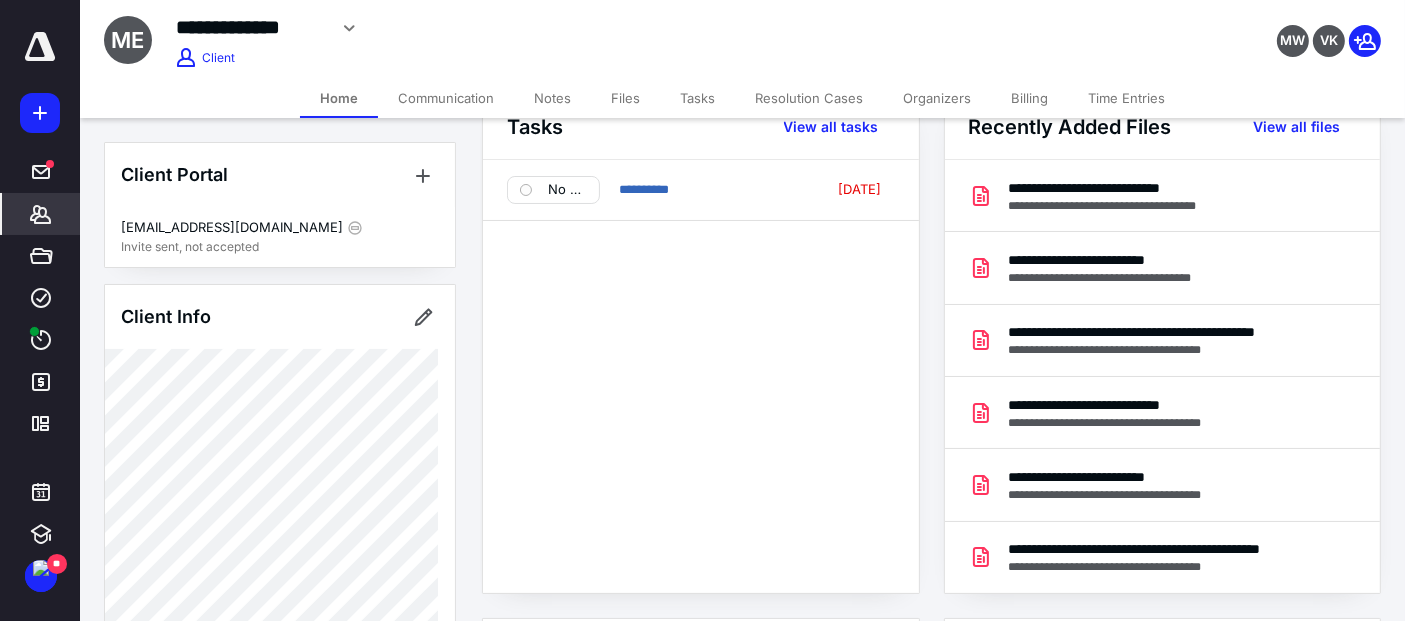 scroll, scrollTop: 0, scrollLeft: 0, axis: both 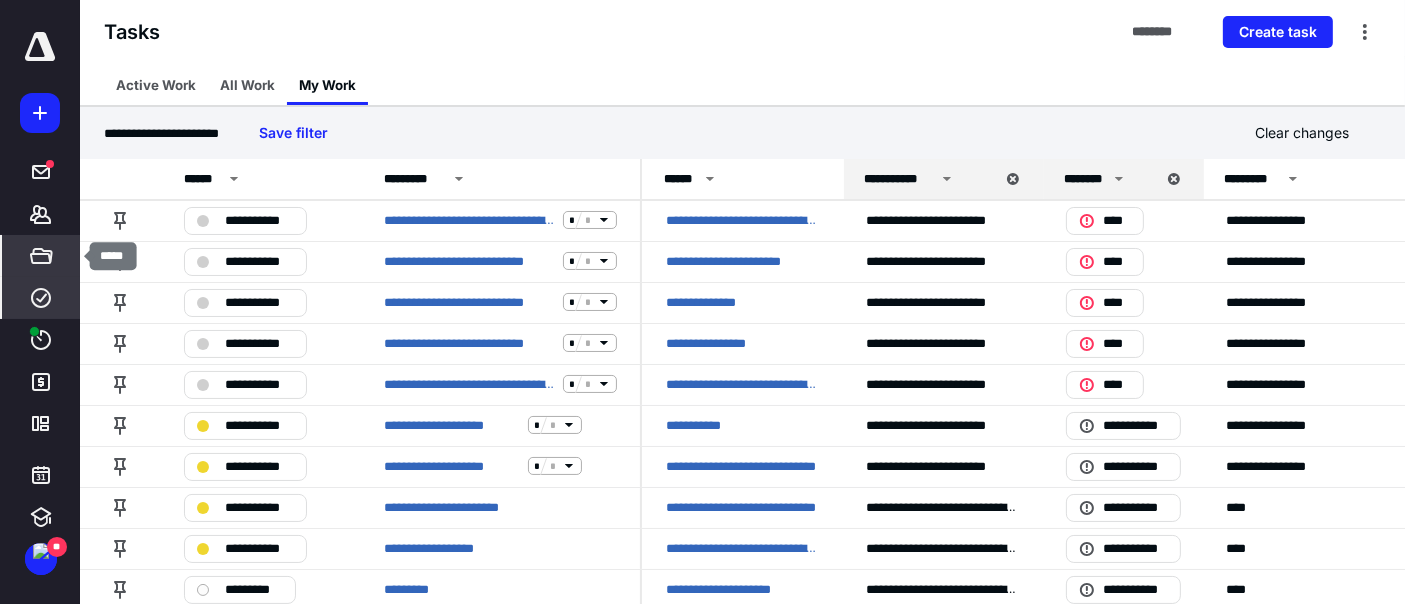 click on "*****" at bounding box center (41, 256) 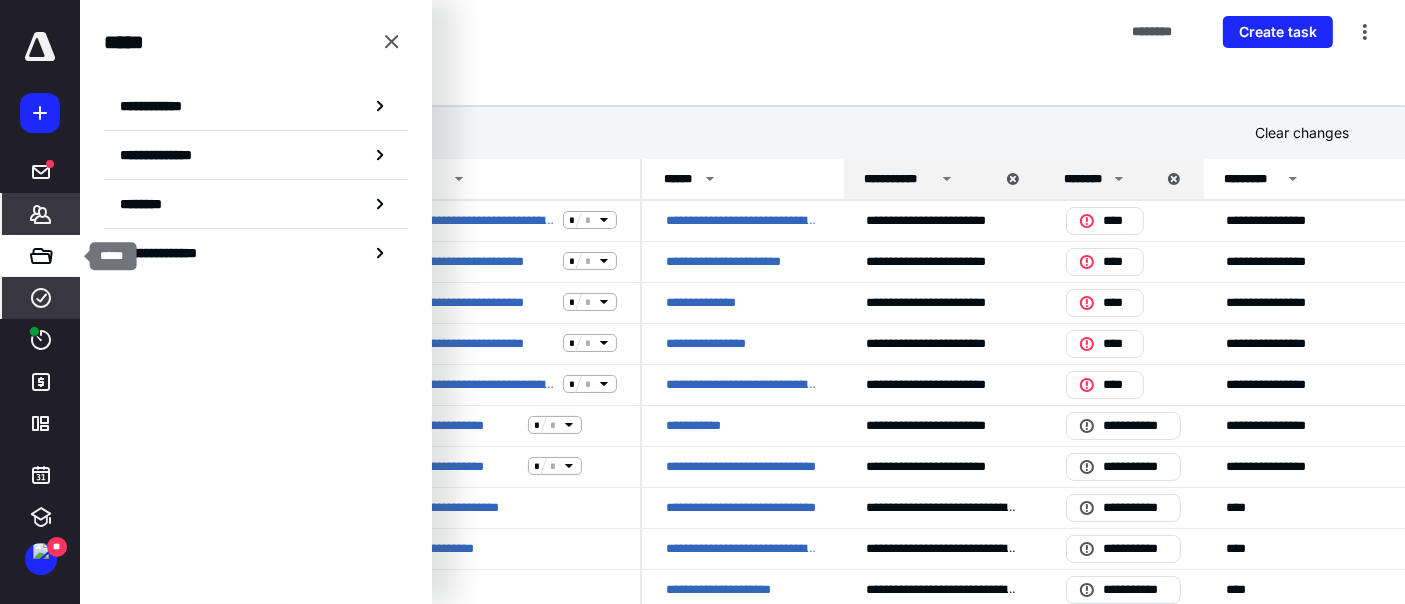 click on "*******" at bounding box center [41, 214] 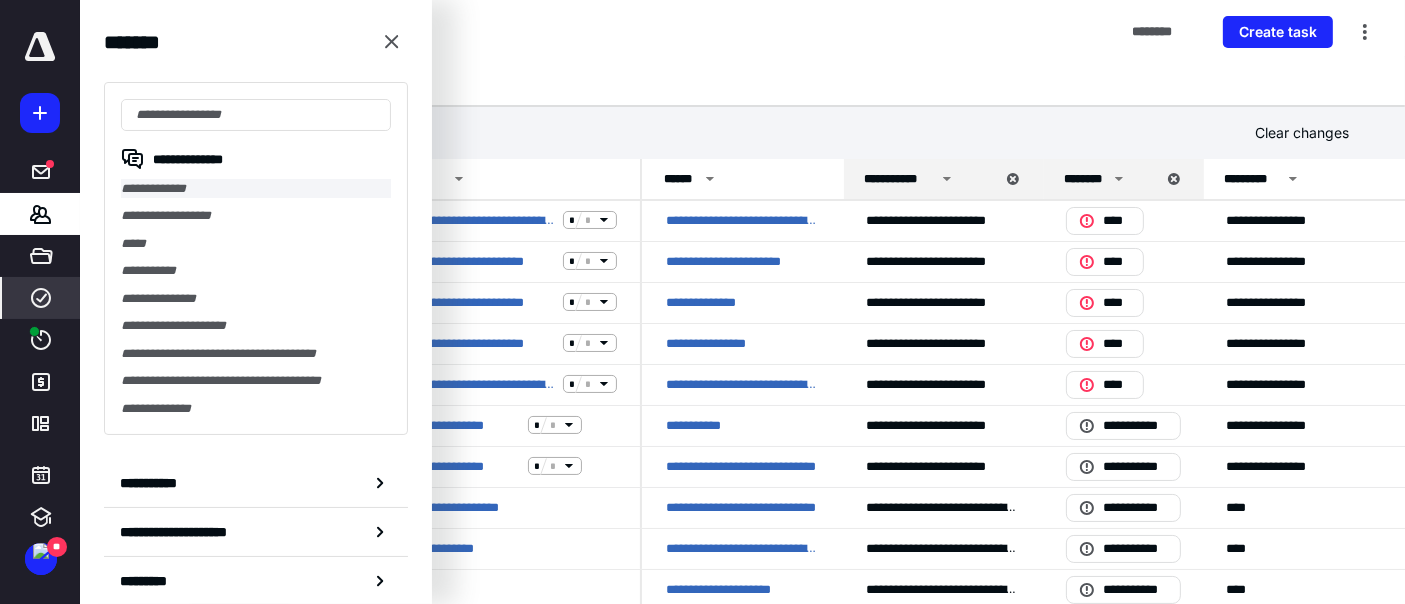 click on "**********" at bounding box center [256, 188] 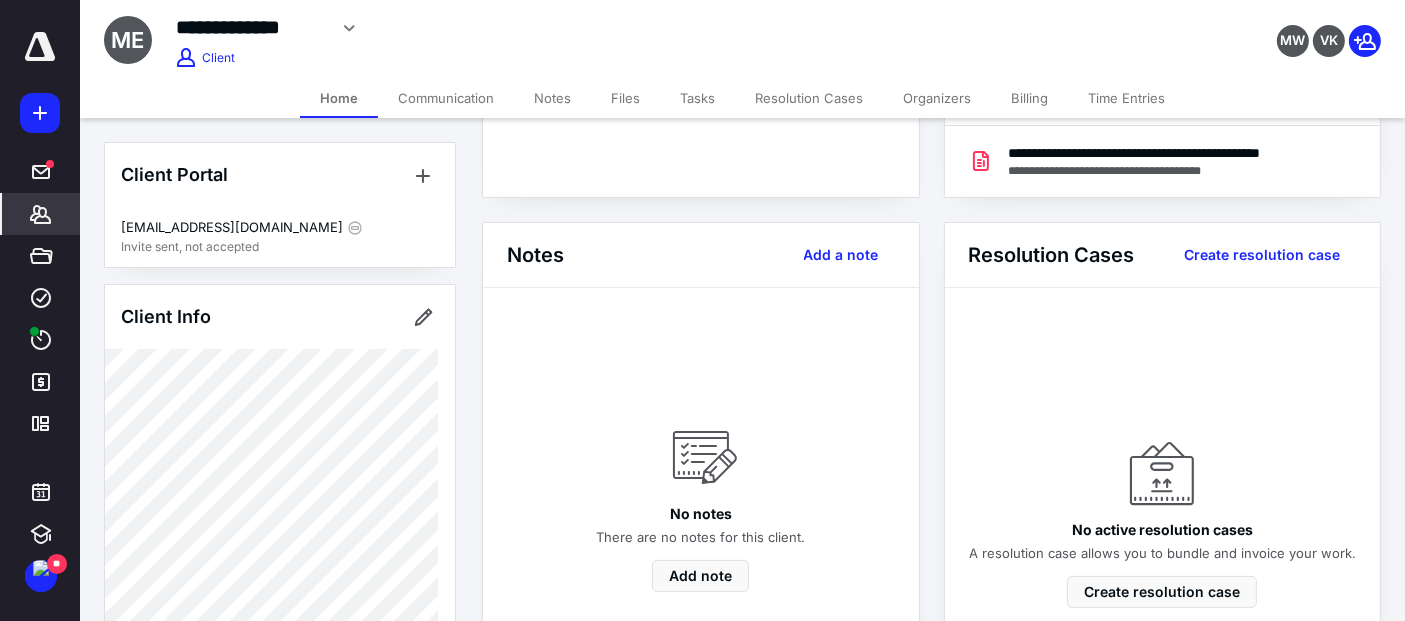 scroll, scrollTop: 0, scrollLeft: 0, axis: both 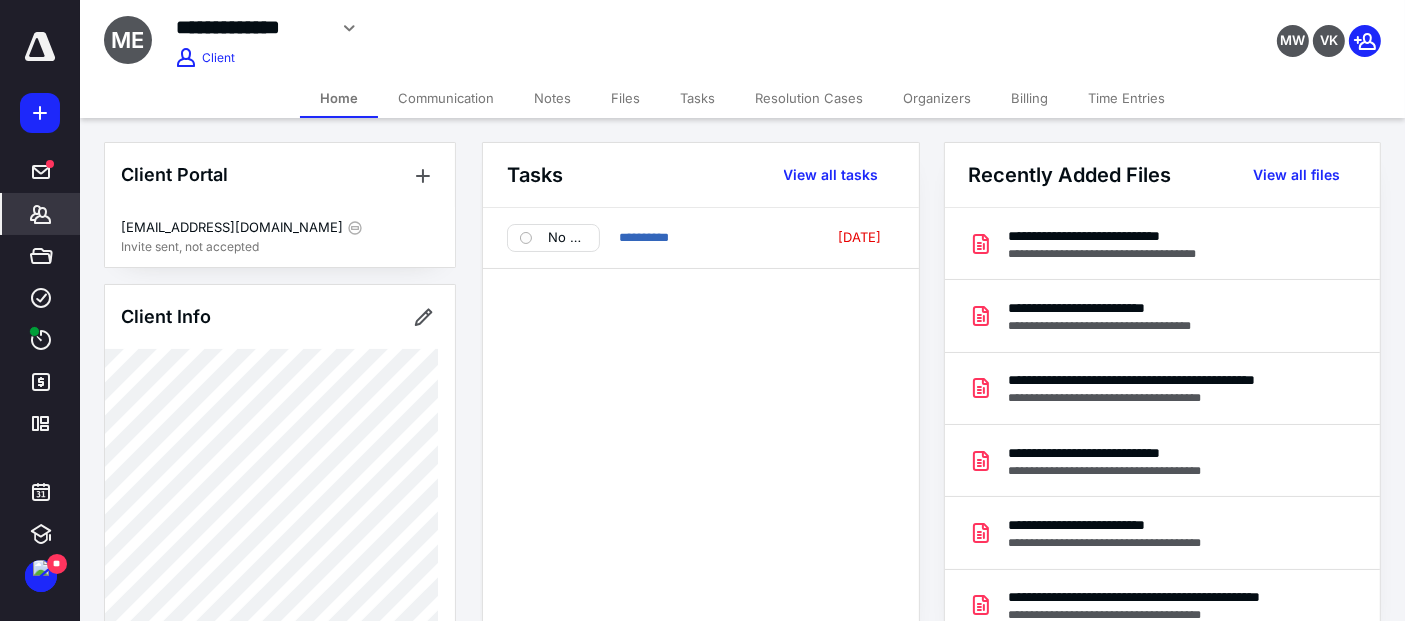 click on "Files" at bounding box center [625, 98] 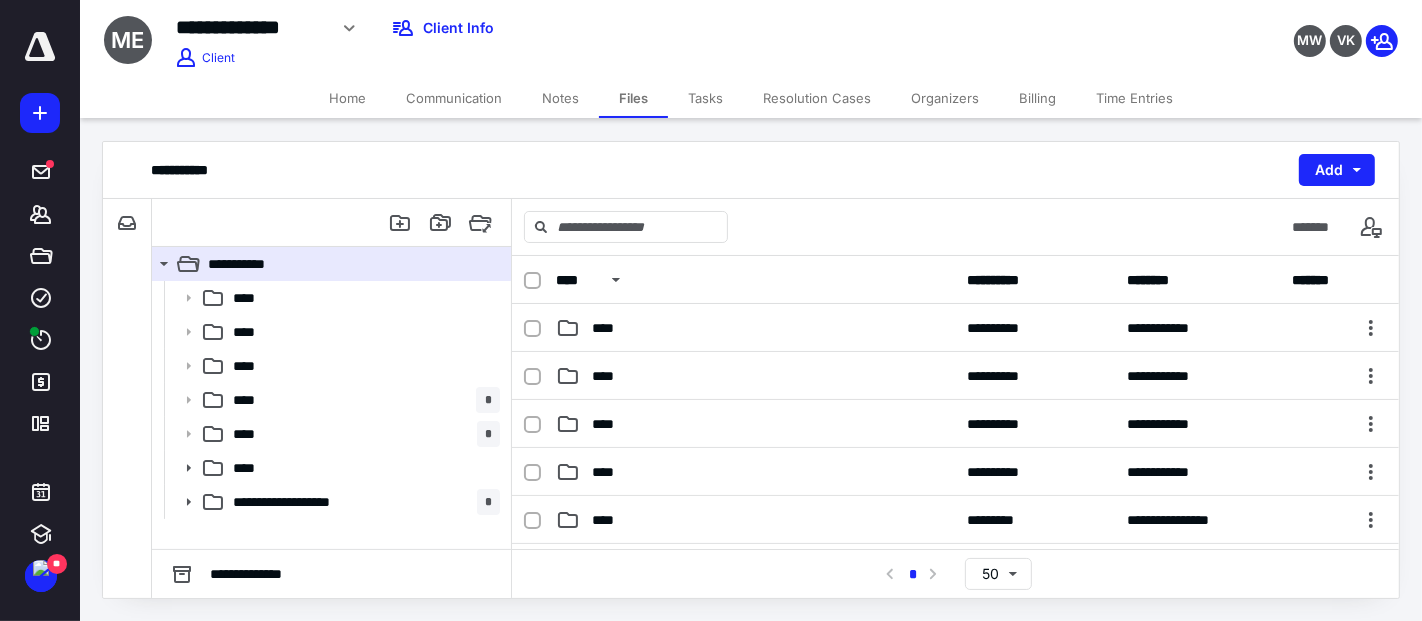 click on "Home" at bounding box center (347, 98) 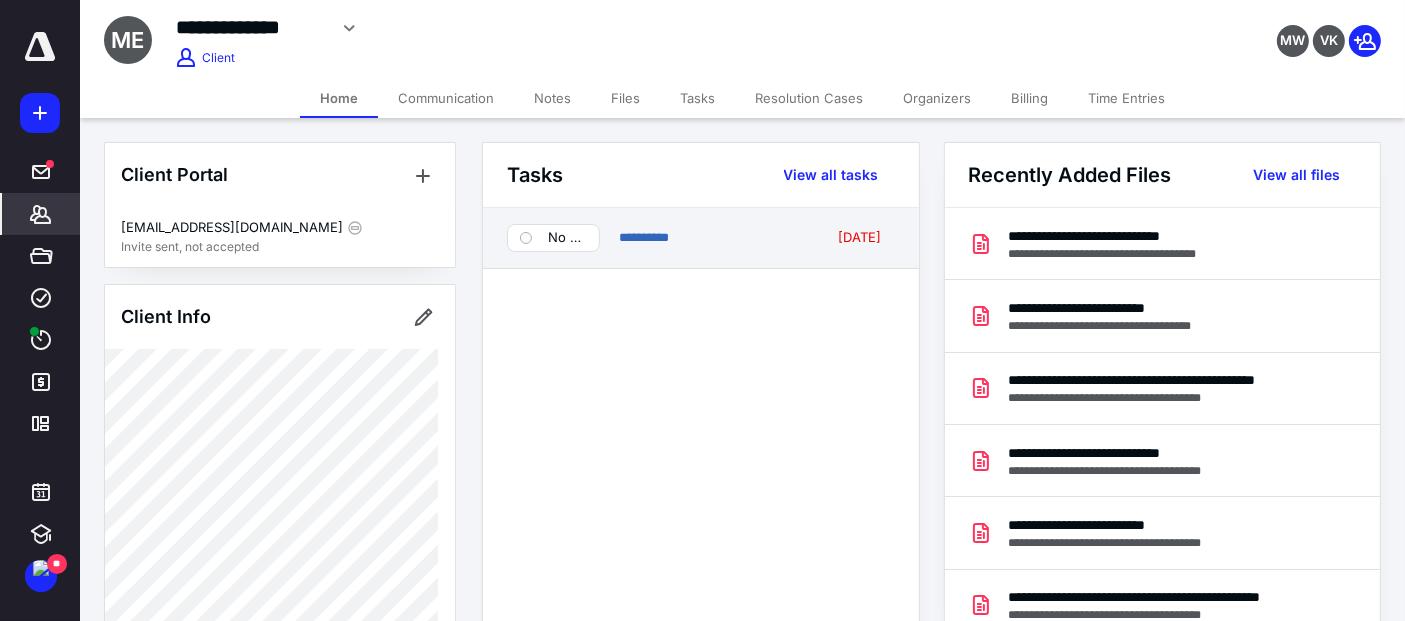 click on "**********" at bounding box center (701, 238) 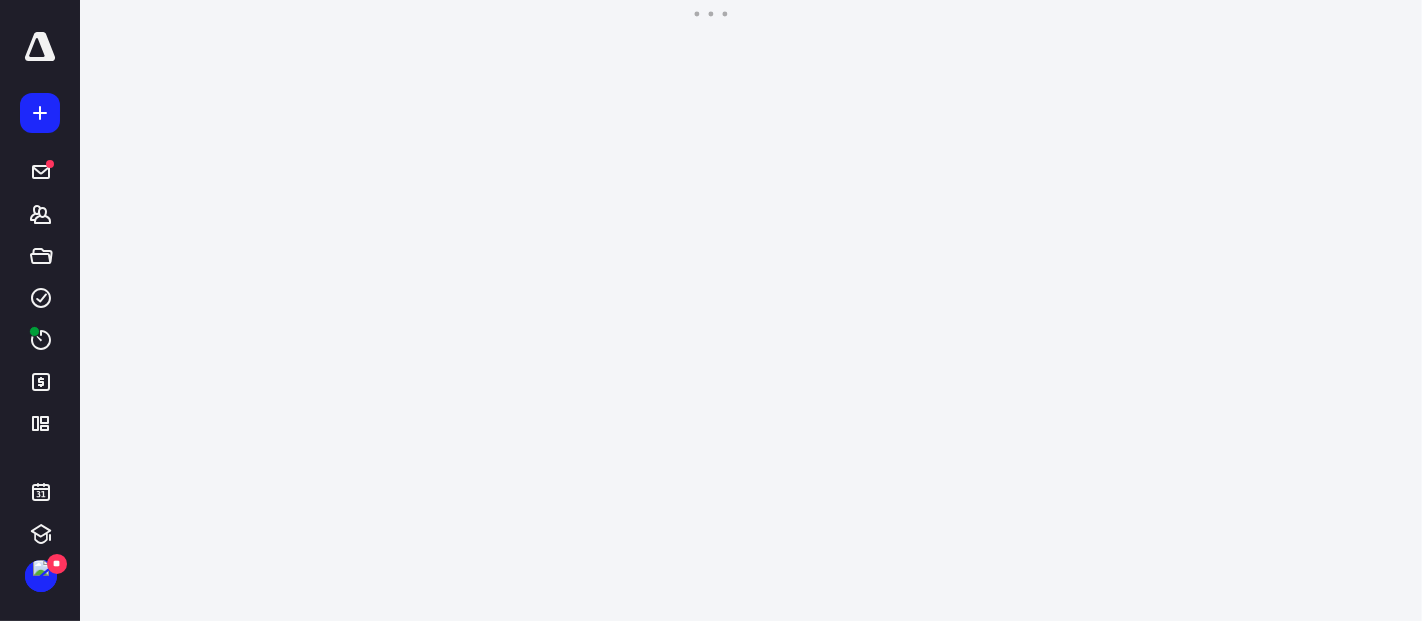 click on "**********" at bounding box center [711, 310] 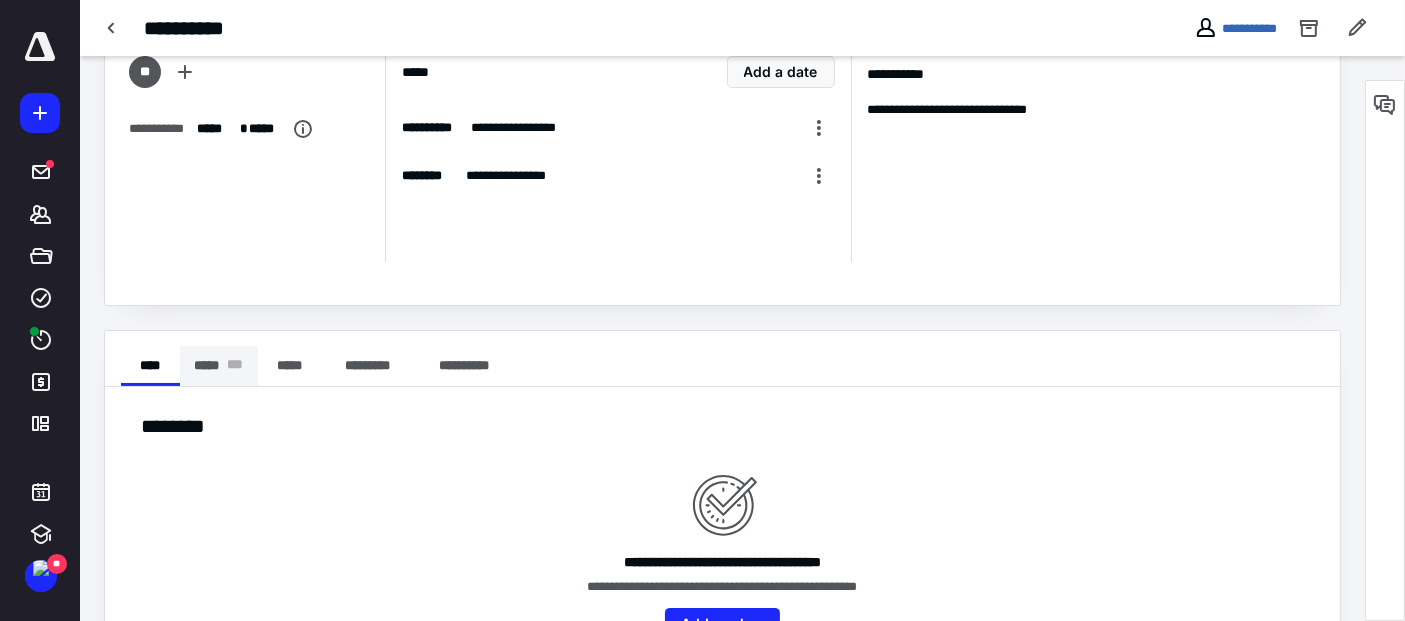 click on "***** * * *" at bounding box center (219, 366) 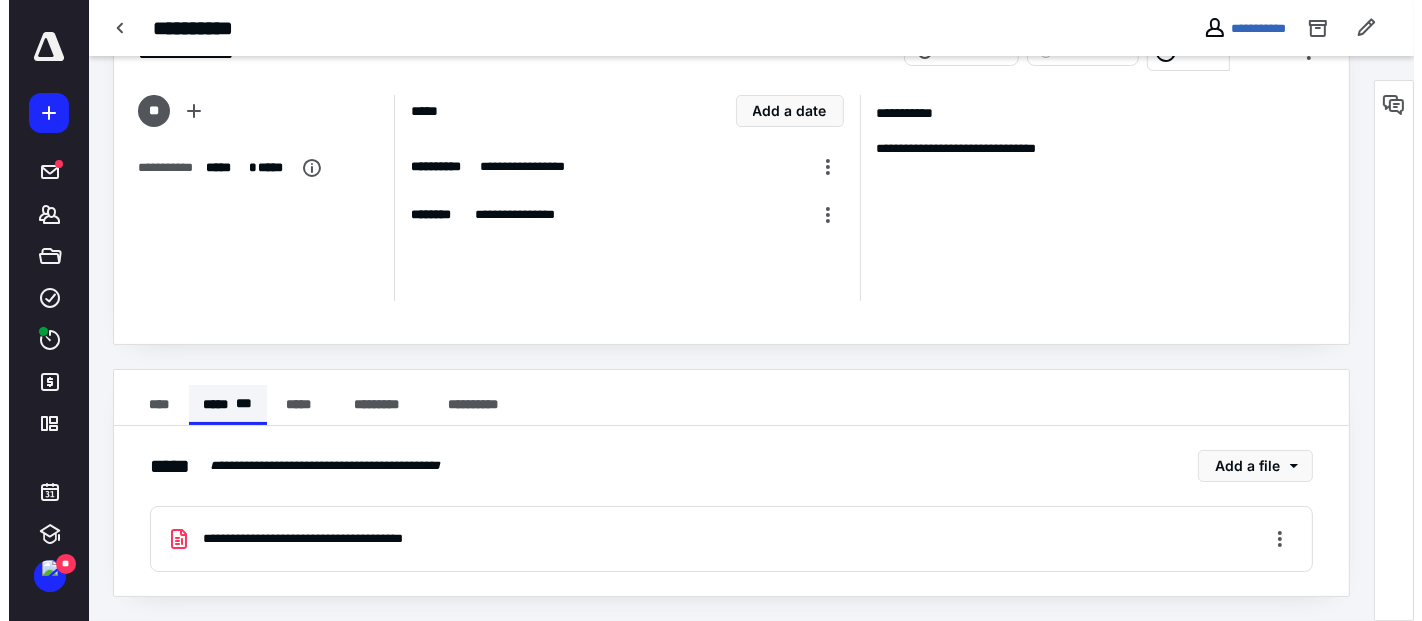 scroll, scrollTop: 70, scrollLeft: 0, axis: vertical 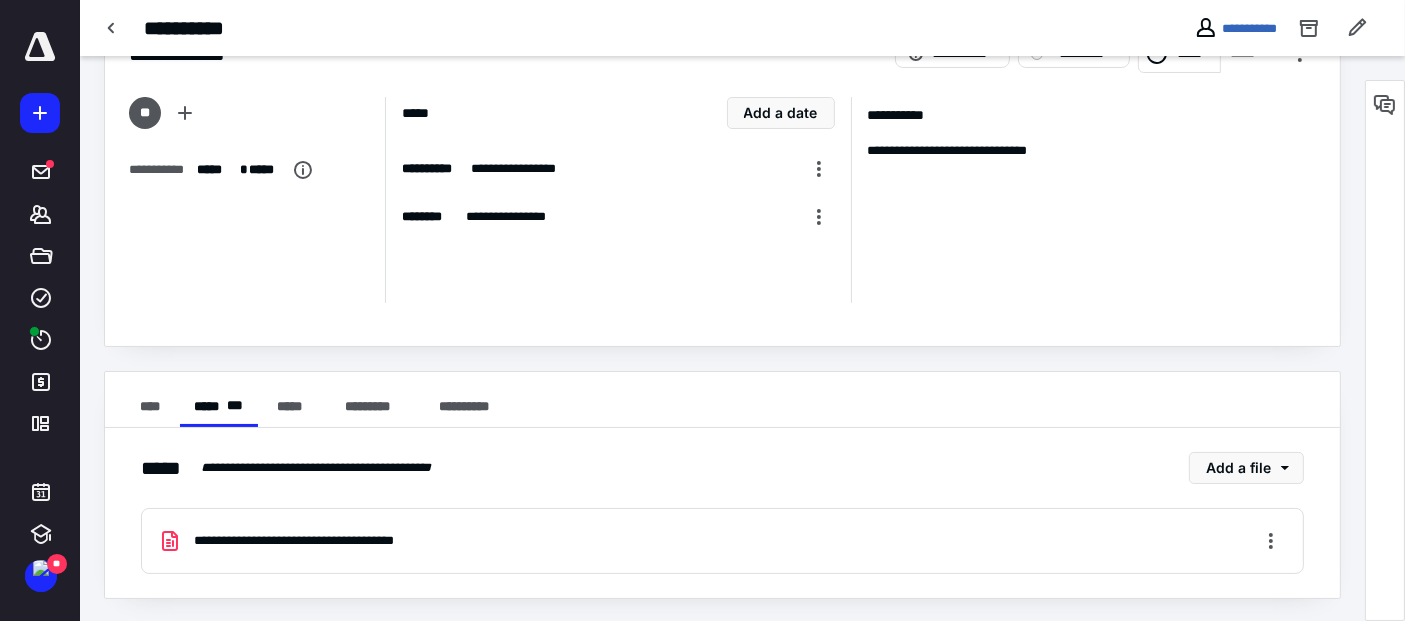 click on "**********" at bounding box center (322, 540) 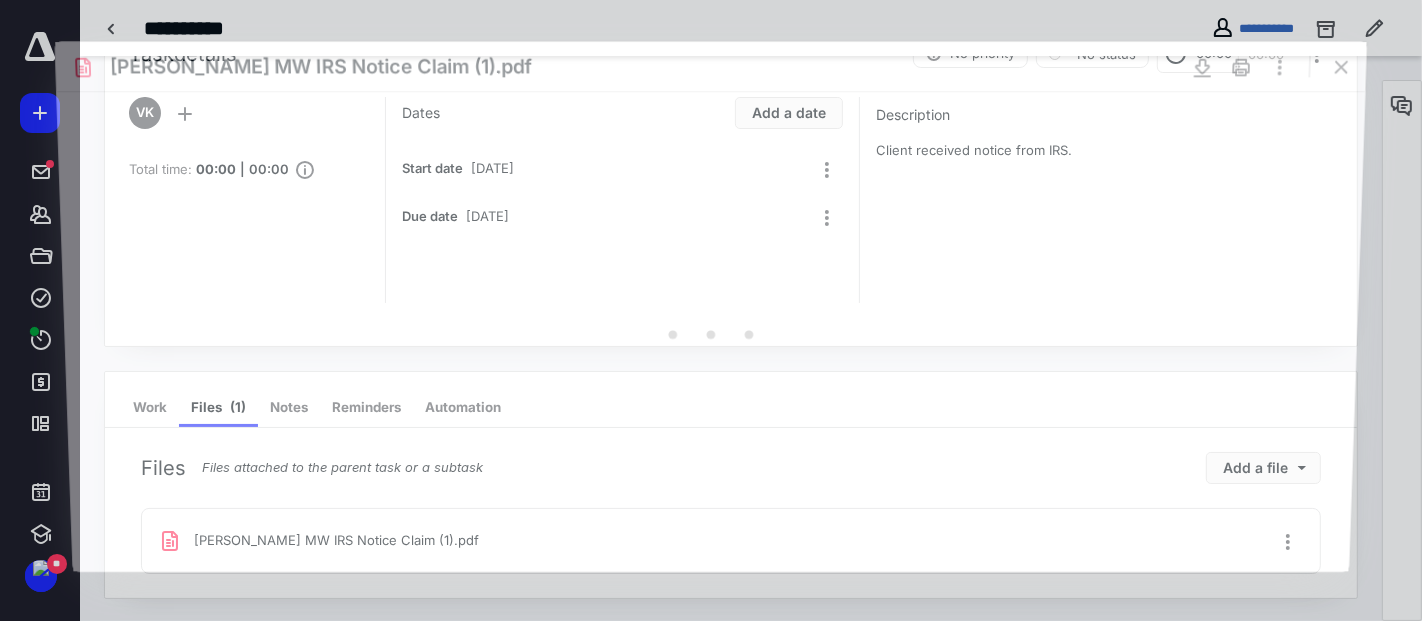 scroll, scrollTop: 0, scrollLeft: 0, axis: both 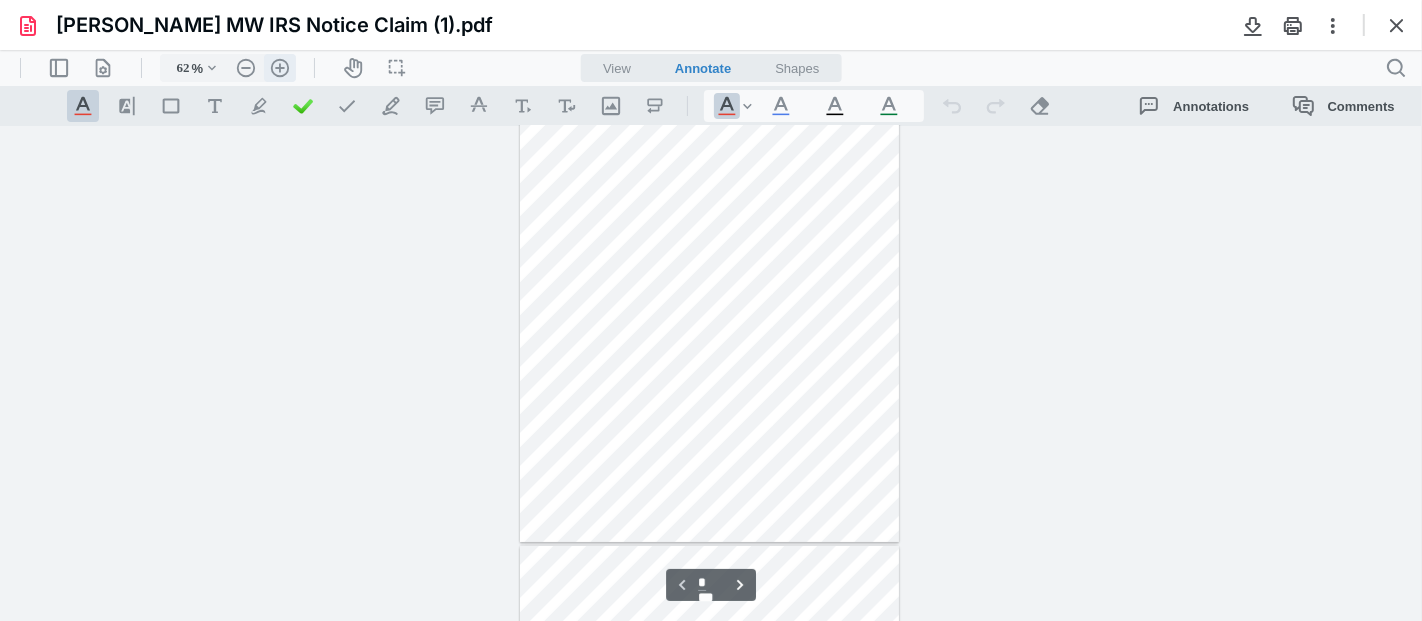 click on ".cls-1{fill:#abb0c4;} icon - header - zoom - in - line" at bounding box center (280, 68) 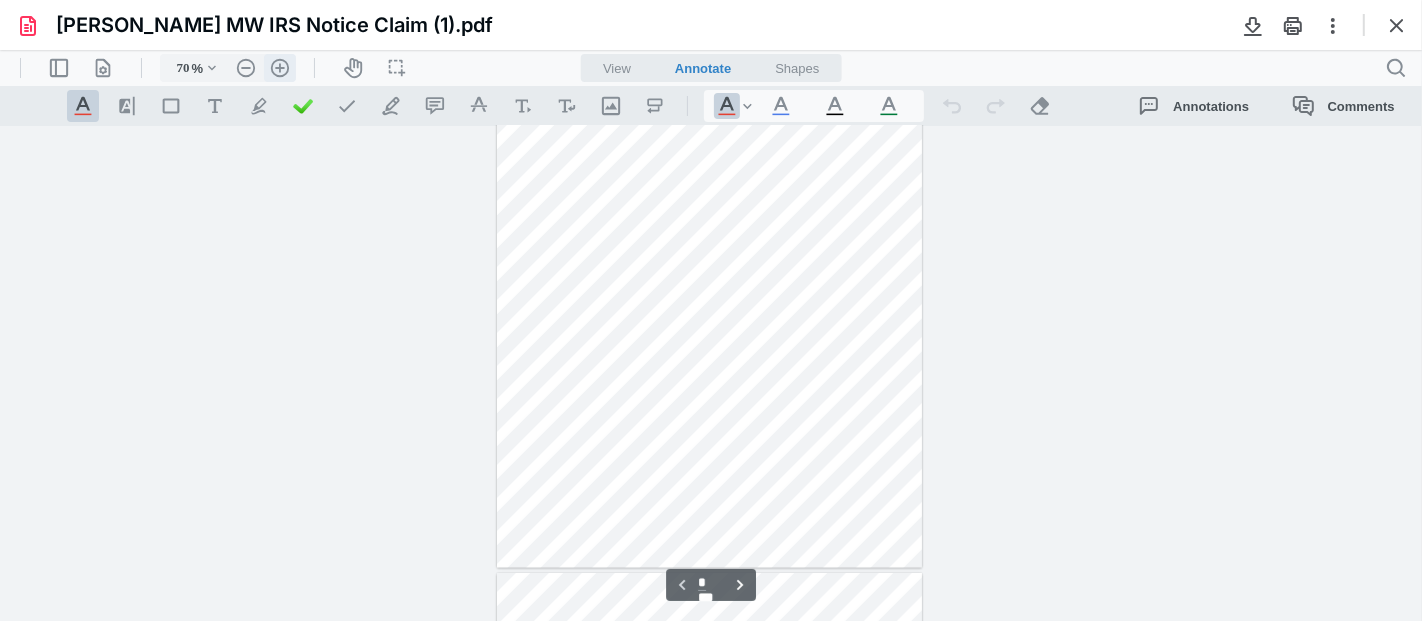 click on ".cls-1{fill:#abb0c4;} icon - header - zoom - in - line" at bounding box center [280, 68] 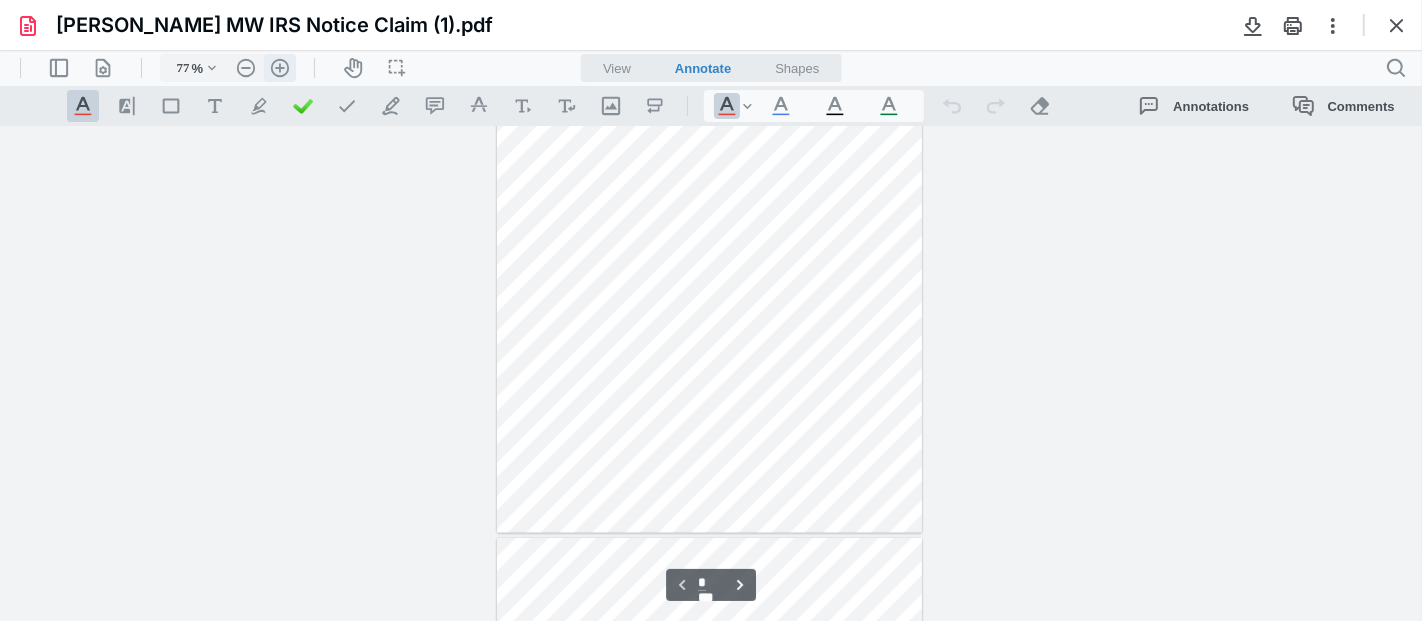 click on ".cls-1{fill:#abb0c4;} icon - header - zoom - in - line" at bounding box center (280, 68) 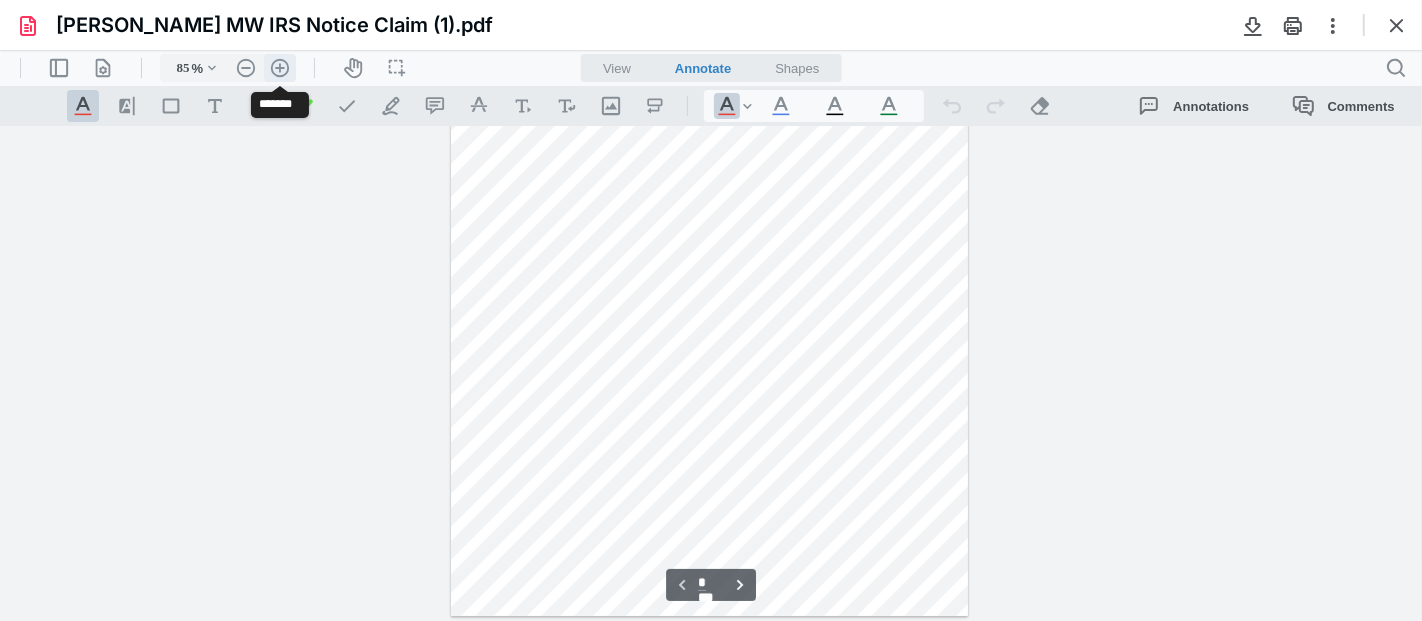 click on ".cls-1{fill:#abb0c4;} icon - header - zoom - in - line" at bounding box center [280, 68] 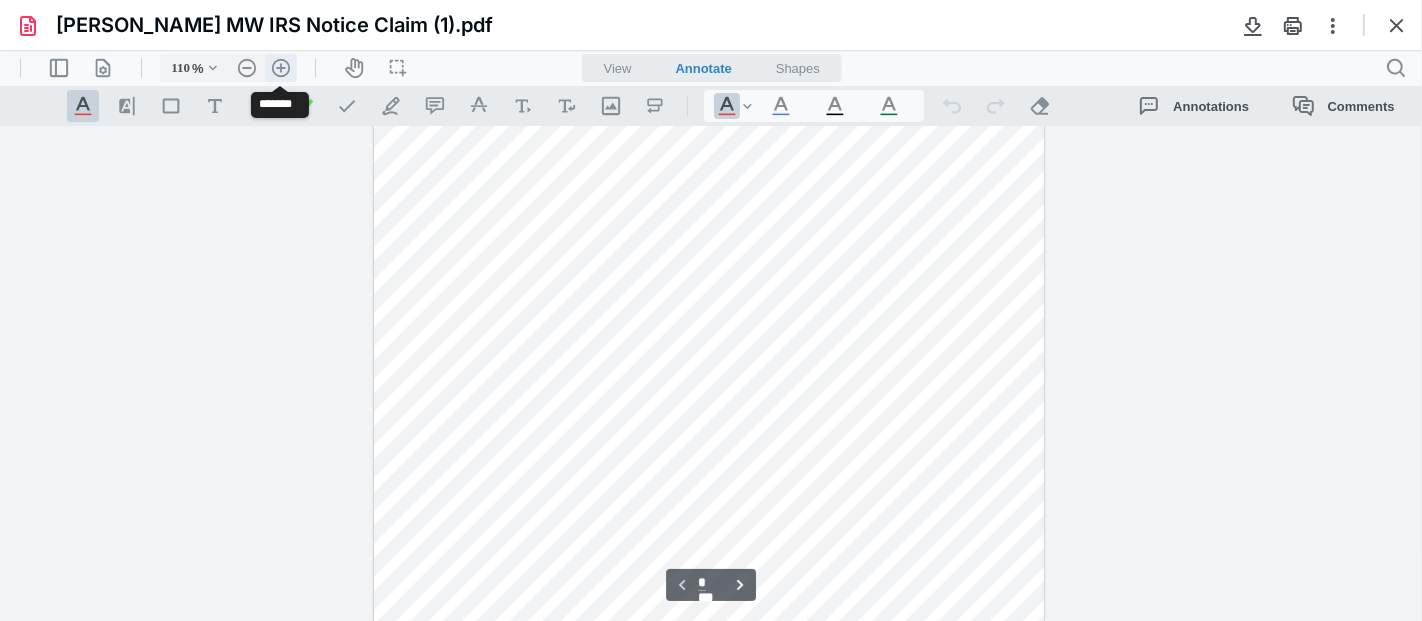 click on ".cls-1{fill:#abb0c4;} icon - header - zoom - in - line" at bounding box center (281, 68) 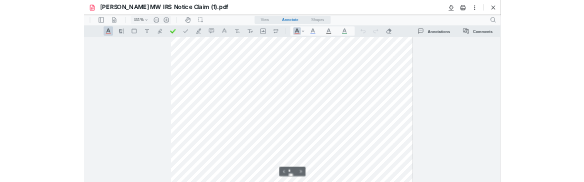 scroll, scrollTop: 0, scrollLeft: 0, axis: both 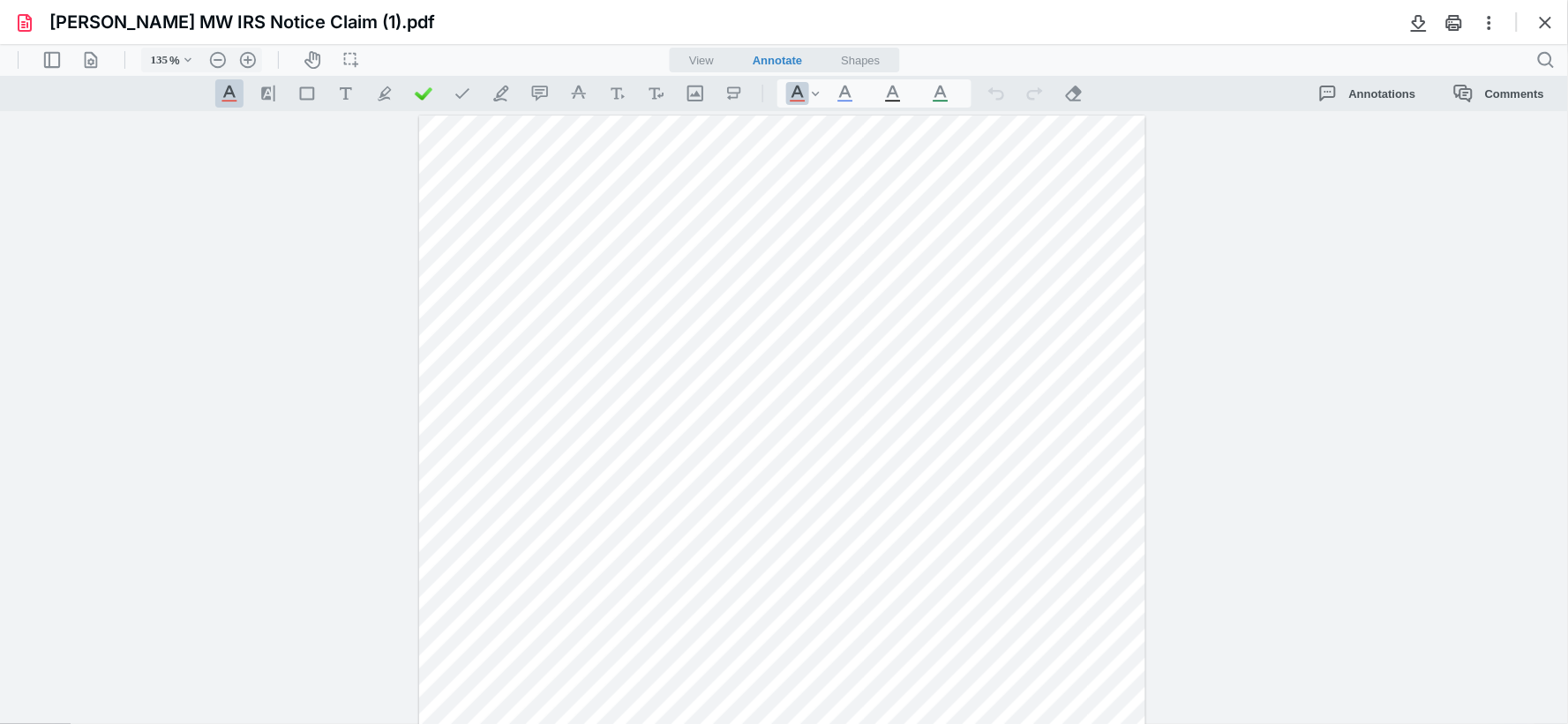 click at bounding box center (1546, 22) 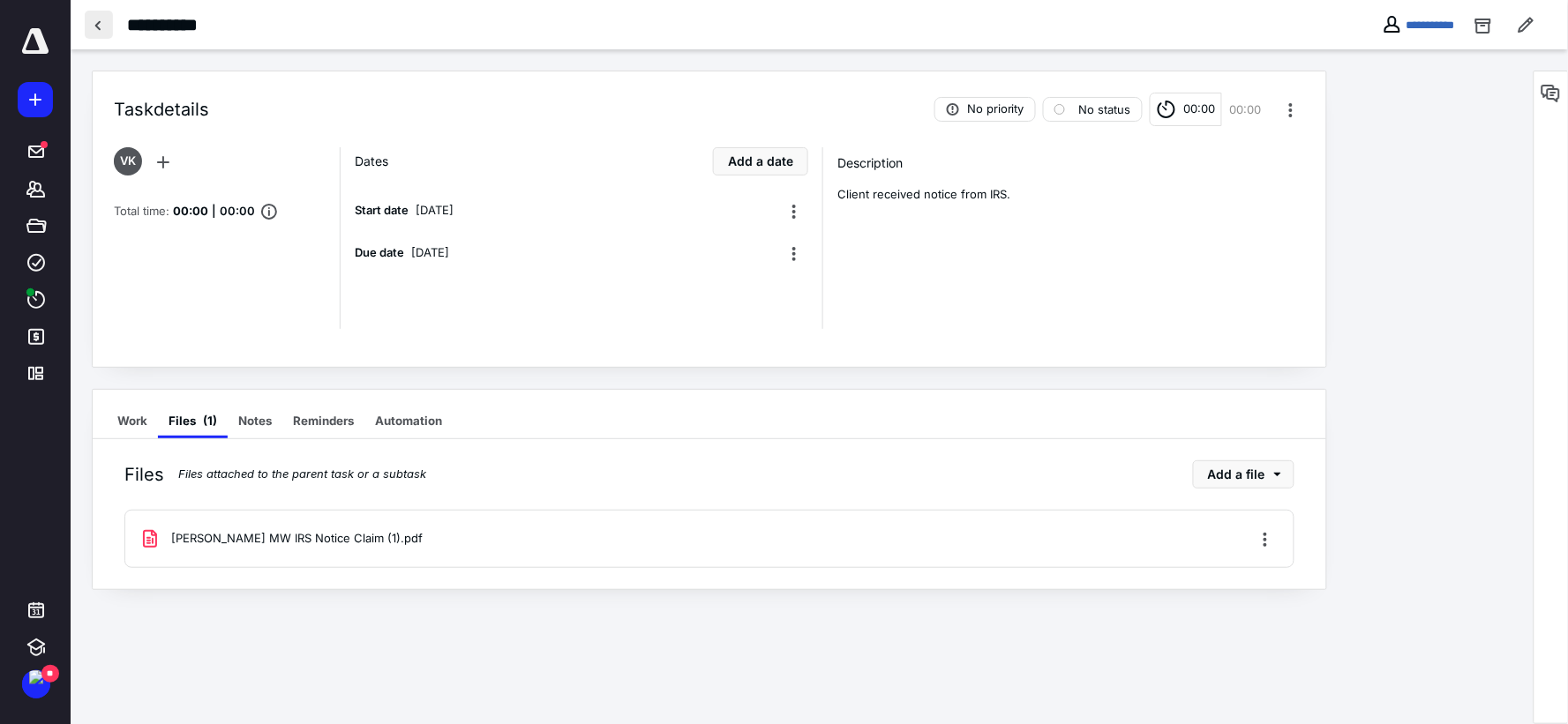 click at bounding box center (99, 25) 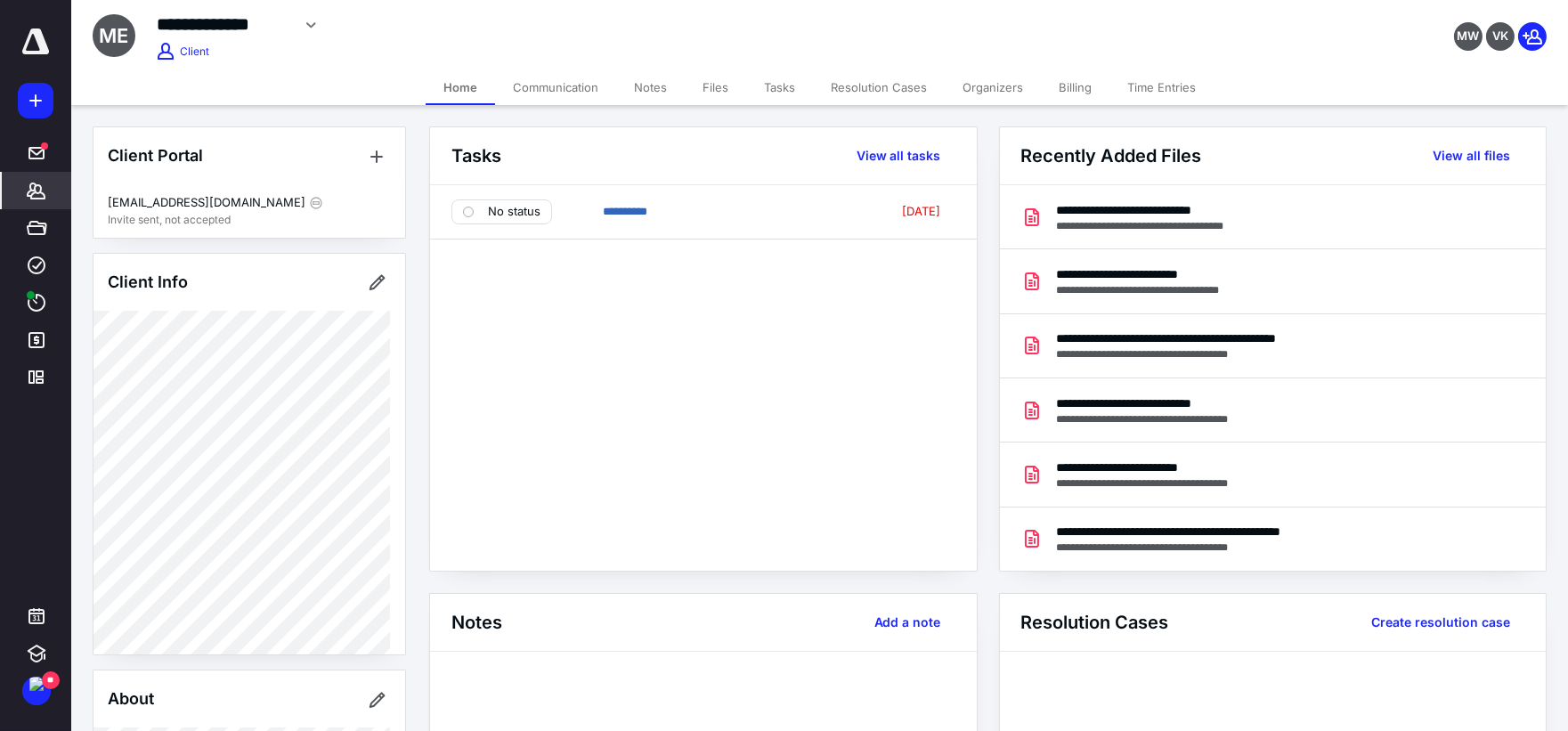 click on "Communication" at bounding box center [556, 87] 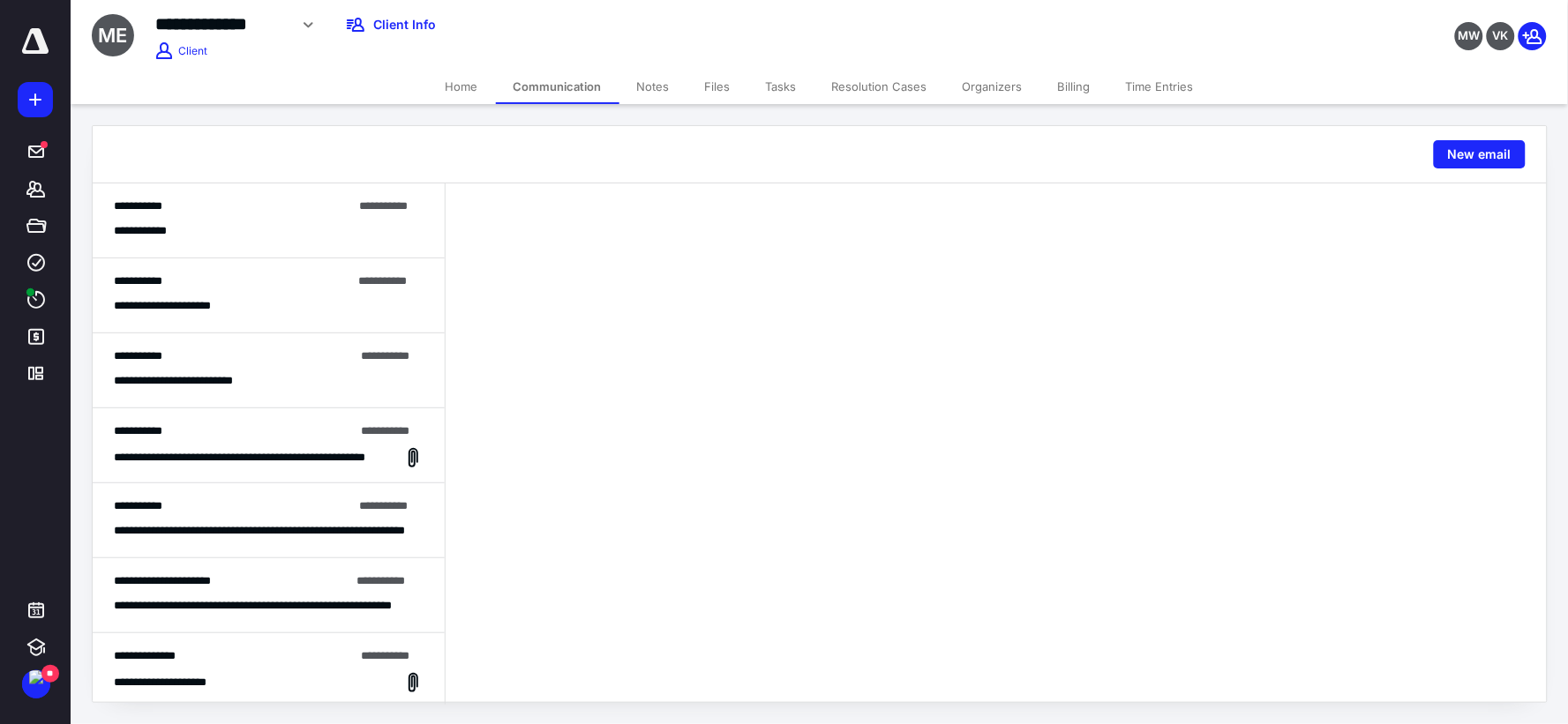 click on "Home" at bounding box center (461, 86) 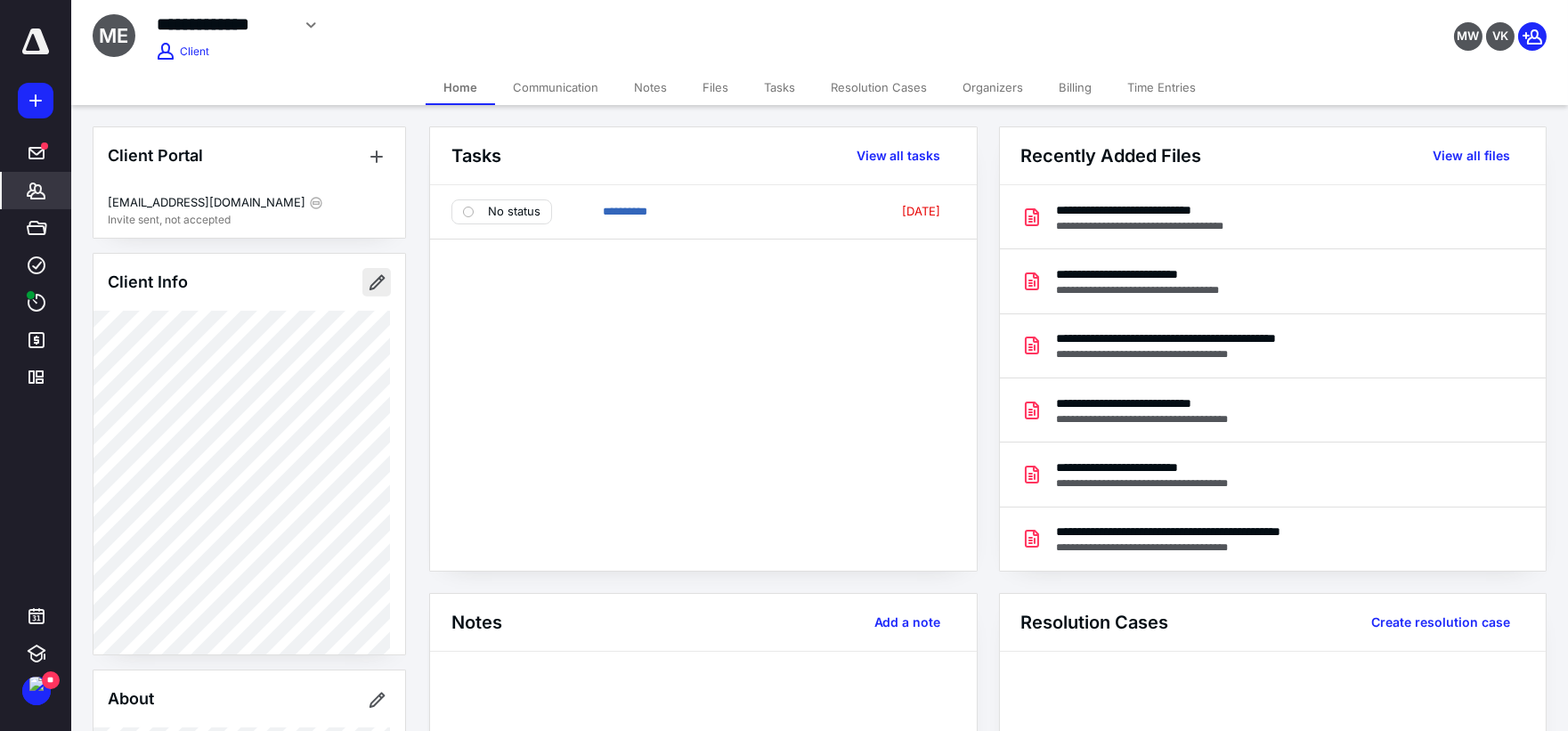 click at bounding box center (377, 282) 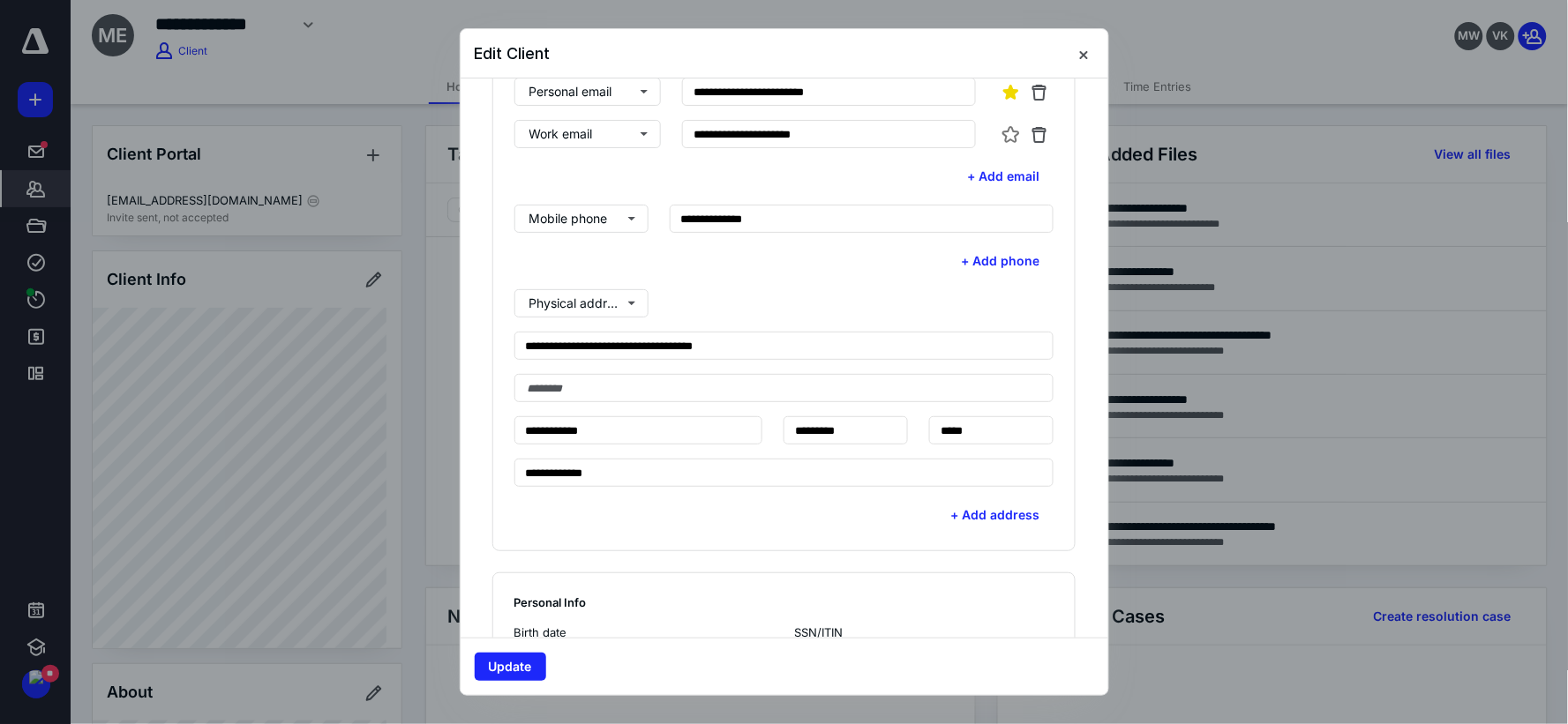 scroll, scrollTop: 489, scrollLeft: 0, axis: vertical 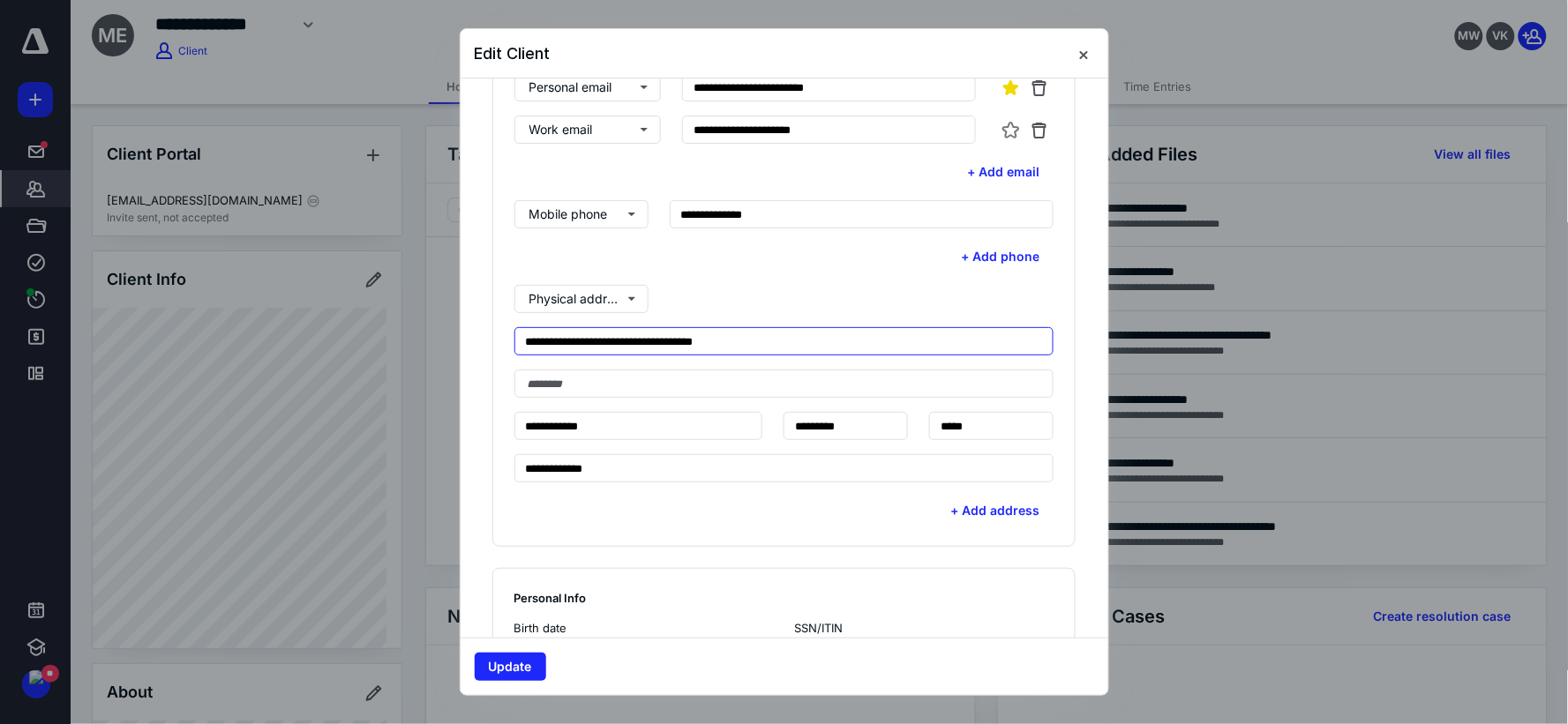 drag, startPoint x: 769, startPoint y: 336, endPoint x: 619, endPoint y: 338, distance: 150.01333 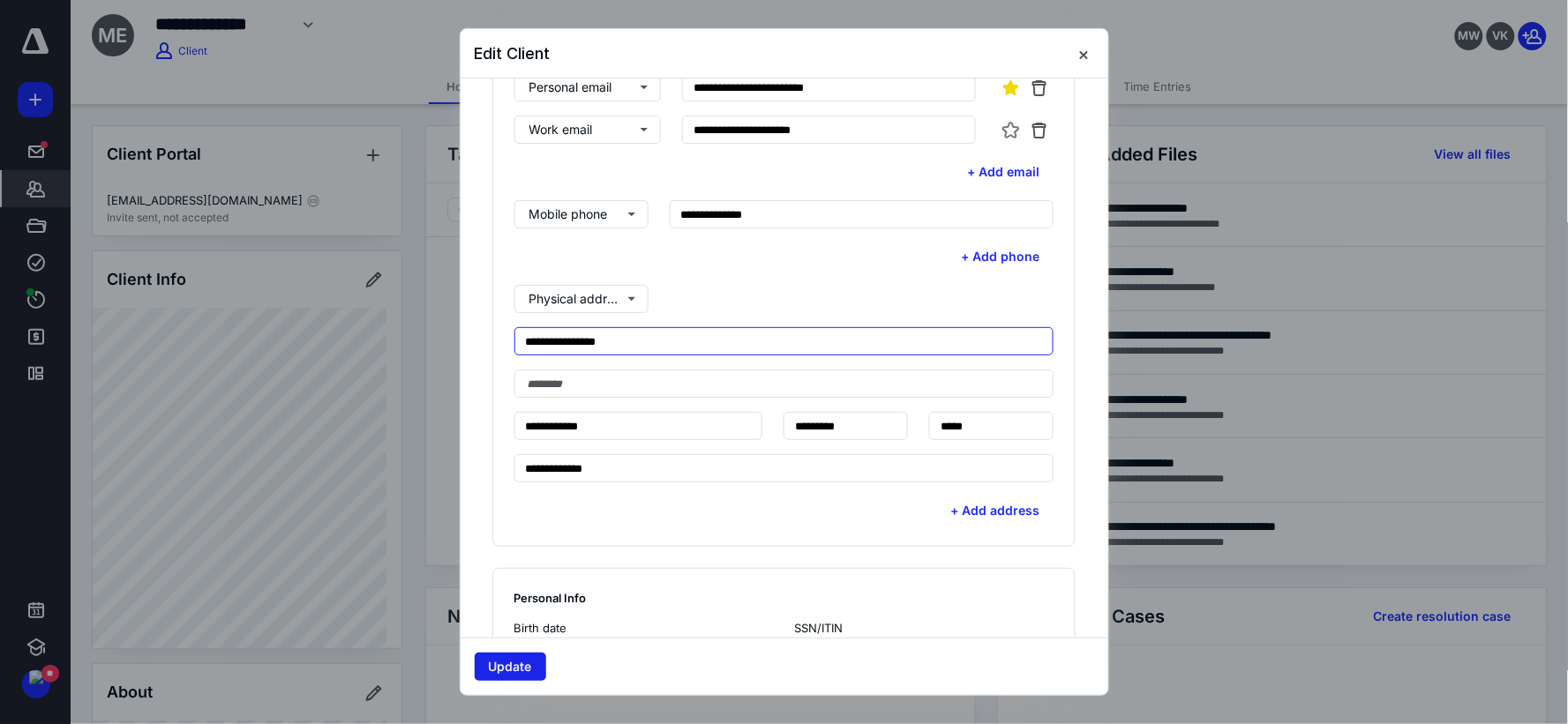 type on "**********" 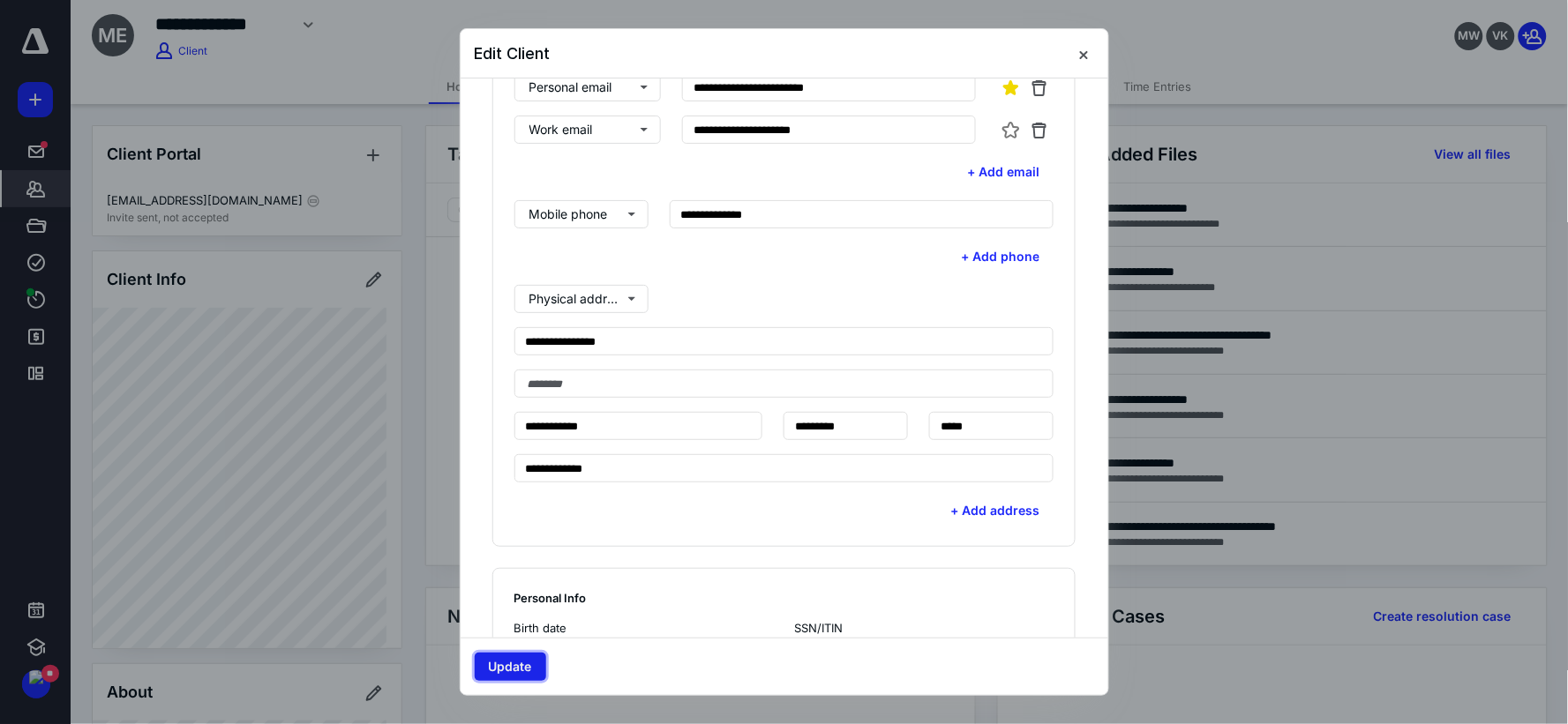 click on "Update" at bounding box center [510, 667] 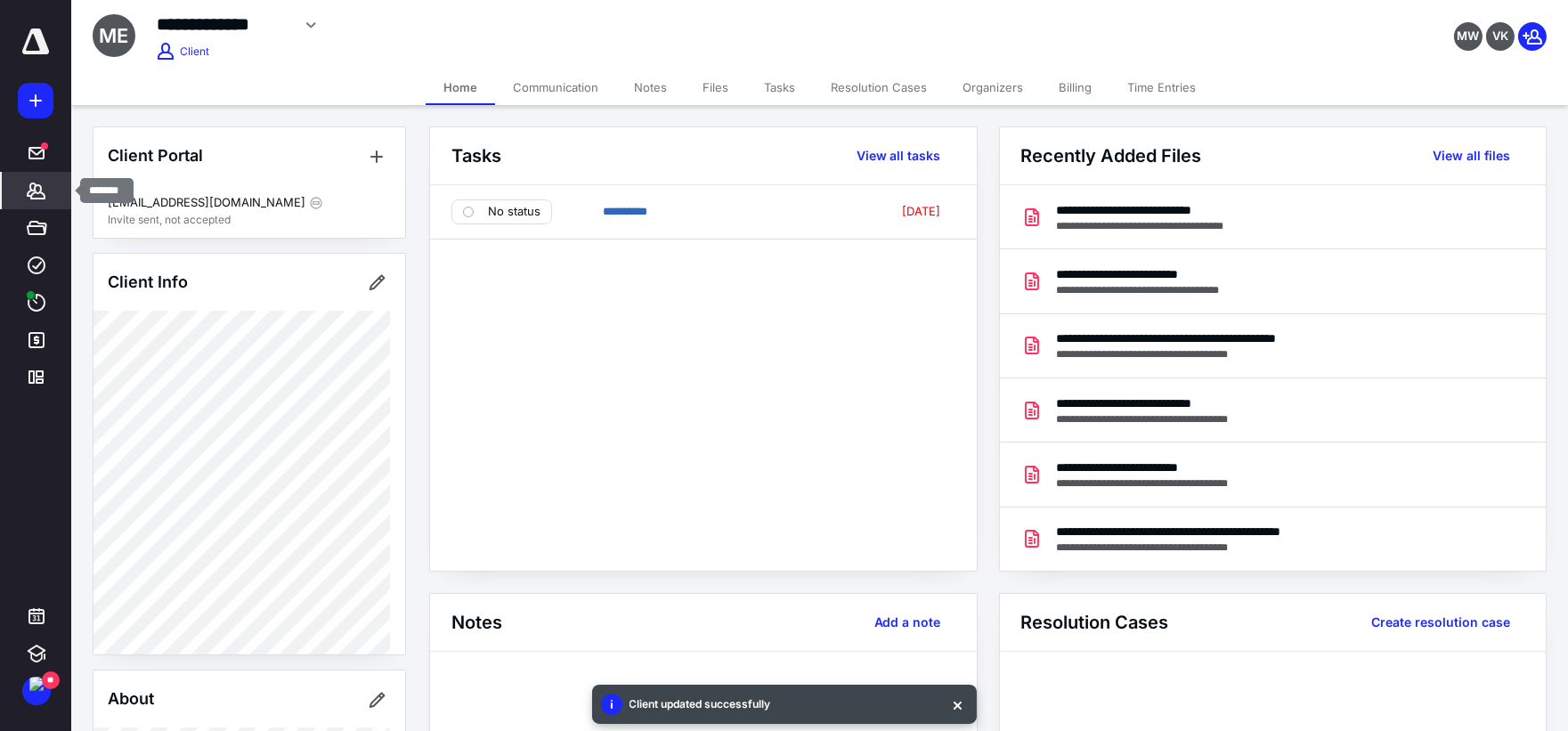 click 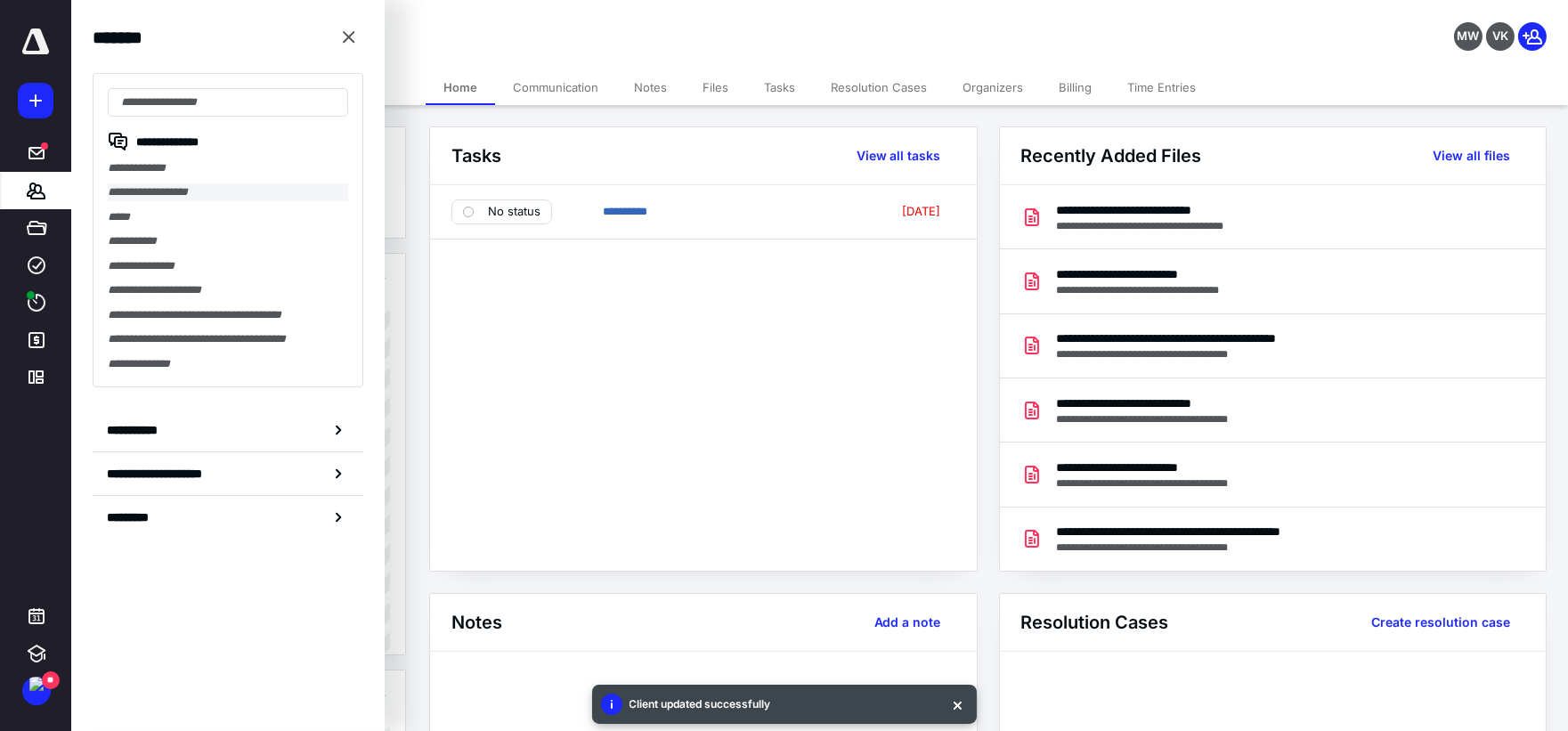 click on "**********" at bounding box center (228, 191) 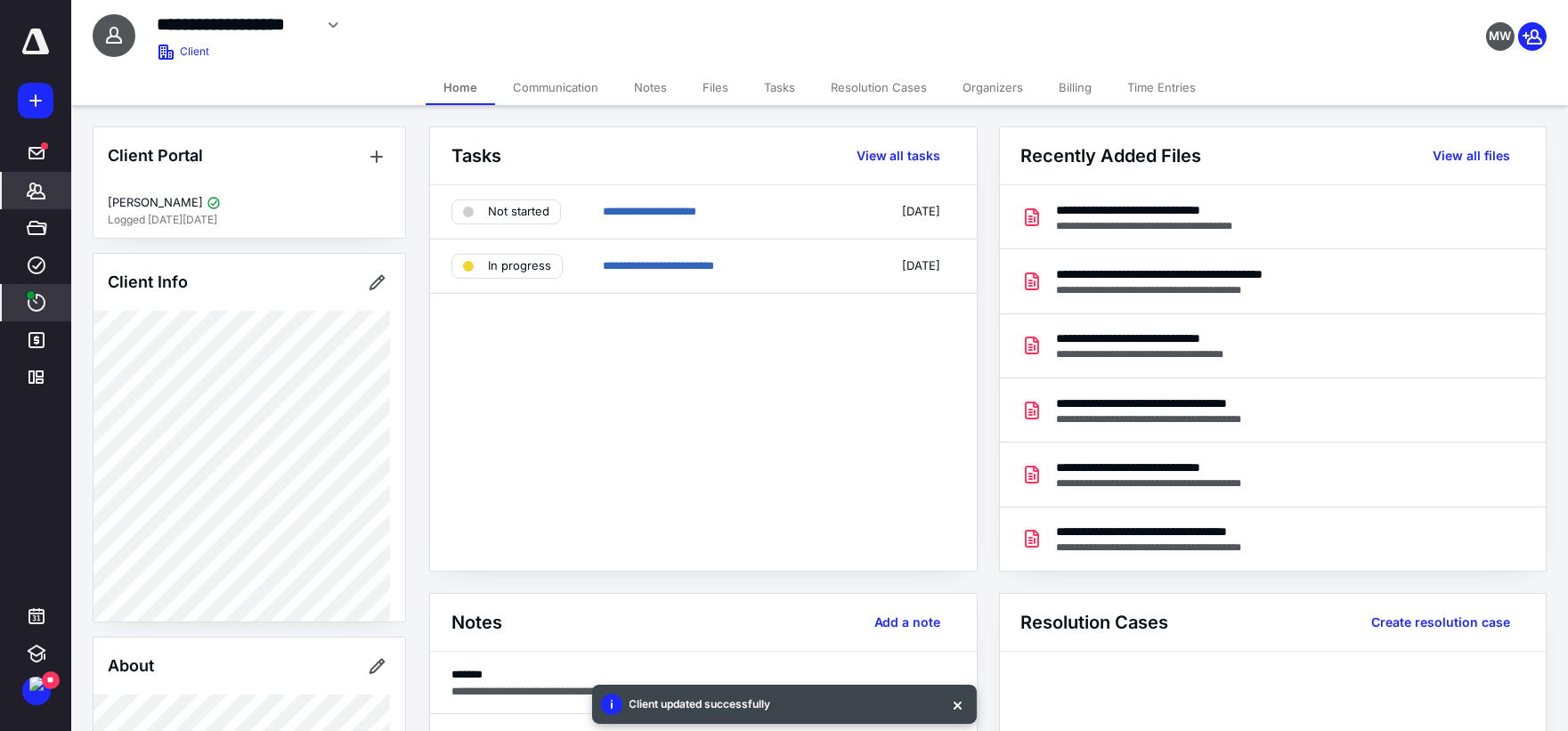 click 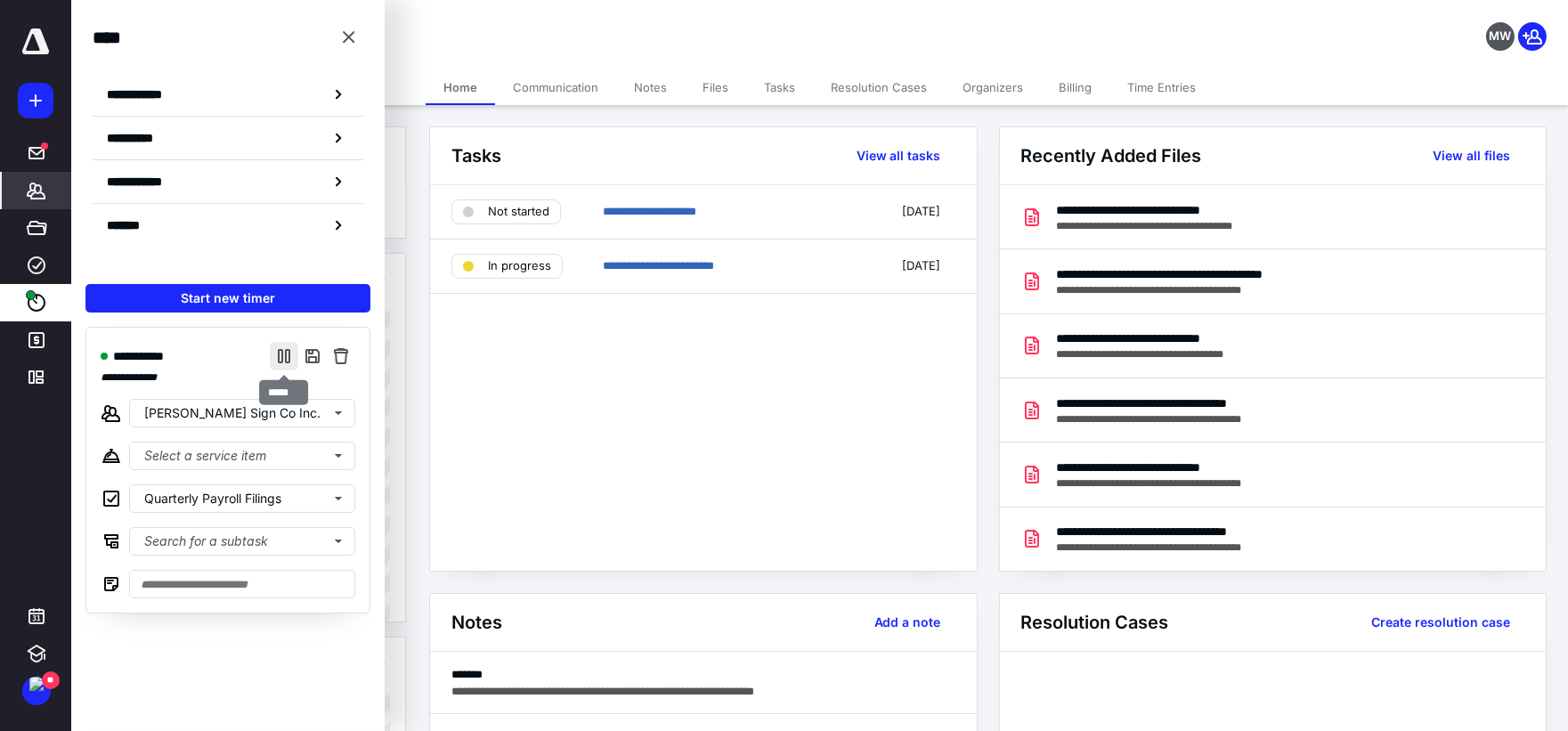 click at bounding box center [284, 356] 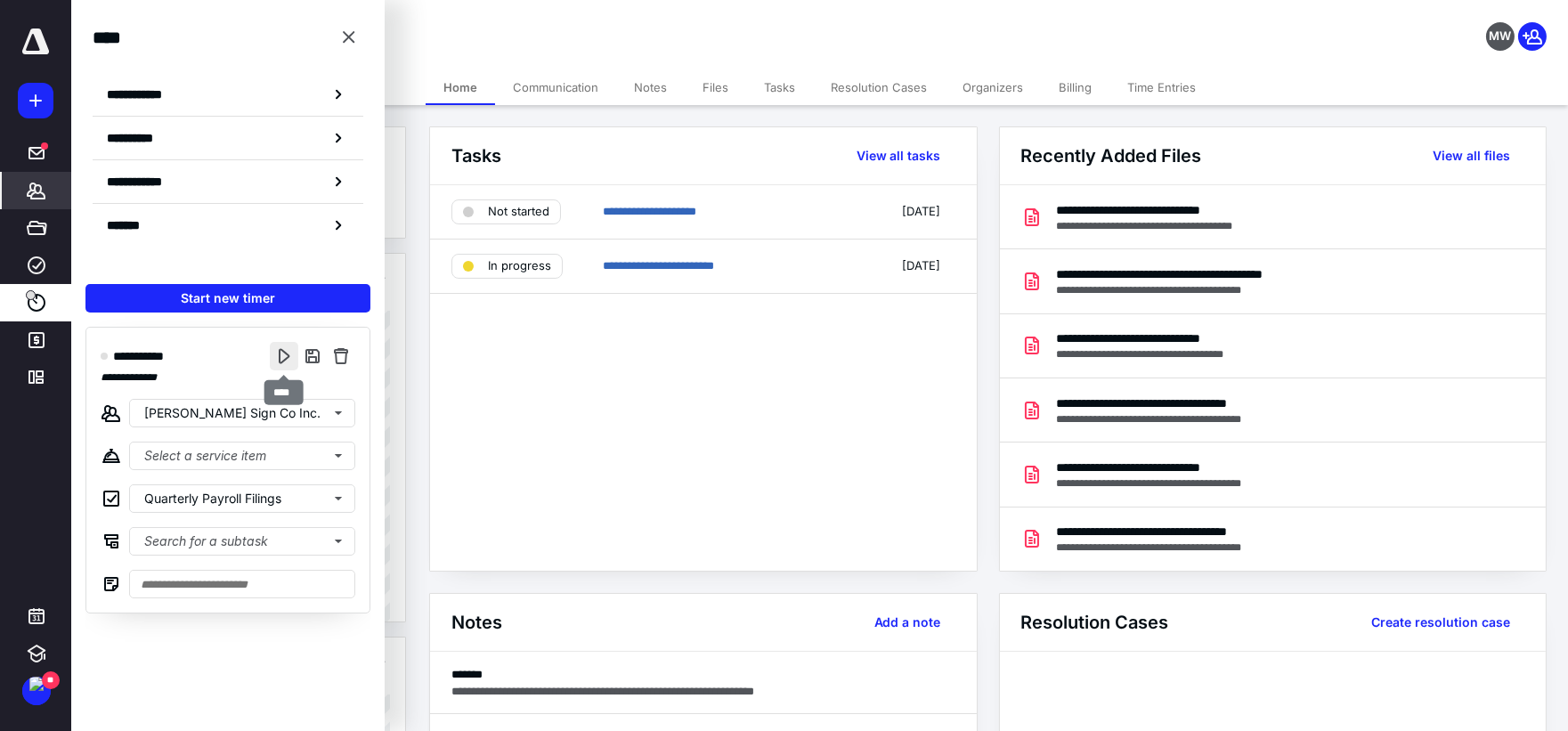 click at bounding box center [284, 356] 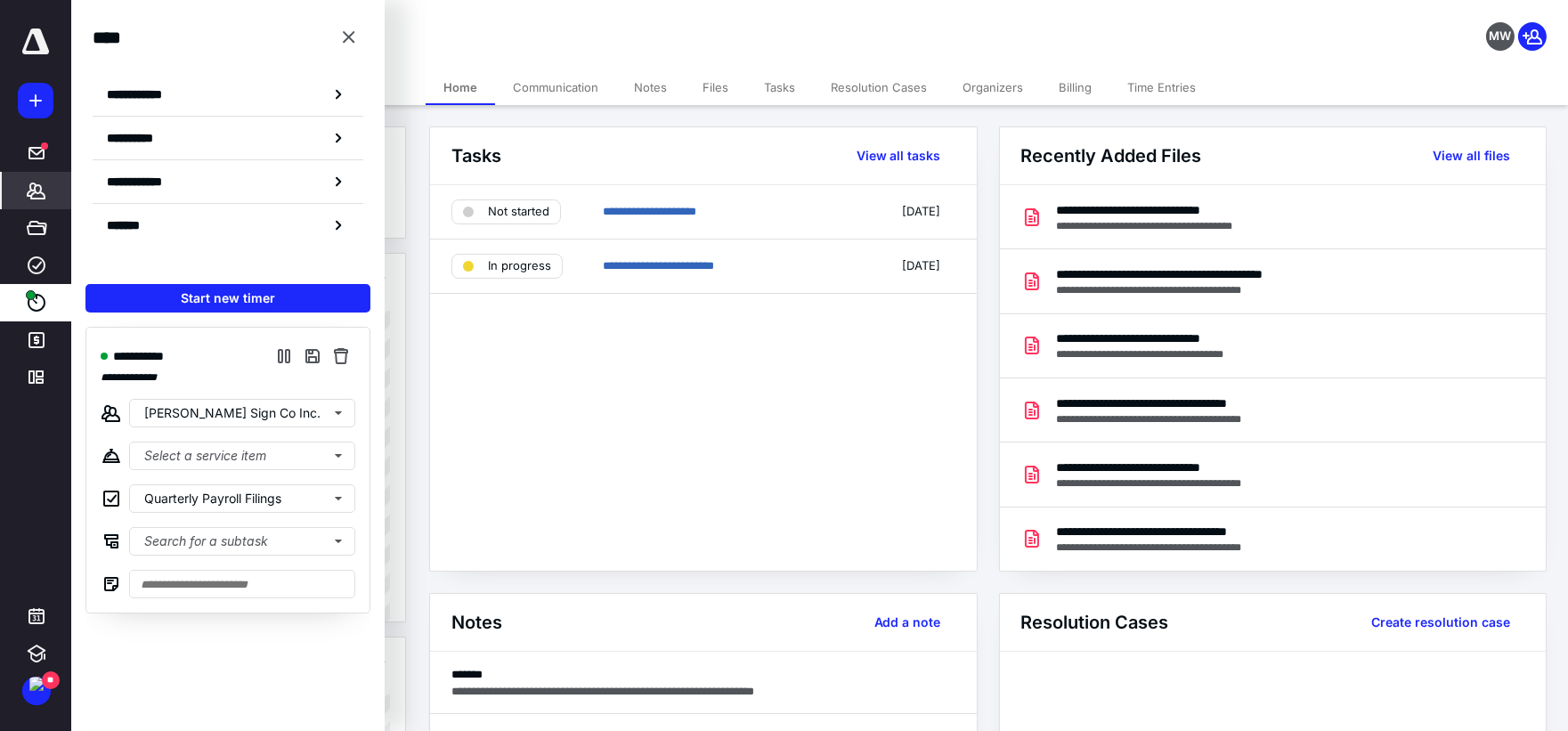 click on "Files" at bounding box center (715, 87) 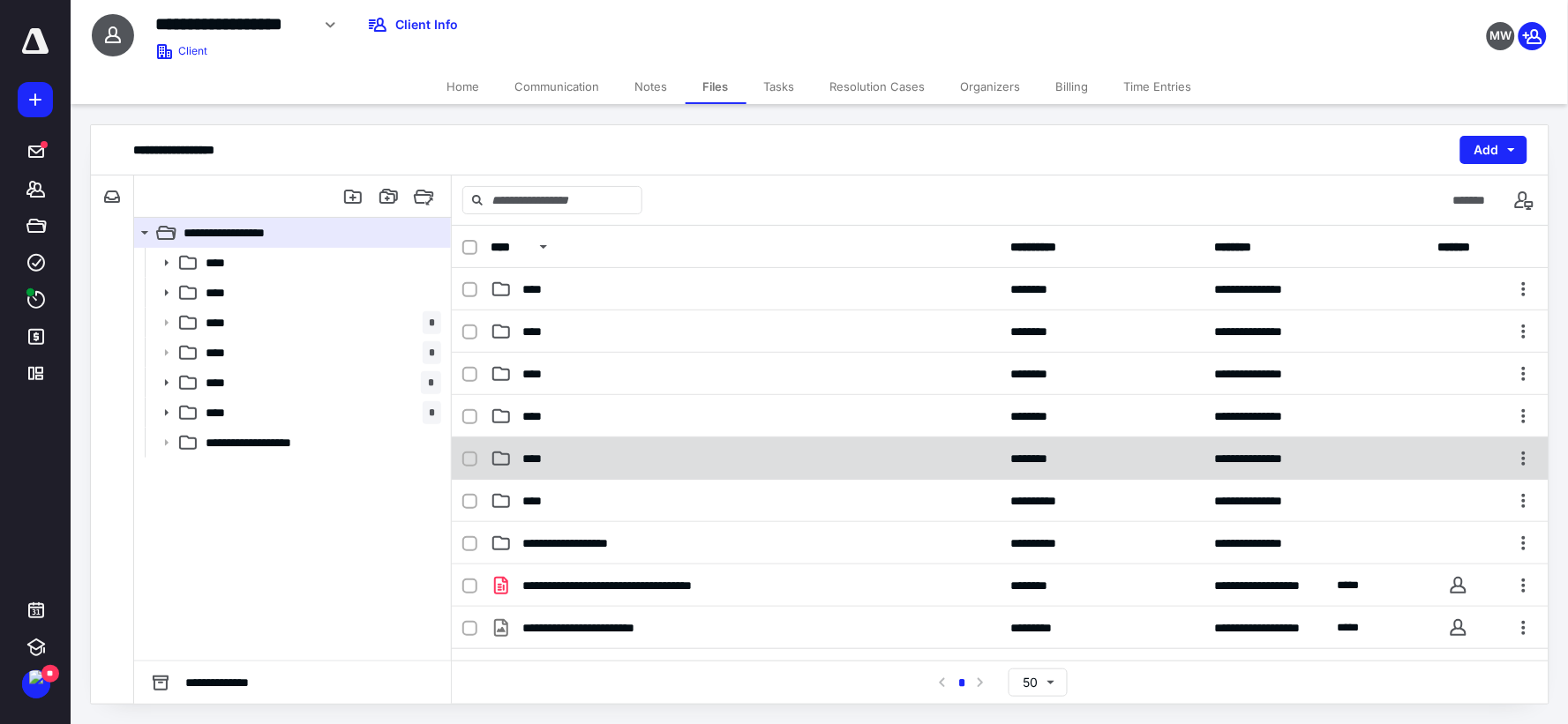 click on "****" at bounding box center [745, 459] 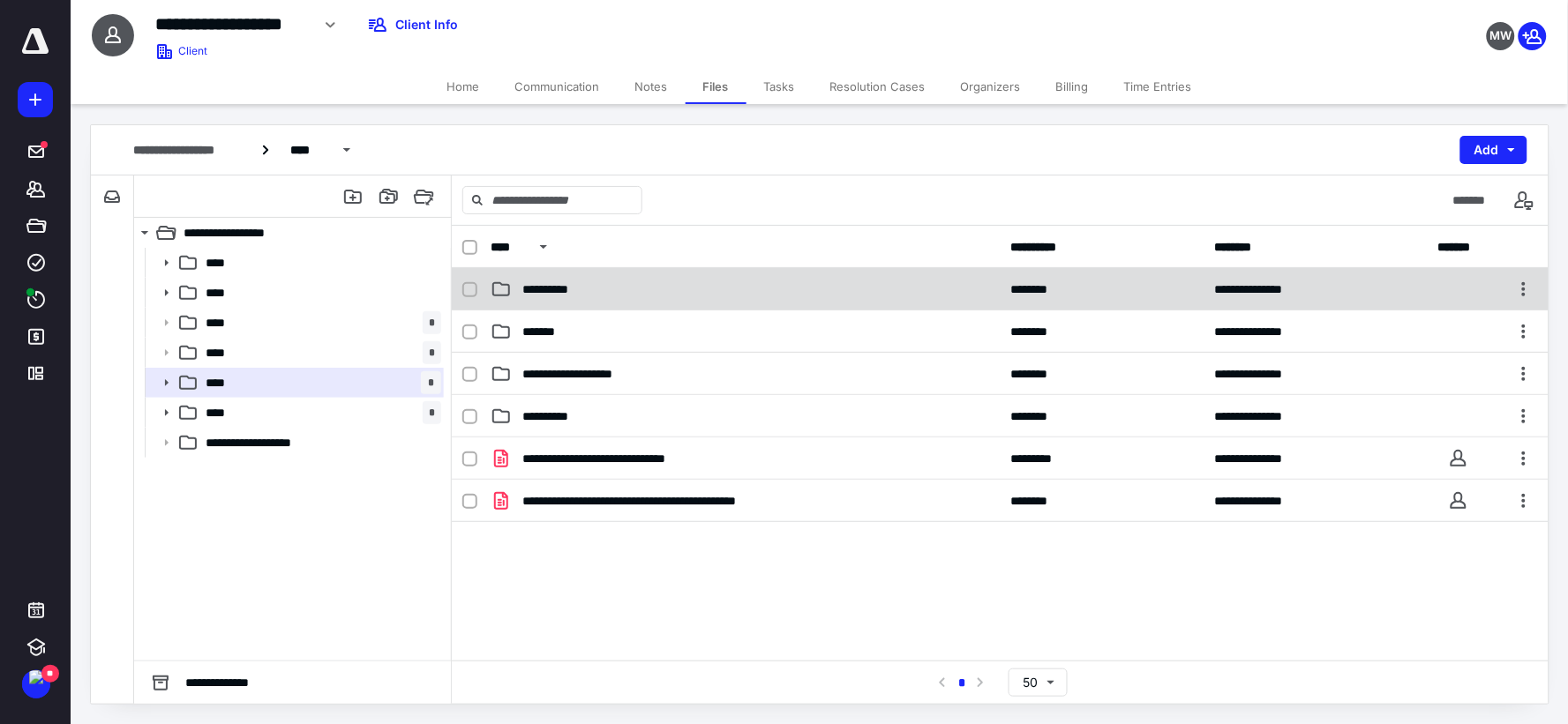 click on "*******" at bounding box center [542, 332] 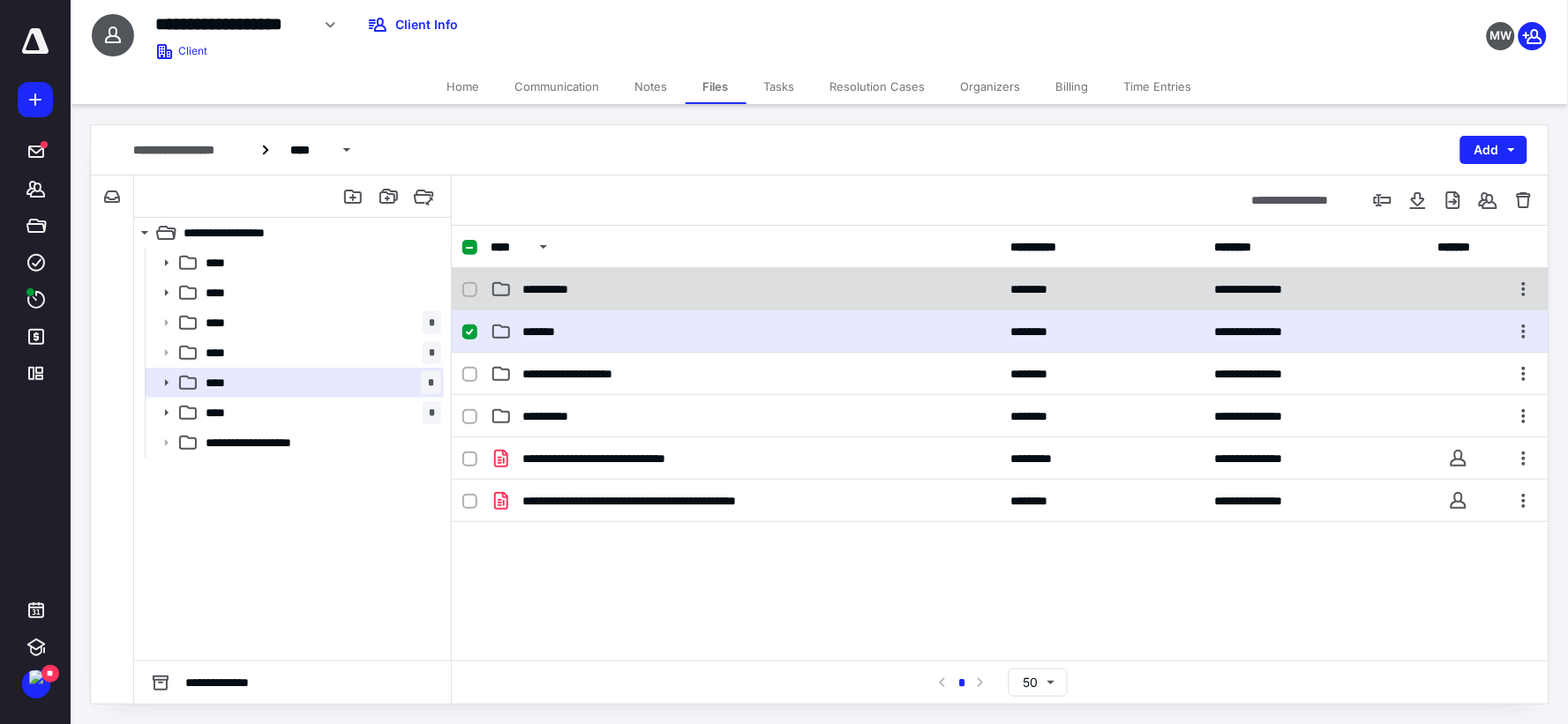 click on "*******" at bounding box center (542, 332) 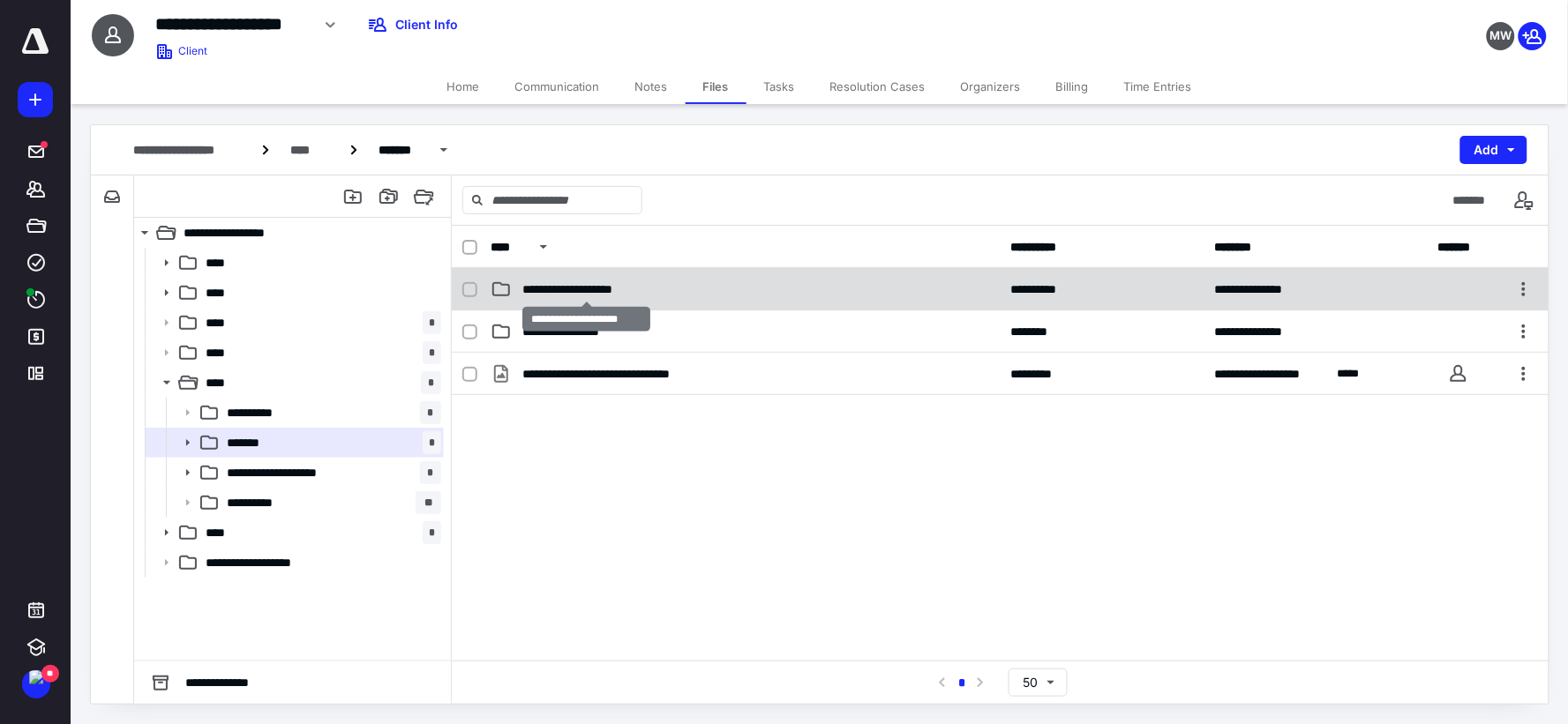 click on "**********" at bounding box center (586, 289) 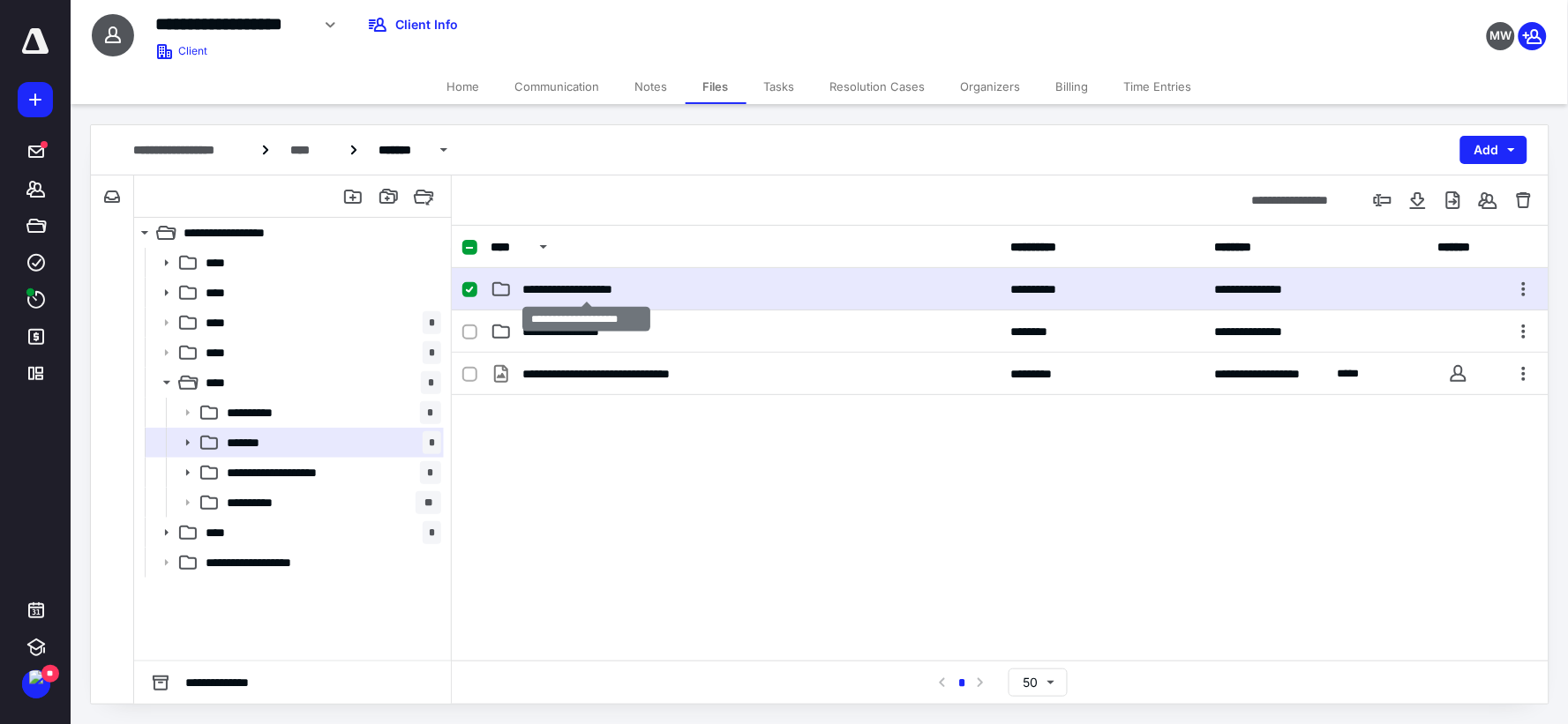 click on "**********" at bounding box center [586, 289] 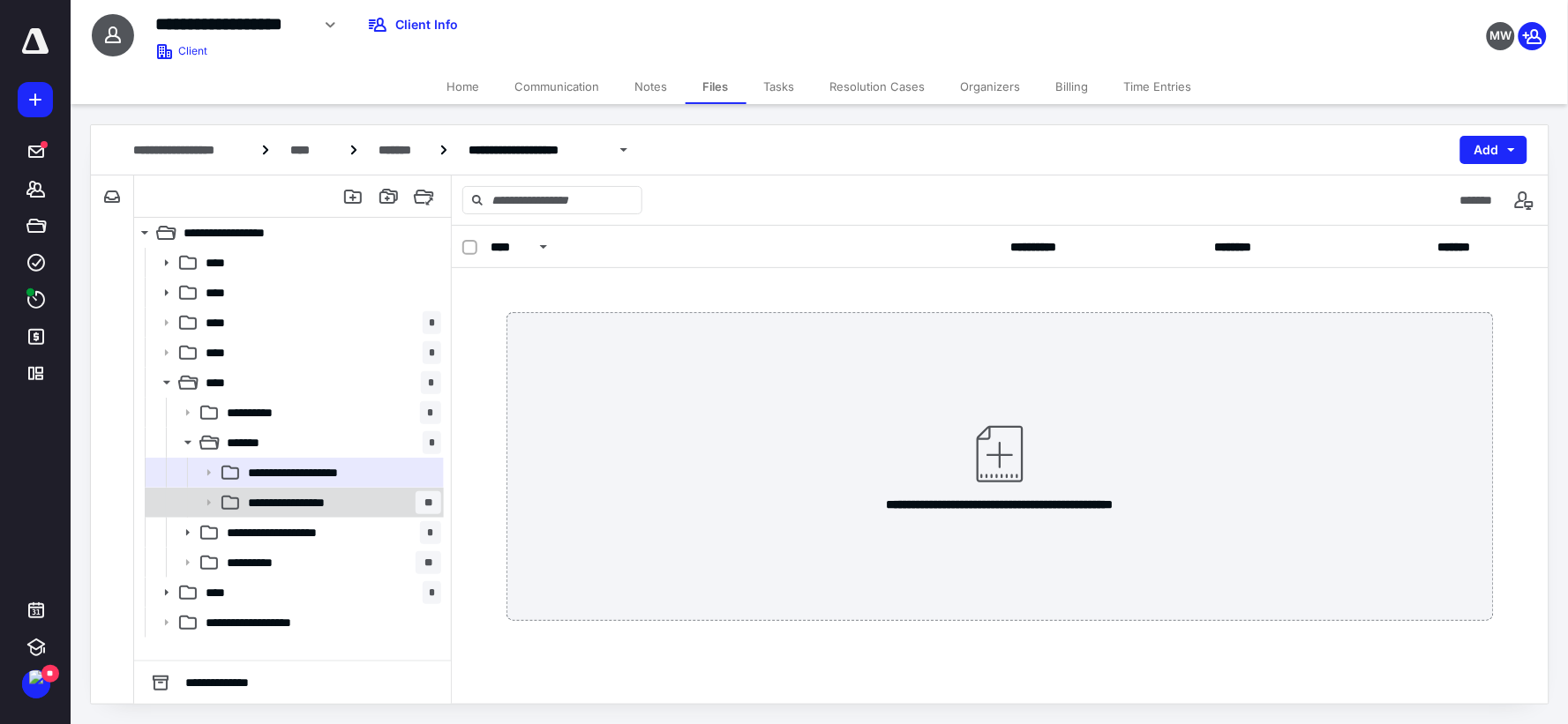 click on "**********" at bounding box center (299, 503) 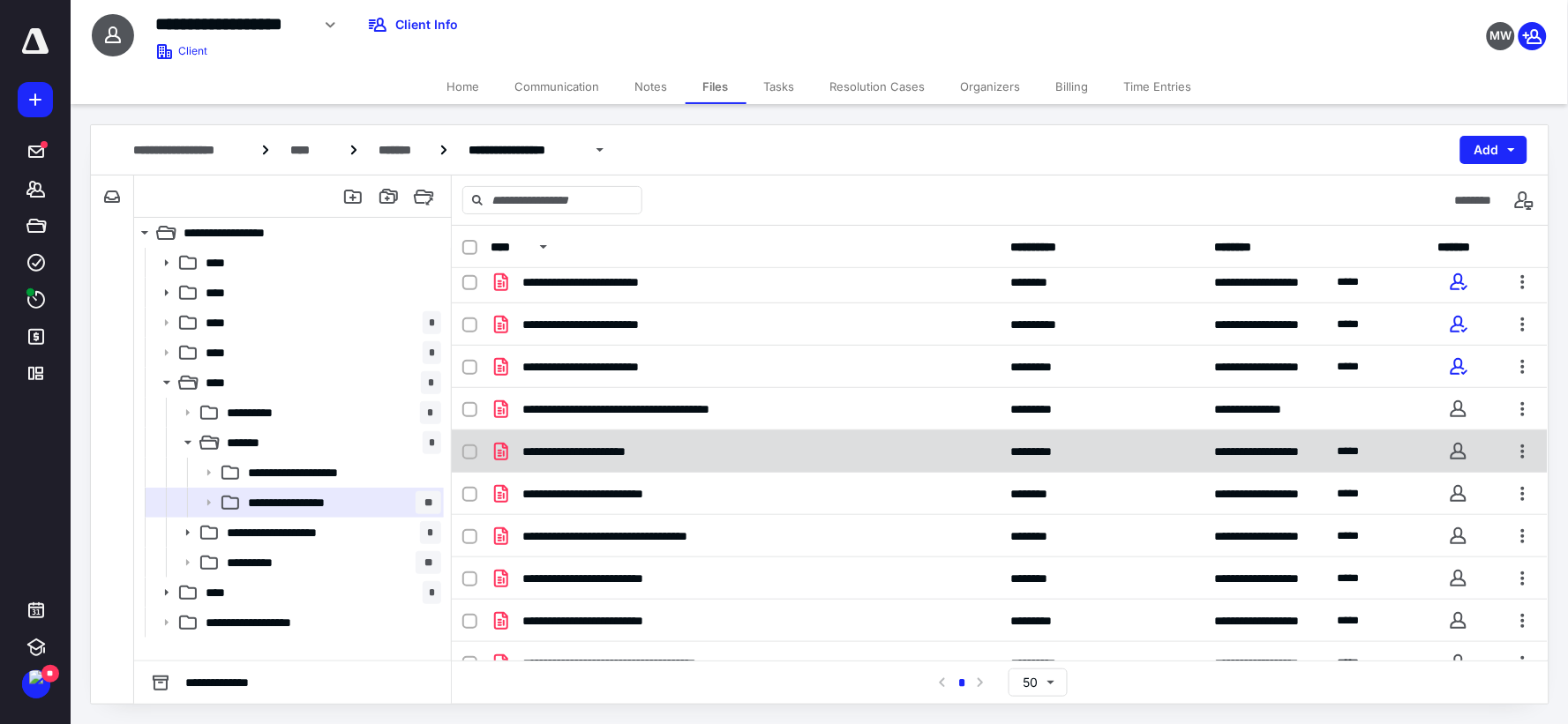 scroll, scrollTop: 0, scrollLeft: 0, axis: both 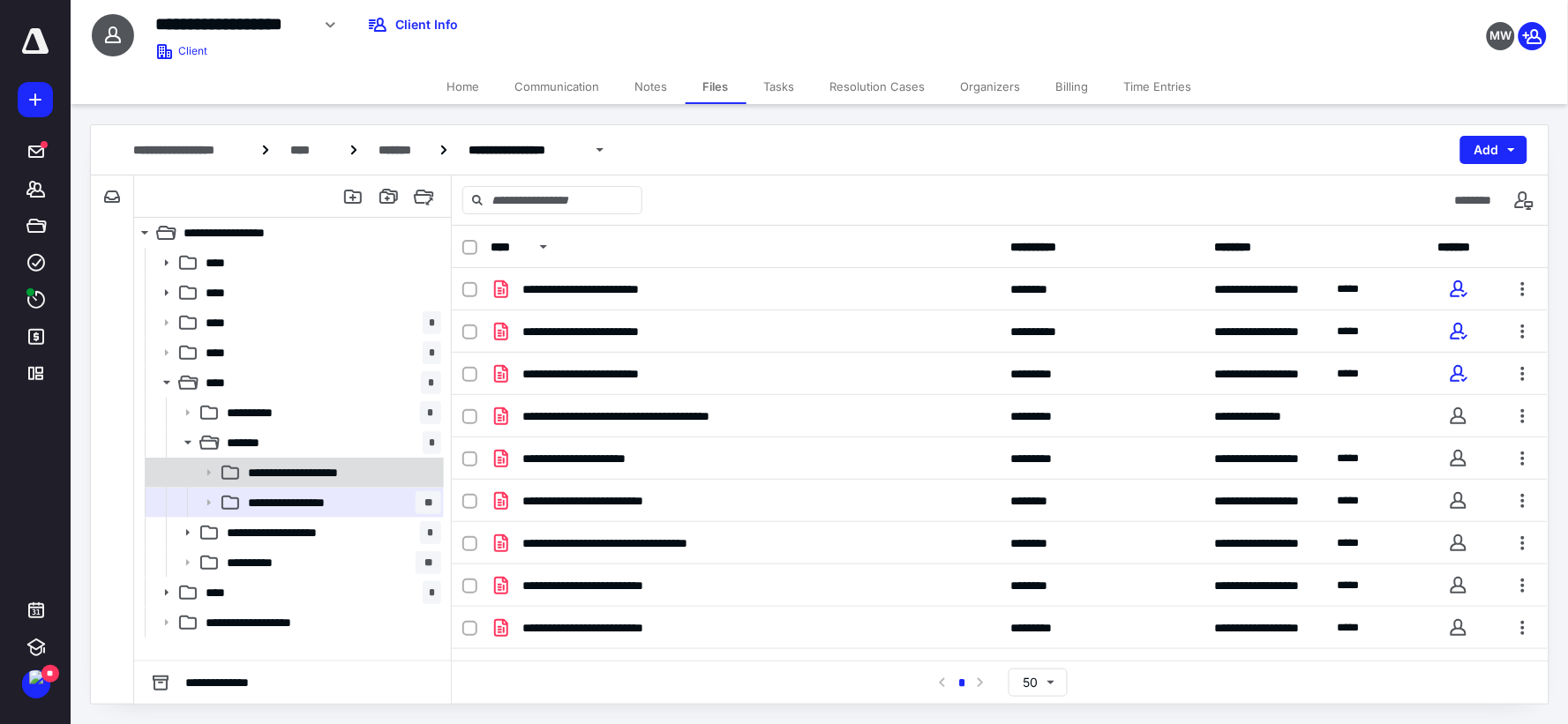 click on "**********" at bounding box center (293, 473) 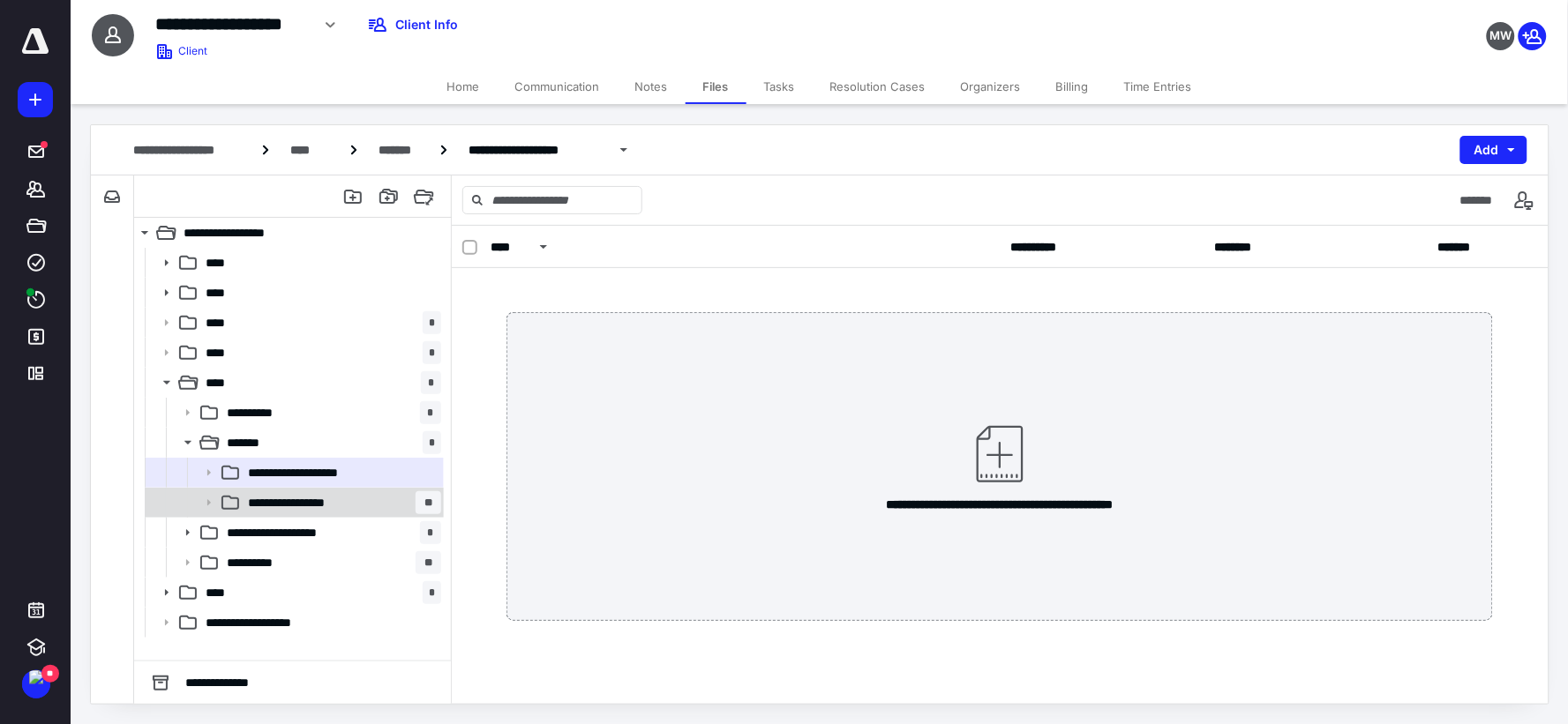 click on "**********" at bounding box center [299, 503] 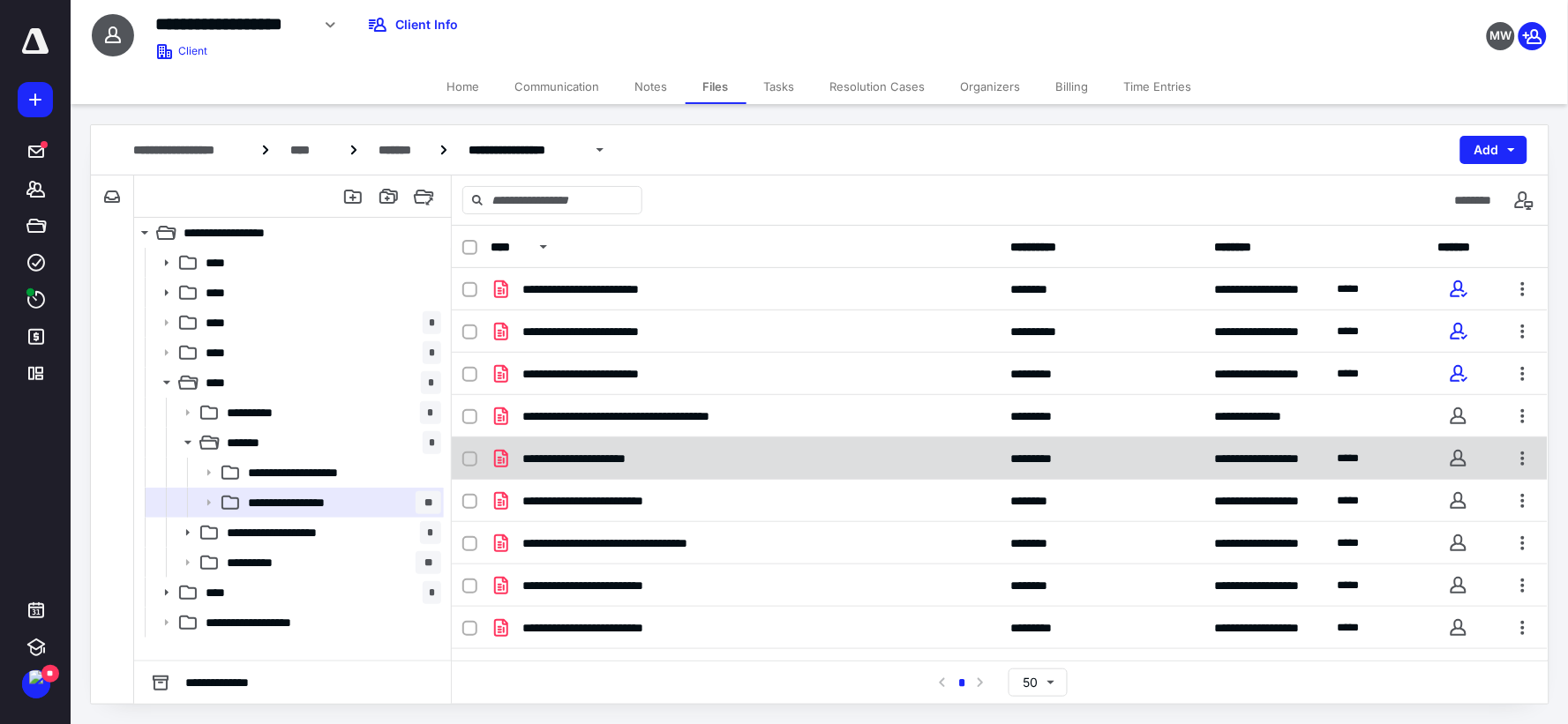 scroll, scrollTop: 32, scrollLeft: 0, axis: vertical 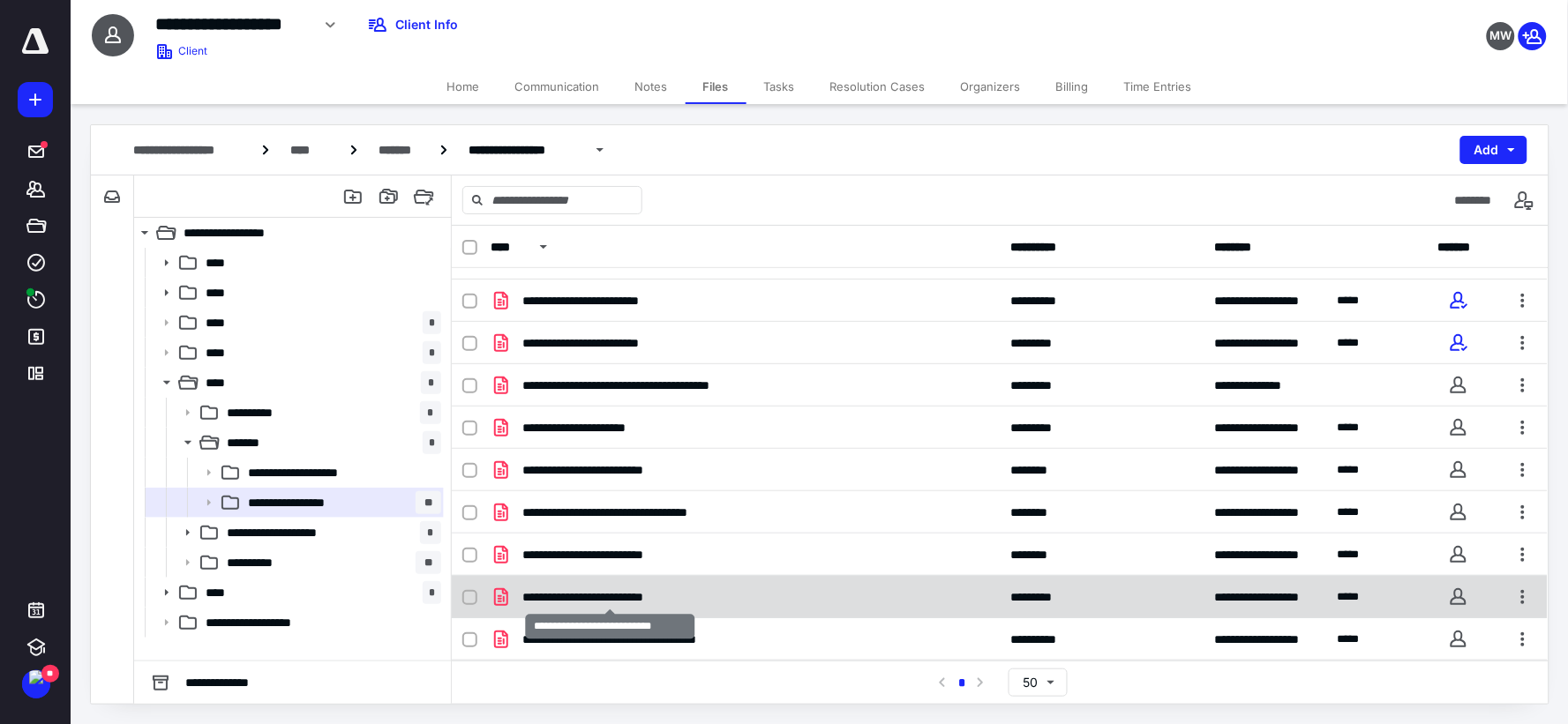 click on "**********" at bounding box center (610, 597) 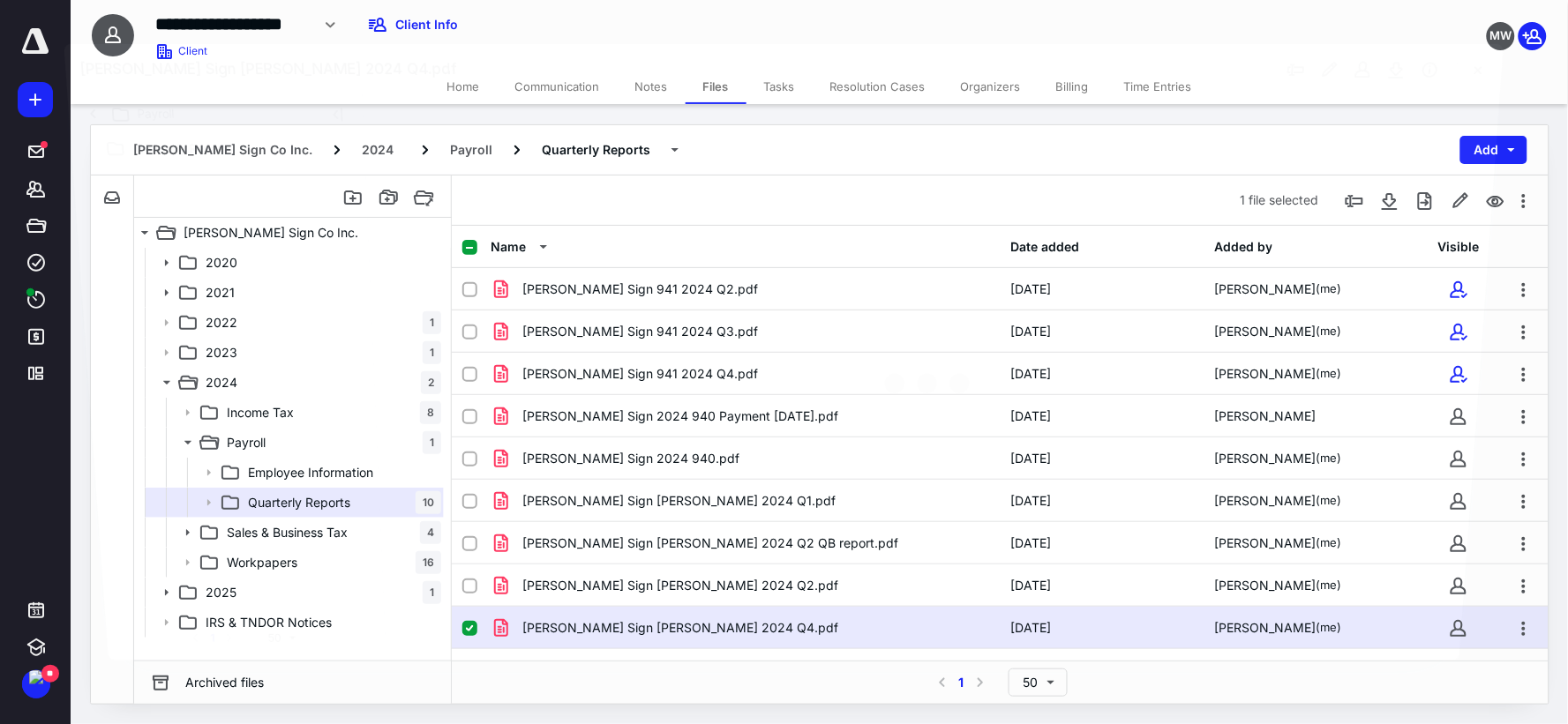 scroll, scrollTop: 32, scrollLeft: 0, axis: vertical 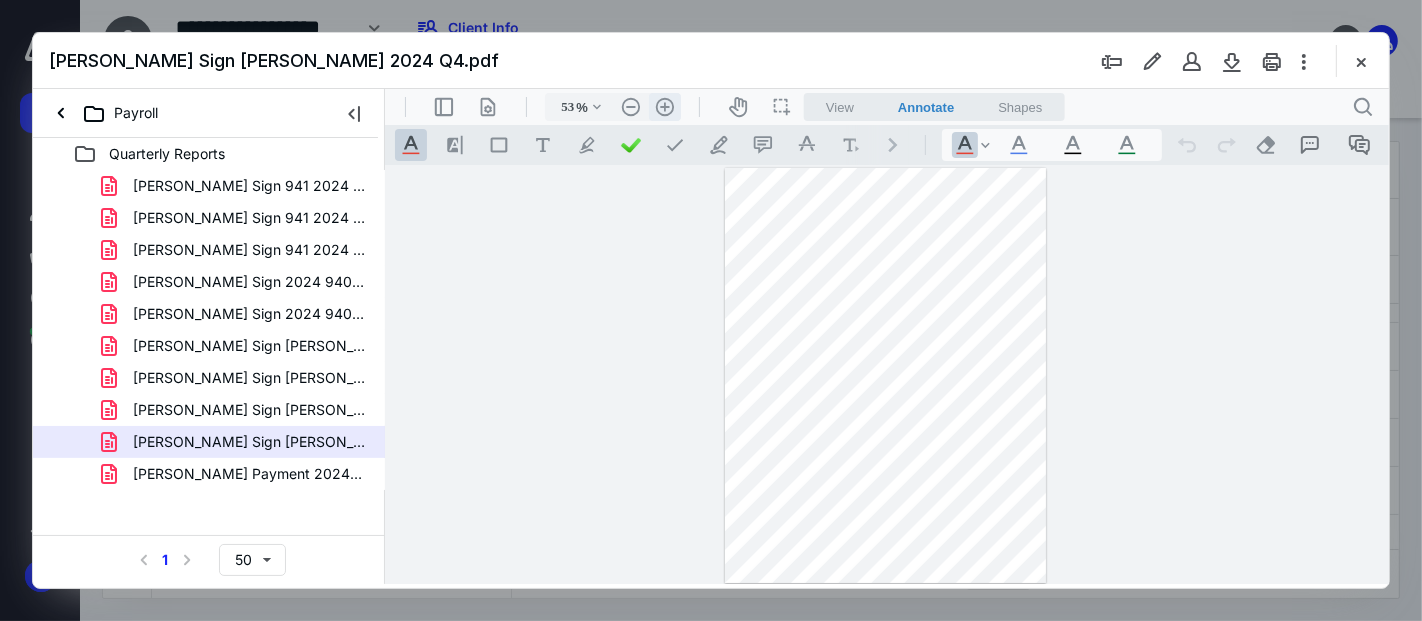 click on ".cls-1{fill:#abb0c4;} icon - header - zoom - in - line" at bounding box center (664, 106) 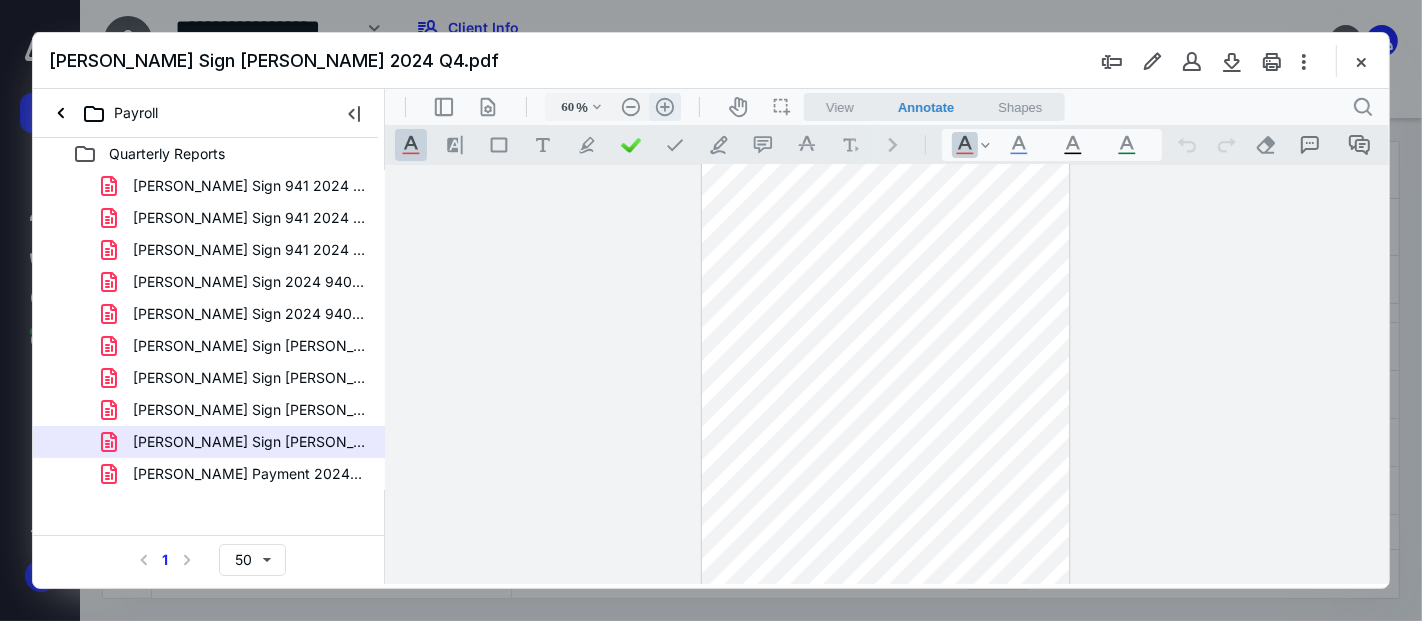 click on ".cls-1{fill:#abb0c4;} icon - header - zoom - in - line" at bounding box center [664, 106] 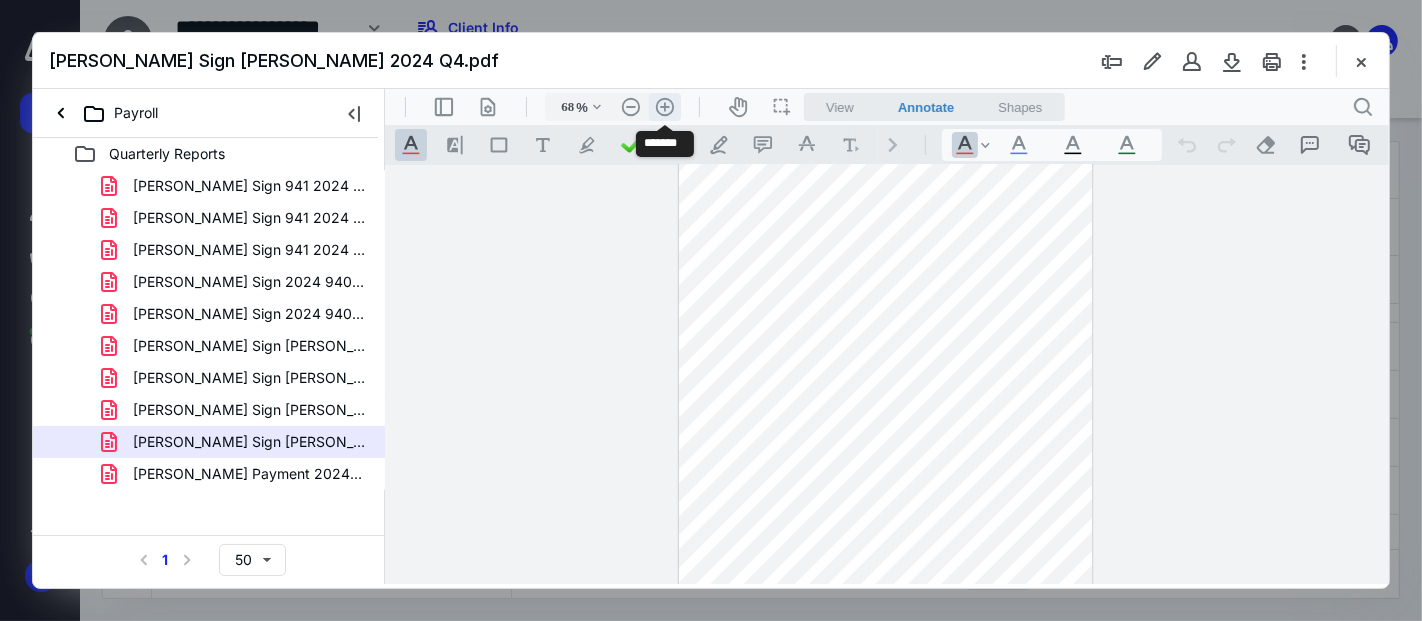 click on ".cls-1{fill:#abb0c4;} icon - header - zoom - in - line" at bounding box center (664, 106) 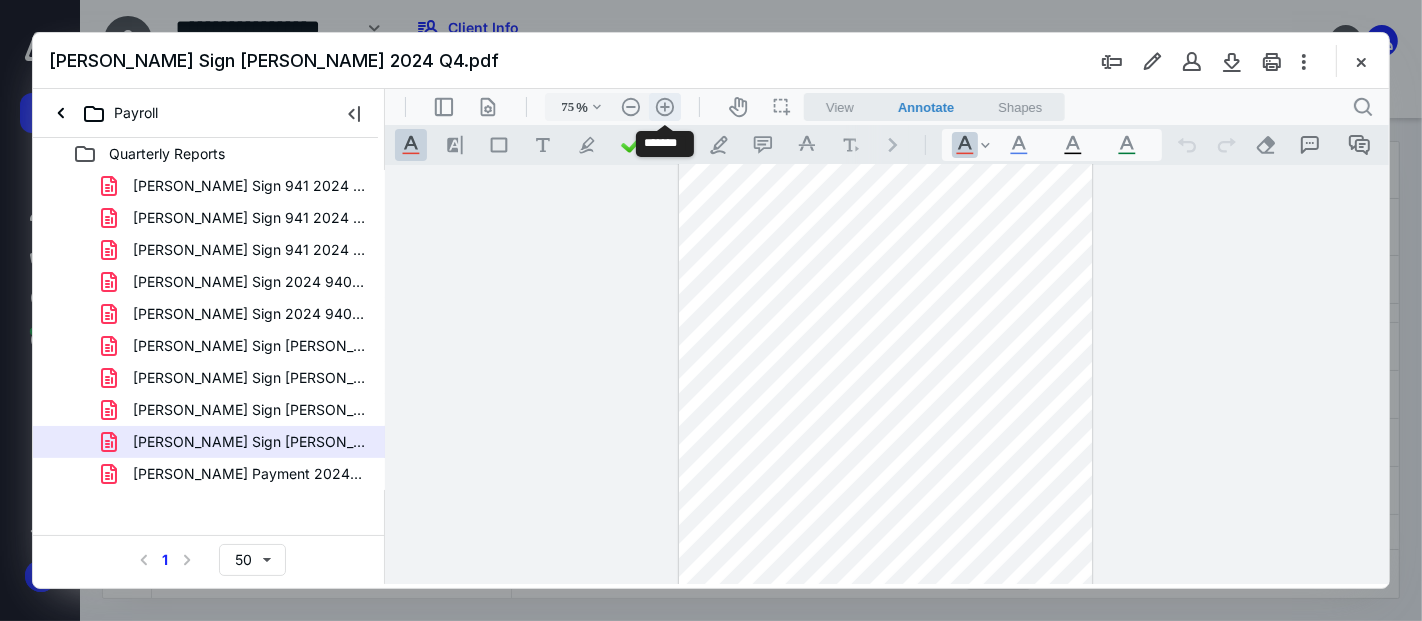 click on ".cls-1{fill:#abb0c4;} icon - header - zoom - in - line" at bounding box center (664, 106) 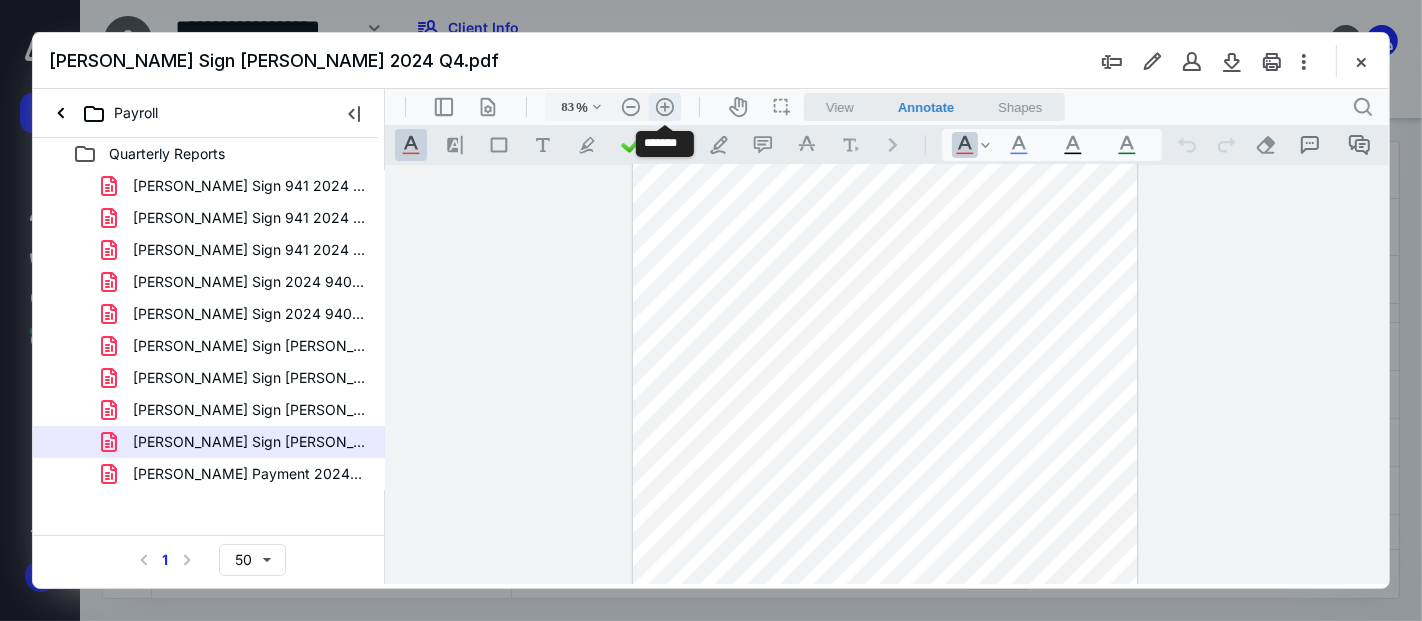 click on ".cls-1{fill:#abb0c4;} icon - header - zoom - in - line" at bounding box center (664, 106) 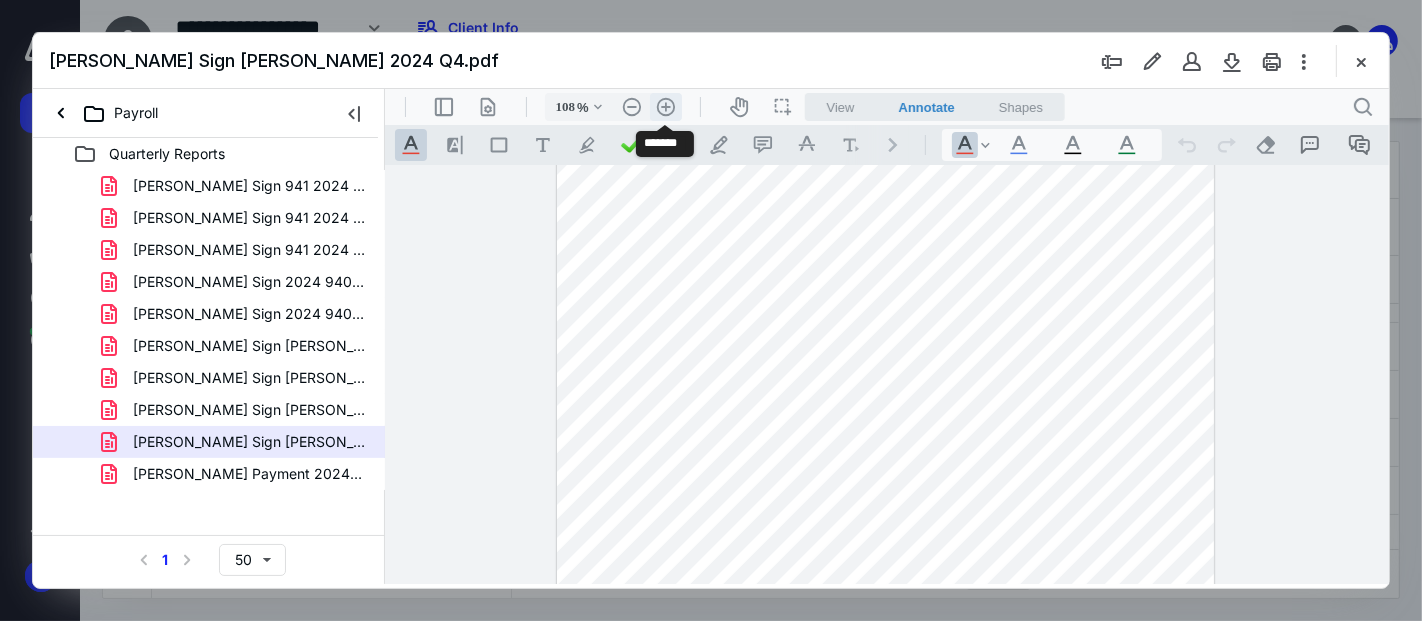 click on ".cls-1{fill:#abb0c4;} icon - header - zoom - in - line" at bounding box center (665, 106) 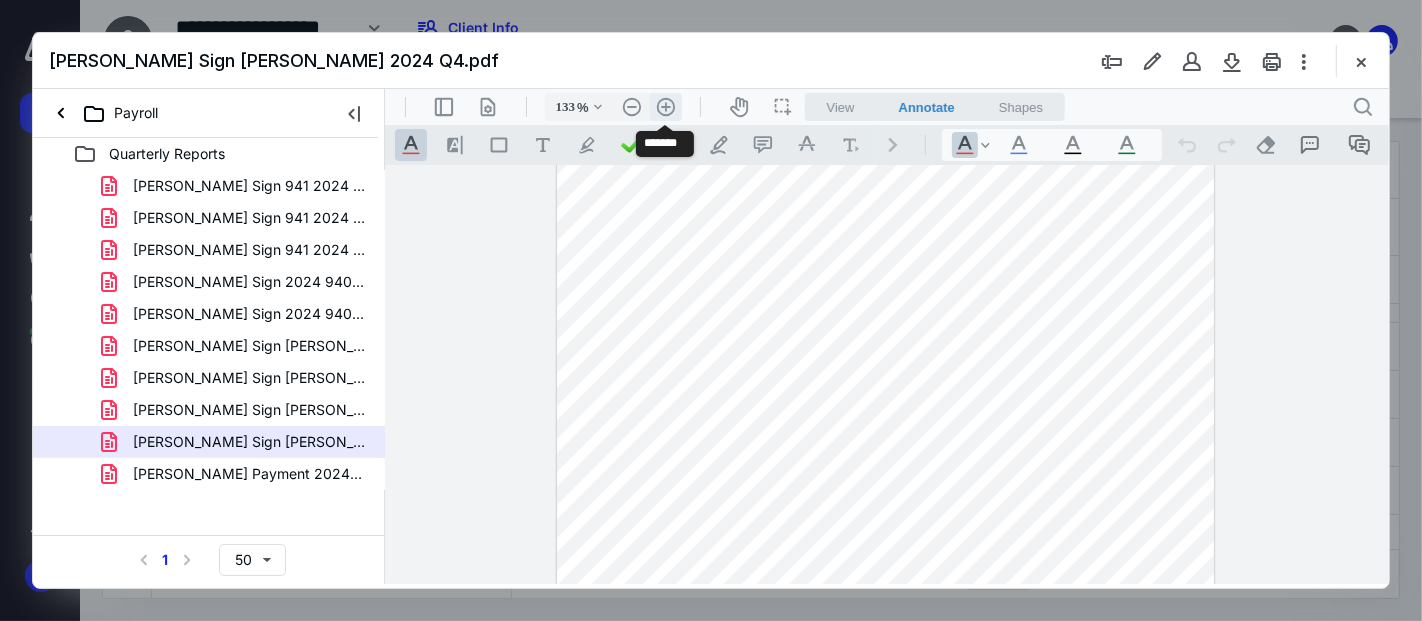 scroll, scrollTop: 260, scrollLeft: 0, axis: vertical 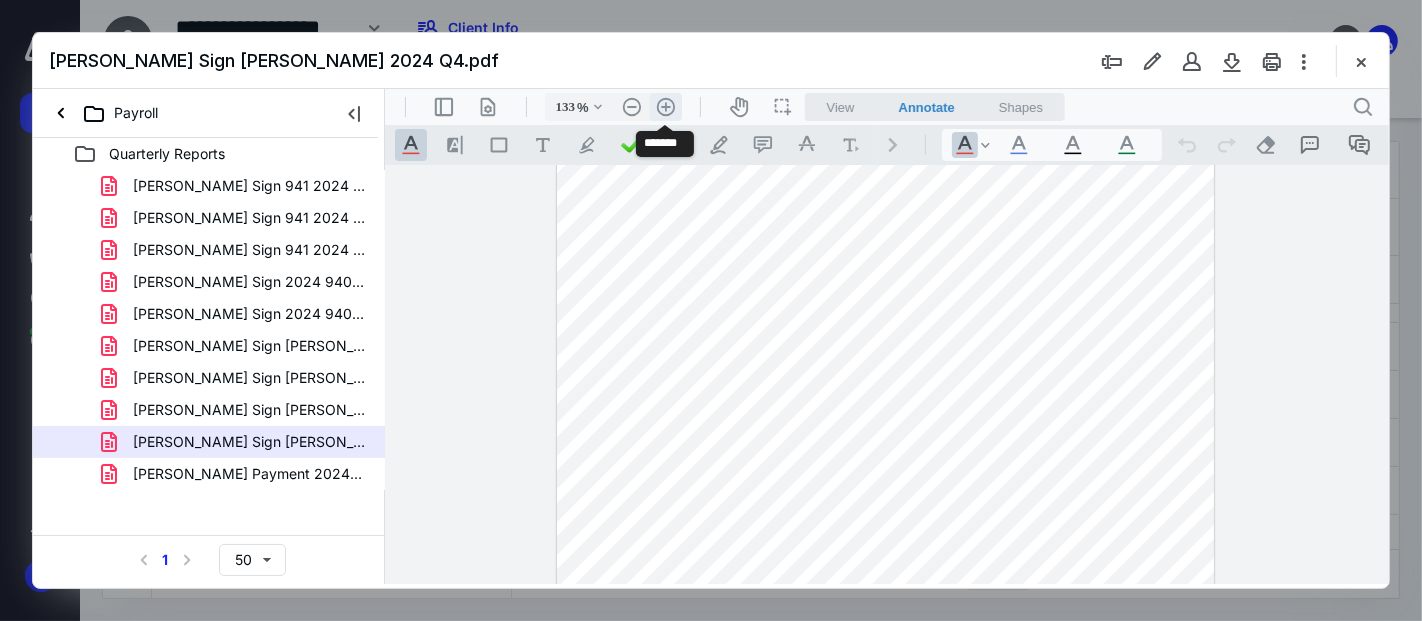 click on ".cls-1{fill:#abb0c4;} icon - header - zoom - in - line" at bounding box center (665, 106) 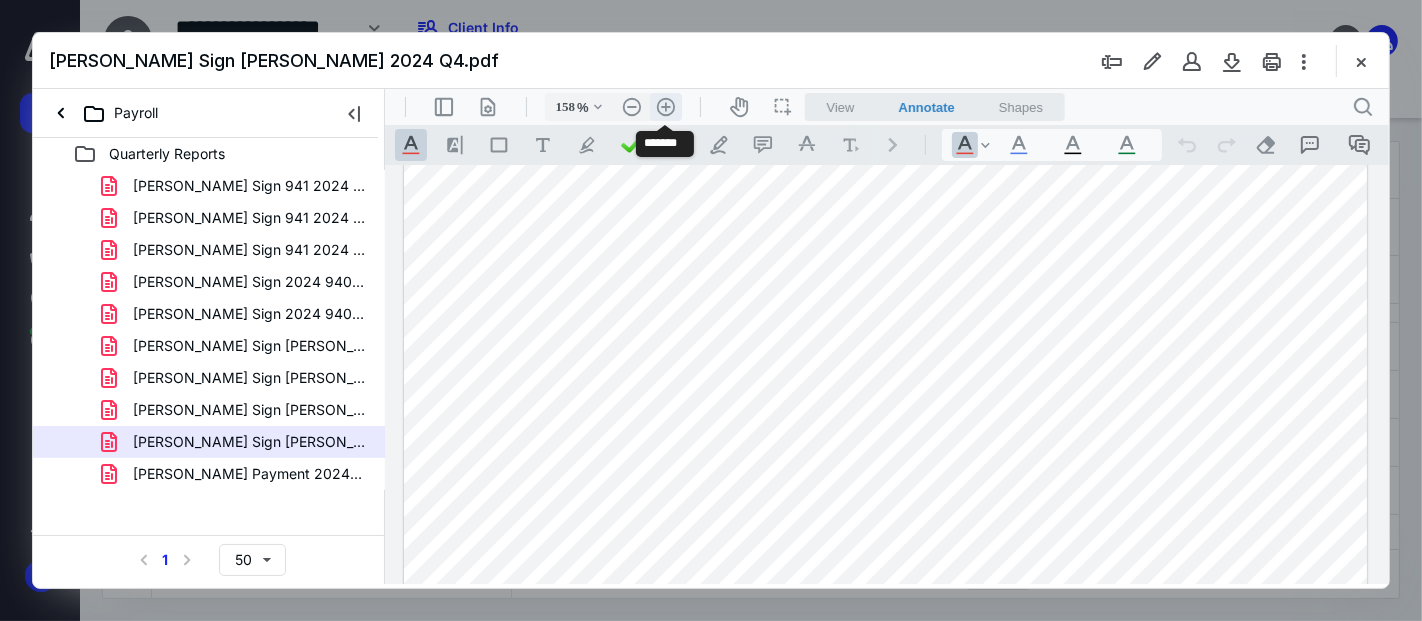 click on ".cls-1{fill:#abb0c4;} icon - header - zoom - in - line" at bounding box center [665, 106] 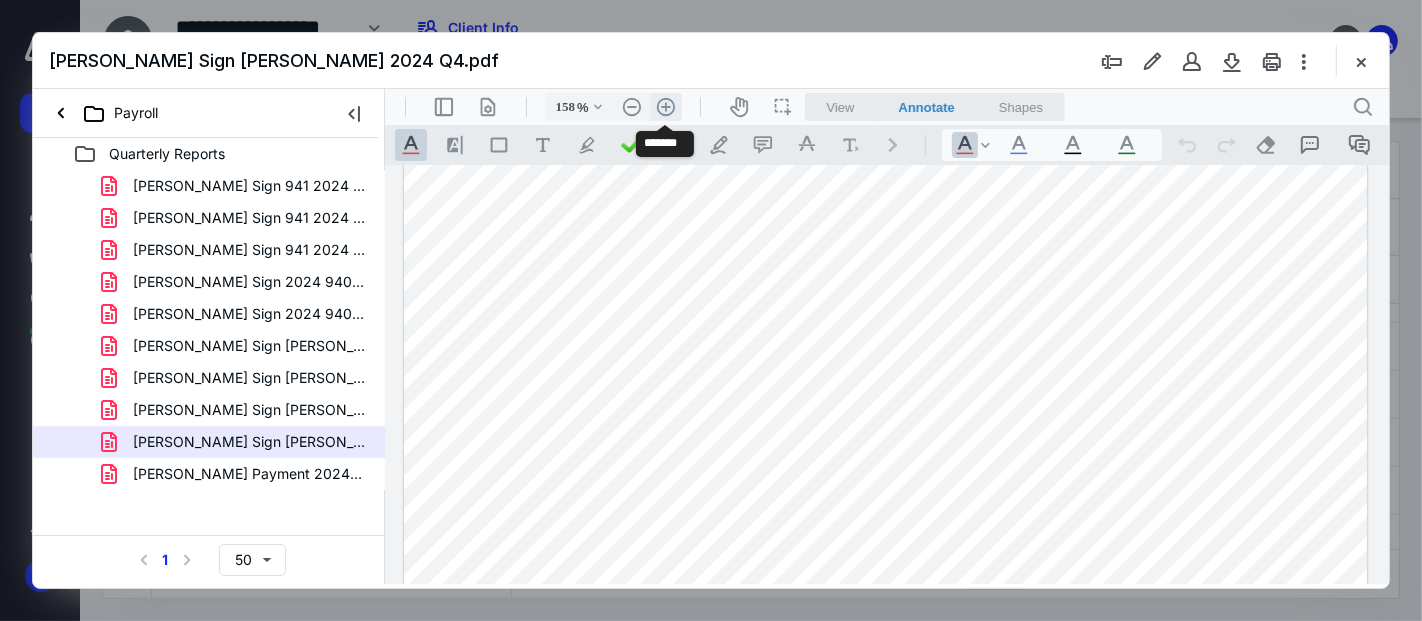 type on "208" 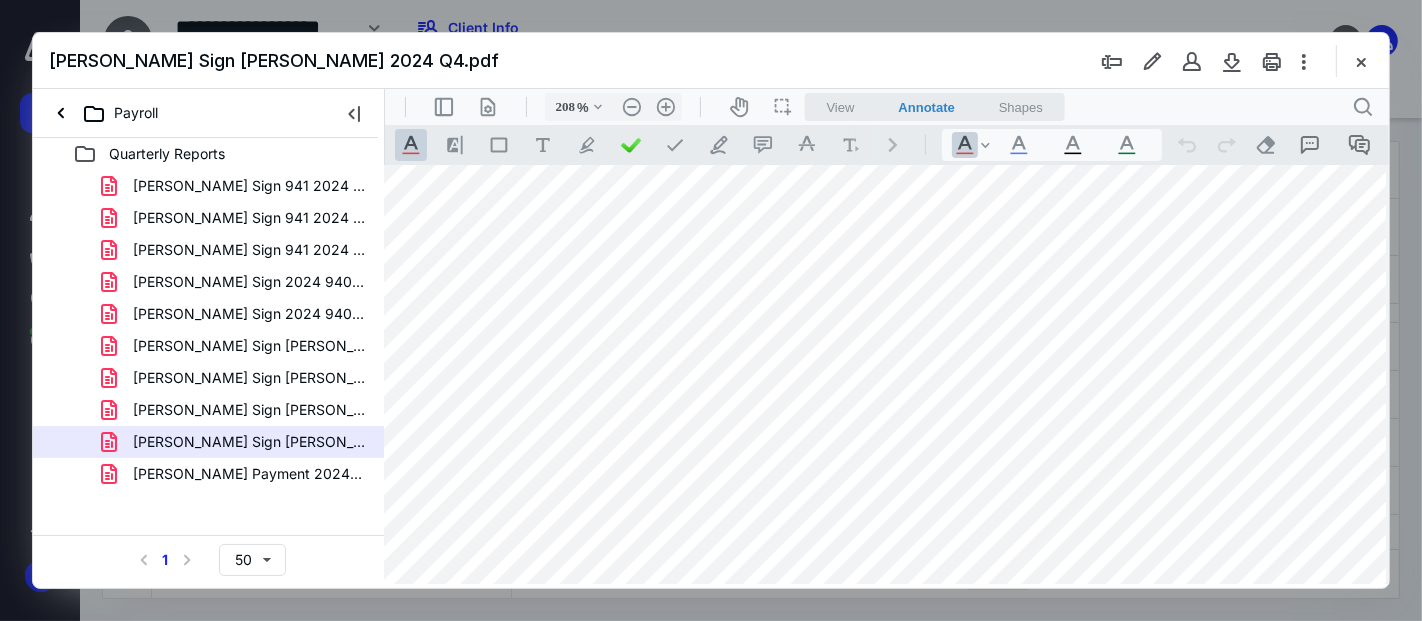 scroll, scrollTop: 1060, scrollLeft: 147, axis: both 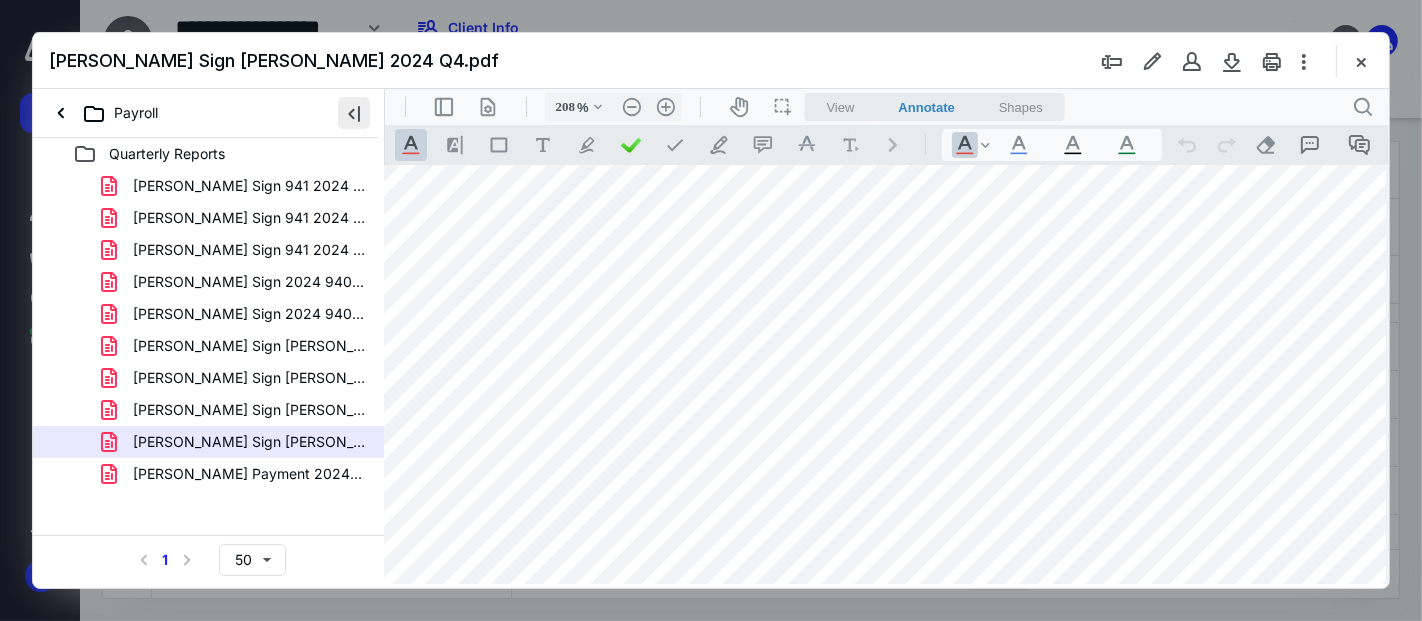 click at bounding box center [354, 113] 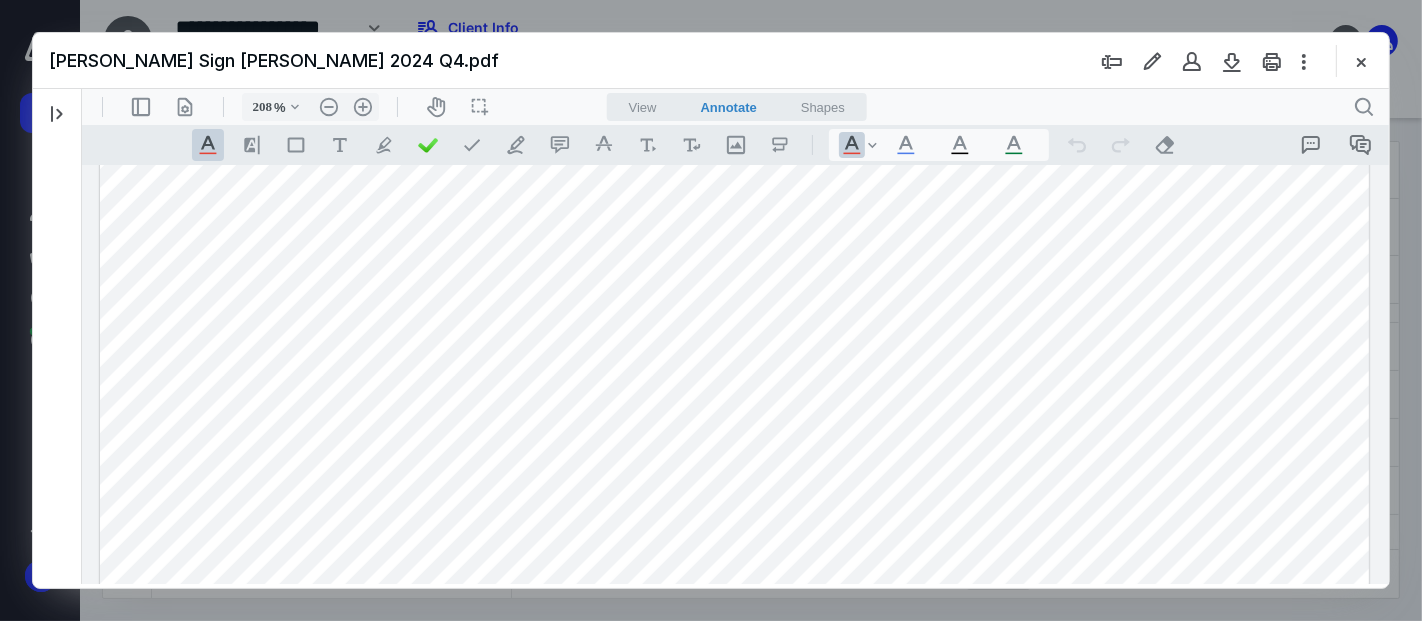 scroll, scrollTop: 1171, scrollLeft: 0, axis: vertical 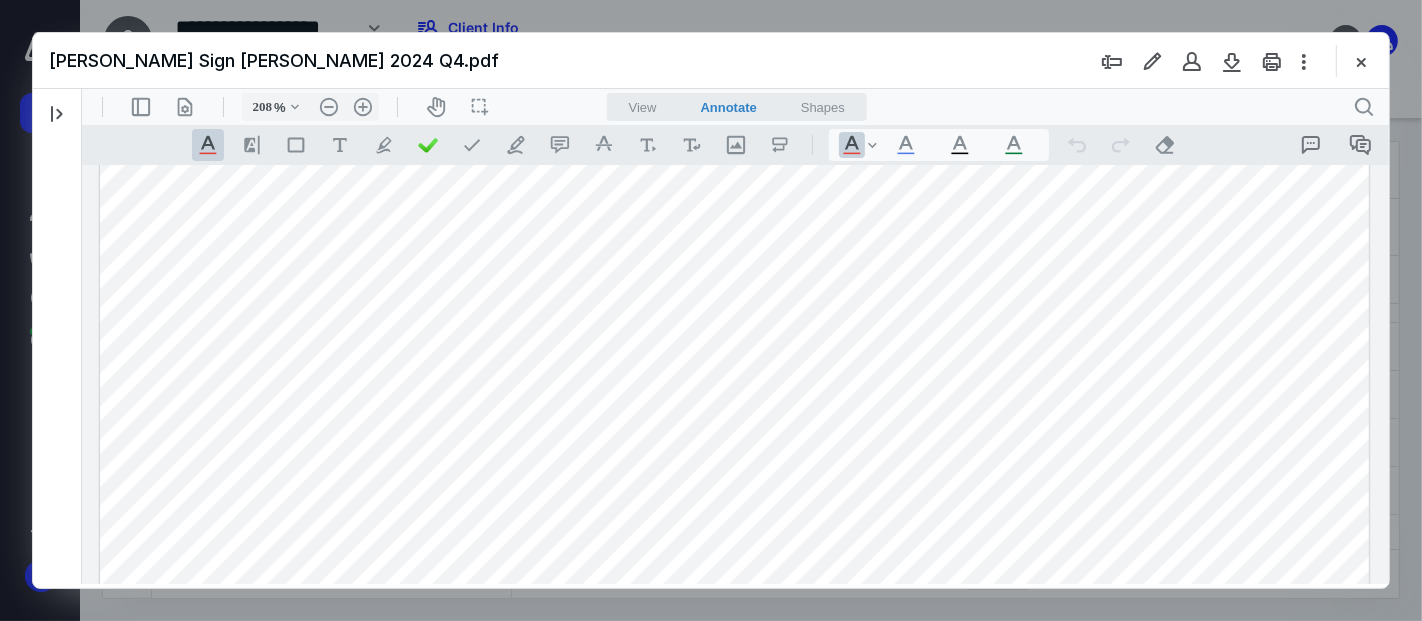drag, startPoint x: 1357, startPoint y: 59, endPoint x: 1305, endPoint y: 61, distance: 52.03845 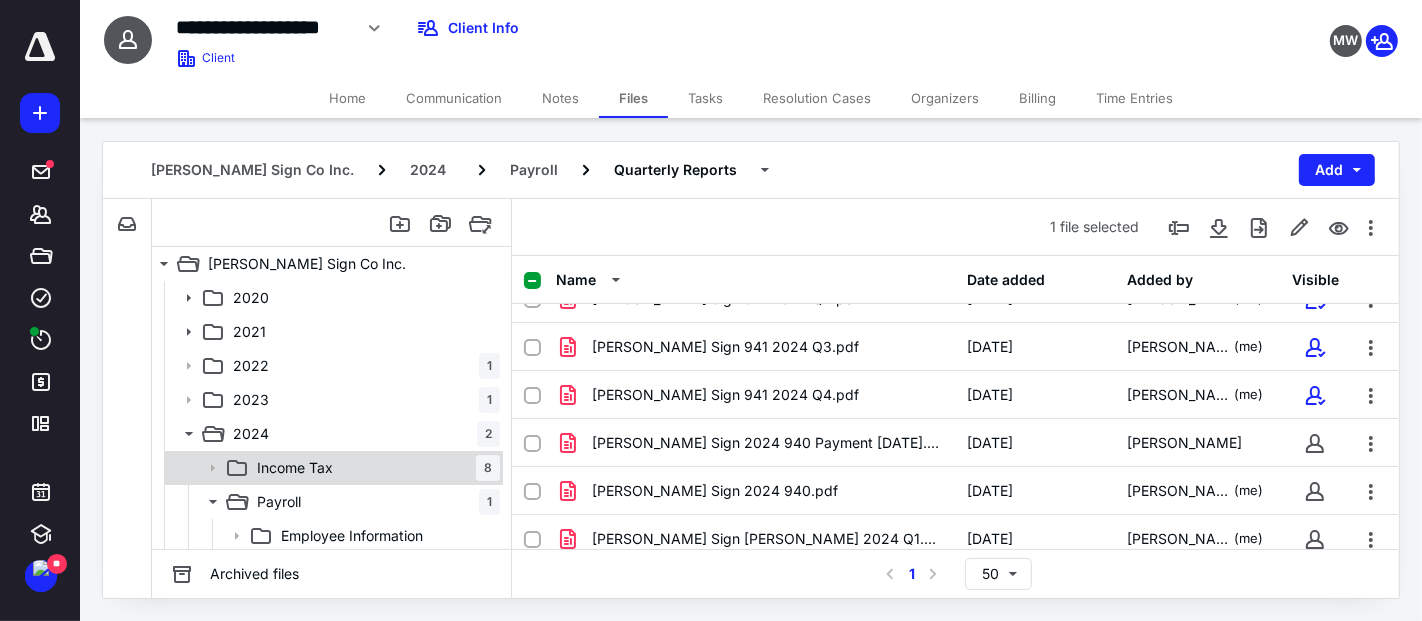 scroll, scrollTop: 172, scrollLeft: 0, axis: vertical 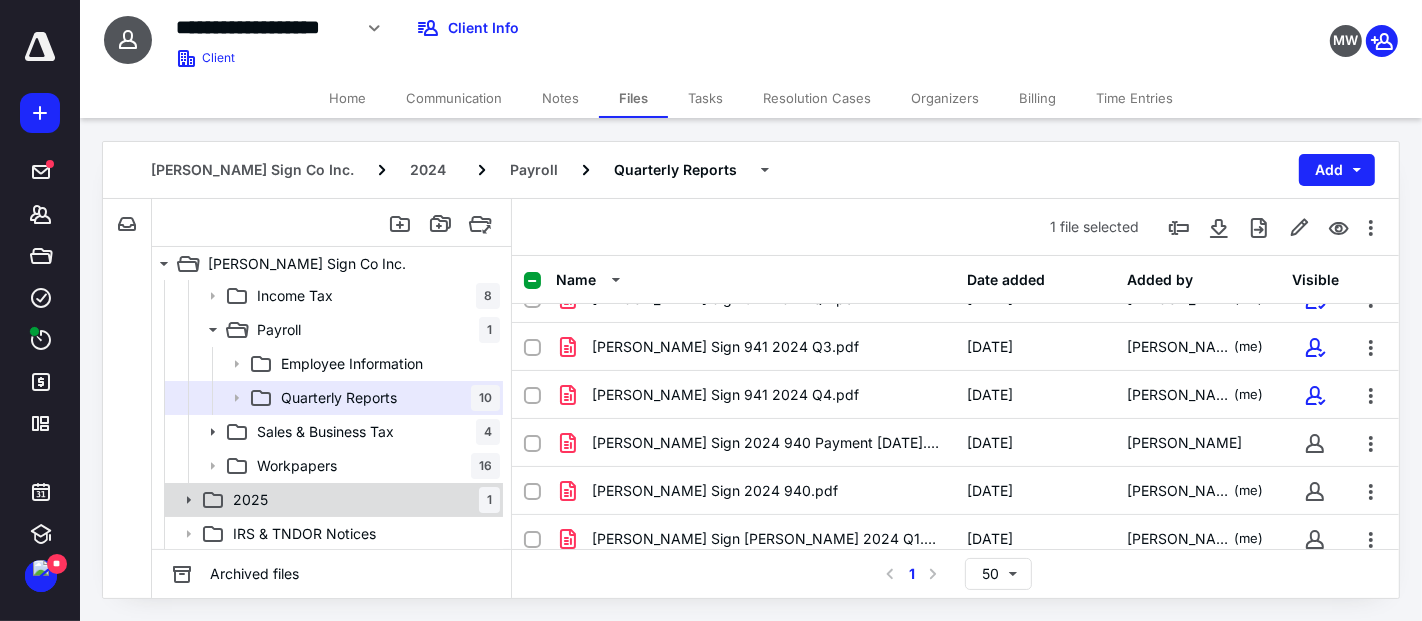 click on "2025" at bounding box center [250, 500] 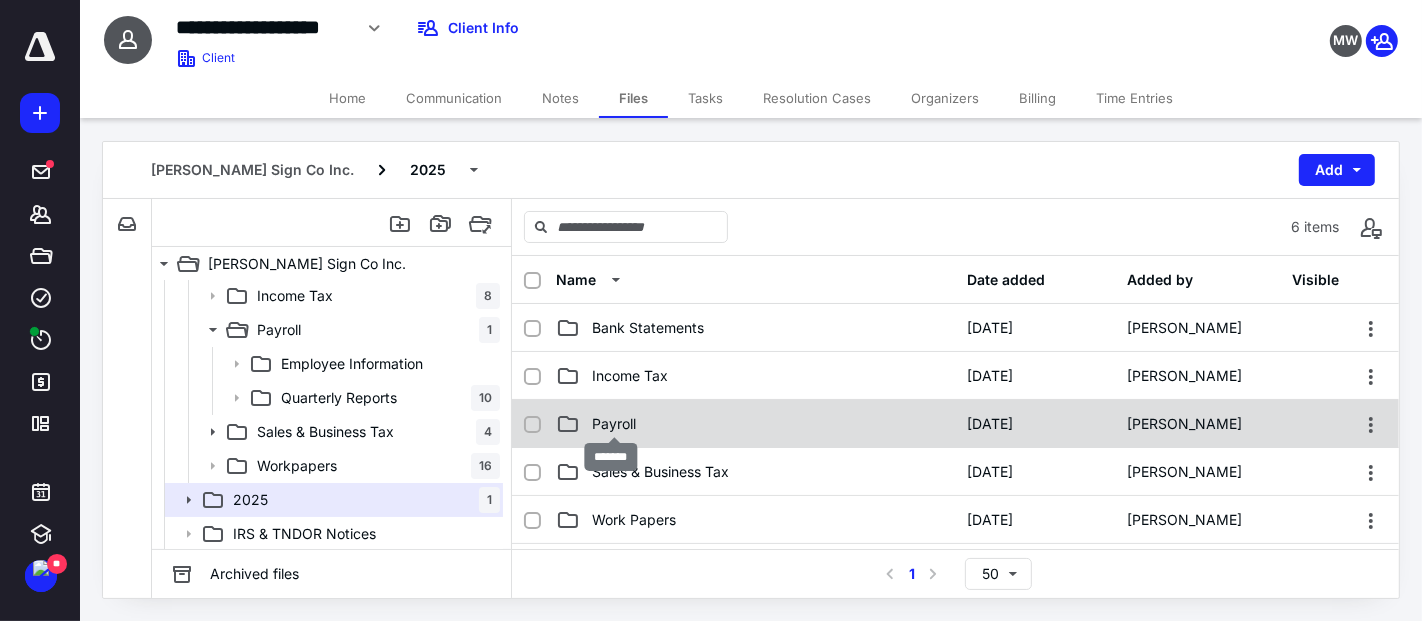 click on "Payroll" at bounding box center [614, 424] 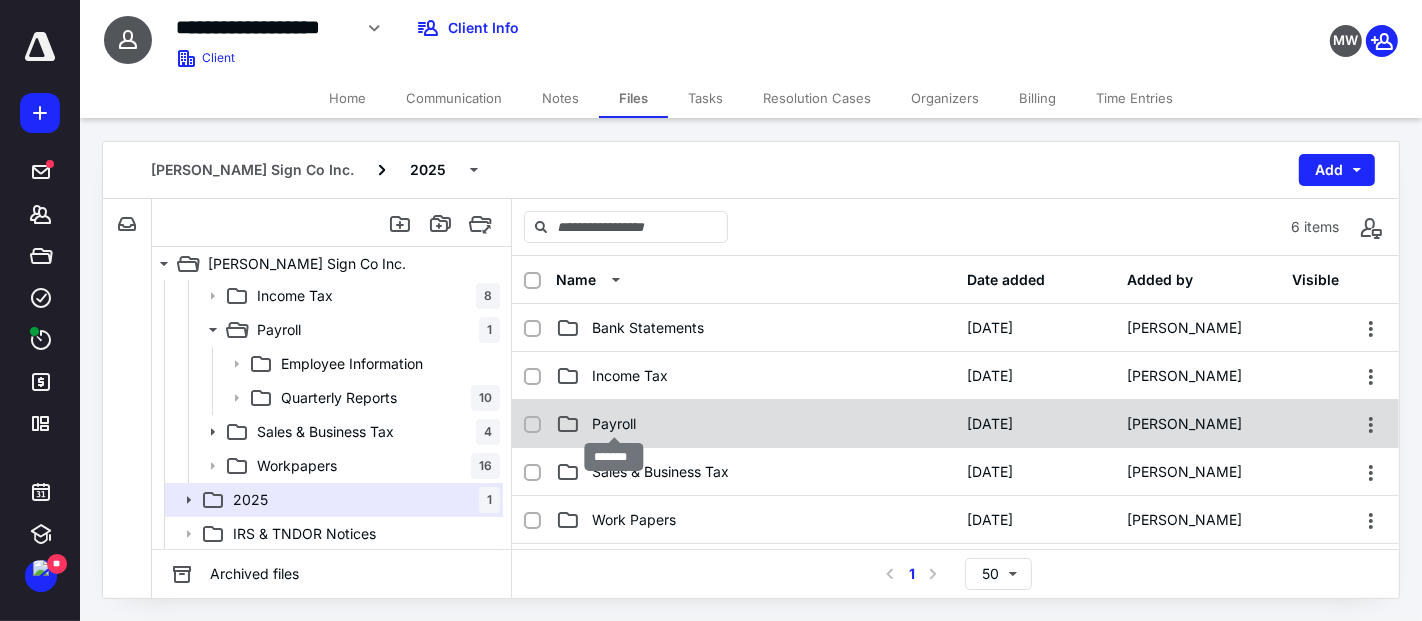 click on "Payroll" at bounding box center (614, 424) 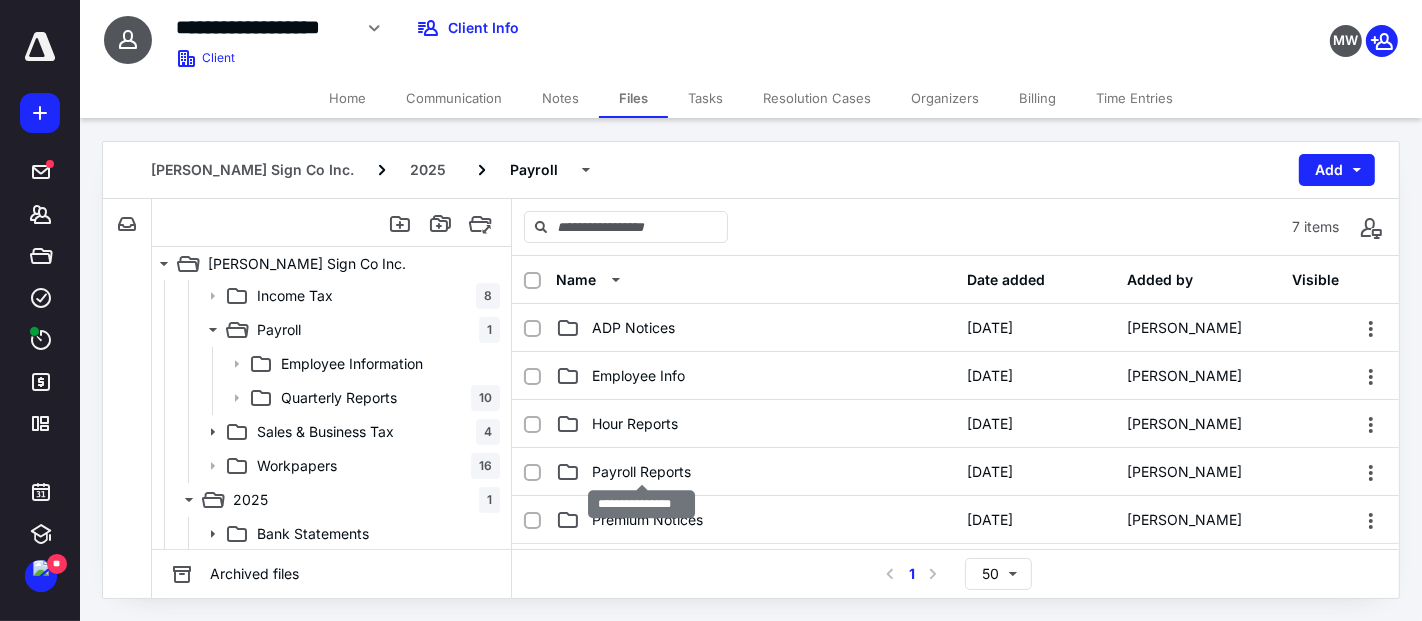 click on "Payroll Reports" at bounding box center [641, 472] 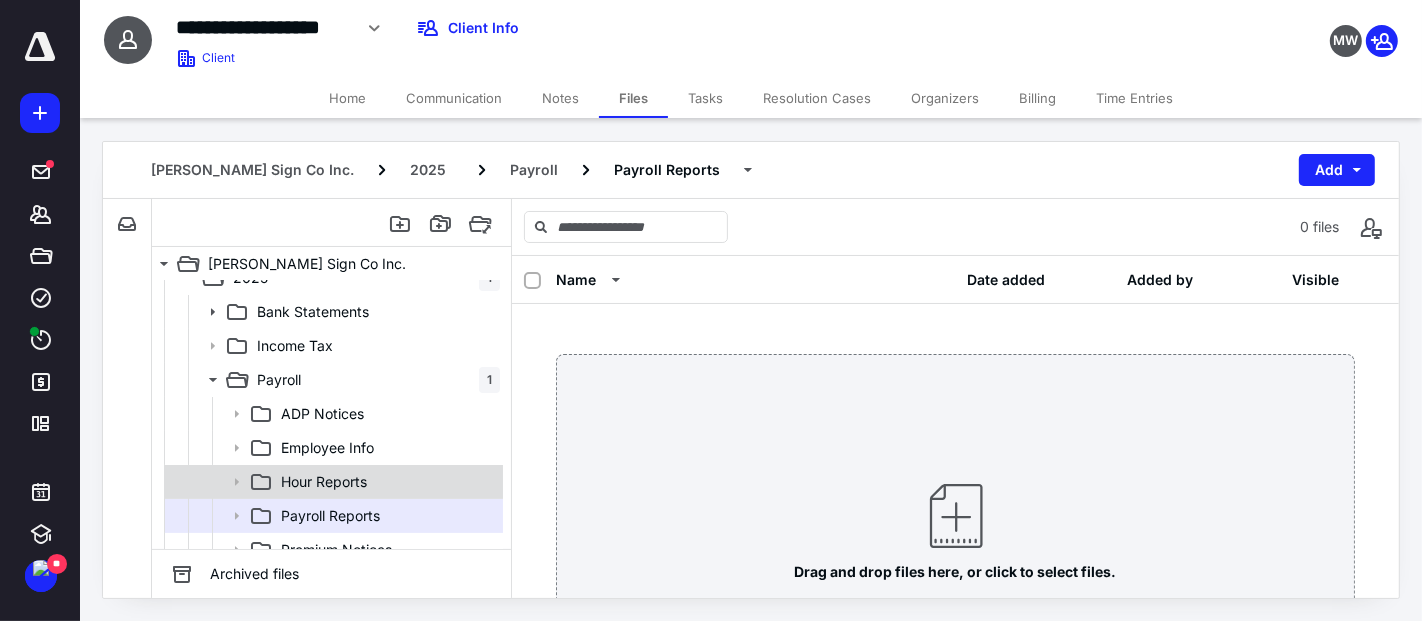 scroll, scrollTop: 505, scrollLeft: 0, axis: vertical 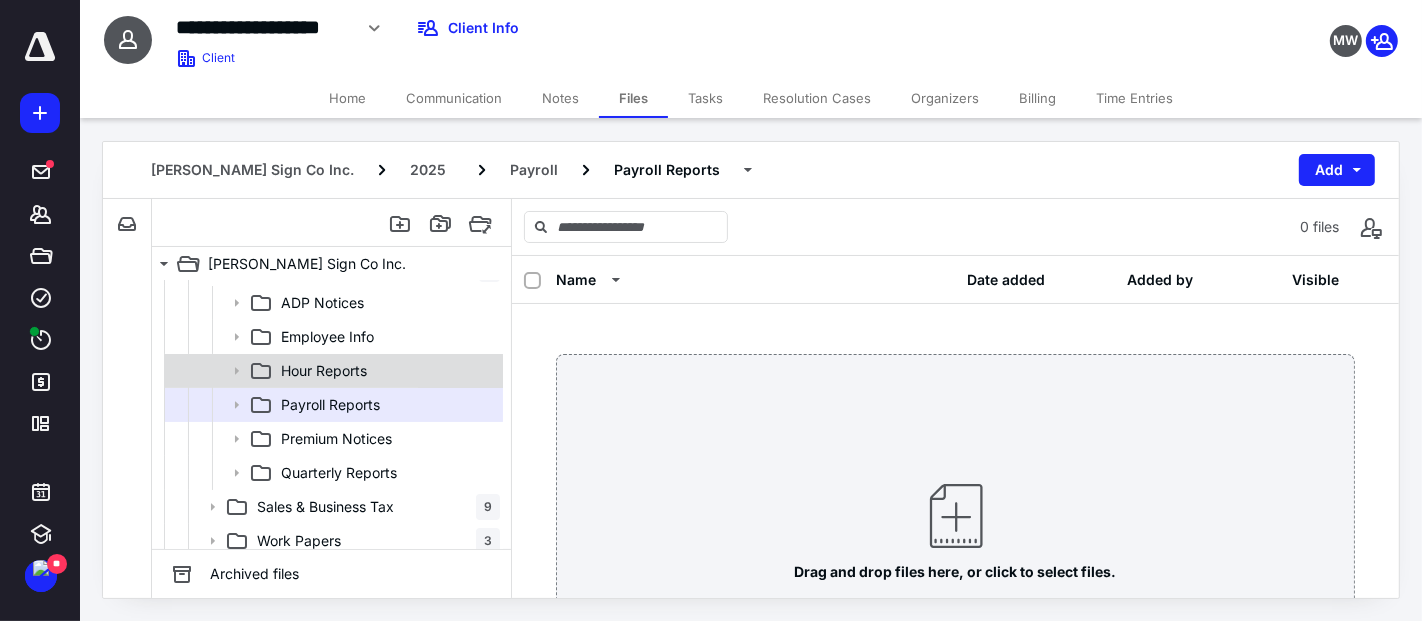 click on "Hour Reports" at bounding box center (324, 371) 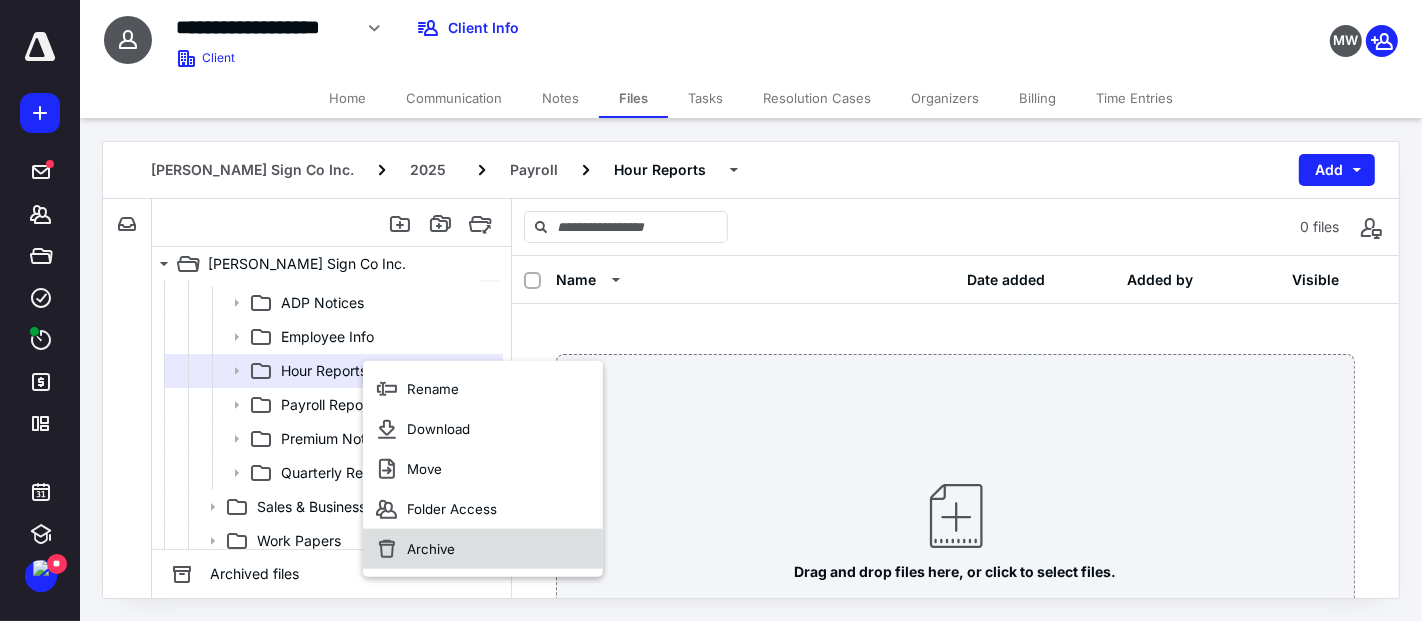 click on "Archive" at bounding box center (431, 549) 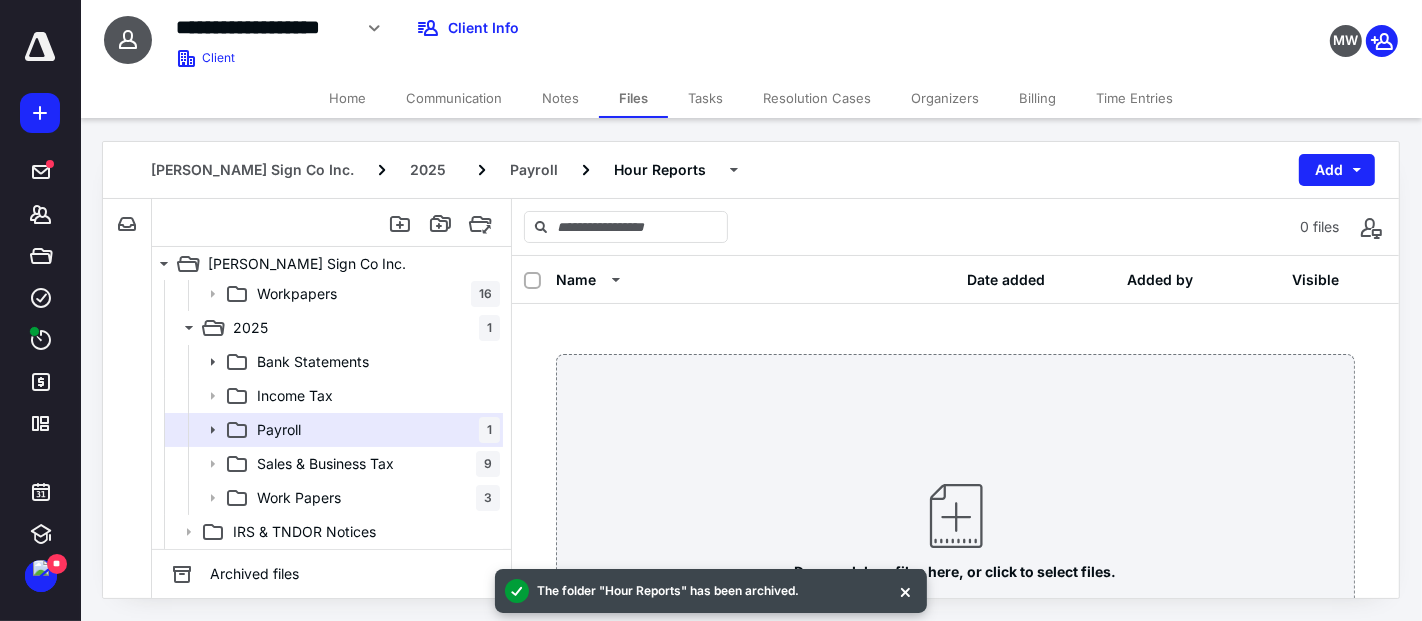 scroll, scrollTop: 342, scrollLeft: 0, axis: vertical 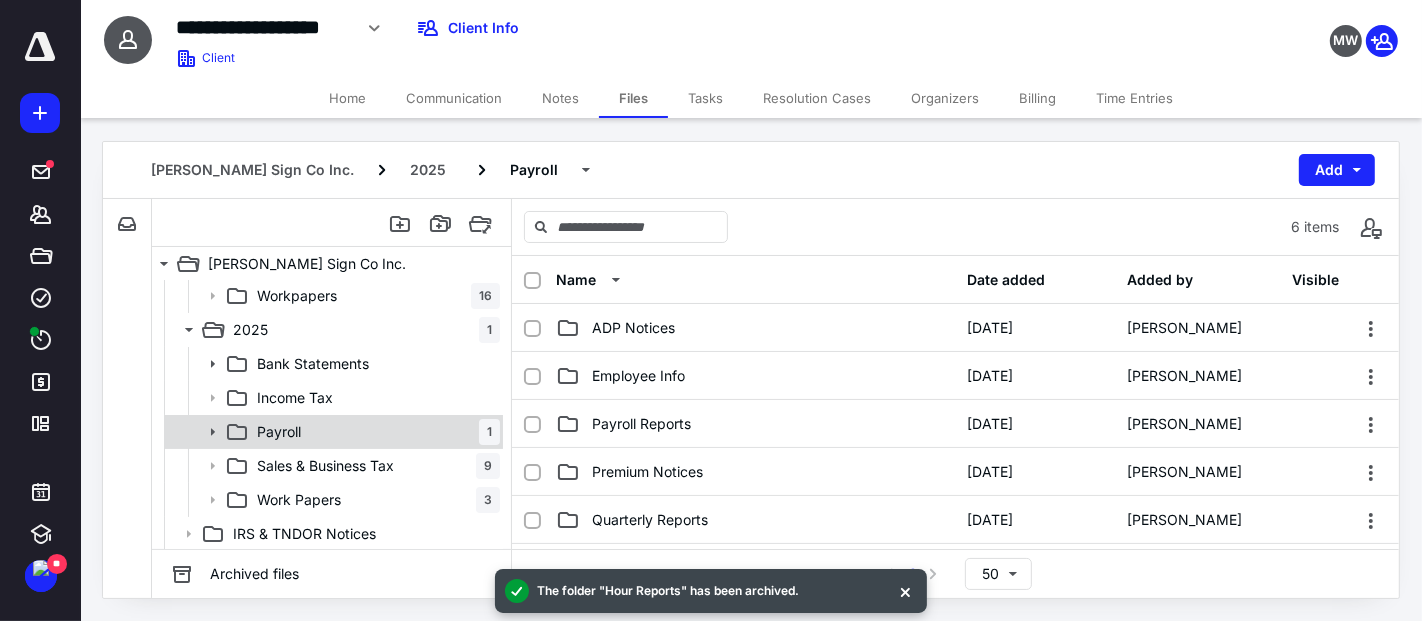 click on "Payroll 1" at bounding box center (374, 432) 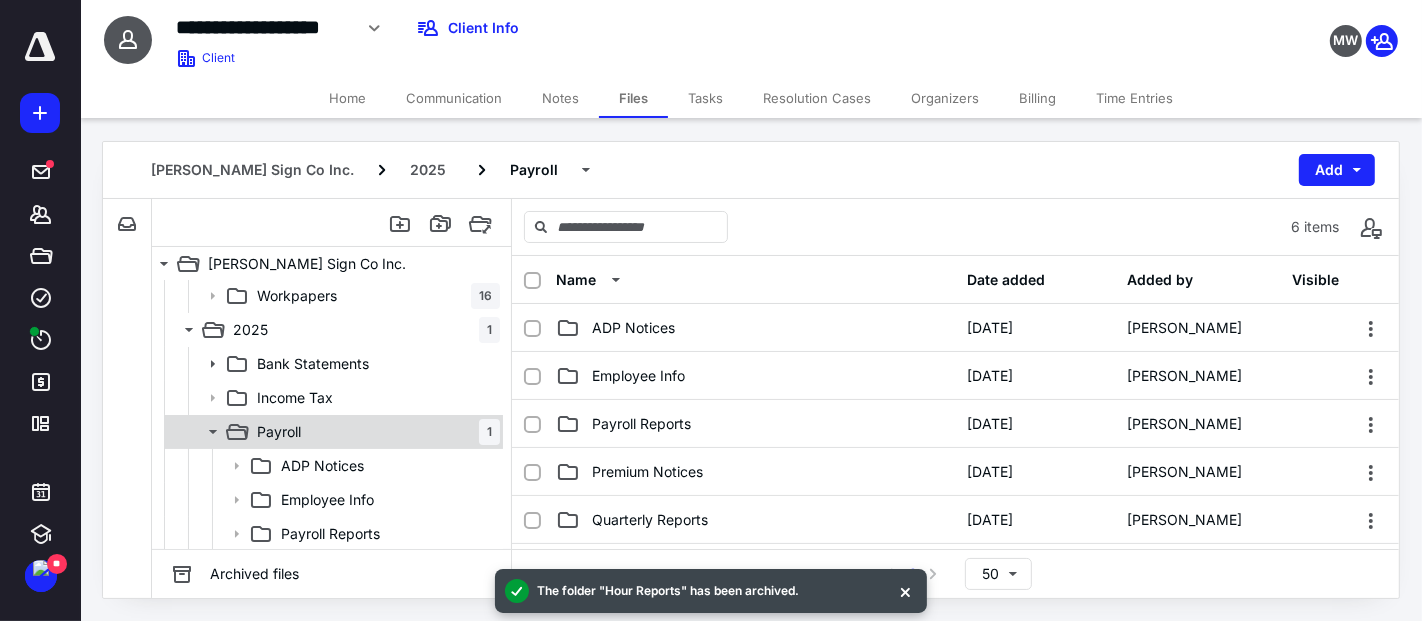 scroll, scrollTop: 453, scrollLeft: 0, axis: vertical 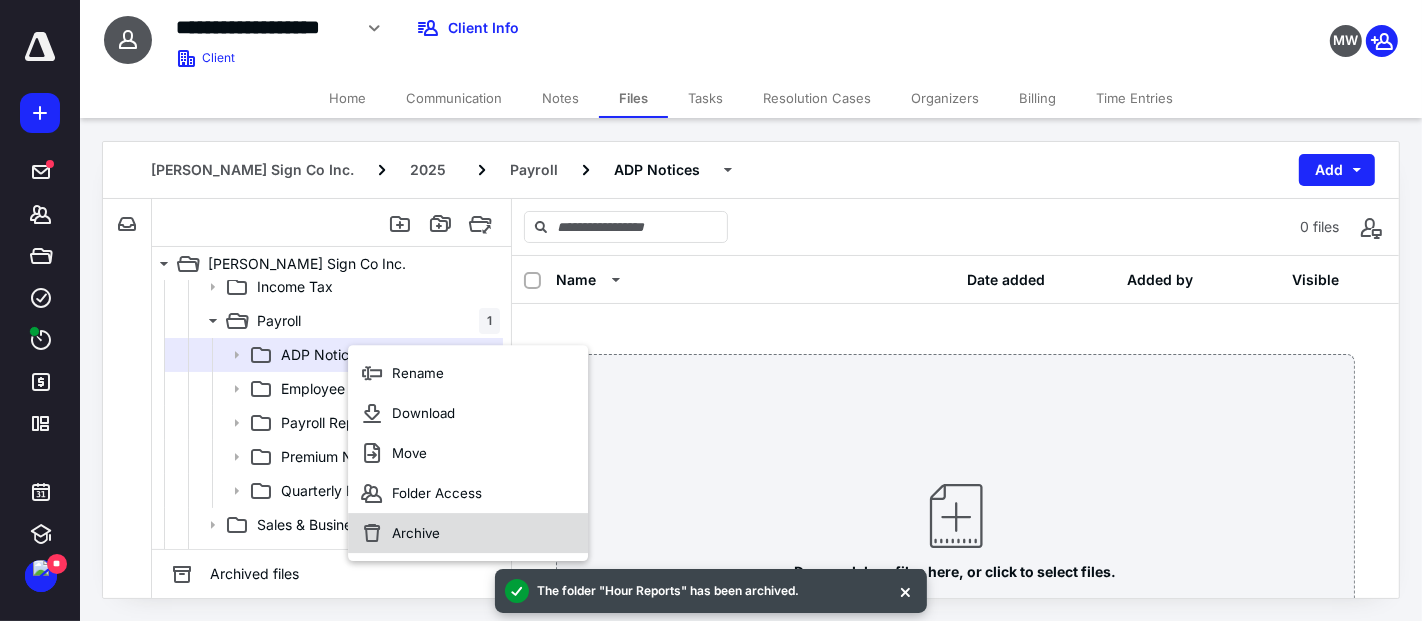click on "Archive" at bounding box center [416, 533] 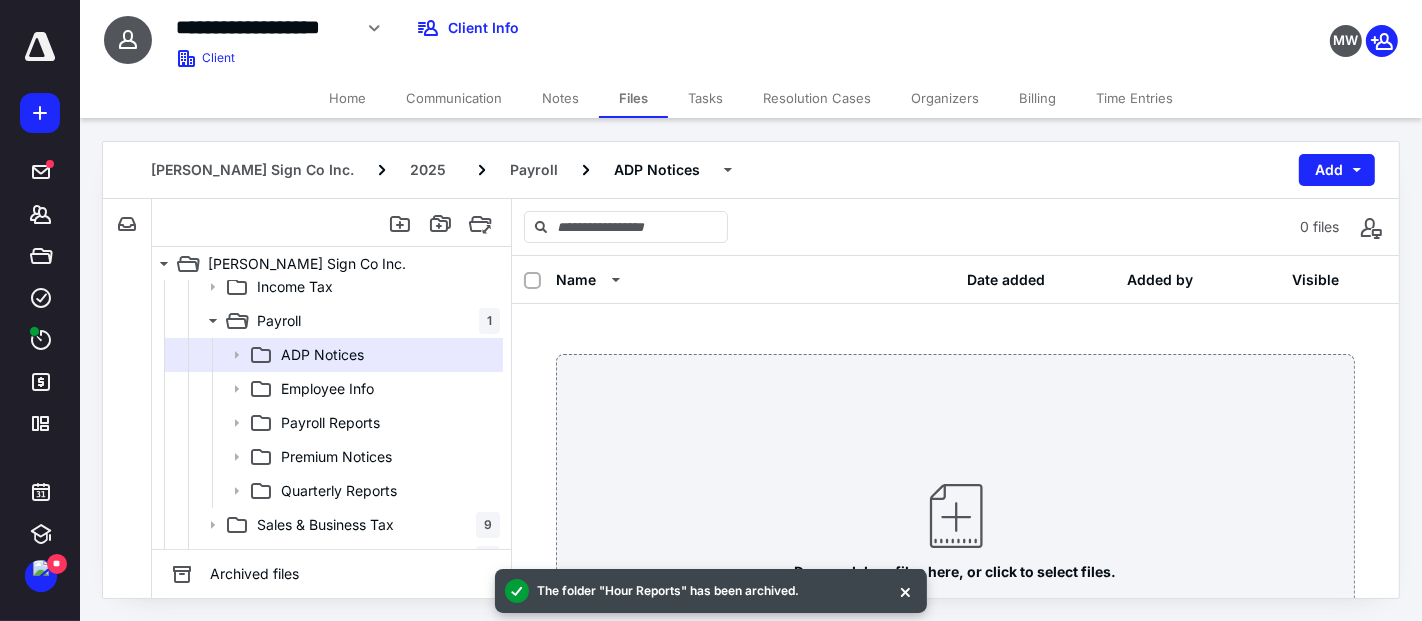 scroll, scrollTop: 342, scrollLeft: 0, axis: vertical 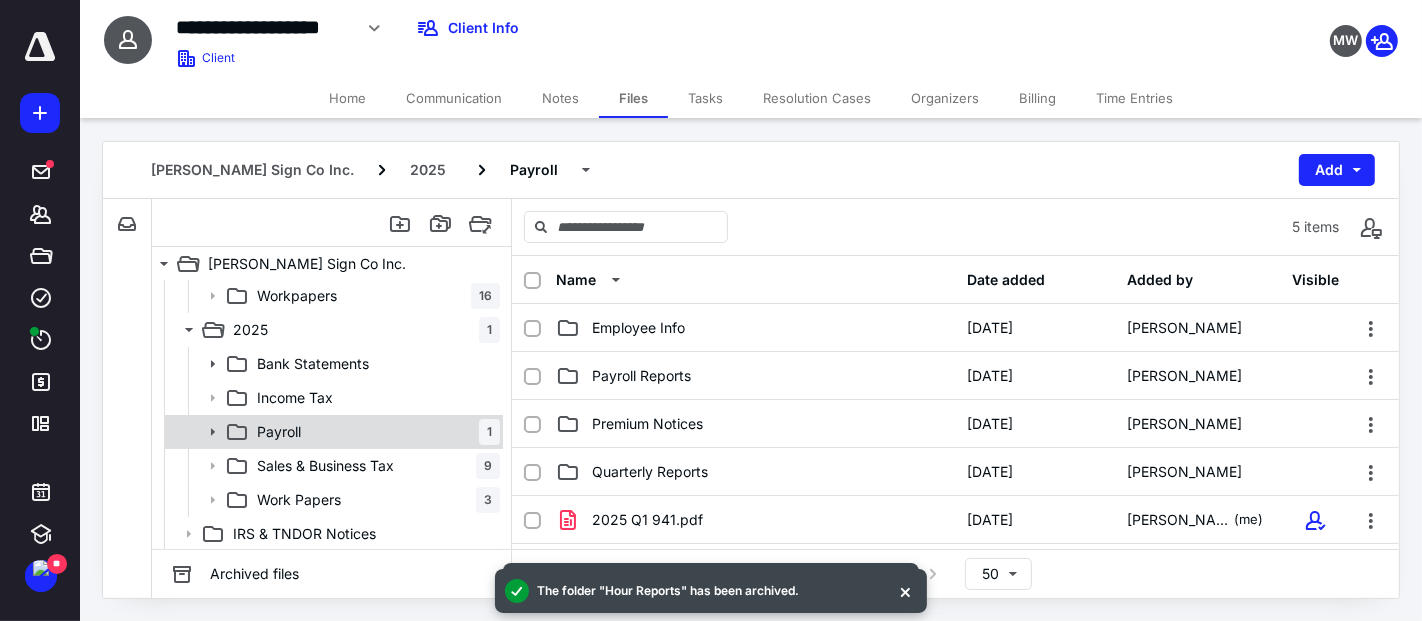 click 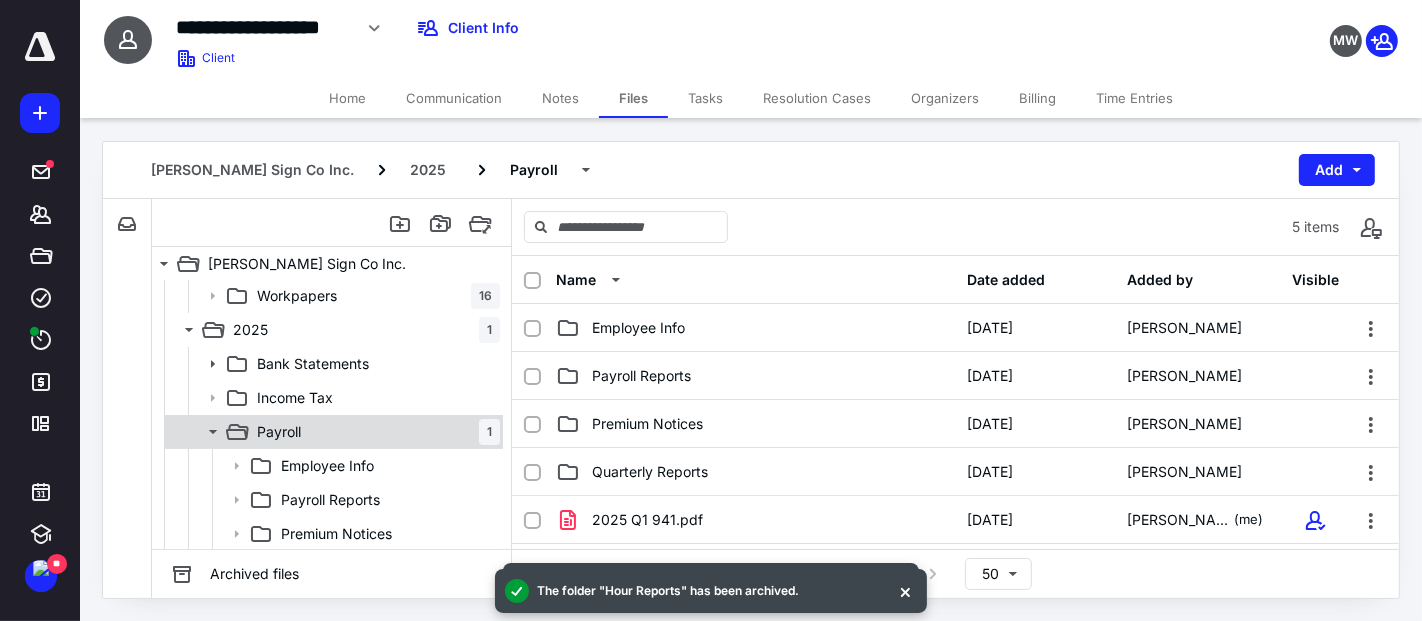 scroll, scrollTop: 453, scrollLeft: 0, axis: vertical 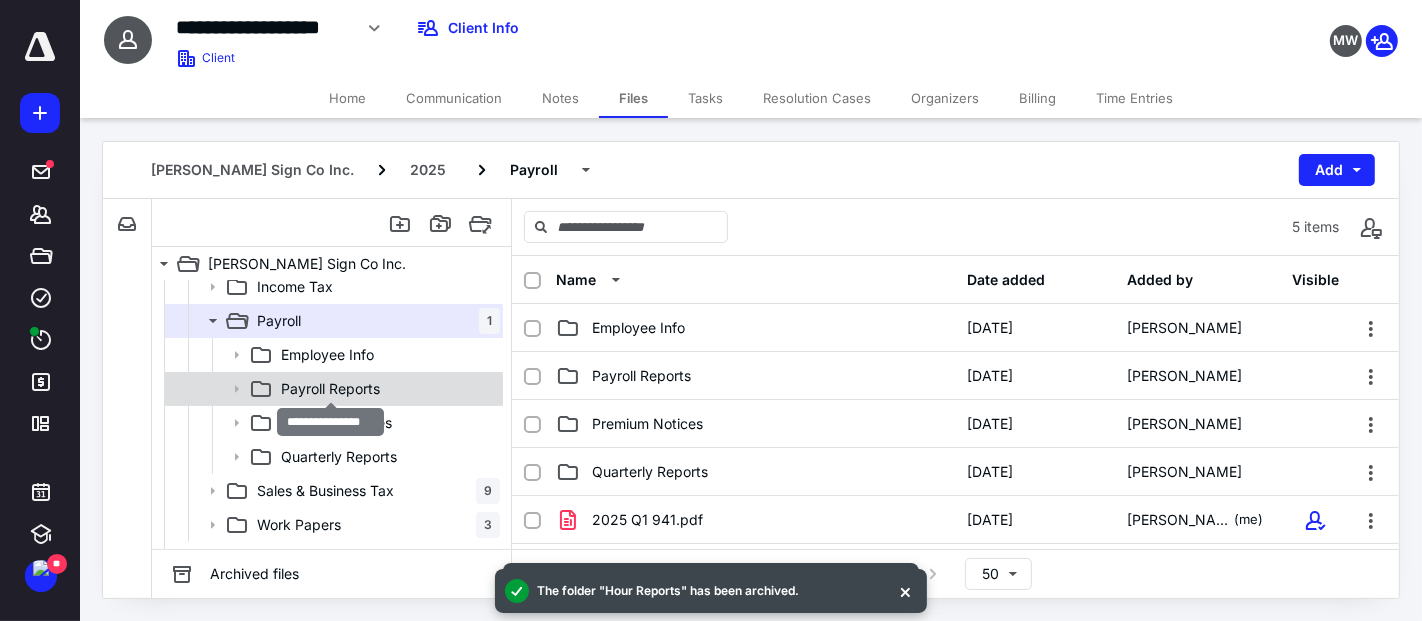 click on "Payroll Reports" at bounding box center [330, 389] 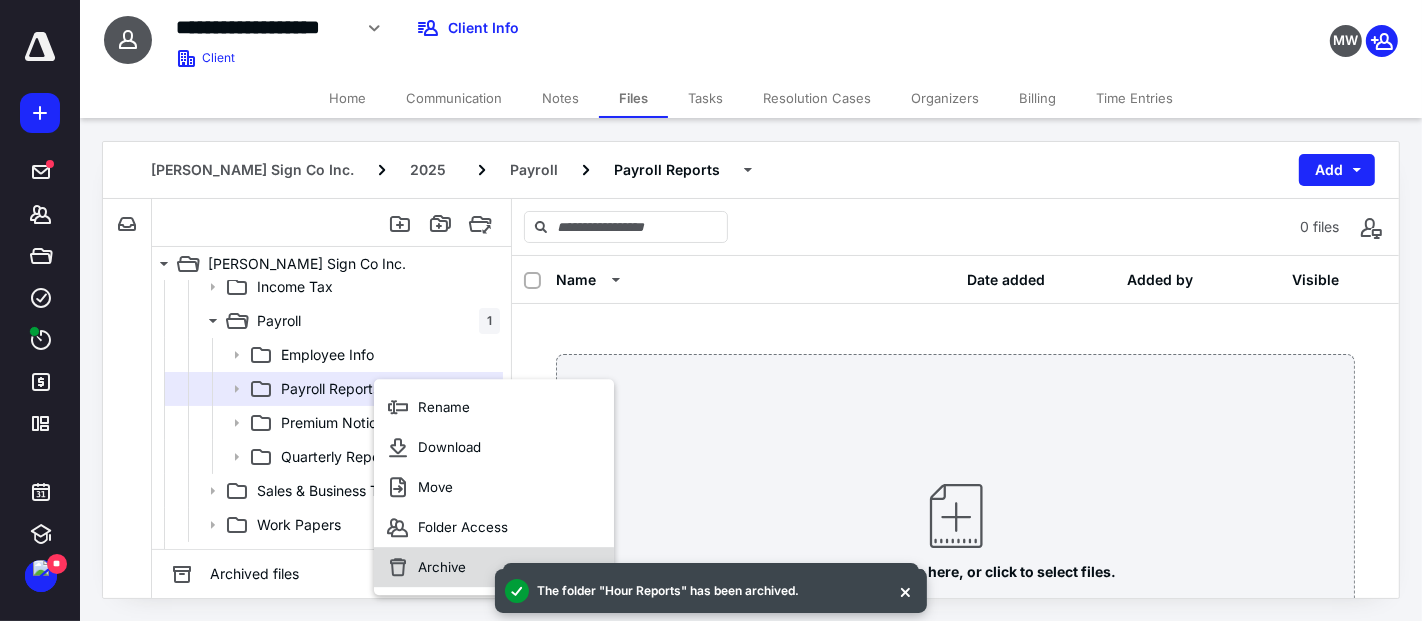 click on "Archive" at bounding box center [494, 567] 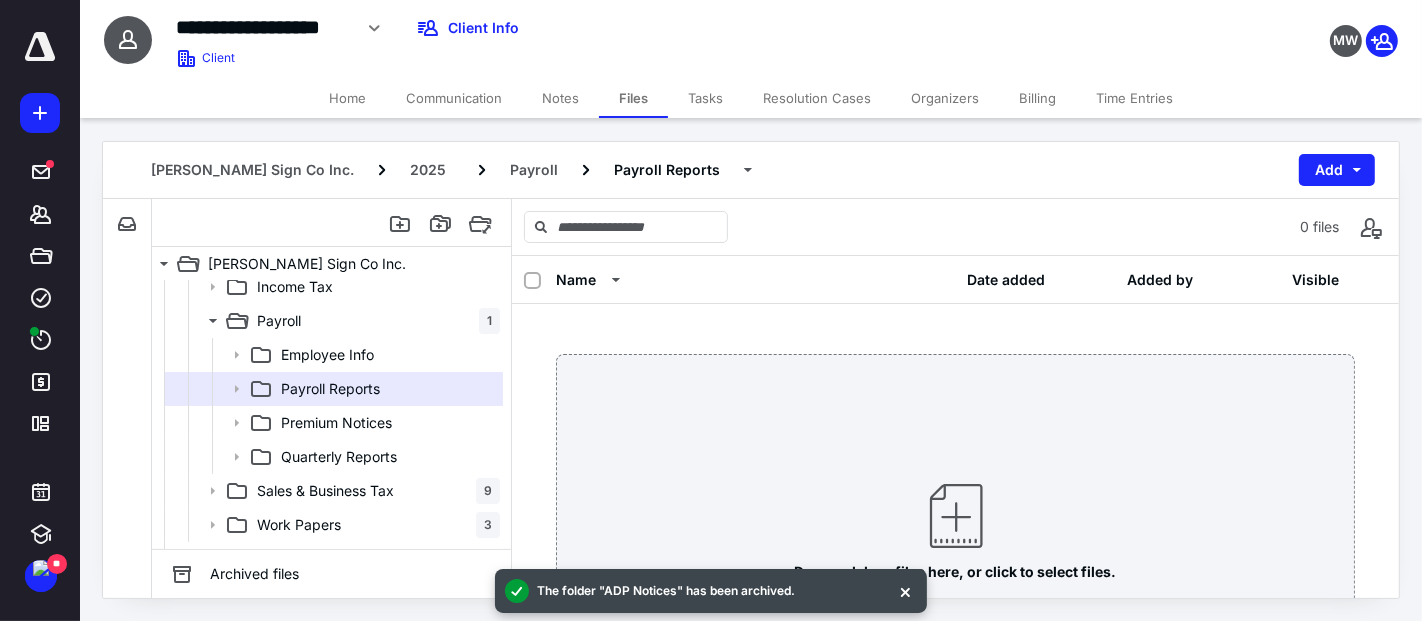 scroll, scrollTop: 342, scrollLeft: 0, axis: vertical 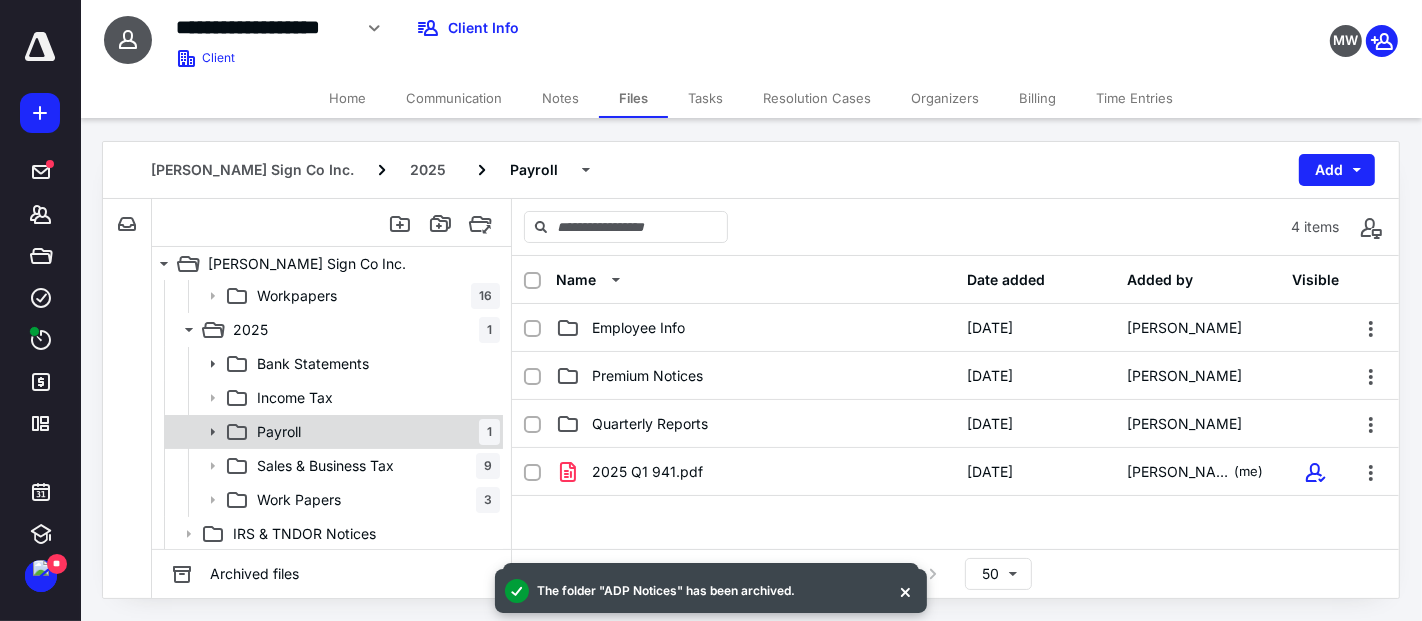 click on "Payroll" at bounding box center [279, 432] 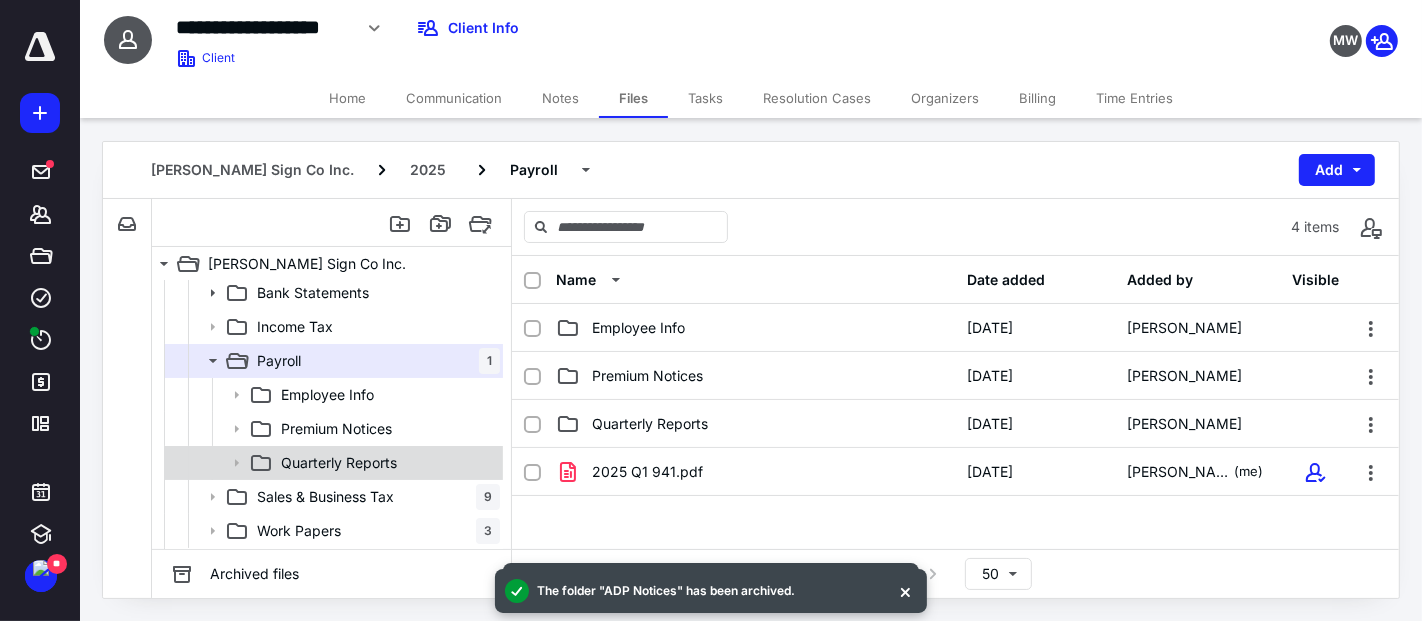 scroll, scrollTop: 444, scrollLeft: 0, axis: vertical 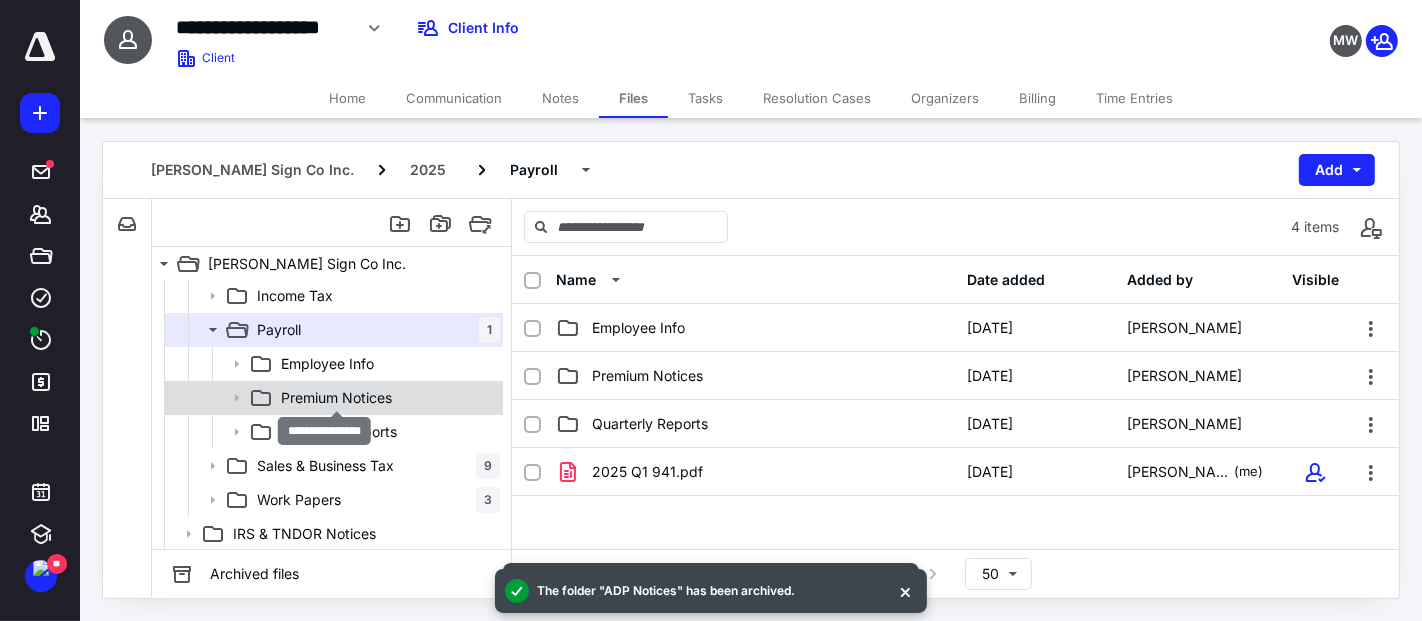 click on "Premium Notices" at bounding box center [336, 398] 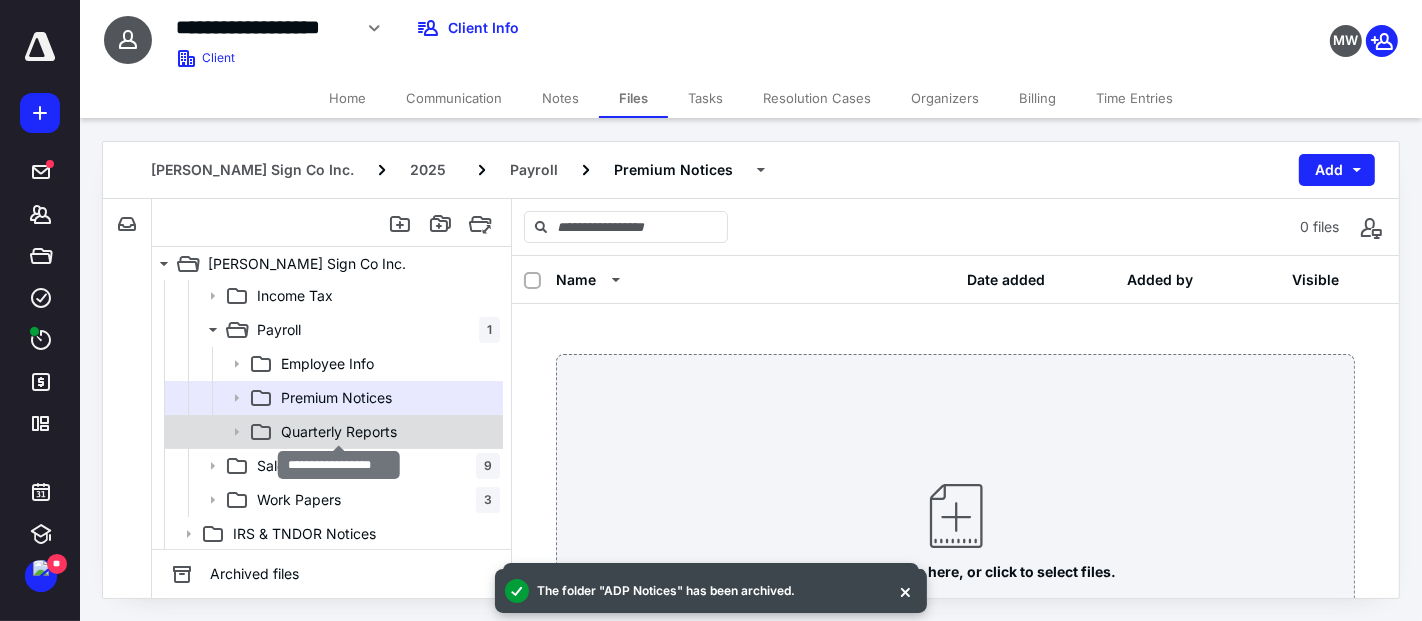 click on "Quarterly Reports" at bounding box center (339, 432) 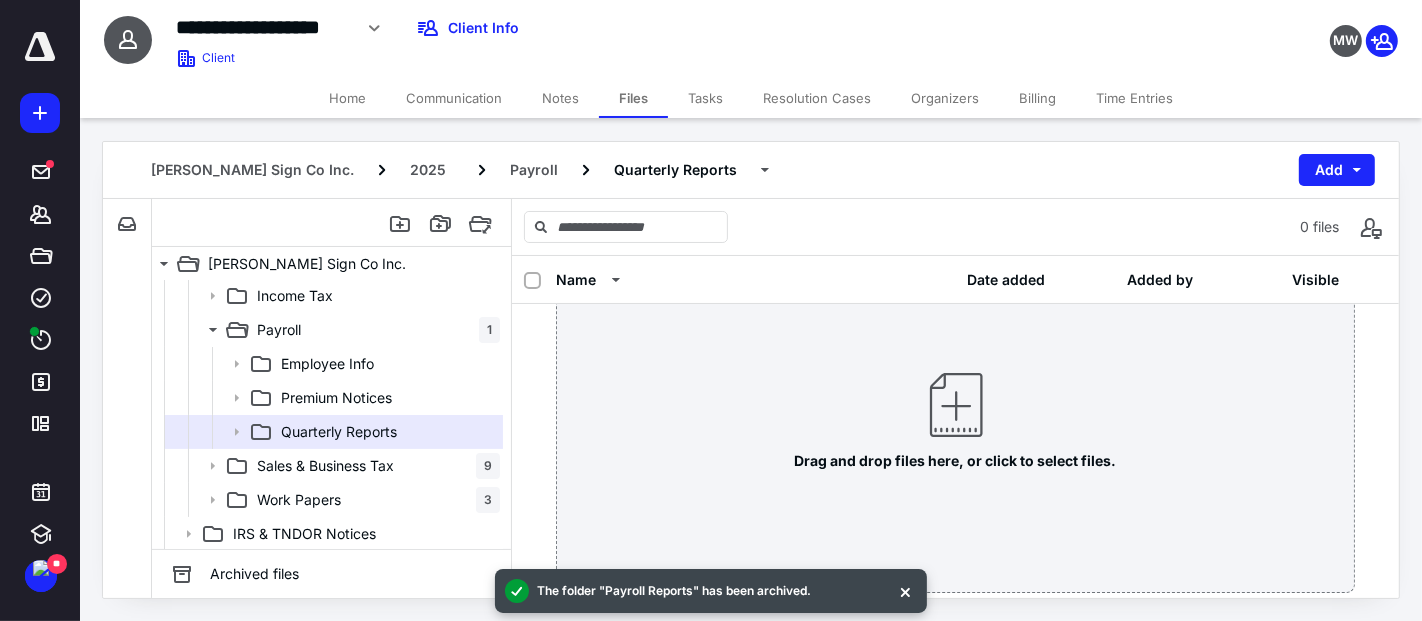 scroll, scrollTop: 0, scrollLeft: 0, axis: both 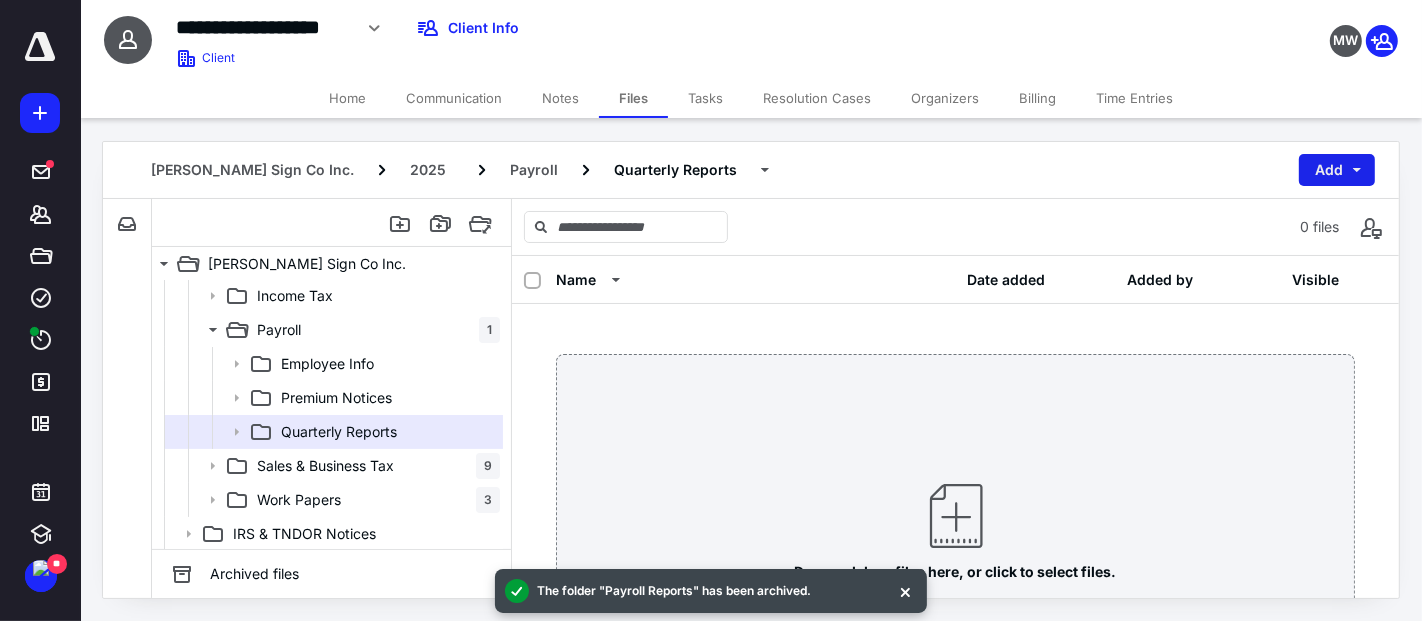 click on "Add" at bounding box center (1337, 170) 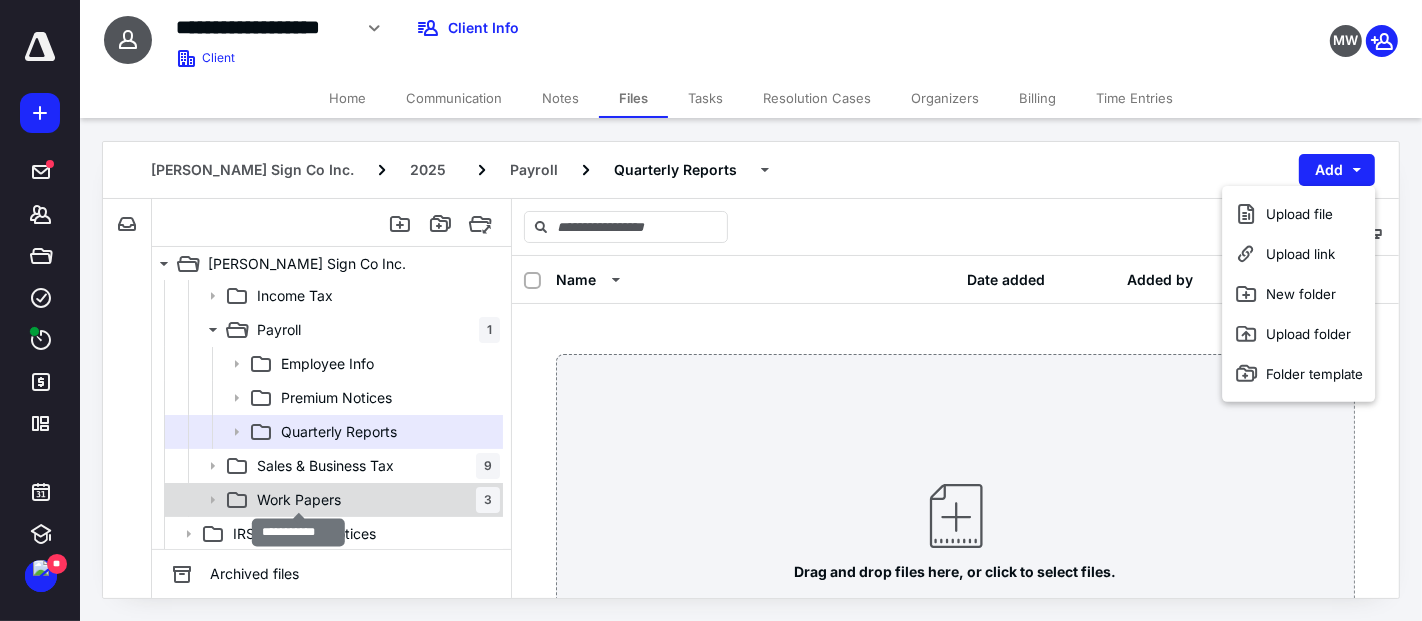 click on "Work Papers" at bounding box center (299, 500) 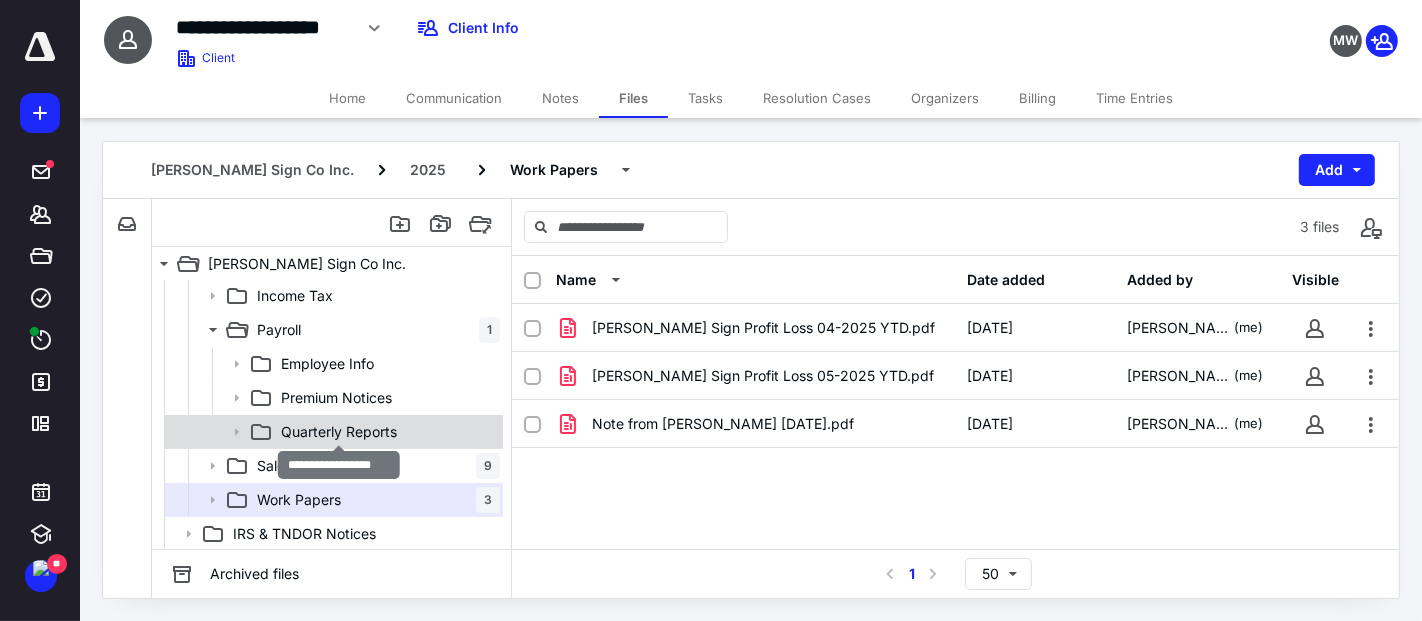 click on "Quarterly Reports" at bounding box center (339, 432) 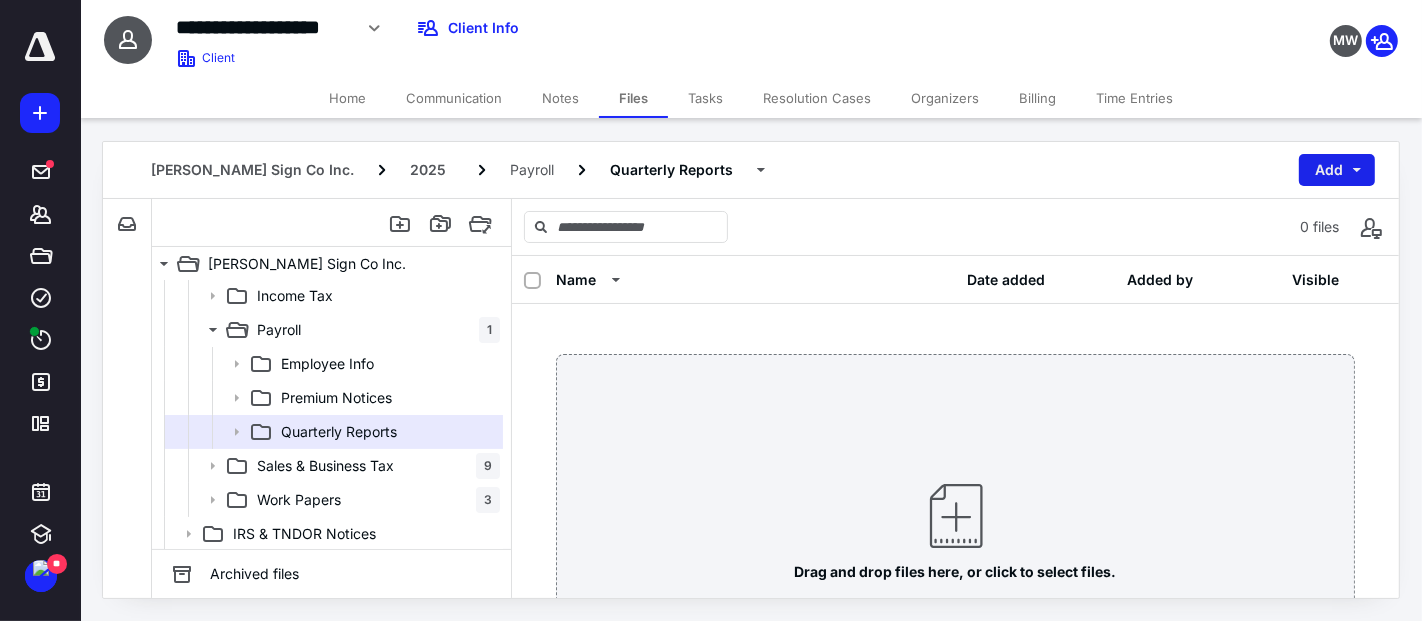 click on "Add" at bounding box center [1337, 170] 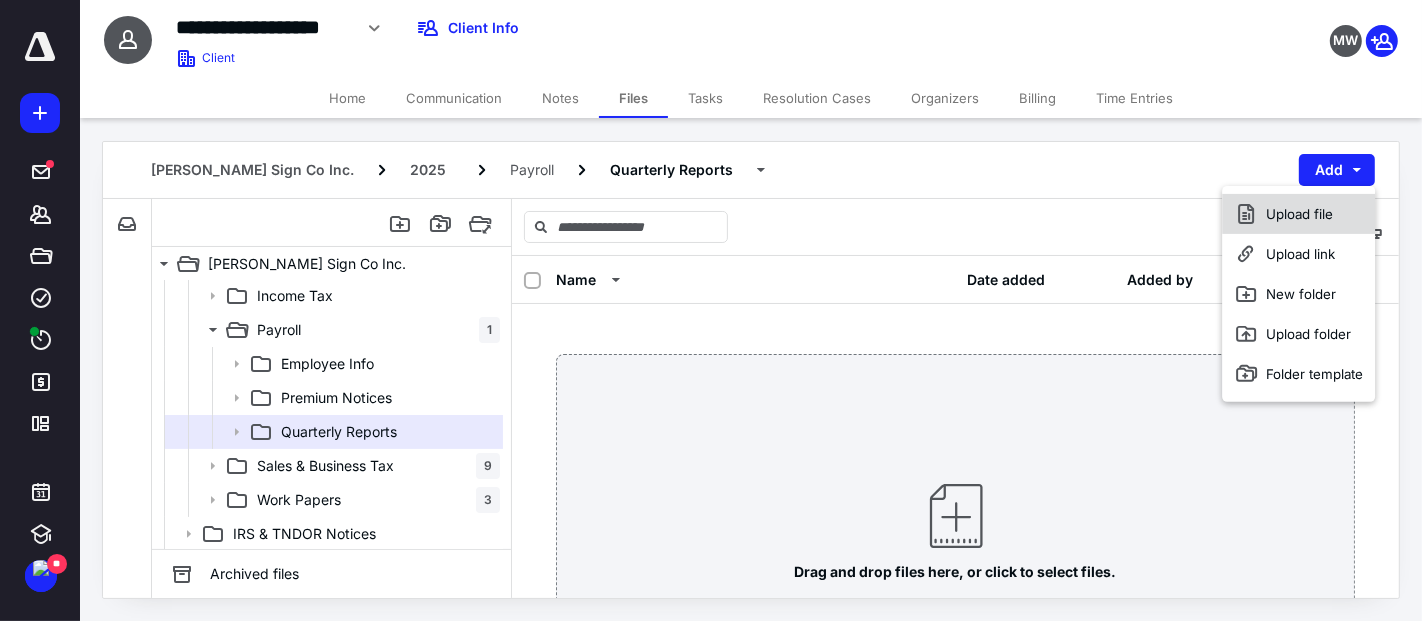 click on "Upload file" at bounding box center (1299, 214) 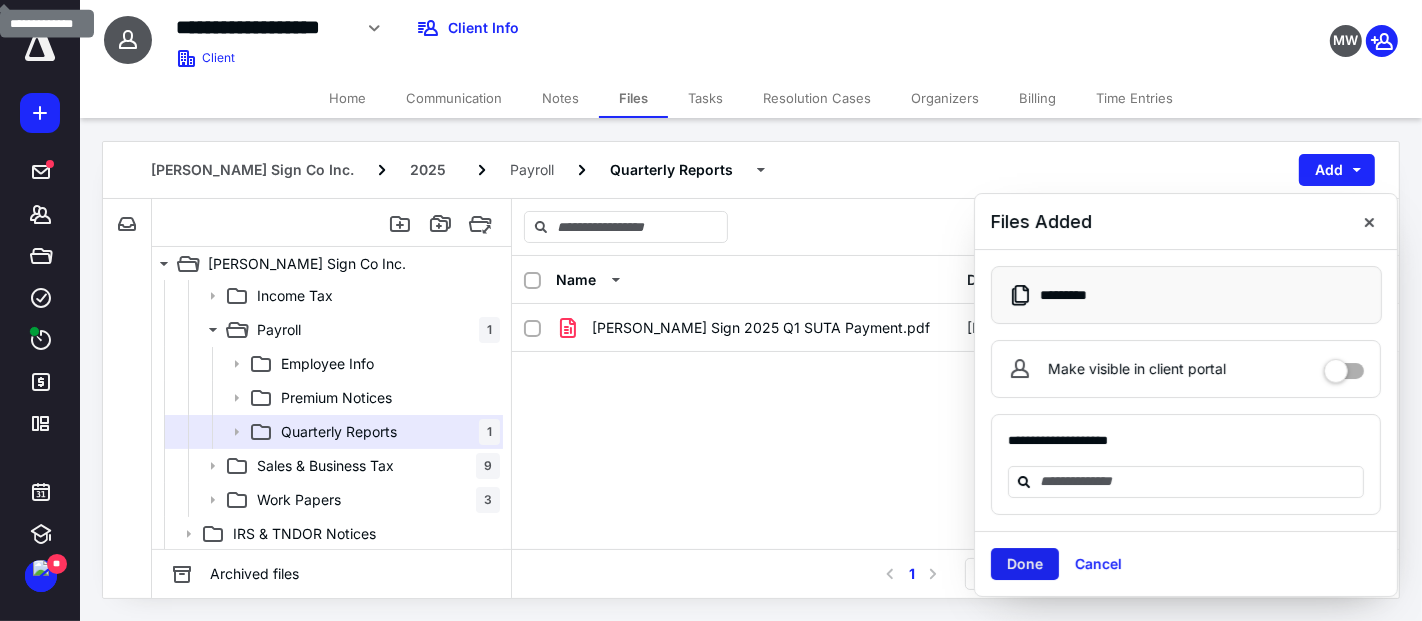 click on "Done" at bounding box center [1025, 564] 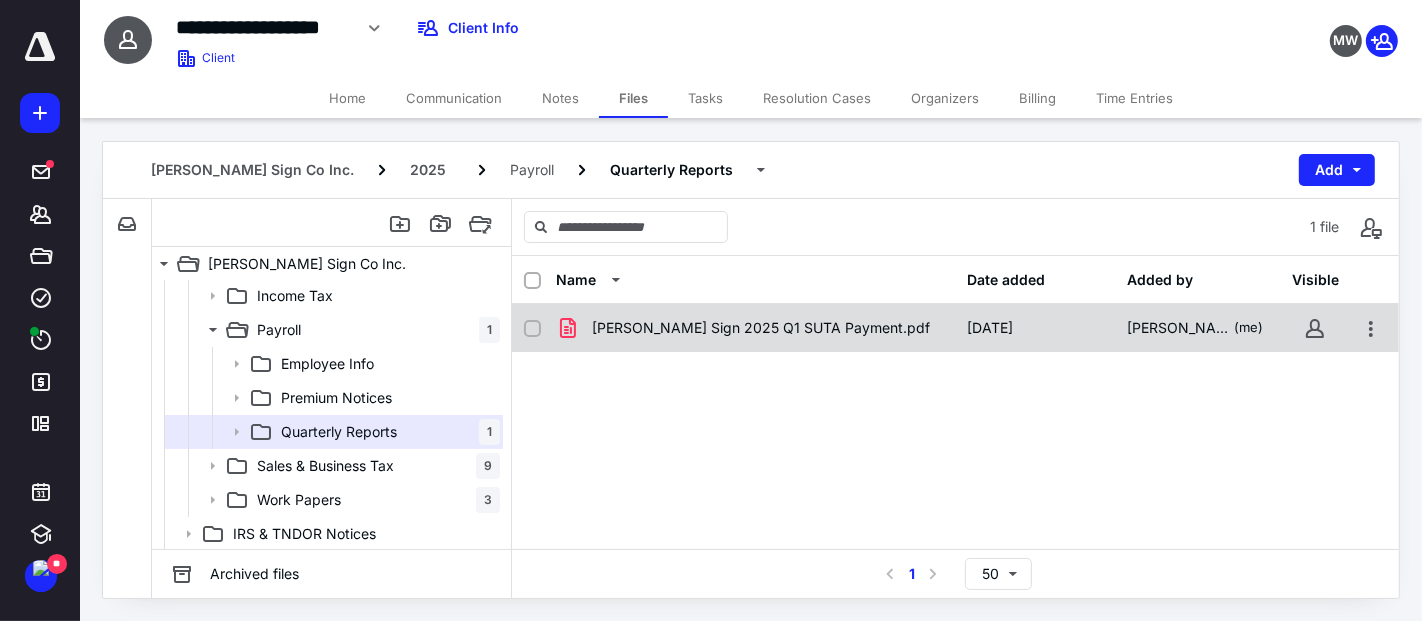 click on "[PERSON_NAME] Sign 2025 Q1 SUTA Payment.pdf" at bounding box center (761, 328) 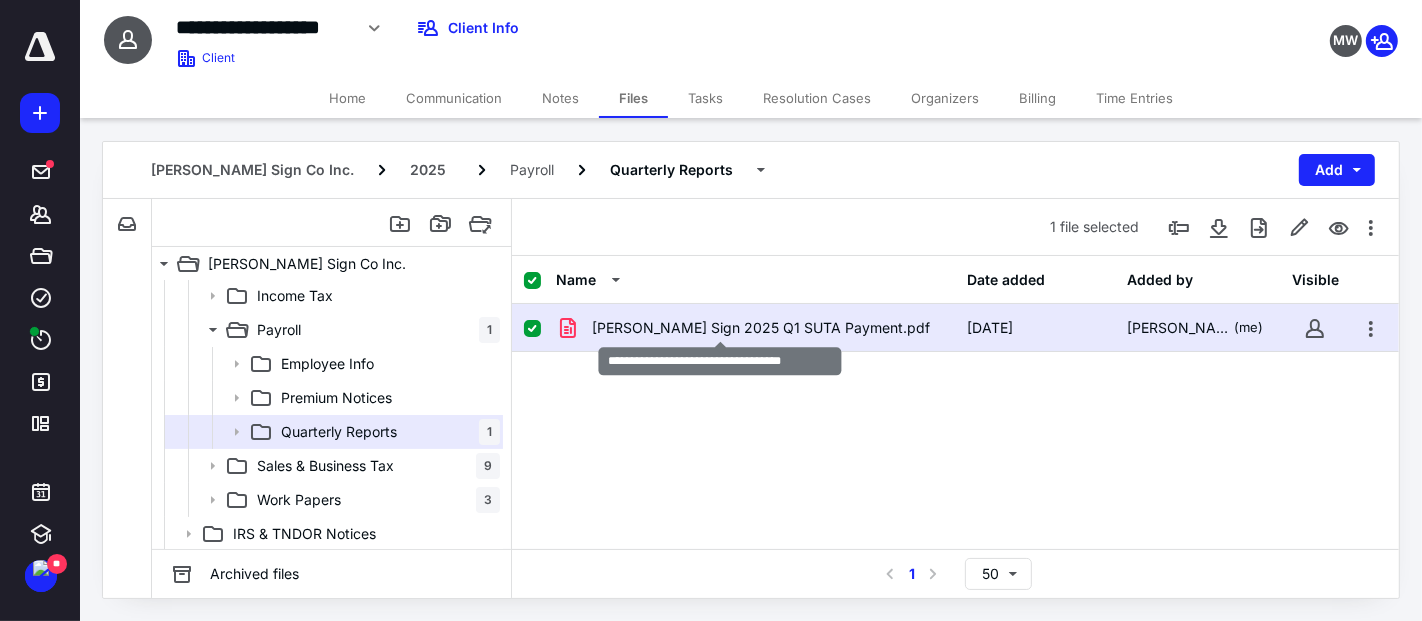 click on "[PERSON_NAME] Sign 2025 Q1 SUTA Payment.pdf" at bounding box center (761, 328) 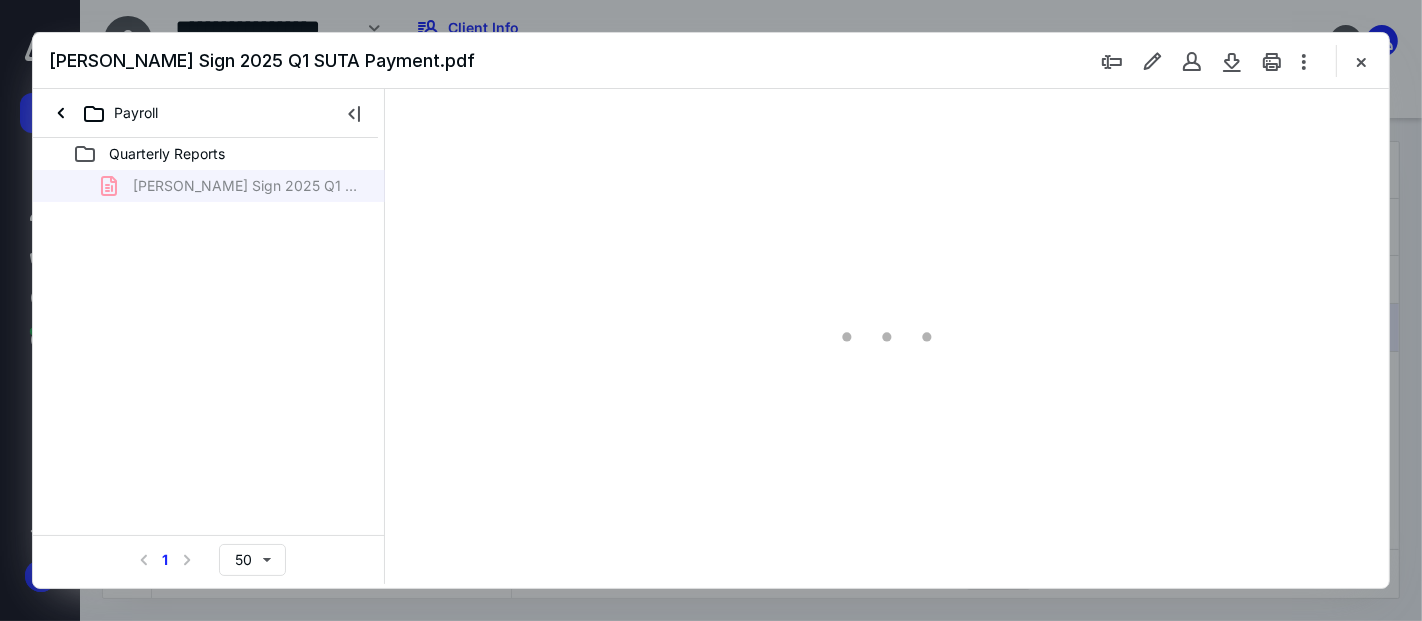 scroll, scrollTop: 0, scrollLeft: 0, axis: both 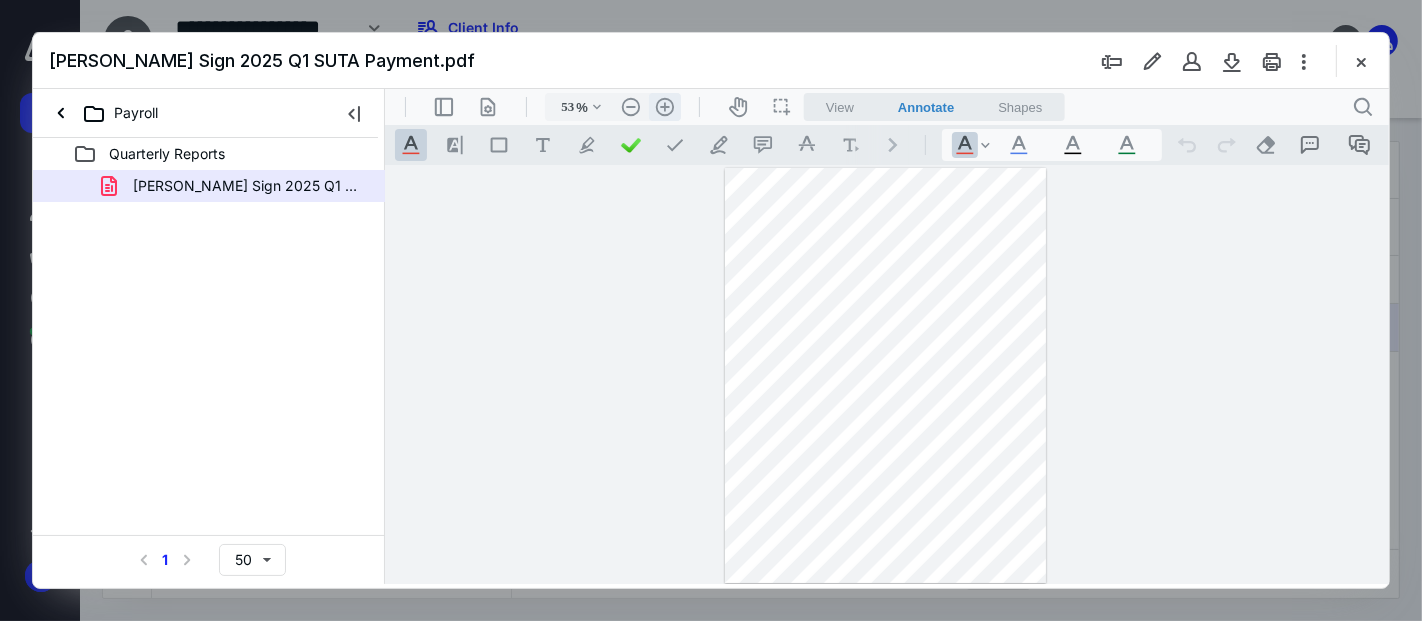 click on ".cls-1{fill:#abb0c4;} icon - header - zoom - in - line" at bounding box center [664, 106] 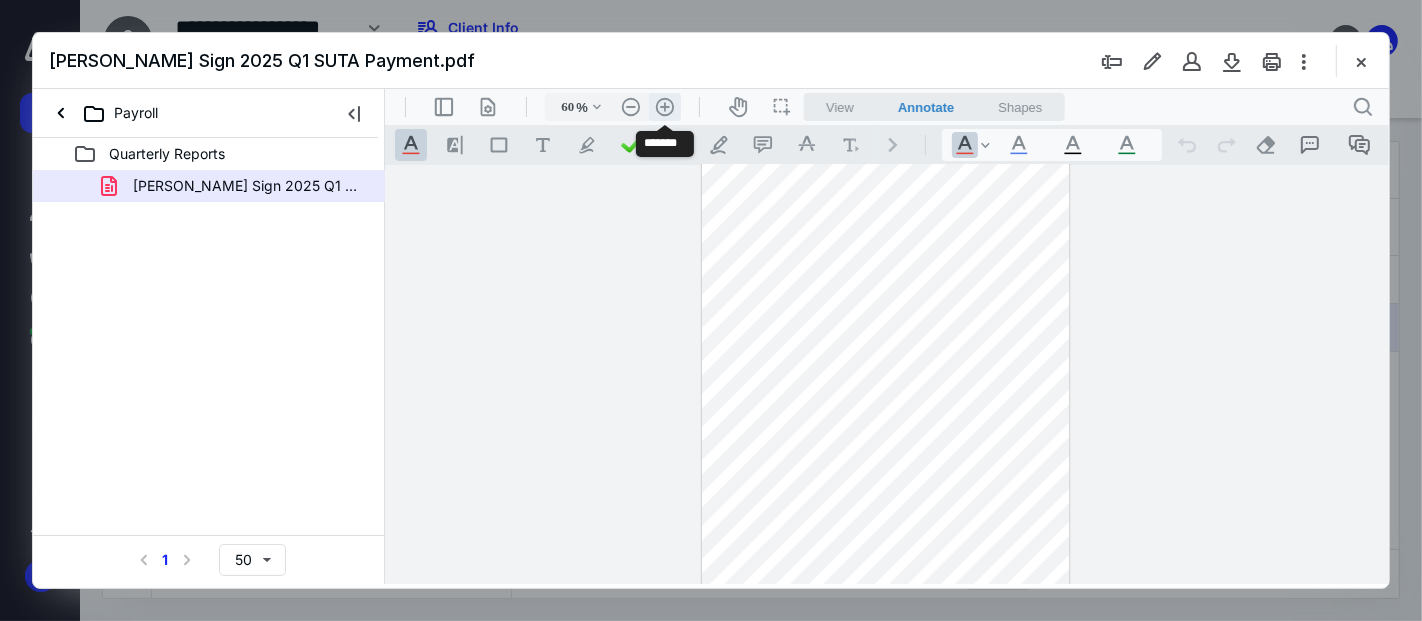 click on ".cls-1{fill:#abb0c4;} icon - header - zoom - in - line" at bounding box center [664, 106] 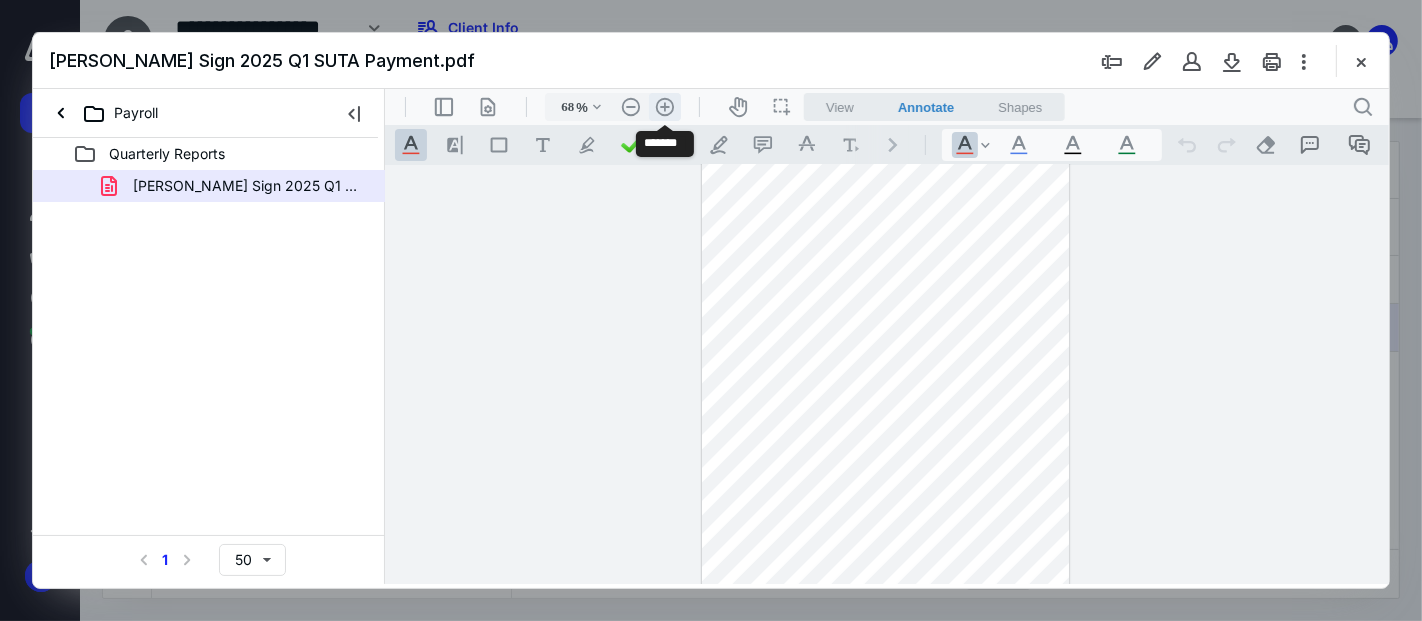 click on ".cls-1{fill:#abb0c4;} icon - header - zoom - in - line" at bounding box center [664, 106] 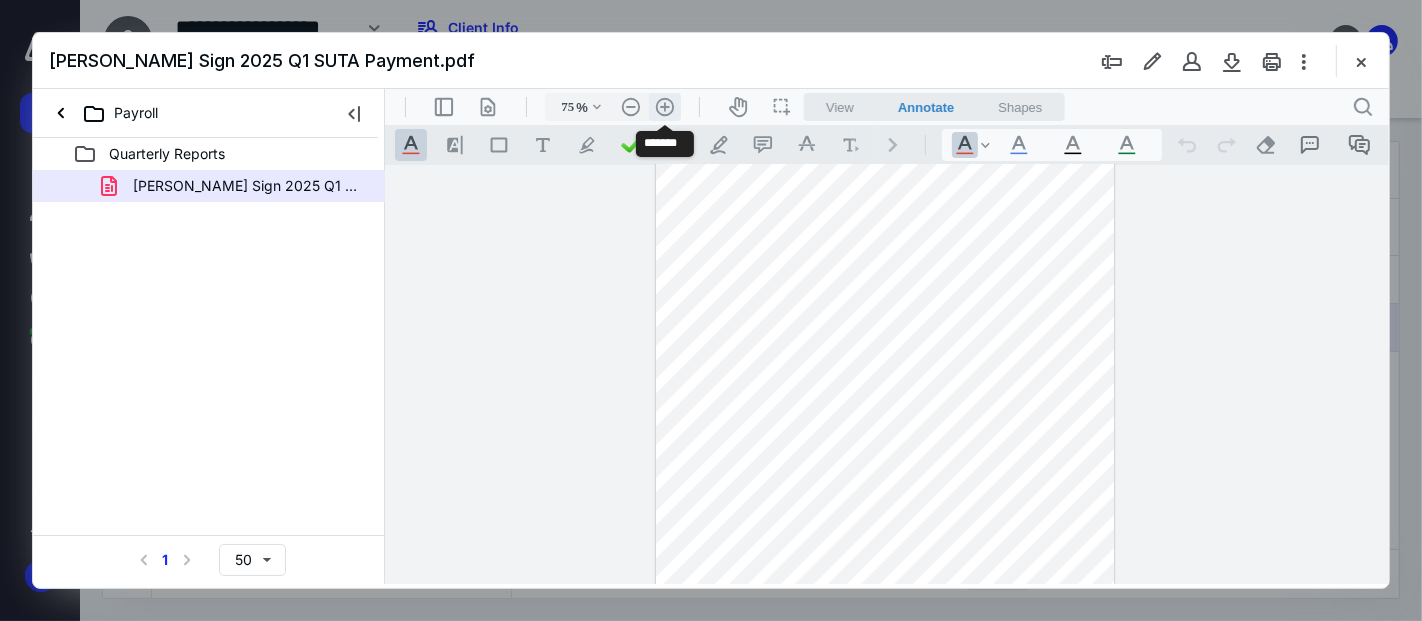 click on ".cls-1{fill:#abb0c4;} icon - header - zoom - in - line" at bounding box center [664, 106] 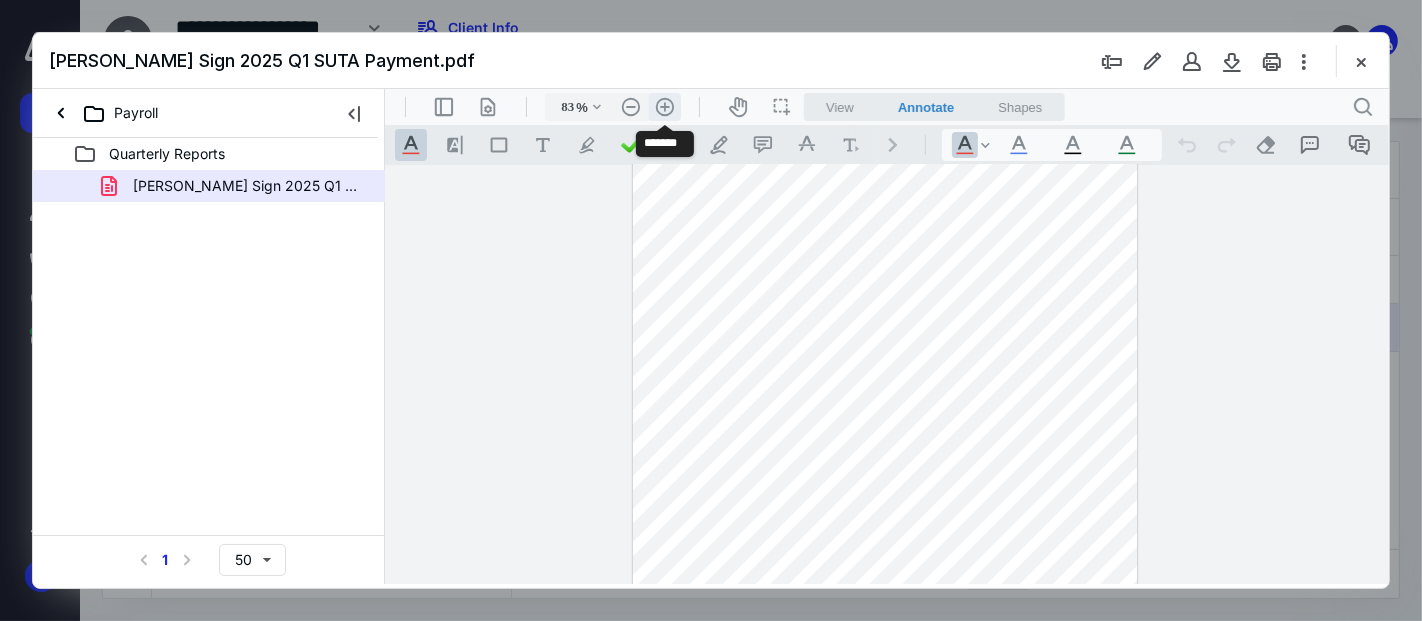 click on ".cls-1{fill:#abb0c4;} icon - header - zoom - in - line" at bounding box center (664, 106) 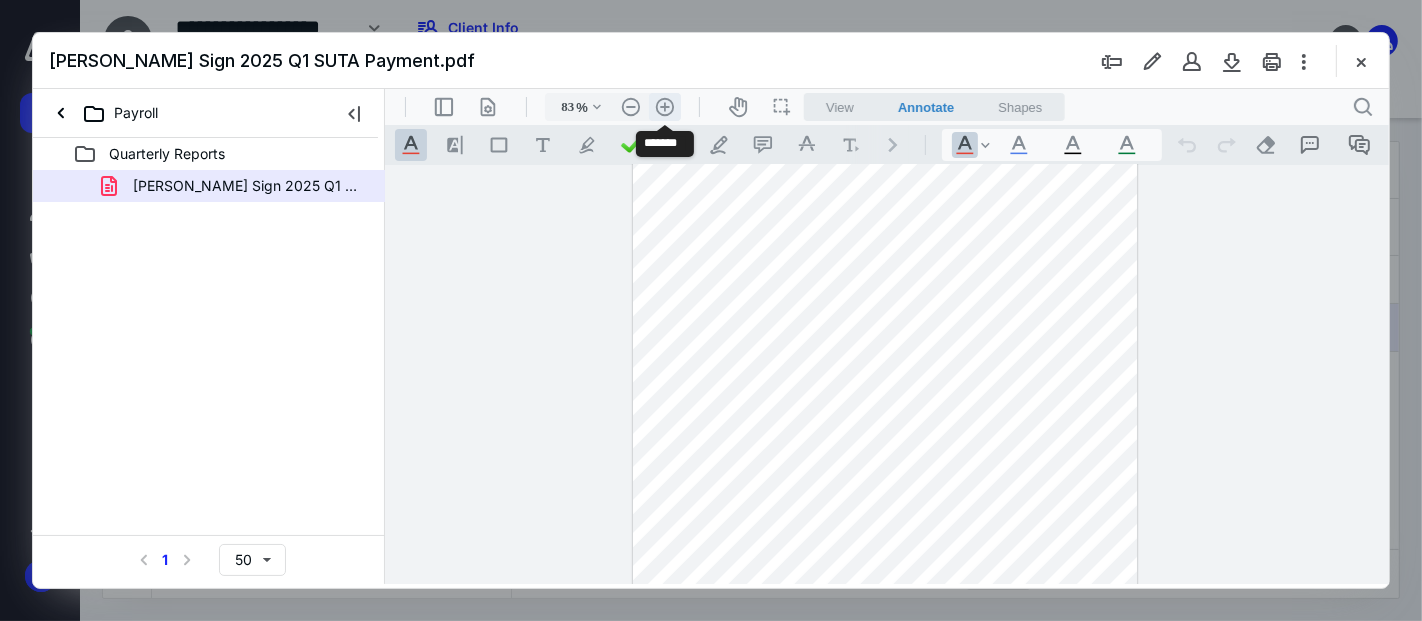 type on "108" 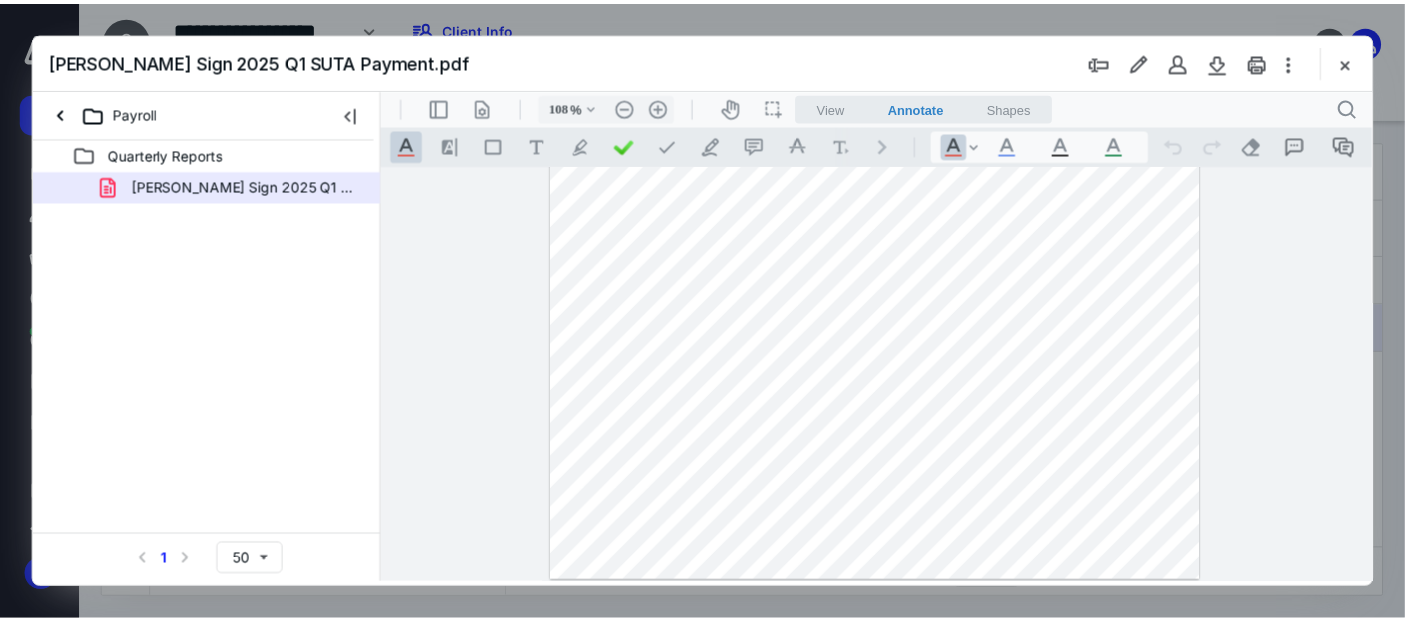 scroll, scrollTop: 216, scrollLeft: 0, axis: vertical 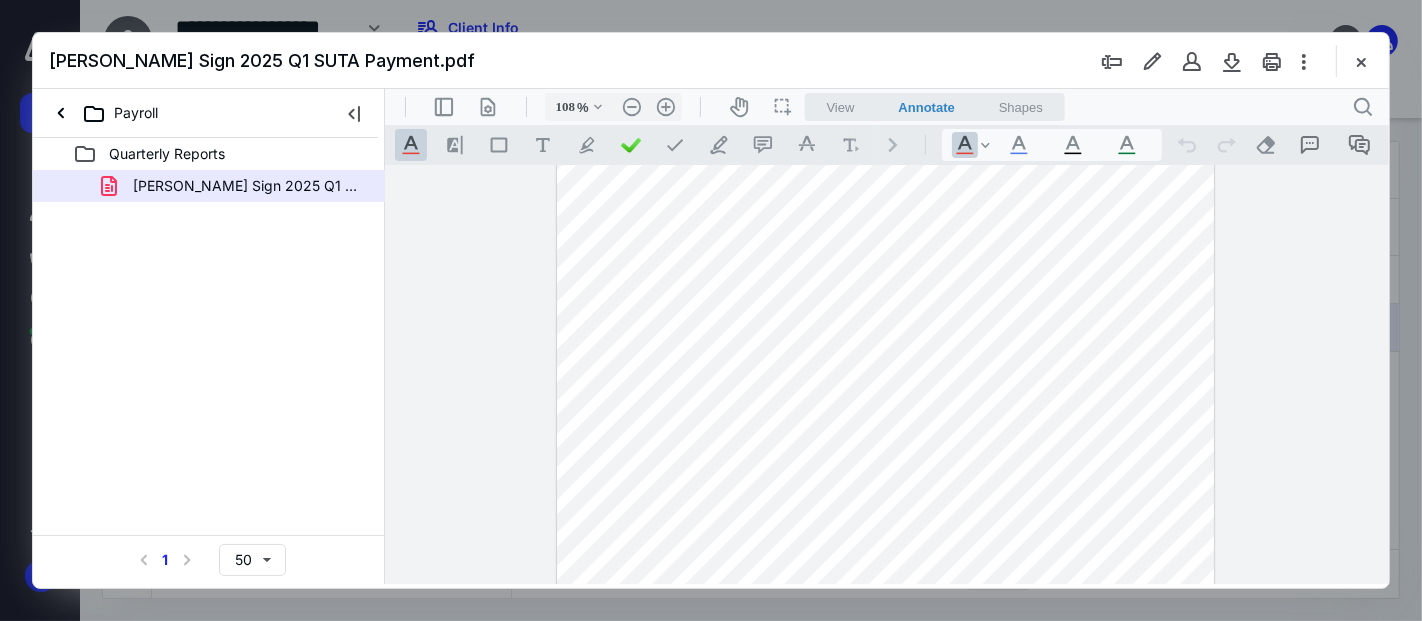 drag, startPoint x: 1365, startPoint y: 60, endPoint x: 1350, endPoint y: 76, distance: 21.931713 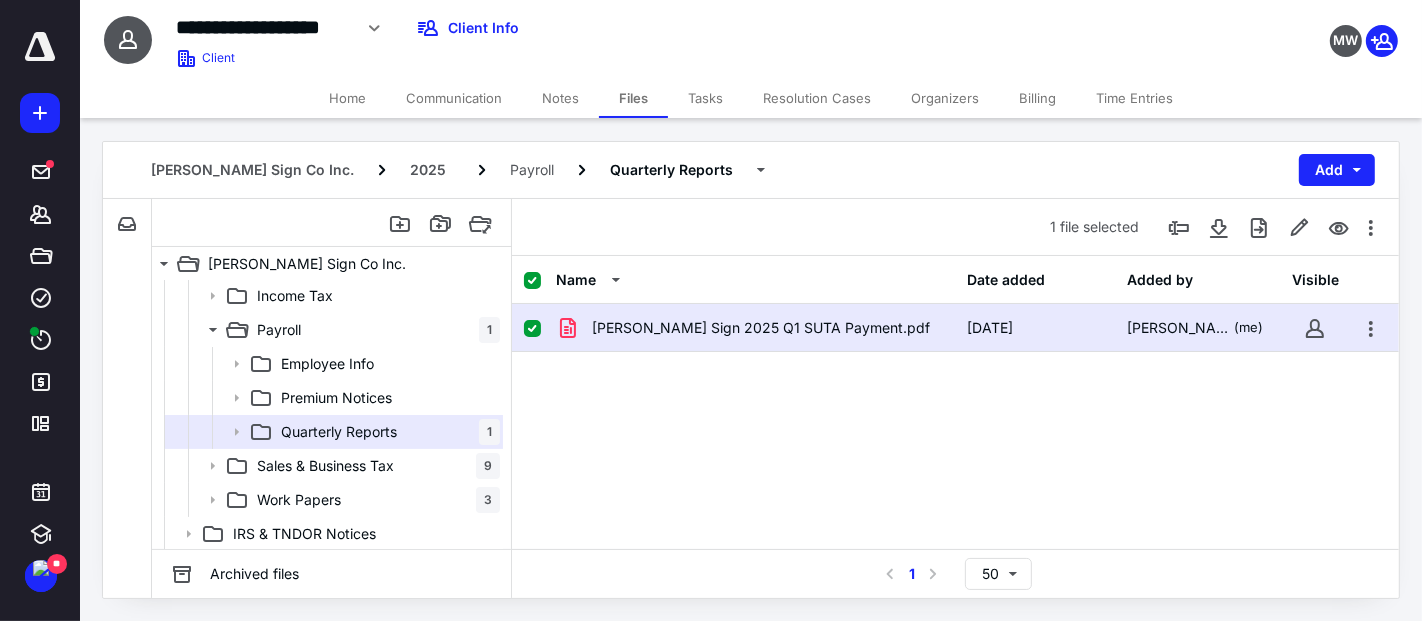 click on "Home" at bounding box center (347, 98) 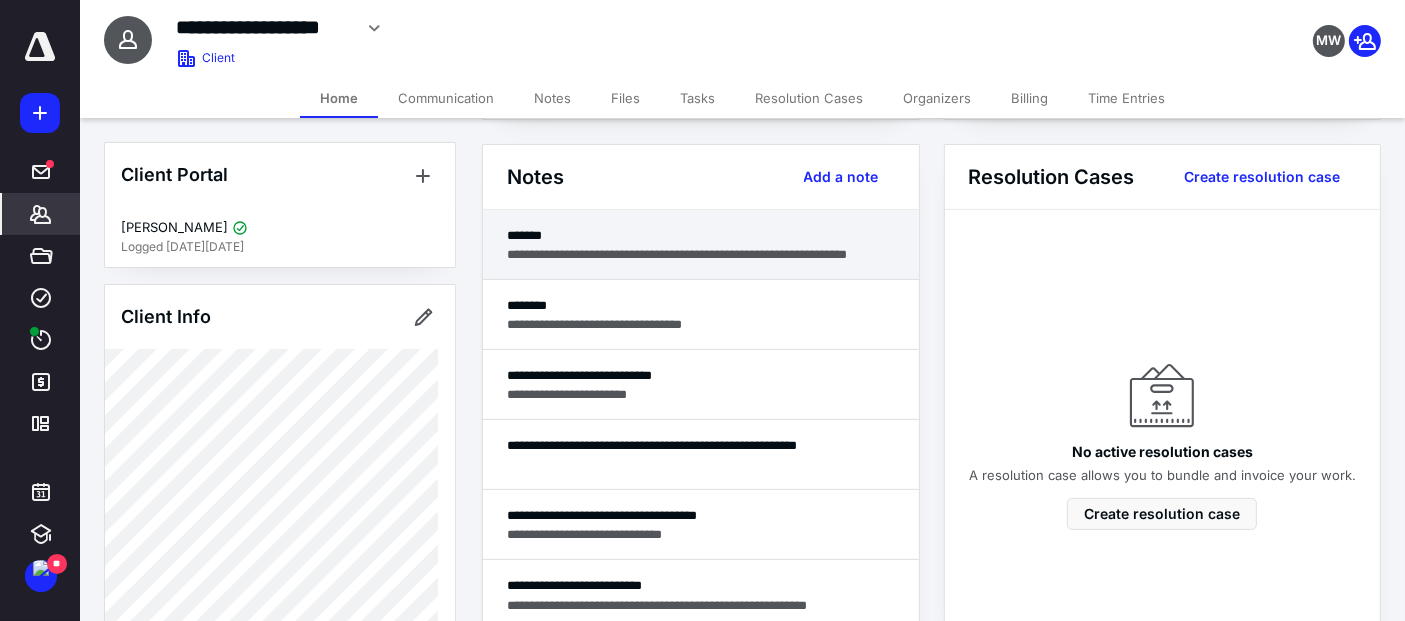 scroll, scrollTop: 555, scrollLeft: 0, axis: vertical 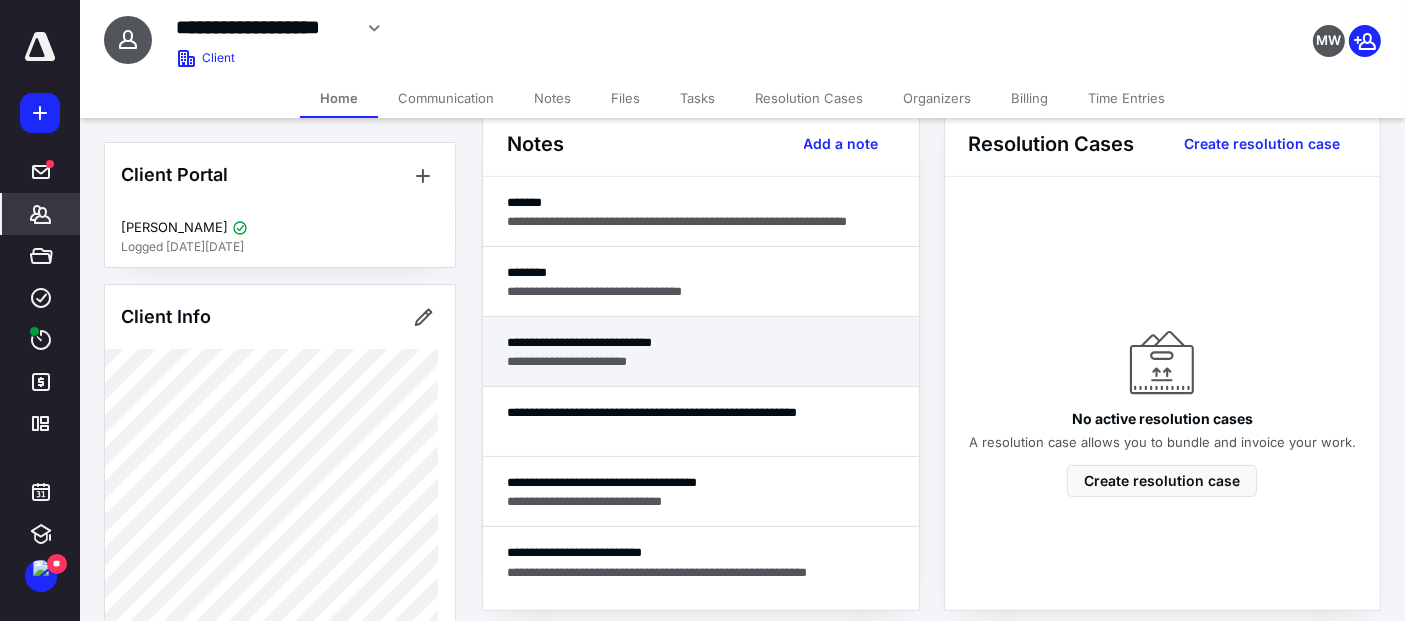 click on "**********" at bounding box center [701, 361] 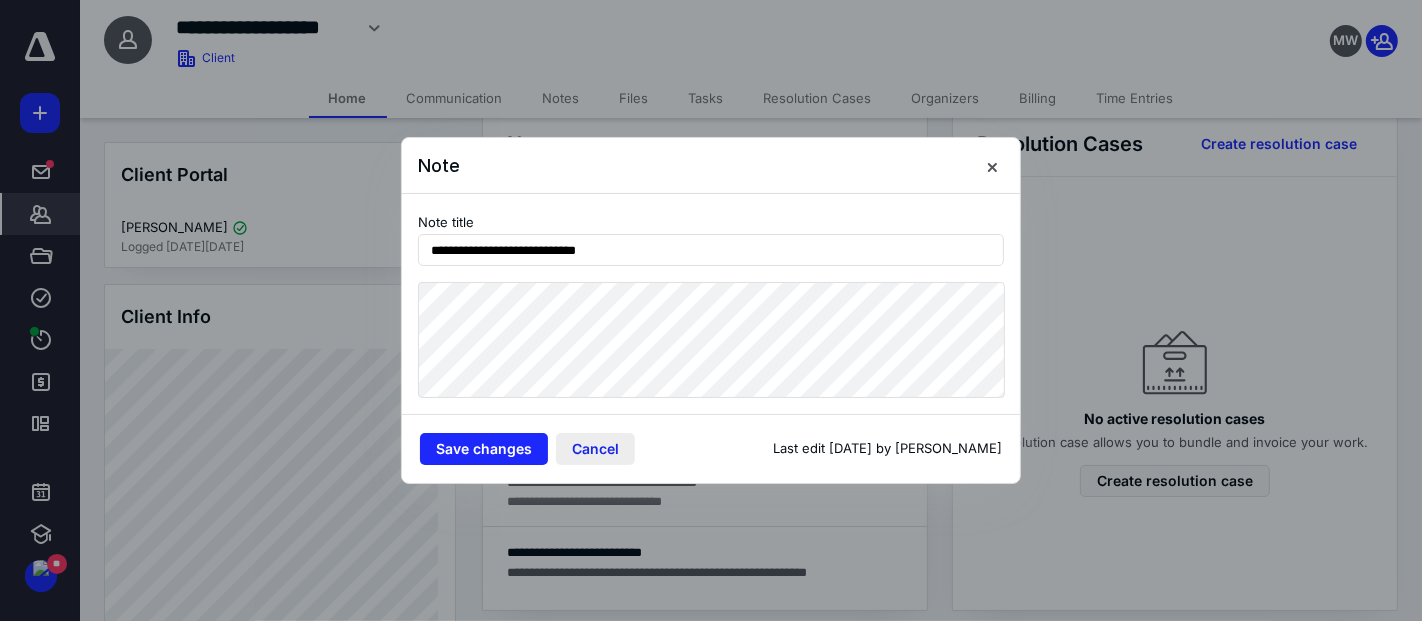 click on "Cancel" at bounding box center [595, 449] 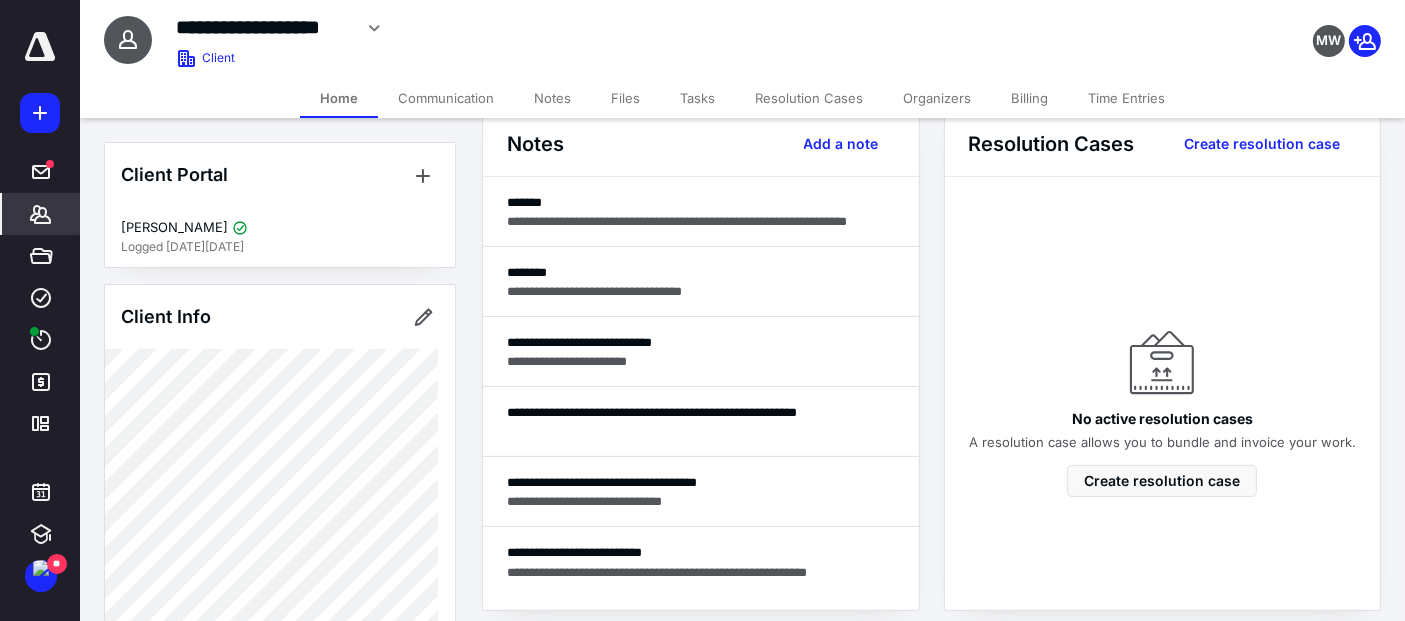 click on "Files" at bounding box center (625, 98) 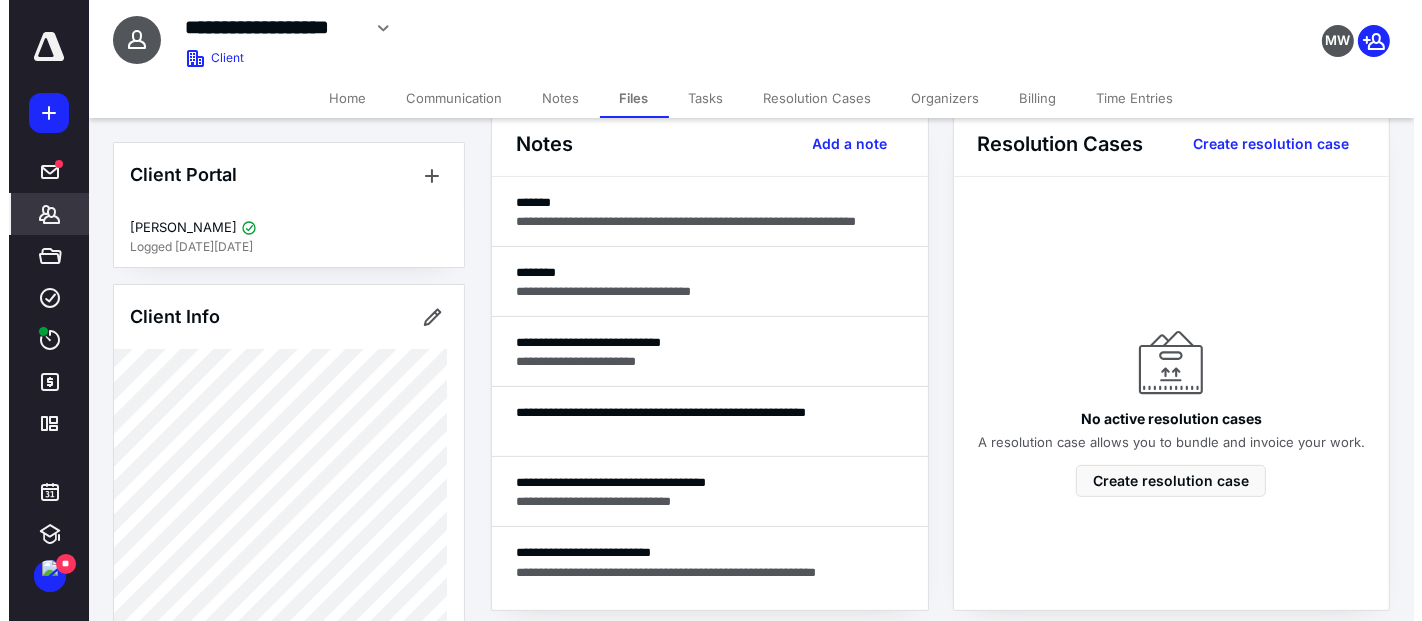 scroll, scrollTop: 0, scrollLeft: 0, axis: both 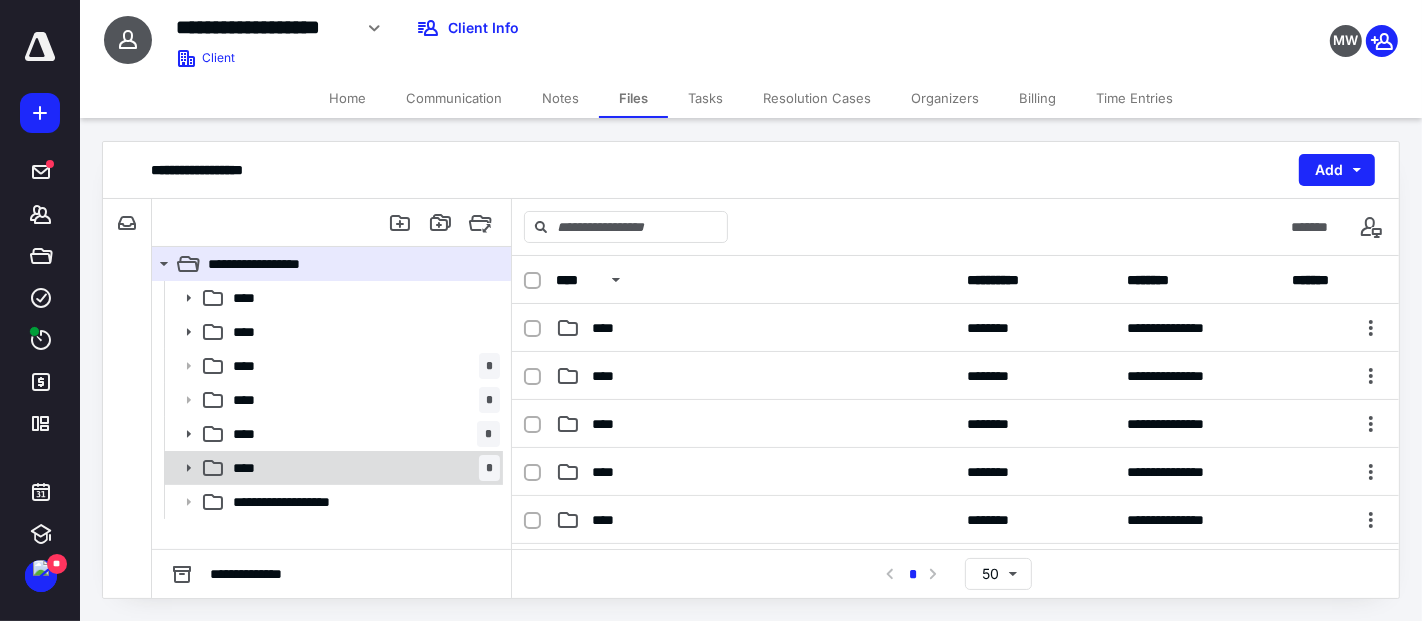click on "**** *" at bounding box center (362, 468) 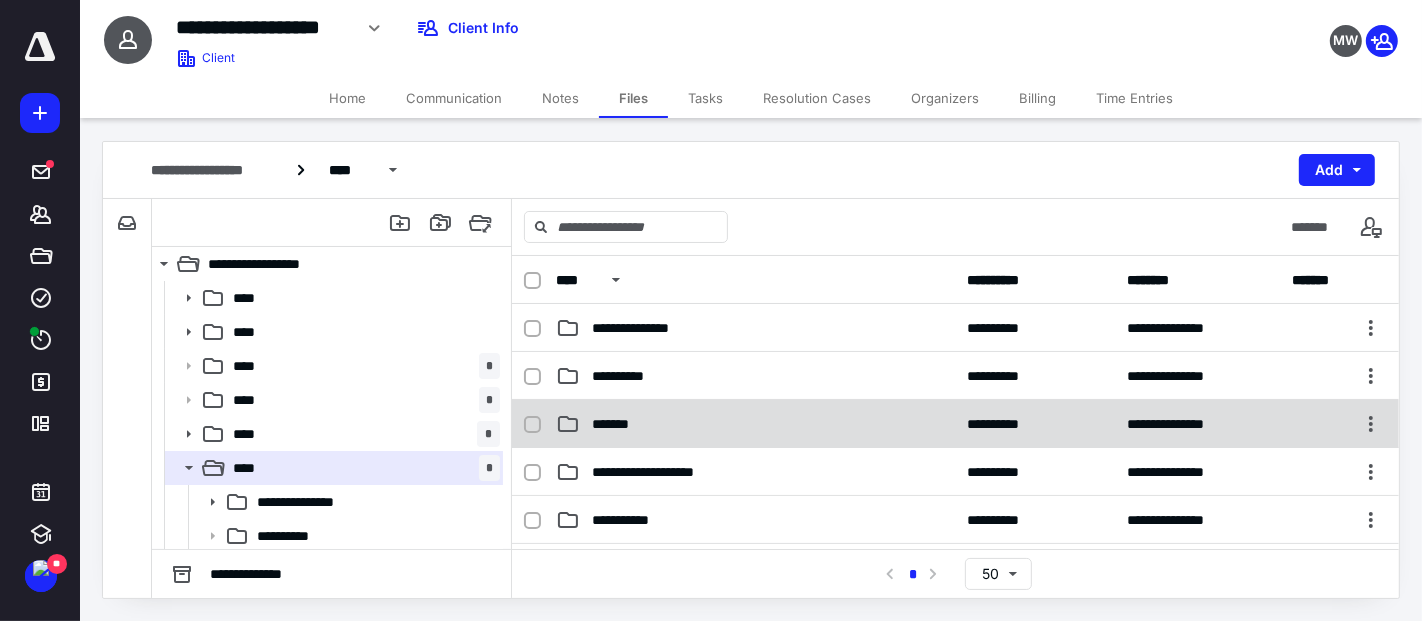 click 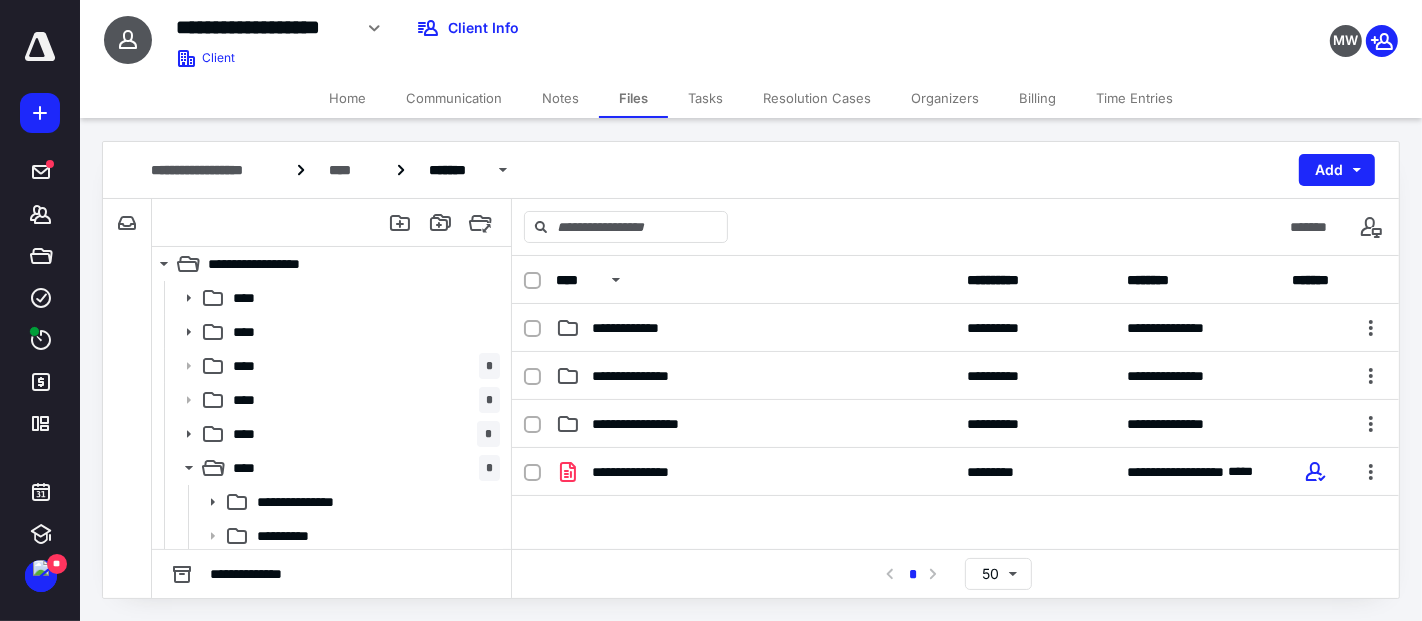 click 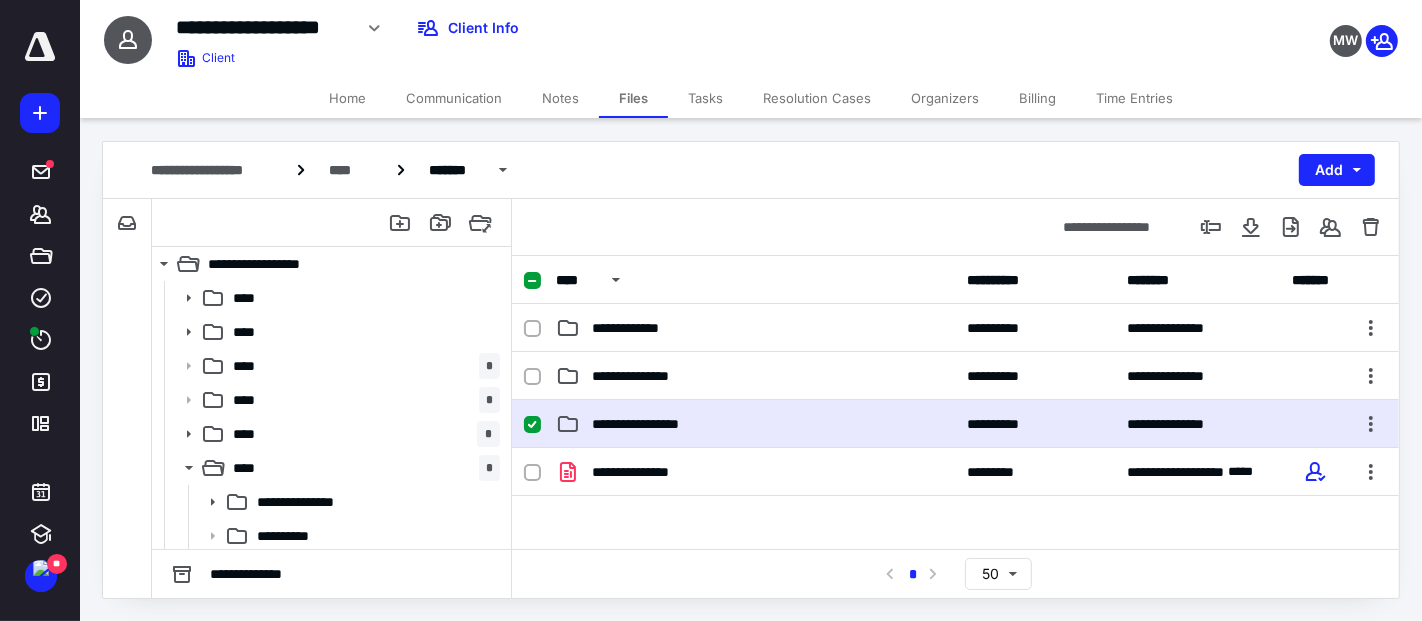 click 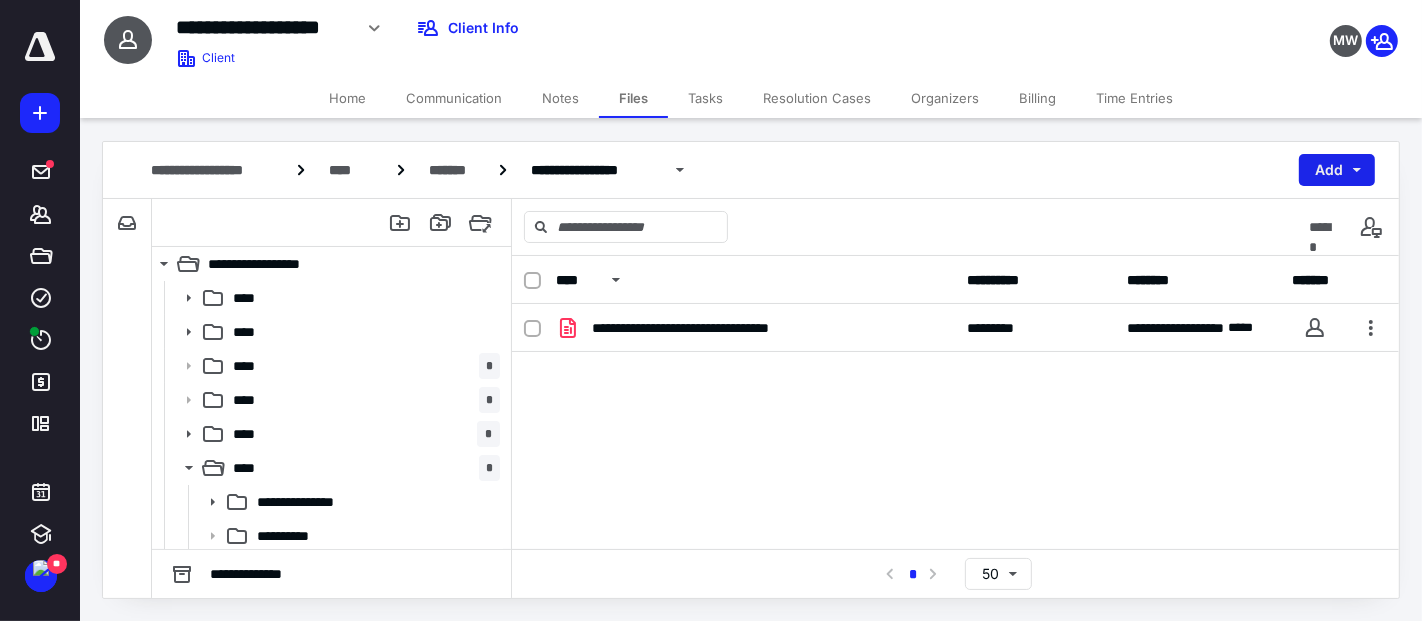 click on "Add" at bounding box center (1337, 170) 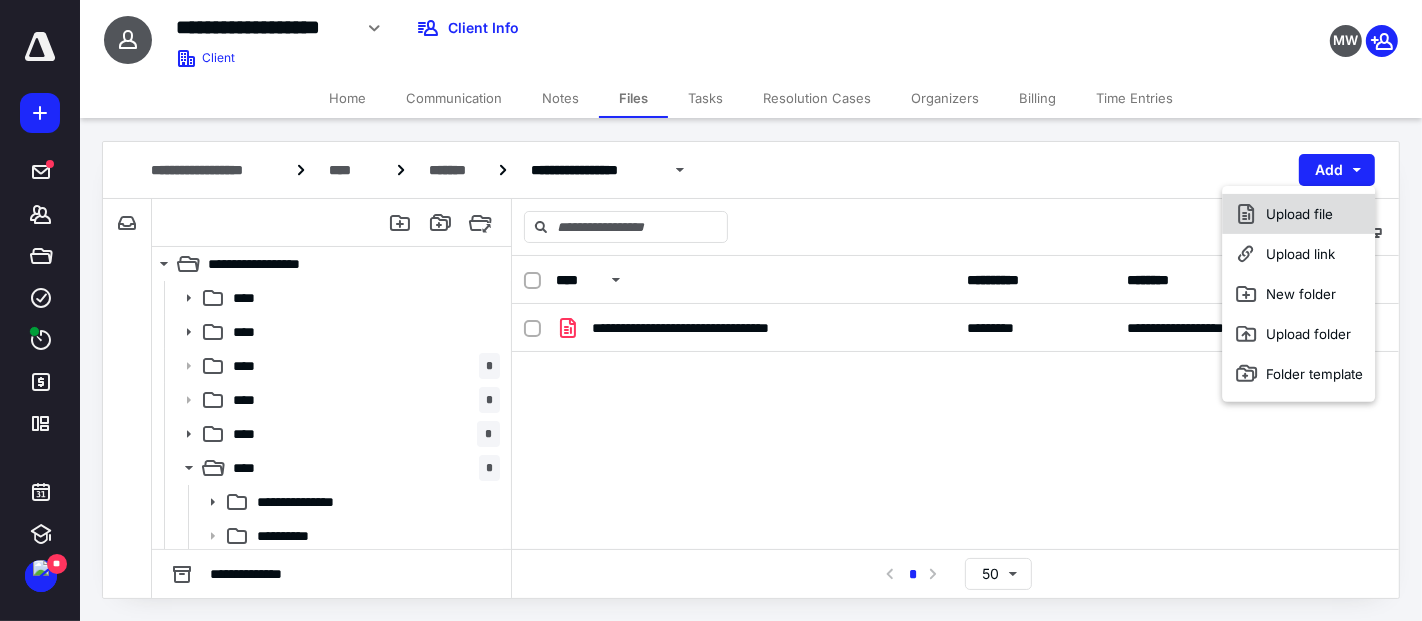 click on "Upload file" at bounding box center [1299, 214] 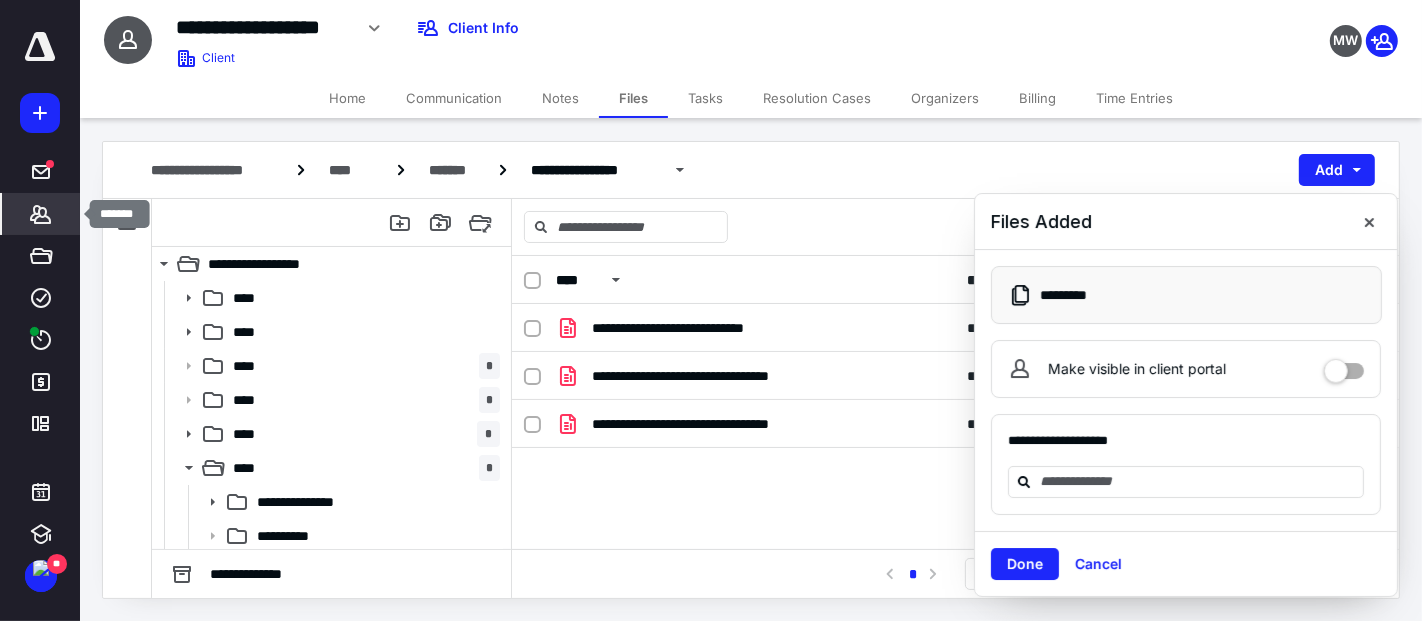 click on "*******" at bounding box center [41, 214] 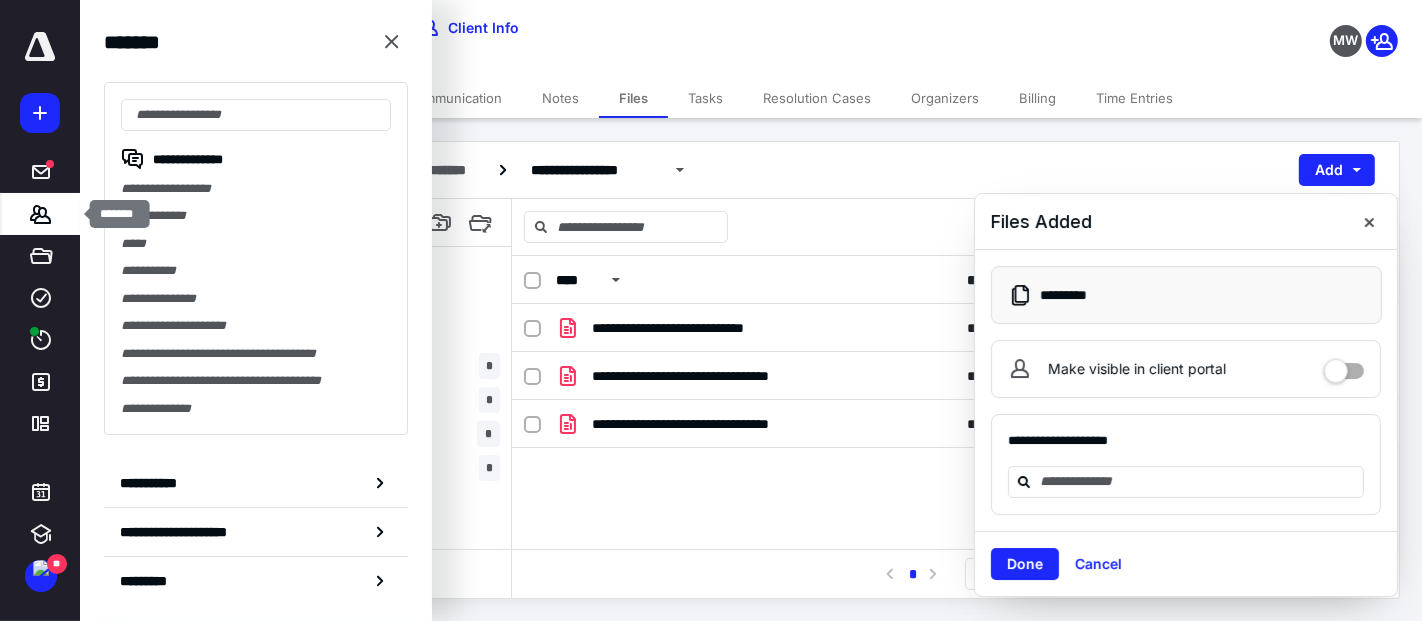 type on "*" 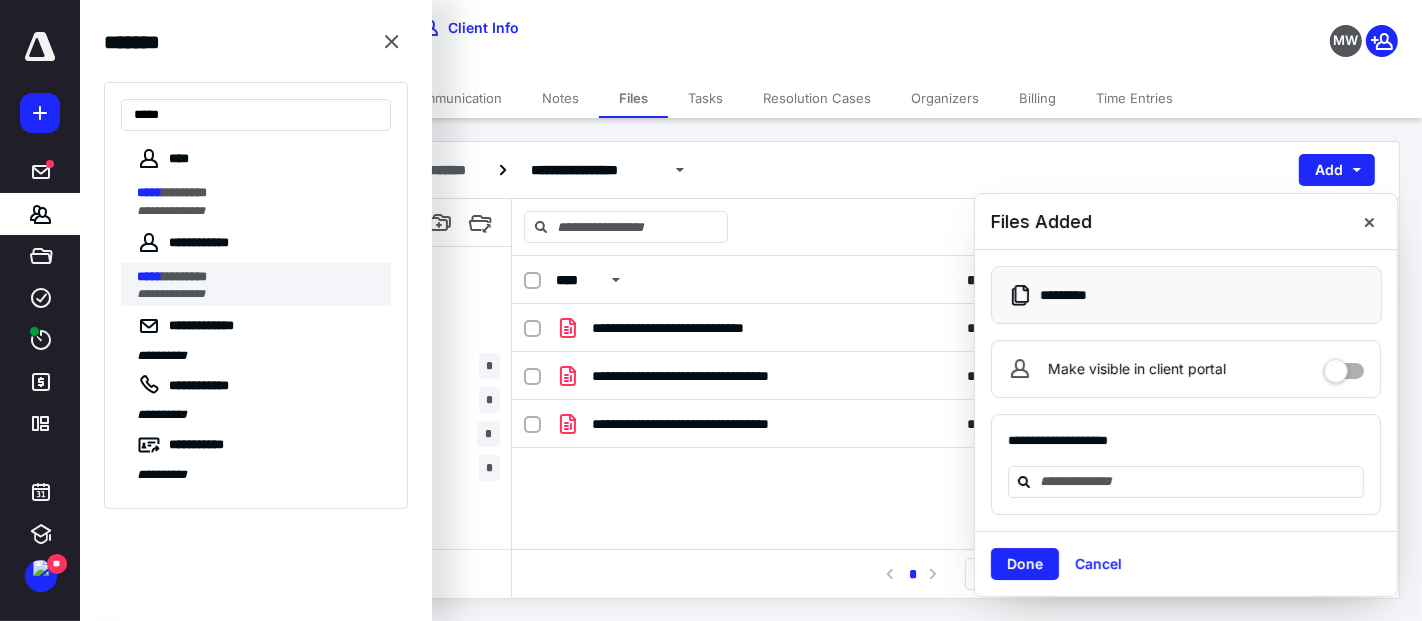 type on "*****" 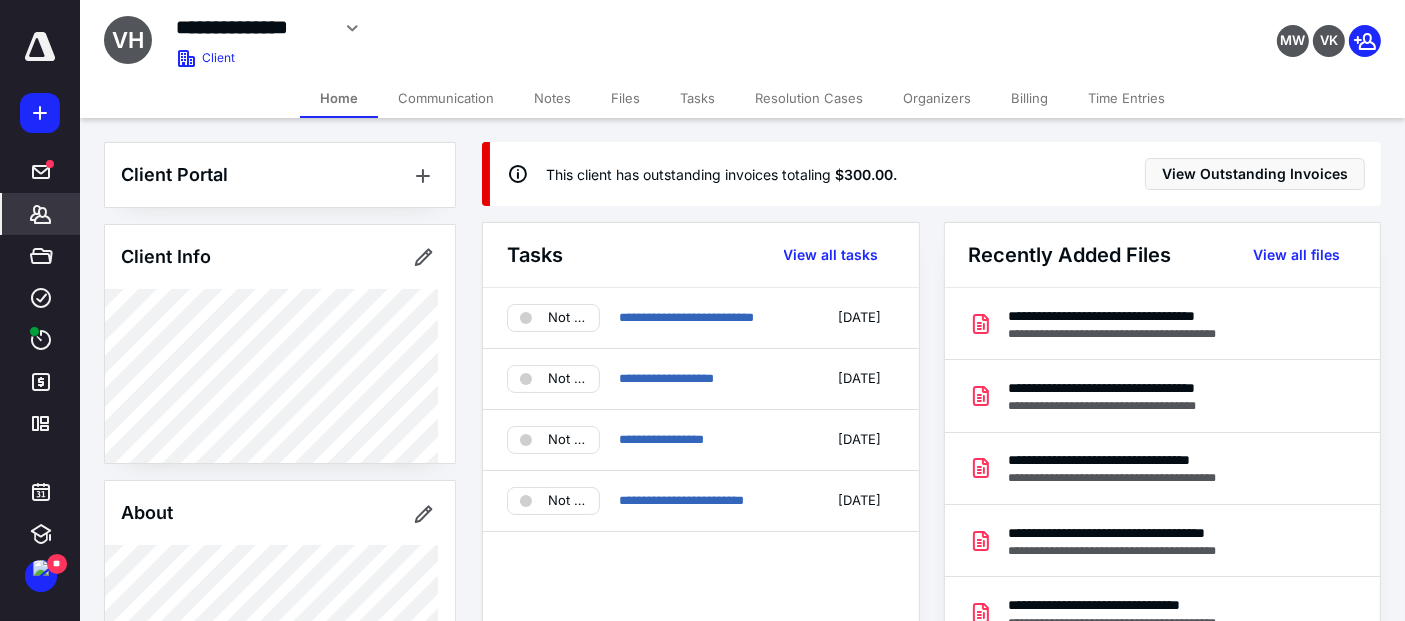 click on "Notes" at bounding box center (552, 98) 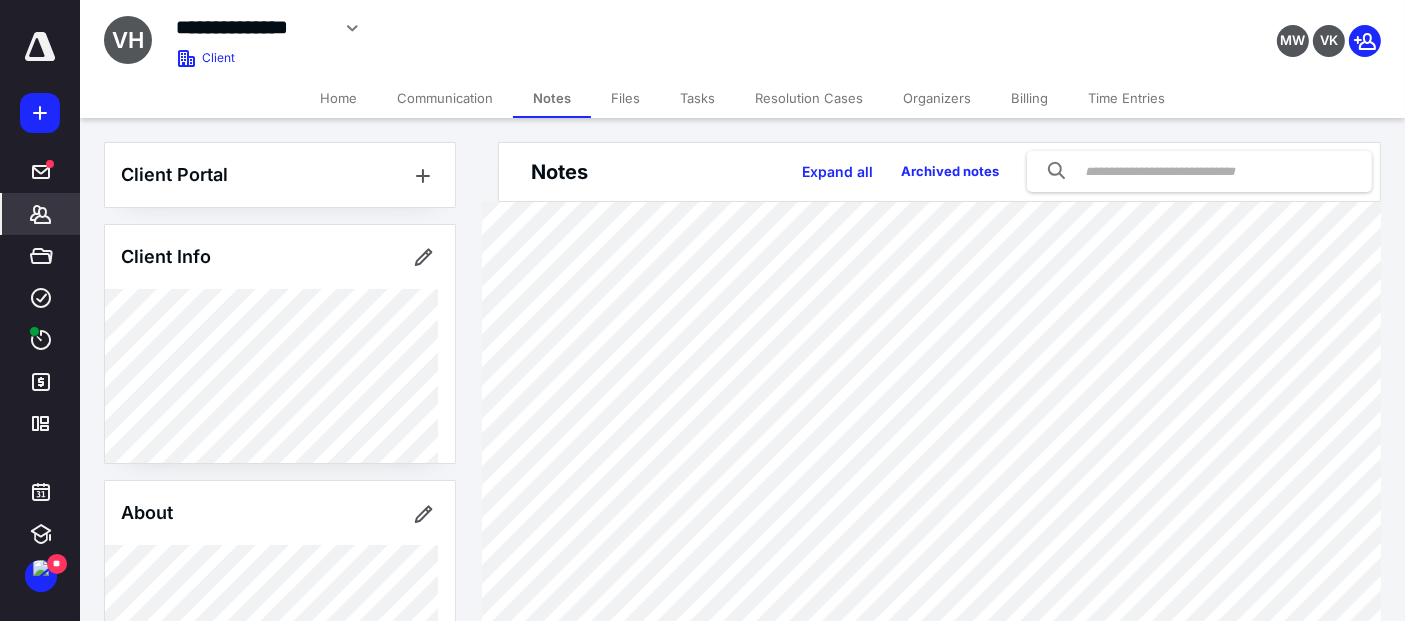 click on "Files" at bounding box center [625, 98] 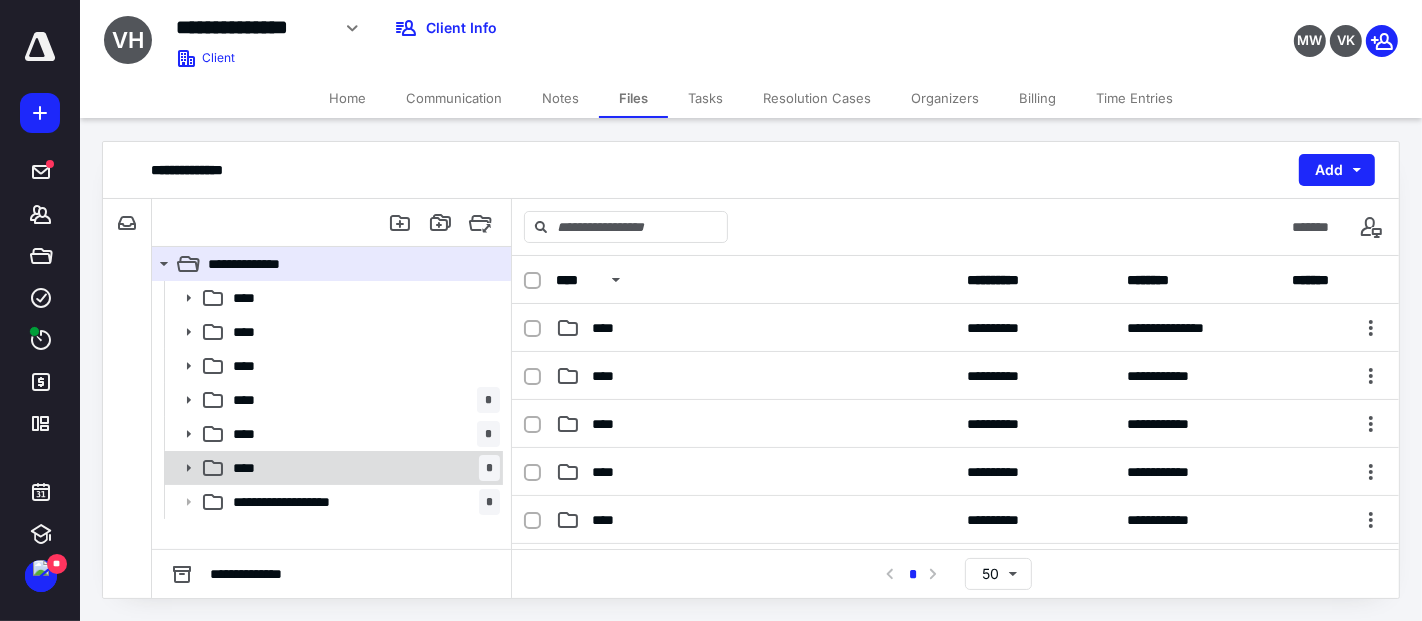 click on "**** *" at bounding box center [362, 468] 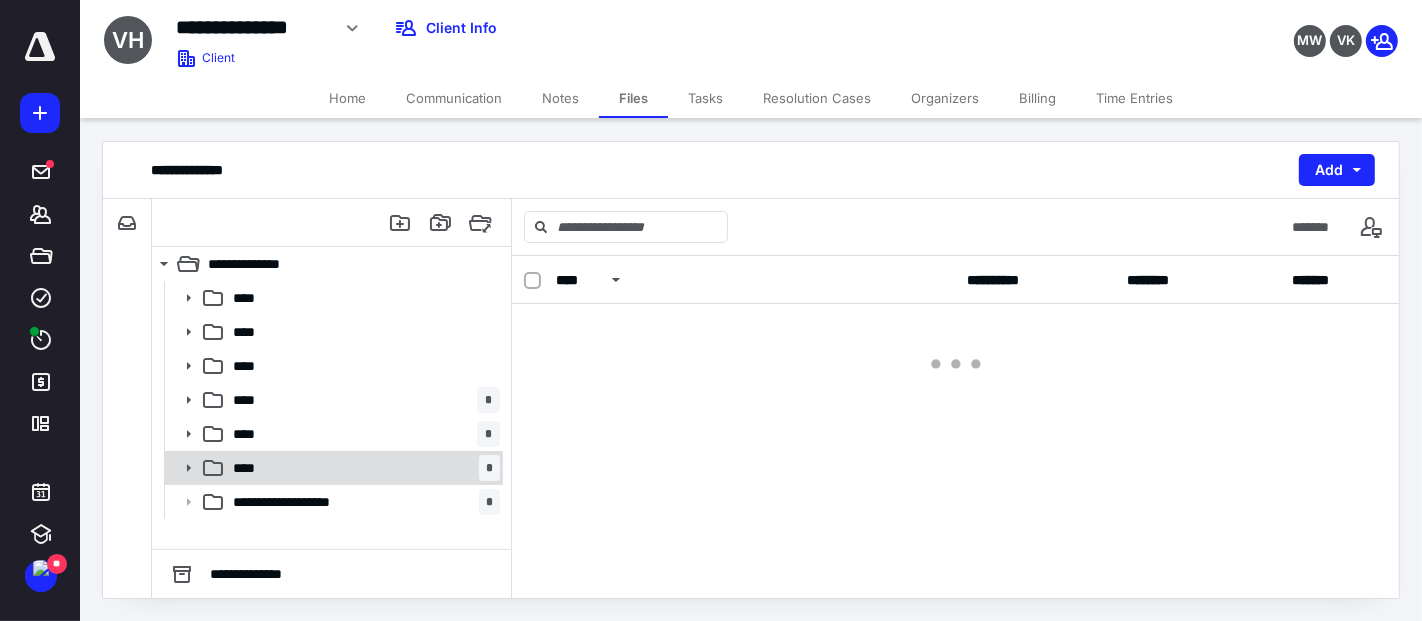 click on "**** *" at bounding box center (362, 468) 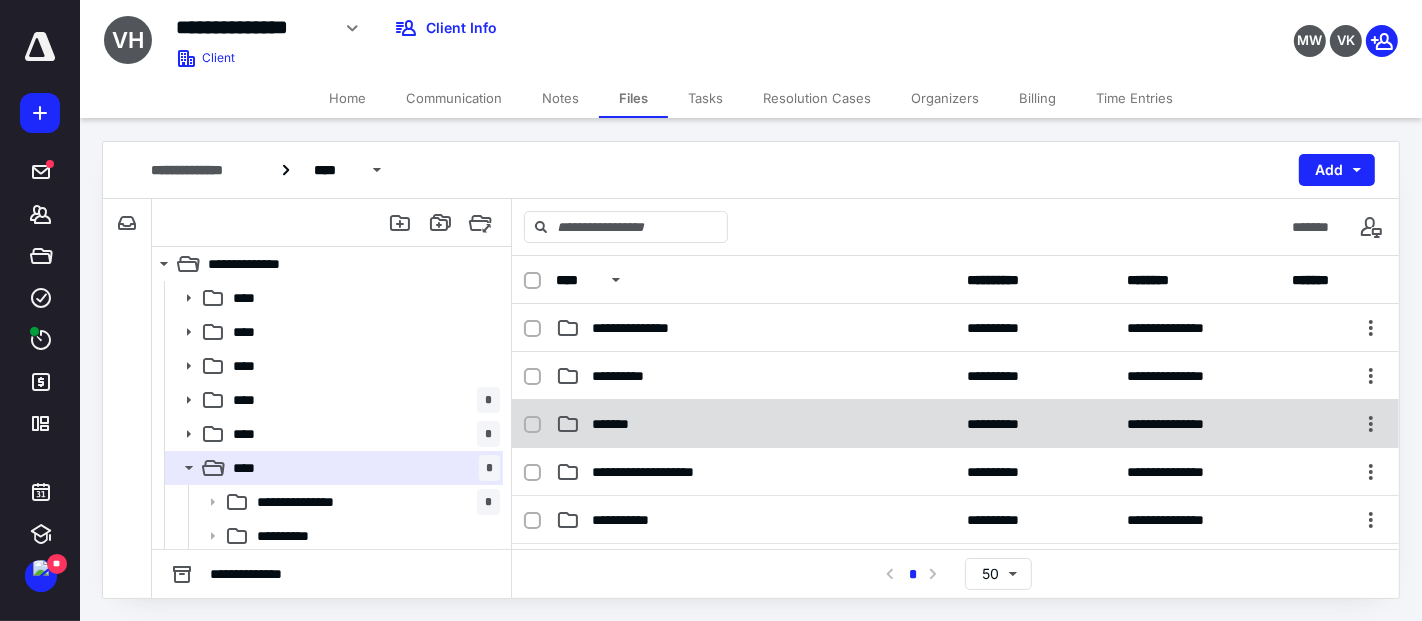 click 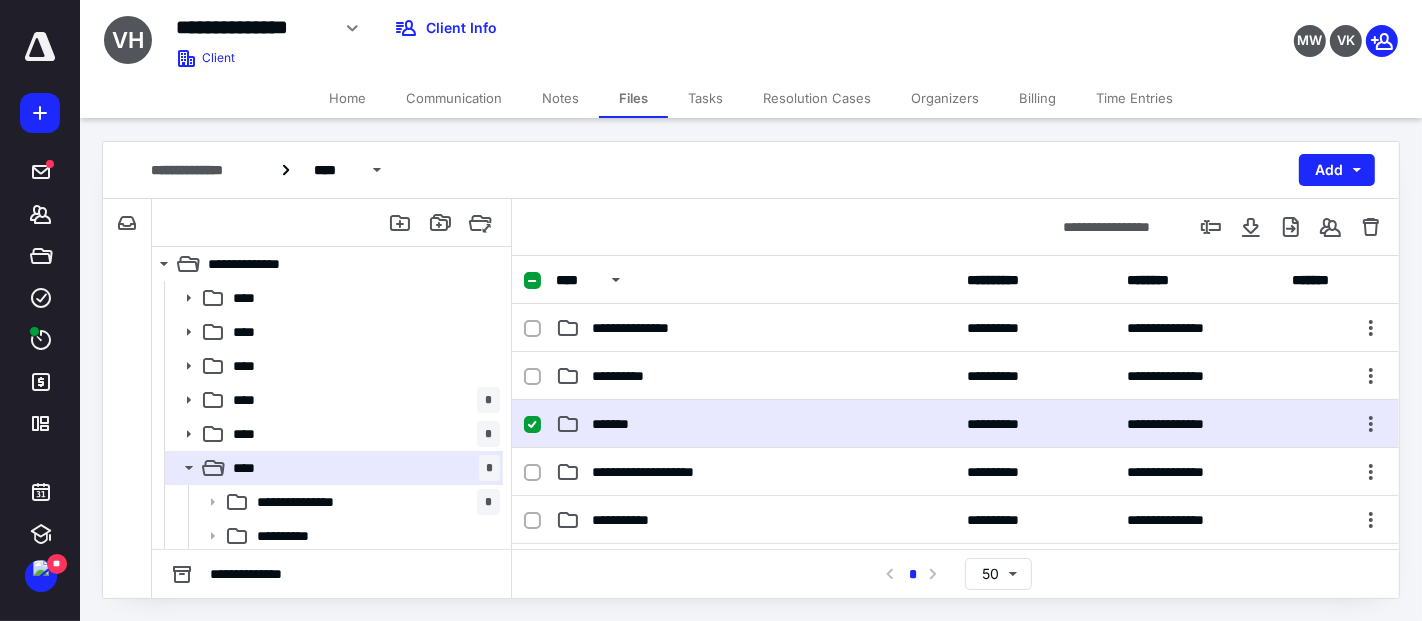 click 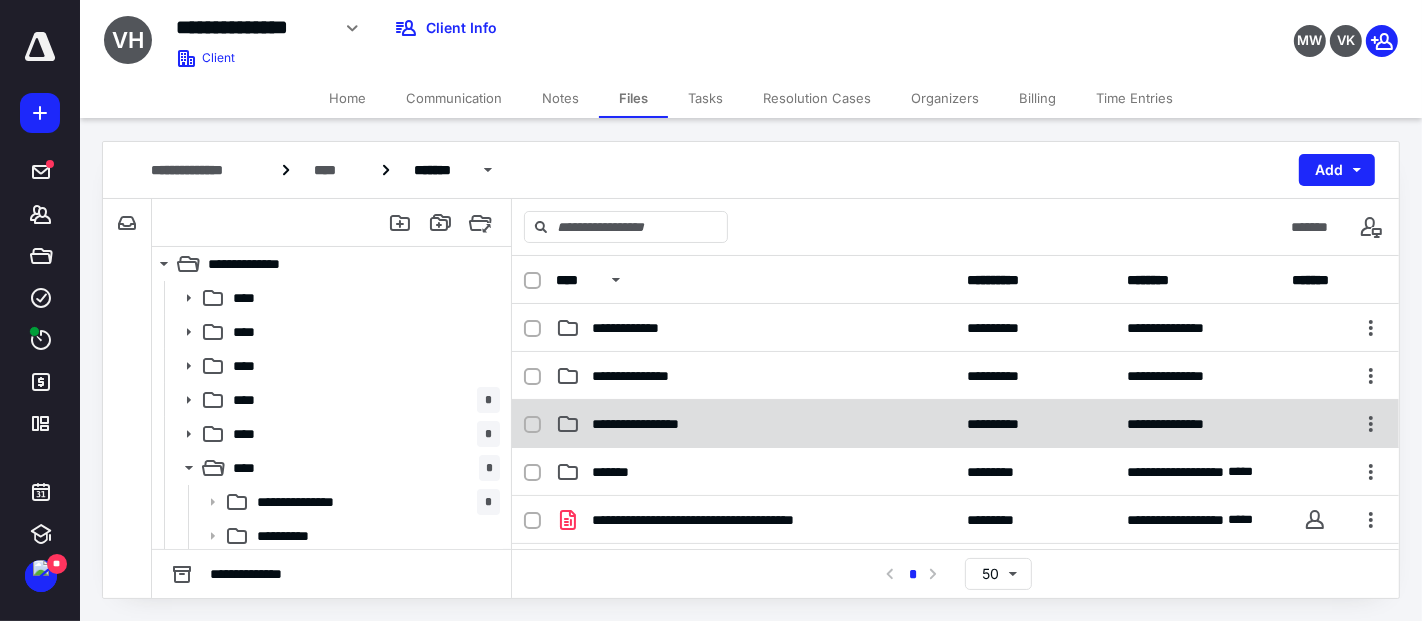 click on "**********" at bounding box center (650, 424) 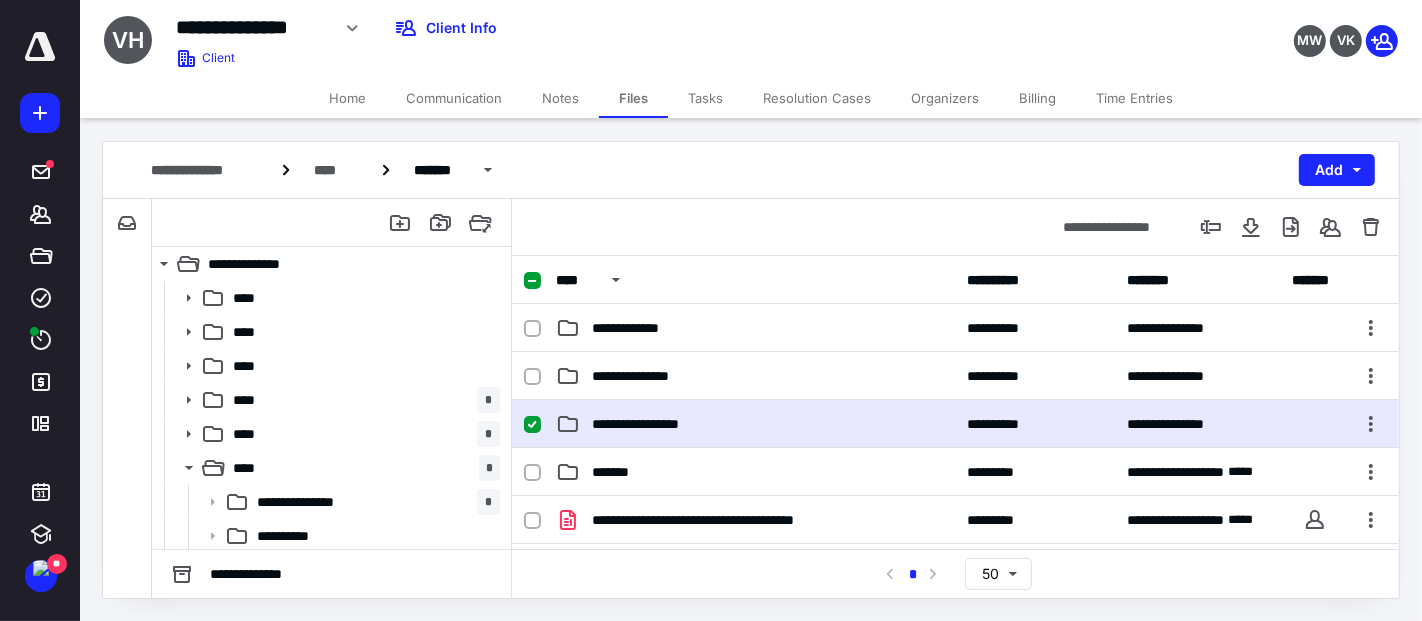 click on "**********" at bounding box center [650, 424] 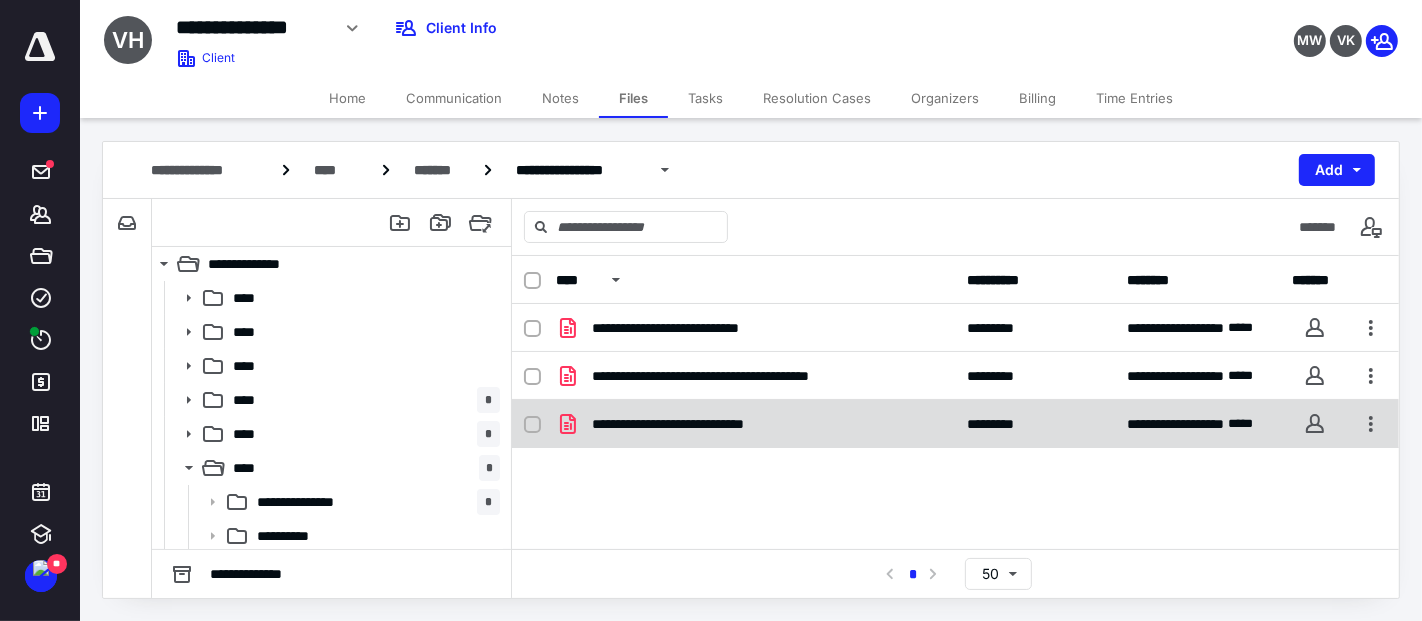 click on "**********" at bounding box center (955, 424) 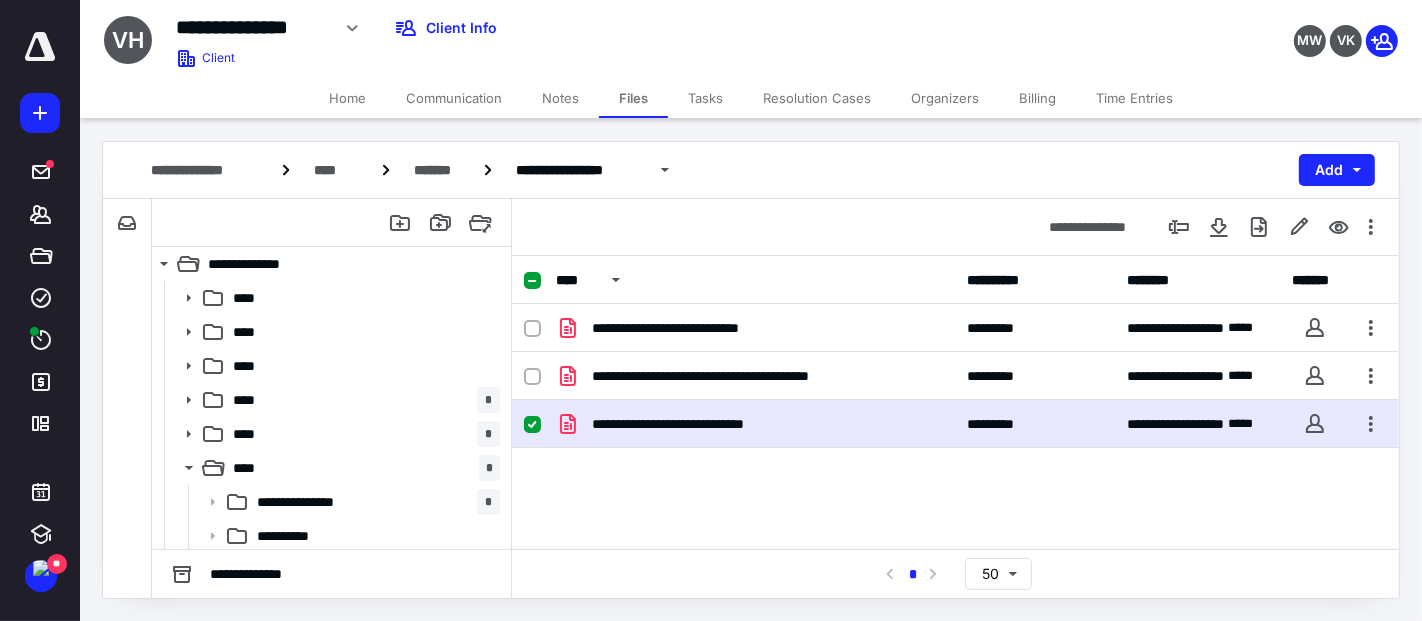 click on "**********" at bounding box center (955, 424) 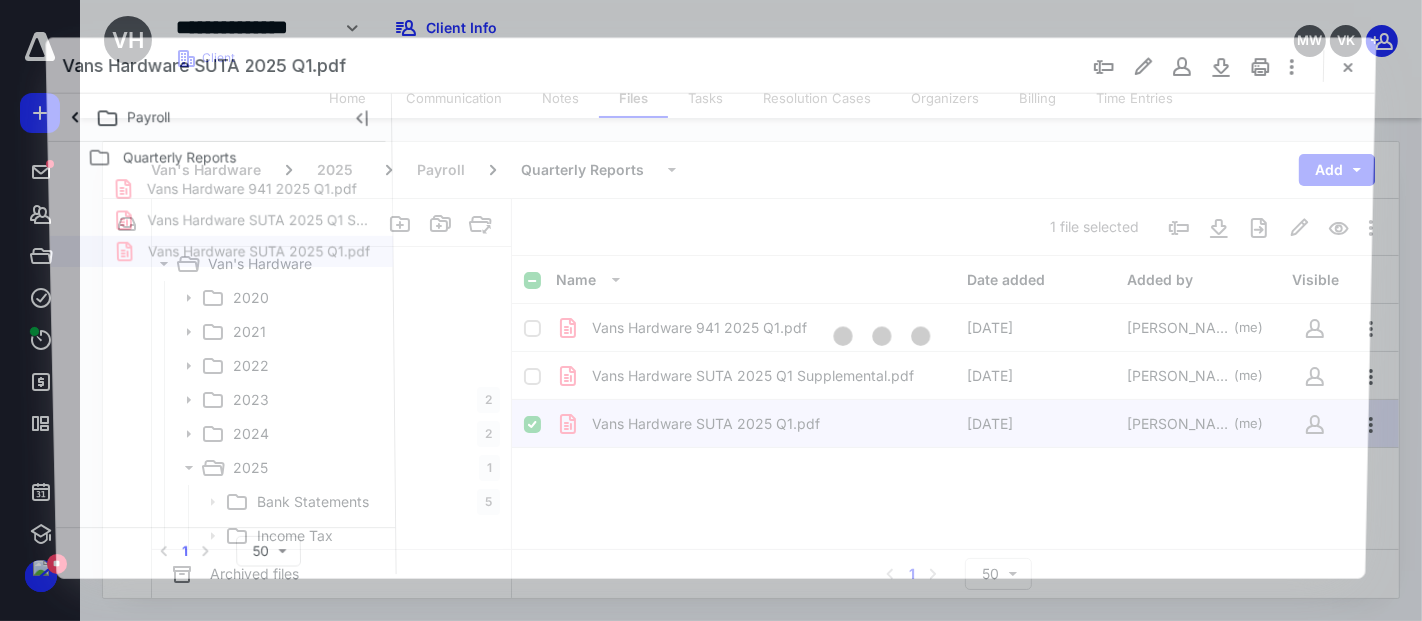 scroll, scrollTop: 0, scrollLeft: 0, axis: both 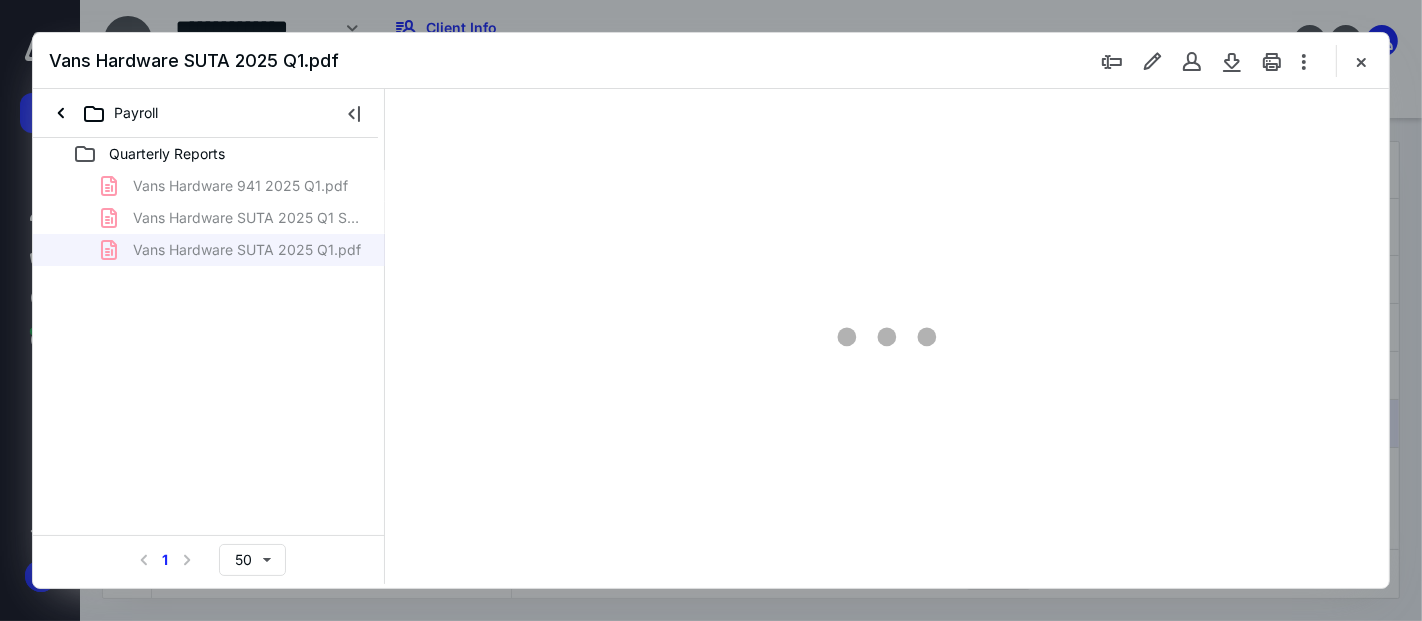 type on "53" 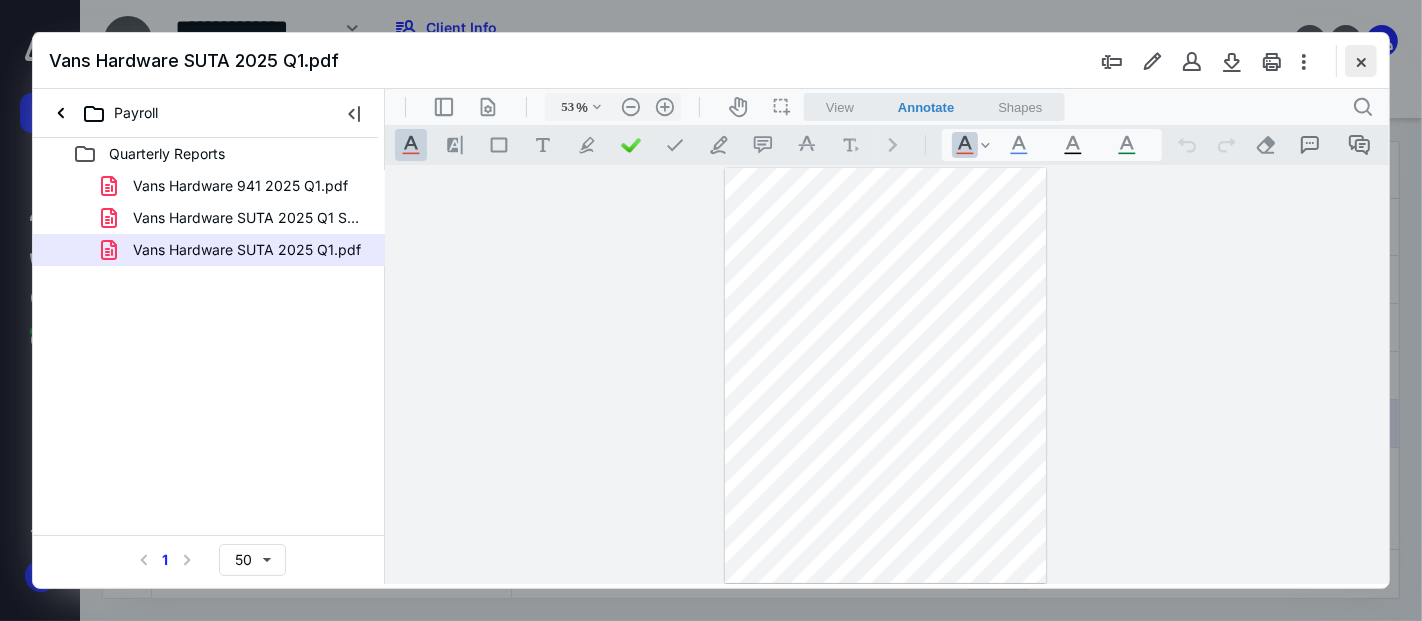 click at bounding box center [1361, 61] 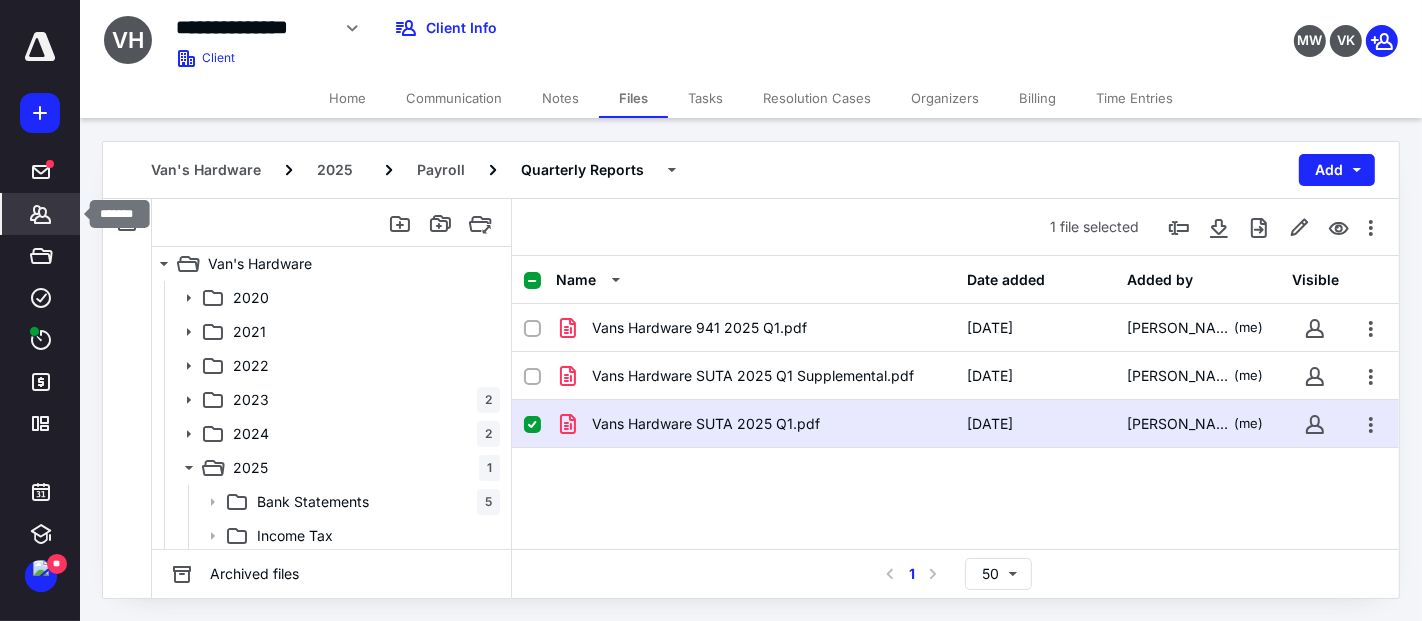 click on "*******" at bounding box center [41, 214] 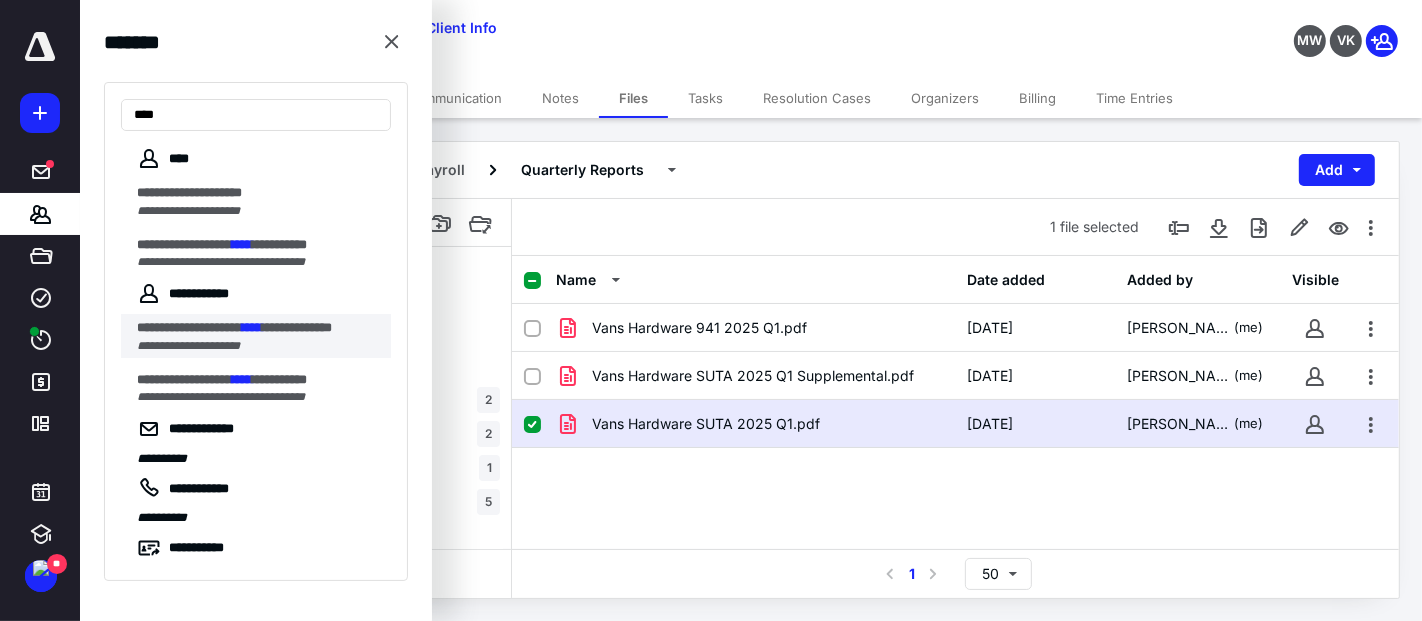 type on "****" 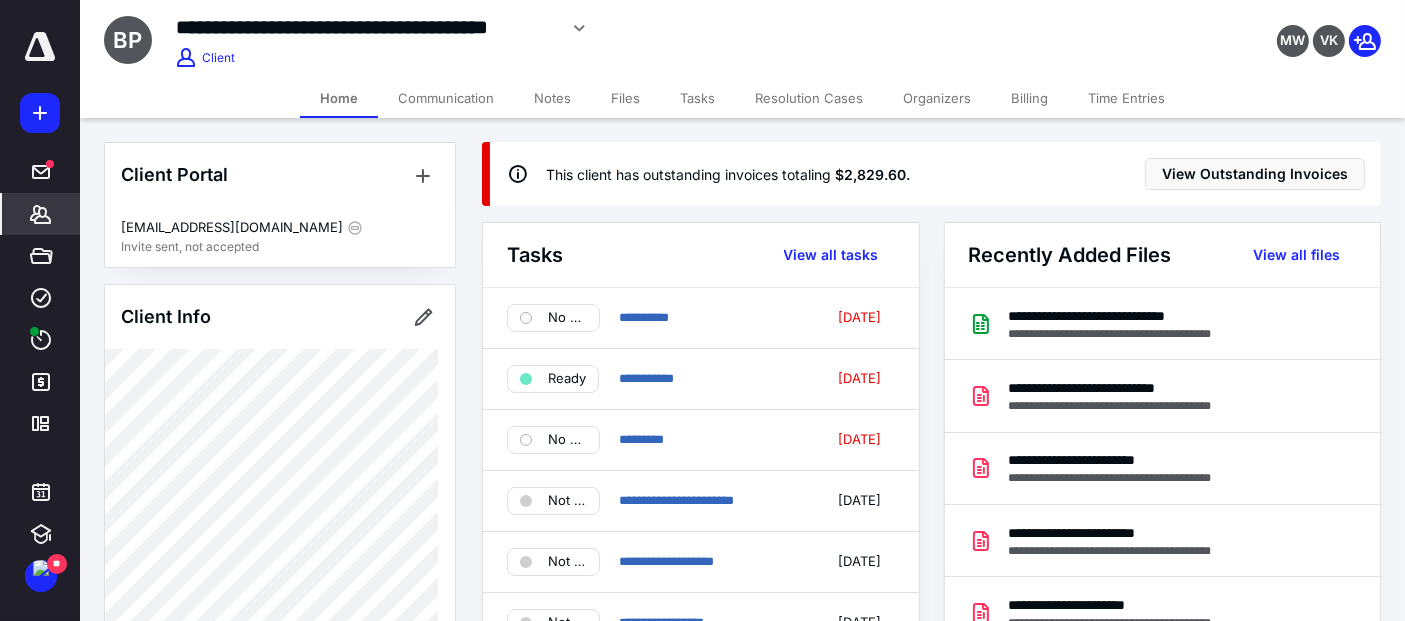 click on "Files" at bounding box center [625, 98] 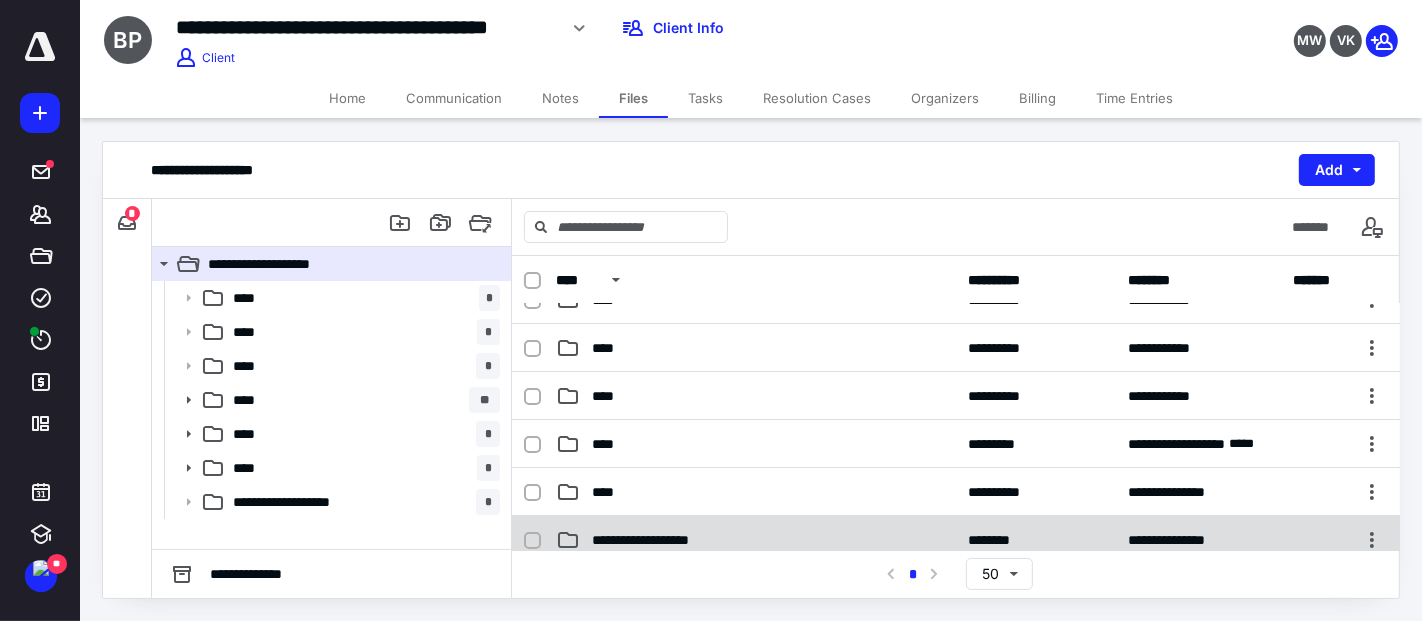 scroll, scrollTop: 111, scrollLeft: 0, axis: vertical 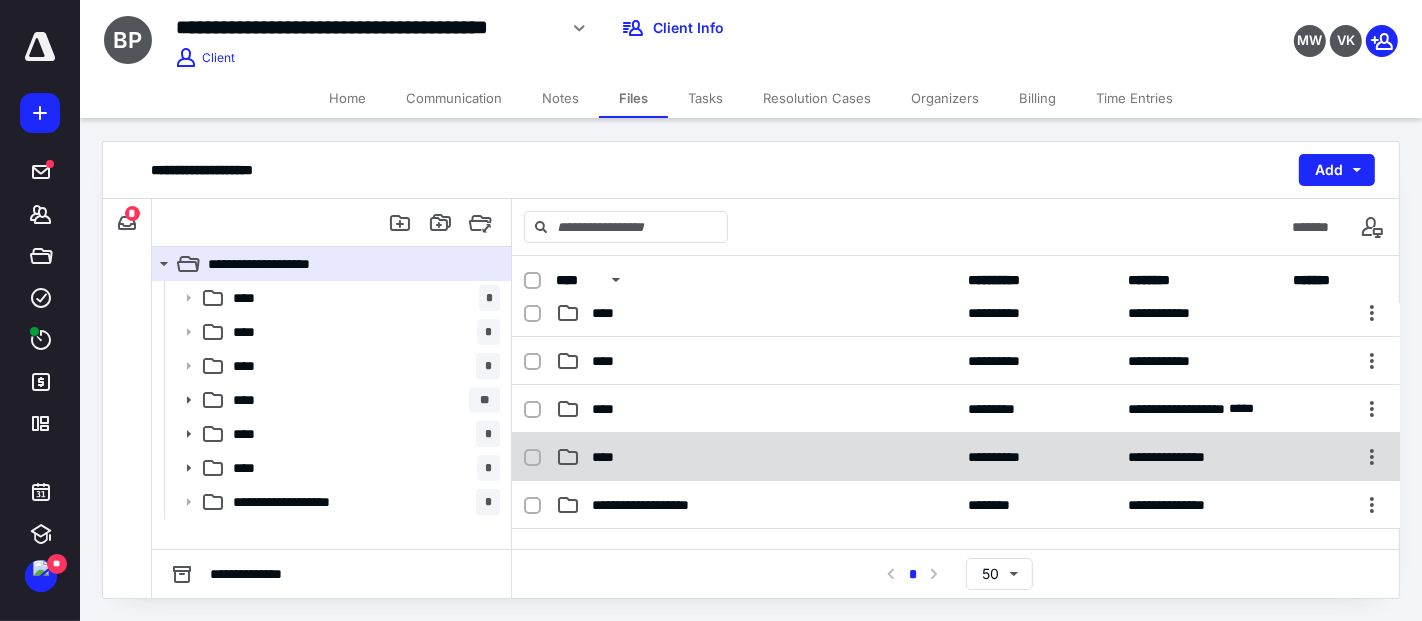 click on "****" at bounding box center [756, 457] 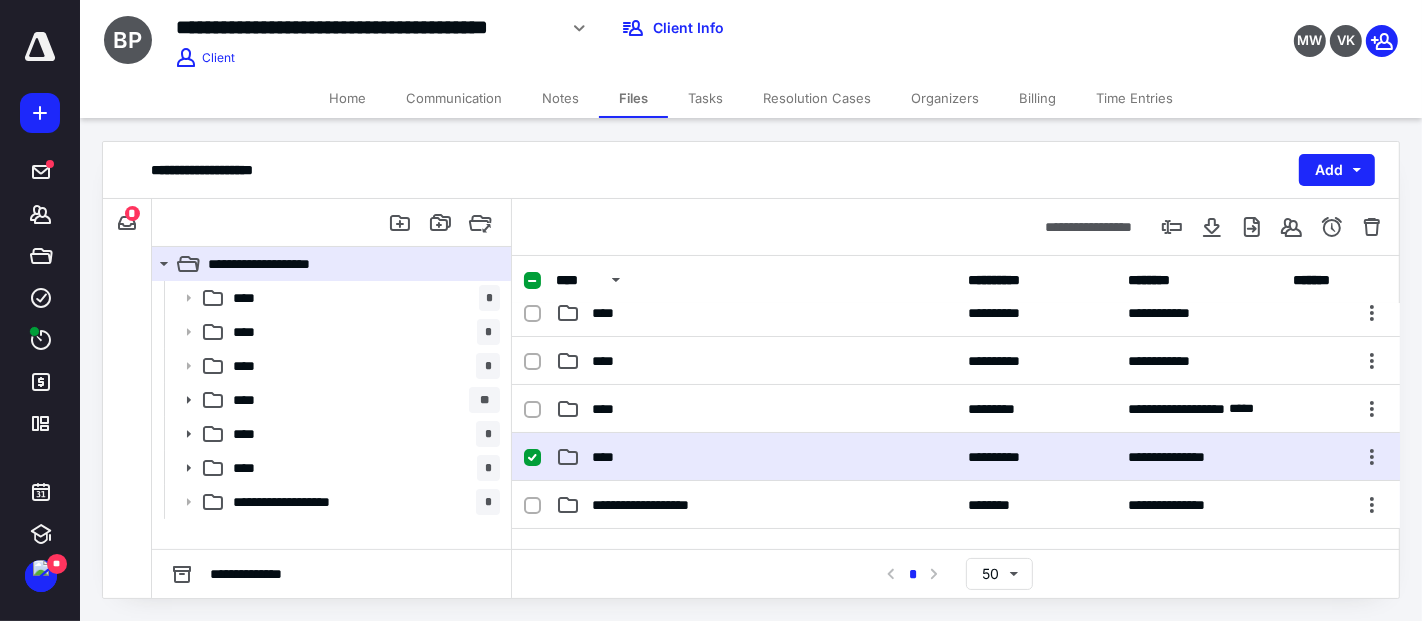 click on "****" at bounding box center [756, 457] 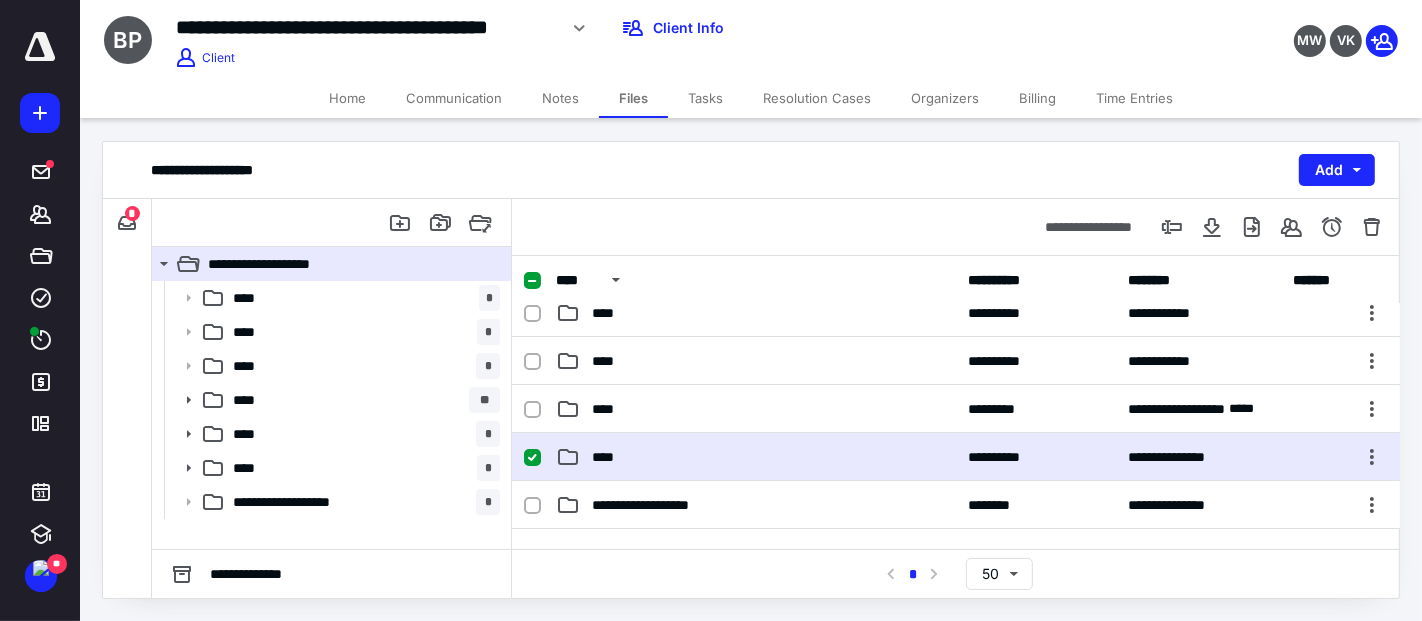 scroll, scrollTop: 0, scrollLeft: 0, axis: both 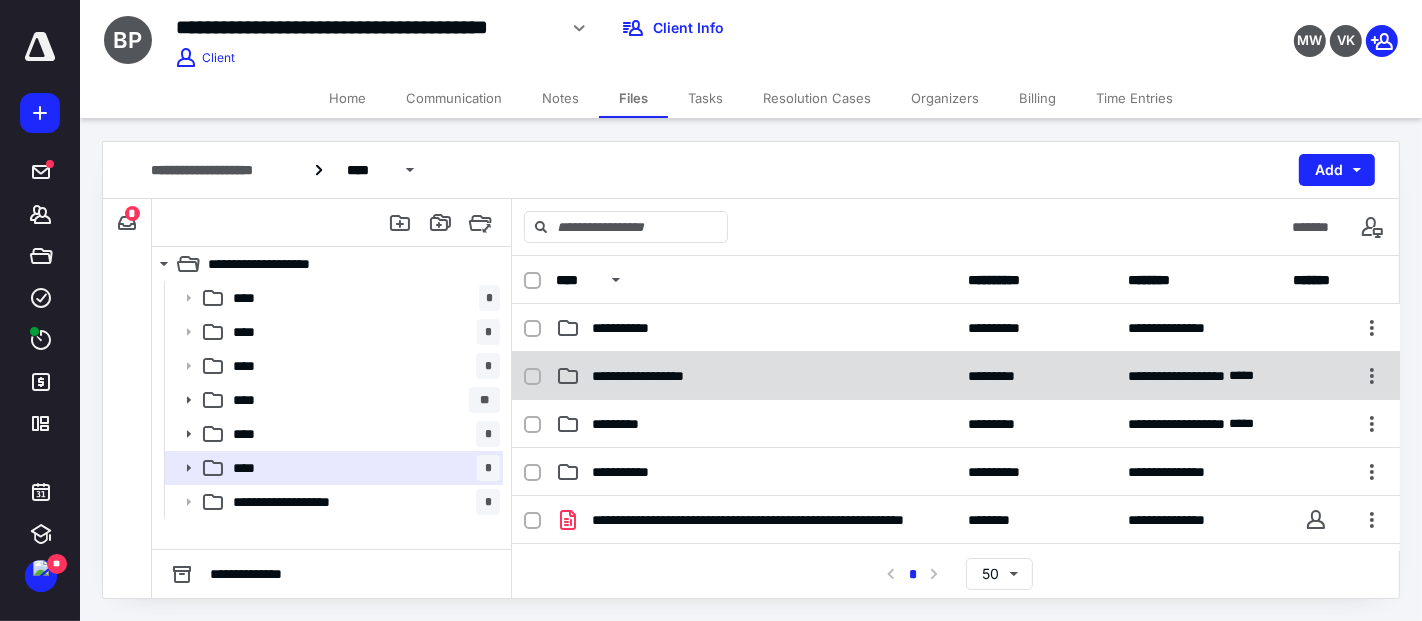 click on "**********" at bounding box center [956, 376] 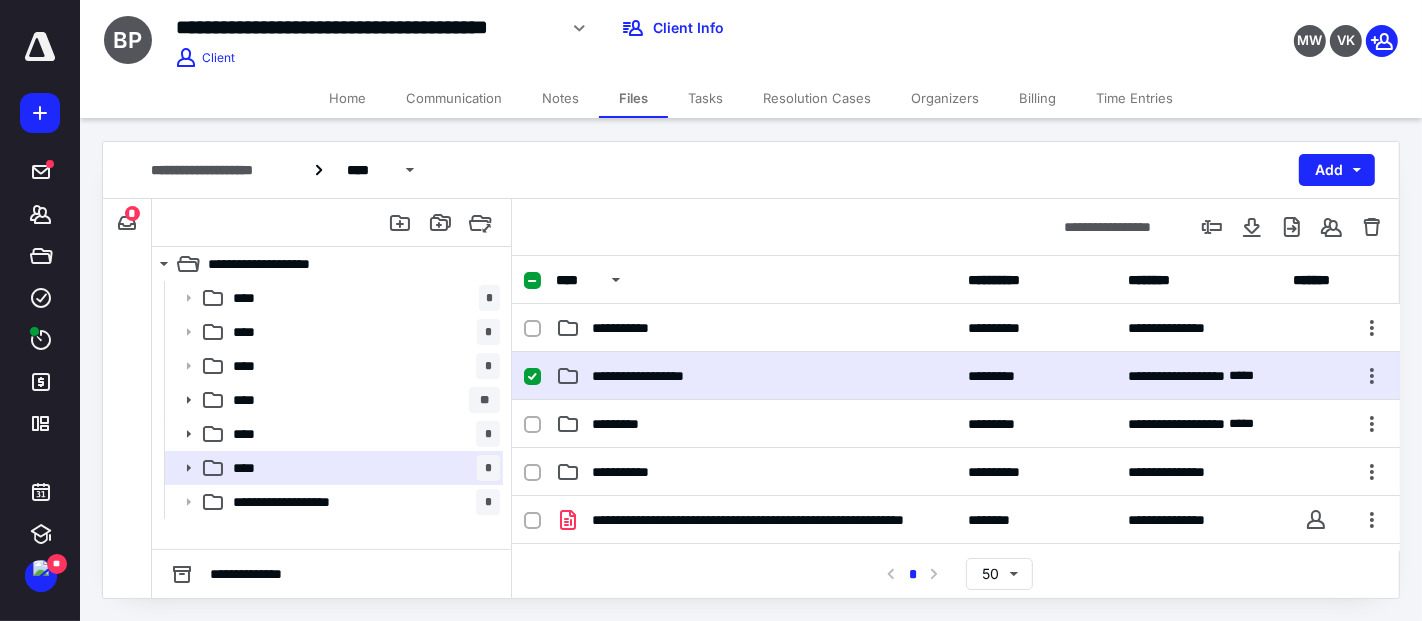click on "**********" at bounding box center (956, 376) 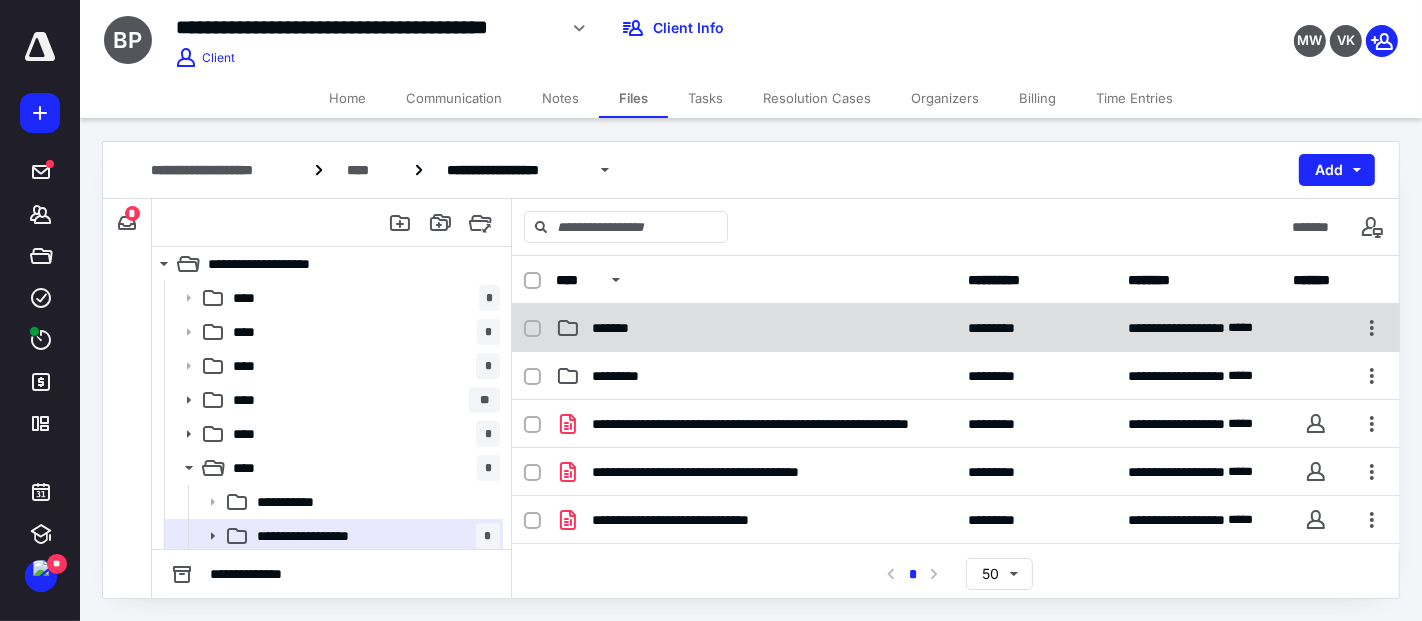 click on "**********" at bounding box center (956, 328) 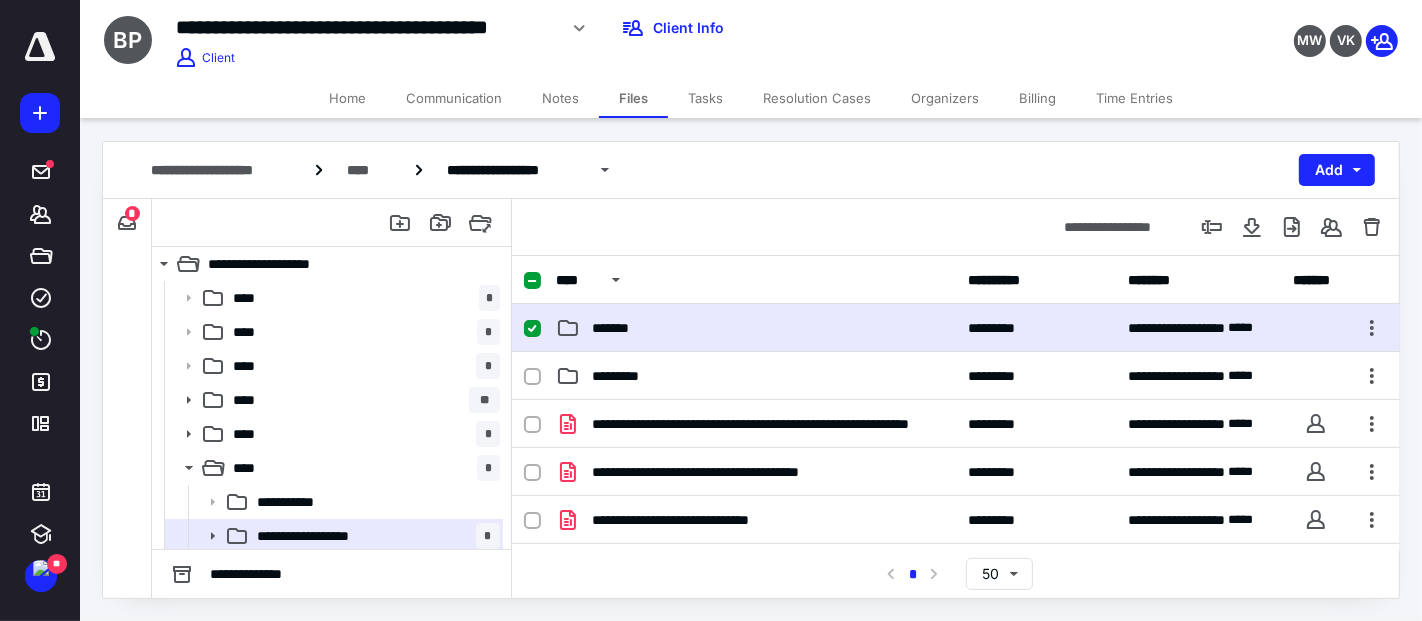 click on "**********" at bounding box center (956, 328) 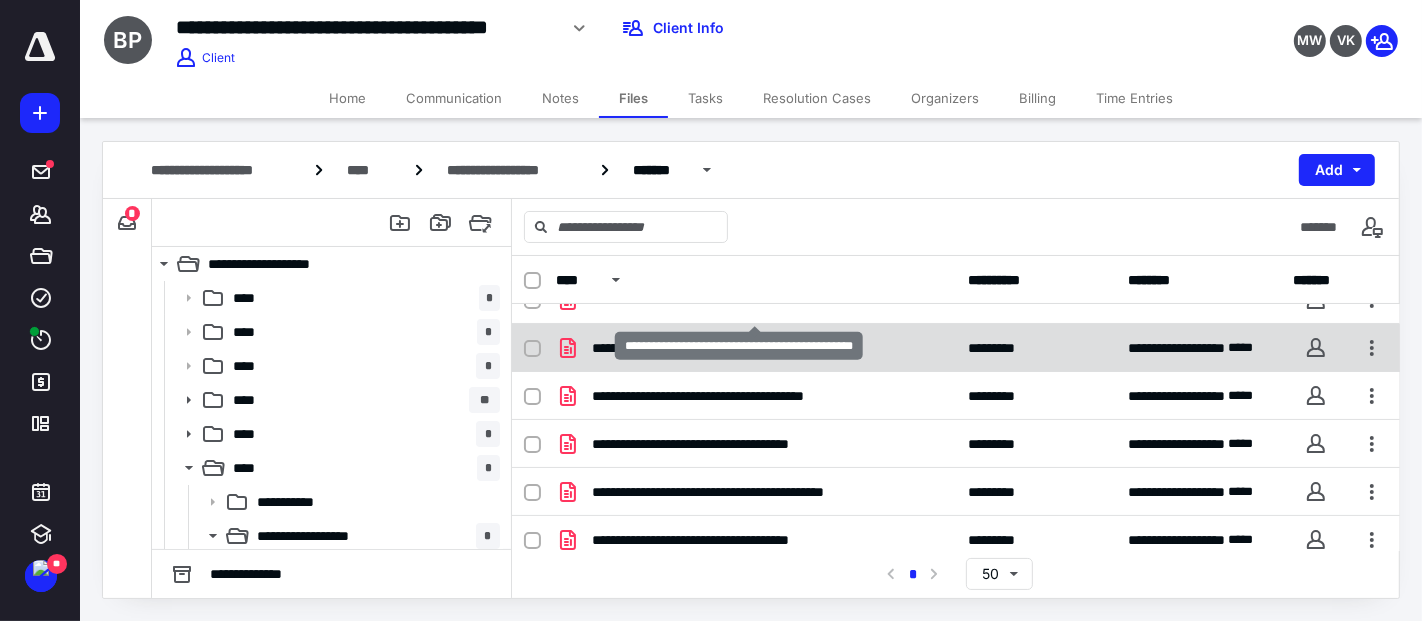 scroll, scrollTop: 111, scrollLeft: 0, axis: vertical 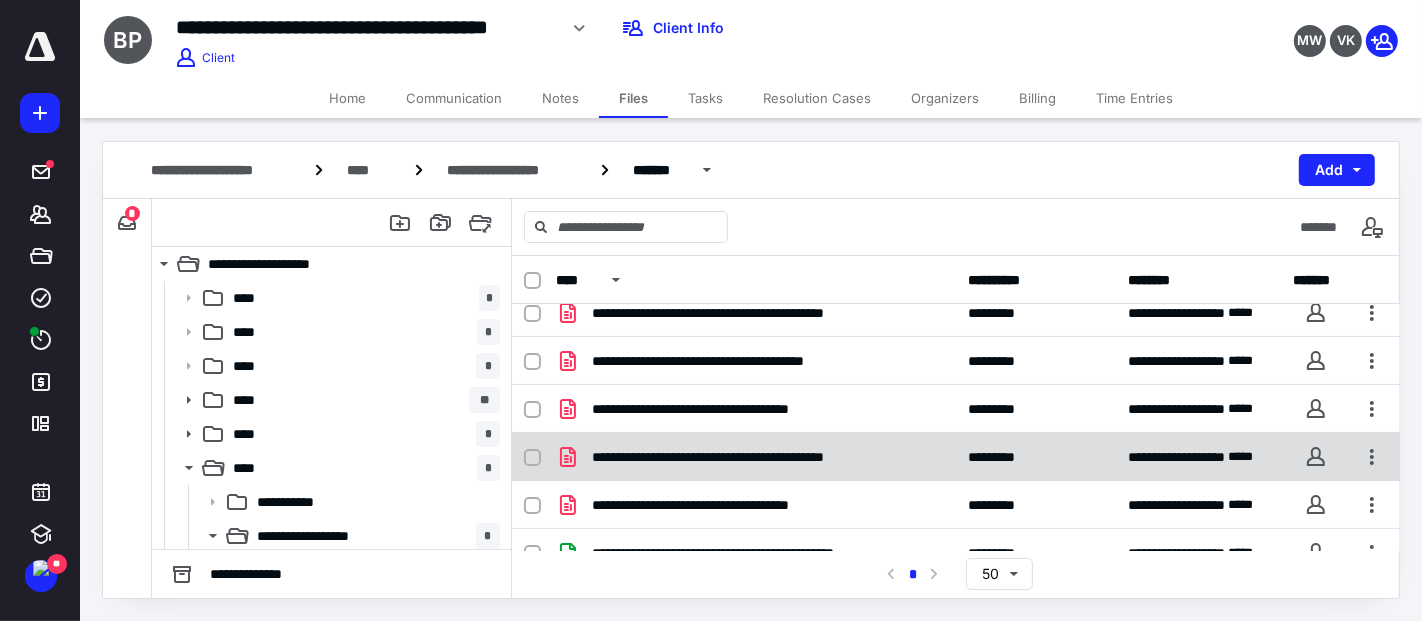 click on "**********" at bounding box center [756, 457] 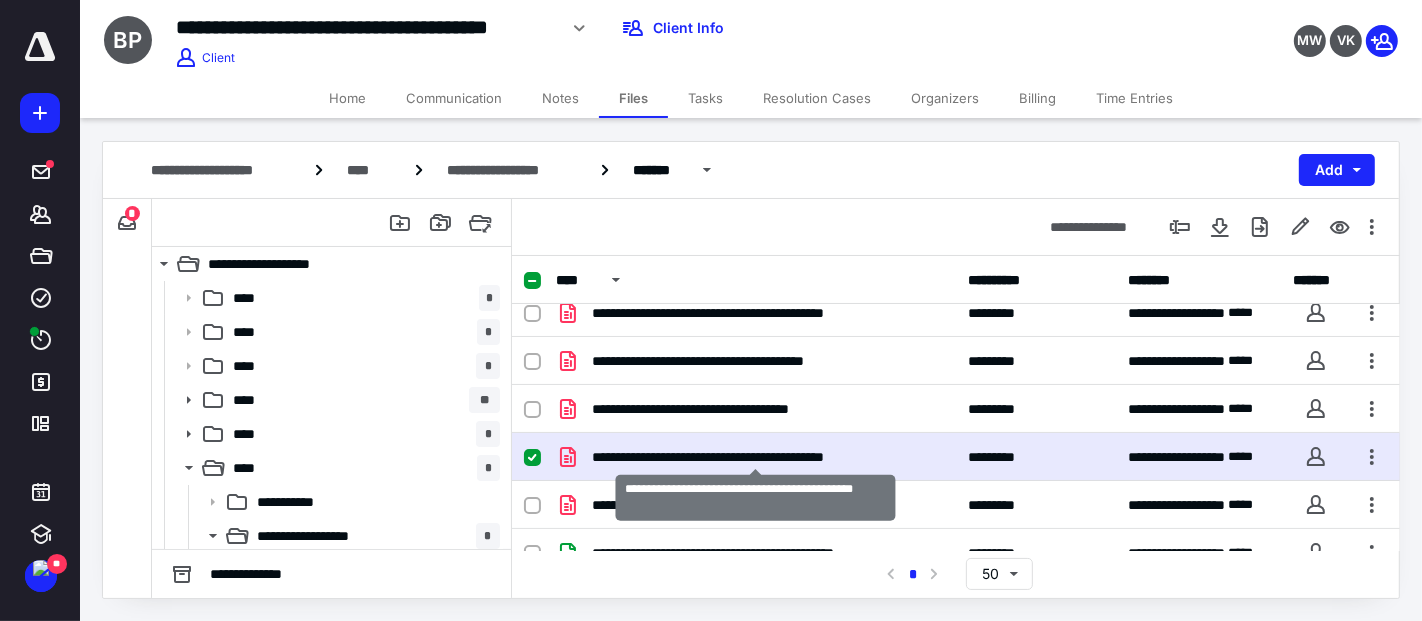 click on "**********" at bounding box center [756, 457] 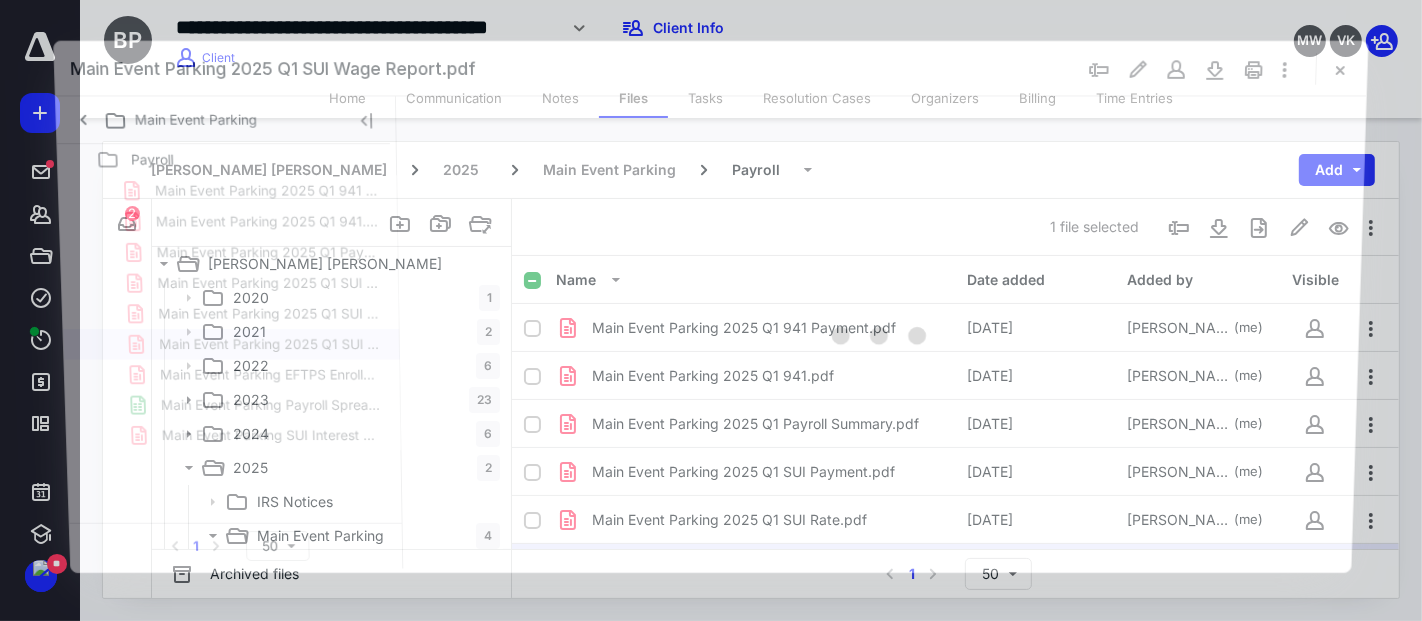 scroll, scrollTop: 111, scrollLeft: 0, axis: vertical 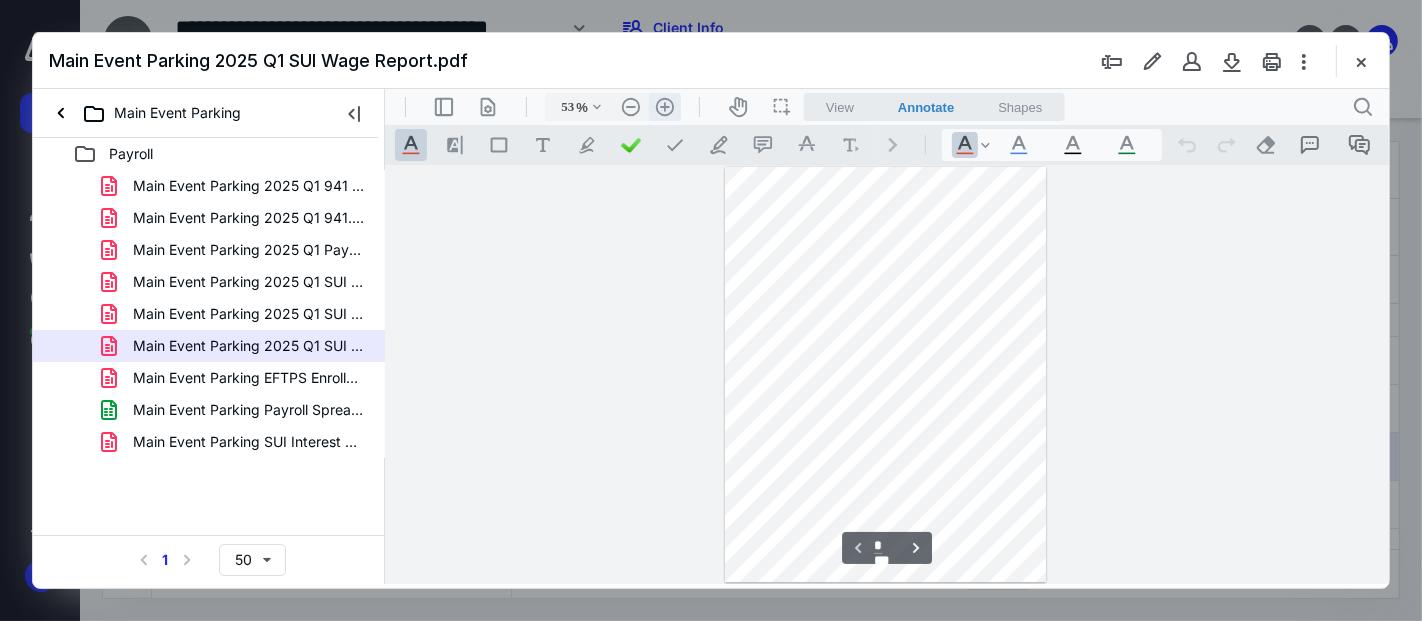 click on ".cls-1{fill:#abb0c4;} icon - header - zoom - in - line" at bounding box center [664, 106] 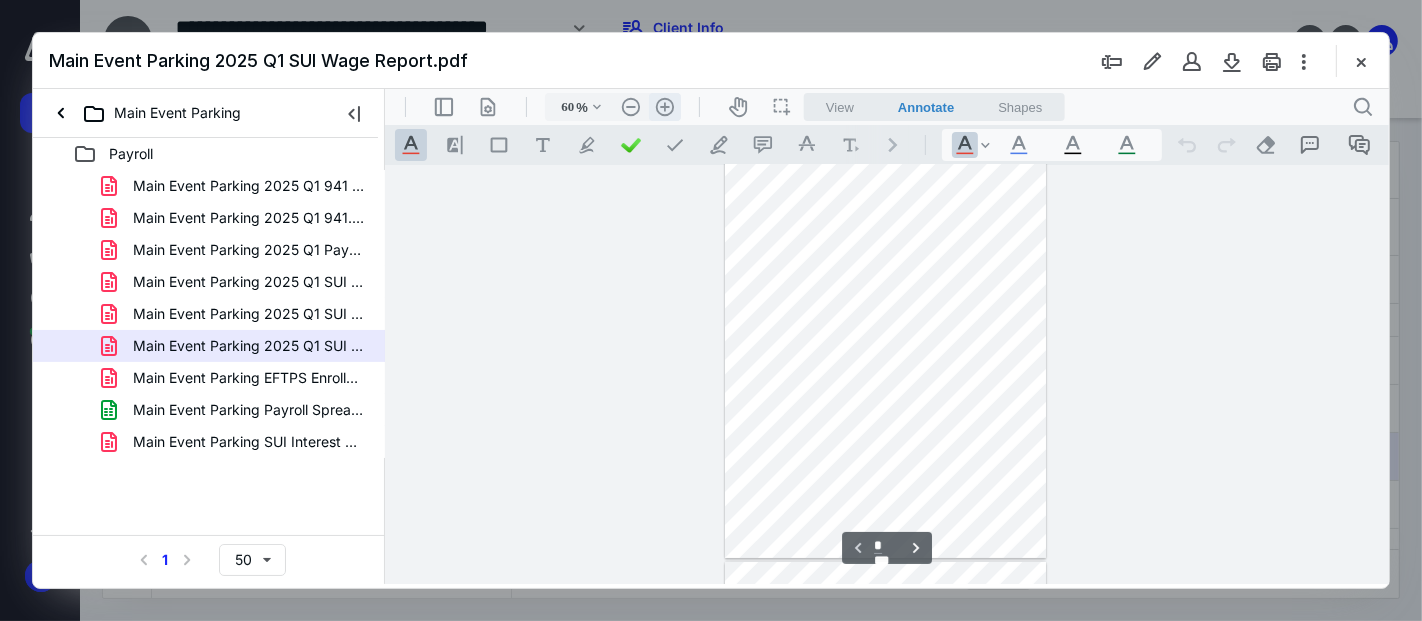click on ".cls-1{fill:#abb0c4;} icon - header - zoom - in - line" at bounding box center (664, 106) 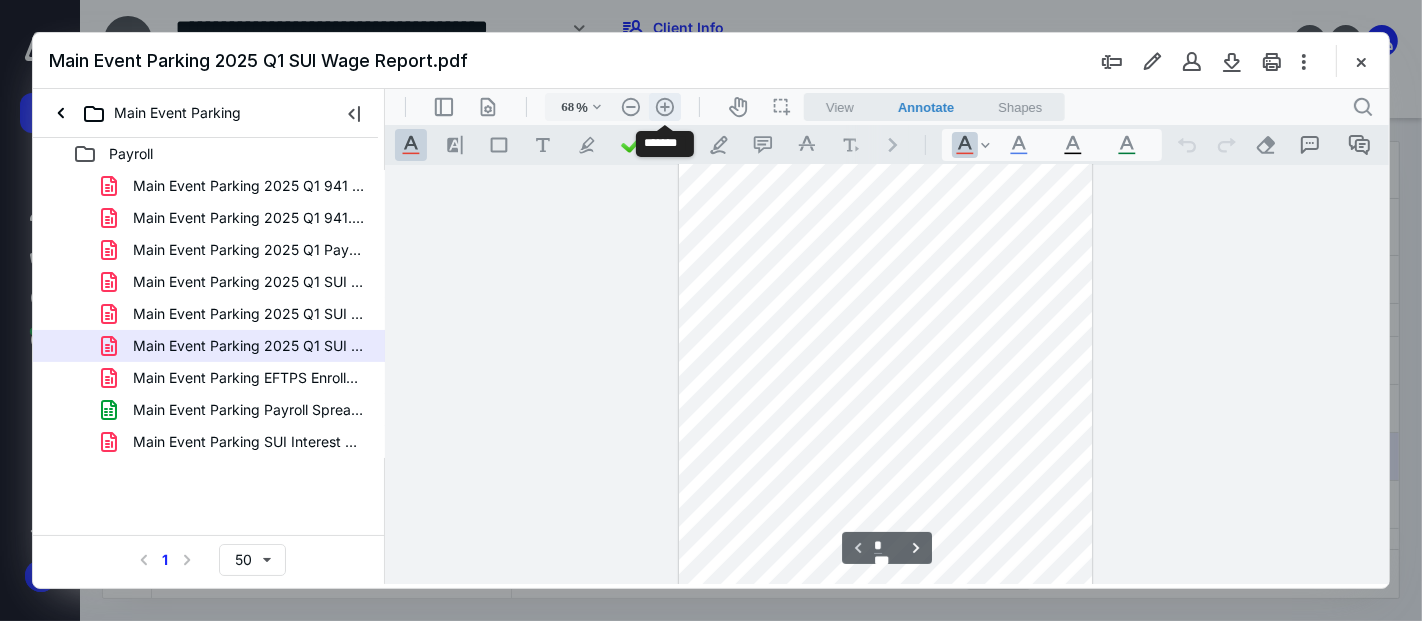 click on ".cls-1{fill:#abb0c4;} icon - header - zoom - in - line" at bounding box center (664, 106) 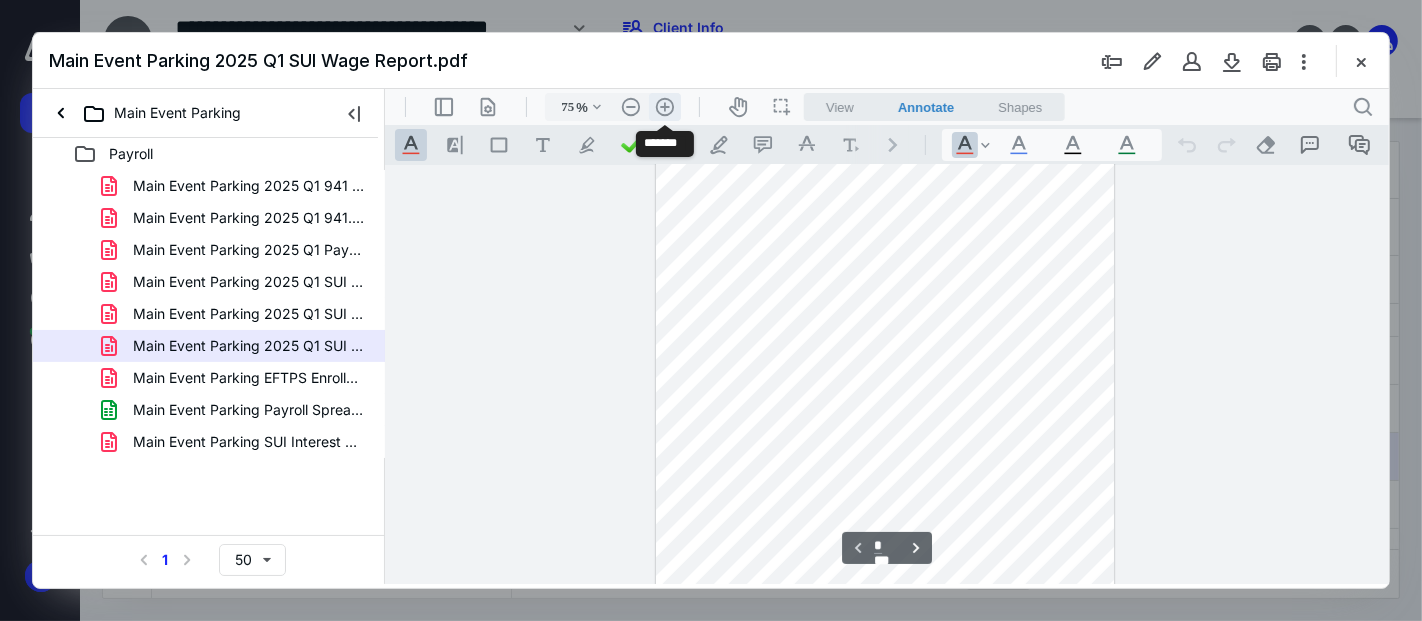 click on ".cls-1{fill:#abb0c4;} icon - header - zoom - in - line" at bounding box center (664, 106) 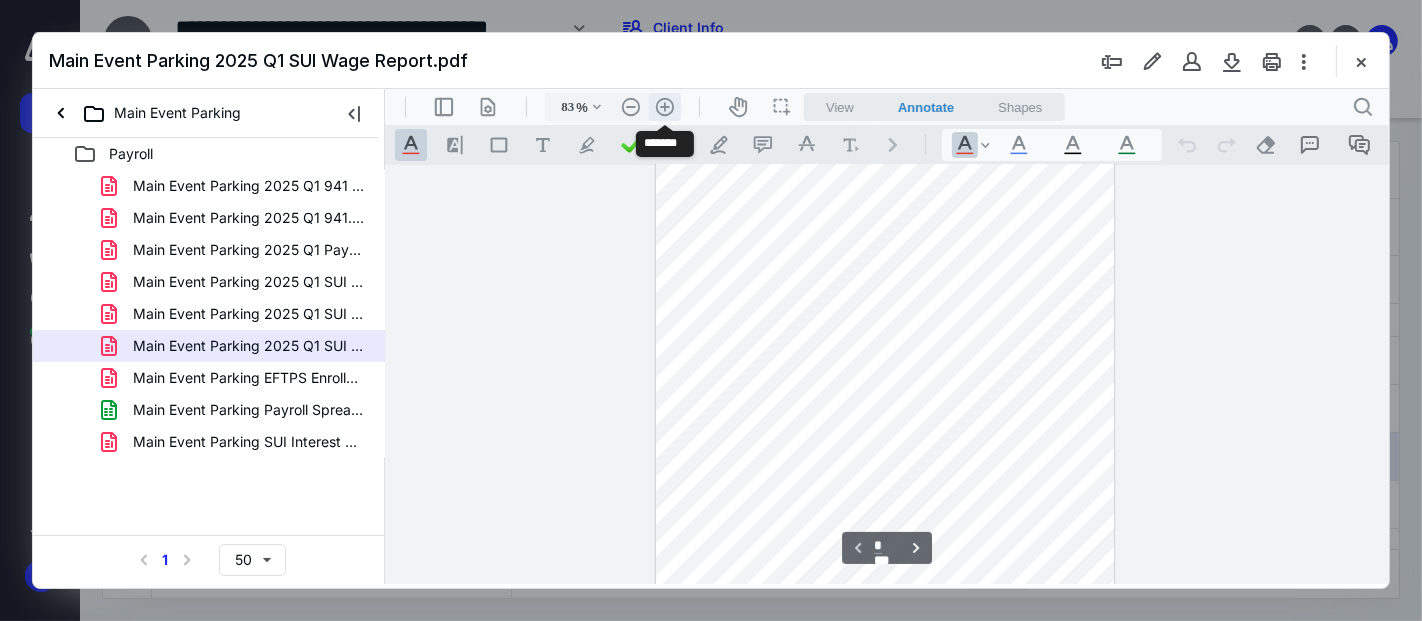 scroll, scrollTop: 97, scrollLeft: 0, axis: vertical 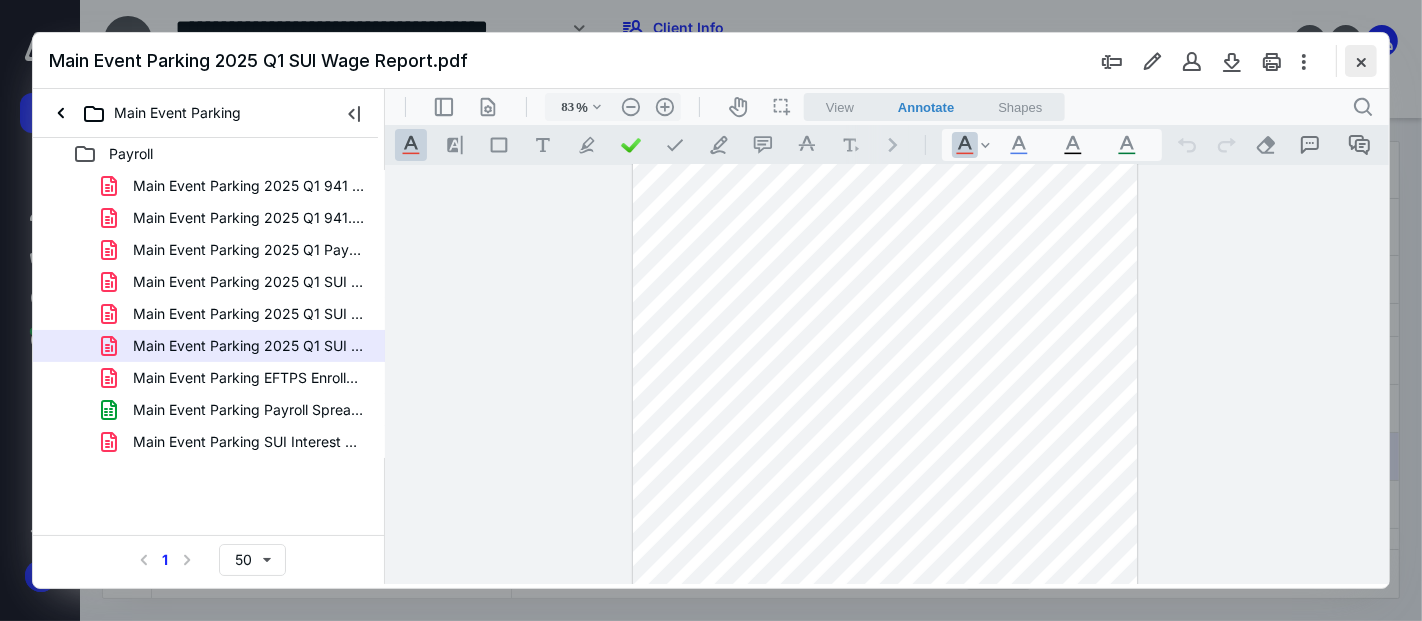 click at bounding box center [1361, 61] 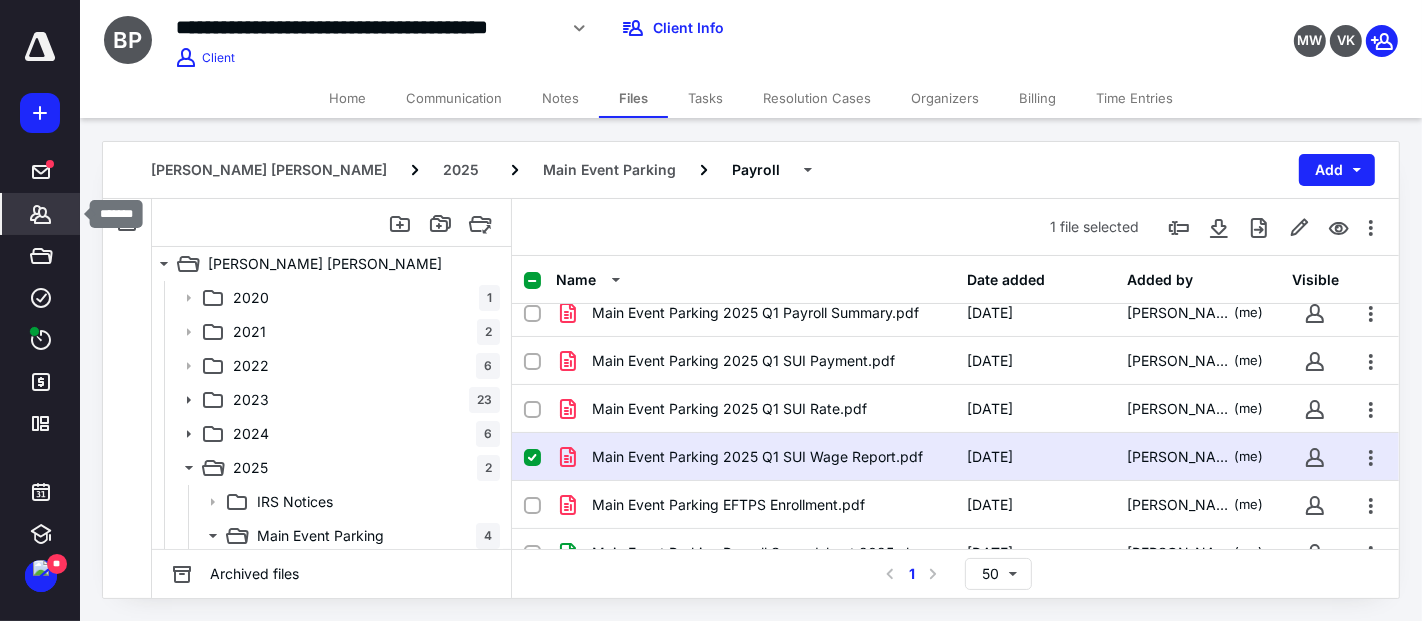 click 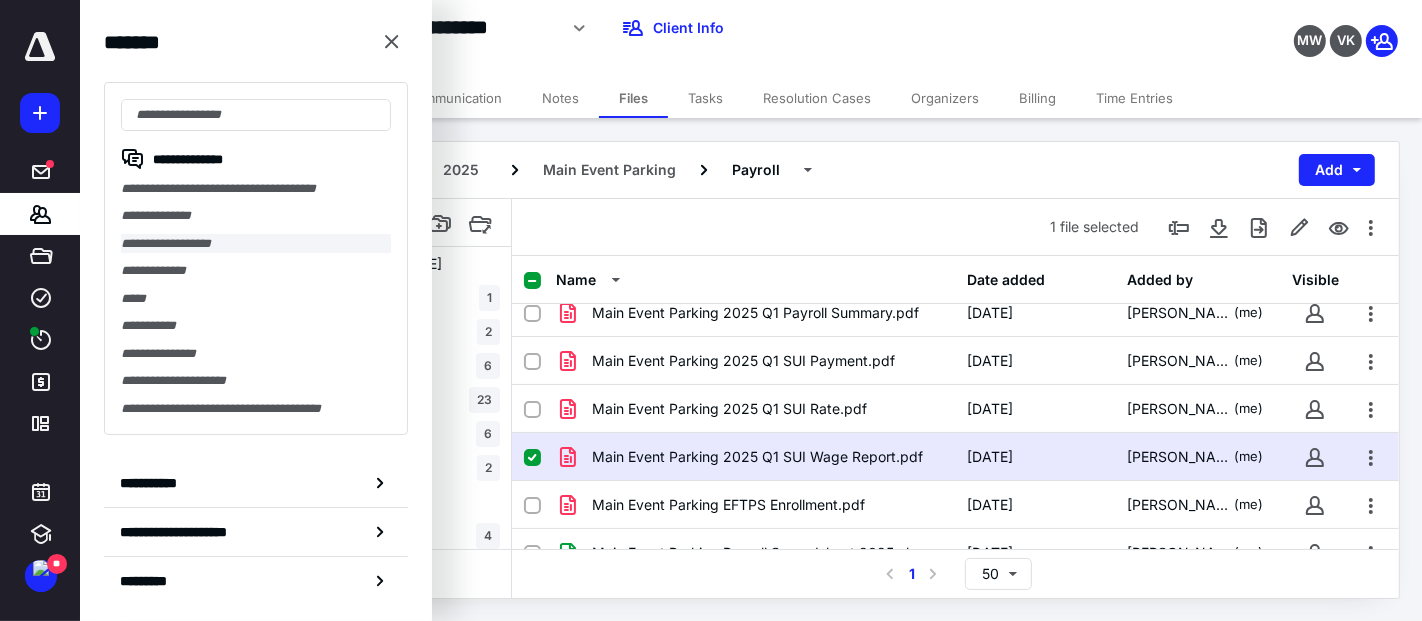 click on "**********" at bounding box center (256, 243) 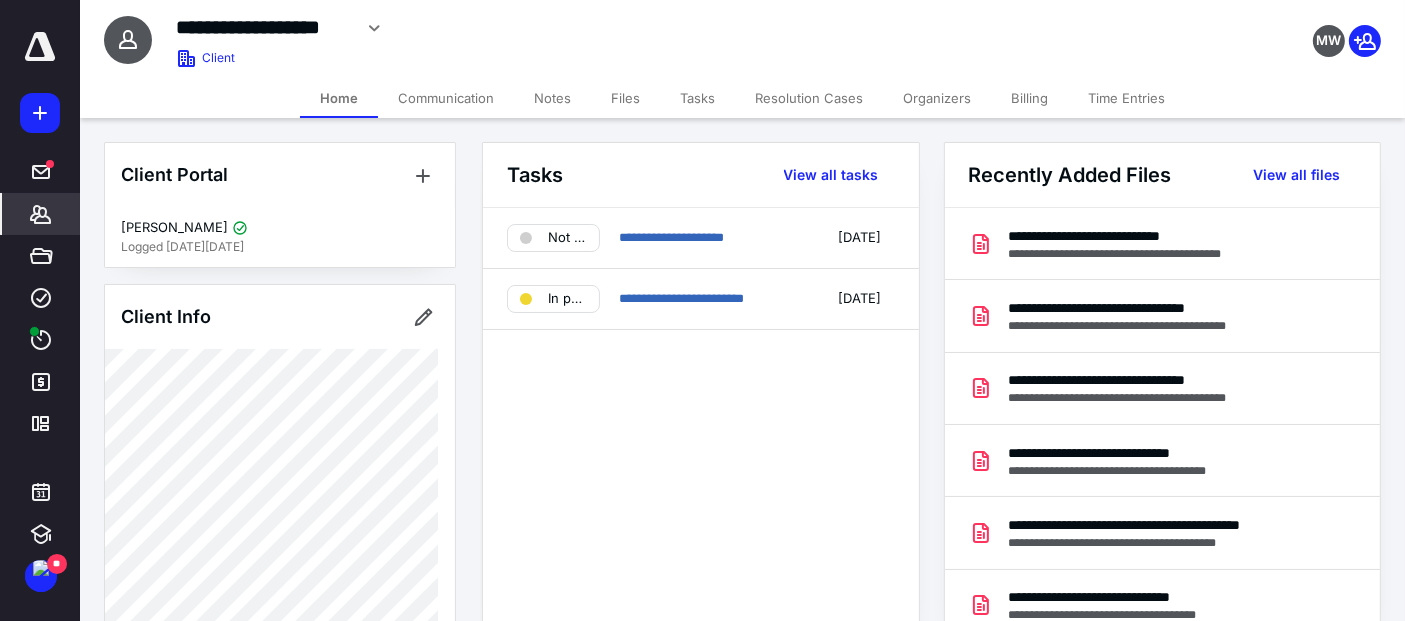 click on "Files" at bounding box center [625, 98] 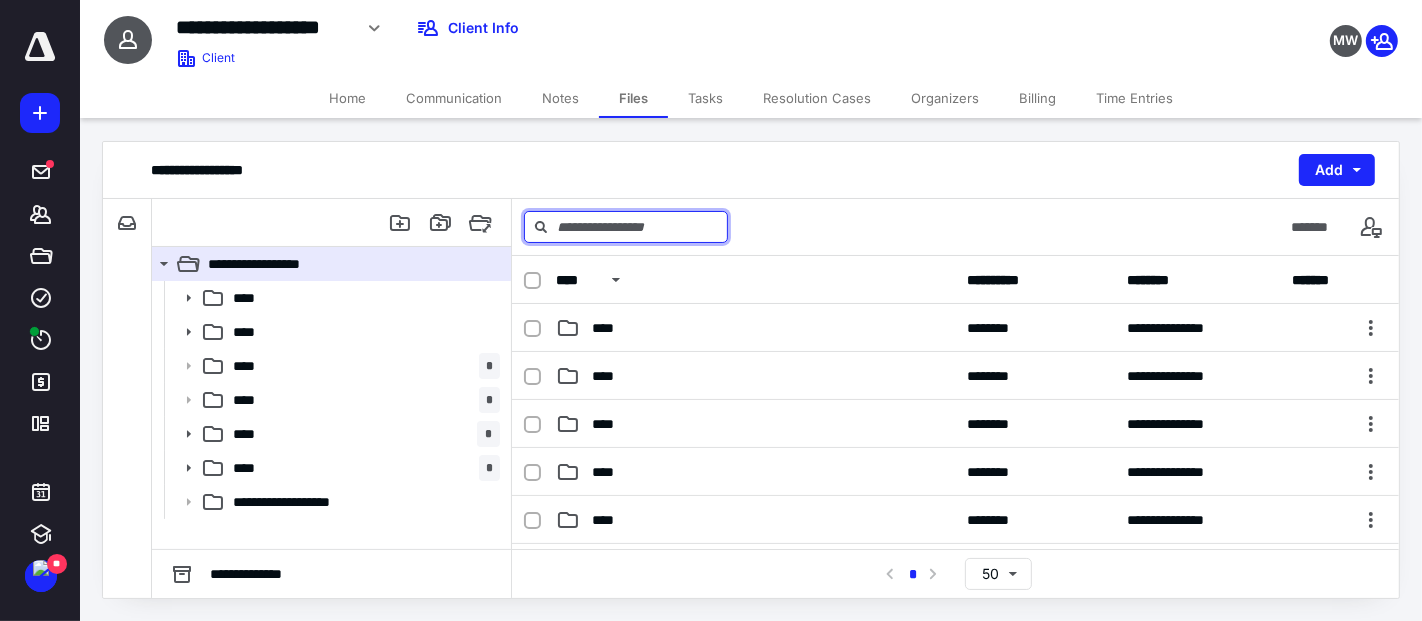 click at bounding box center (626, 227) 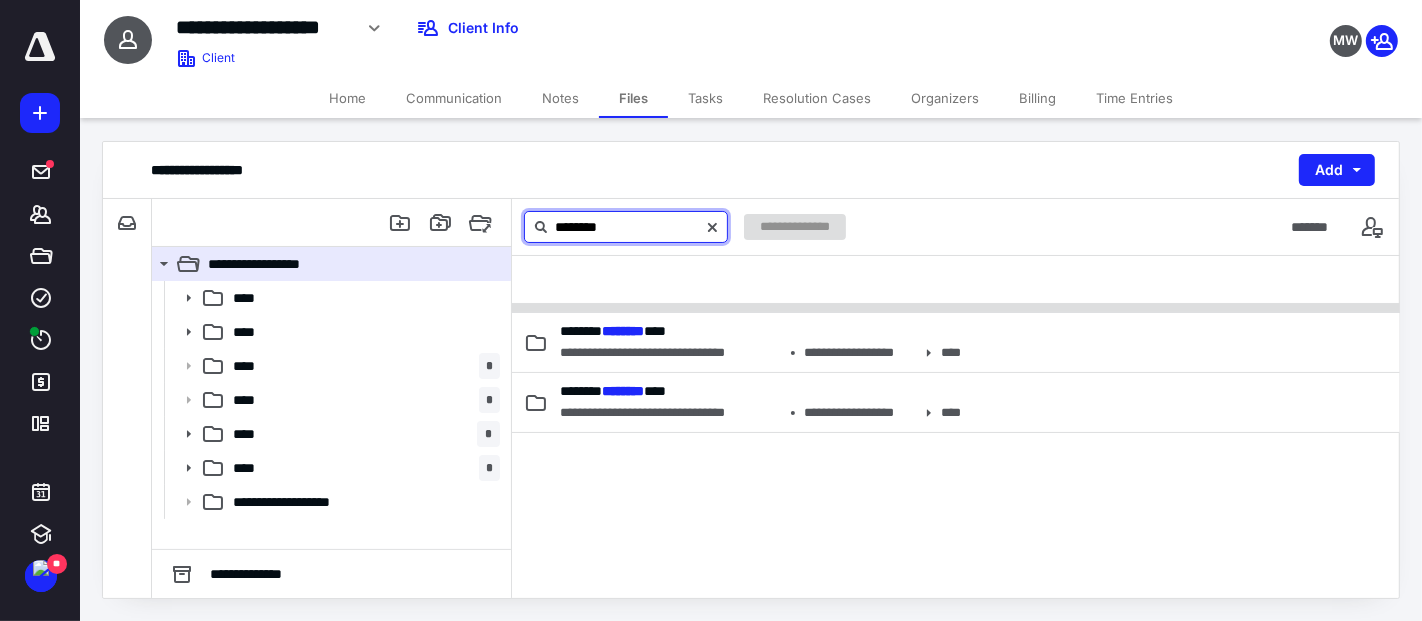 scroll, scrollTop: 0, scrollLeft: 0, axis: both 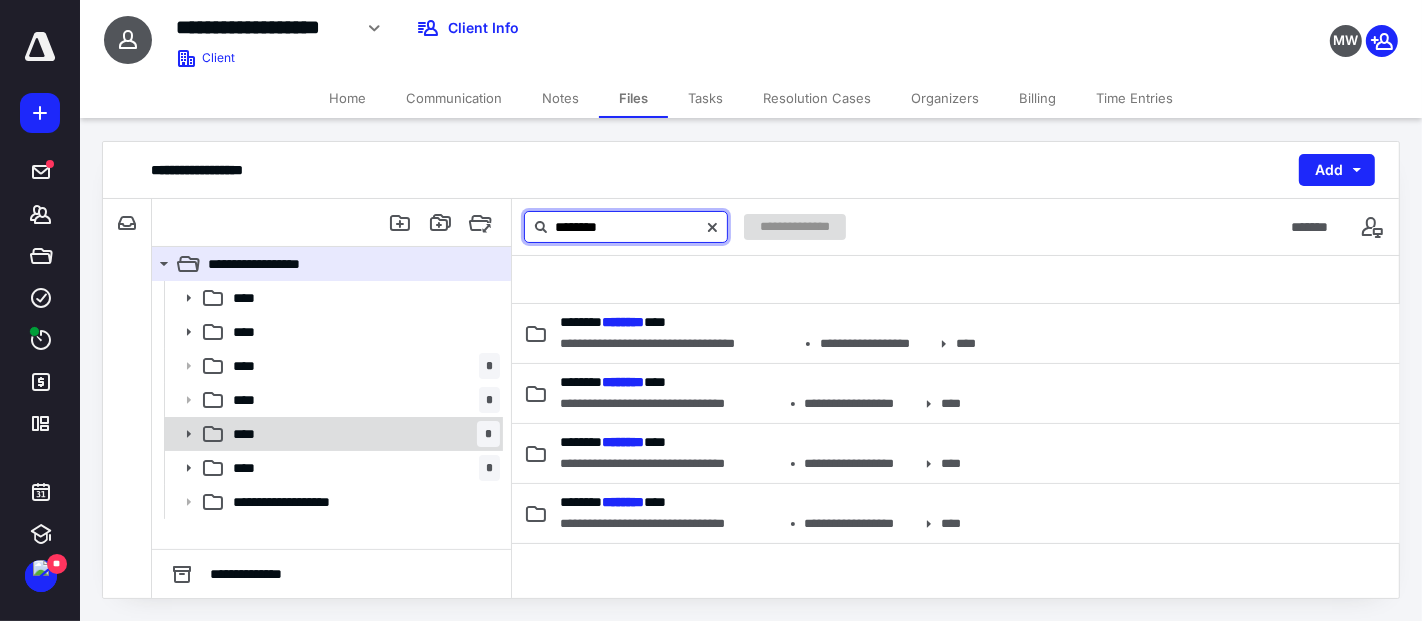 type on "********" 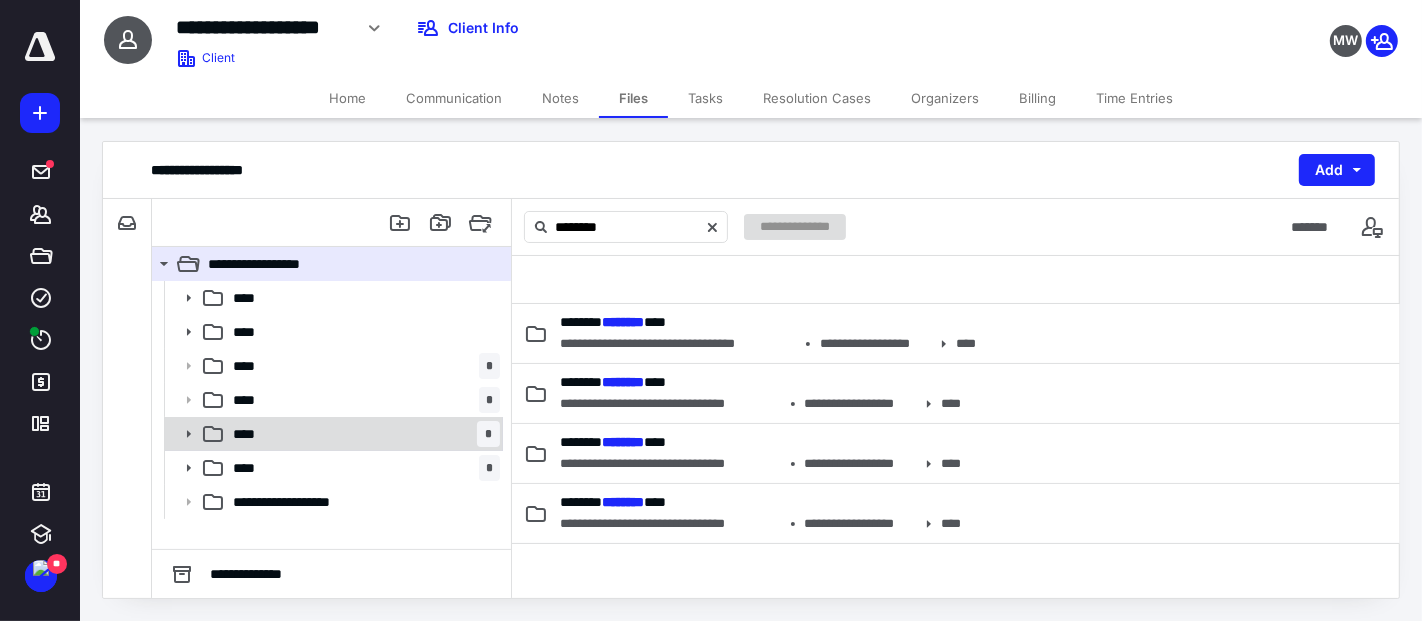 click on "*" at bounding box center (488, 434) 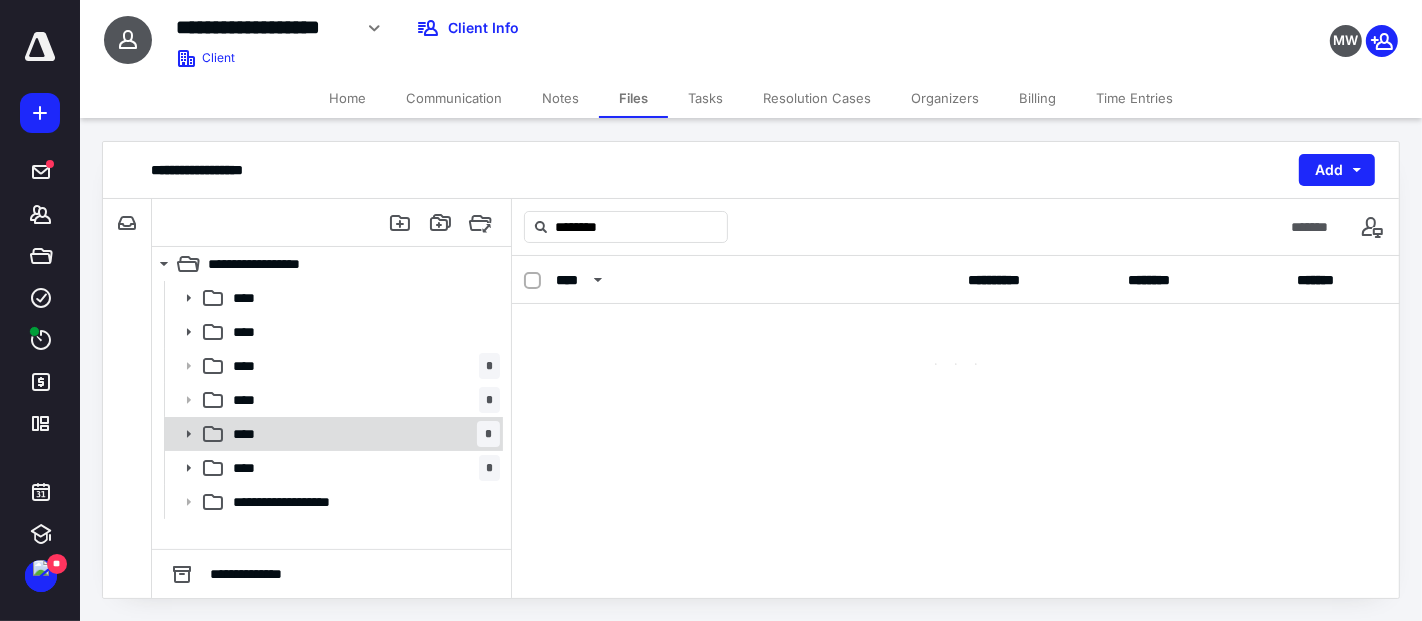 type 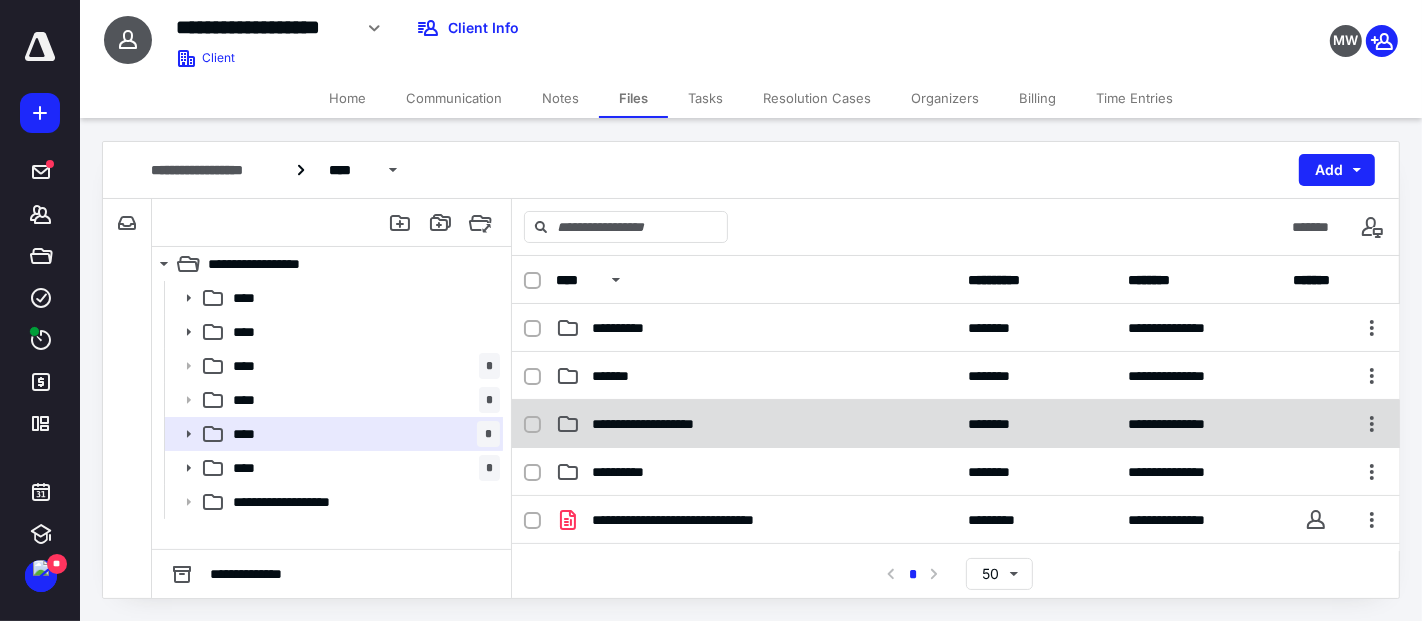 click on "**********" at bounding box center [956, 424] 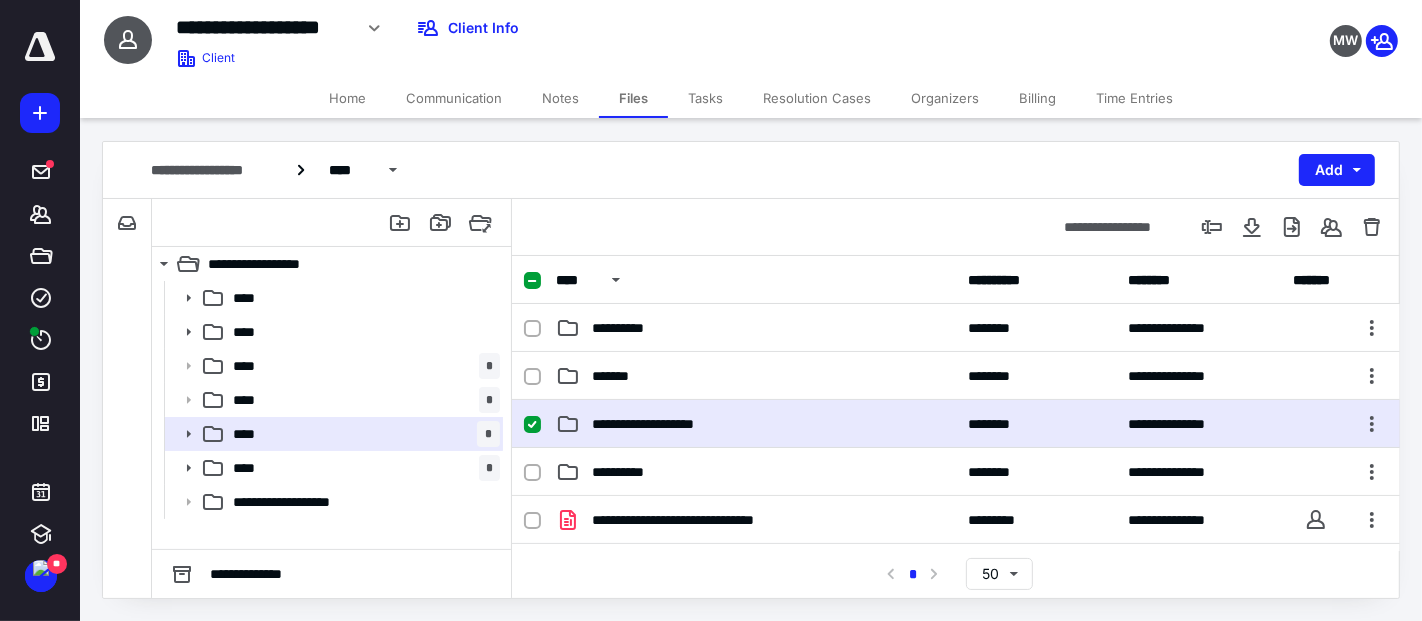 click on "**********" at bounding box center [956, 424] 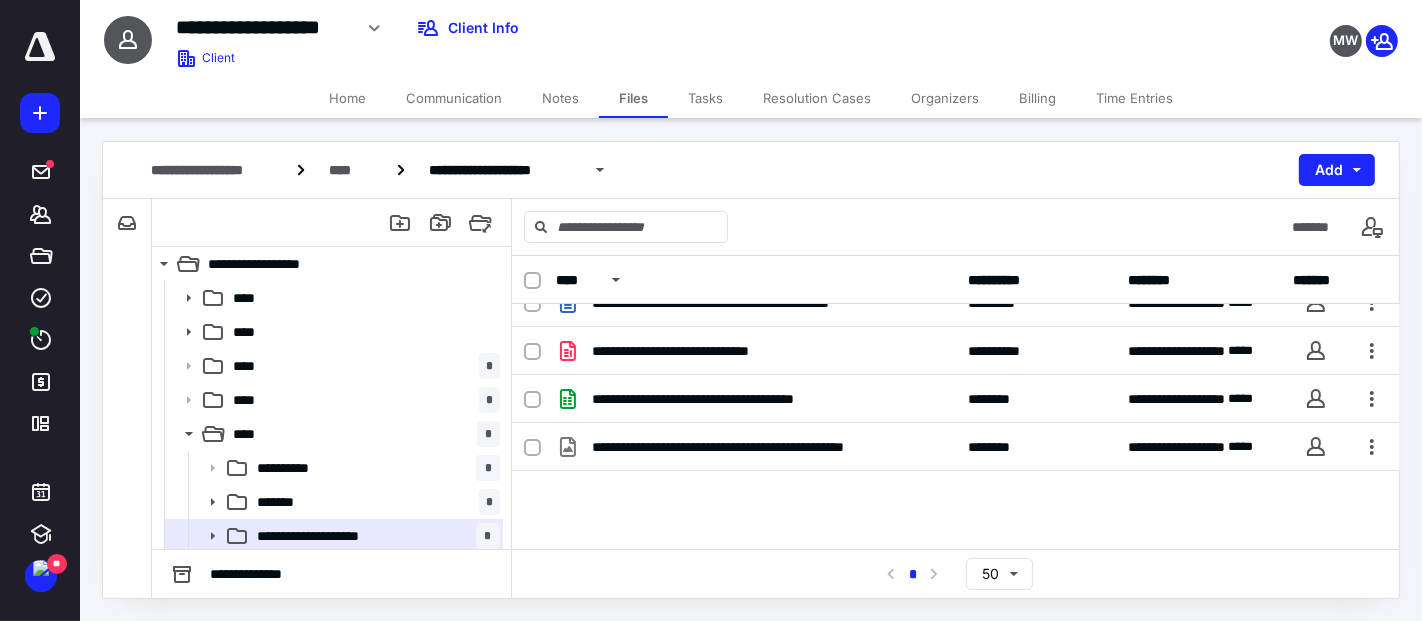 scroll, scrollTop: 100, scrollLeft: 0, axis: vertical 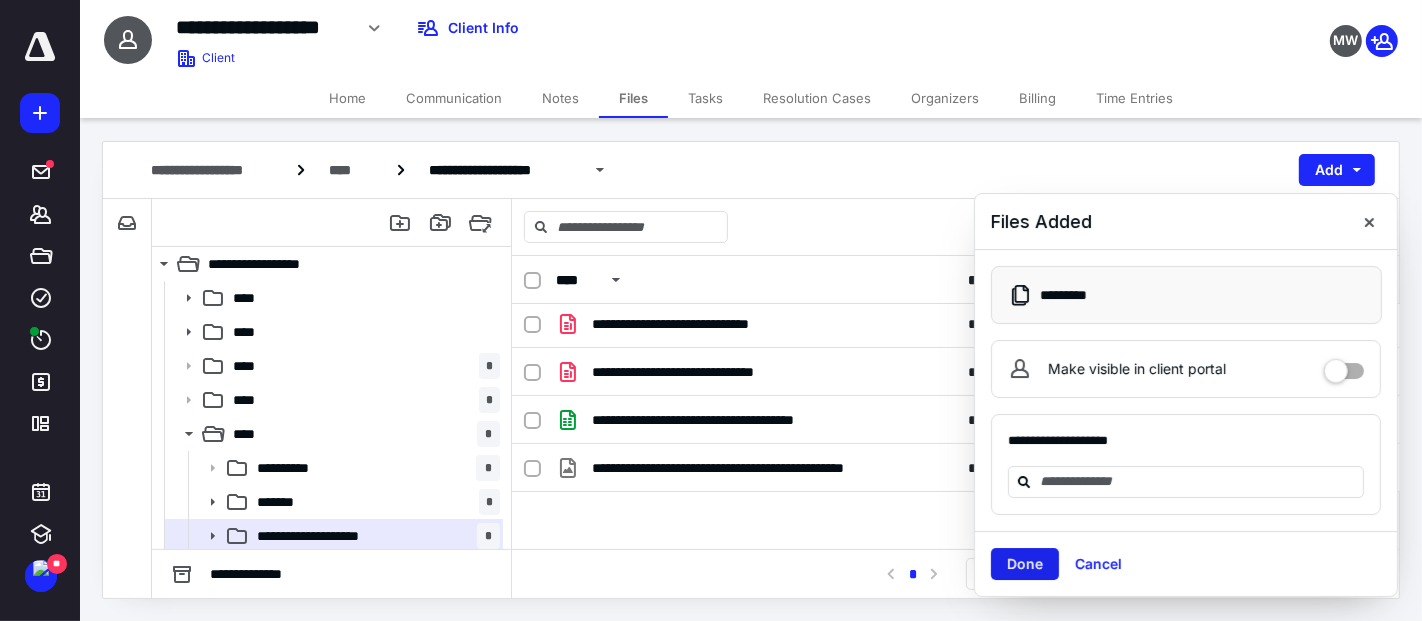 click on "Done" at bounding box center [1025, 564] 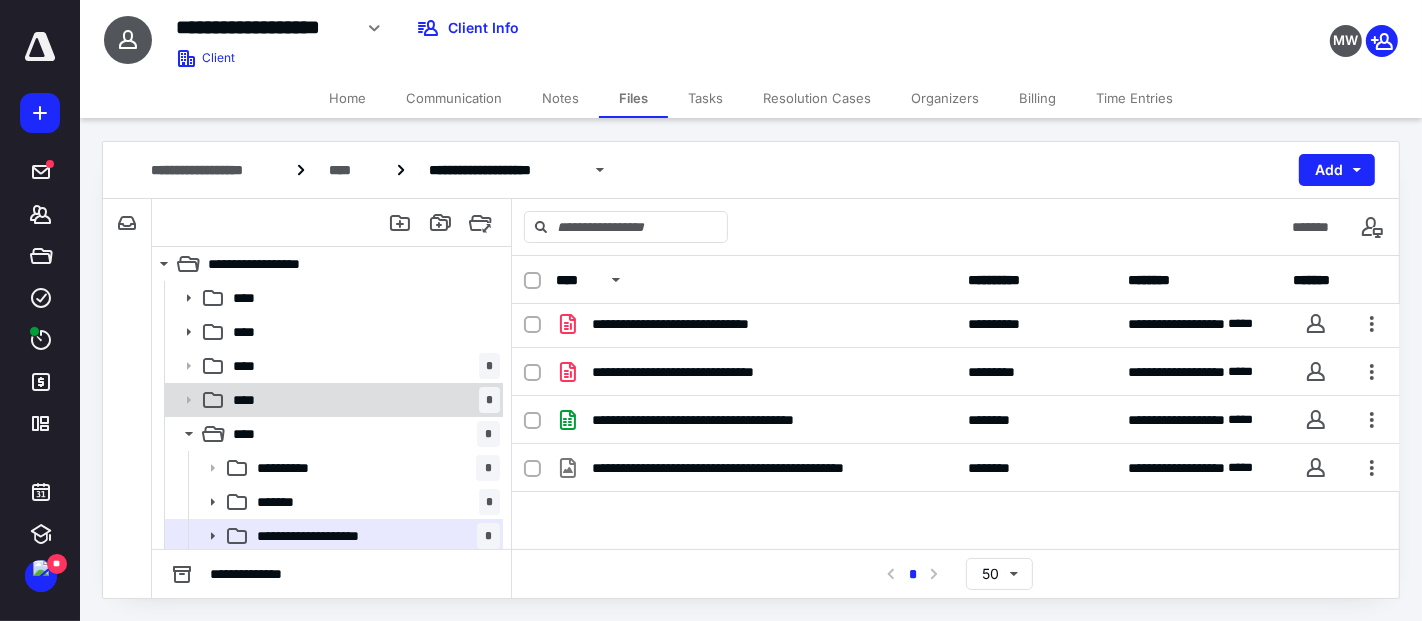 scroll, scrollTop: 104, scrollLeft: 0, axis: vertical 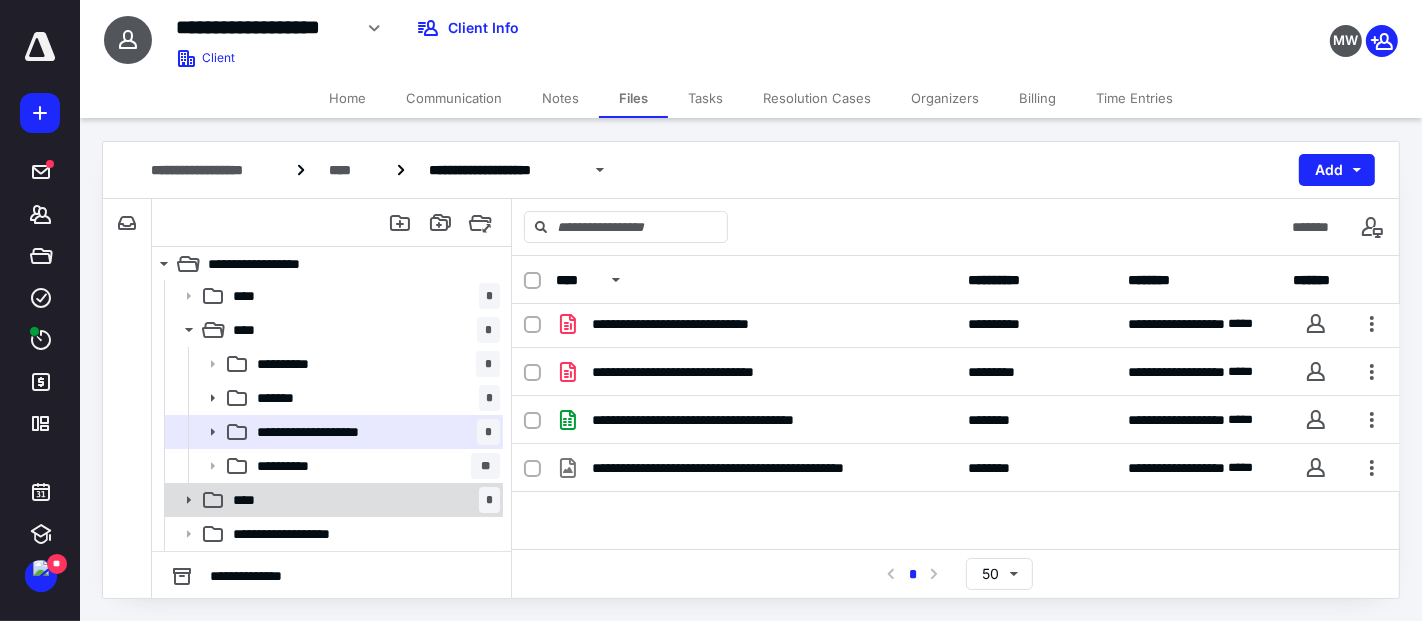 click on "**** *" at bounding box center (362, 500) 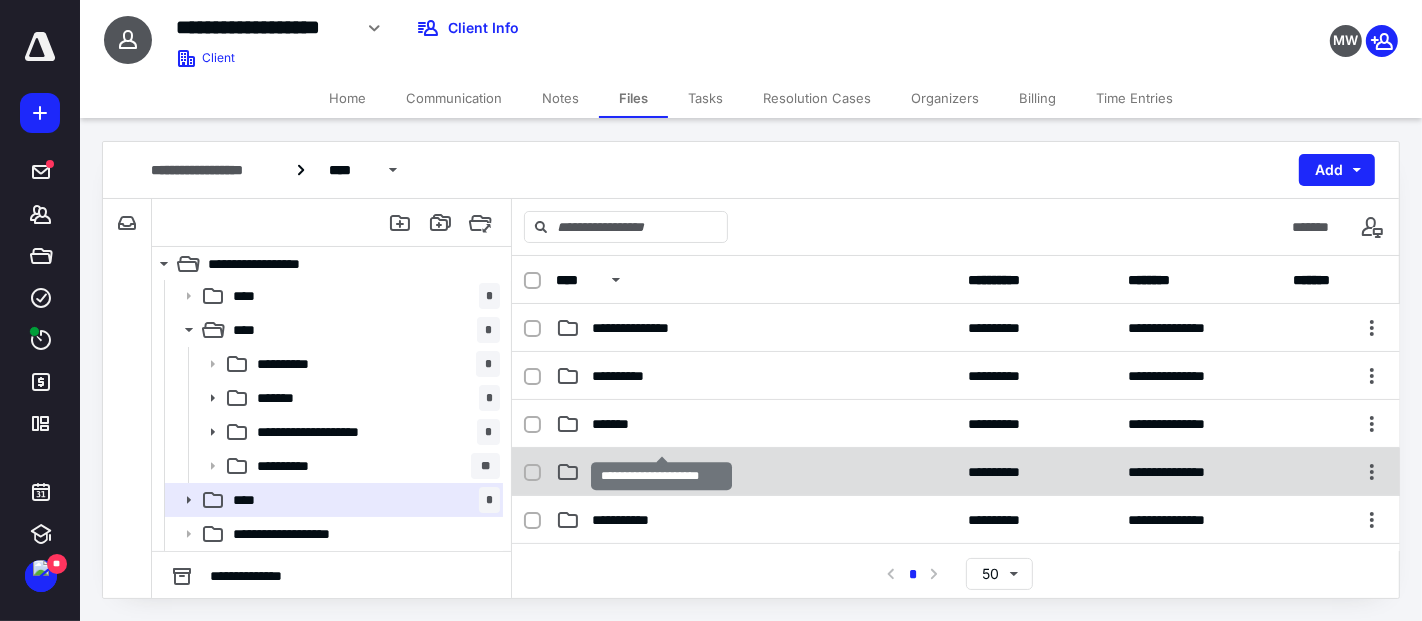scroll, scrollTop: 111, scrollLeft: 0, axis: vertical 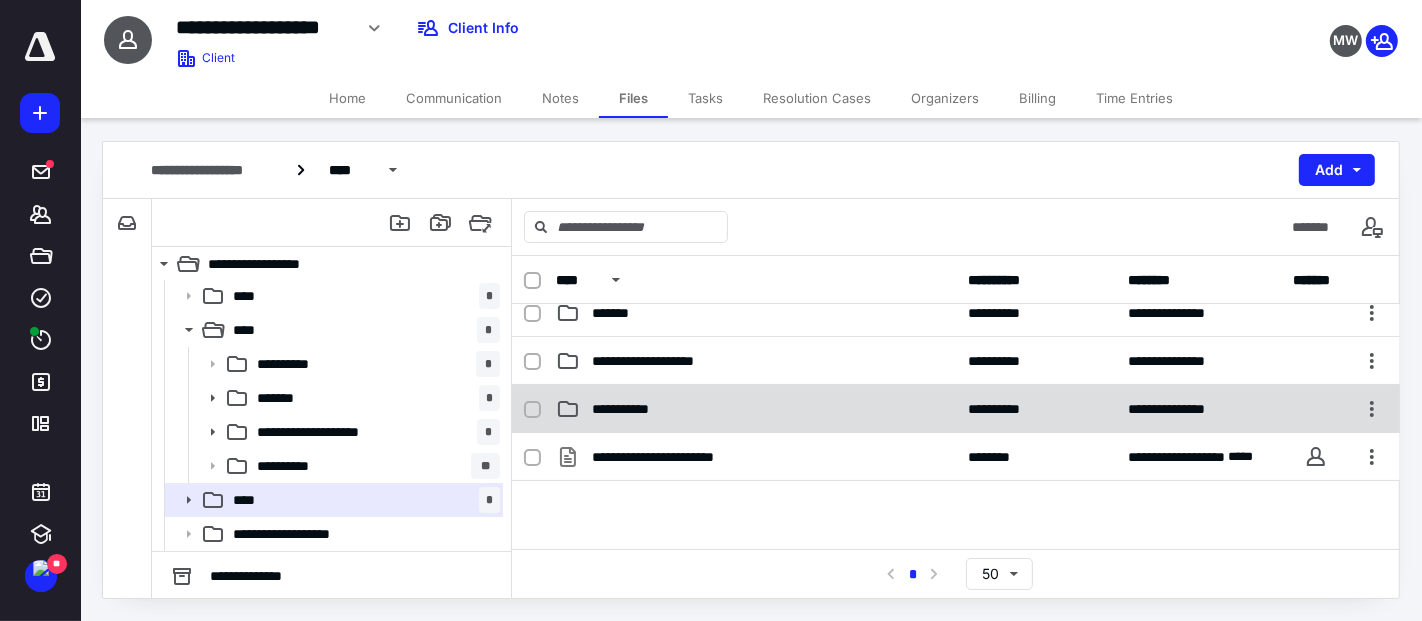 click on "**********" at bounding box center [756, 409] 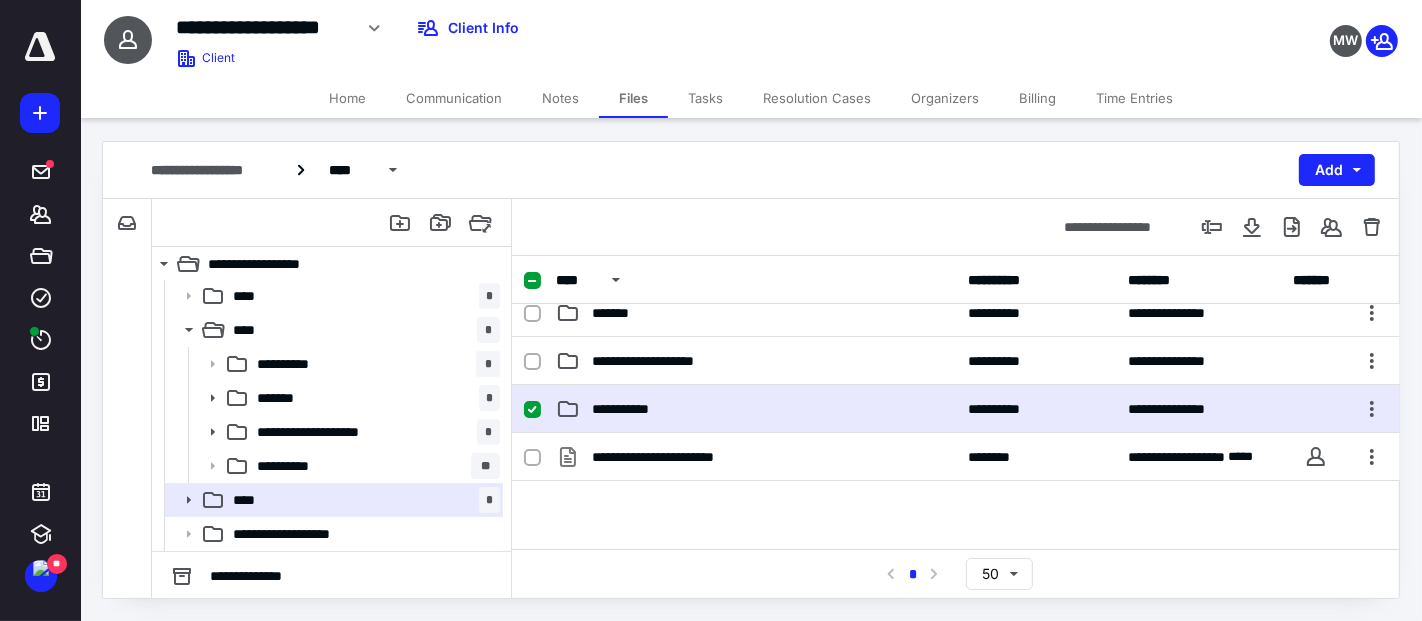 click on "**********" at bounding box center [756, 409] 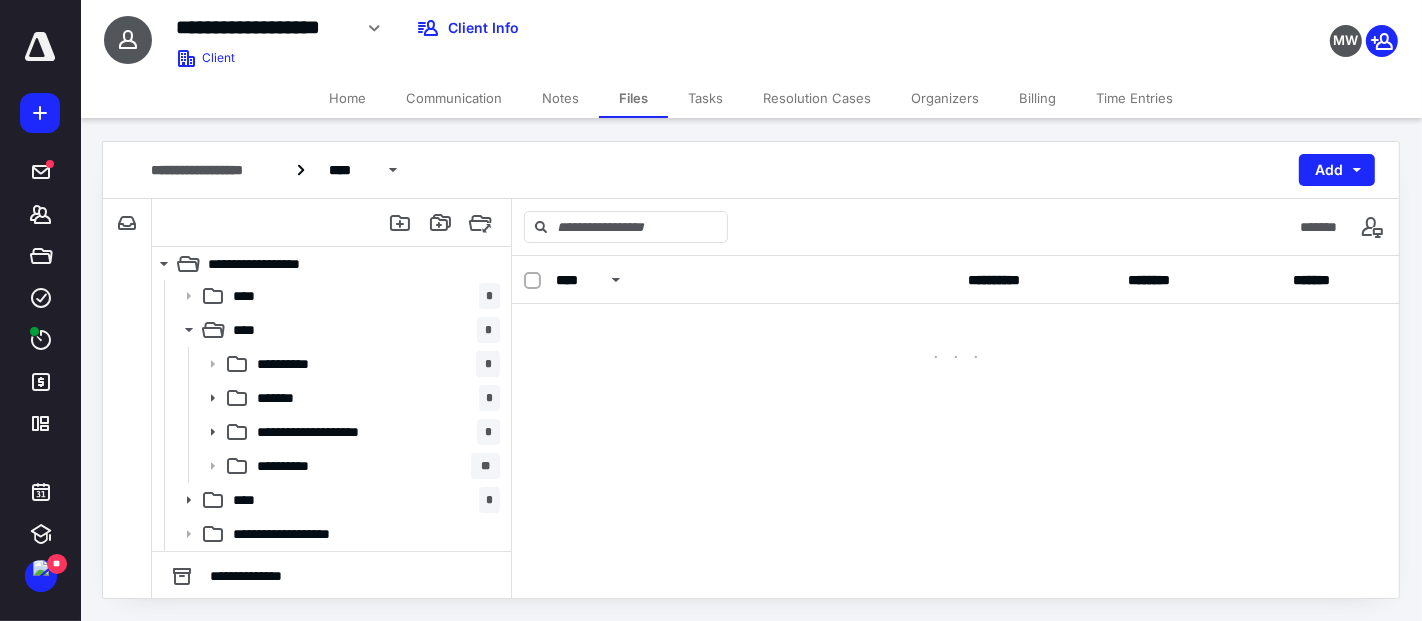 scroll, scrollTop: 0, scrollLeft: 0, axis: both 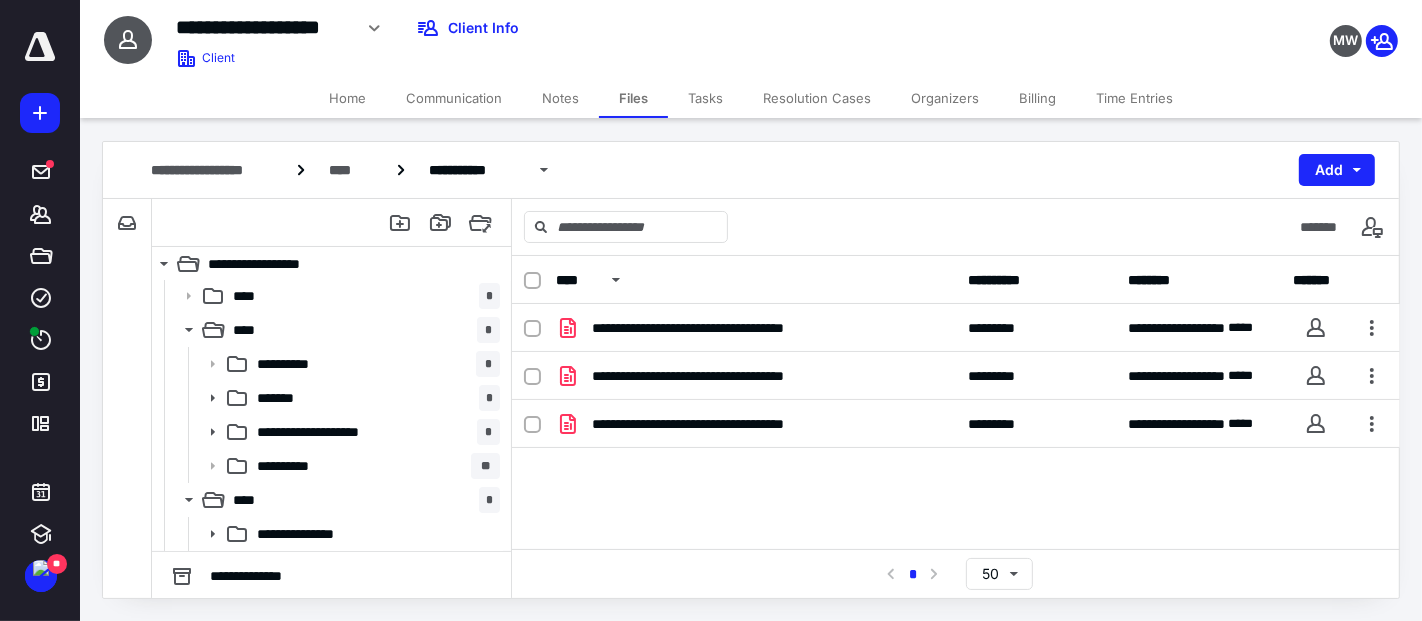 click on "****" at bounding box center (339, 170) 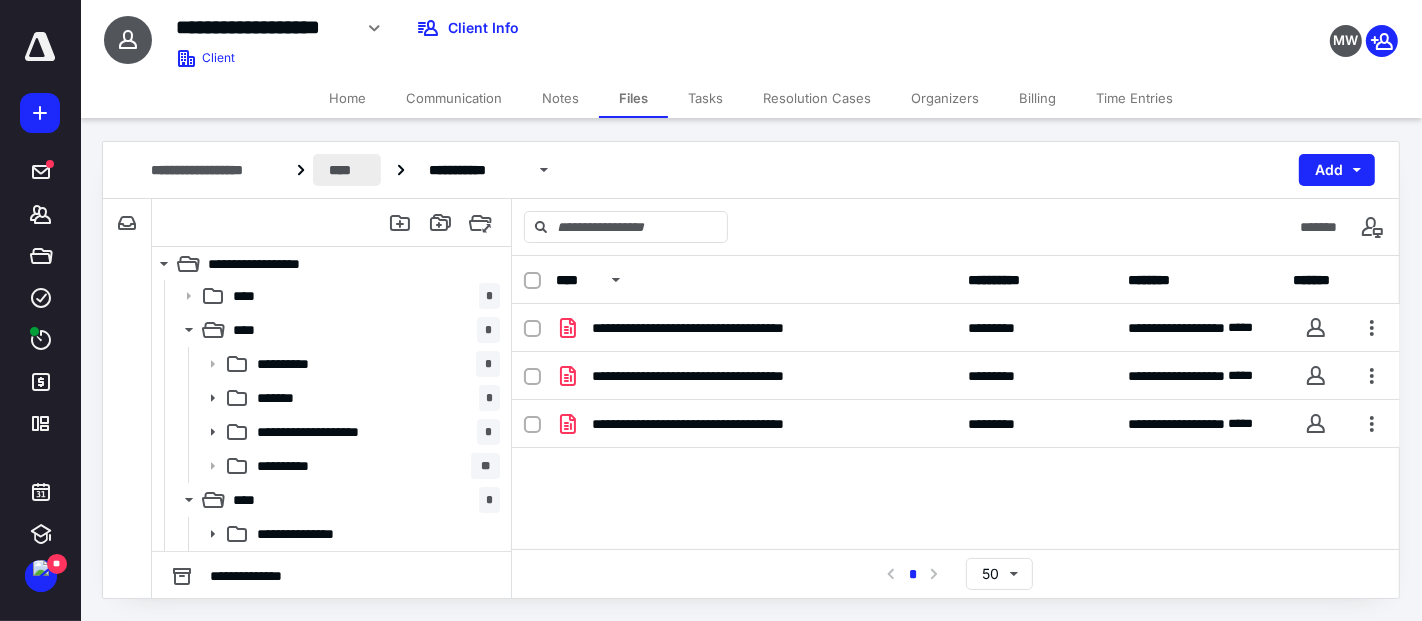 click on "****" at bounding box center [346, 170] 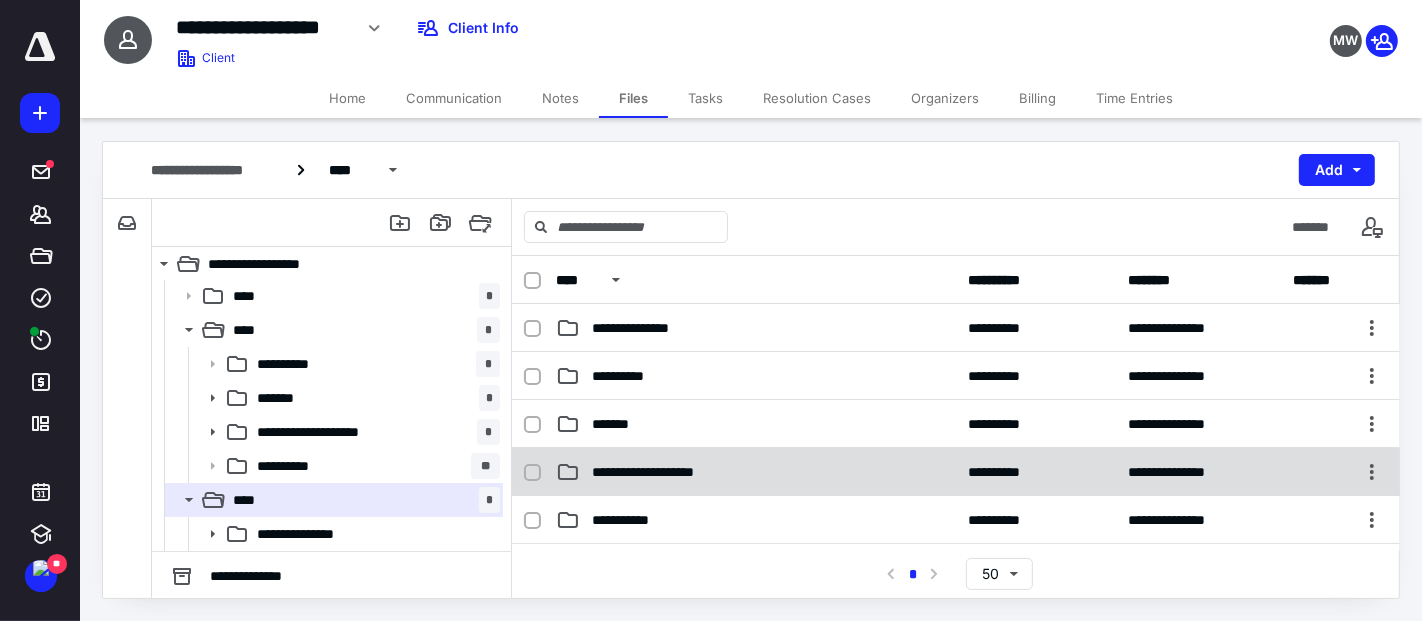 click on "**********" at bounding box center (661, 472) 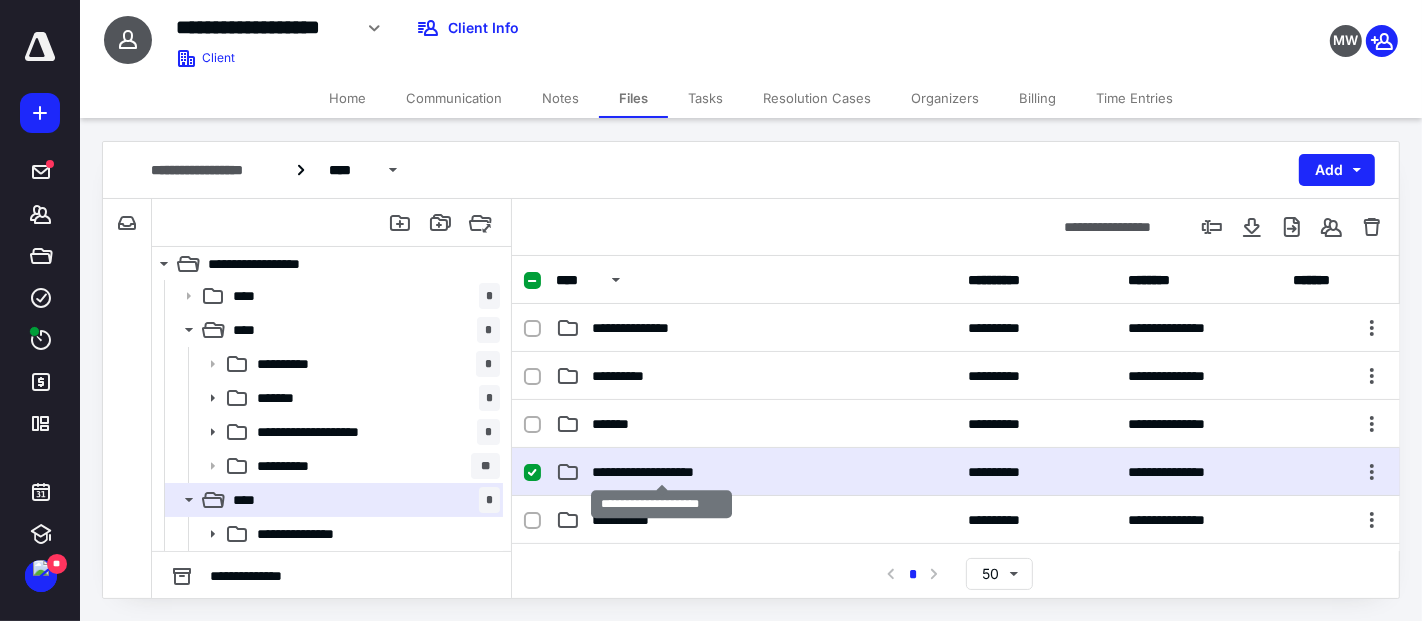 click on "**********" at bounding box center (661, 472) 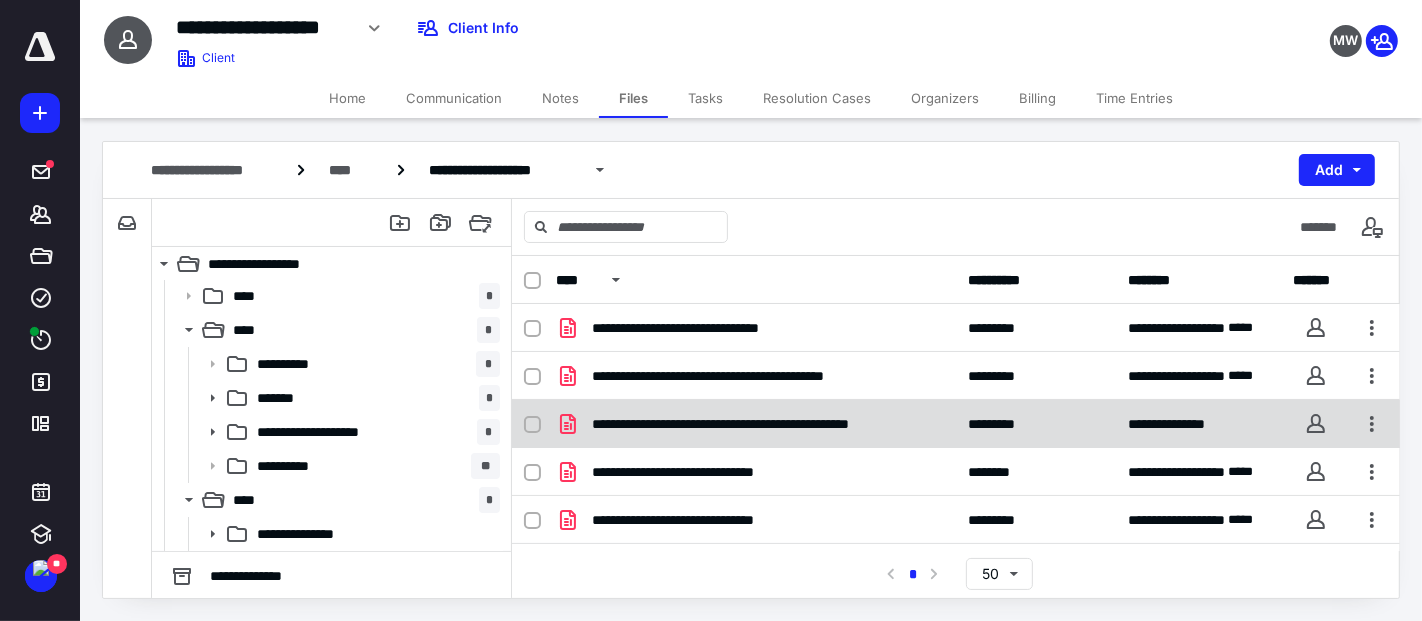 click on "**********" at bounding box center [956, 424] 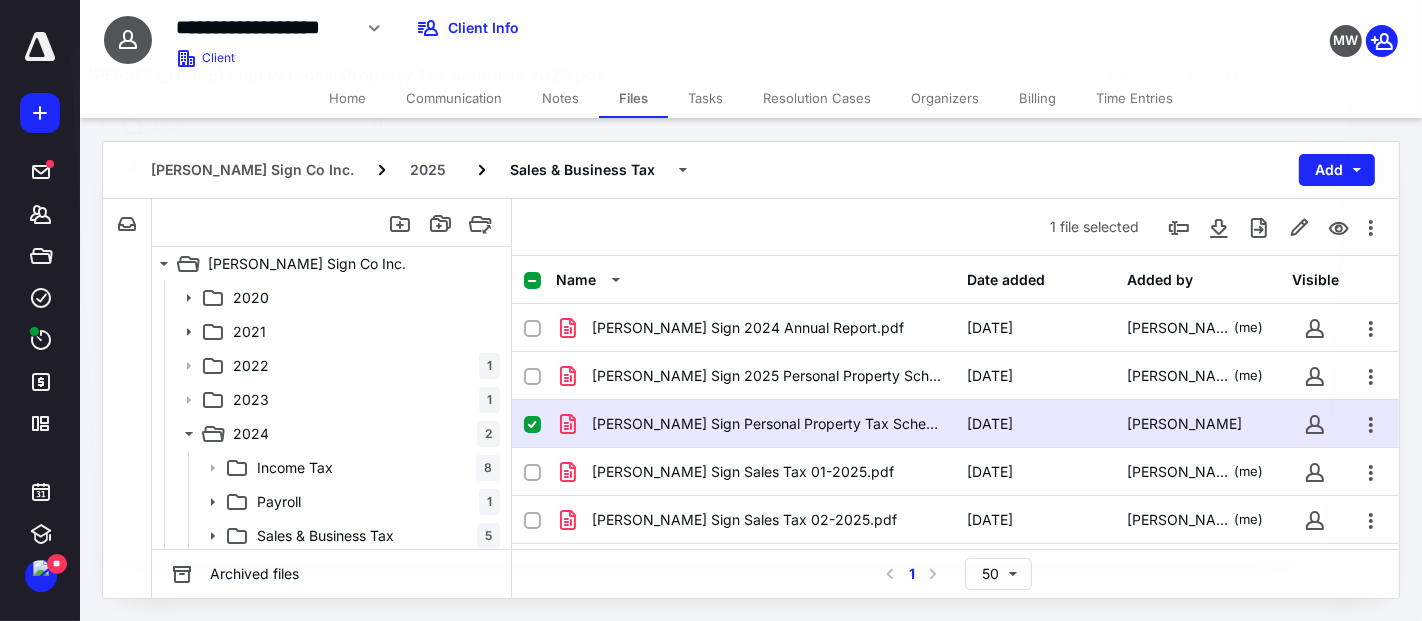 scroll, scrollTop: 104, scrollLeft: 0, axis: vertical 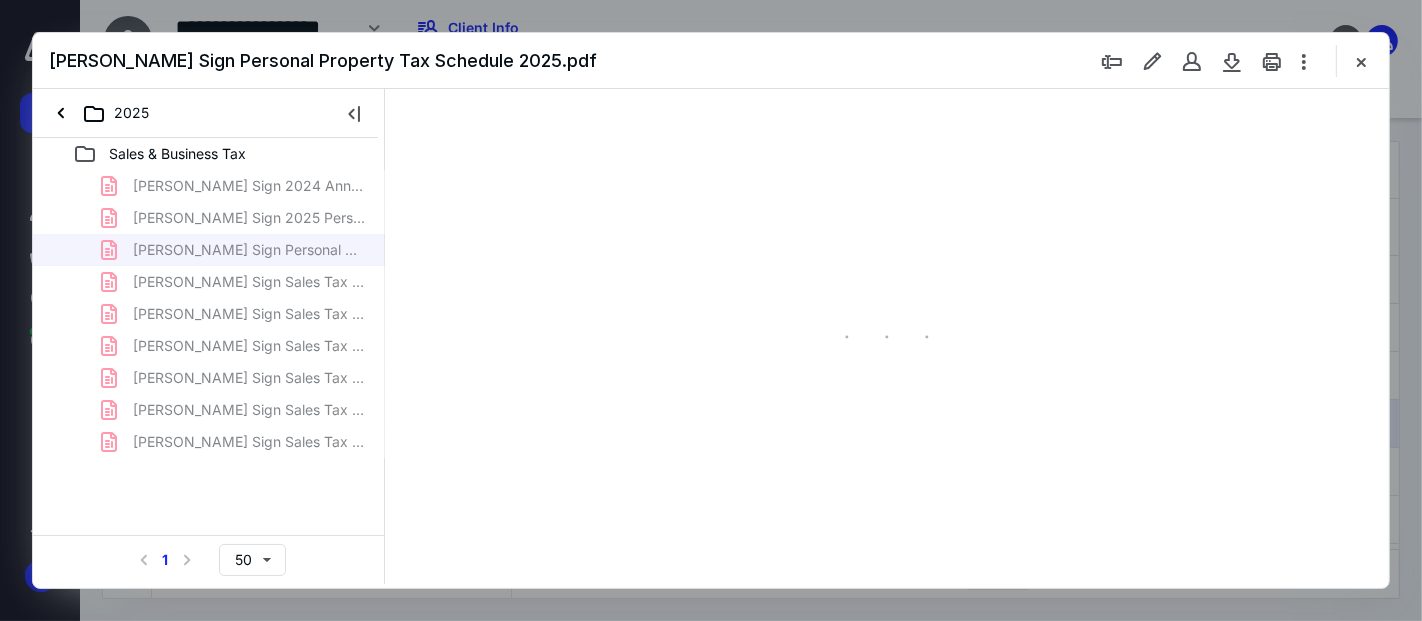 type on "70" 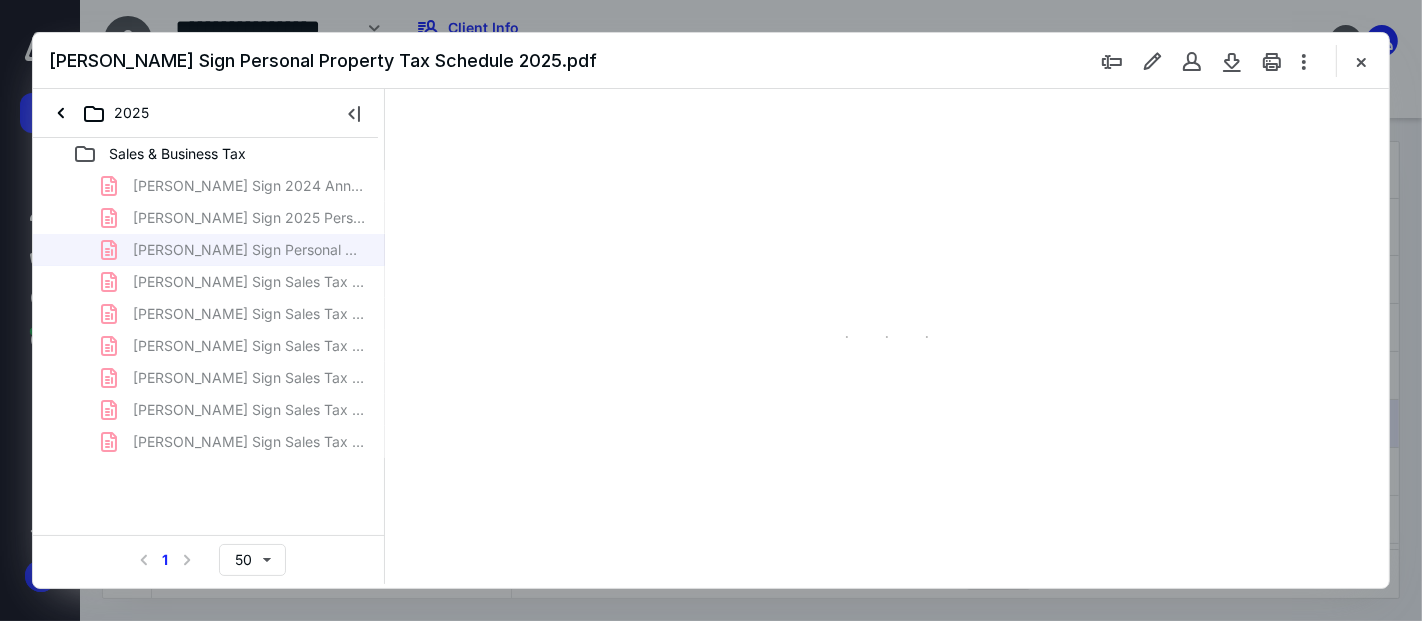 scroll, scrollTop: 79, scrollLeft: 0, axis: vertical 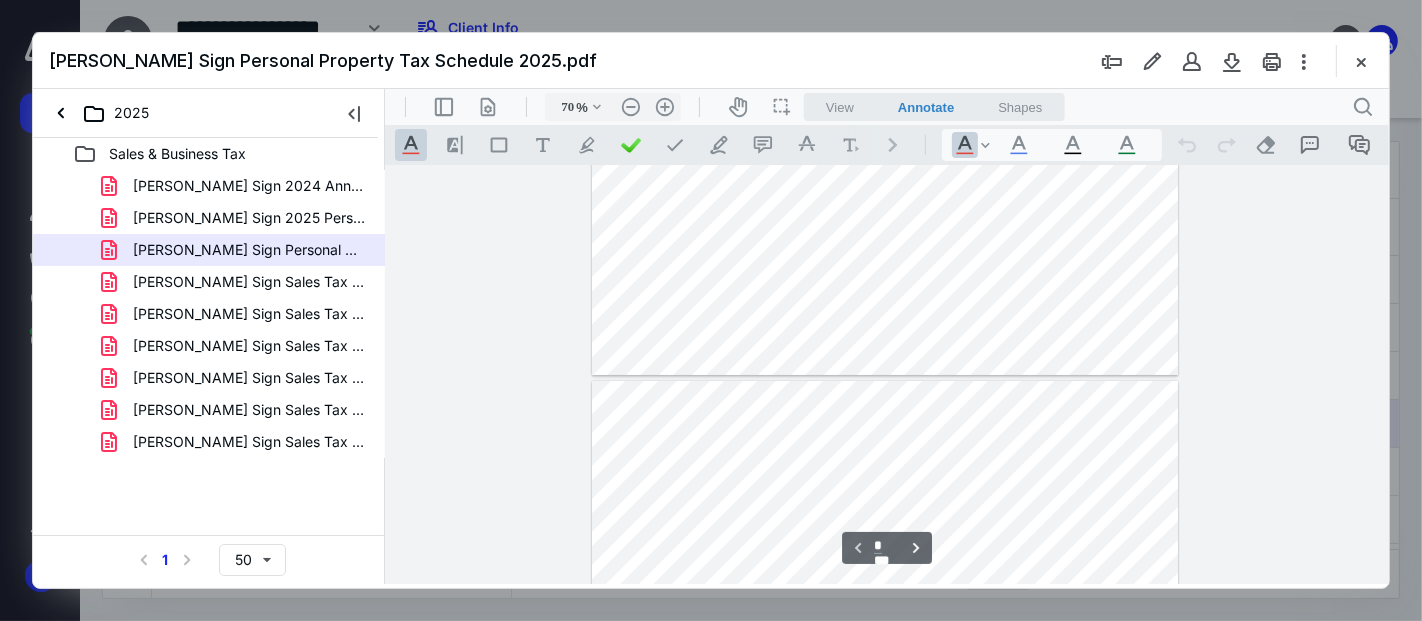 type on "*" 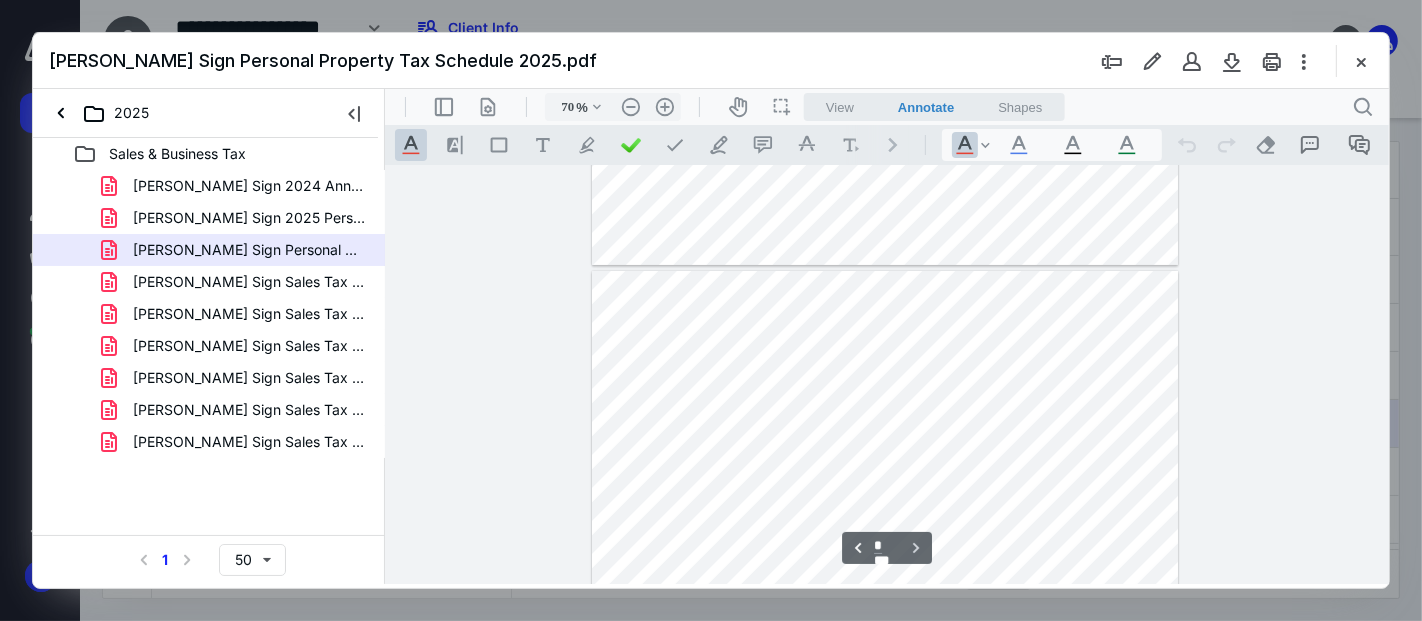scroll, scrollTop: 420, scrollLeft: 0, axis: vertical 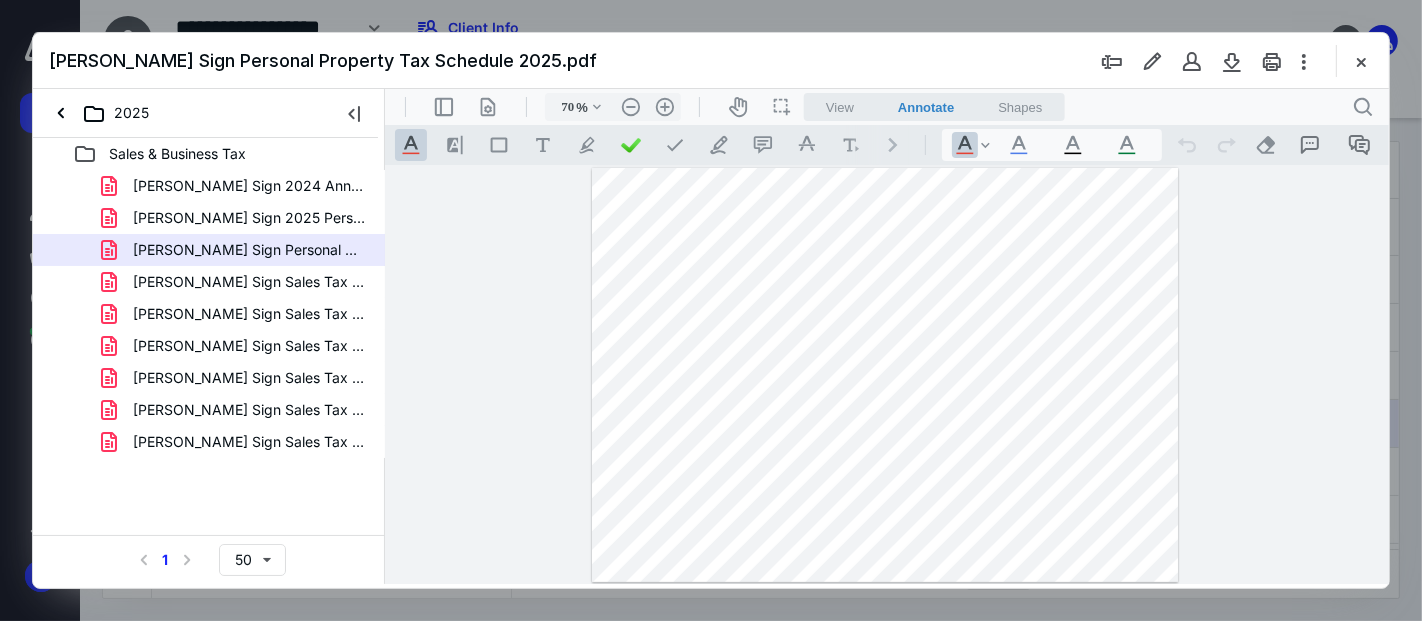 drag, startPoint x: 1366, startPoint y: 68, endPoint x: 990, endPoint y: 114, distance: 378.80338 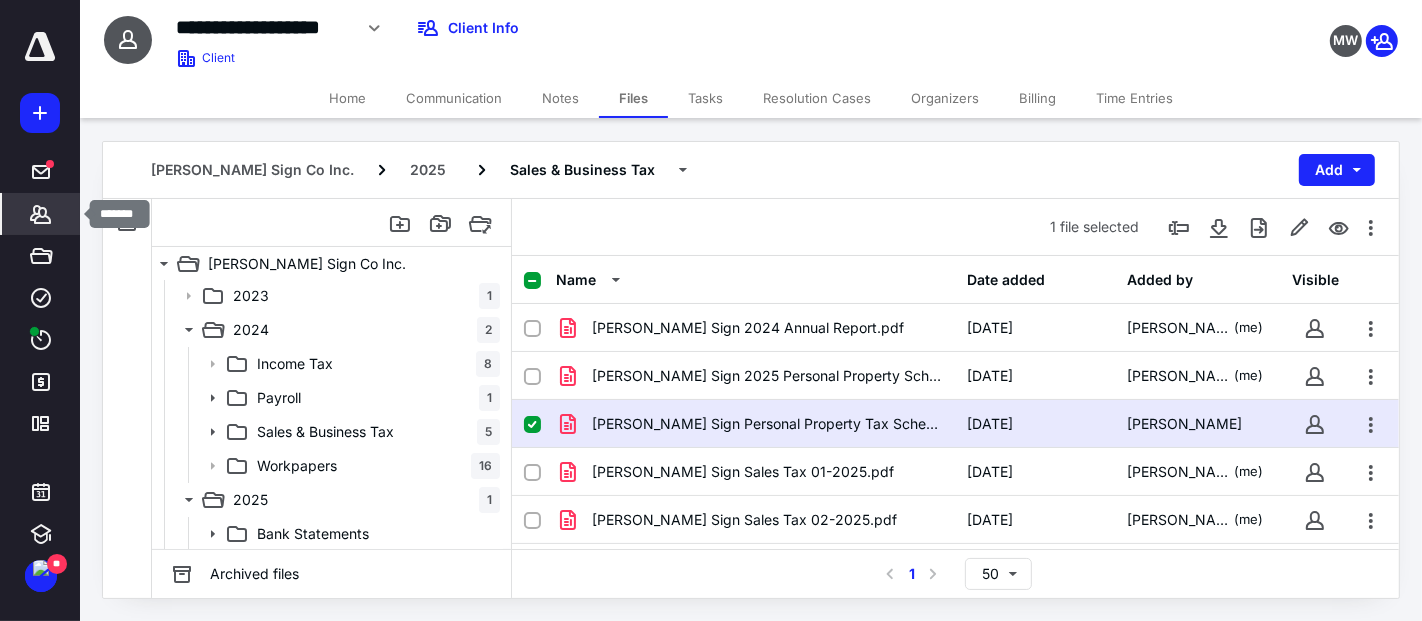 click 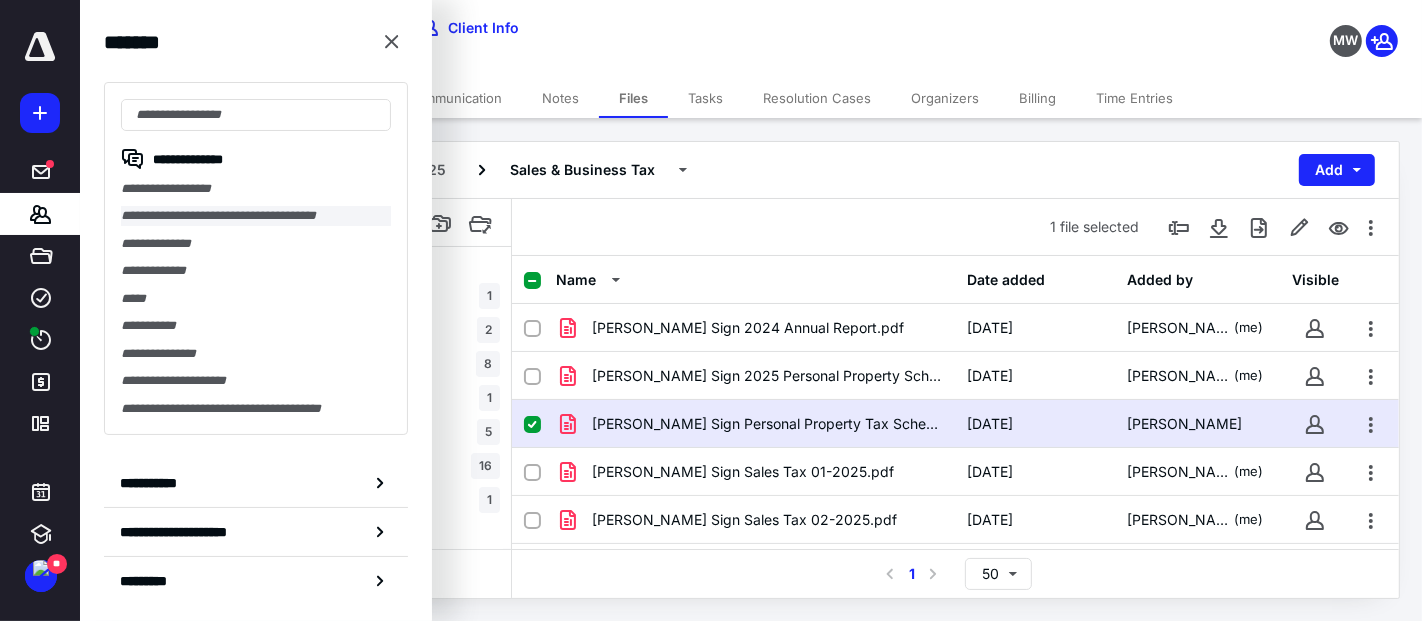 click on "**********" at bounding box center [256, 215] 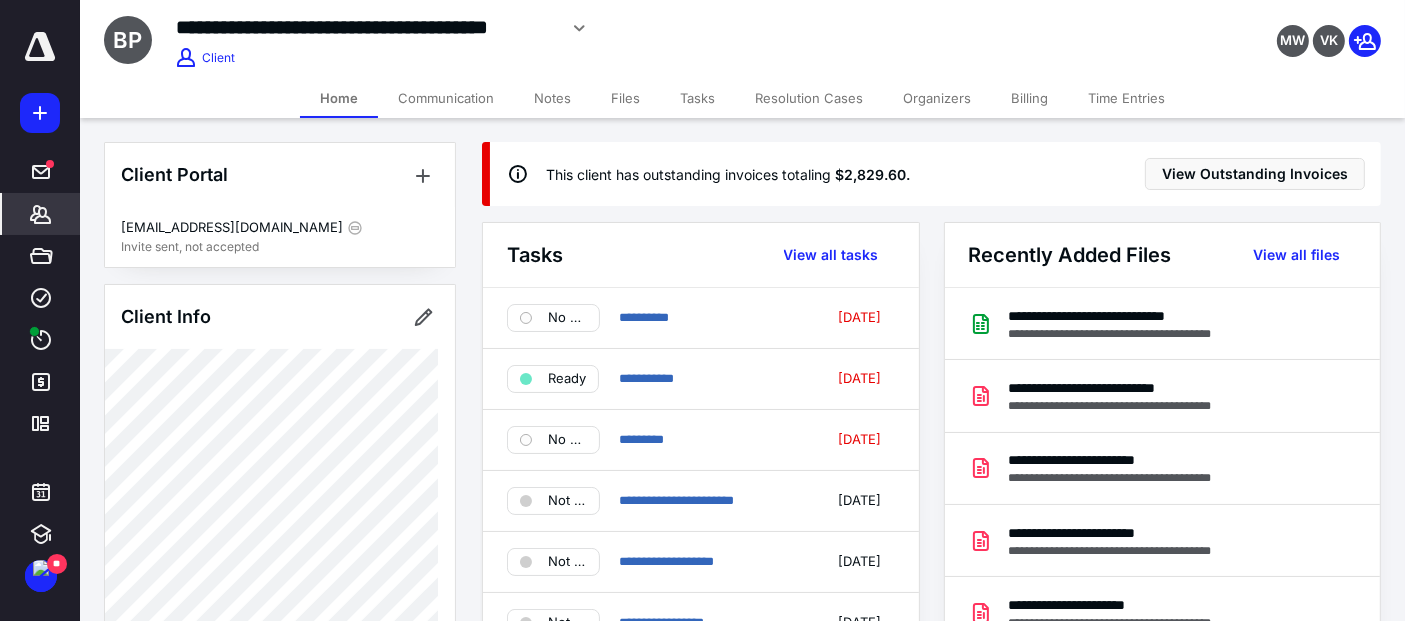 click on "Files" at bounding box center [625, 98] 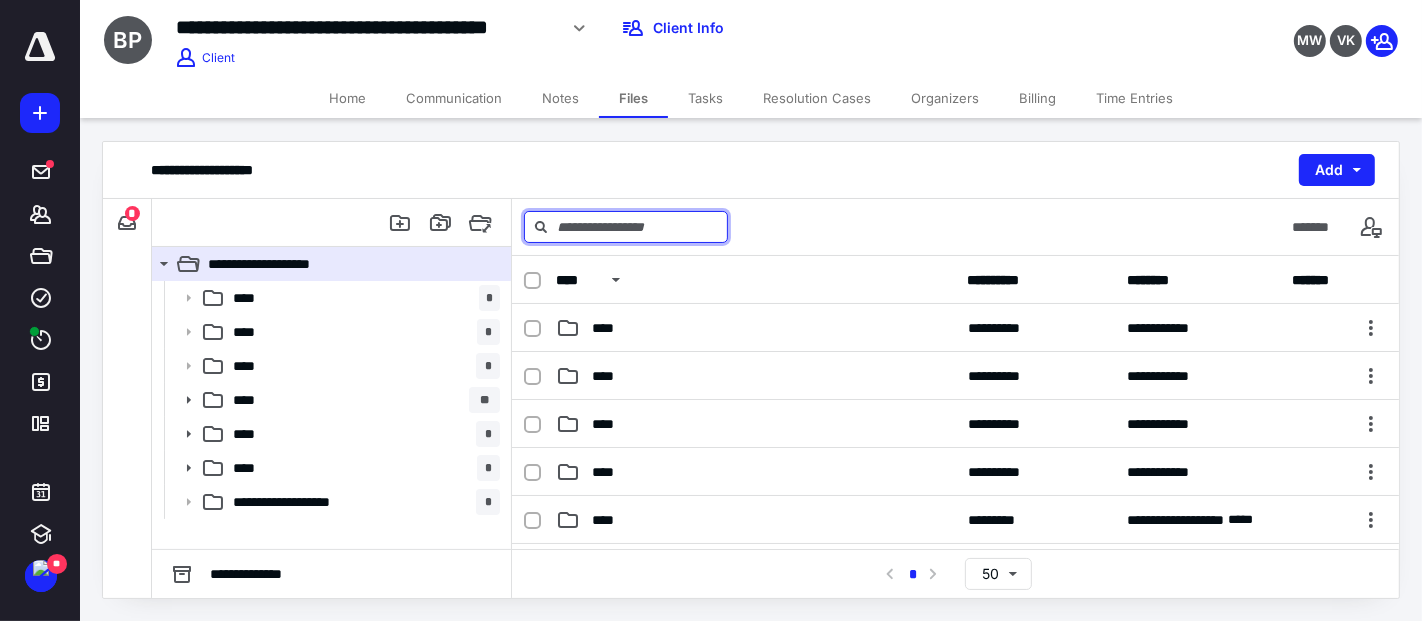 click at bounding box center (626, 227) 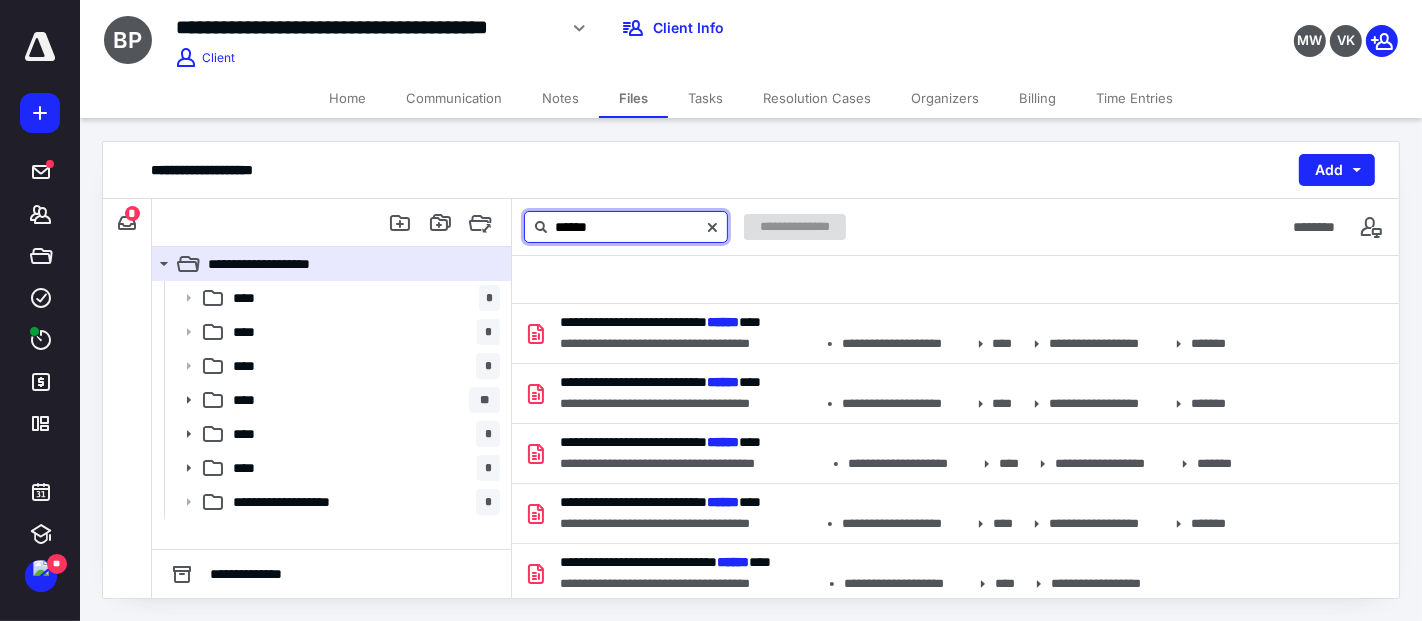 drag, startPoint x: 601, startPoint y: 223, endPoint x: 496, endPoint y: 201, distance: 107.28001 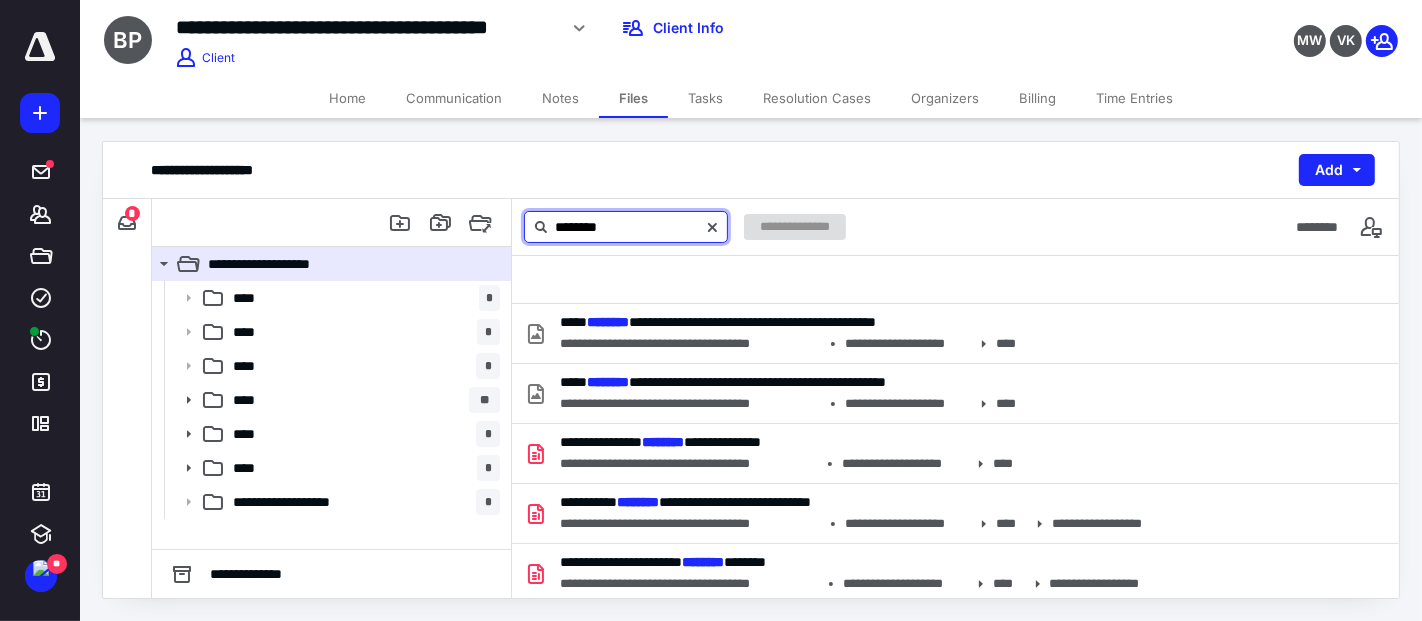 type on "********" 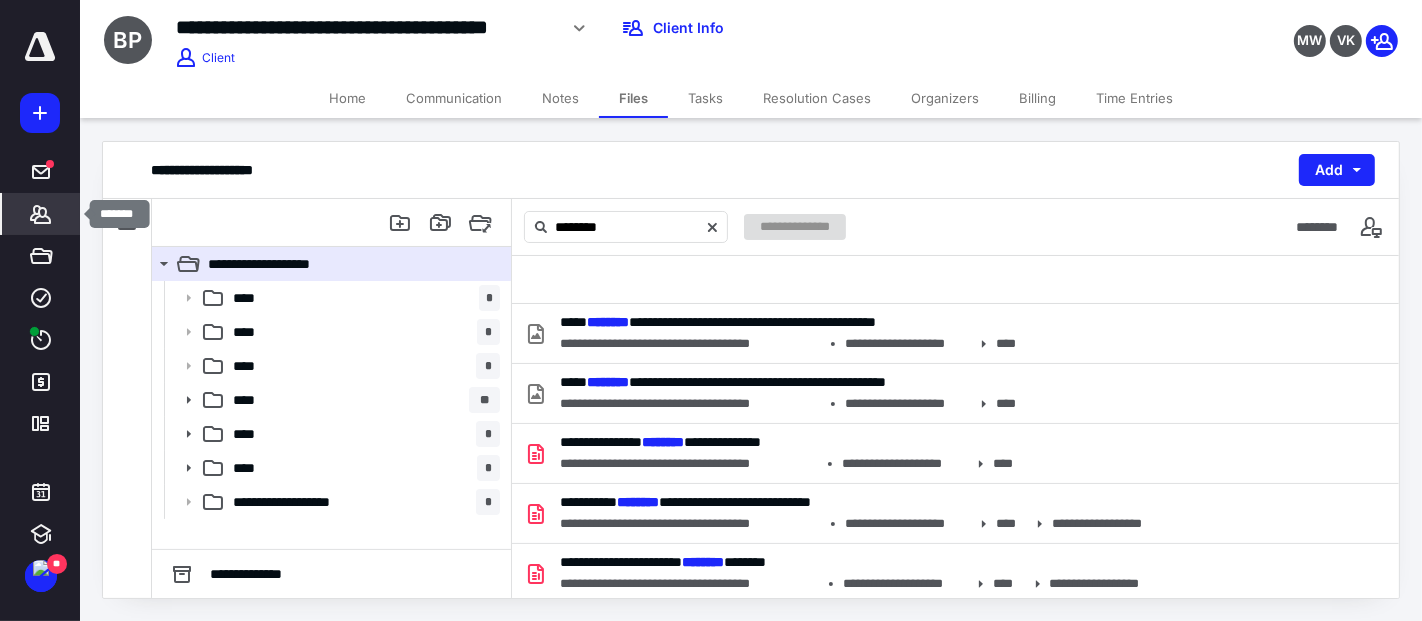 click 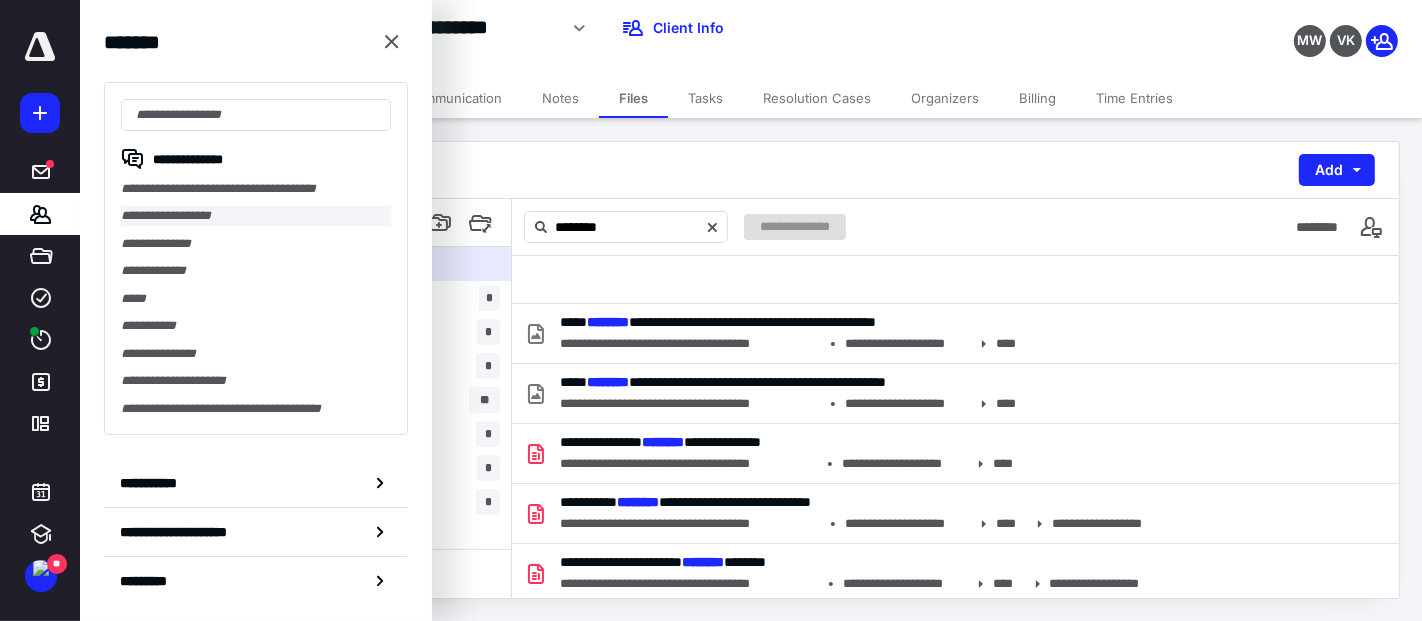 drag, startPoint x: 194, startPoint y: 228, endPoint x: 197, endPoint y: 217, distance: 11.401754 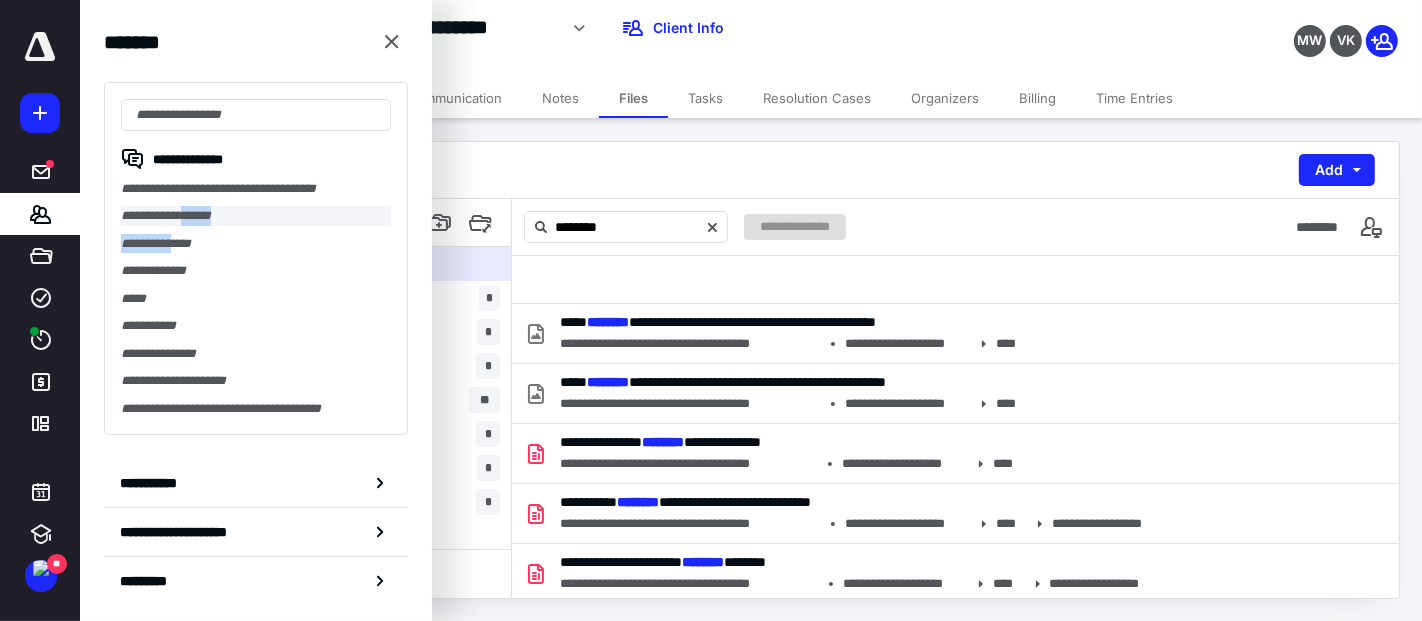click on "**********" at bounding box center (256, 215) 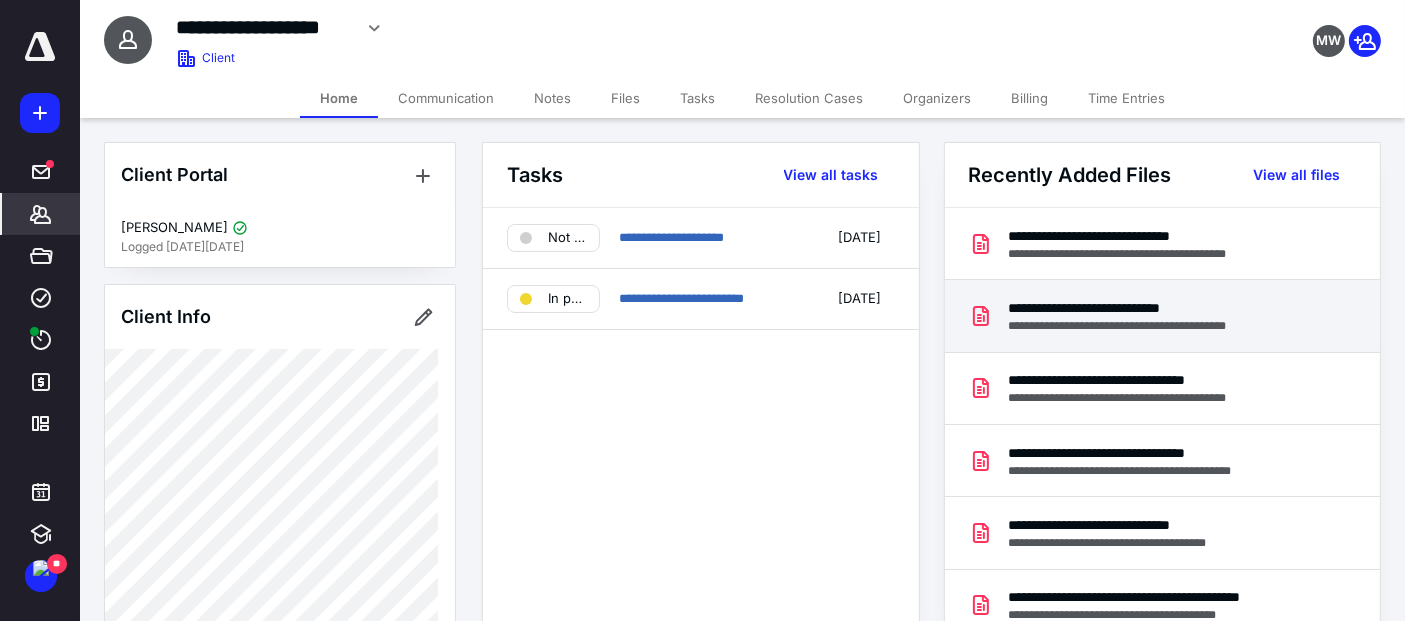 click on "**********" at bounding box center [1142, 326] 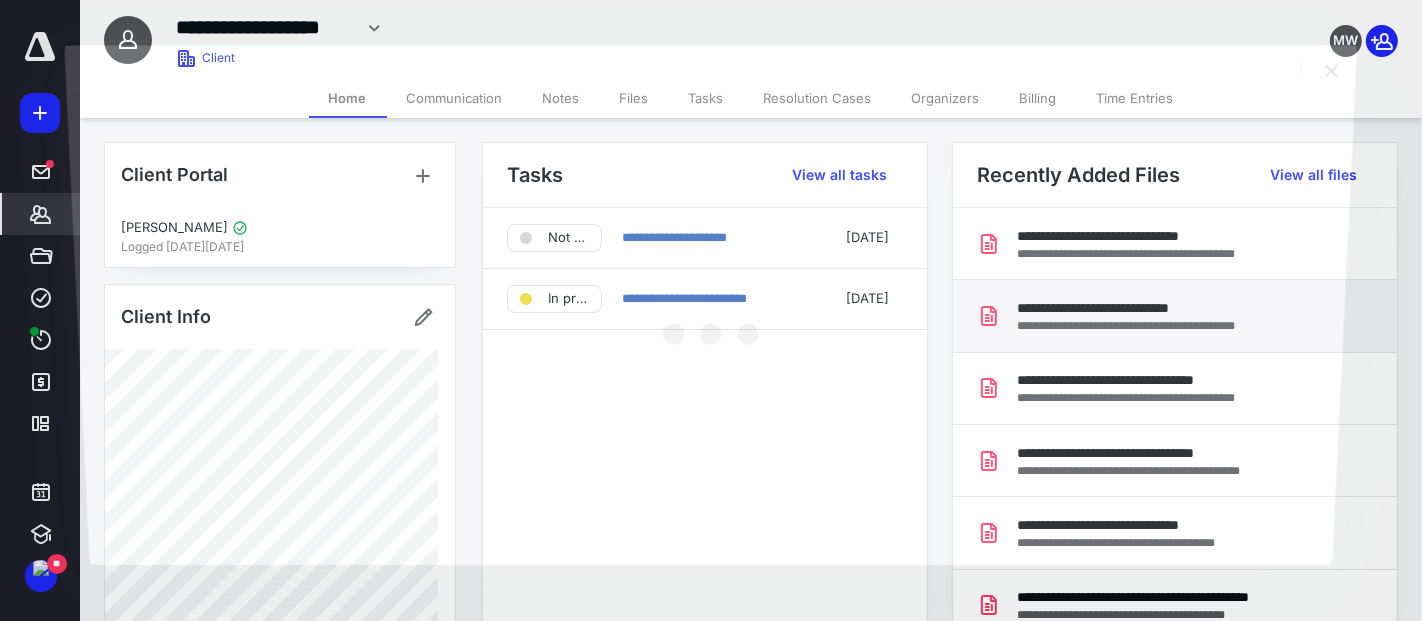 click at bounding box center (710, 330) 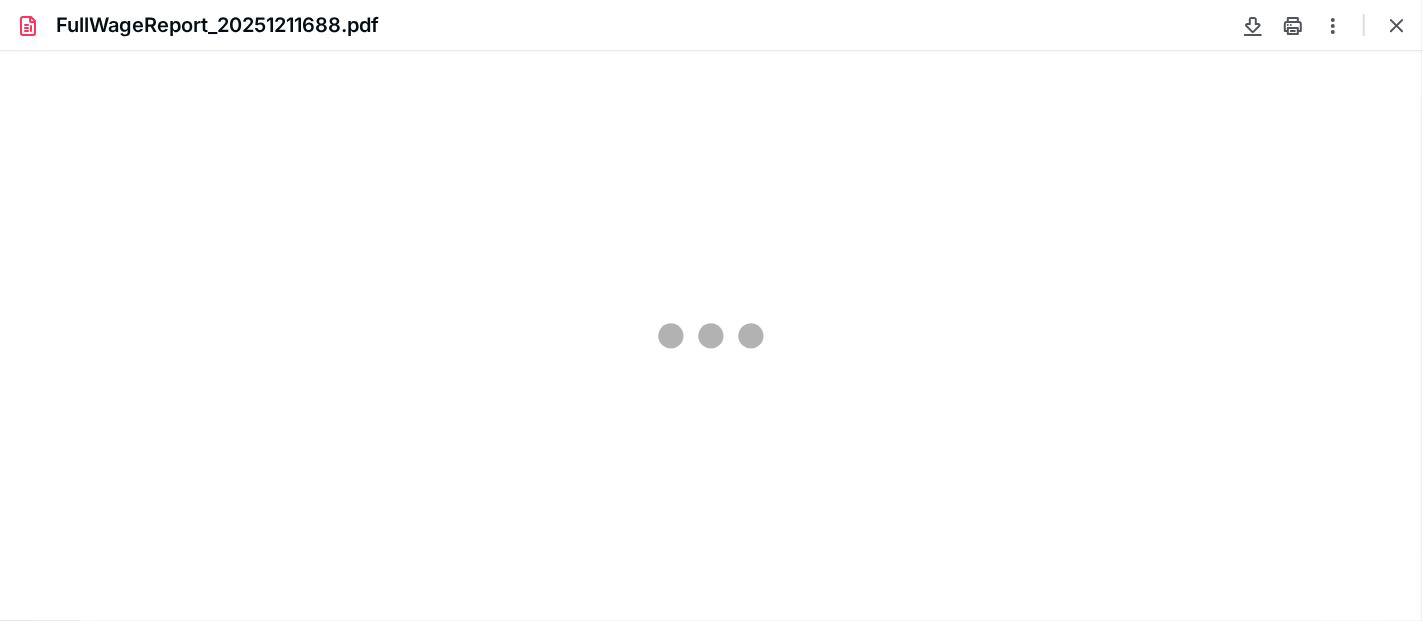 scroll, scrollTop: 0, scrollLeft: 0, axis: both 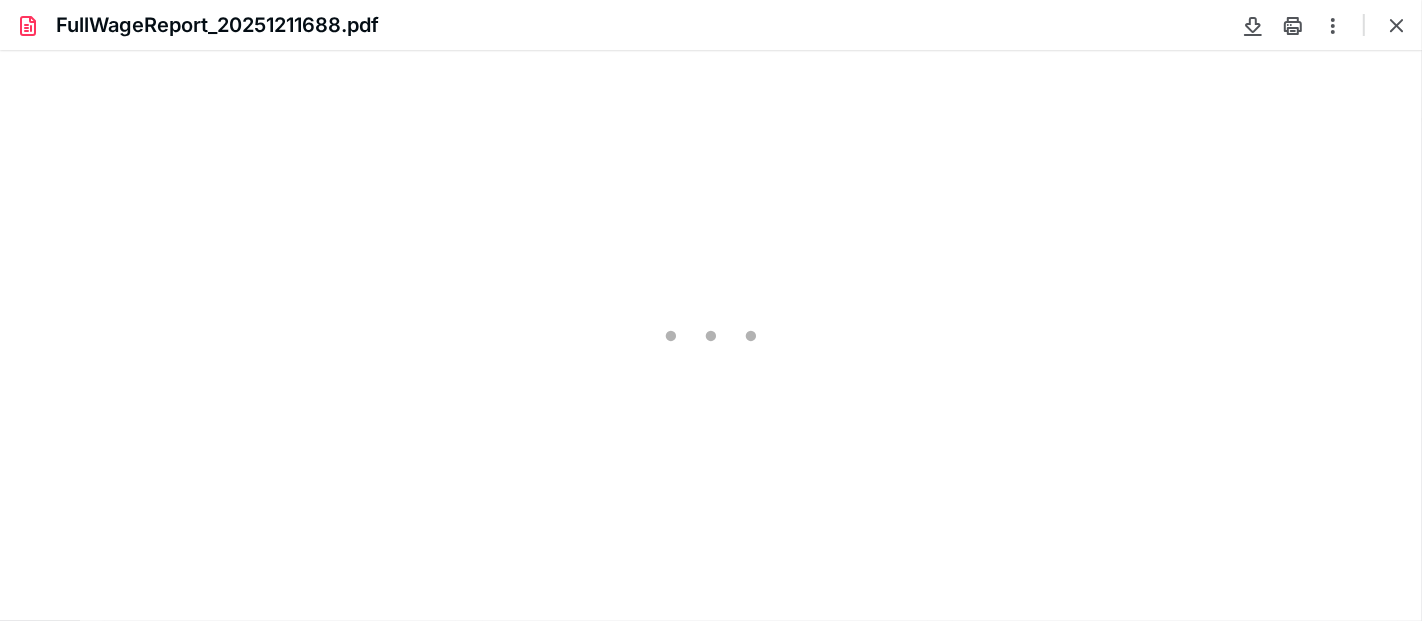 type on "67" 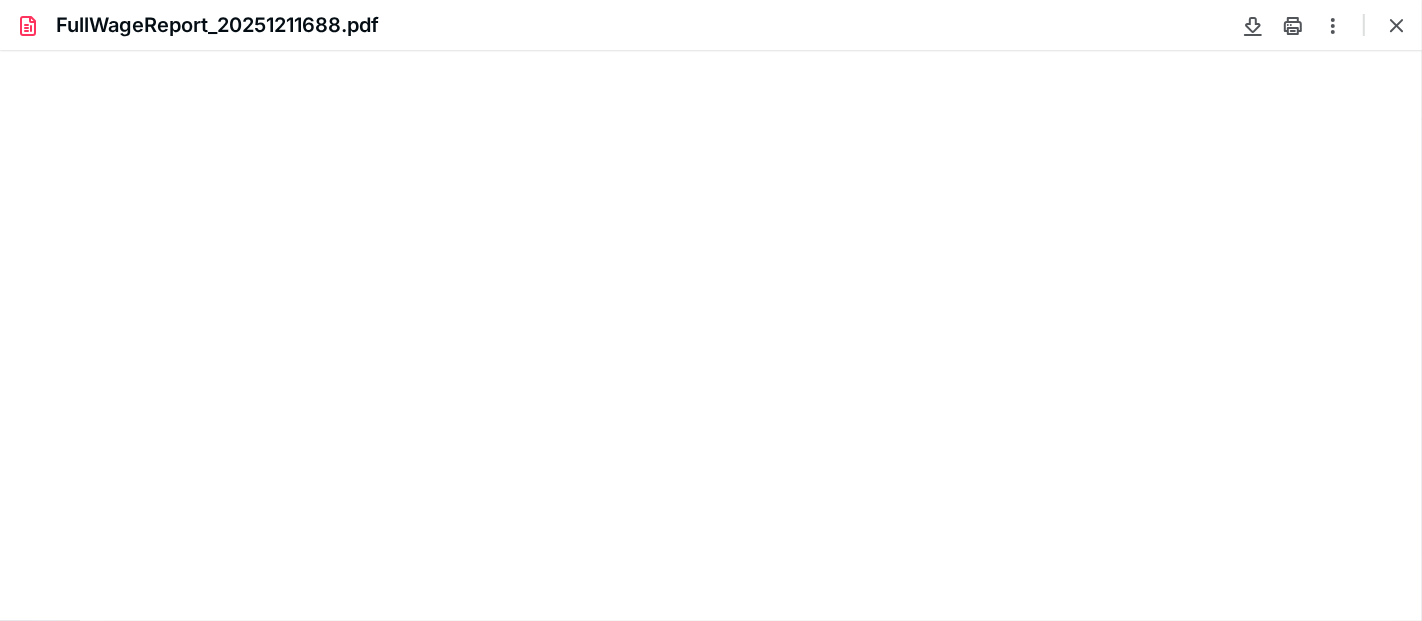 scroll, scrollTop: 0, scrollLeft: 0, axis: both 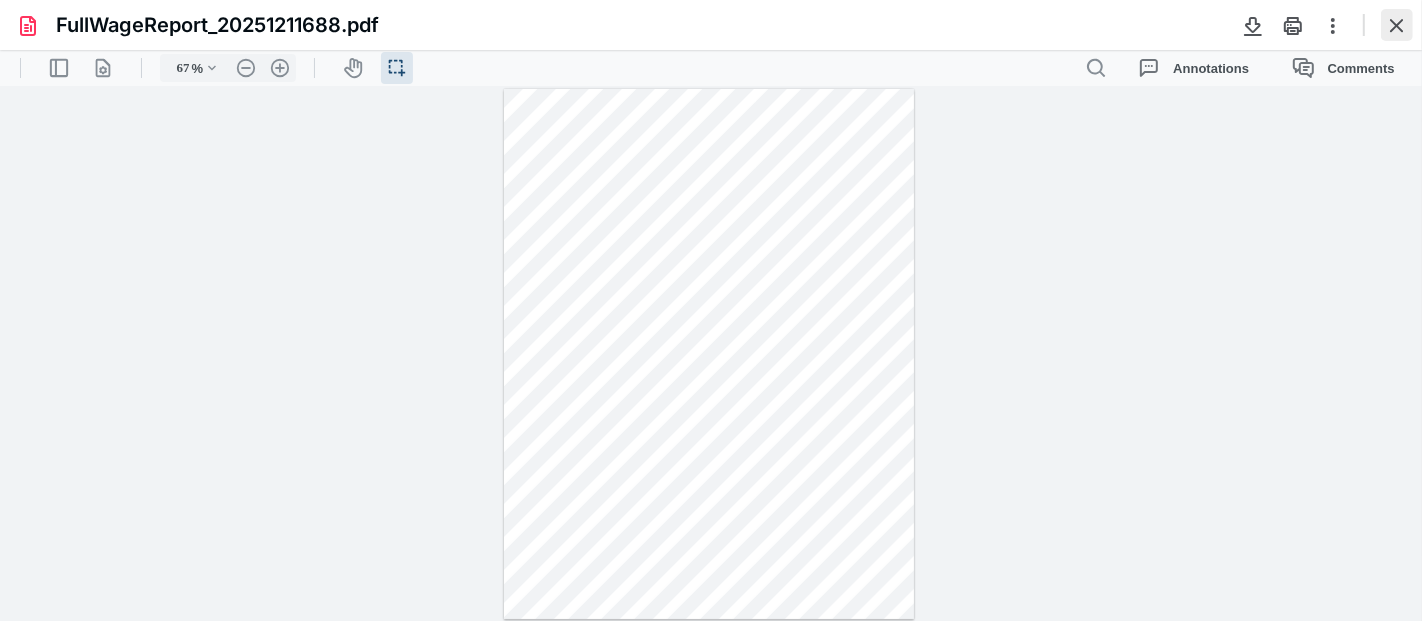 click at bounding box center [1397, 25] 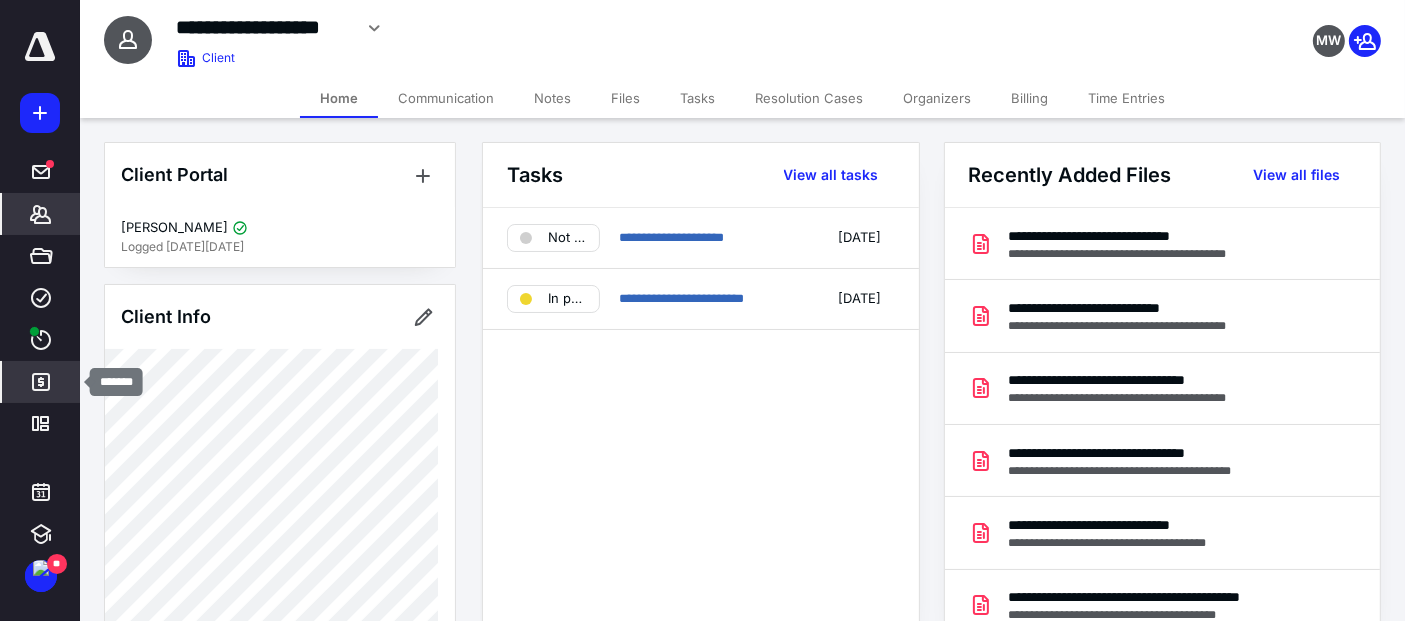 click on "*******" at bounding box center (41, 382) 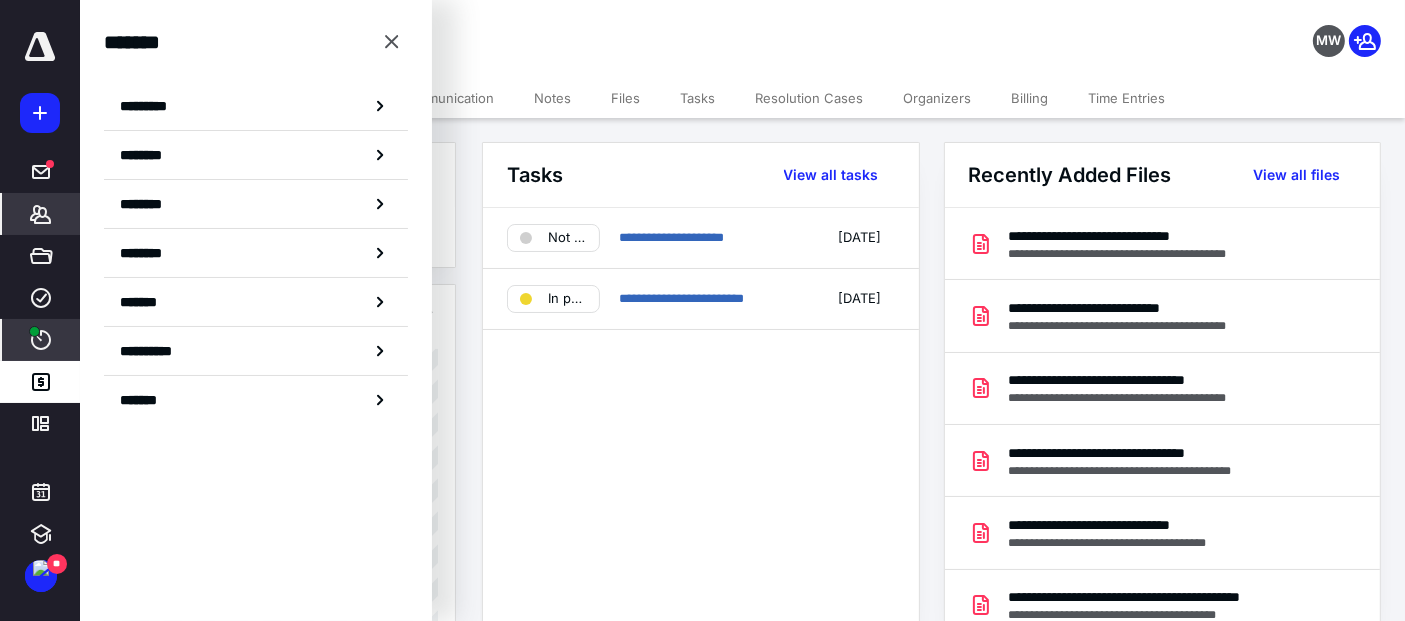 click 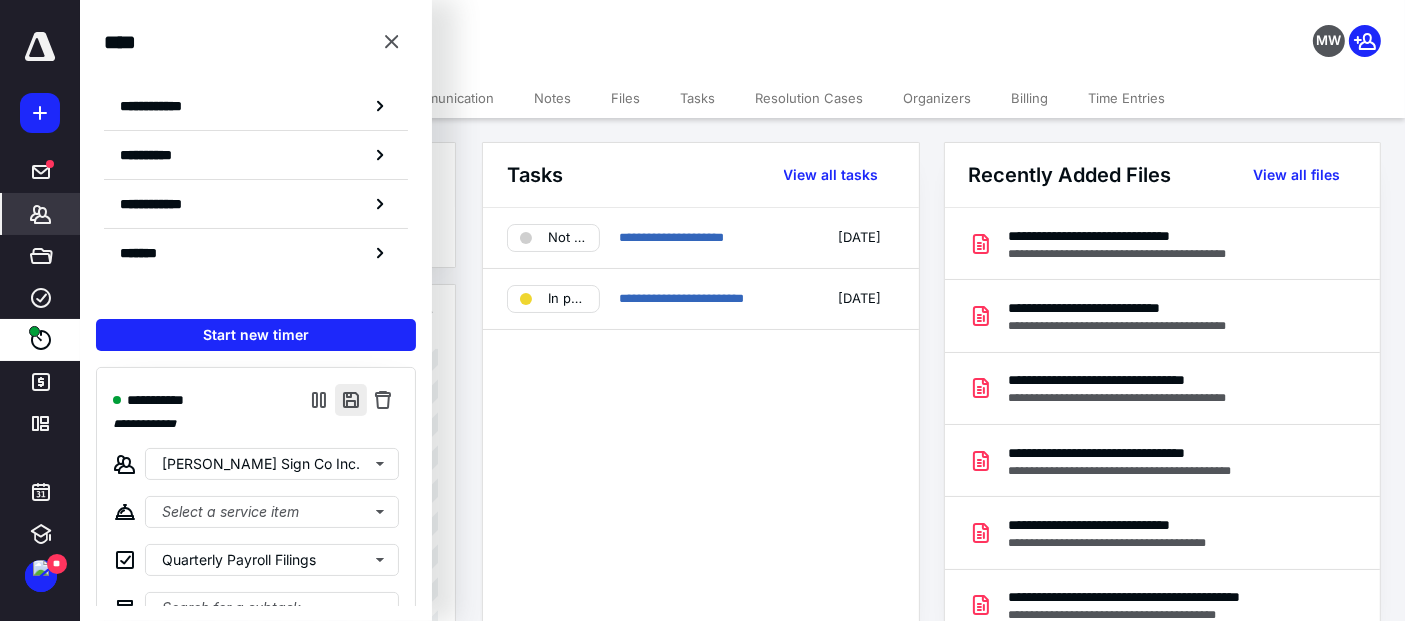 click at bounding box center (351, 400) 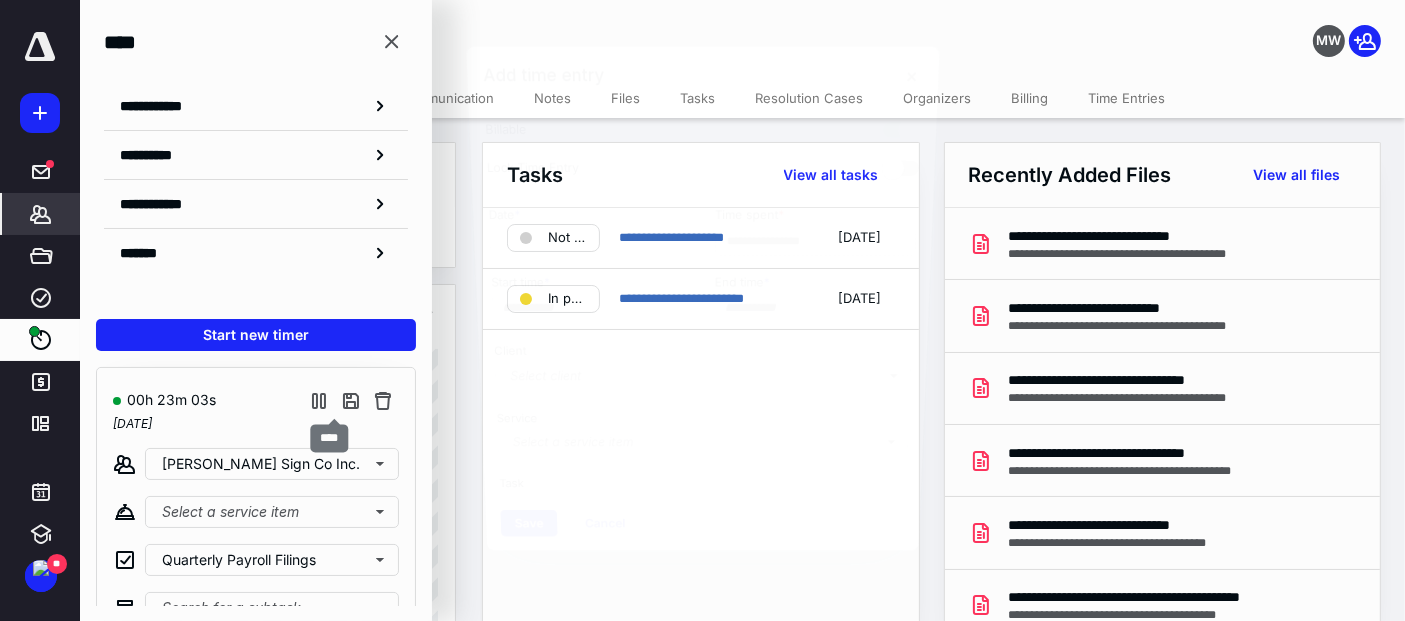 type on "**********" 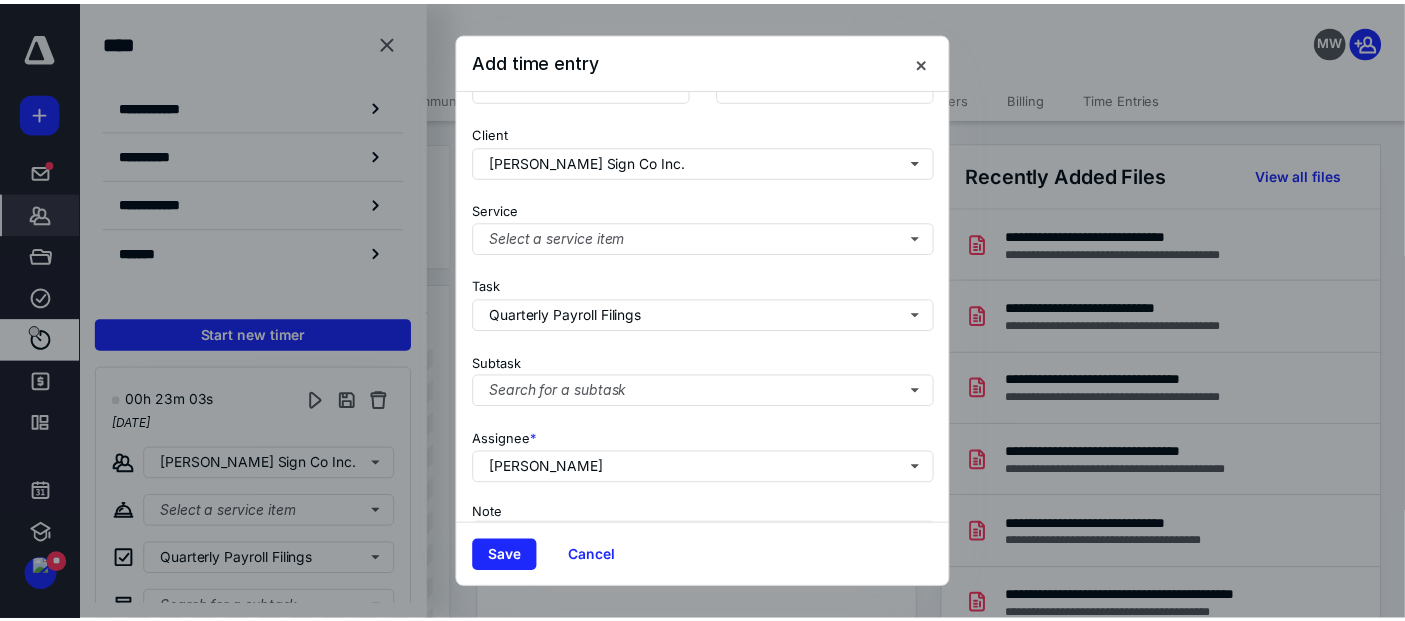 scroll, scrollTop: 333, scrollLeft: 0, axis: vertical 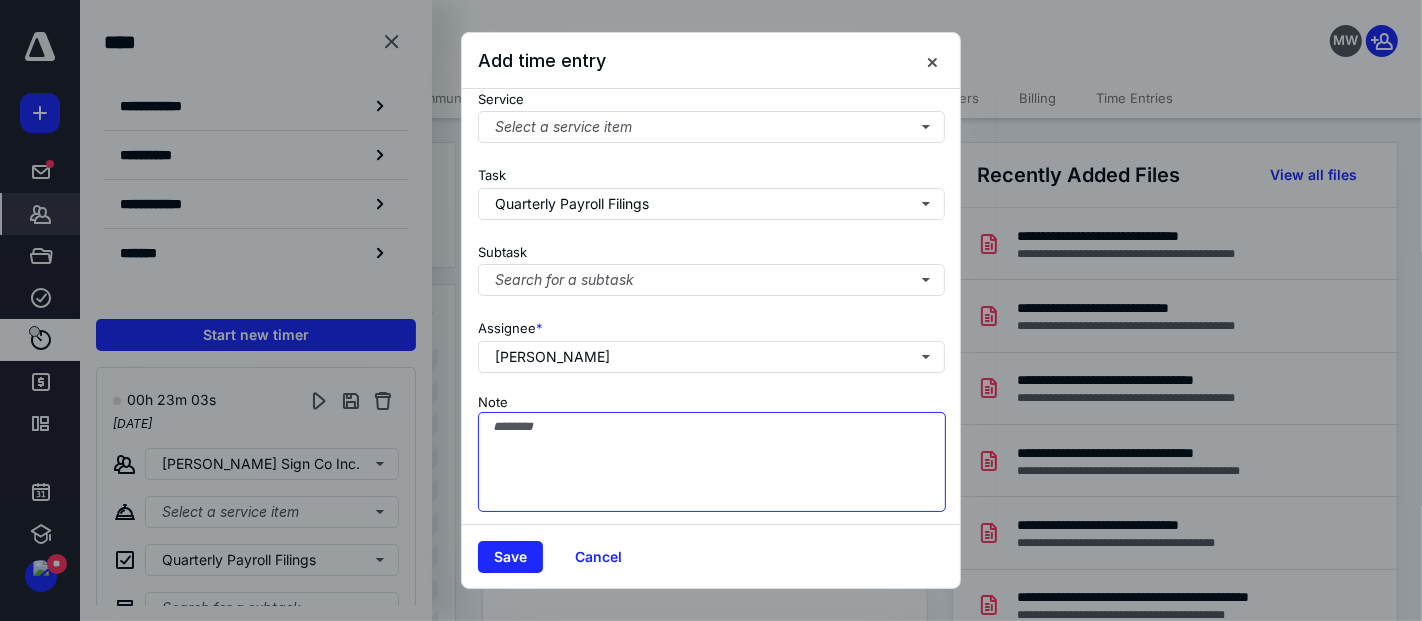 click on "Note" at bounding box center [712, 462] 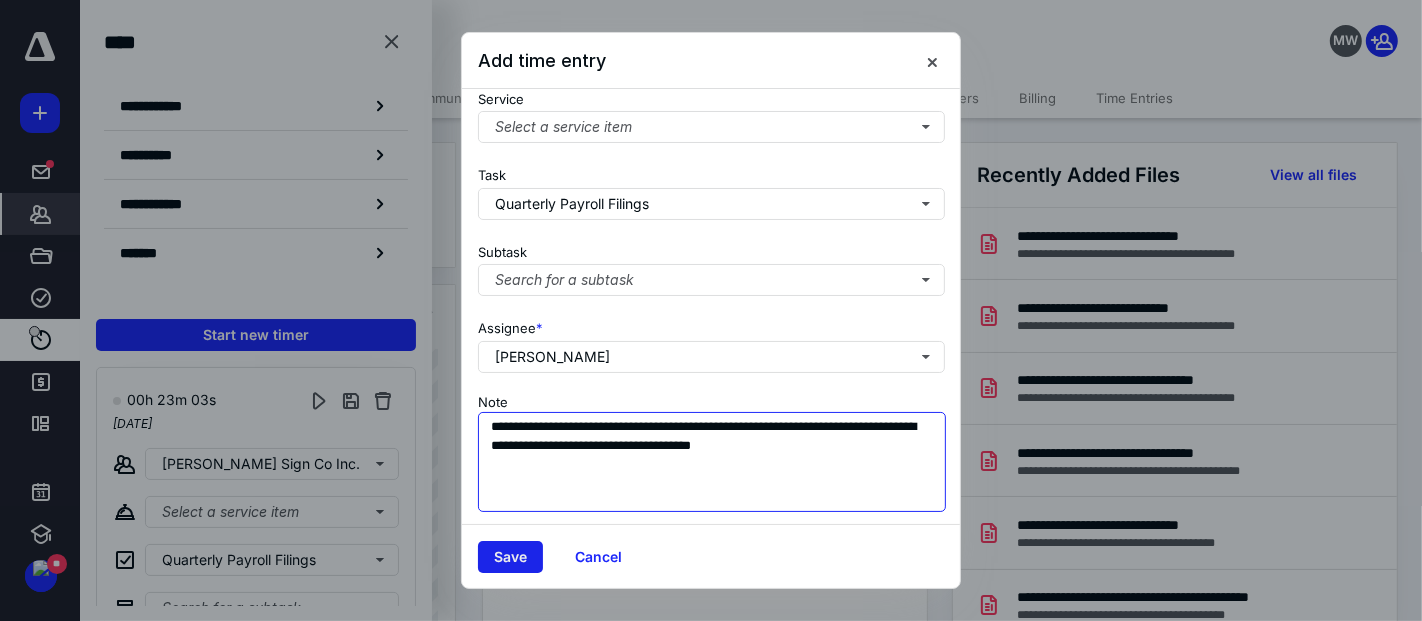 type on "**********" 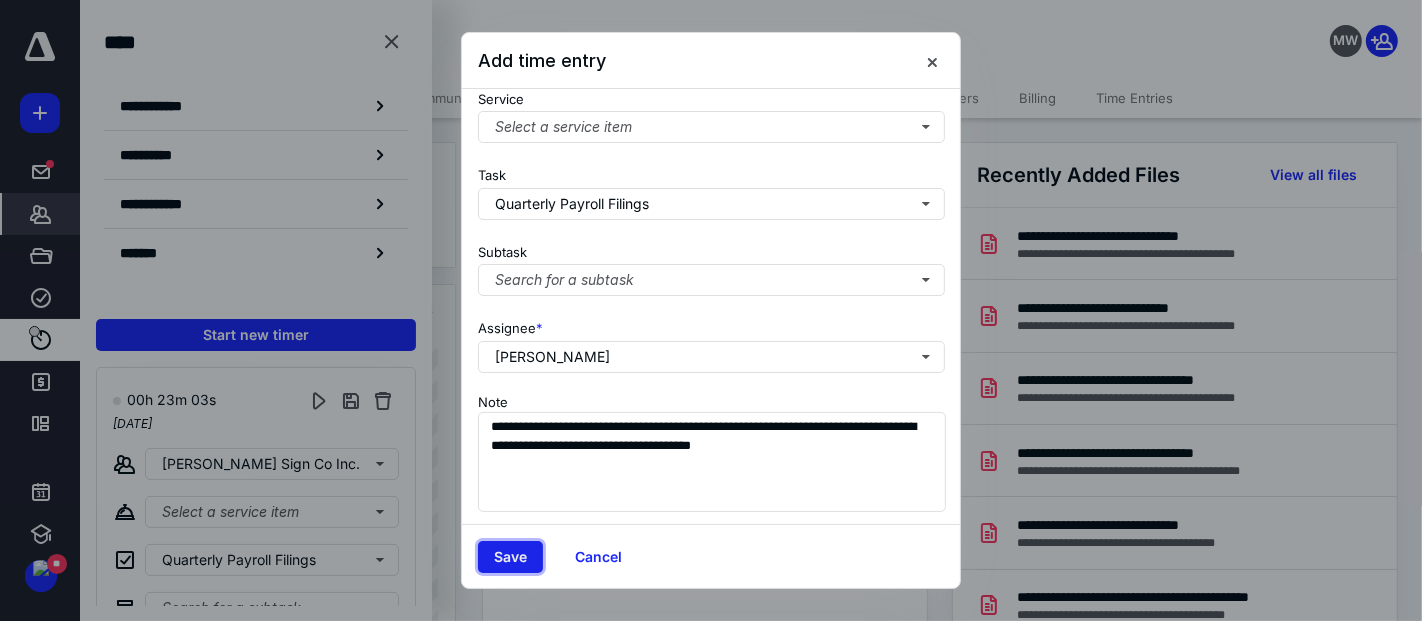 click on "Save" at bounding box center (510, 557) 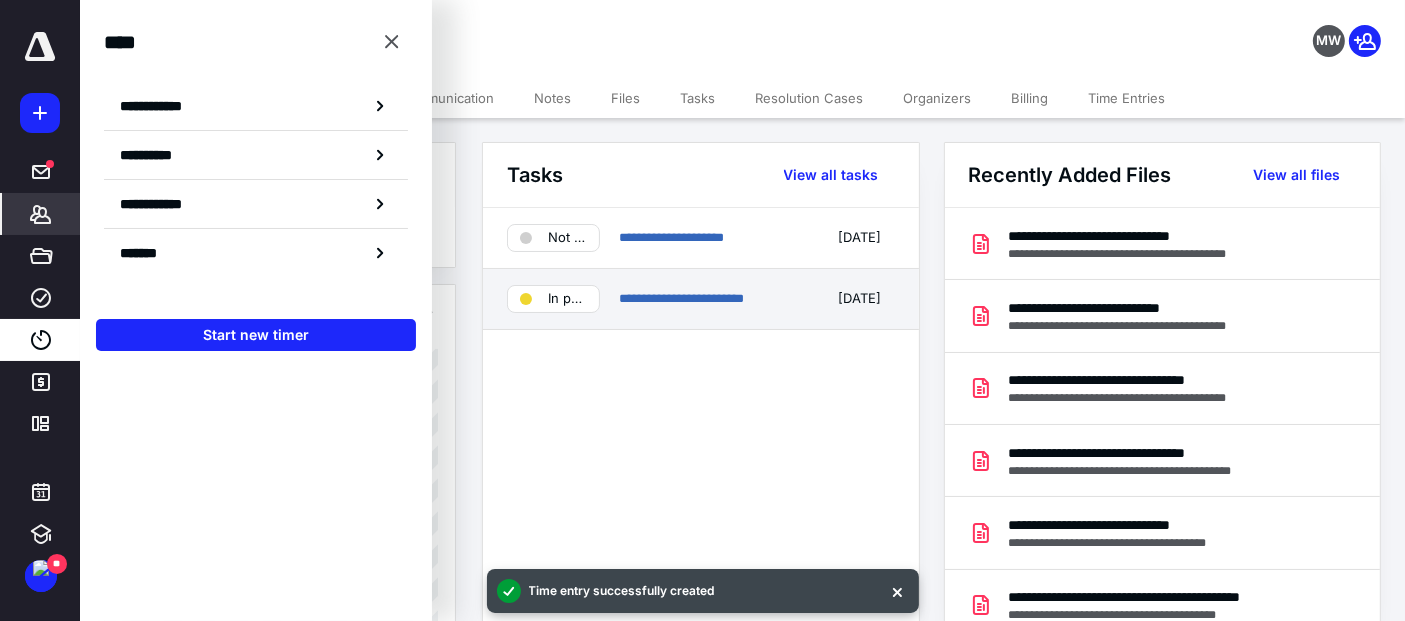 click on "In progress" at bounding box center [553, 299] 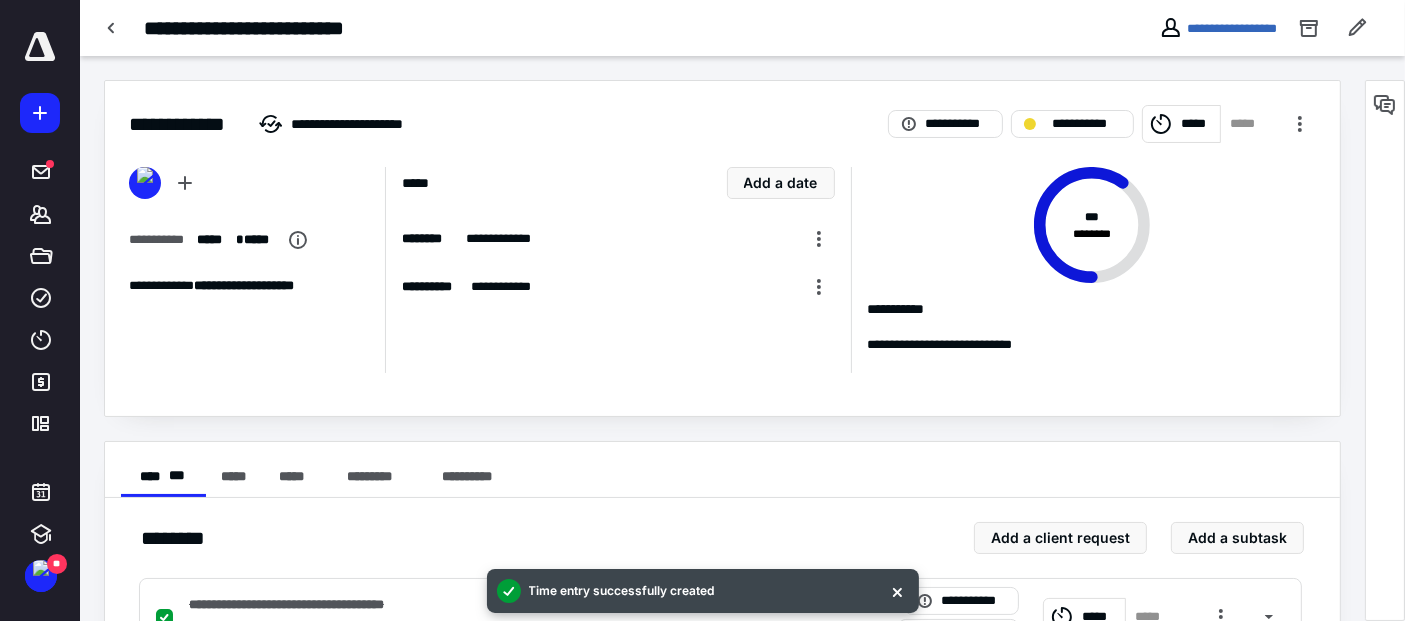 scroll, scrollTop: 444, scrollLeft: 0, axis: vertical 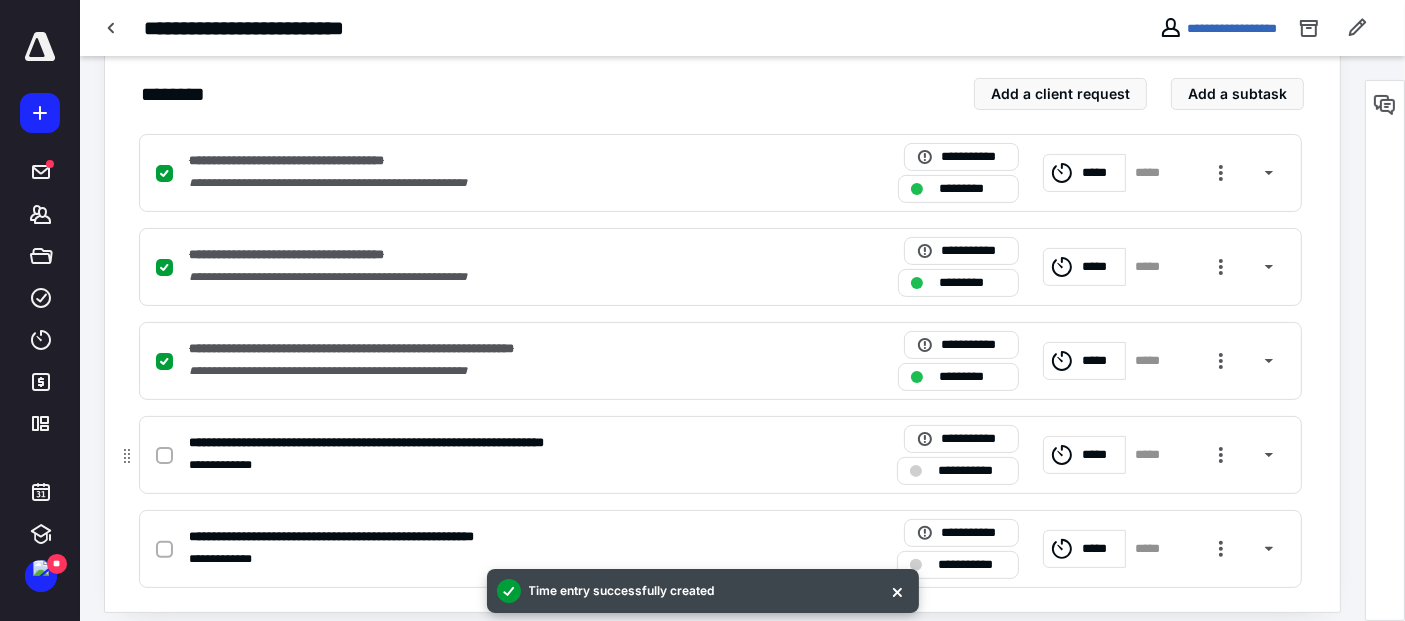 click 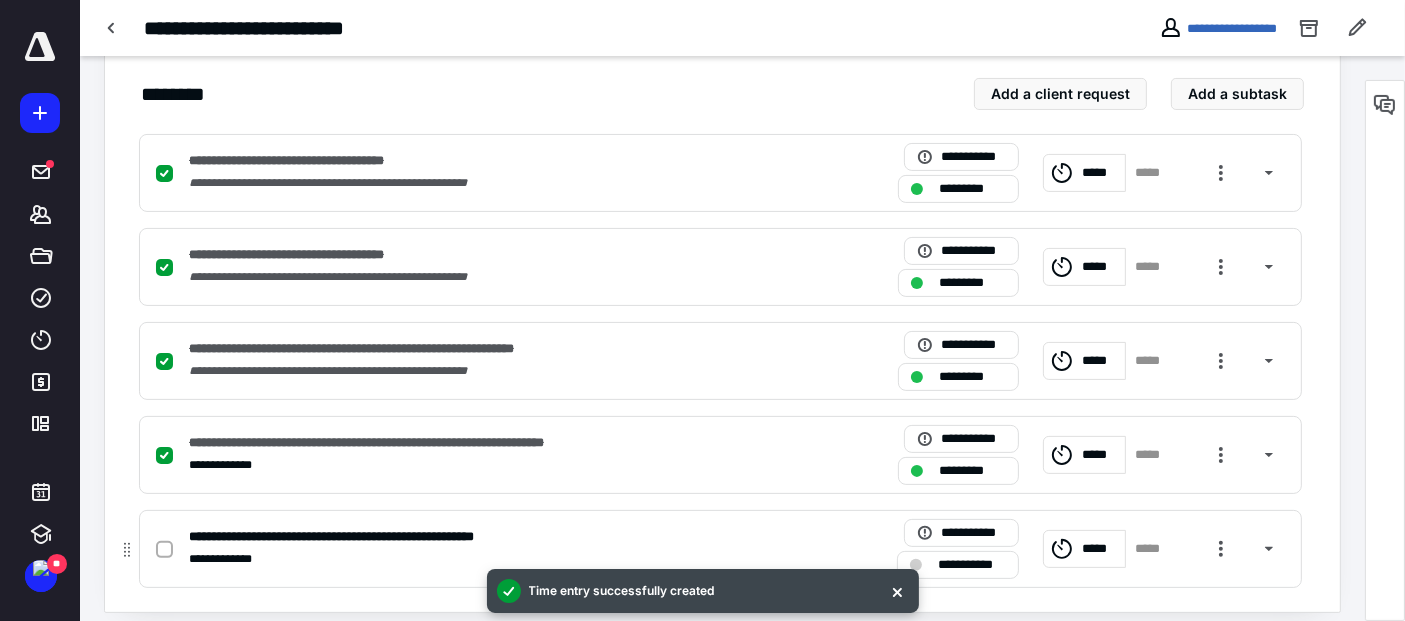click at bounding box center (168, 549) 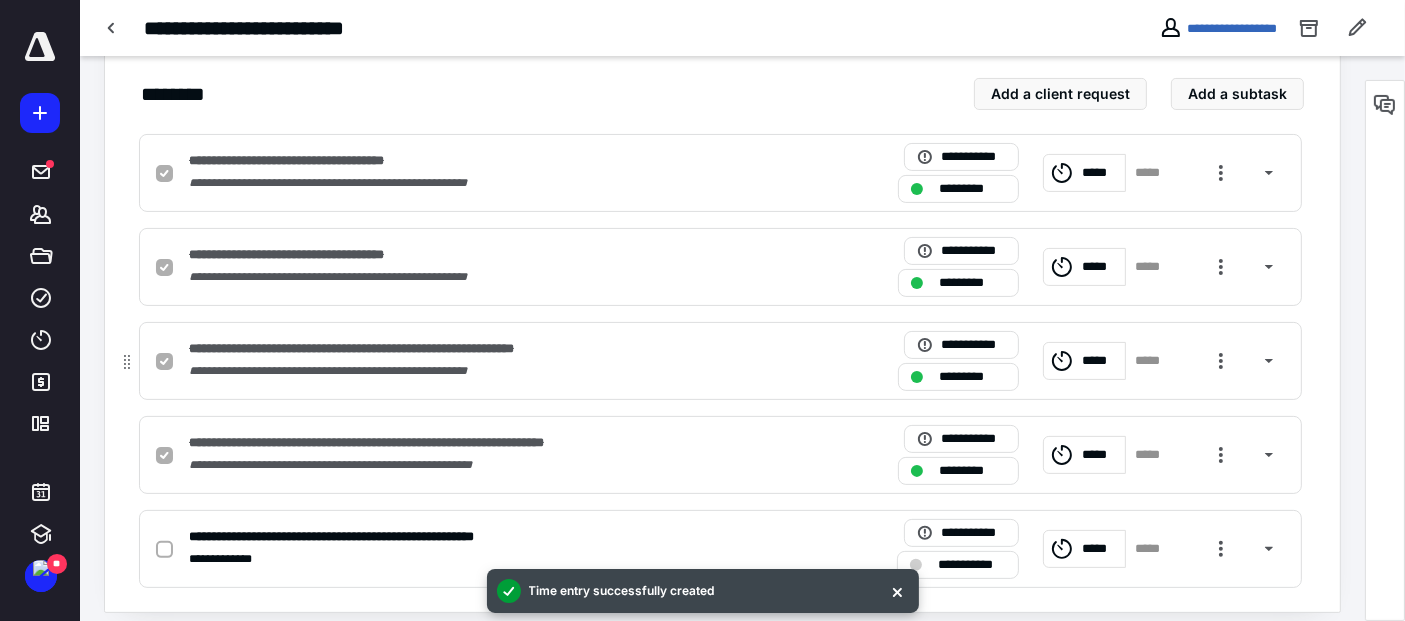 checkbox on "true" 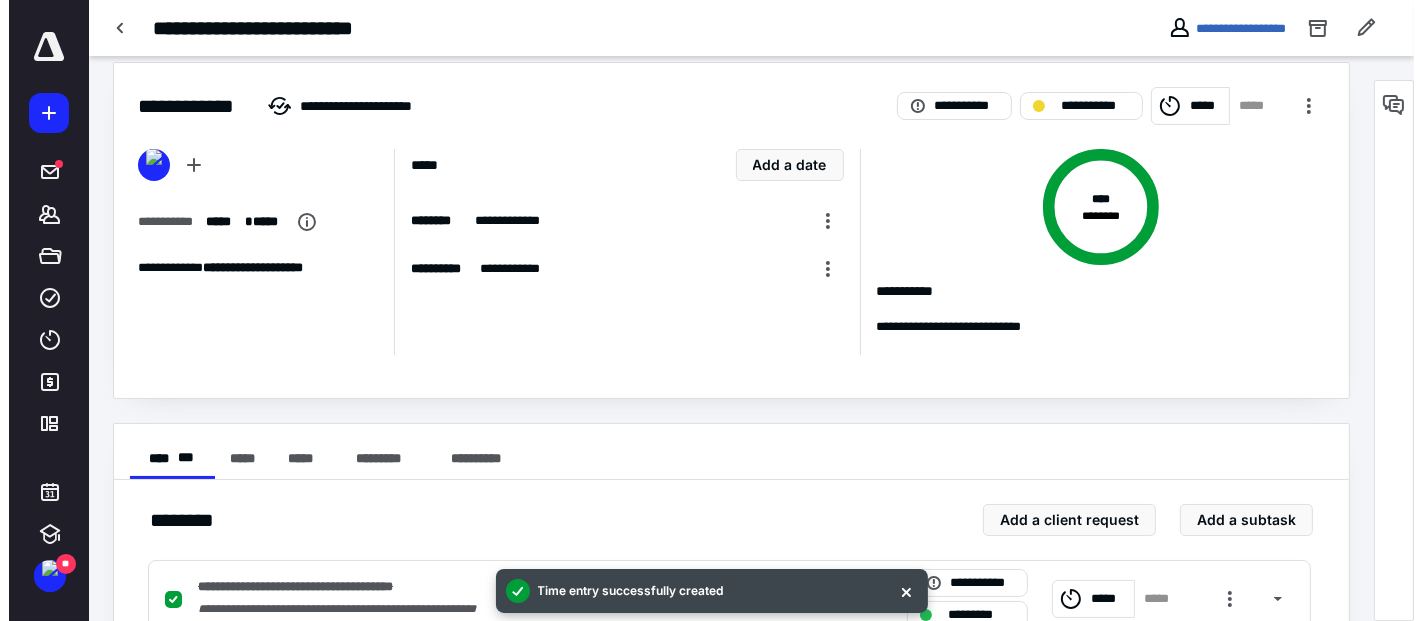 scroll, scrollTop: 0, scrollLeft: 0, axis: both 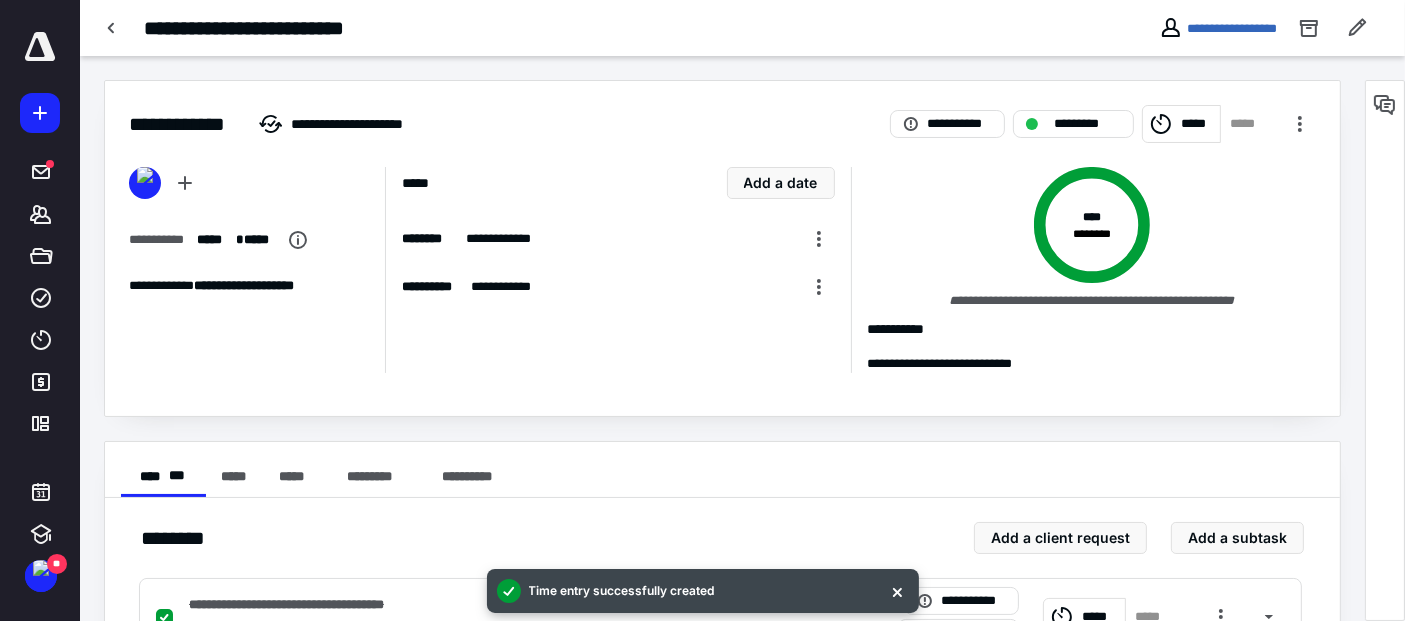drag, startPoint x: 1175, startPoint y: 35, endPoint x: 1210, endPoint y: 28, distance: 35.69314 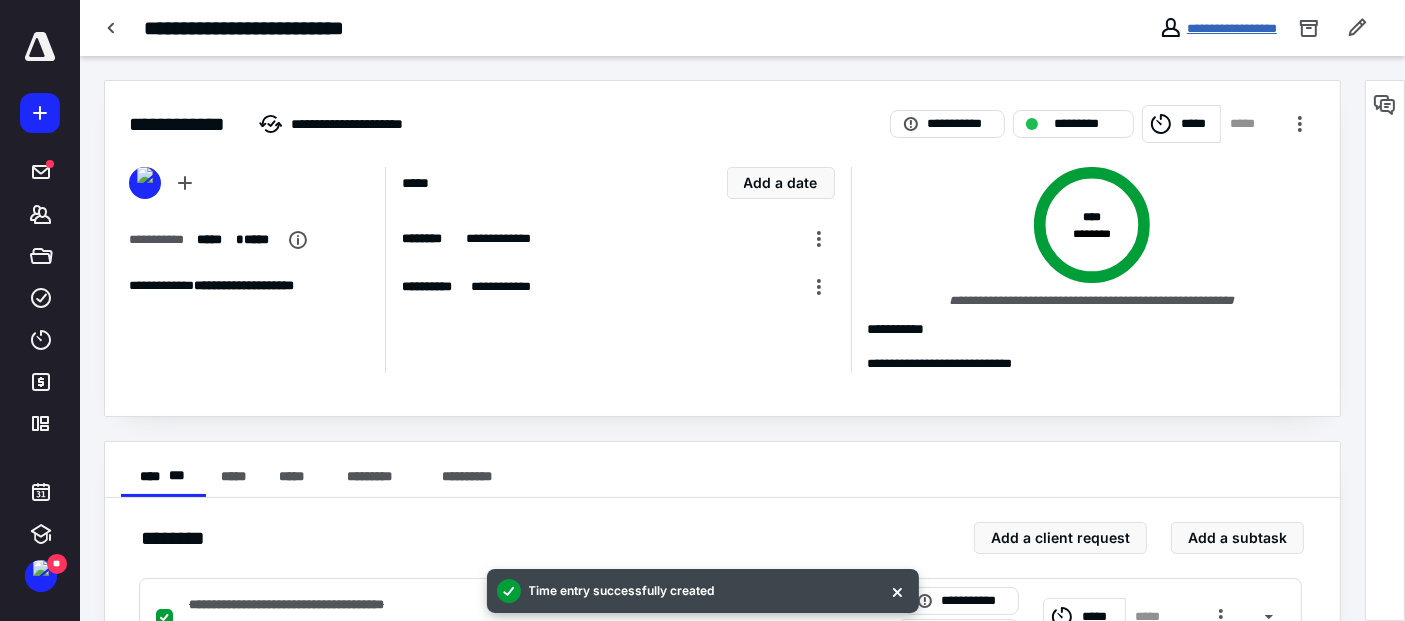 click on "**********" at bounding box center [1218, 28] 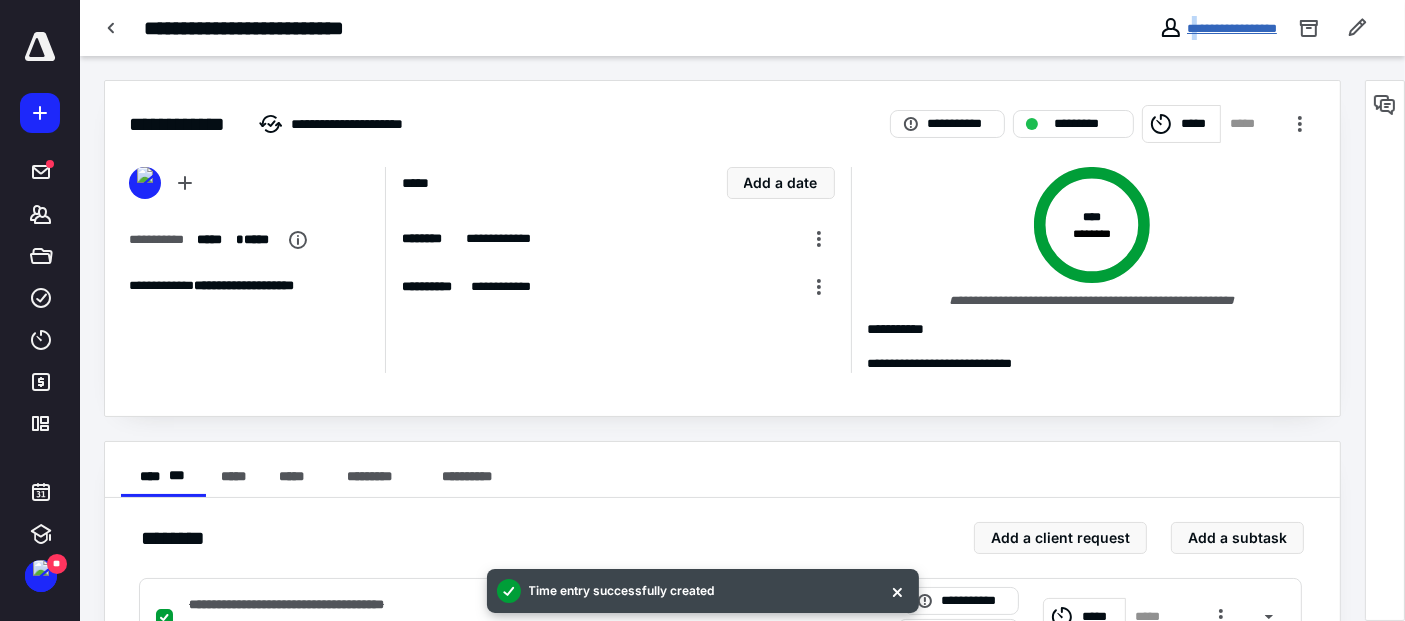 click on "**********" at bounding box center [1232, 28] 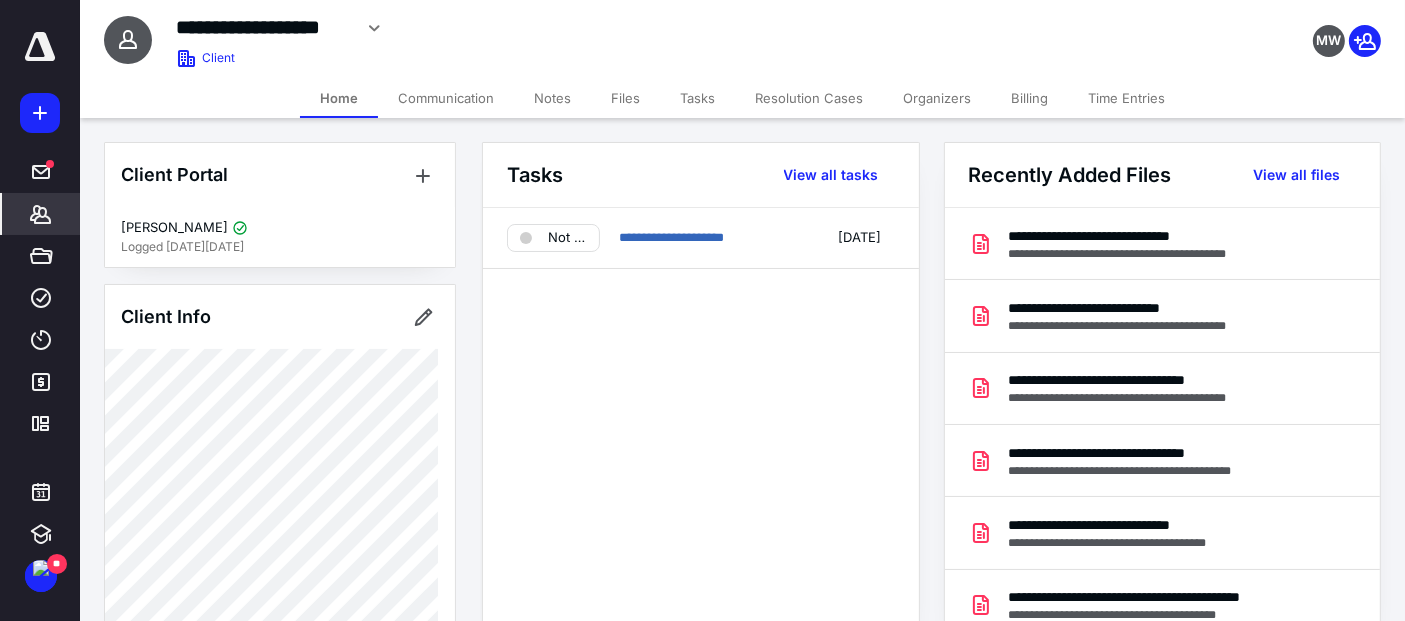 click on "Files" at bounding box center [625, 98] 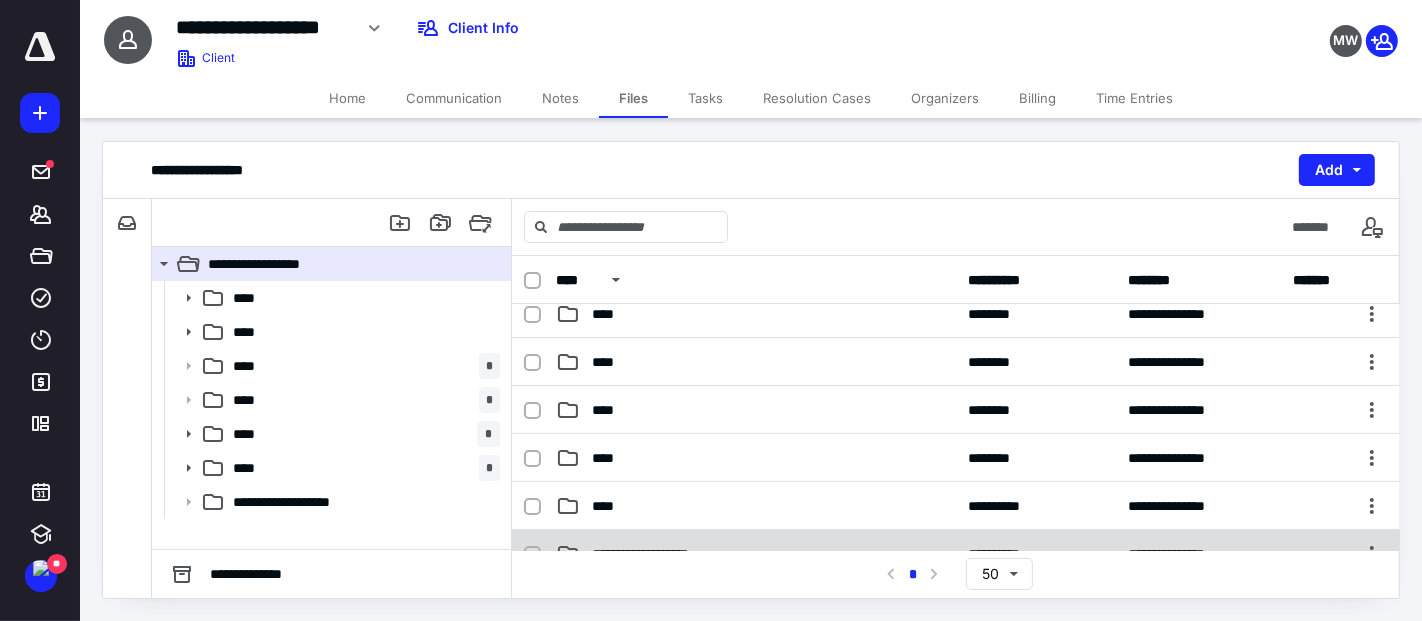 scroll, scrollTop: 111, scrollLeft: 0, axis: vertical 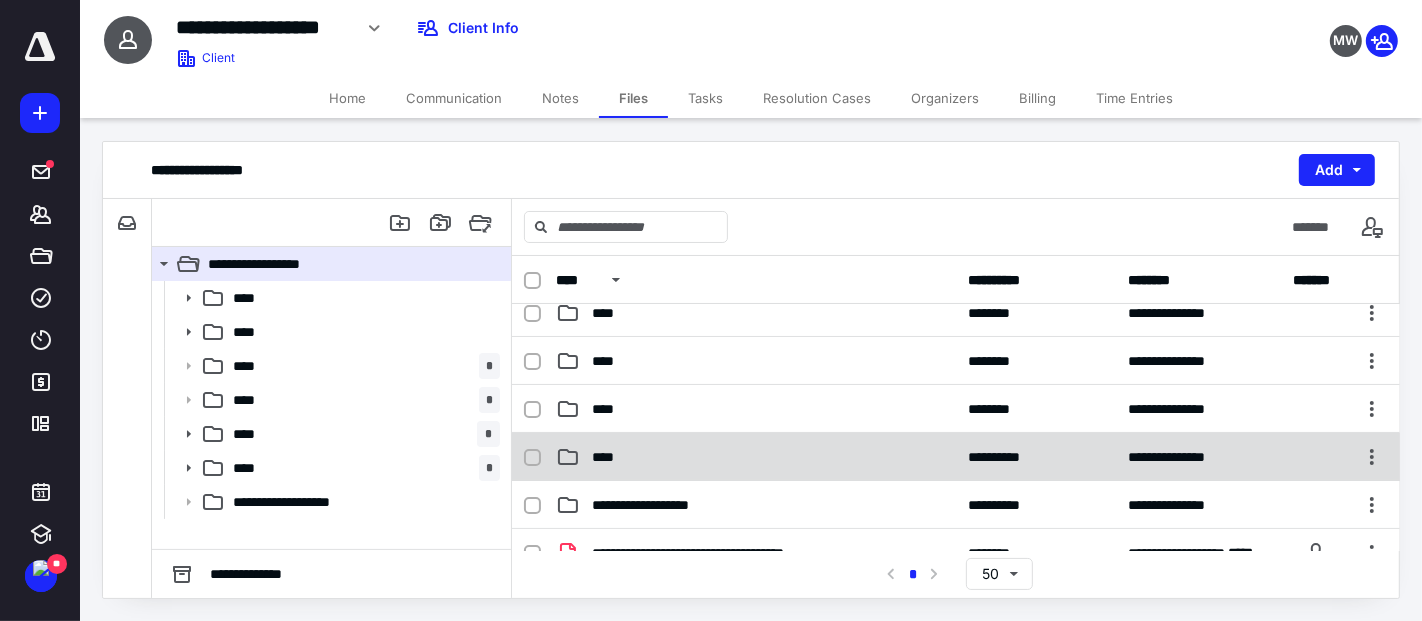 click on "****" at bounding box center (756, 457) 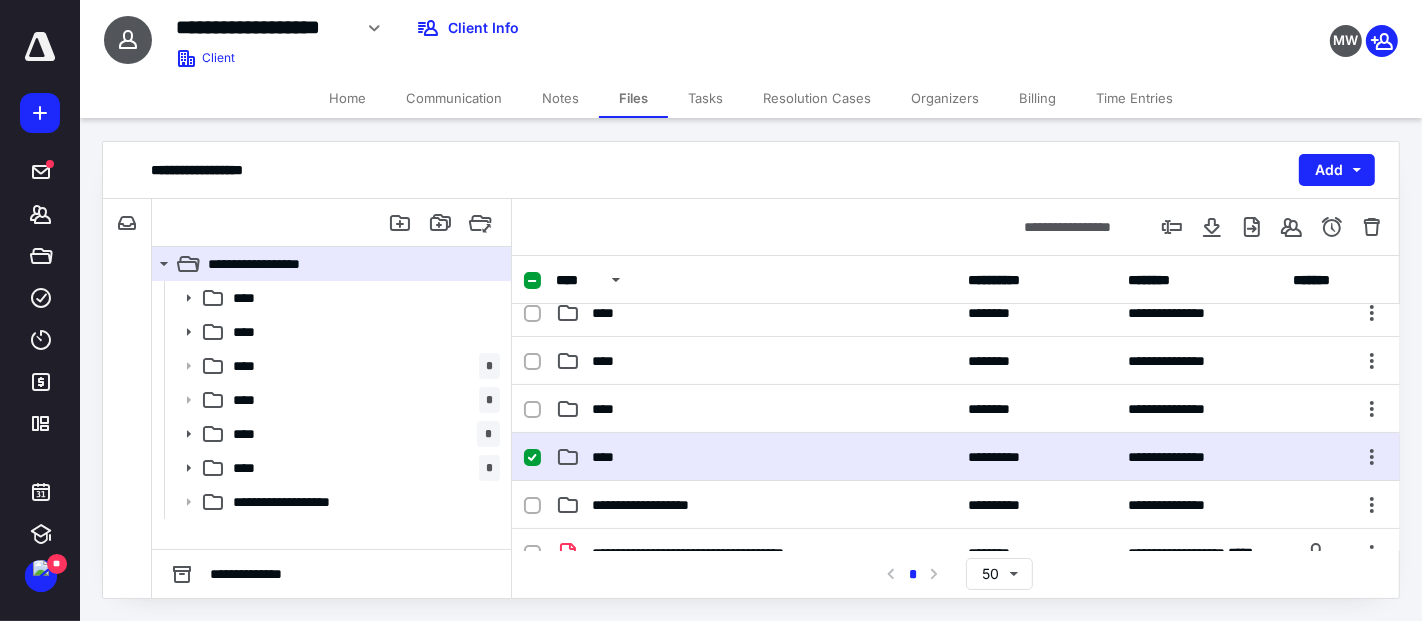 click on "****" at bounding box center [756, 457] 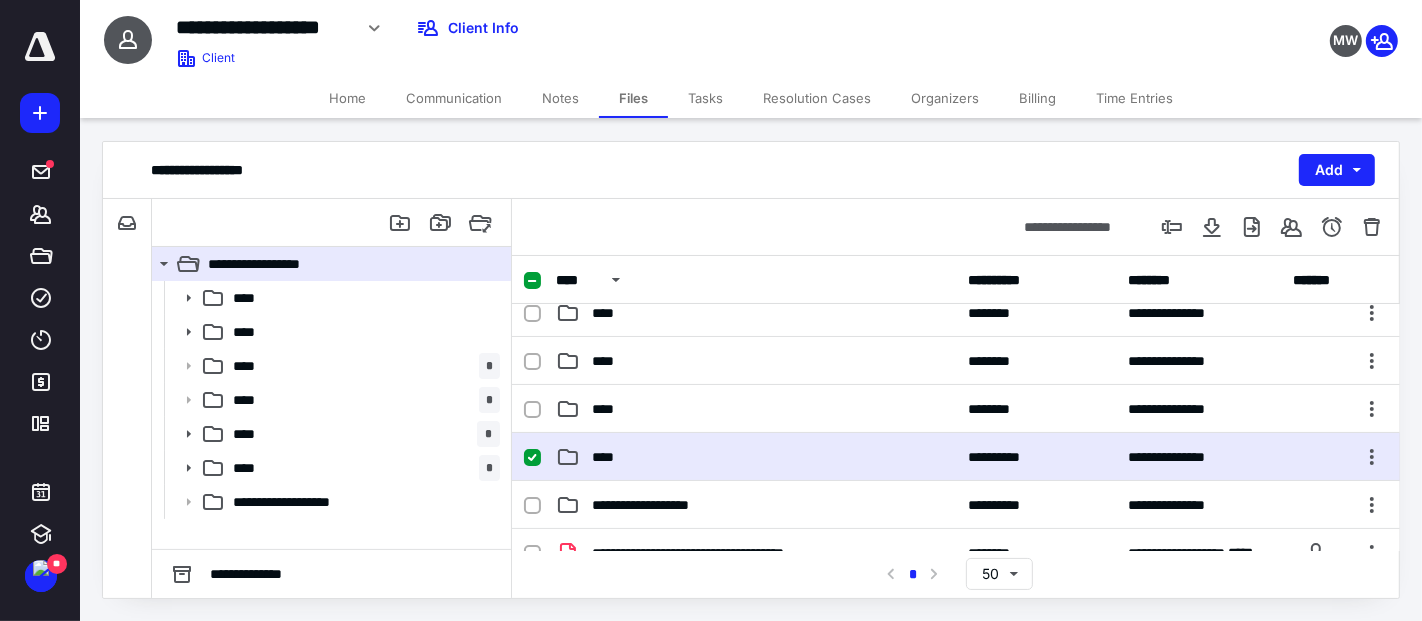 scroll, scrollTop: 0, scrollLeft: 0, axis: both 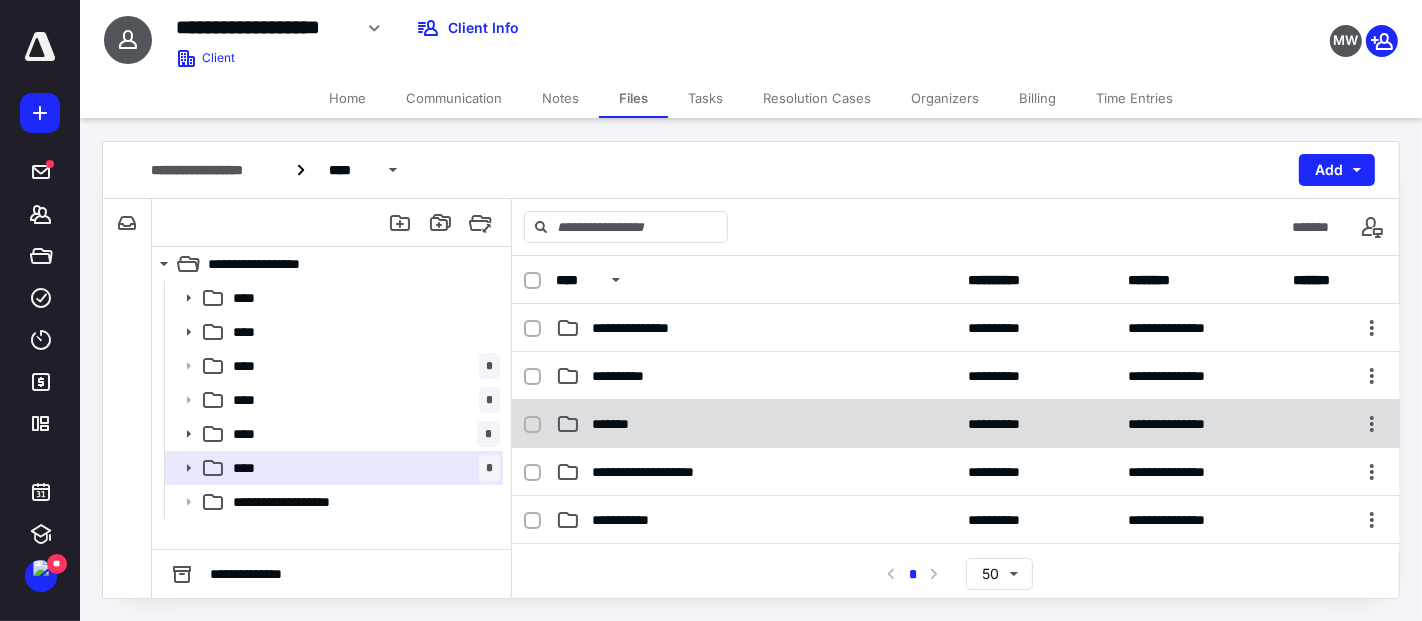 click on "**********" at bounding box center (956, 424) 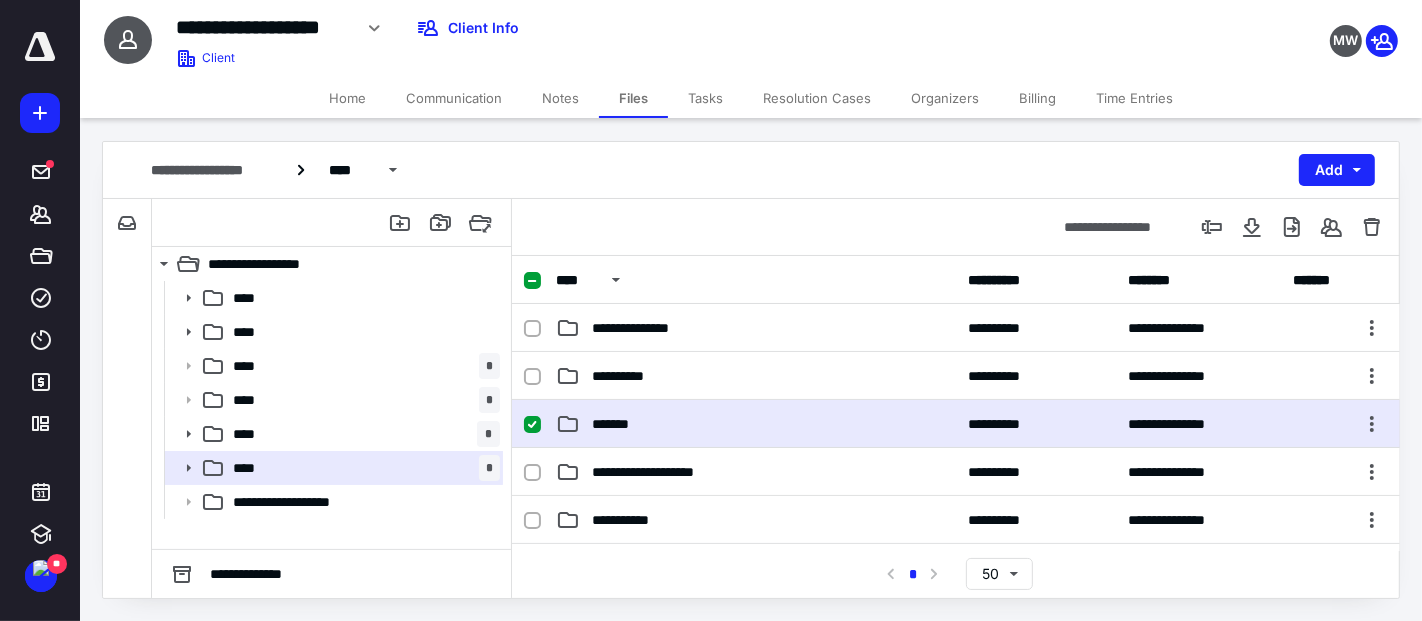 click on "**********" at bounding box center (956, 424) 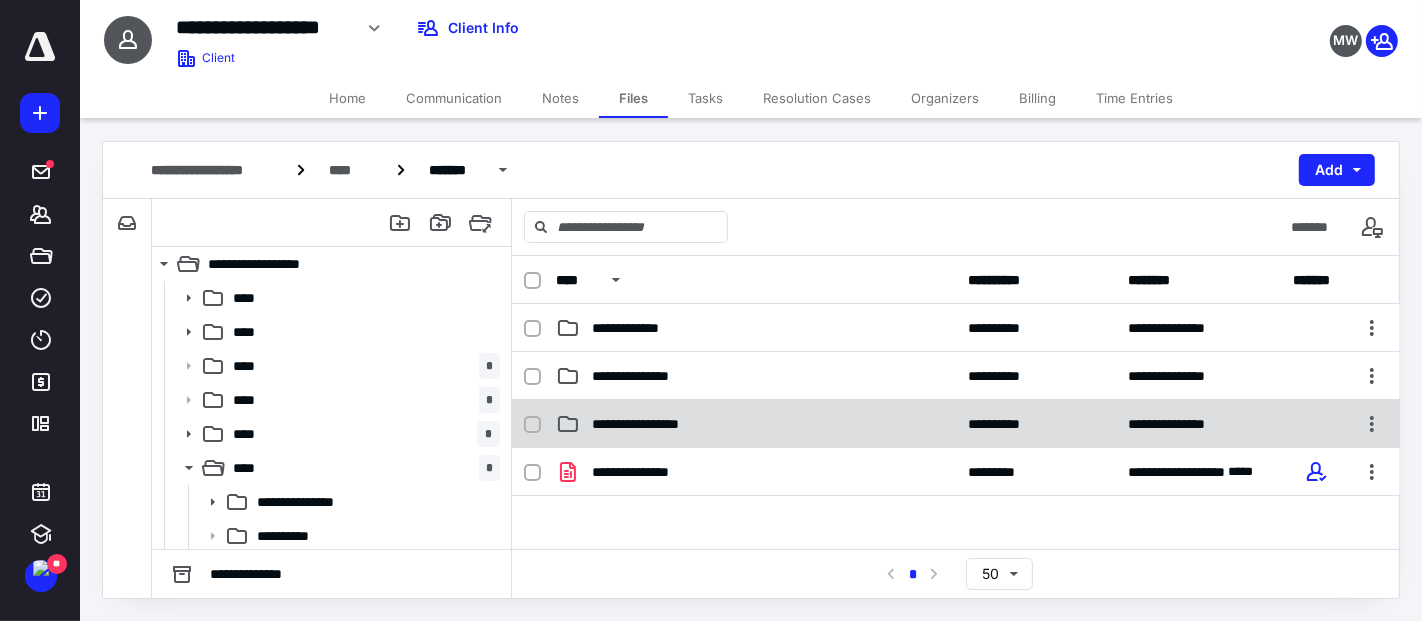 click on "**********" at bounding box center (650, 424) 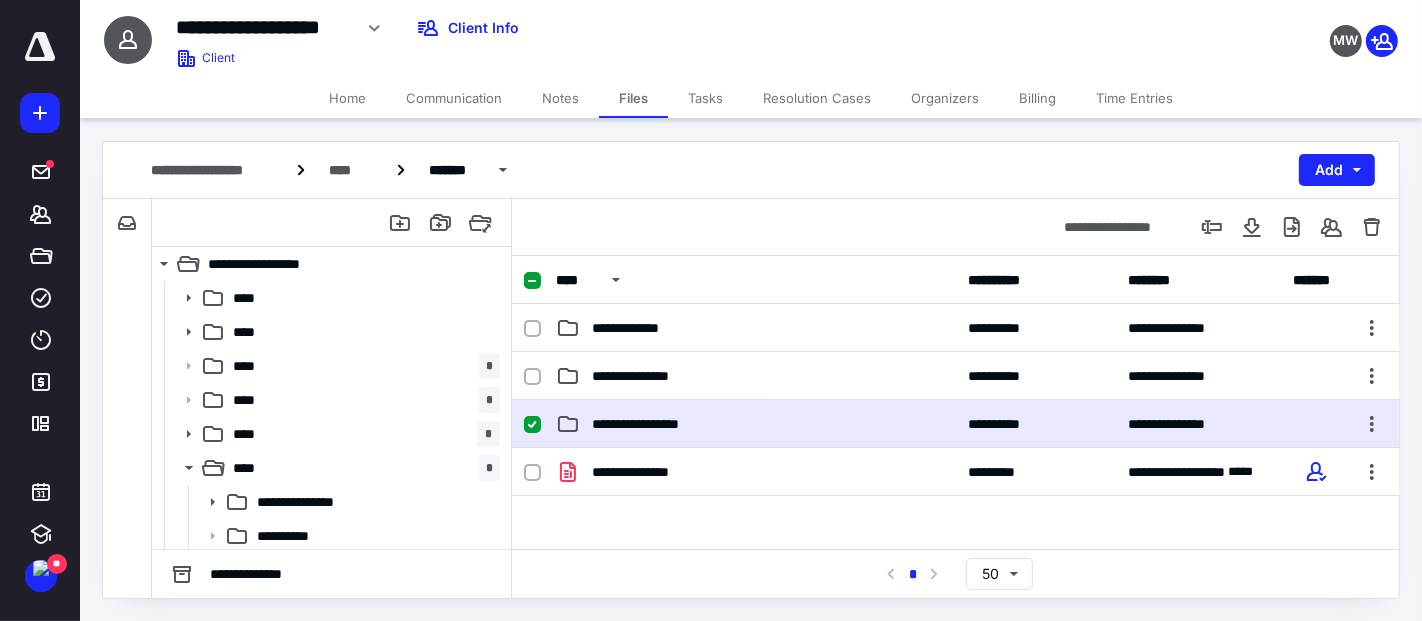 click on "**********" at bounding box center (650, 424) 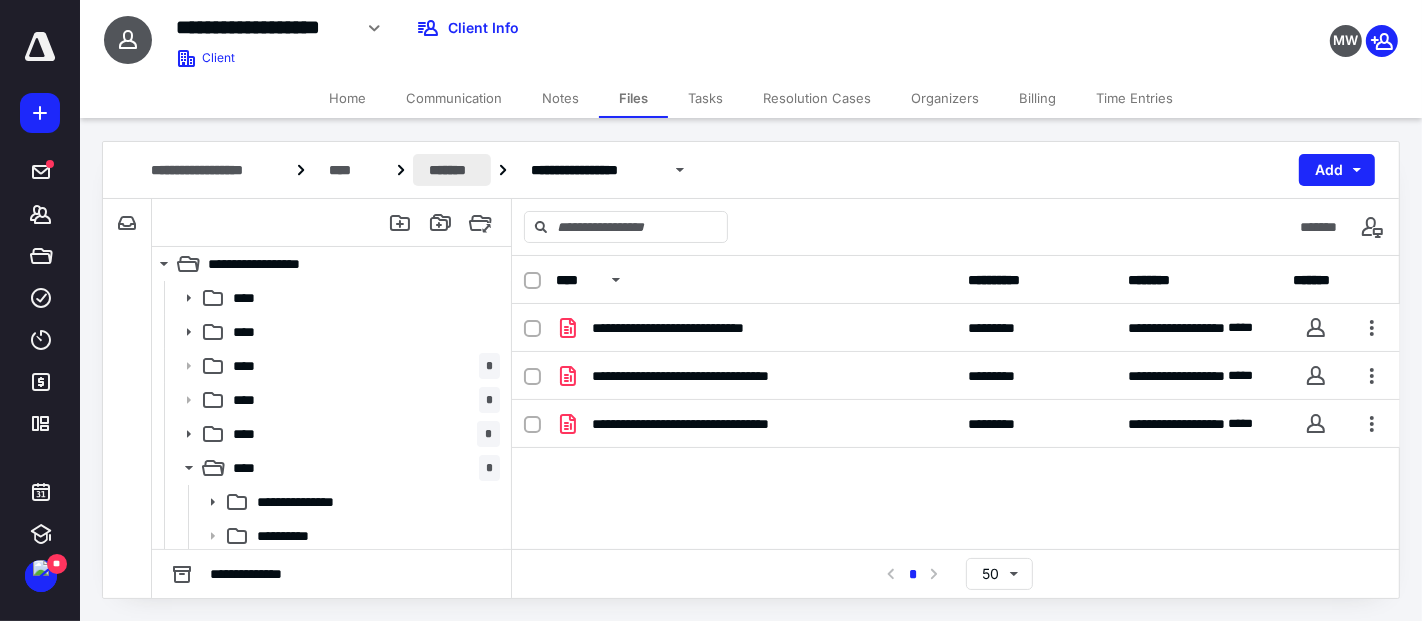click on "*******" at bounding box center [452, 170] 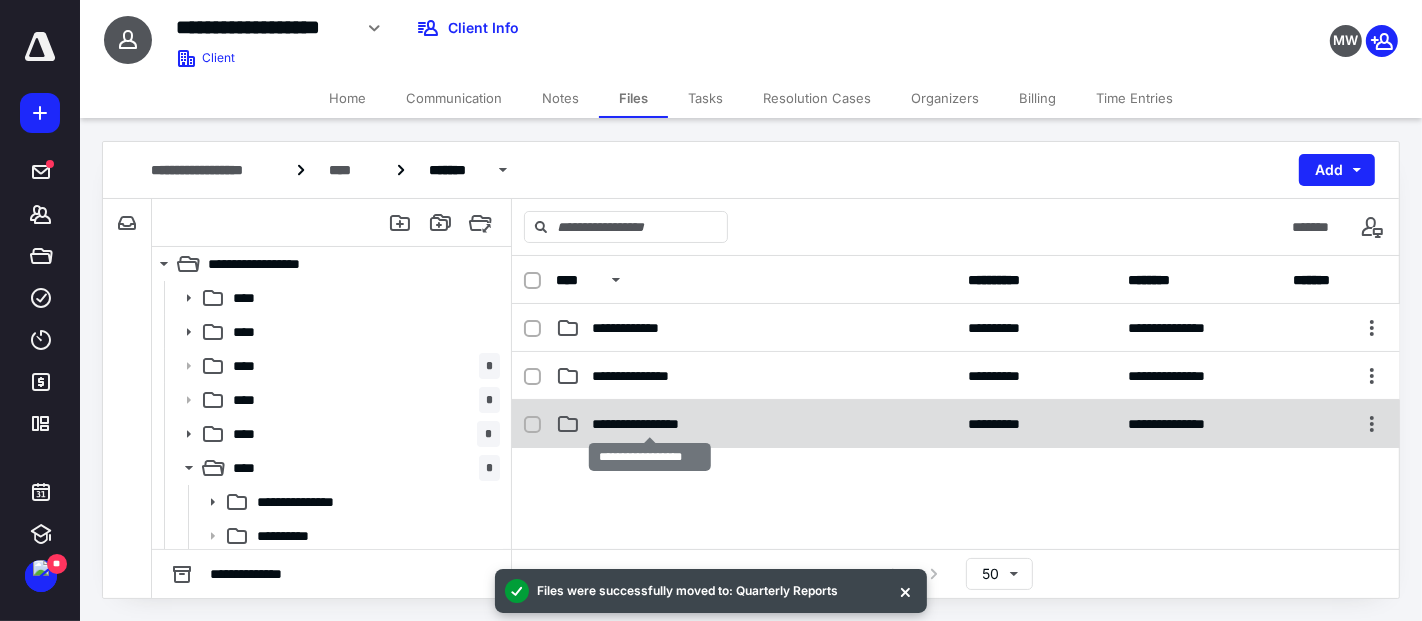 click on "**********" at bounding box center [650, 424] 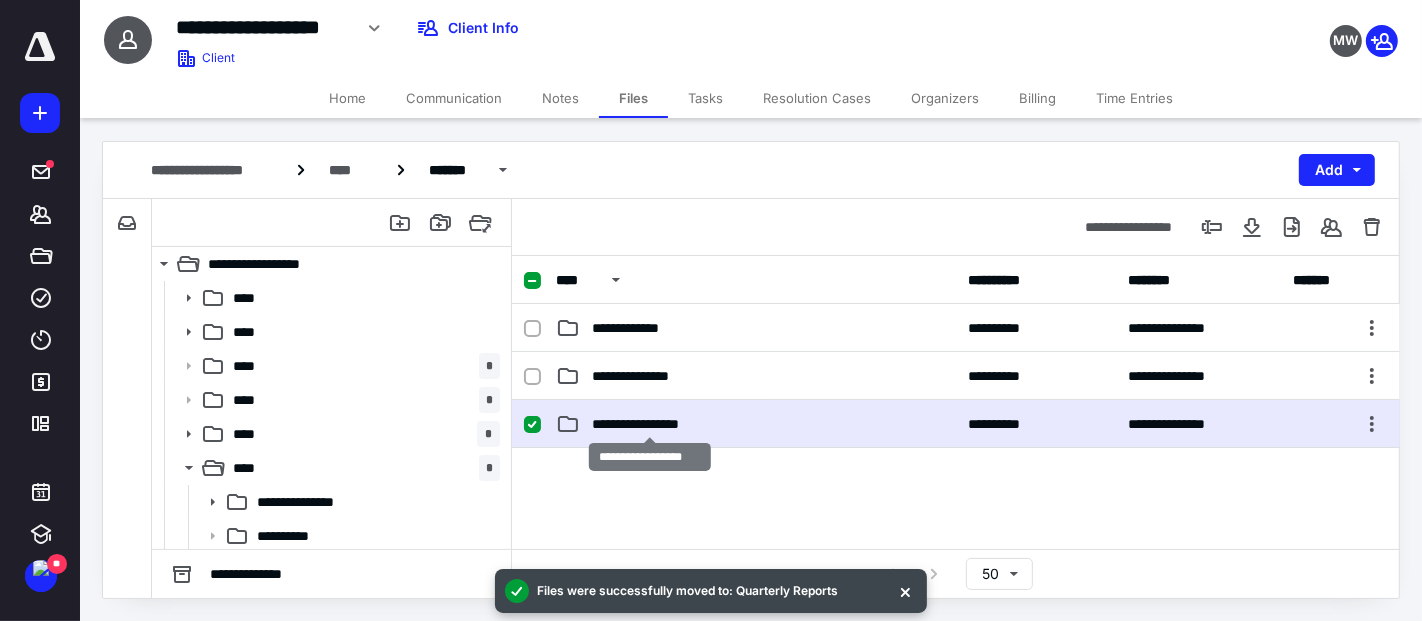 click on "**********" at bounding box center [650, 424] 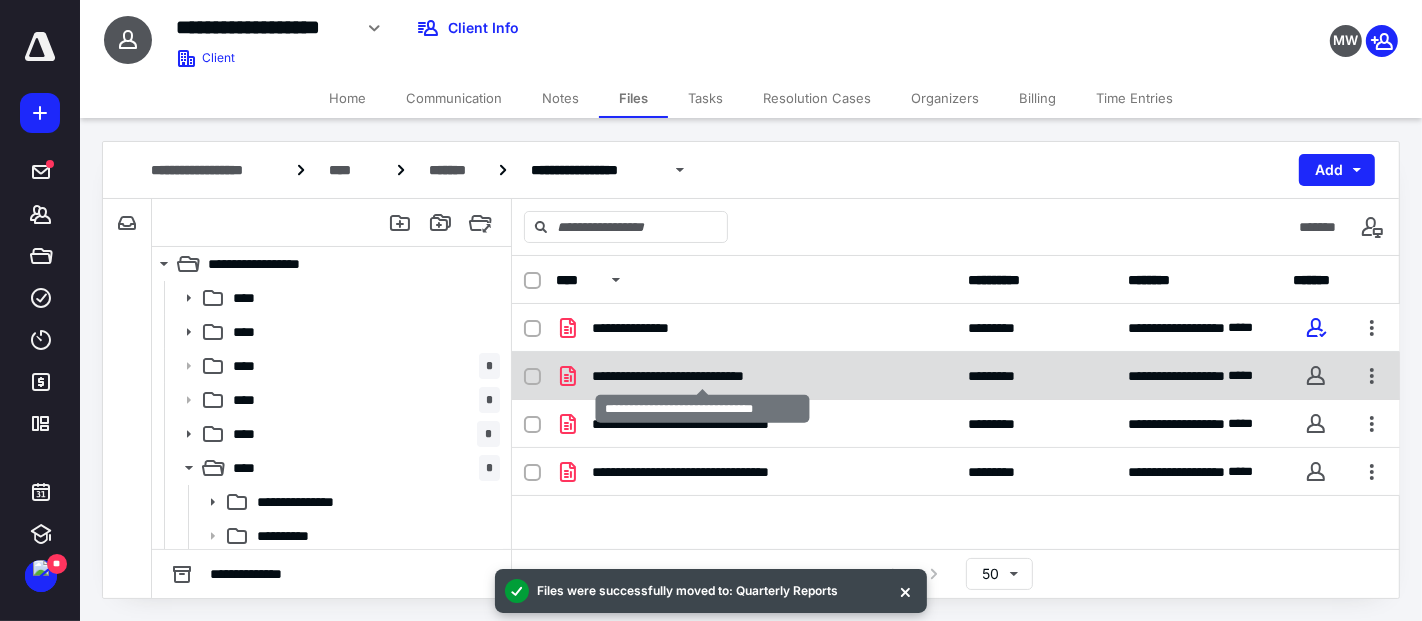 checkbox on "true" 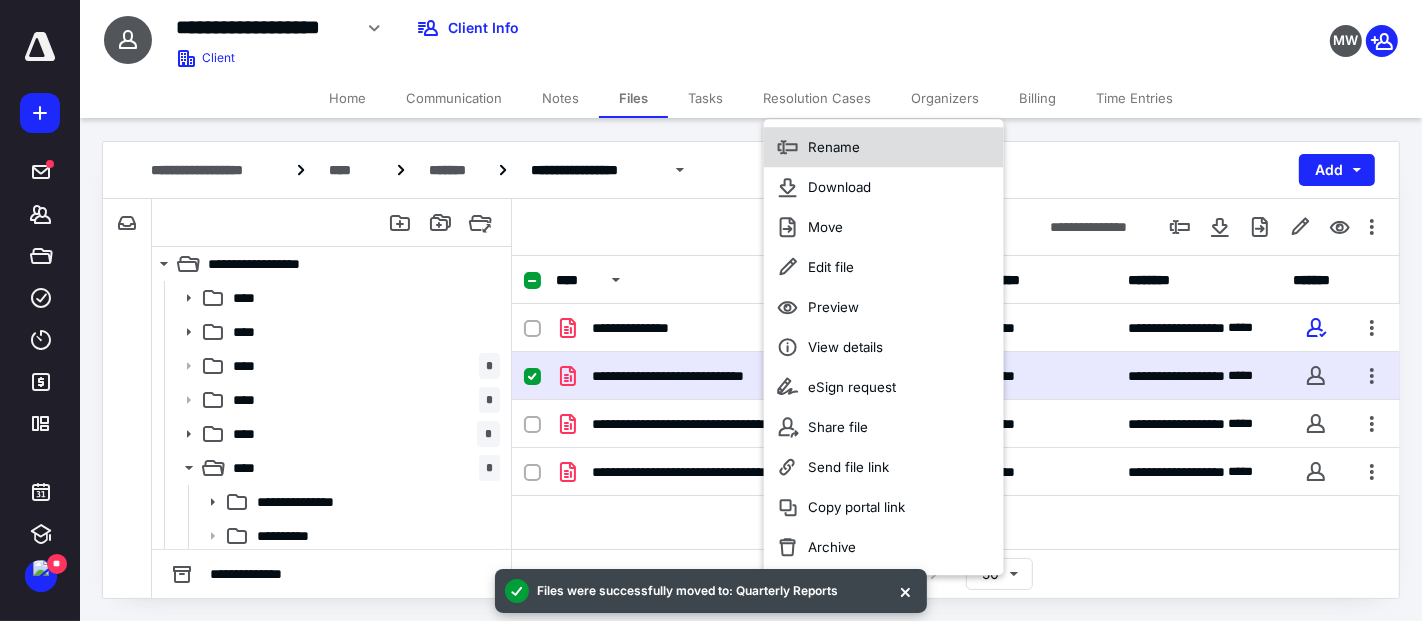 click on "Rename" at bounding box center [834, 147] 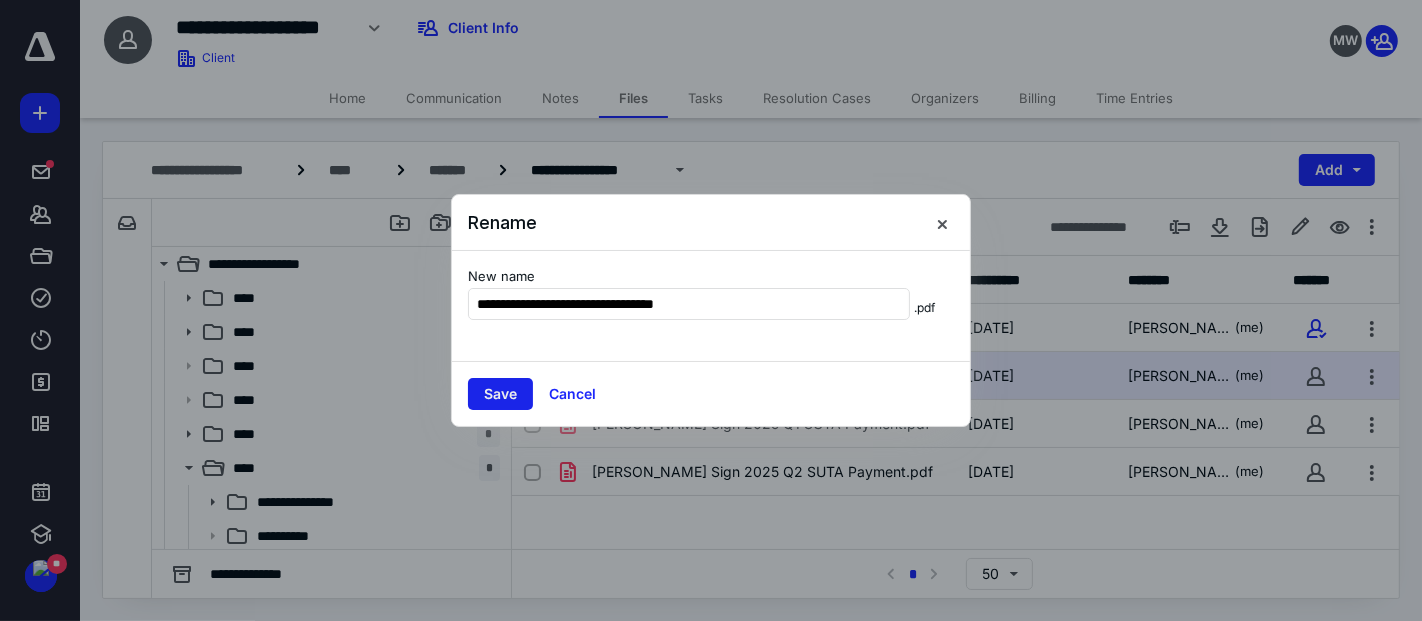 type on "**********" 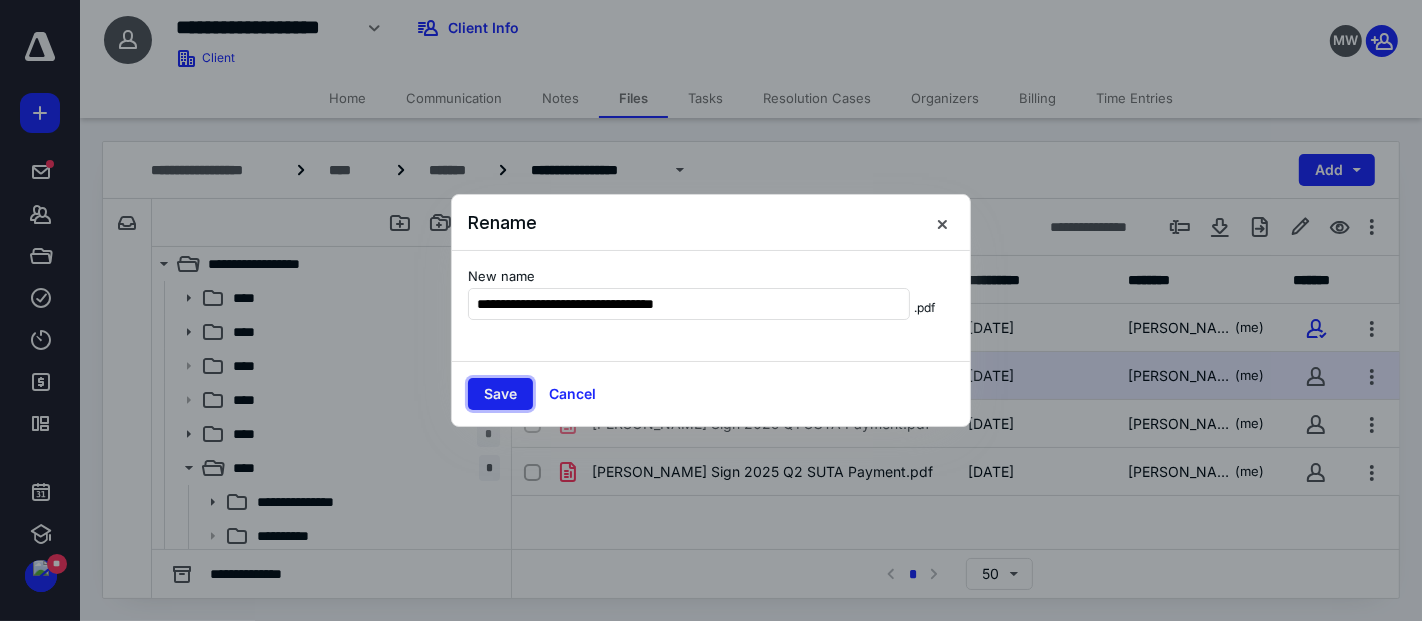 click on "Save" at bounding box center (500, 394) 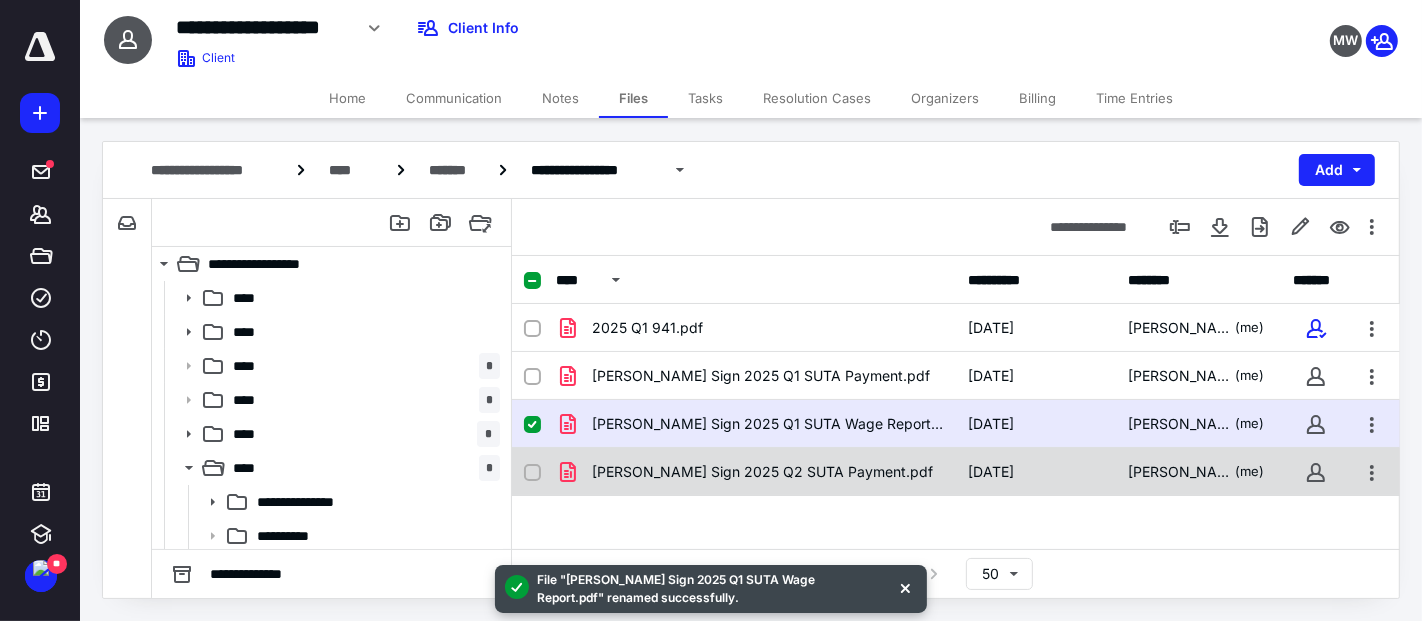 click on "[PERSON_NAME] Sign 2025 Q2 SUTA Payment.pdf" at bounding box center (762, 472) 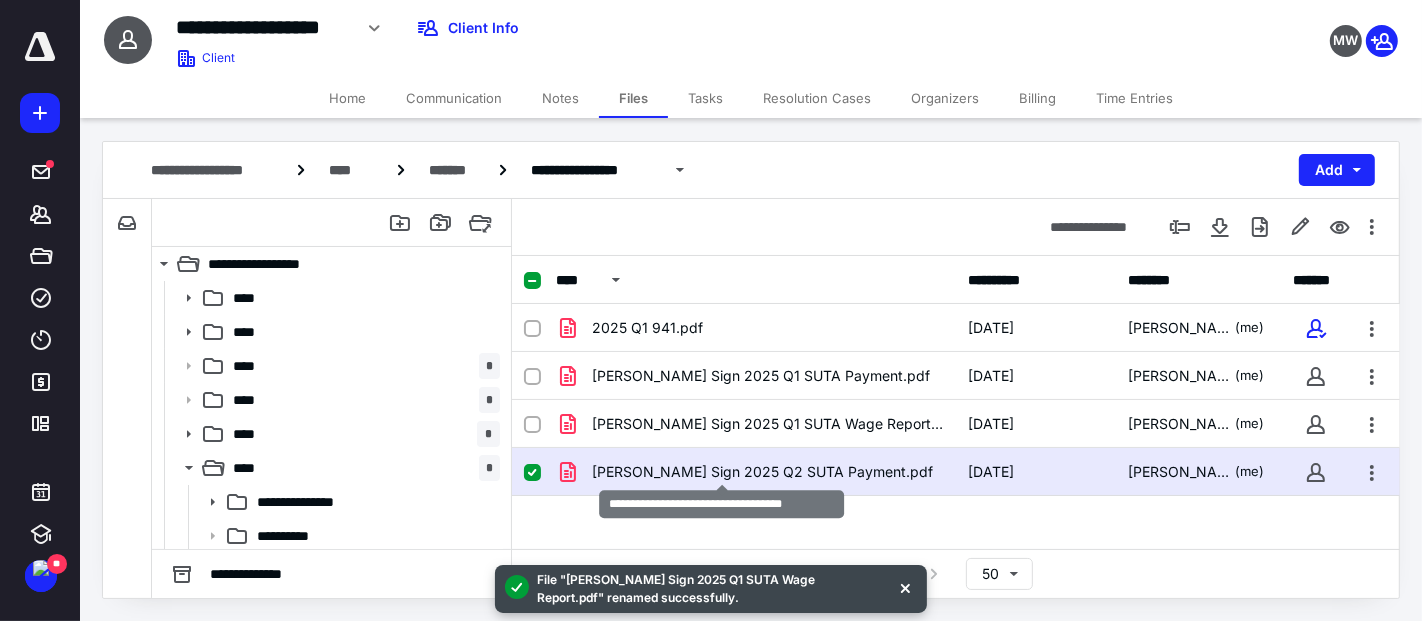 click on "[PERSON_NAME] Sign 2025 Q2 SUTA Payment.pdf" at bounding box center (762, 472) 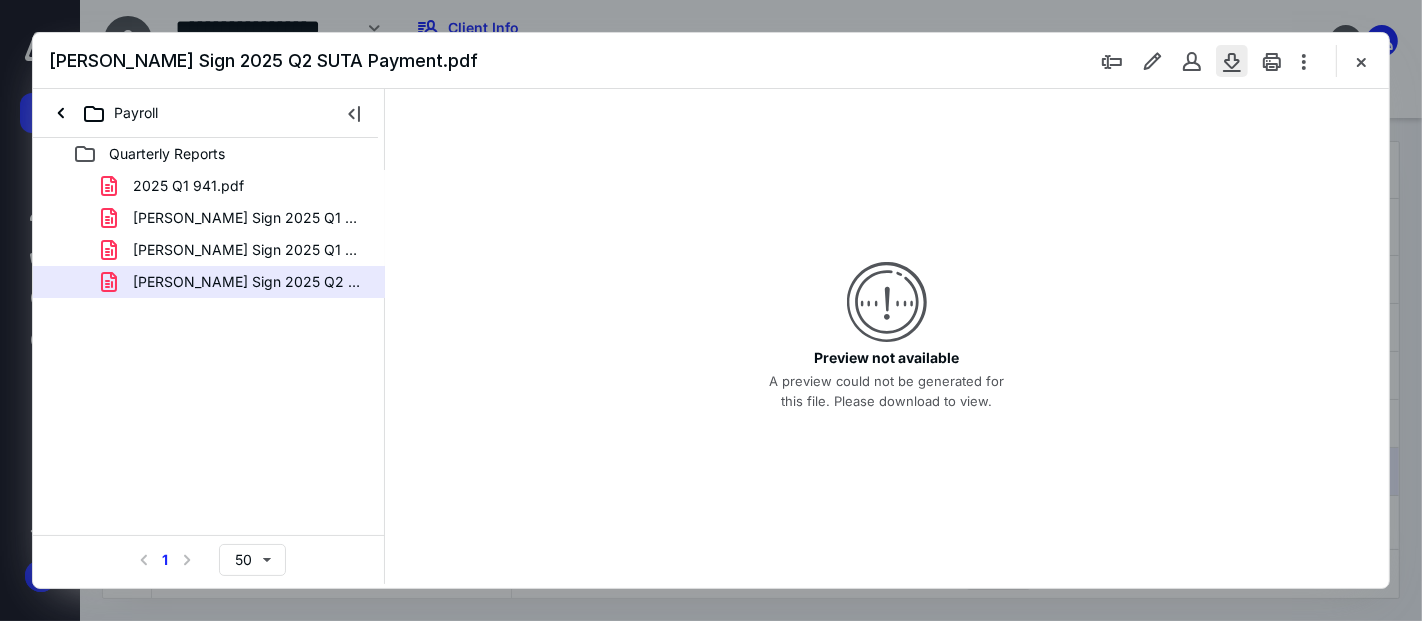 click at bounding box center (1232, 61) 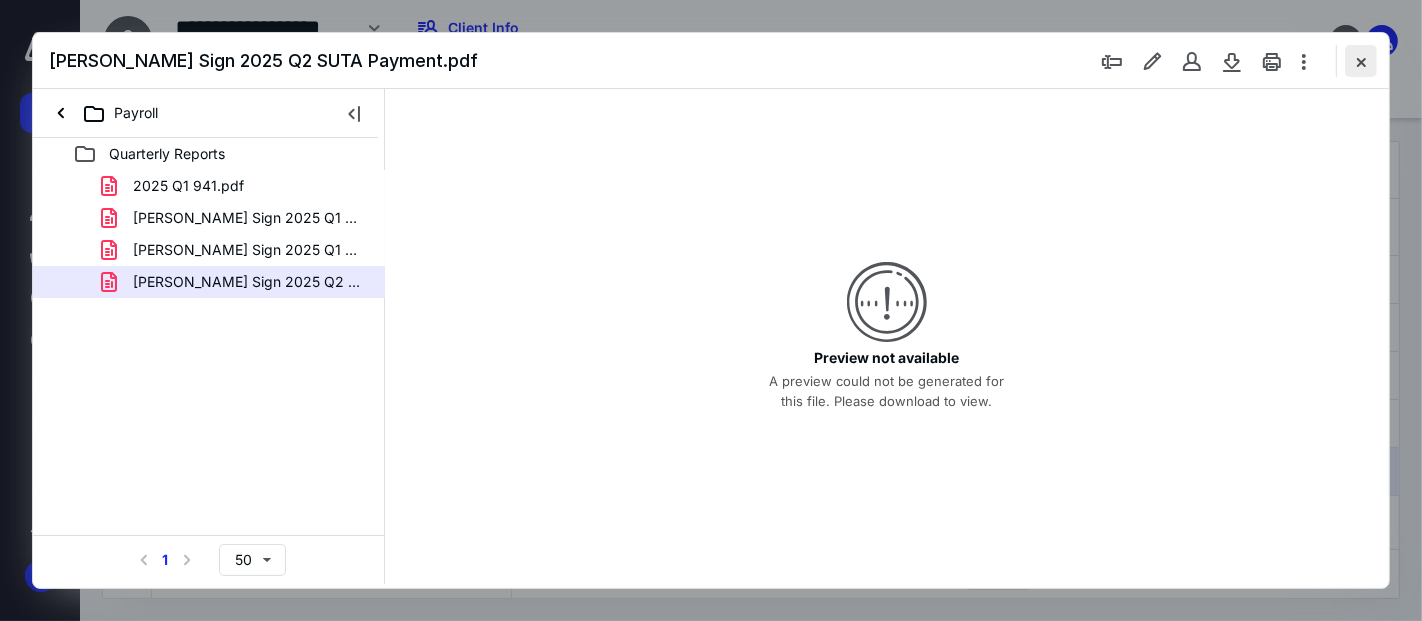 click at bounding box center (1232, 61) 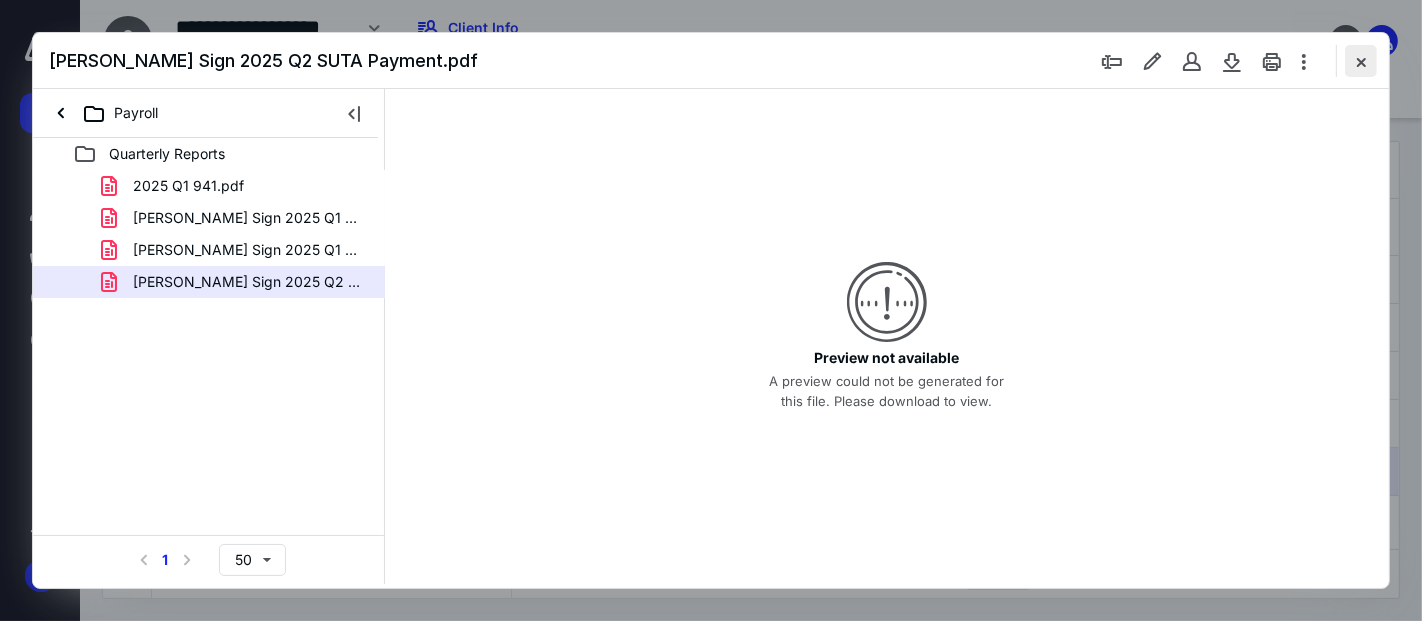 click at bounding box center (1361, 61) 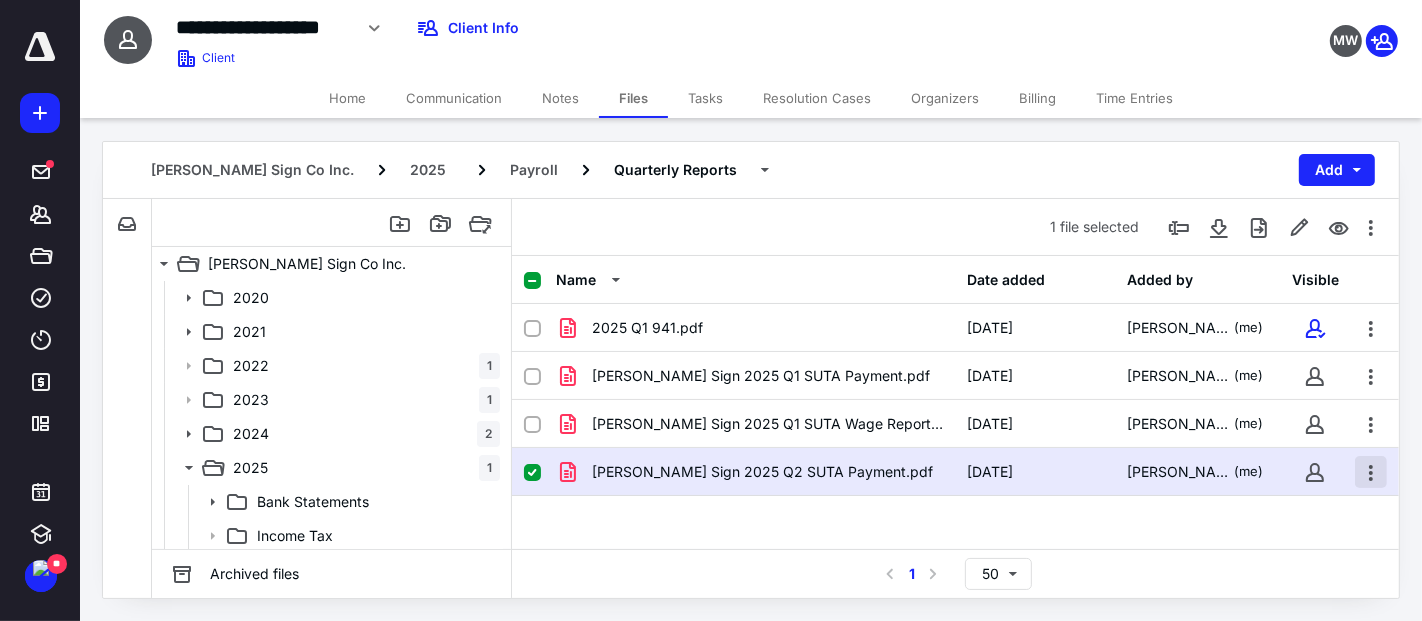click at bounding box center [1371, 472] 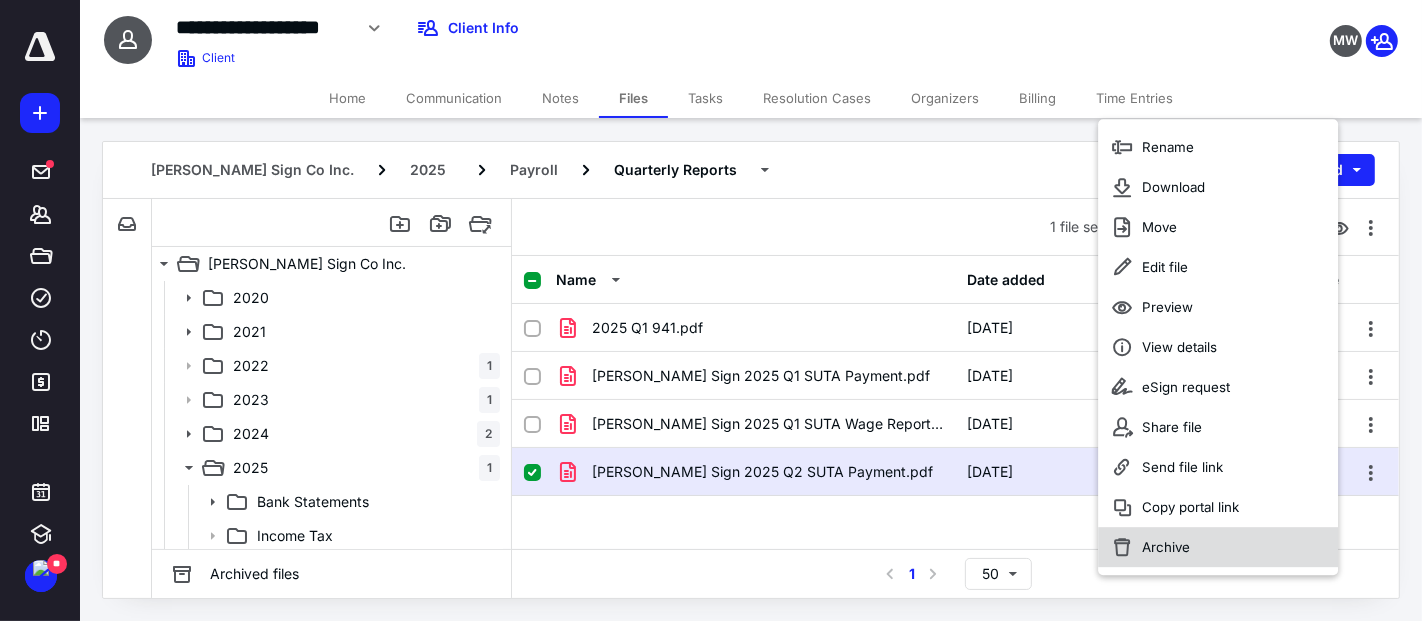 click on "Archive" at bounding box center [1167, 547] 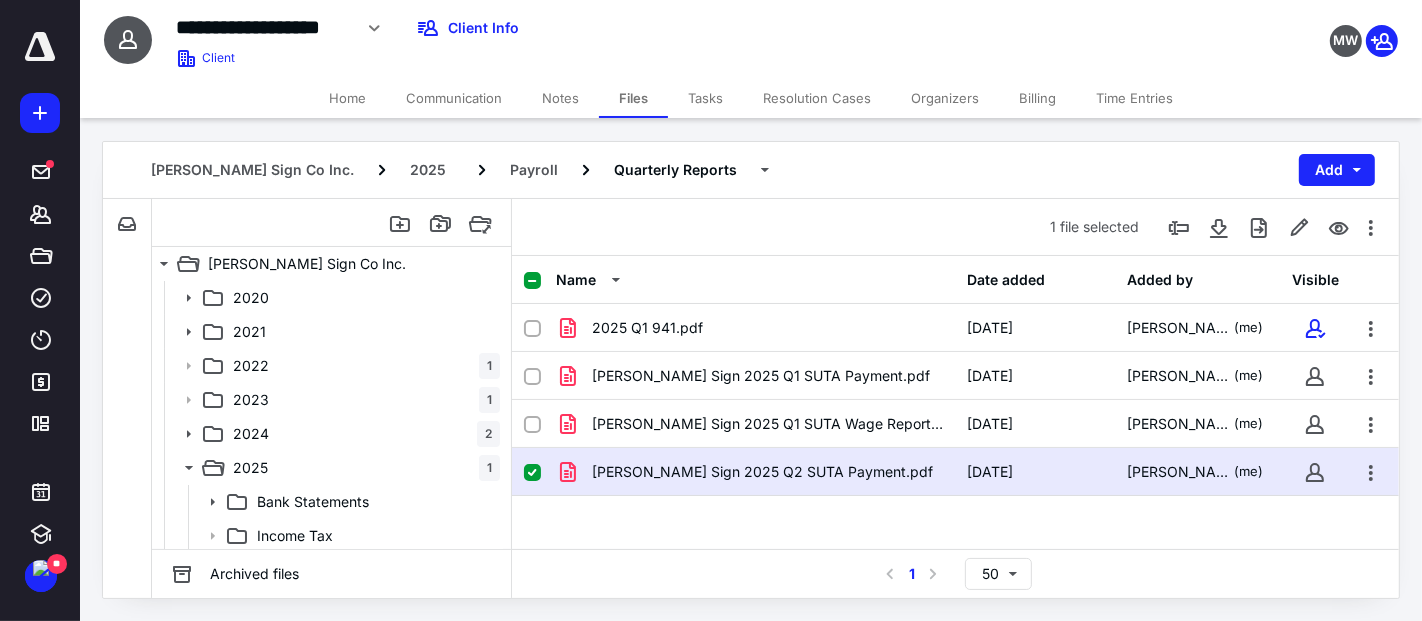 checkbox on "false" 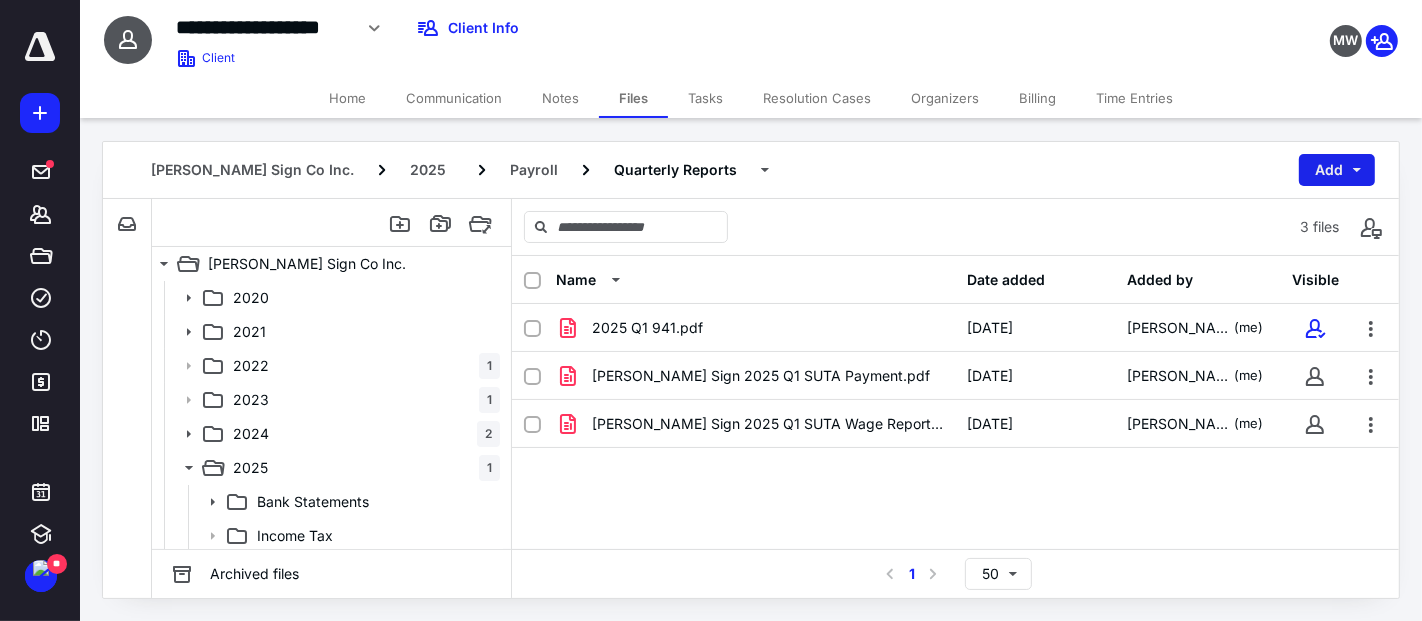 click on "Add" at bounding box center (1337, 170) 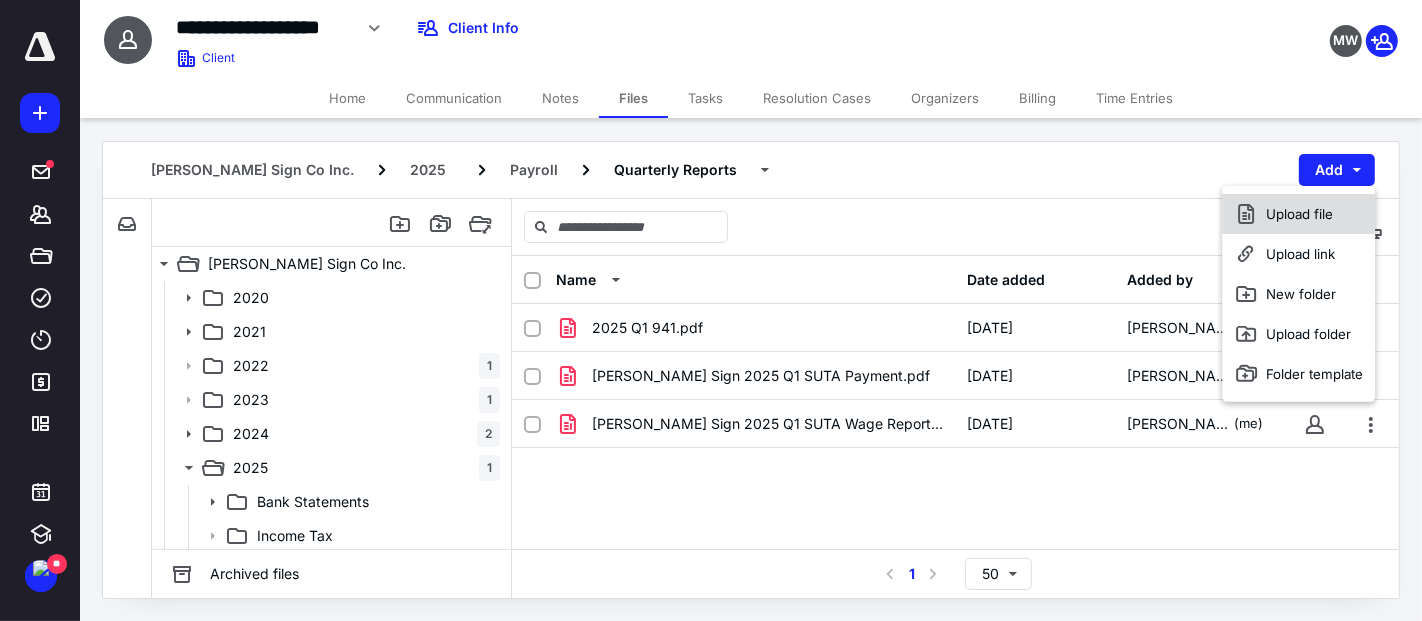 click on "Upload file" at bounding box center [1299, 214] 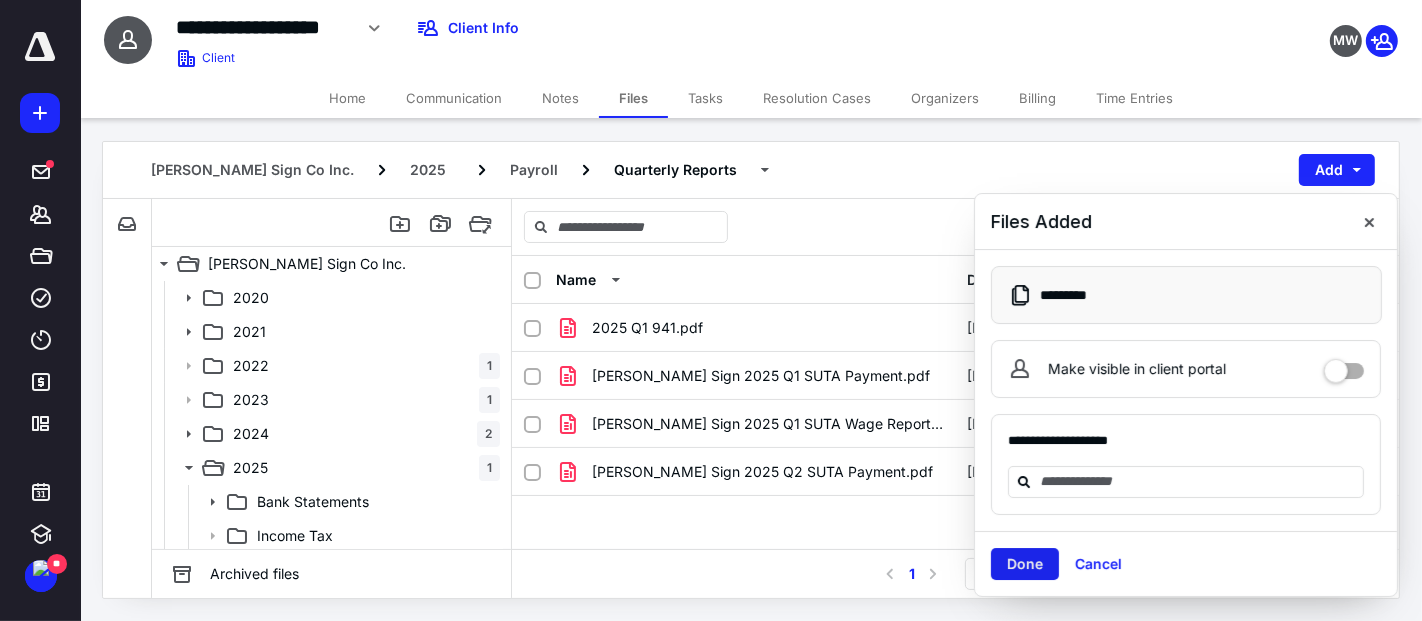 click on "Done" at bounding box center (1025, 564) 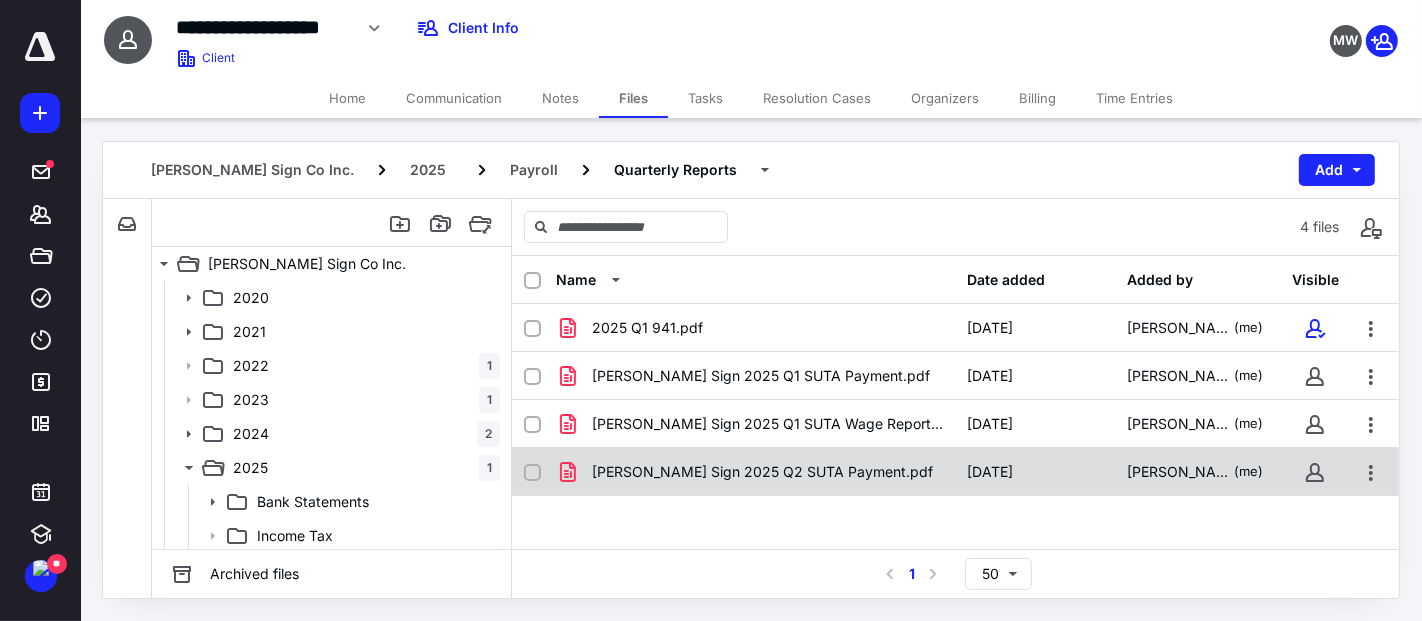 click on "[PERSON_NAME] Sign 2025 Q2 SUTA Payment.pdf" at bounding box center (756, 472) 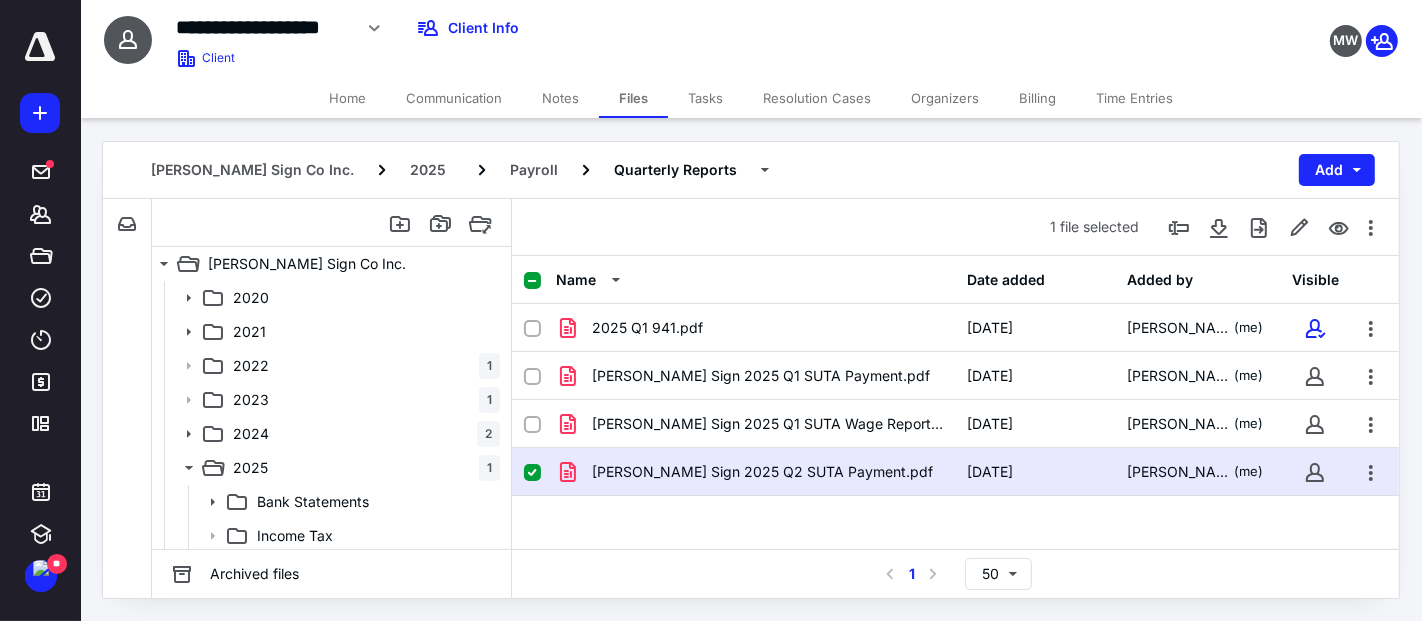 click on "[PERSON_NAME] Sign 2025 Q2 SUTA Payment.pdf" at bounding box center (756, 472) 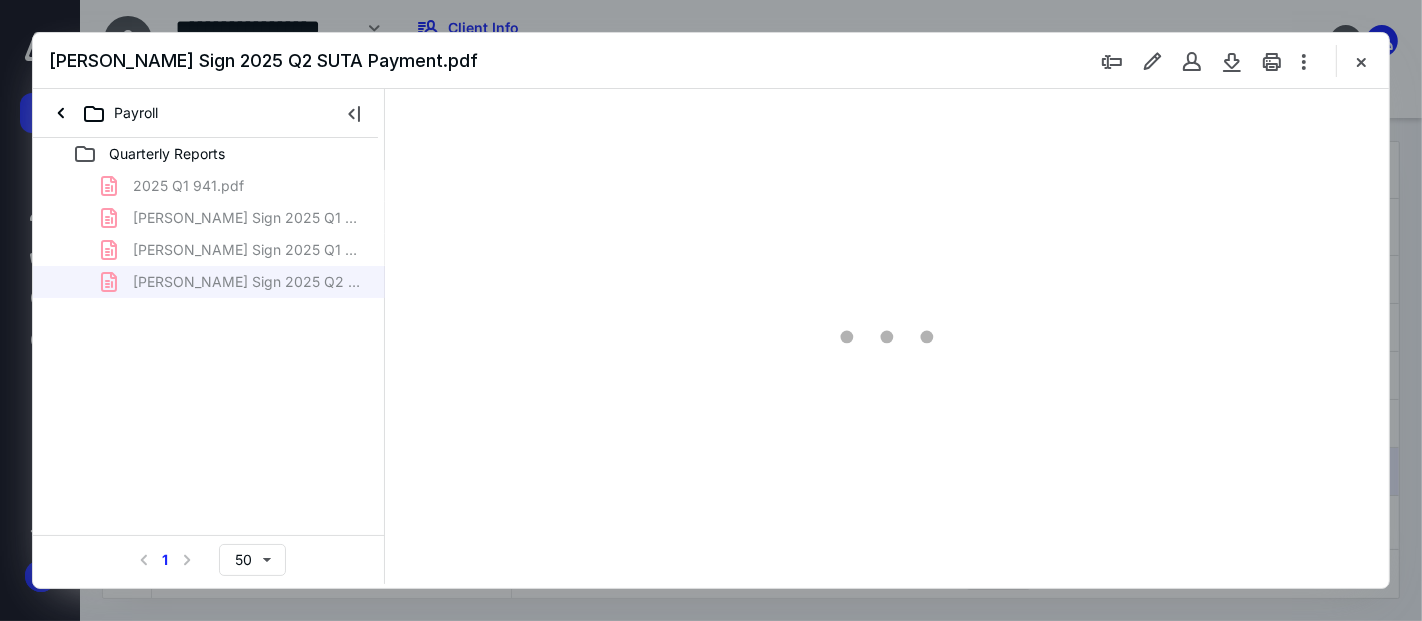 scroll, scrollTop: 0, scrollLeft: 0, axis: both 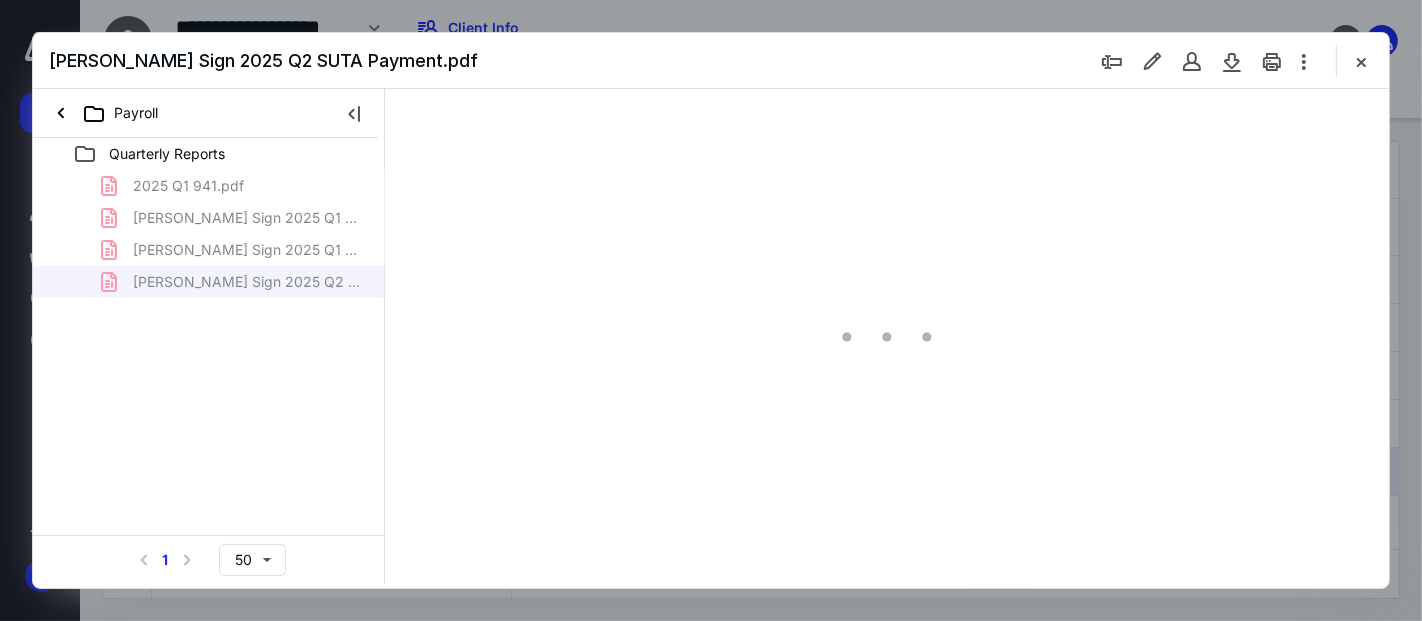 type on "53" 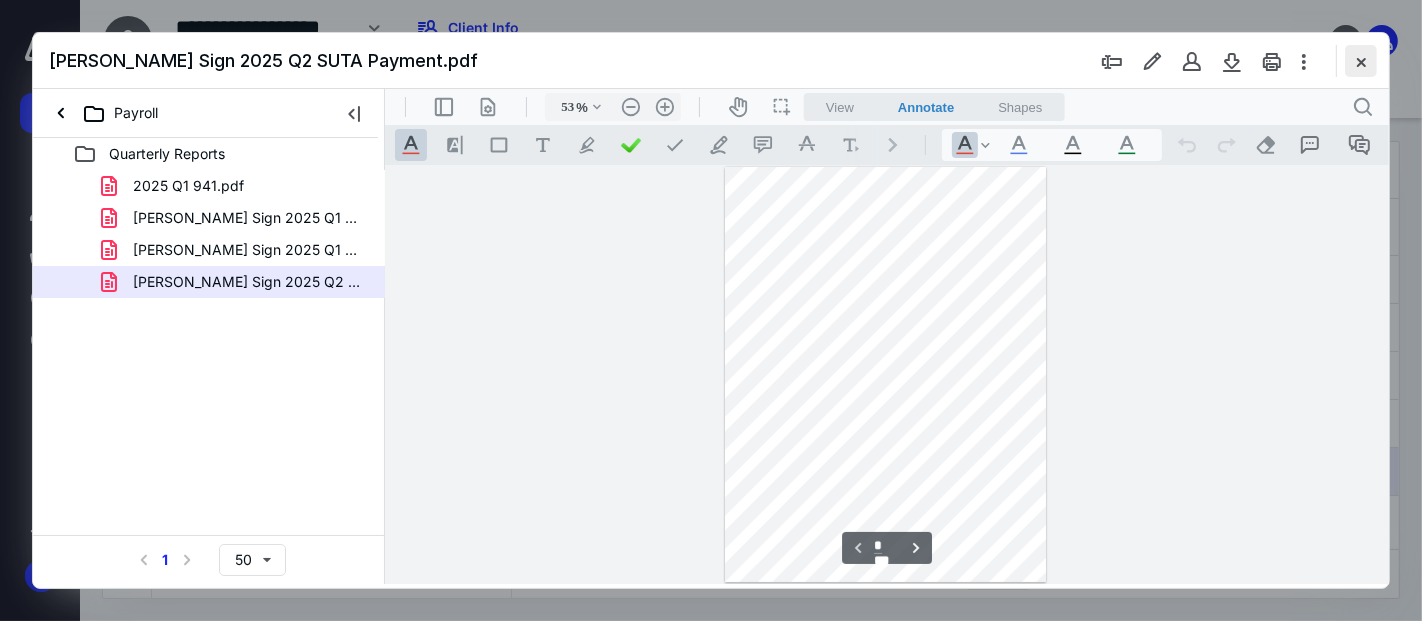 click at bounding box center (1361, 61) 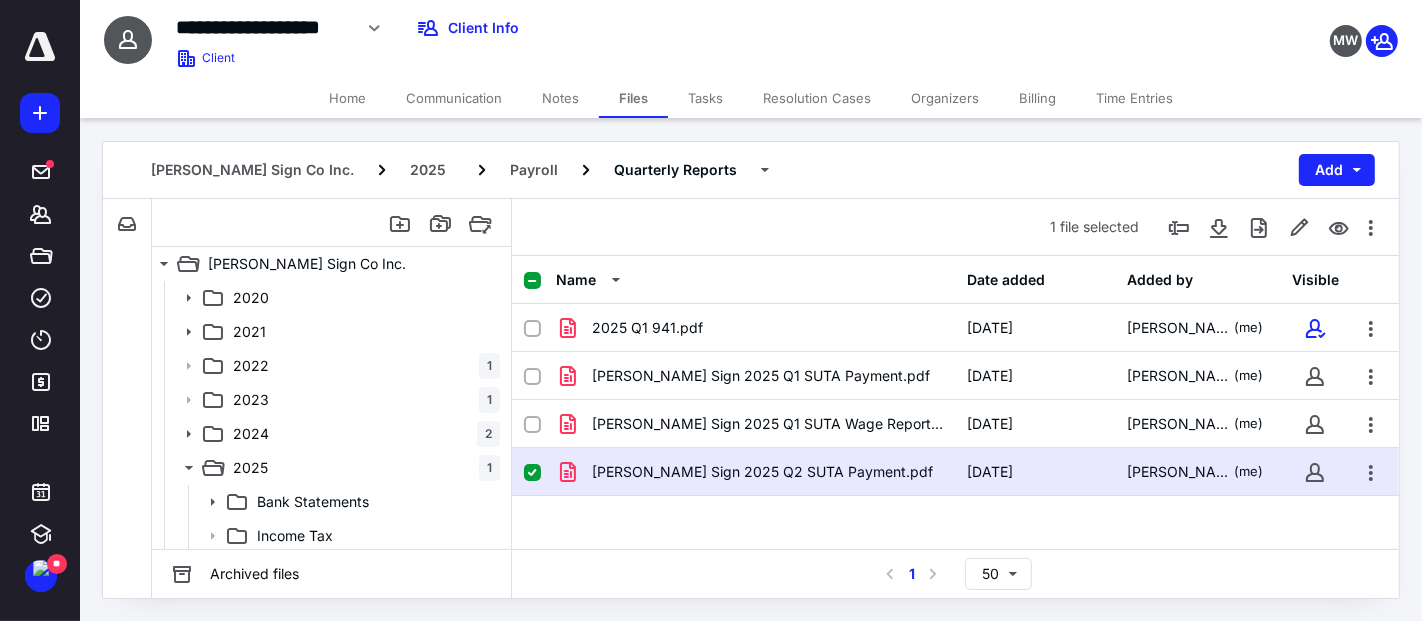 click on "Home" at bounding box center (347, 98) 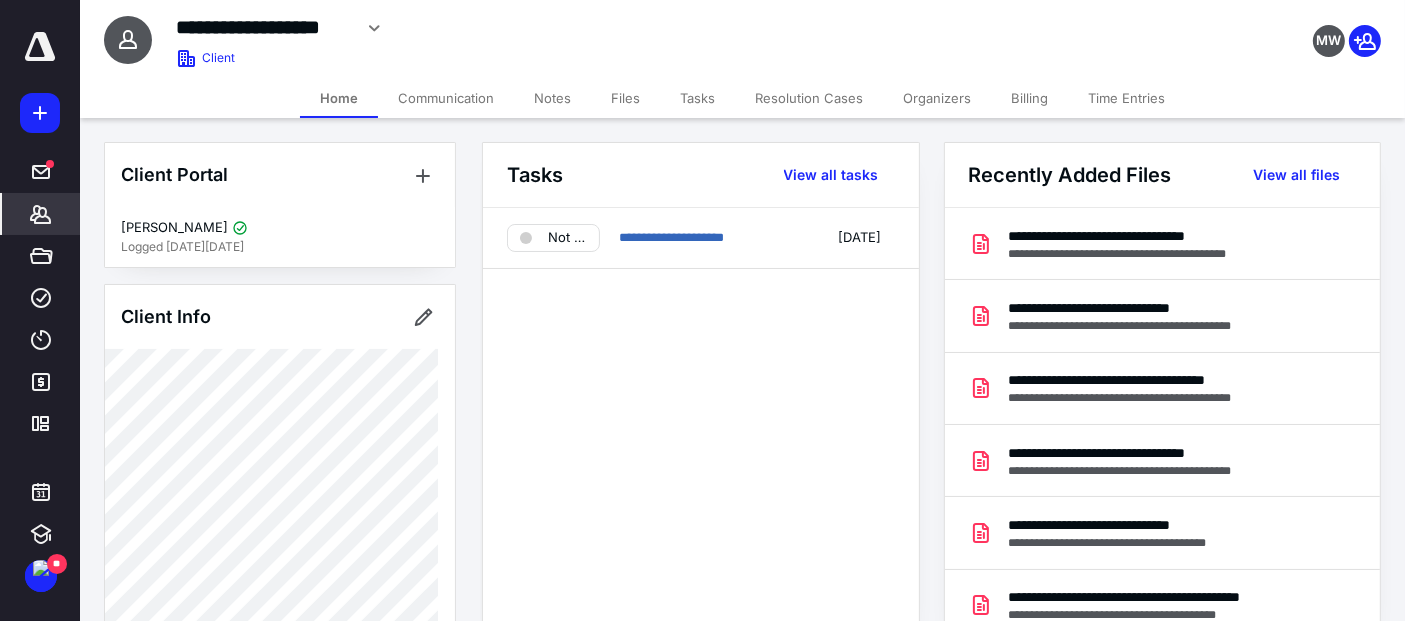 click on "Files" at bounding box center (625, 98) 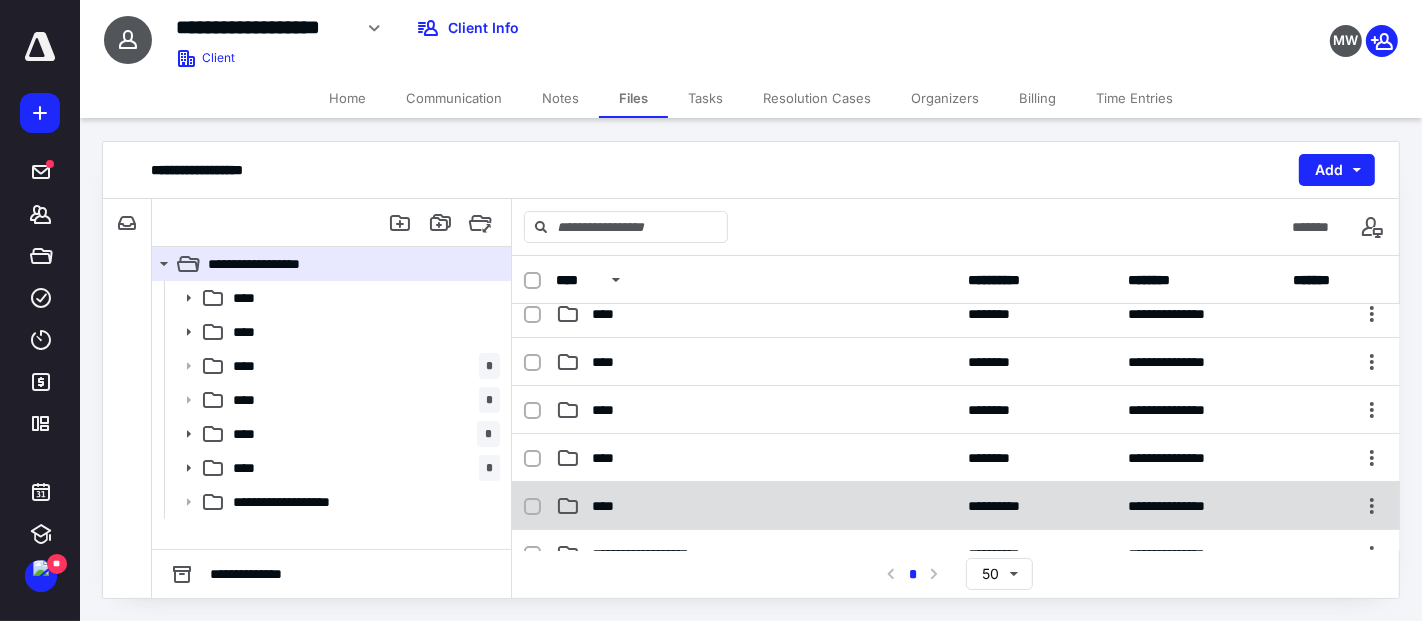 scroll, scrollTop: 111, scrollLeft: 0, axis: vertical 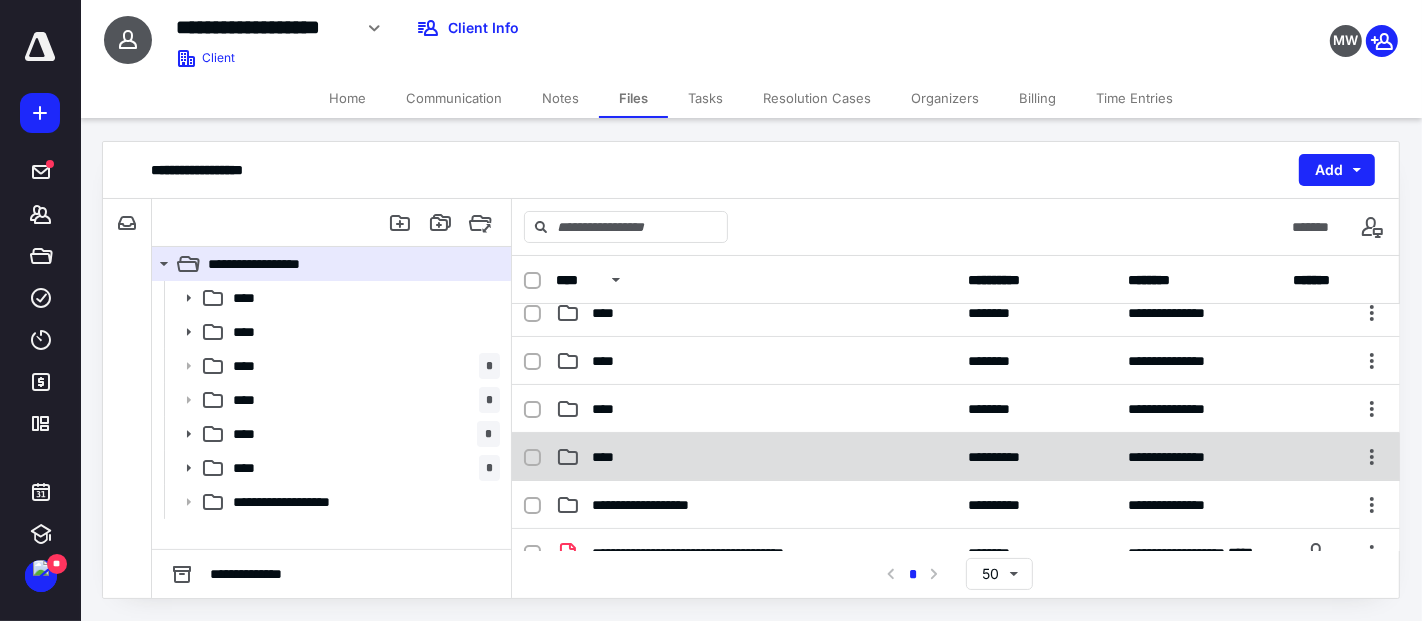 click on "****" at bounding box center [609, 457] 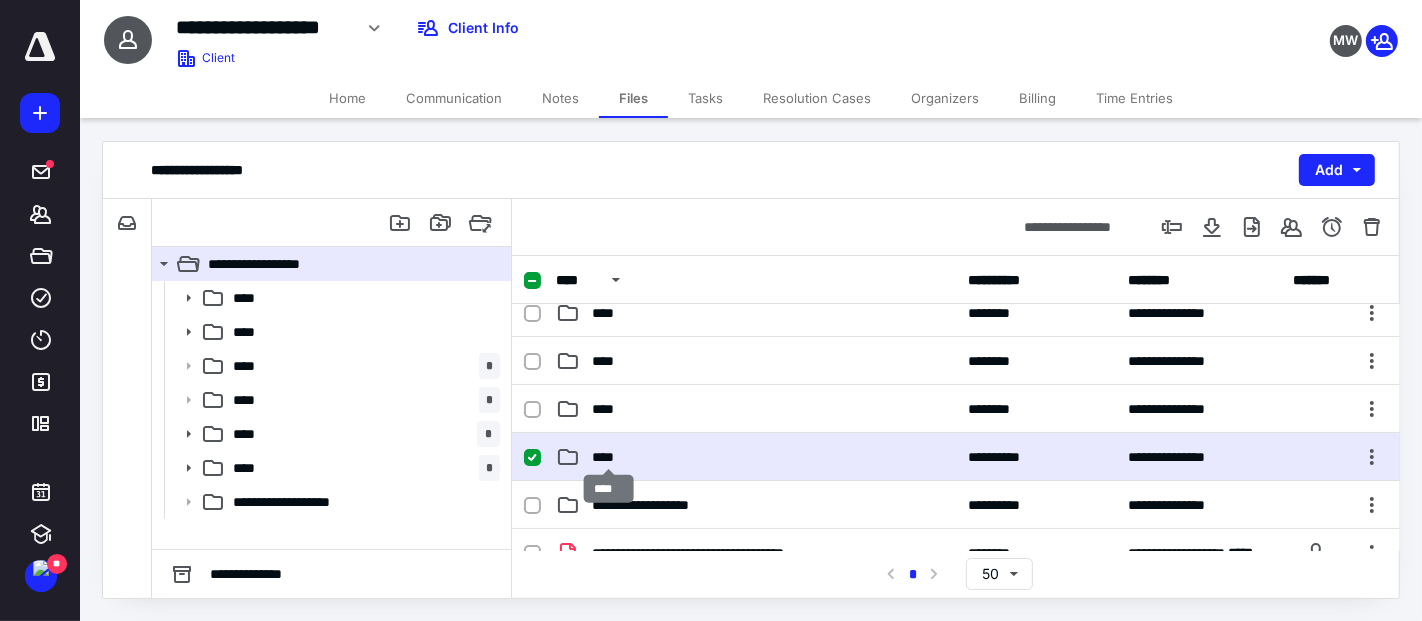 click on "****" at bounding box center (609, 457) 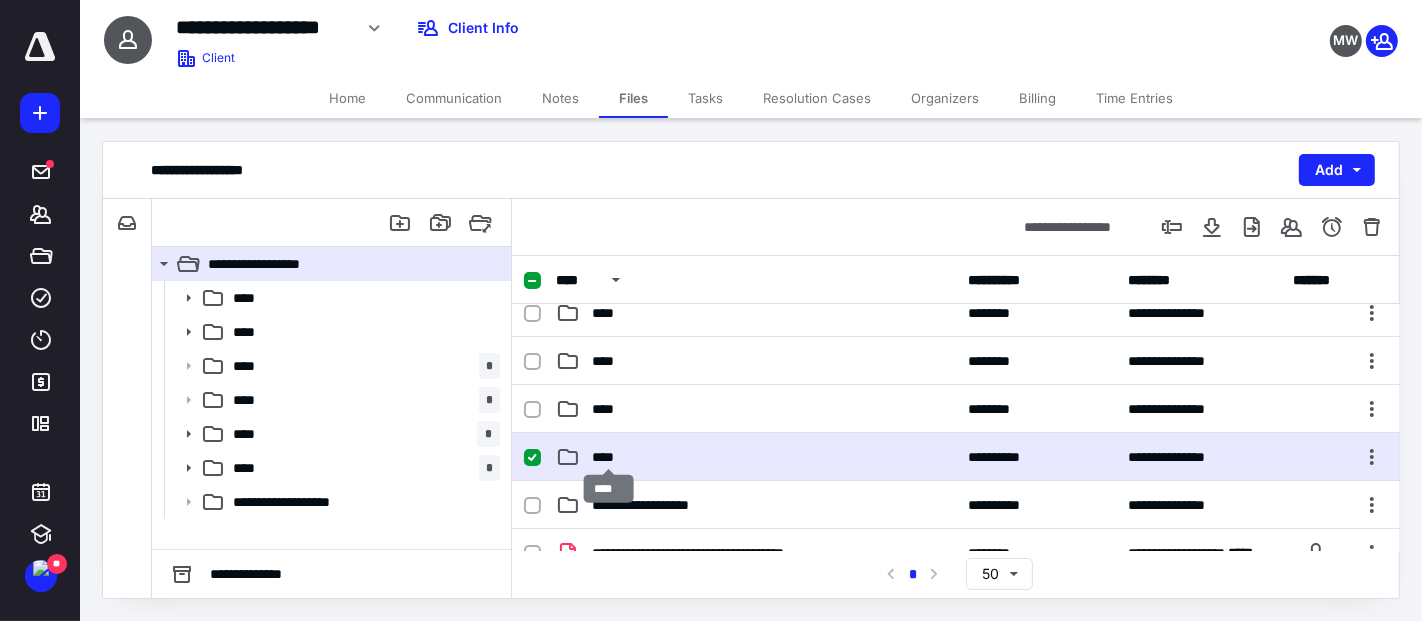 scroll, scrollTop: 0, scrollLeft: 0, axis: both 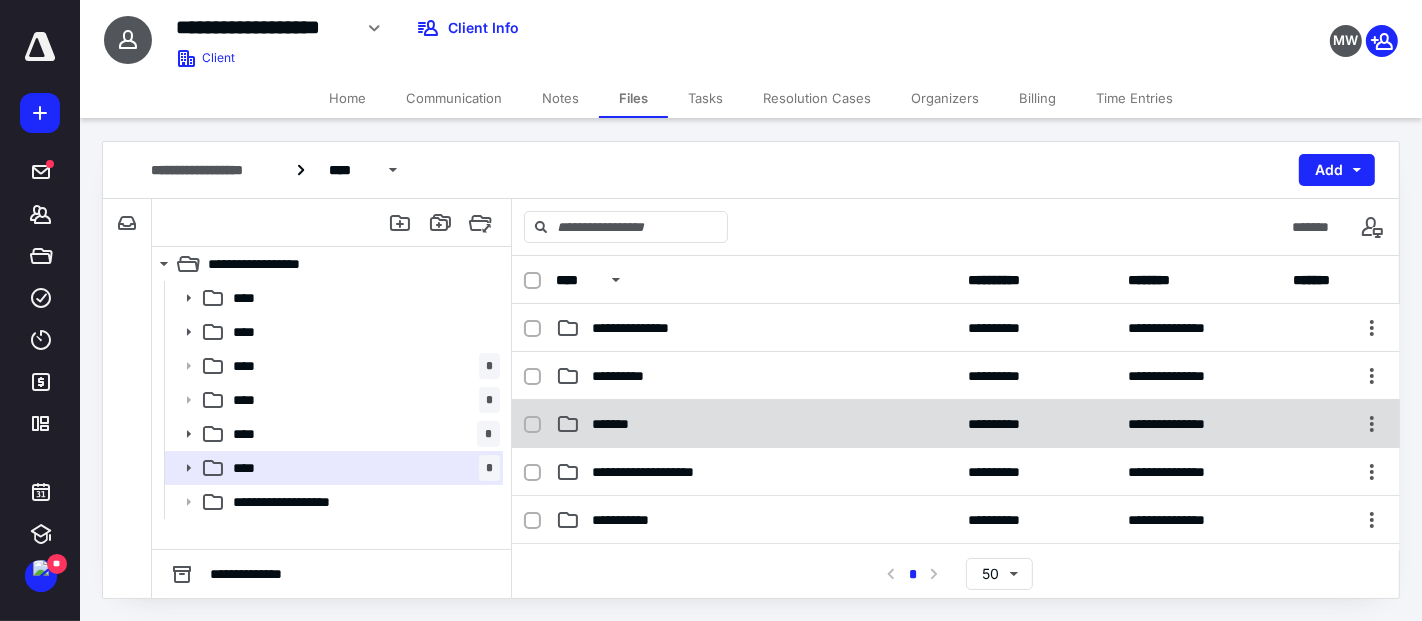 click on "**********" at bounding box center [956, 424] 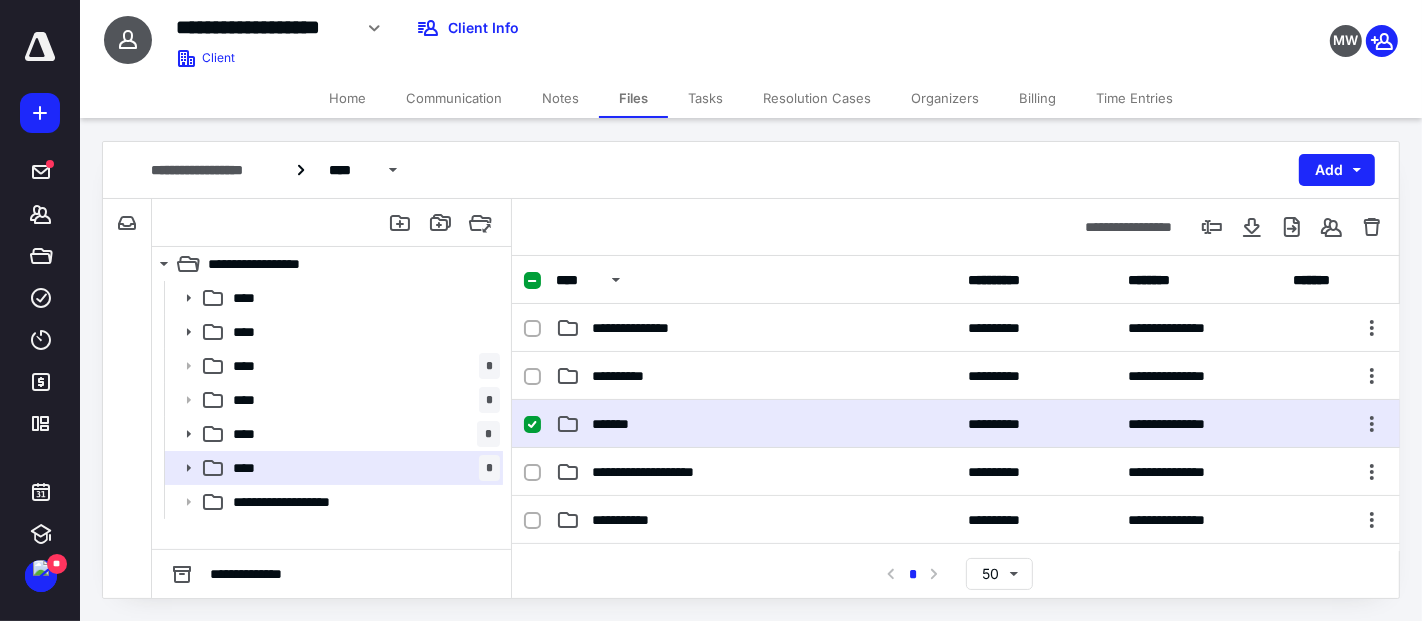 click on "**********" at bounding box center (956, 424) 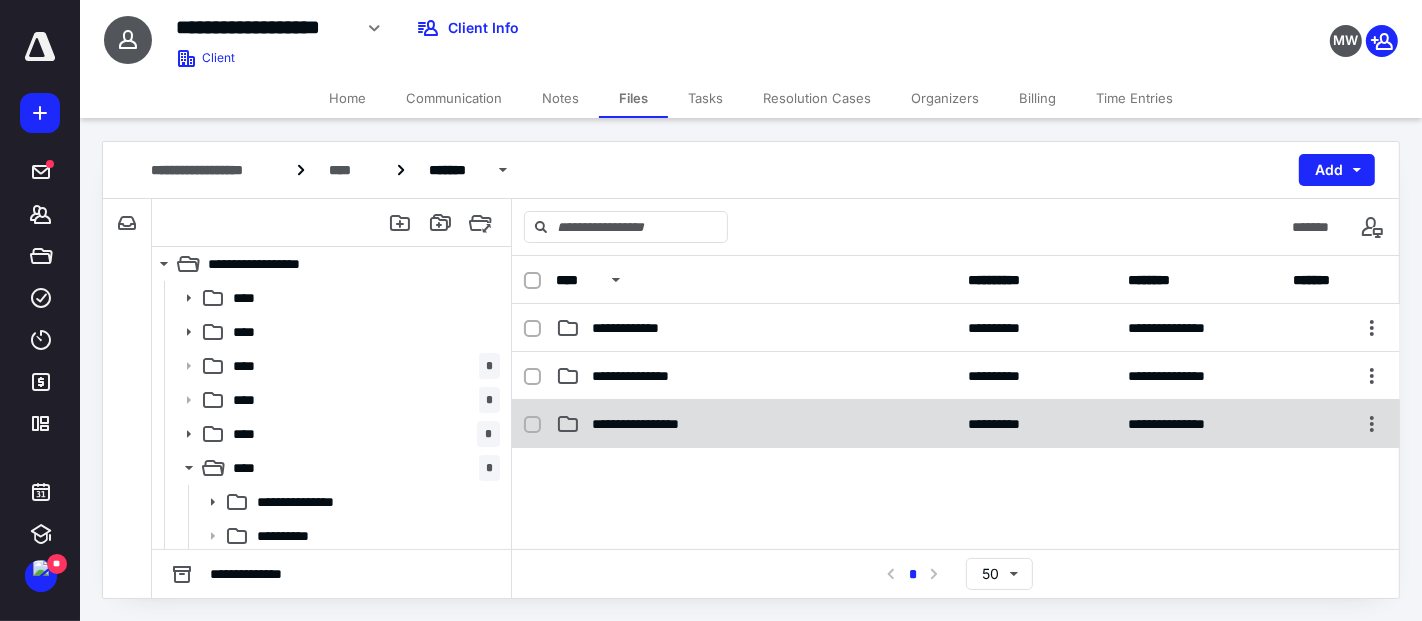 click on "**********" at bounding box center [956, 424] 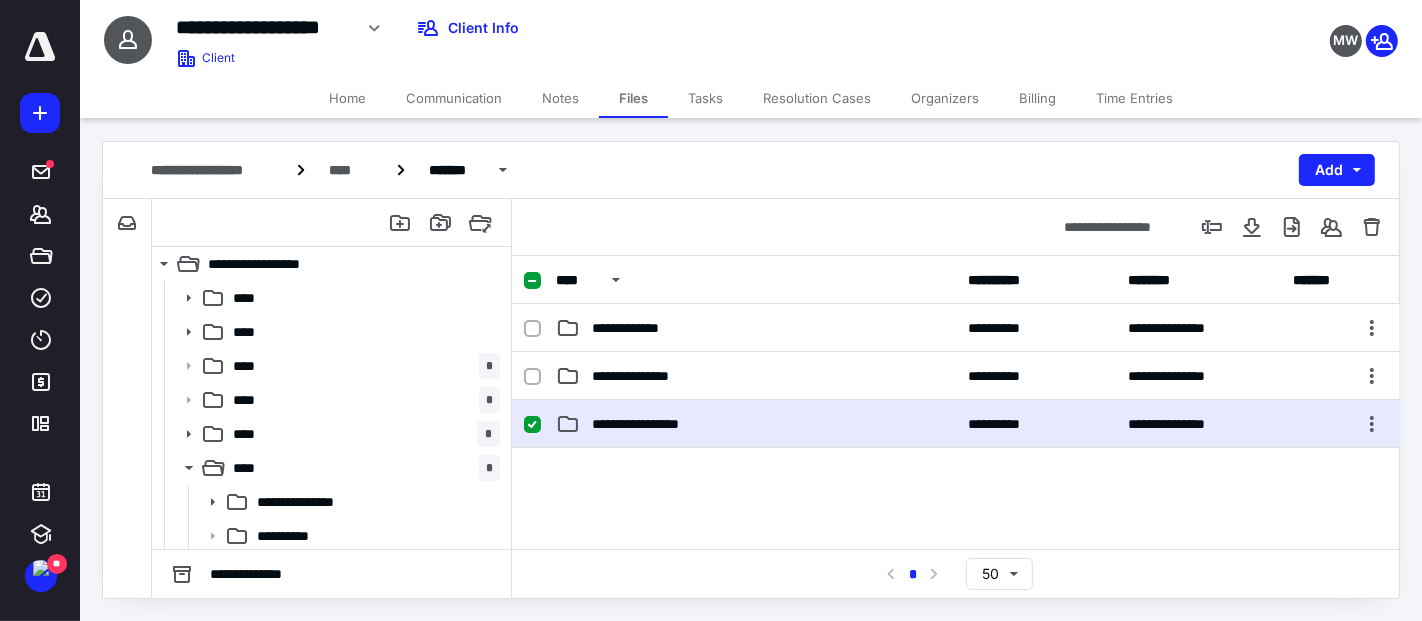 click on "**********" at bounding box center [956, 424] 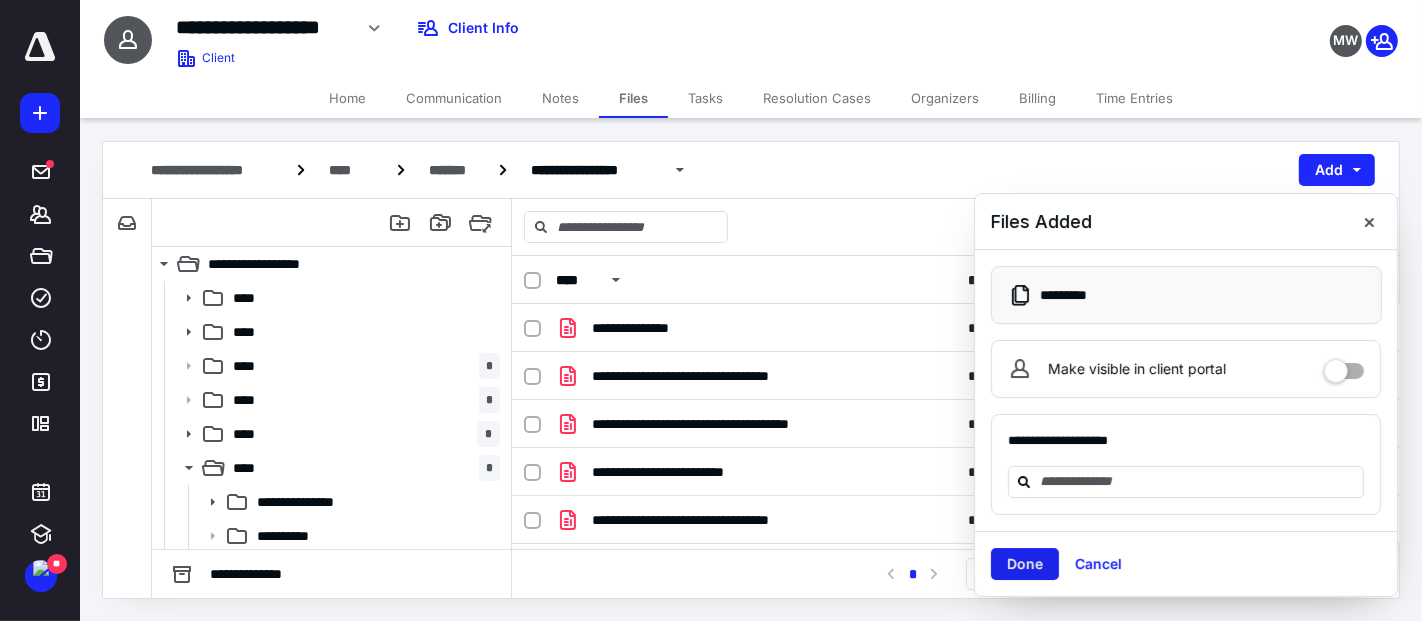 click on "Done" at bounding box center (1025, 564) 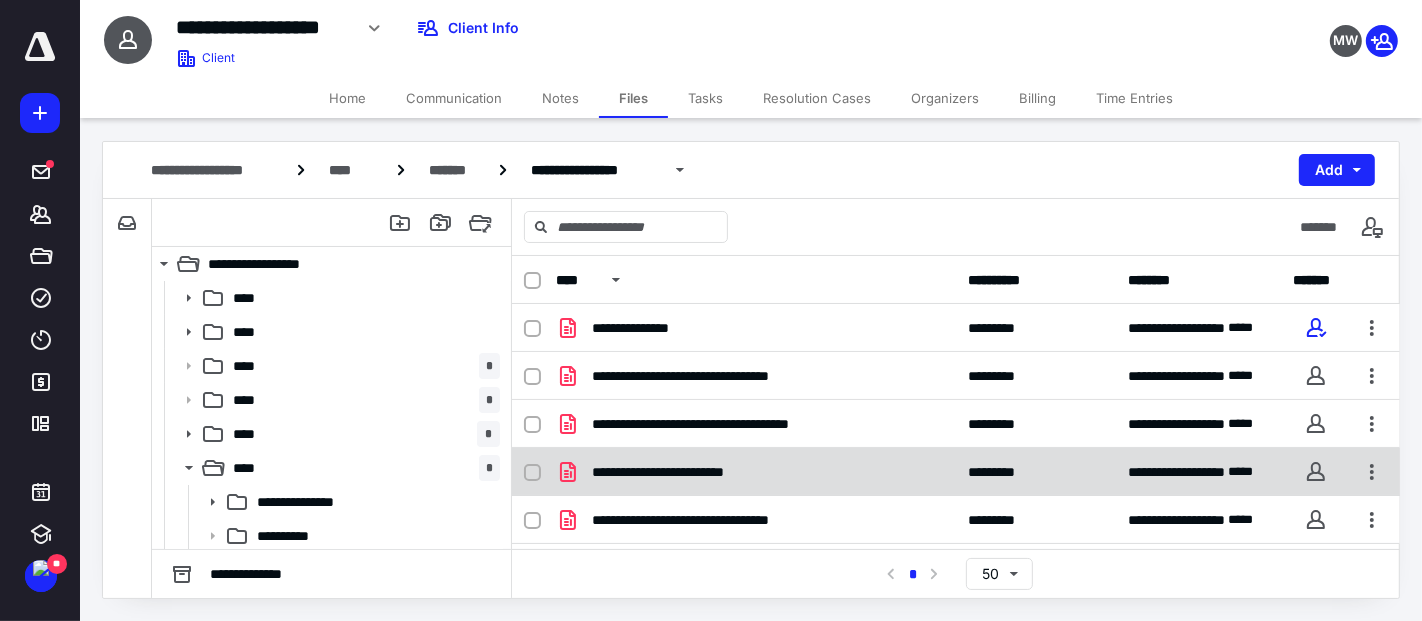 checkbox on "true" 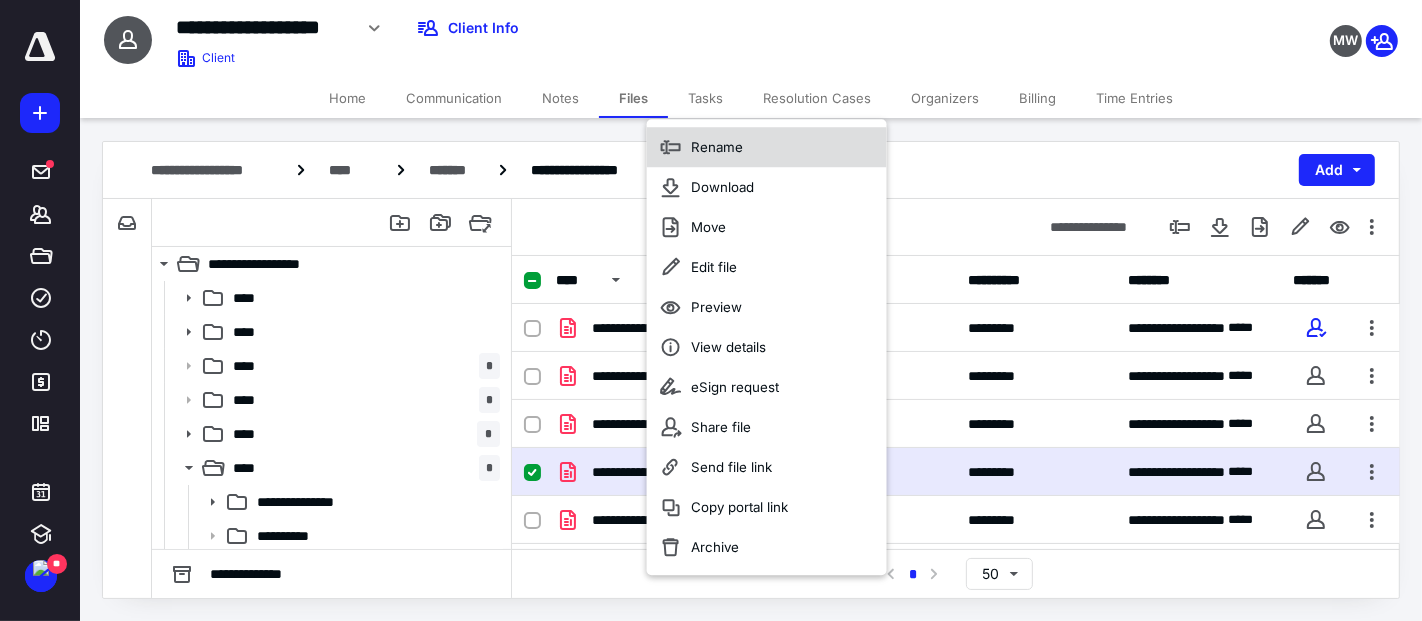 click on "Rename" at bounding box center (717, 147) 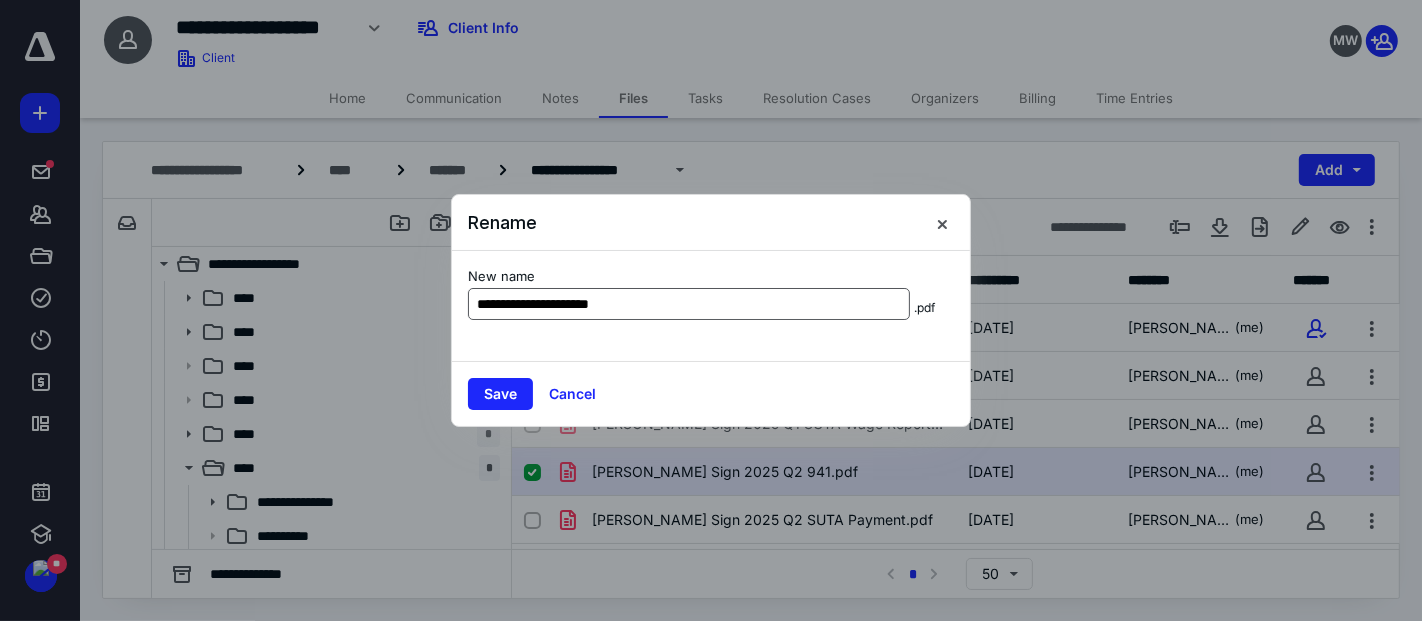 click on "**********" at bounding box center (689, 304) 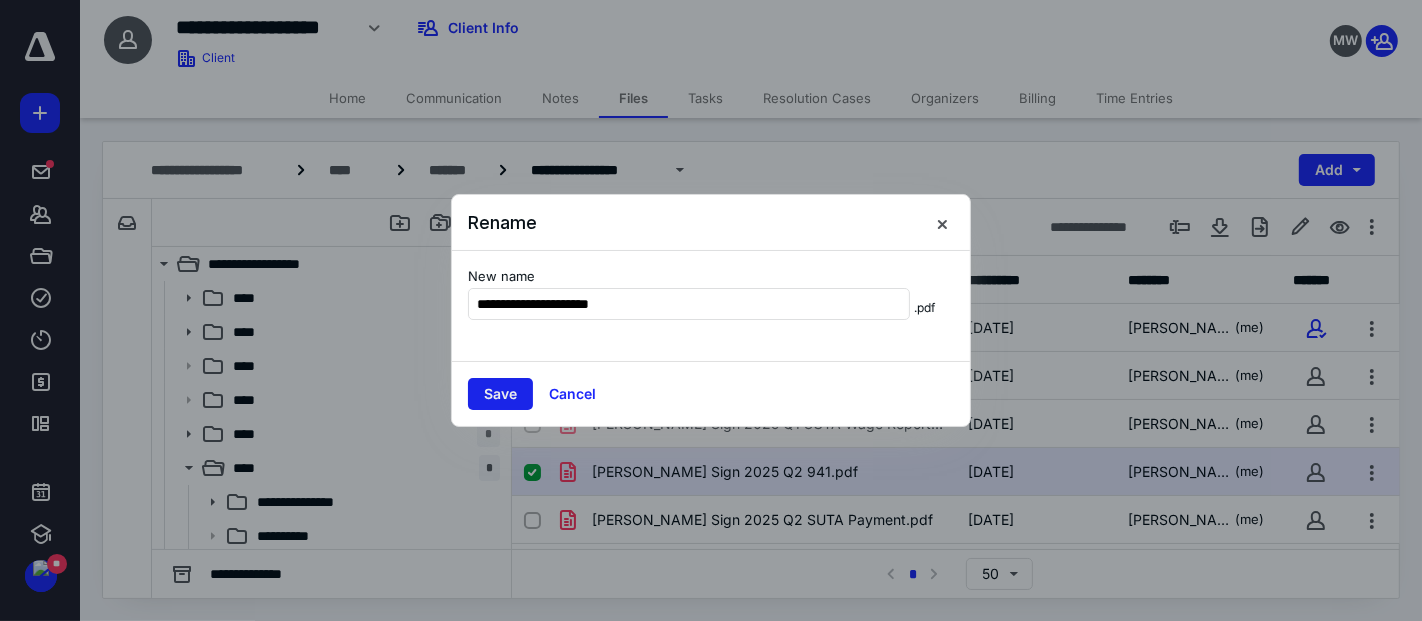 type on "**********" 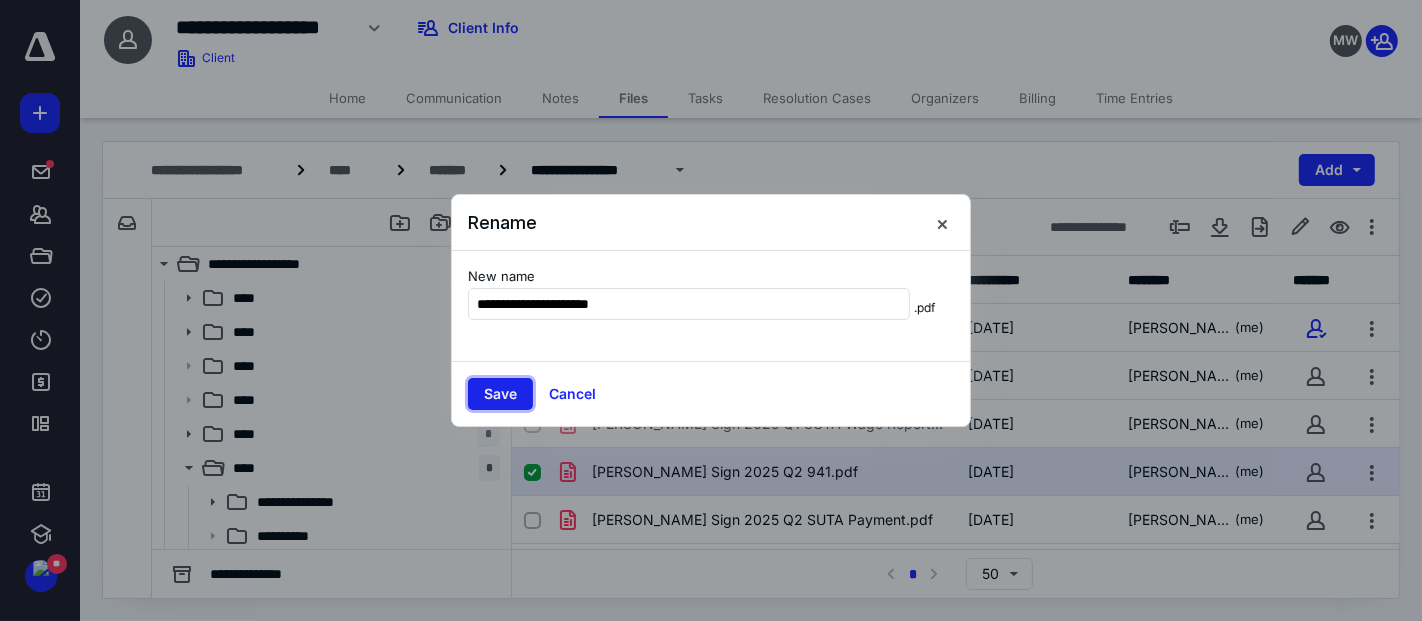 click on "Save" at bounding box center [500, 394] 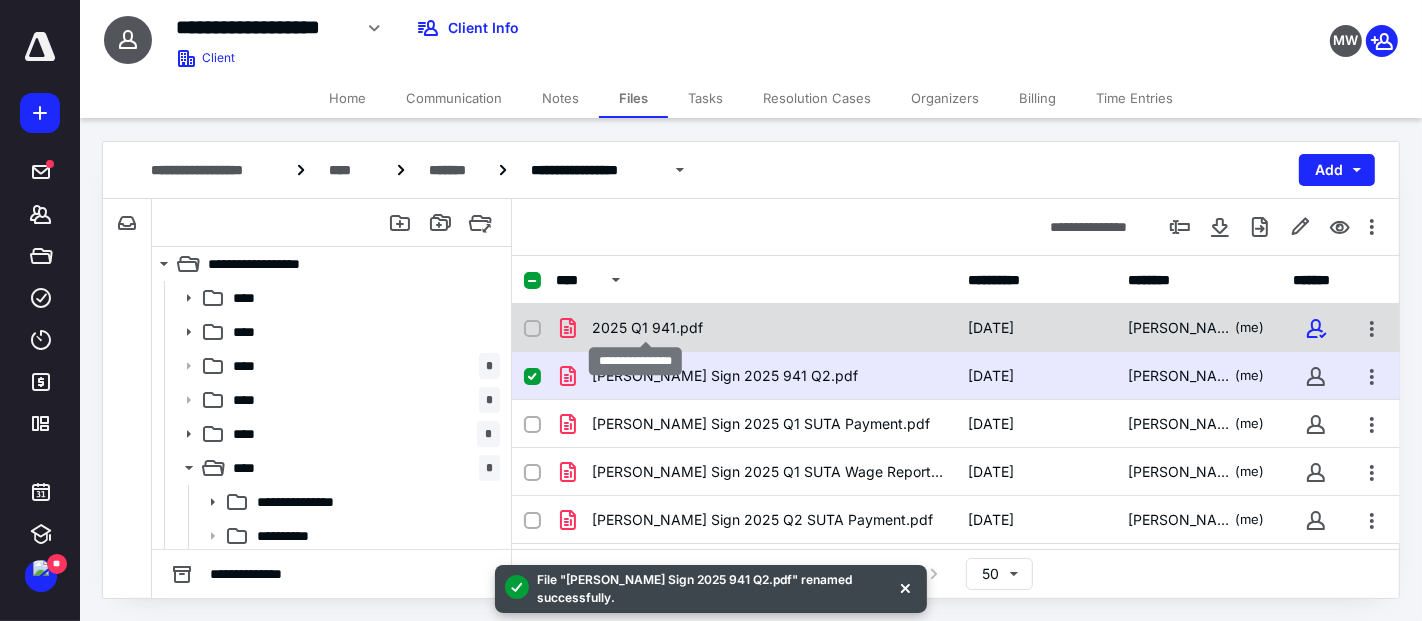 checkbox on "true" 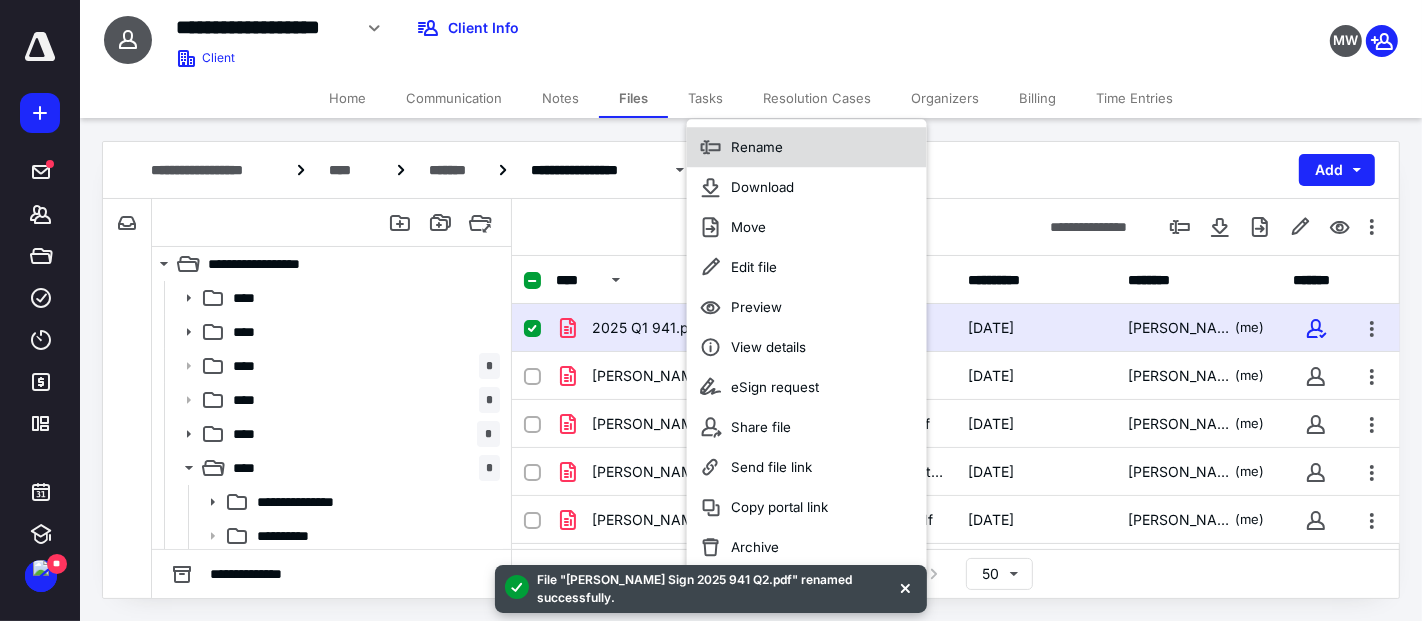 click on "Rename" at bounding box center (757, 147) 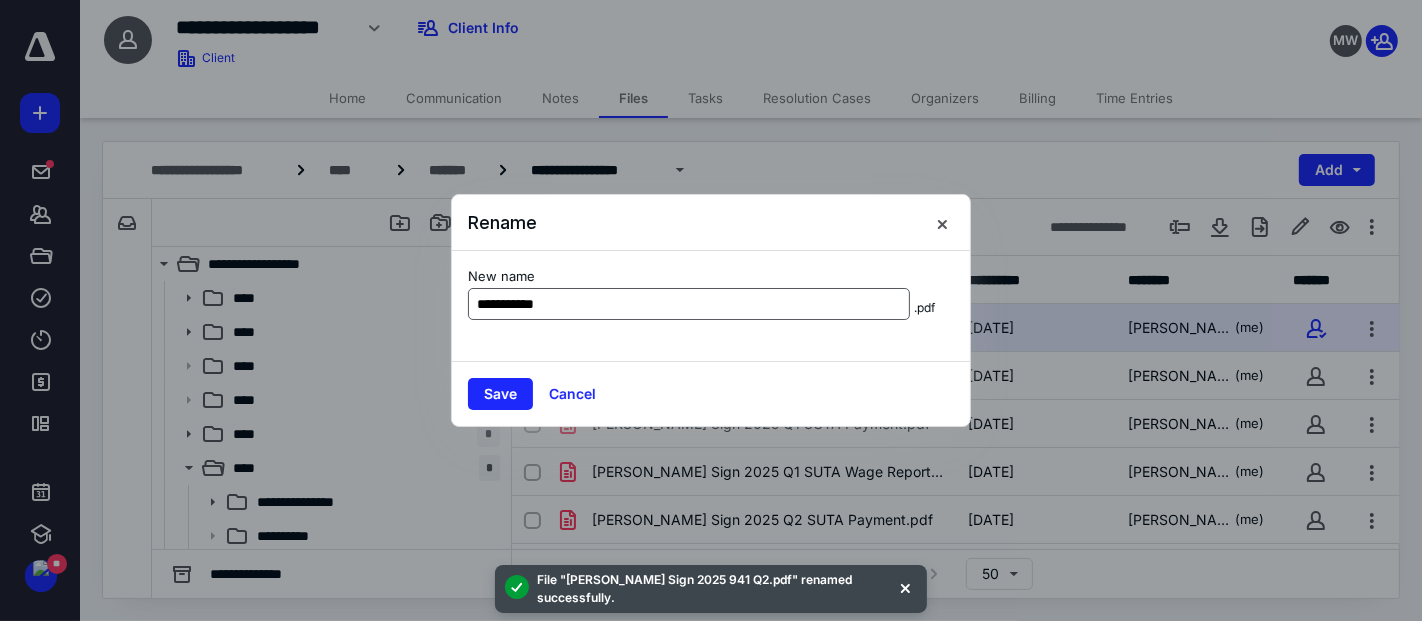 drag, startPoint x: 558, startPoint y: 318, endPoint x: 537, endPoint y: 309, distance: 22.847319 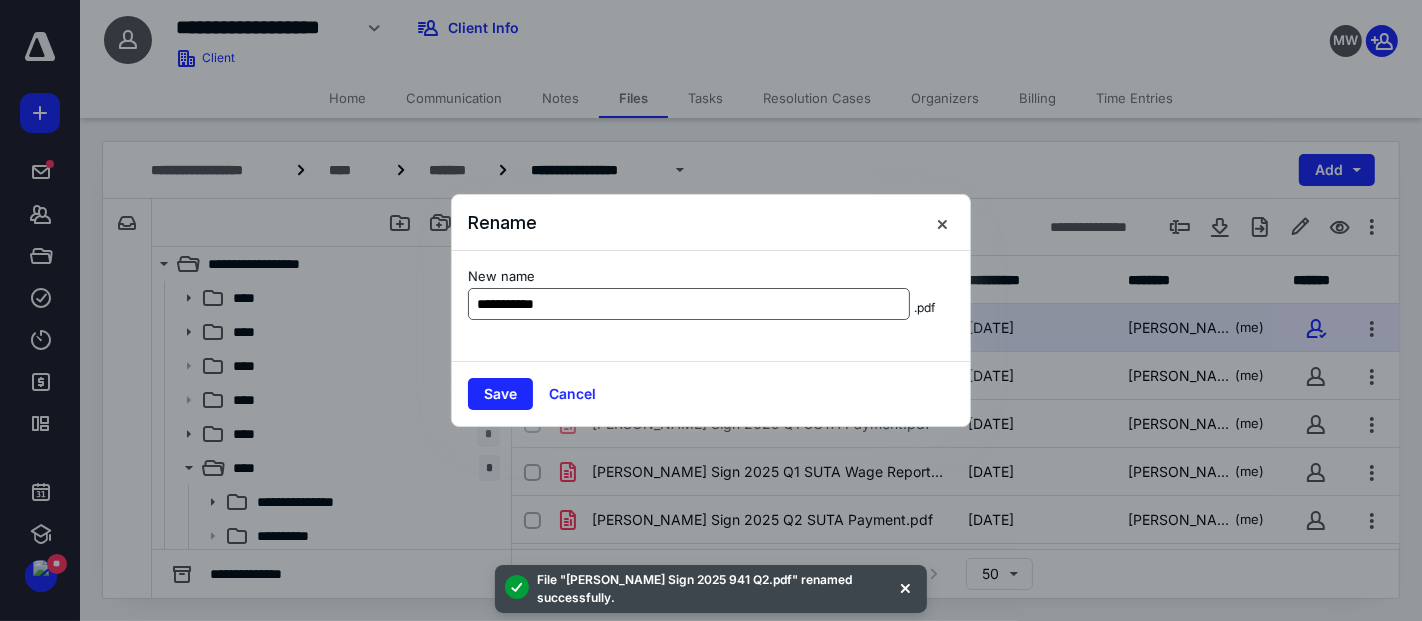 drag, startPoint x: 562, startPoint y: 299, endPoint x: 517, endPoint y: 308, distance: 45.891174 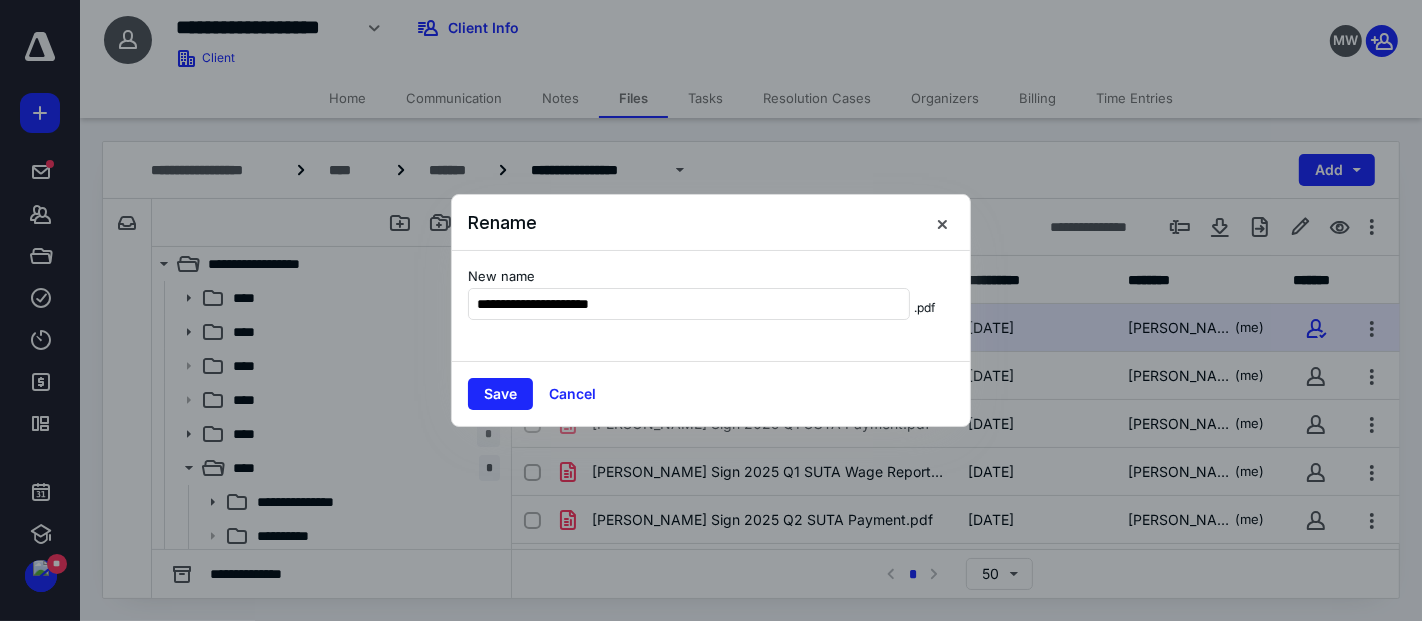 type on "**********" 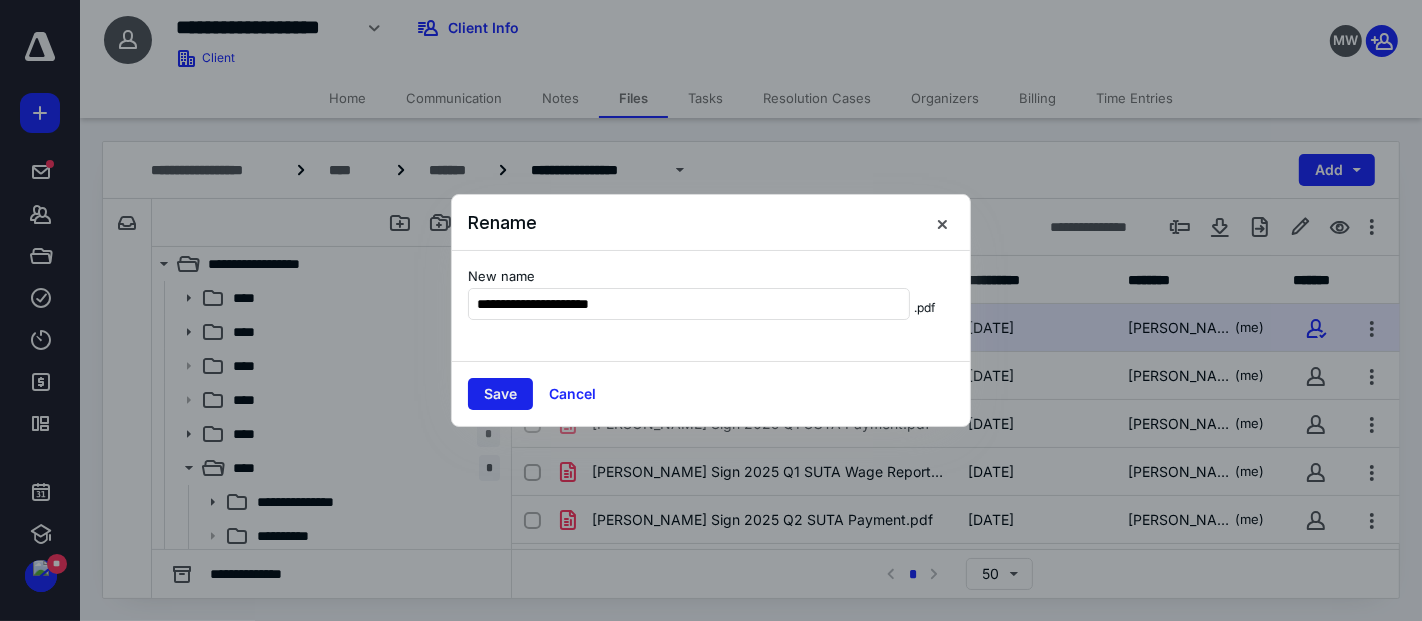 click on "Save" at bounding box center (500, 394) 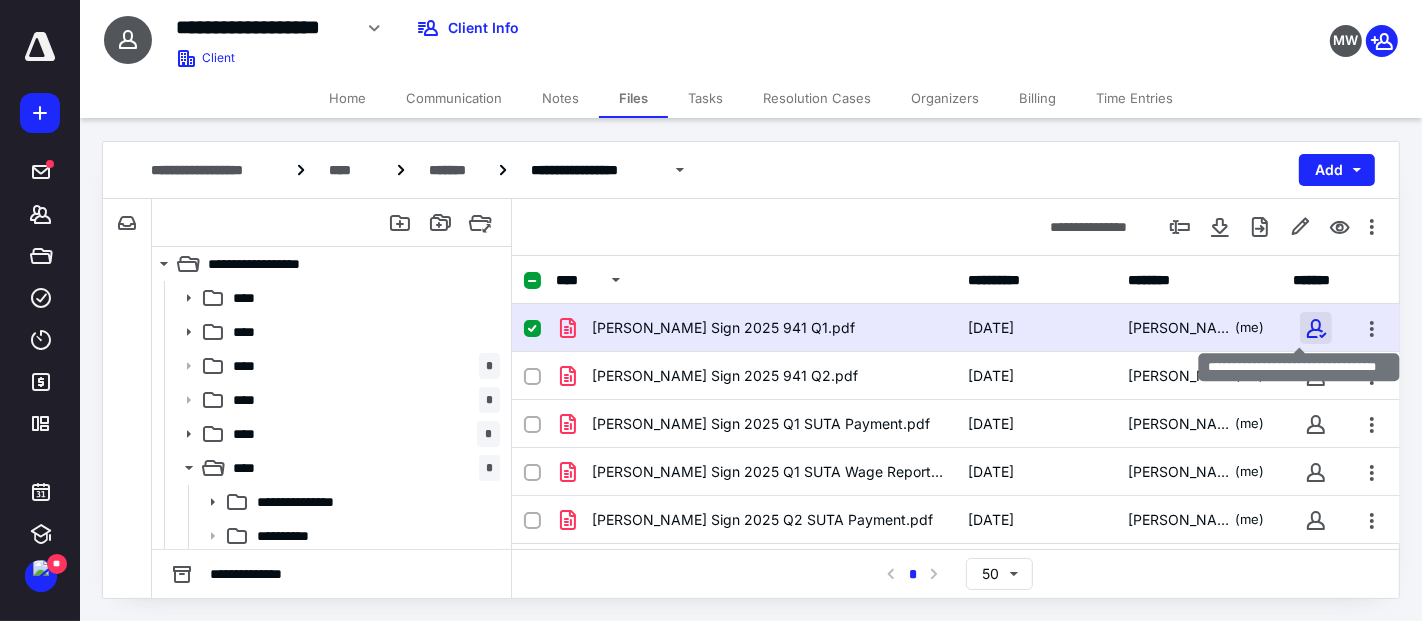 click at bounding box center [1316, 328] 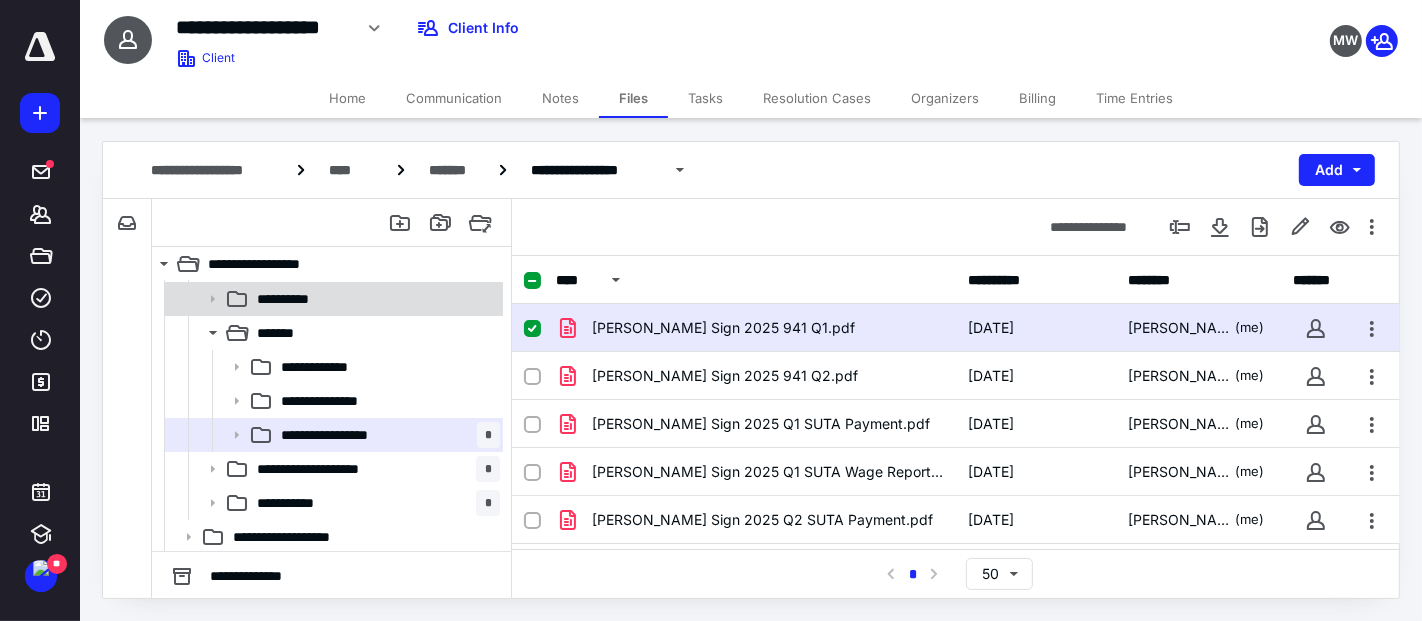 scroll, scrollTop: 240, scrollLeft: 0, axis: vertical 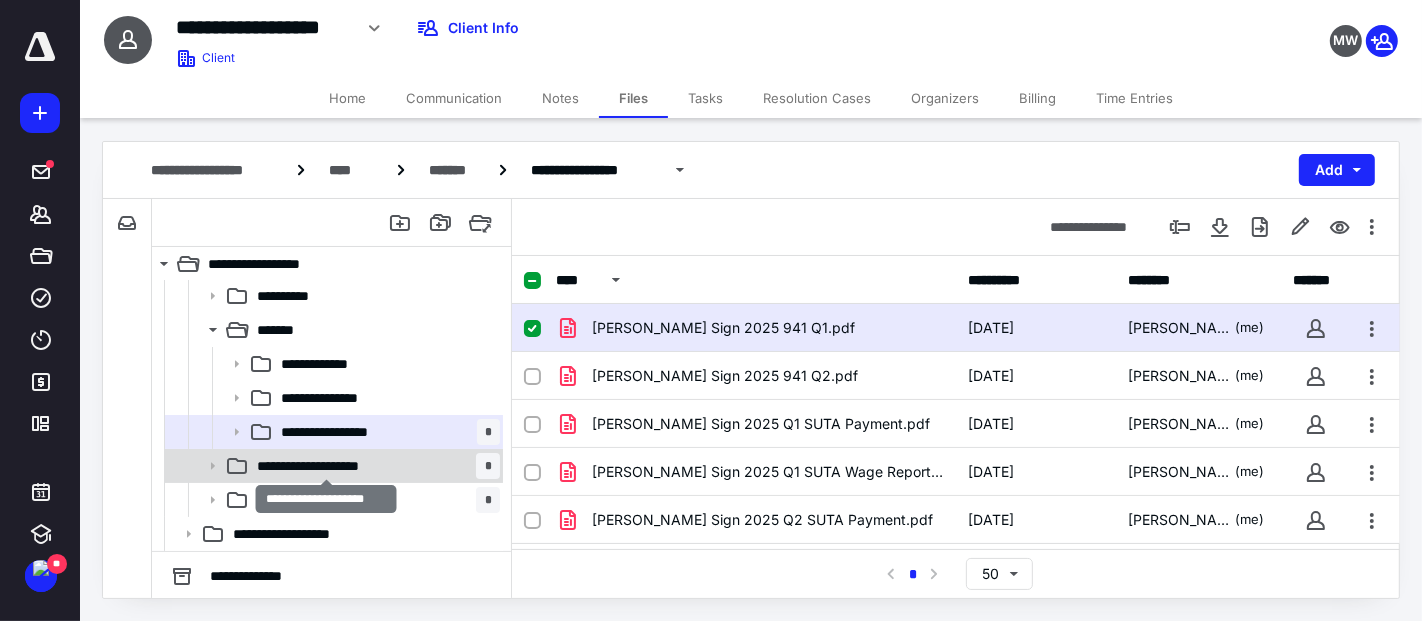 click on "**********" at bounding box center (326, 466) 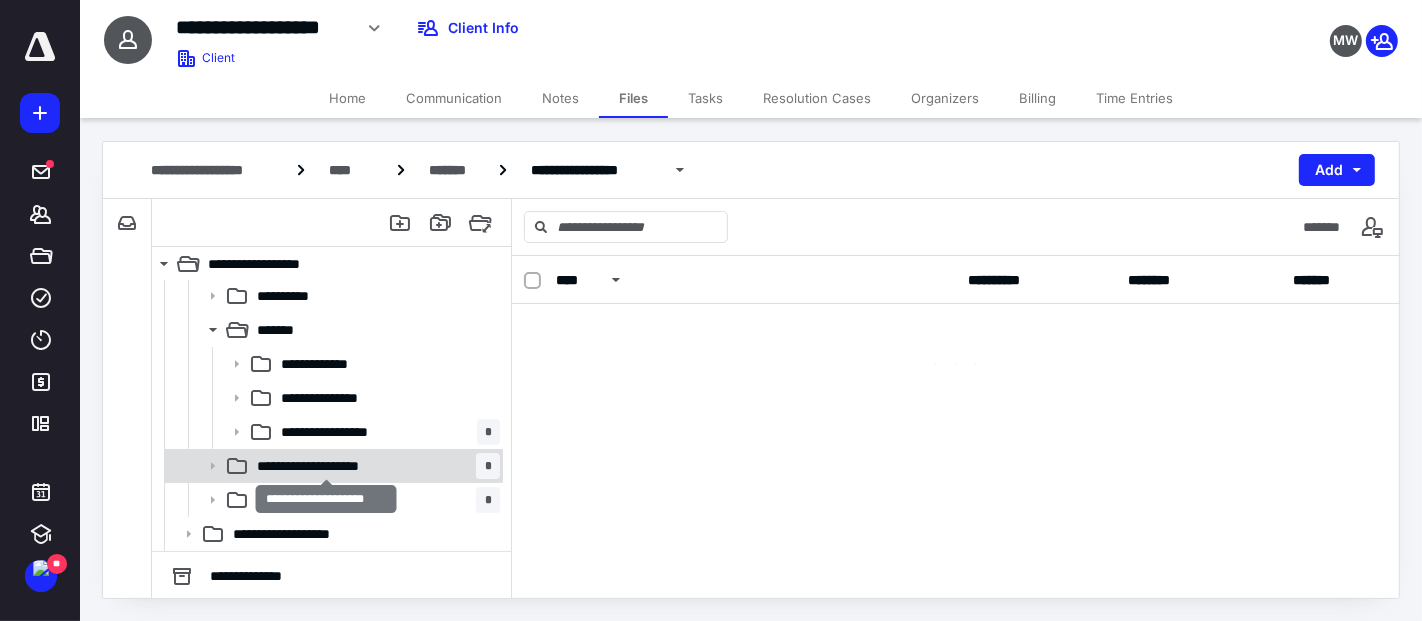click on "**********" at bounding box center (326, 466) 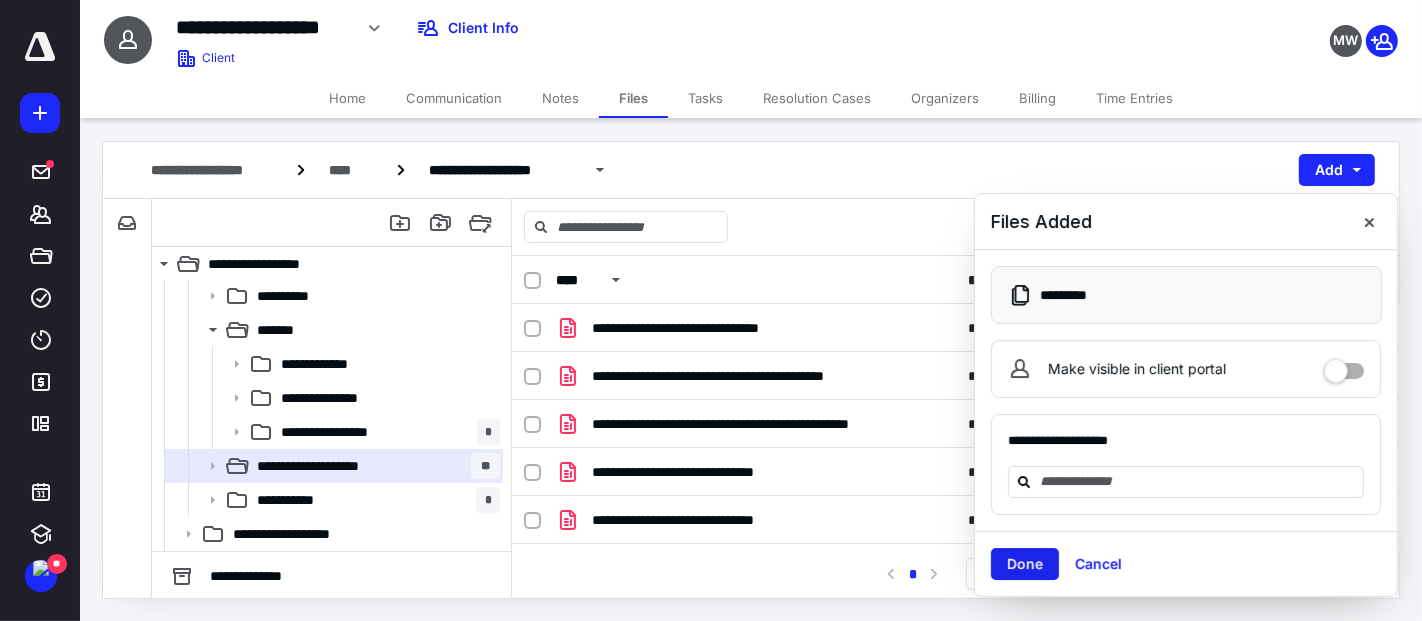 click on "Done" at bounding box center (1025, 564) 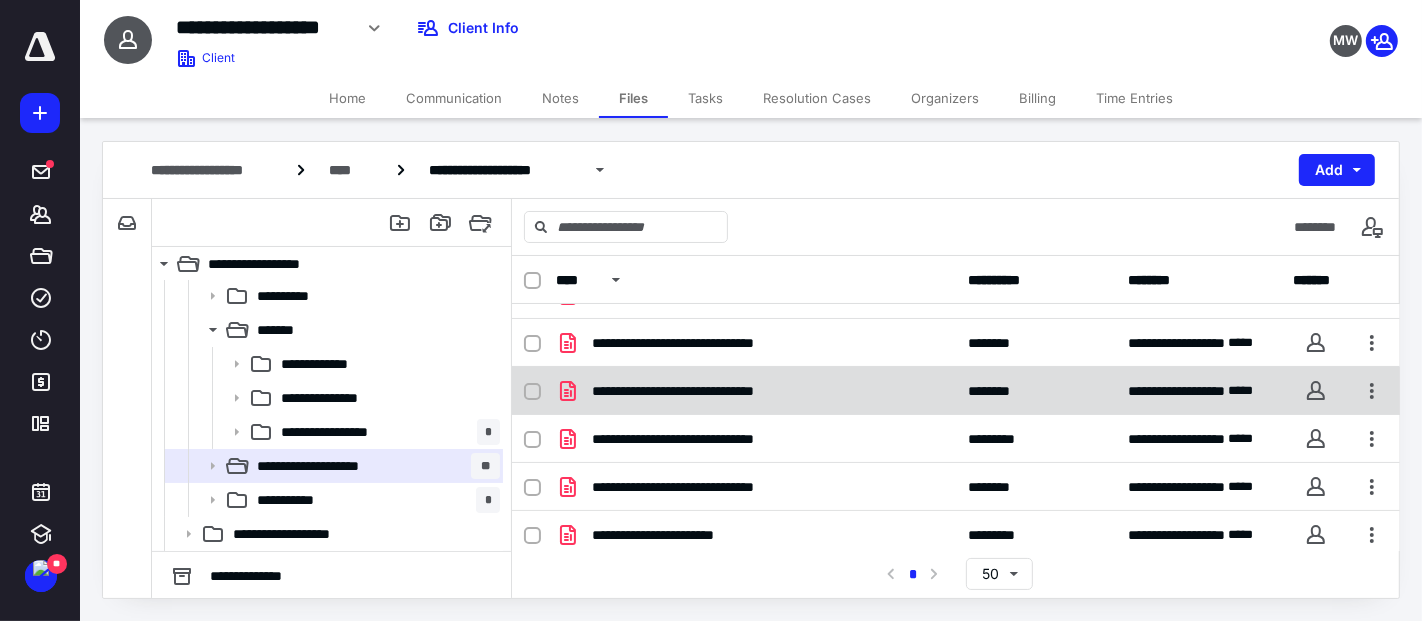 scroll, scrollTop: 230, scrollLeft: 0, axis: vertical 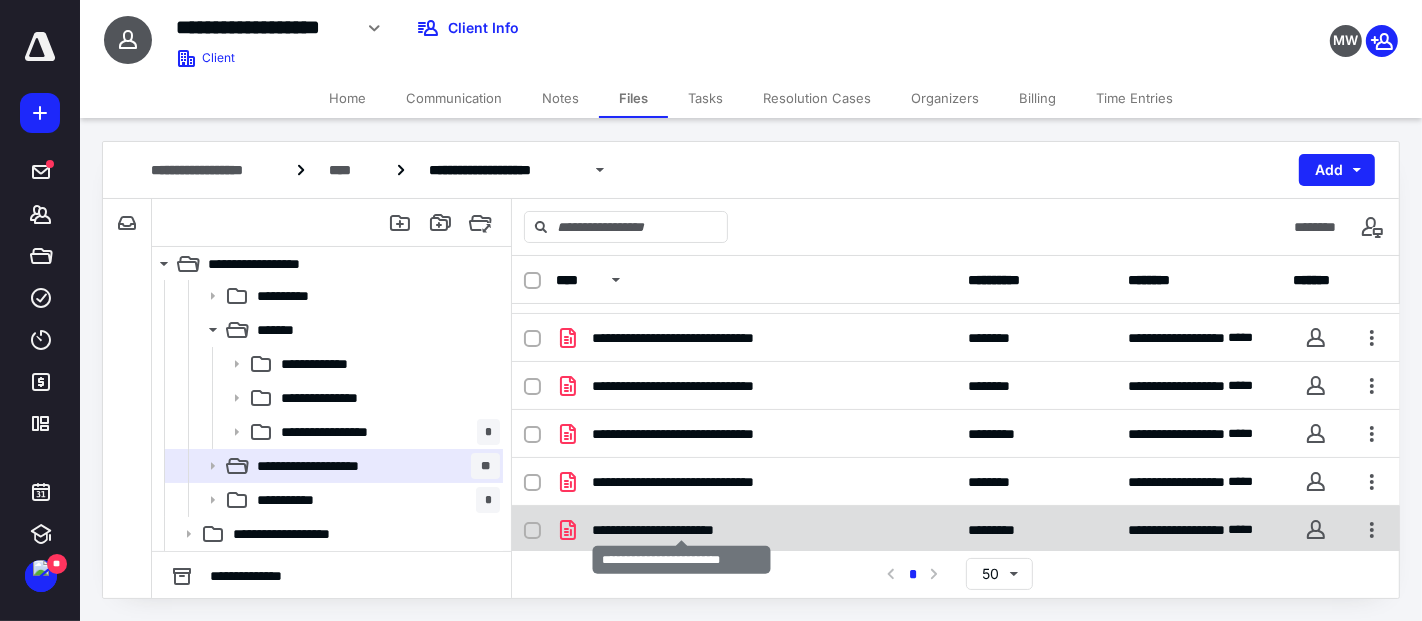 checkbox on "true" 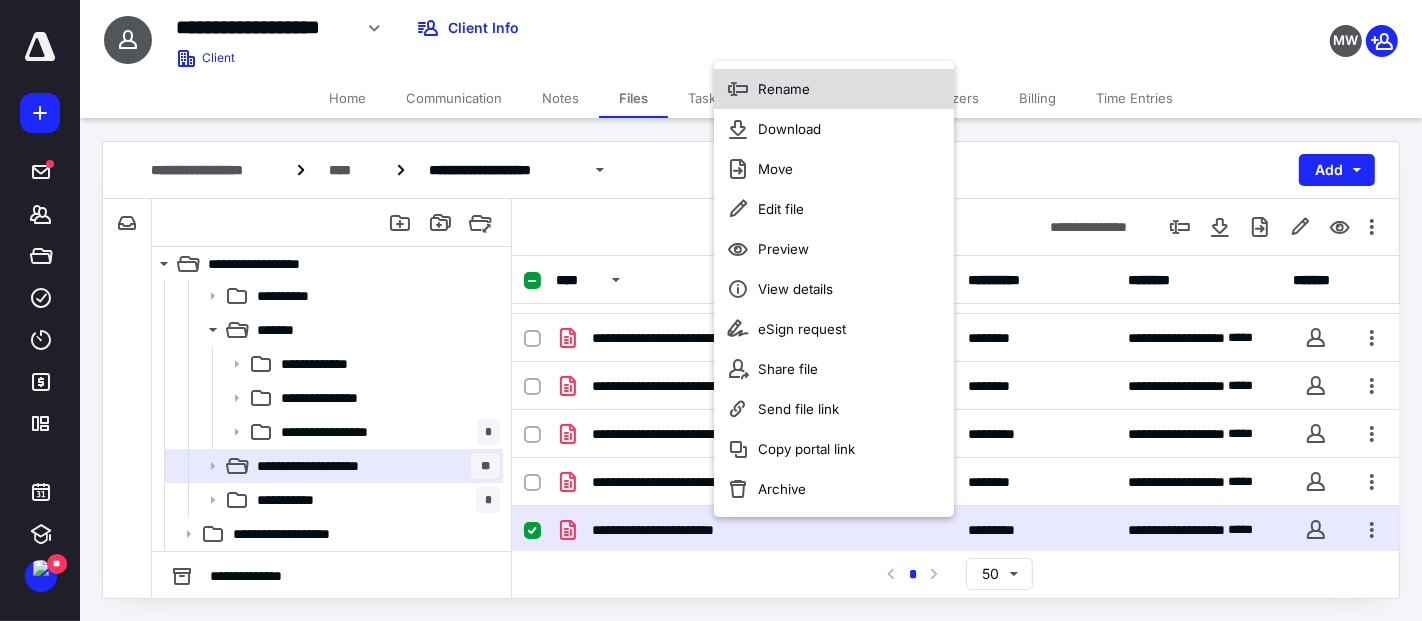 click on "Rename" at bounding box center [784, 90] 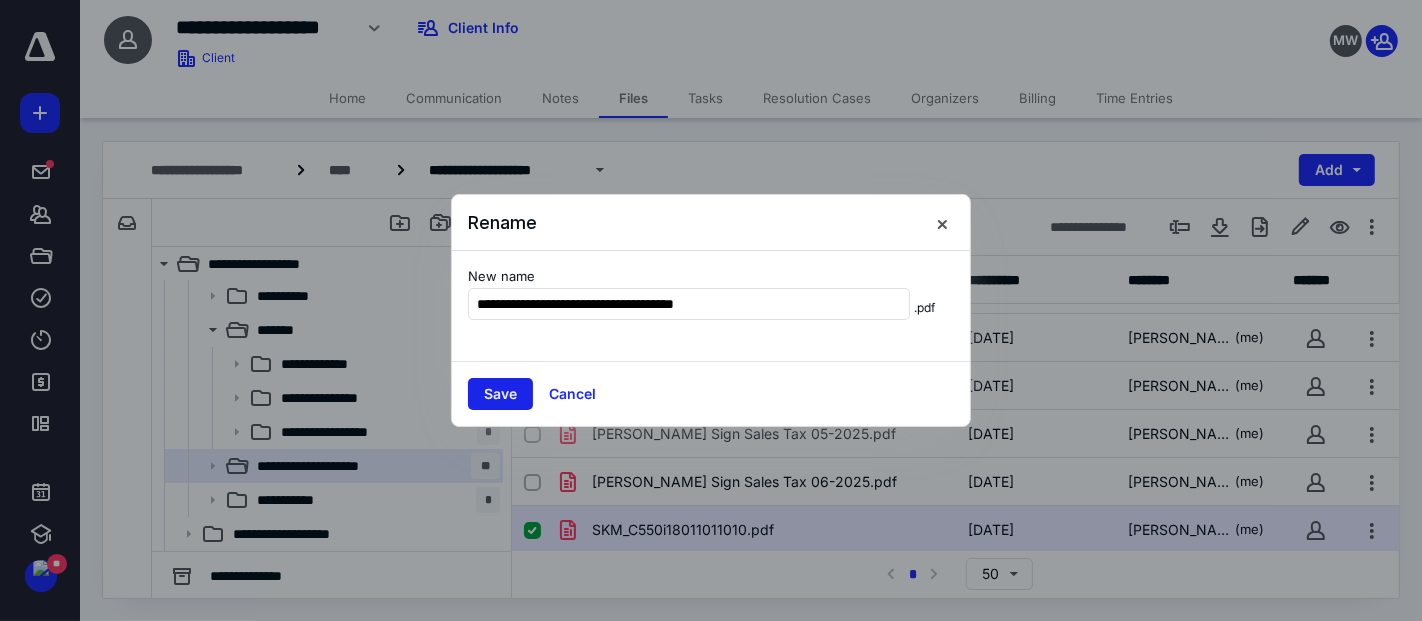 type on "**********" 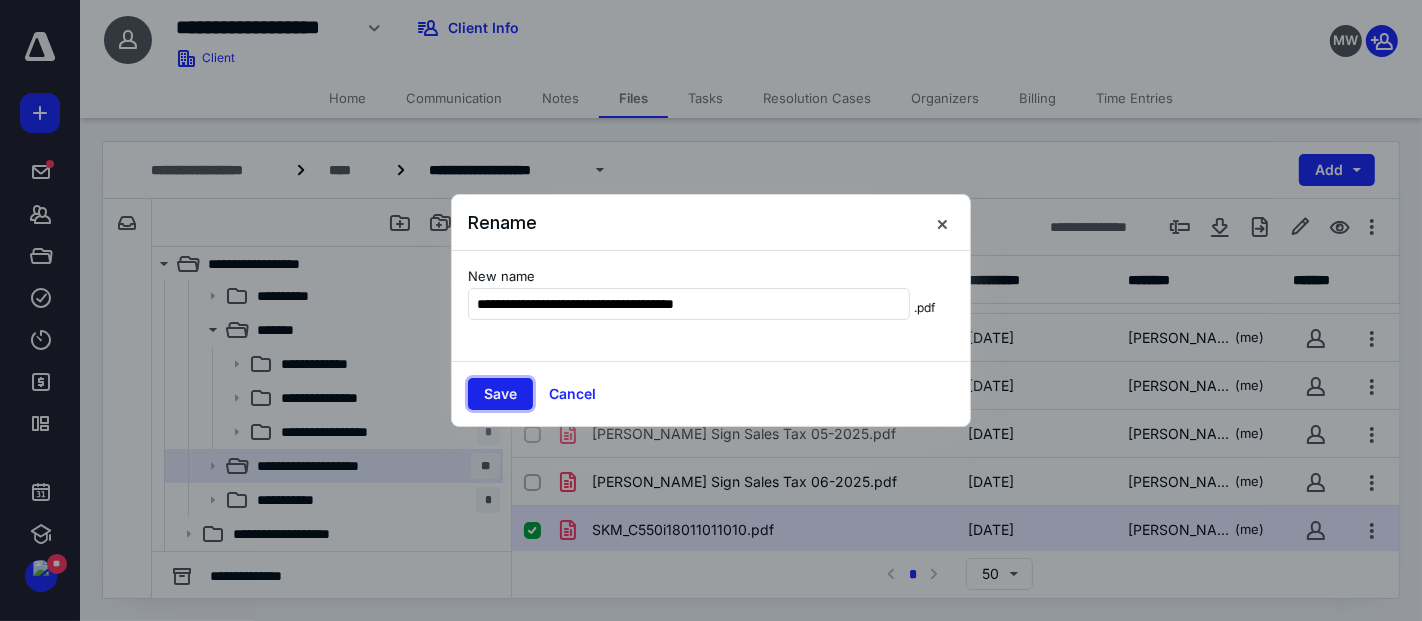 click on "Save" at bounding box center (500, 394) 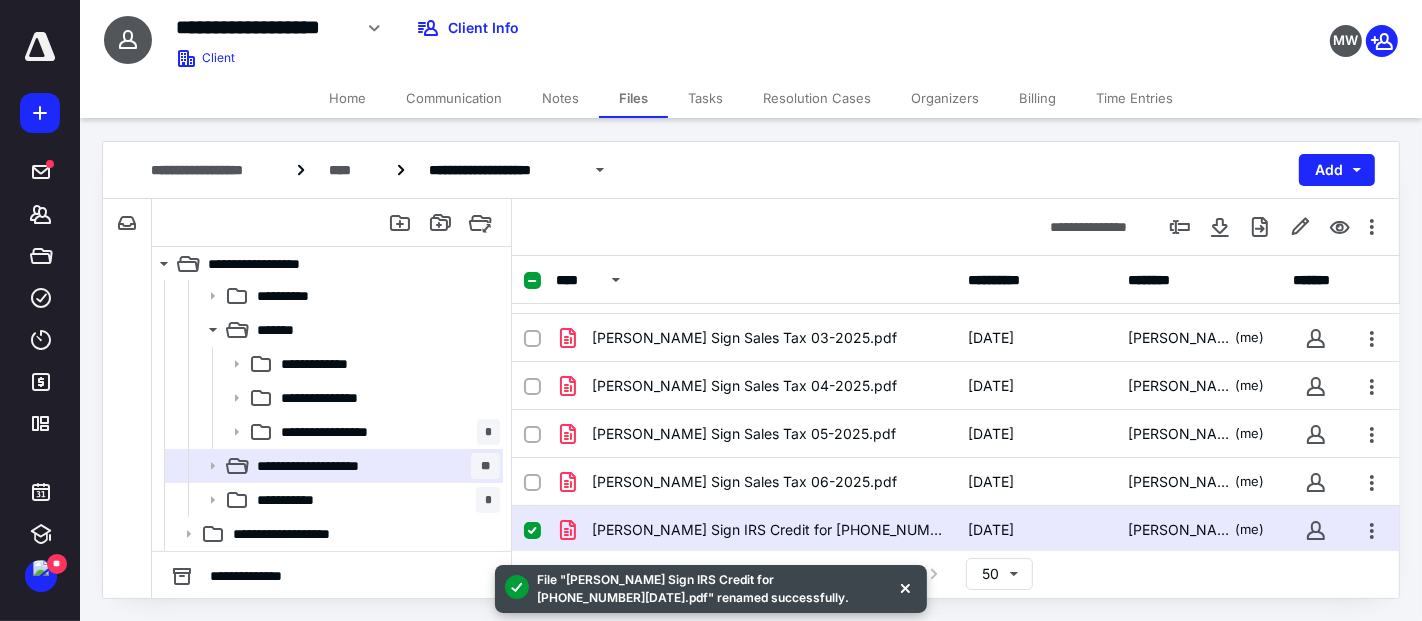 scroll, scrollTop: 0, scrollLeft: 0, axis: both 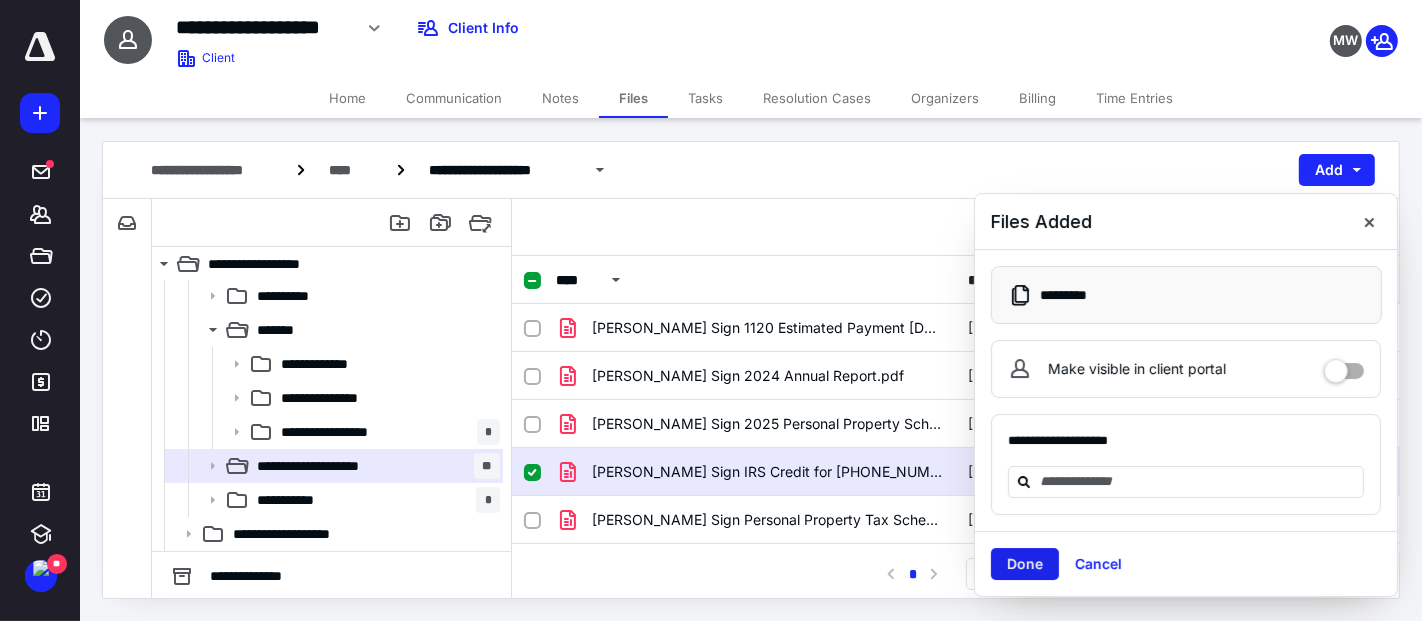 click on "Done" at bounding box center [1025, 564] 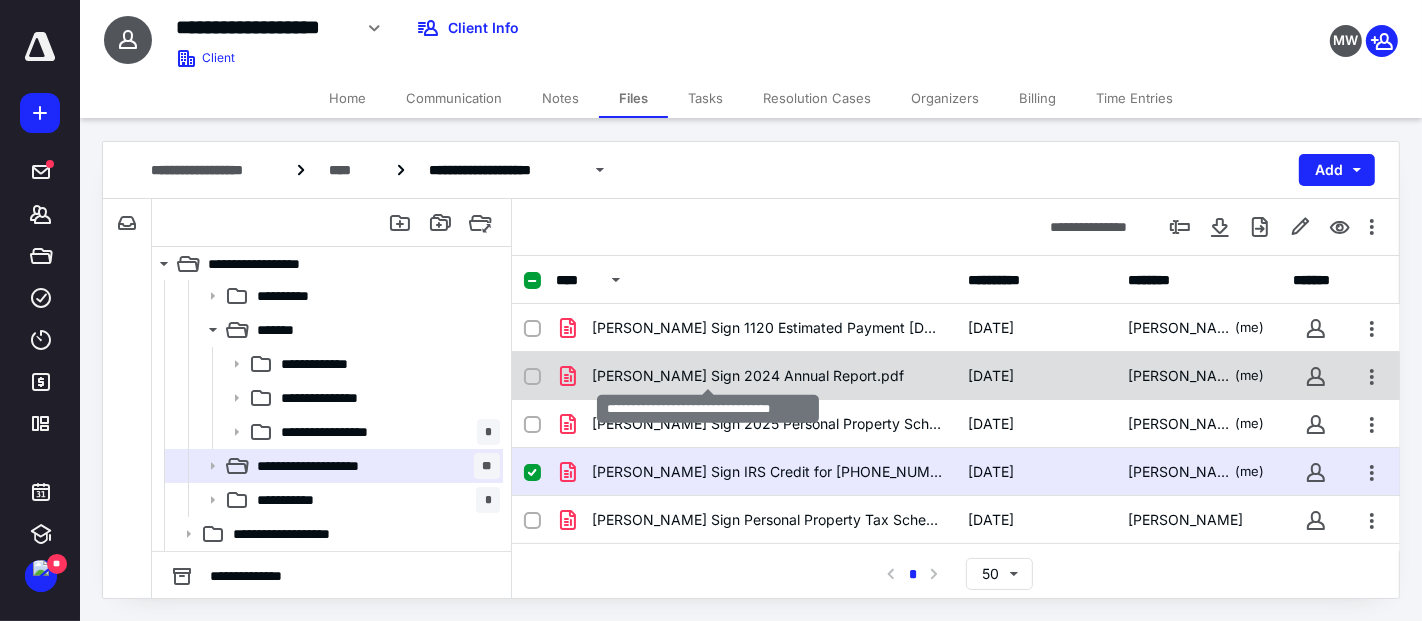 click on "[PERSON_NAME] Sign 2024 Annual Report.pdf" at bounding box center [748, 376] 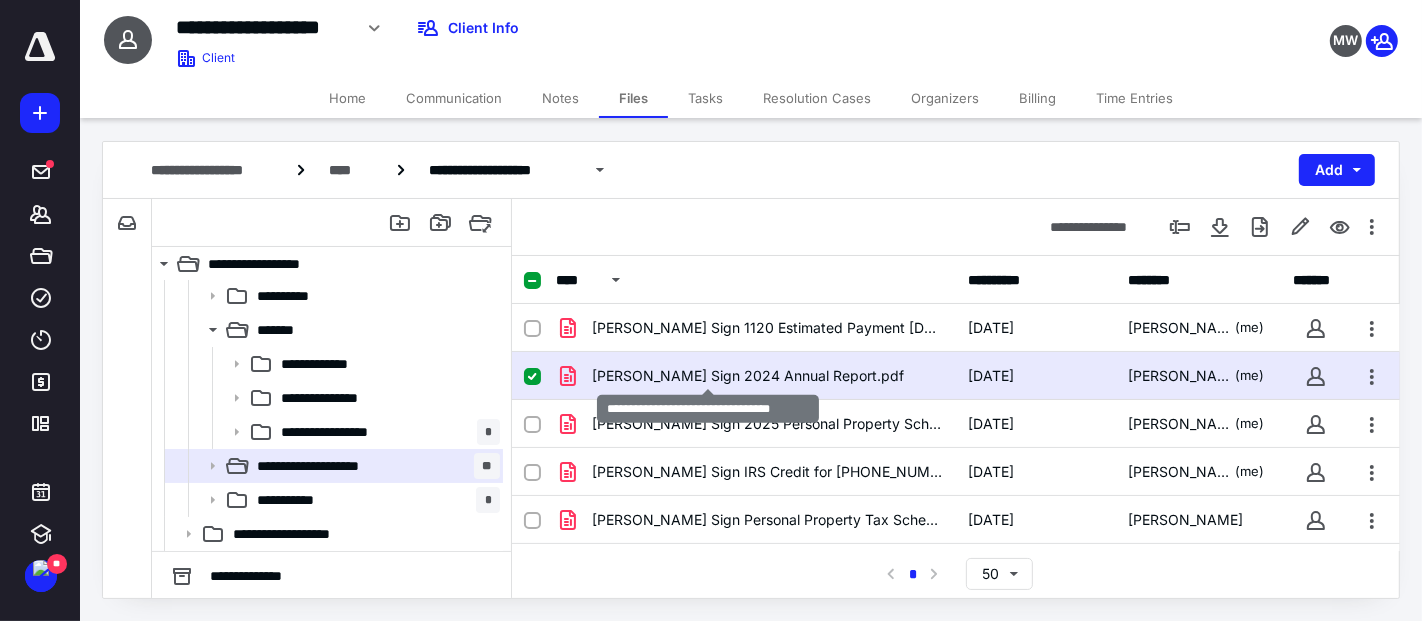 checkbox on "true" 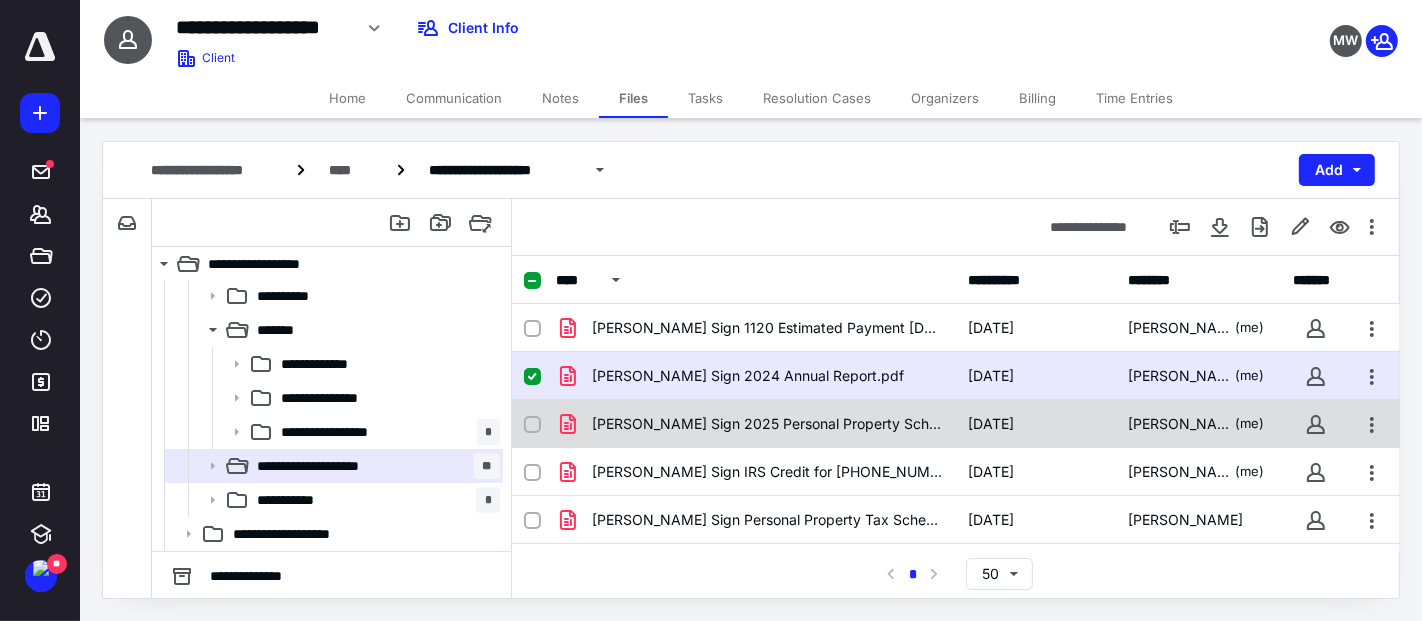 click at bounding box center (540, 424) 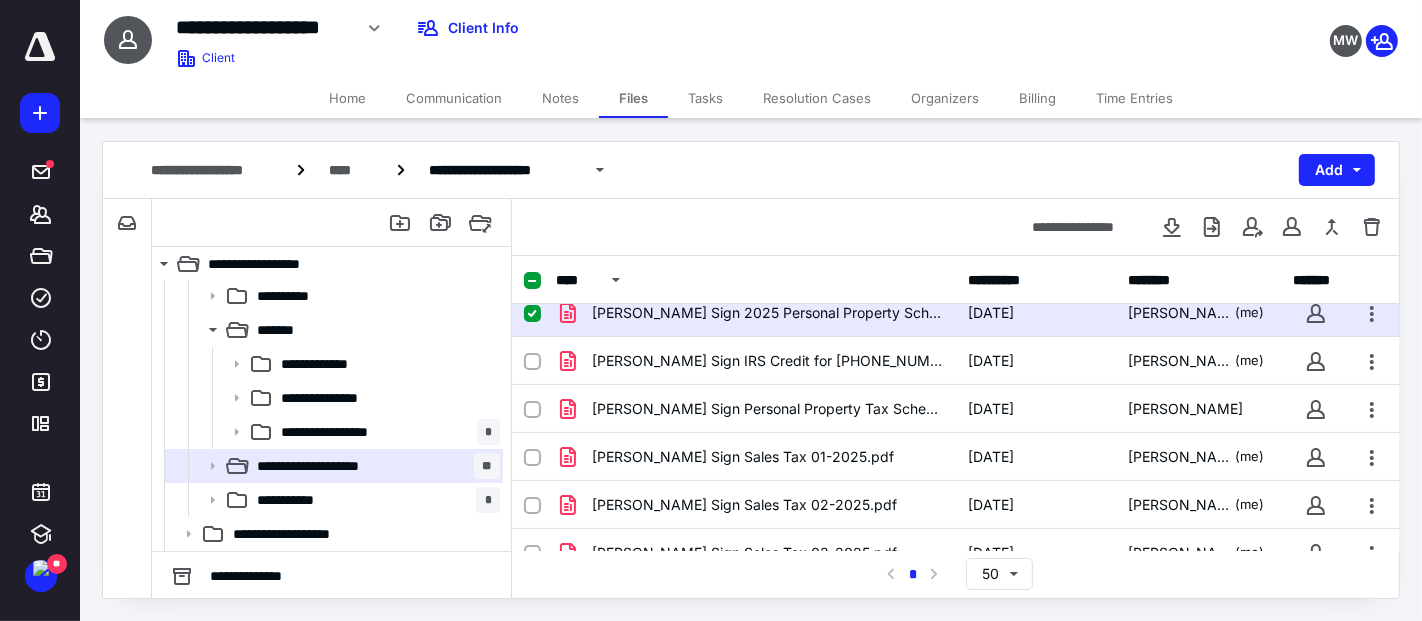 scroll, scrollTop: 0, scrollLeft: 0, axis: both 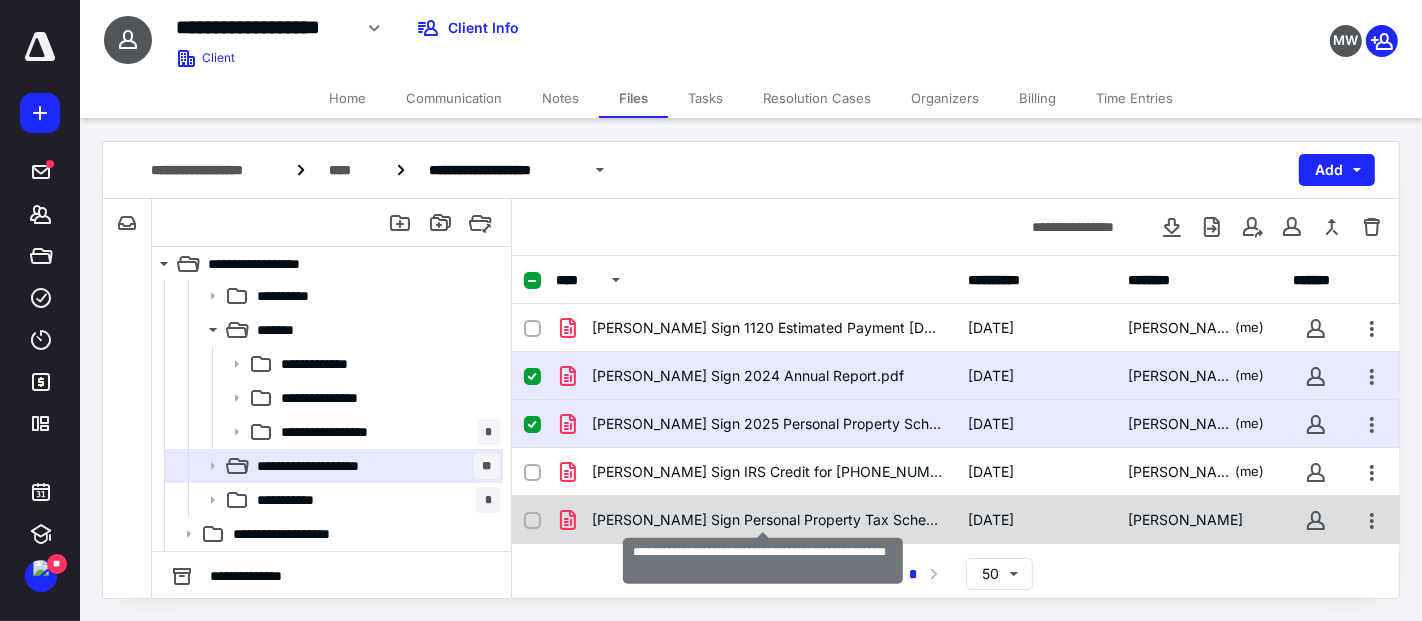 click on "[PERSON_NAME] Sign Personal Property Tax Schedule  2025.pdf" at bounding box center [768, 520] 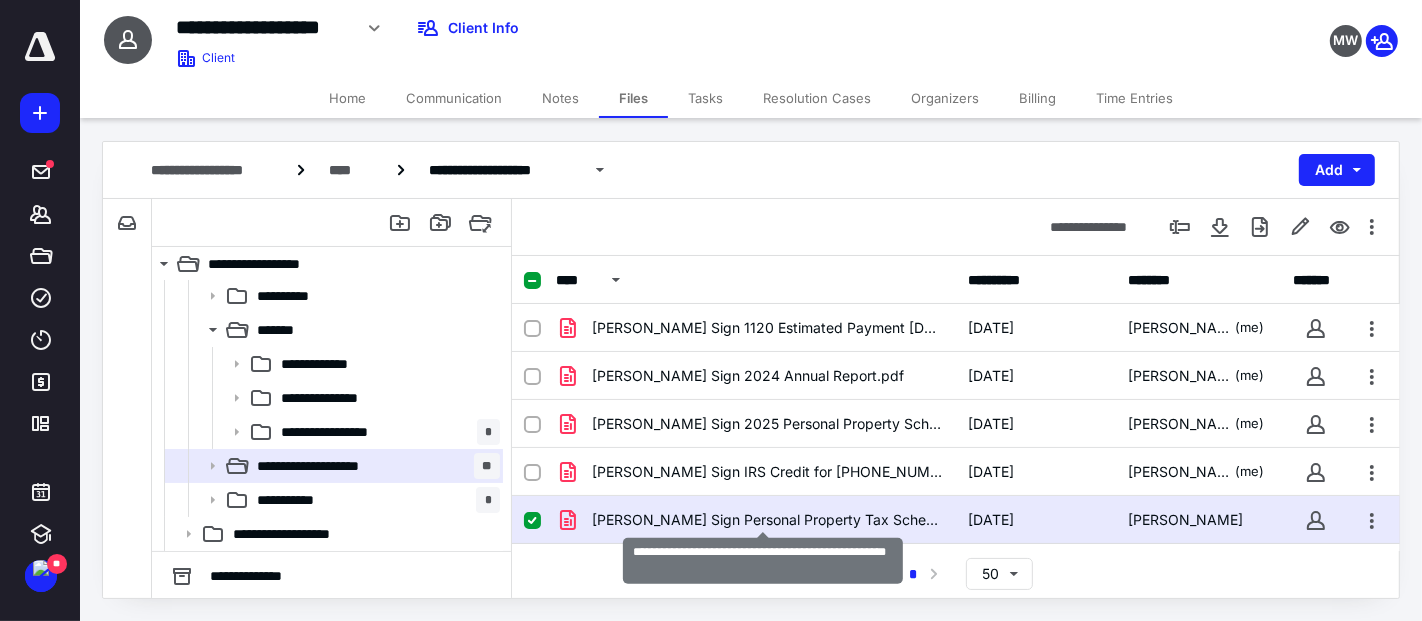 click on "[PERSON_NAME] Sign Personal Property Tax Schedule  2025.pdf" at bounding box center (768, 520) 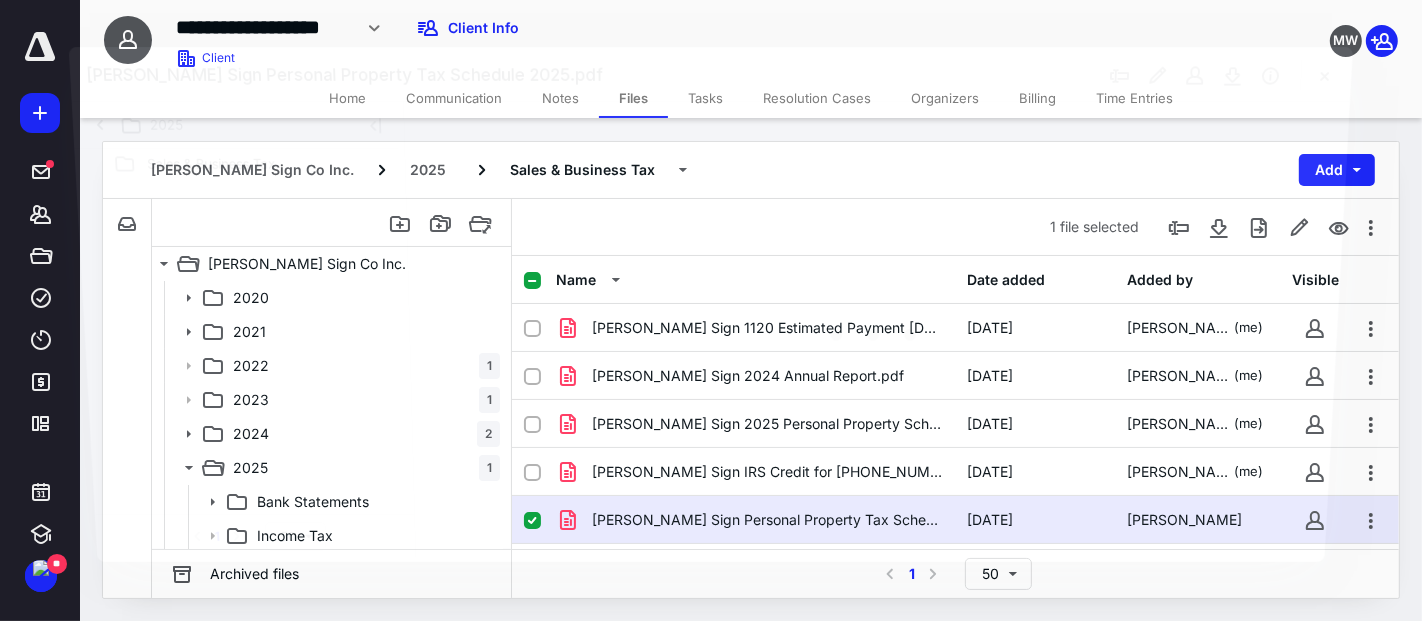 scroll, scrollTop: 240, scrollLeft: 0, axis: vertical 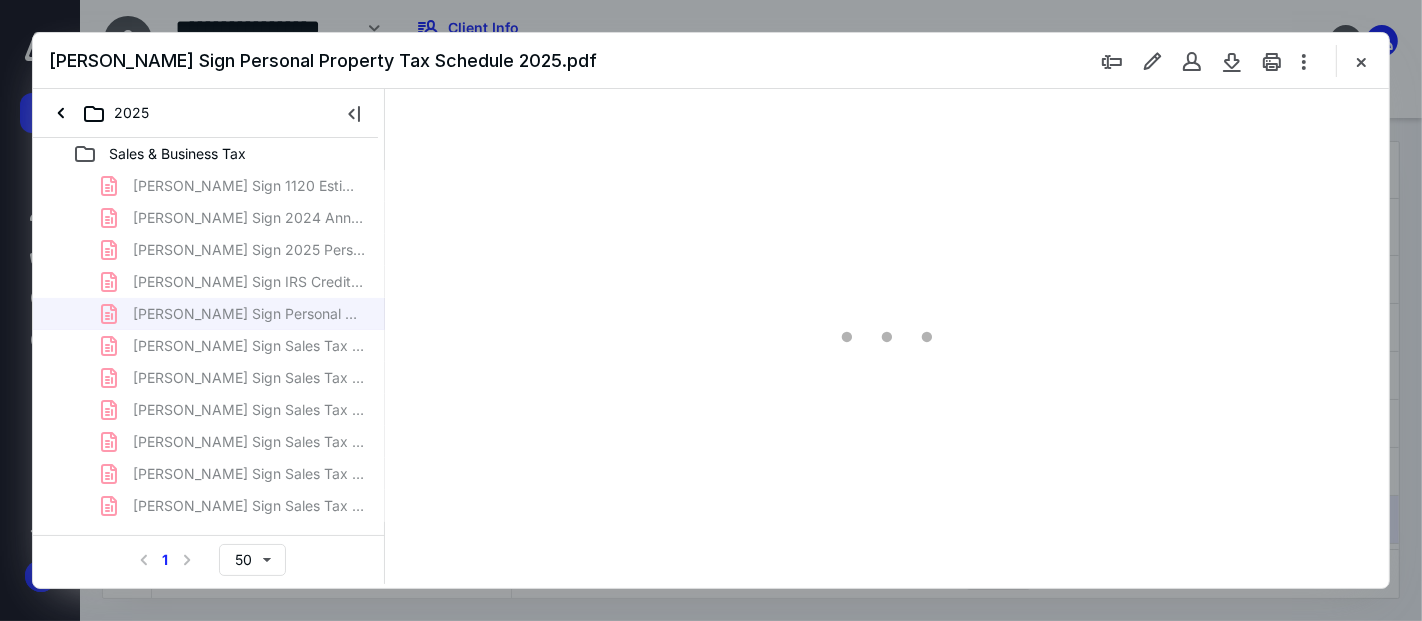type on "70" 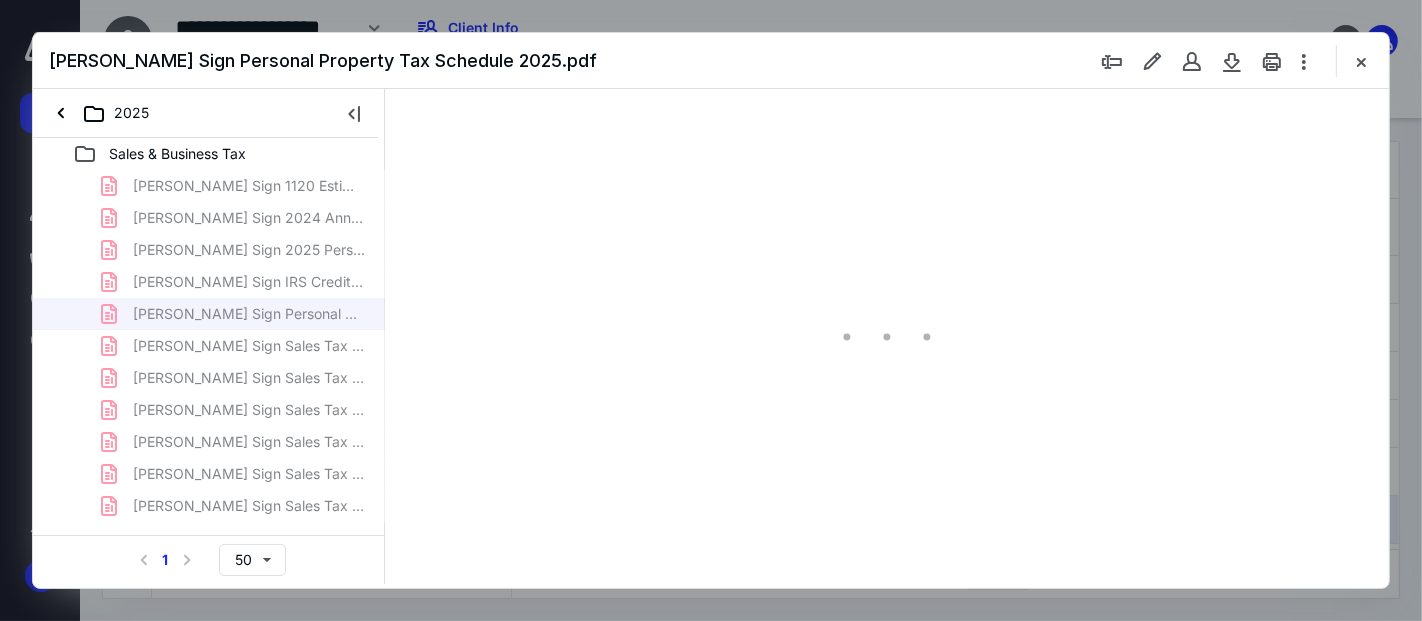 scroll, scrollTop: 79, scrollLeft: 0, axis: vertical 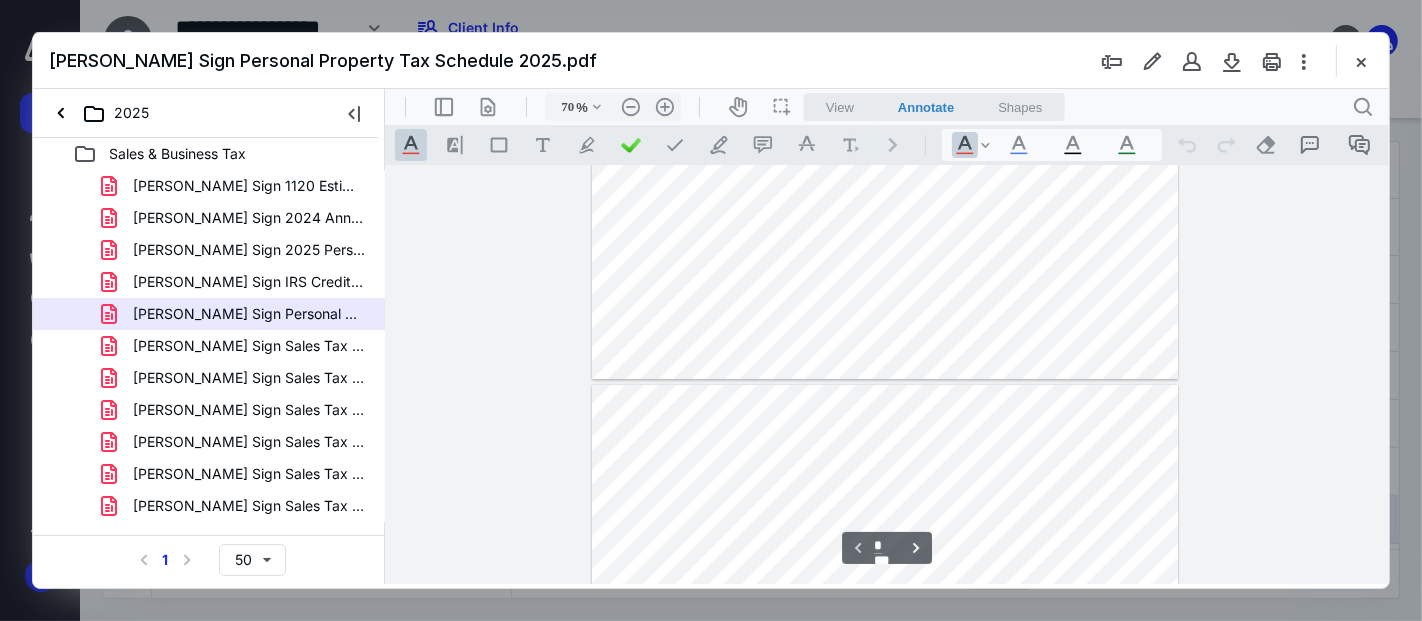 type on "*" 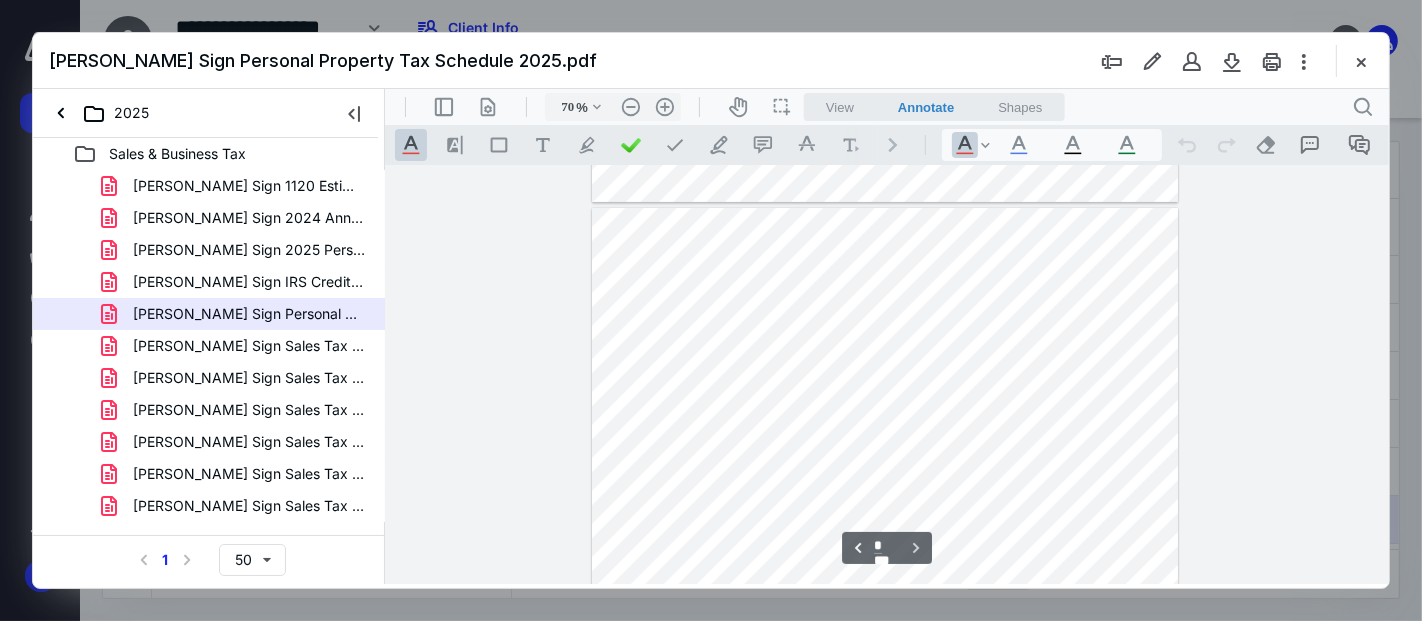 scroll, scrollTop: 420, scrollLeft: 0, axis: vertical 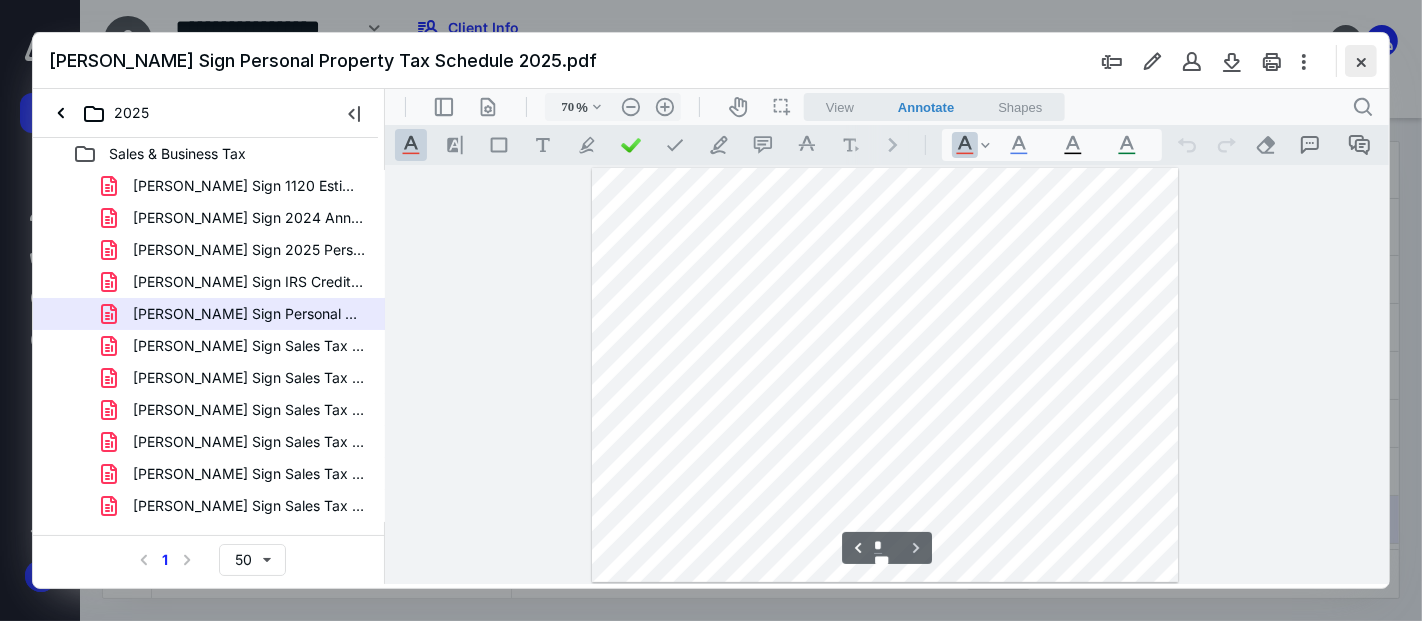 click at bounding box center [1361, 61] 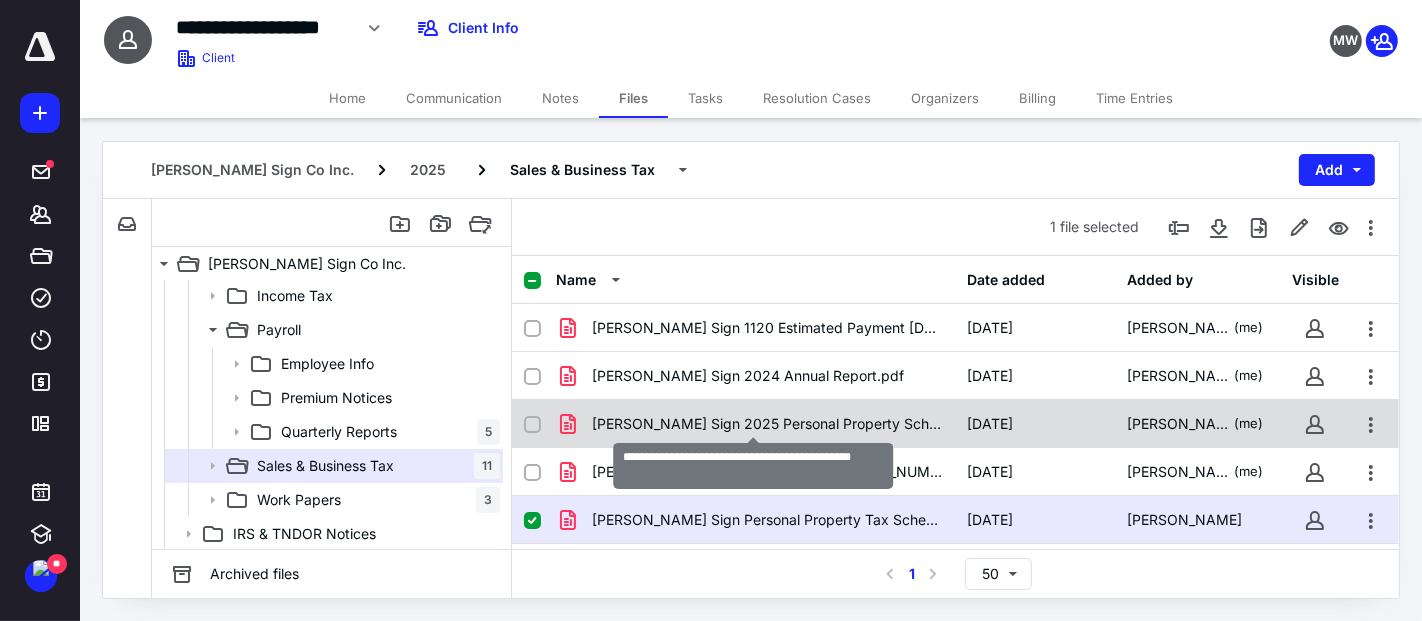 click on "[PERSON_NAME] Sign 2025 Personal Property Schedule.pdf" at bounding box center (768, 424) 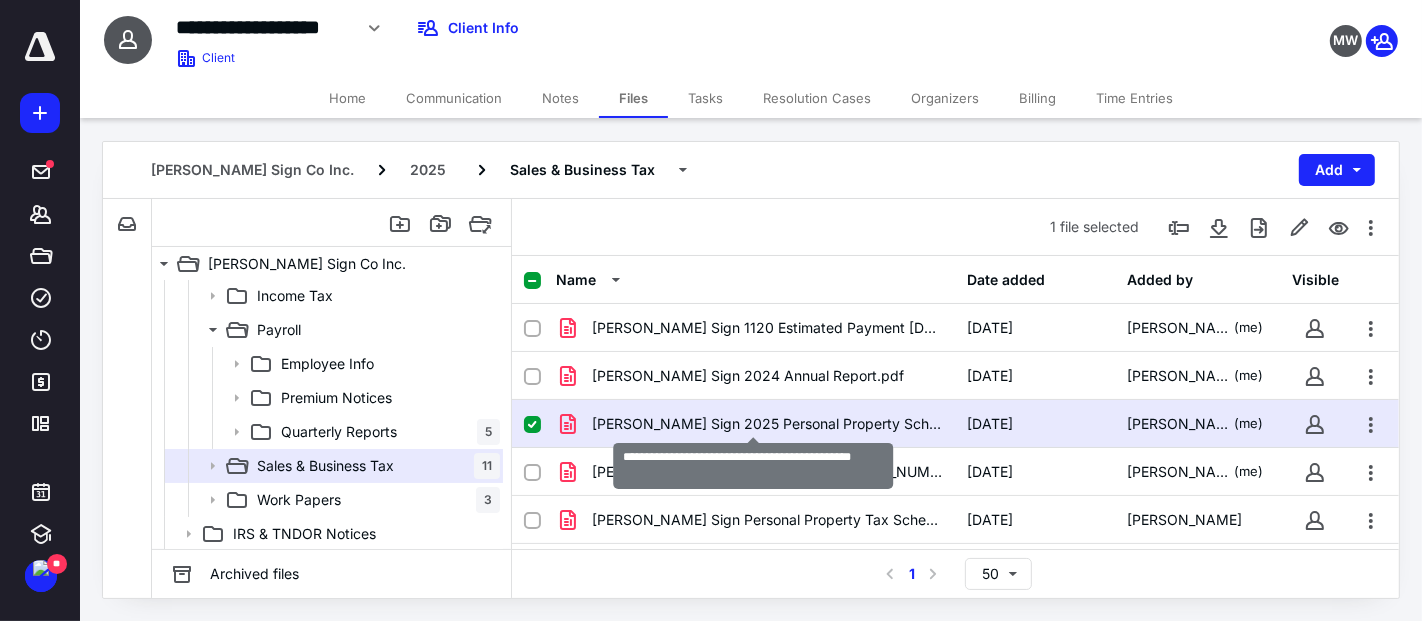 click on "[PERSON_NAME] Sign 2025 Personal Property Schedule.pdf" at bounding box center (768, 424) 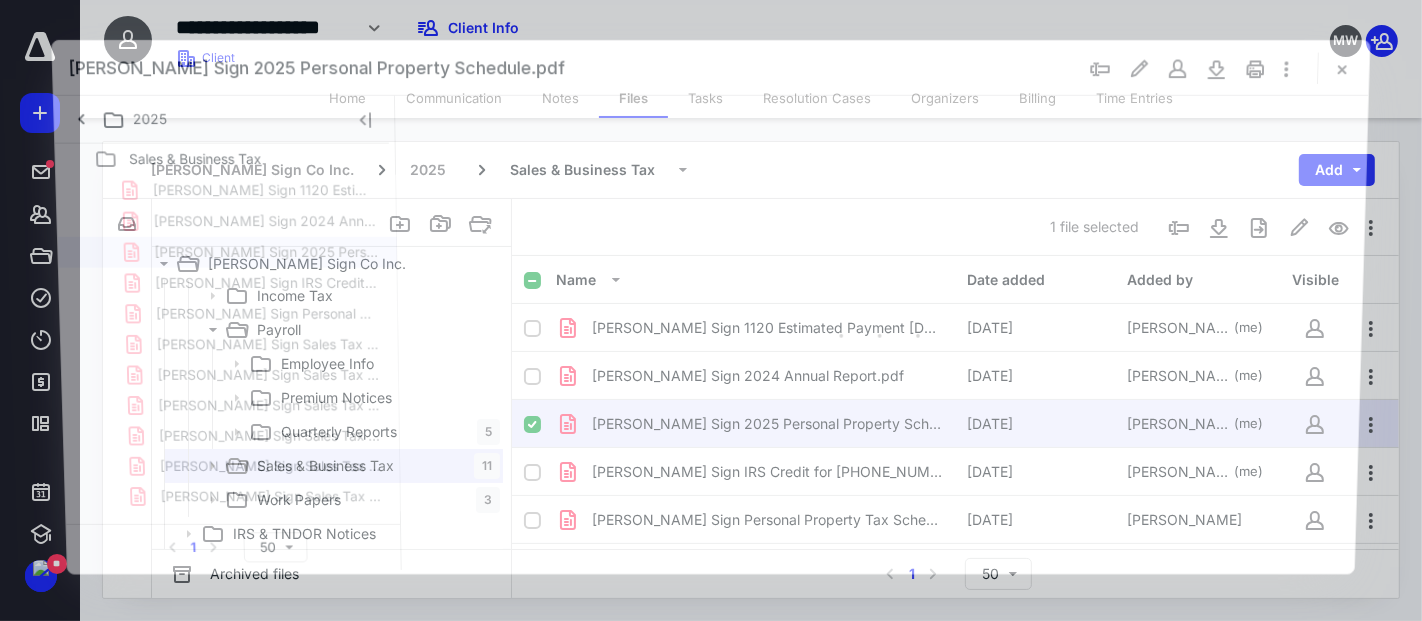 scroll, scrollTop: 0, scrollLeft: 0, axis: both 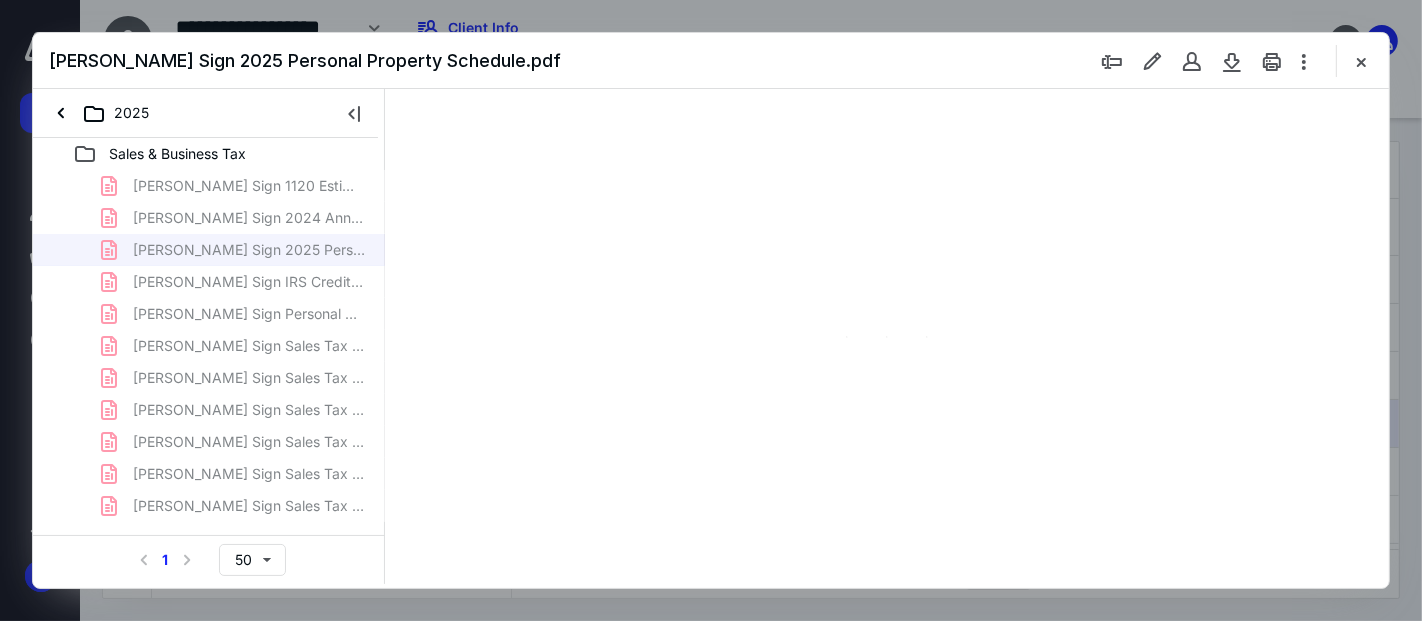 type on "68" 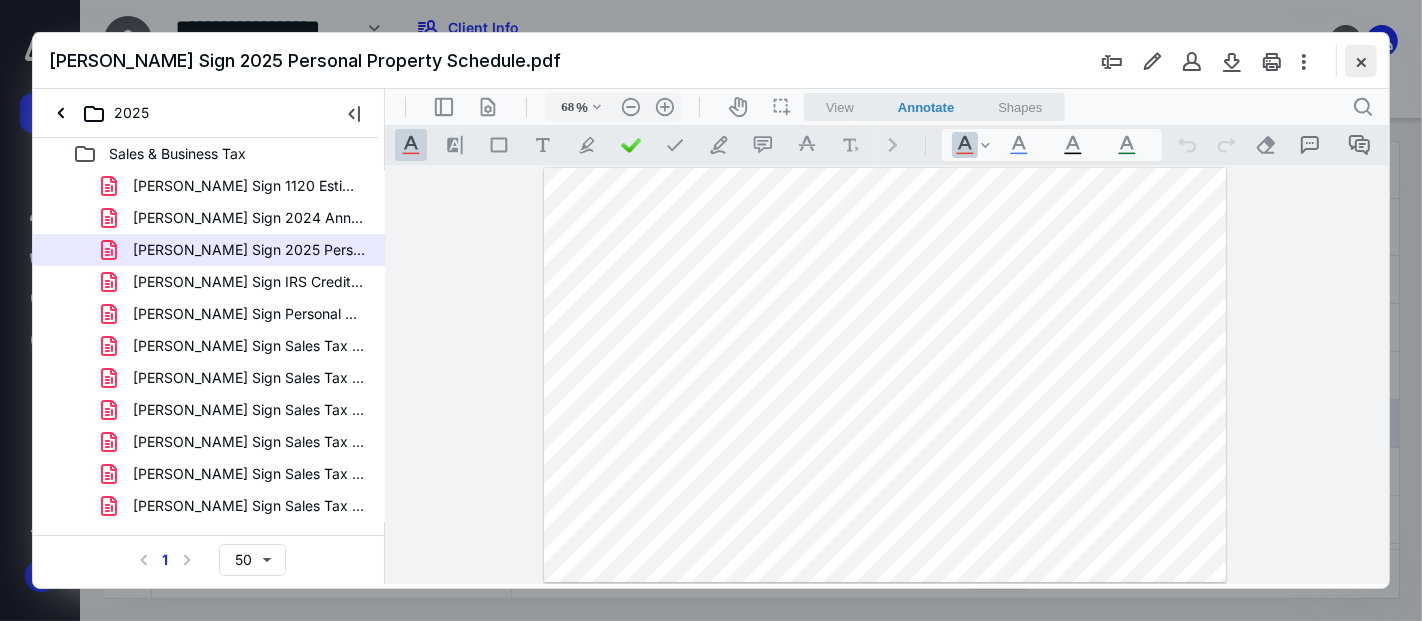 click at bounding box center (1361, 61) 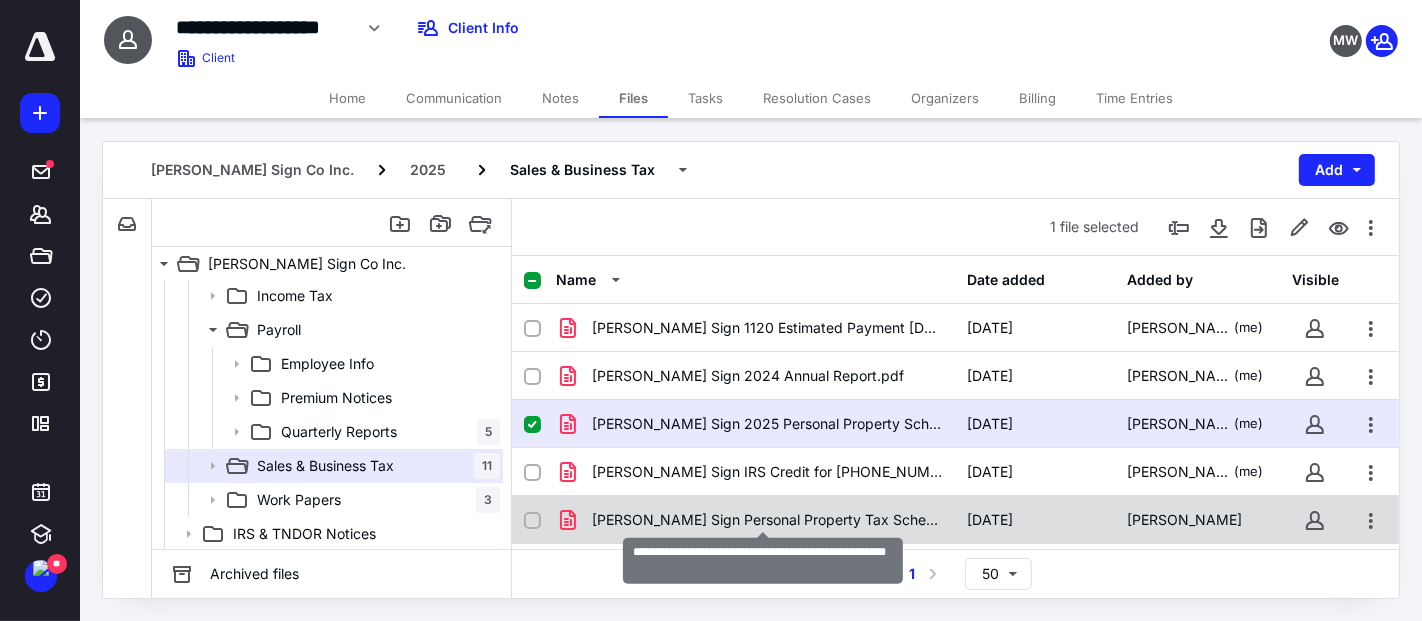 checkbox on "false" 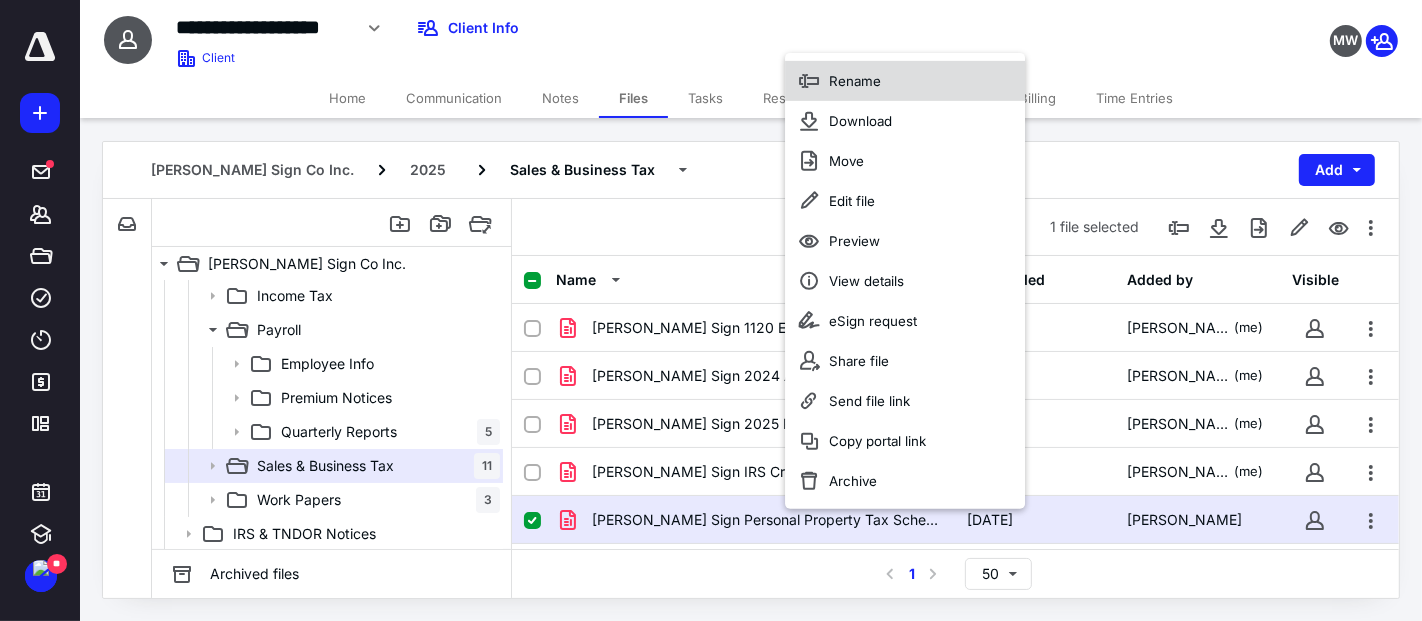 click on "Rename" at bounding box center [855, 81] 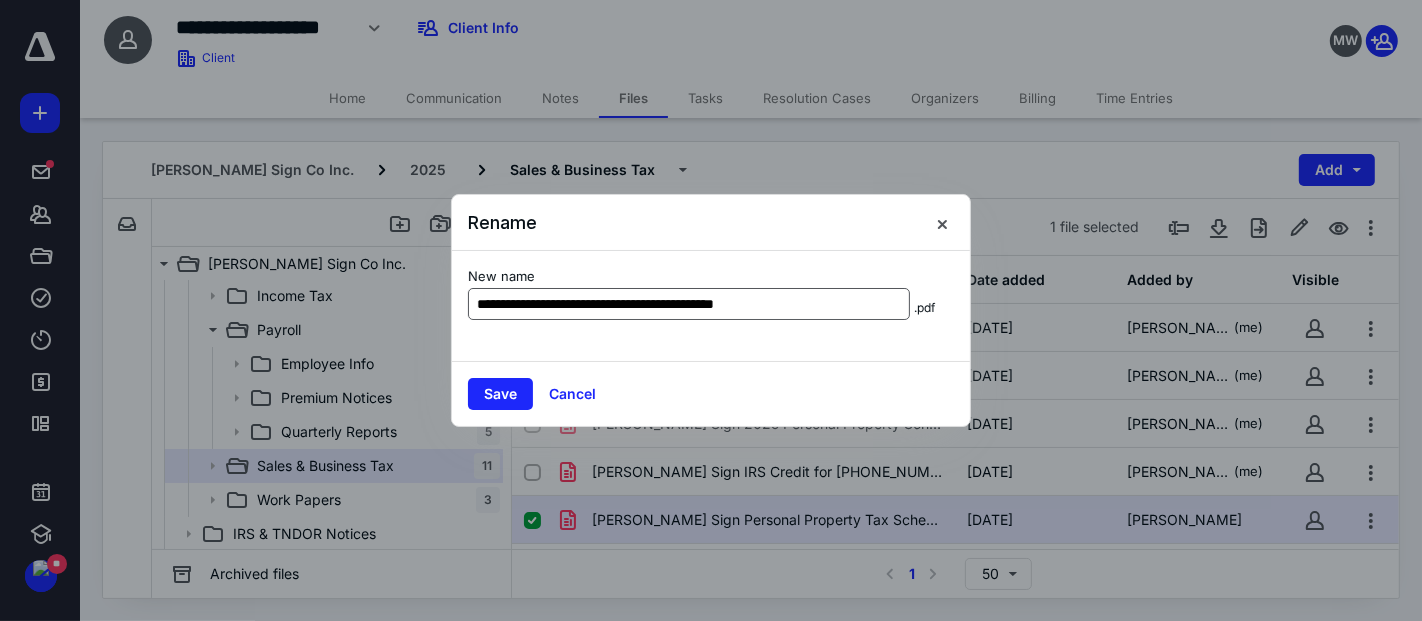 click on "**********" at bounding box center [689, 304] 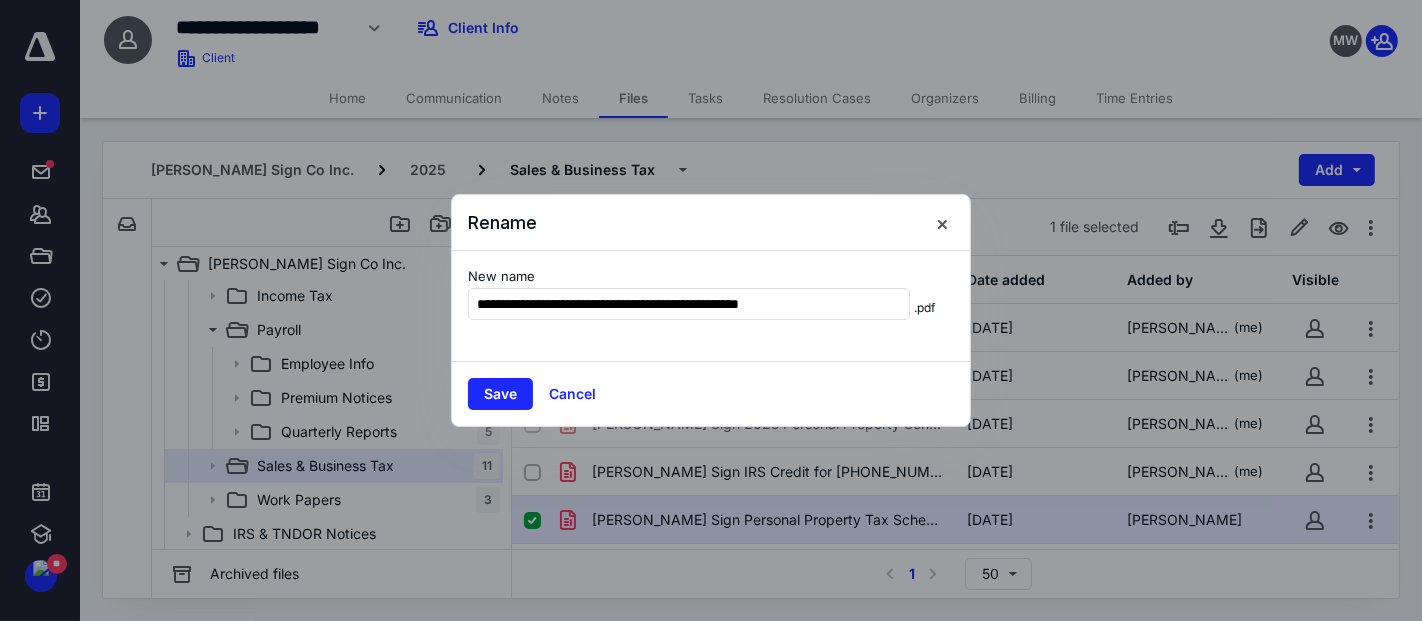 drag, startPoint x: 799, startPoint y: 295, endPoint x: 934, endPoint y: 300, distance: 135.09256 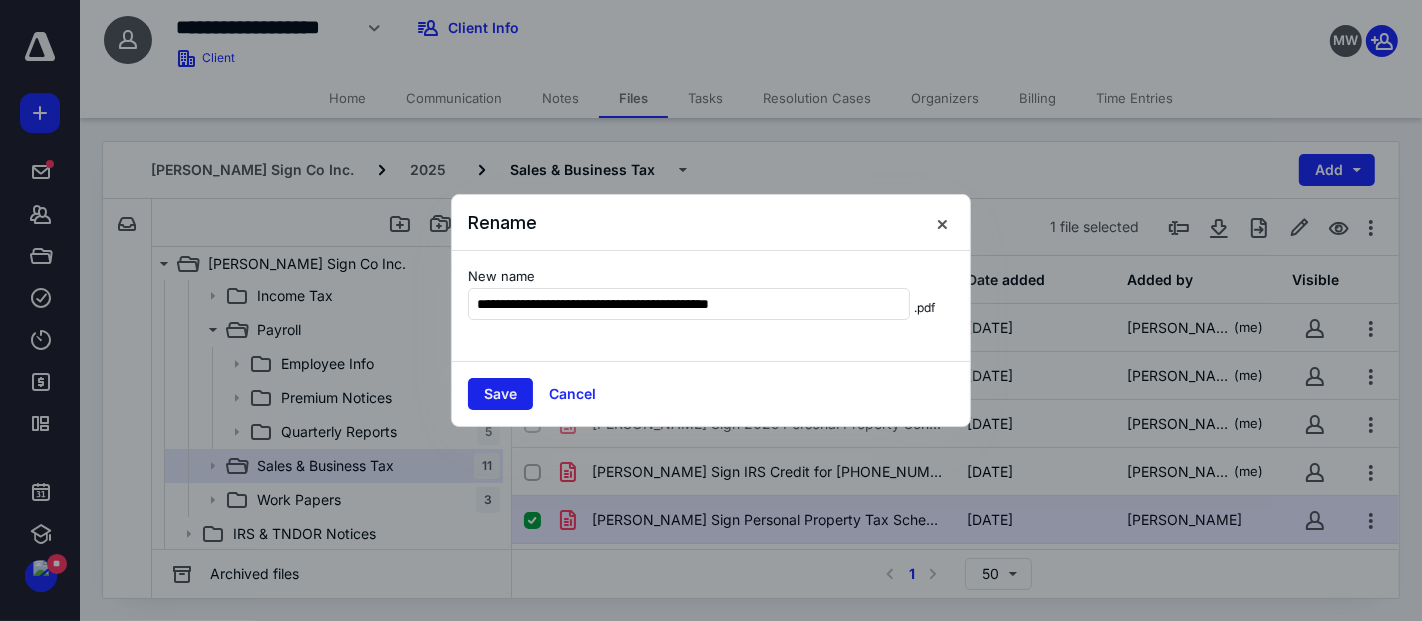 type on "**********" 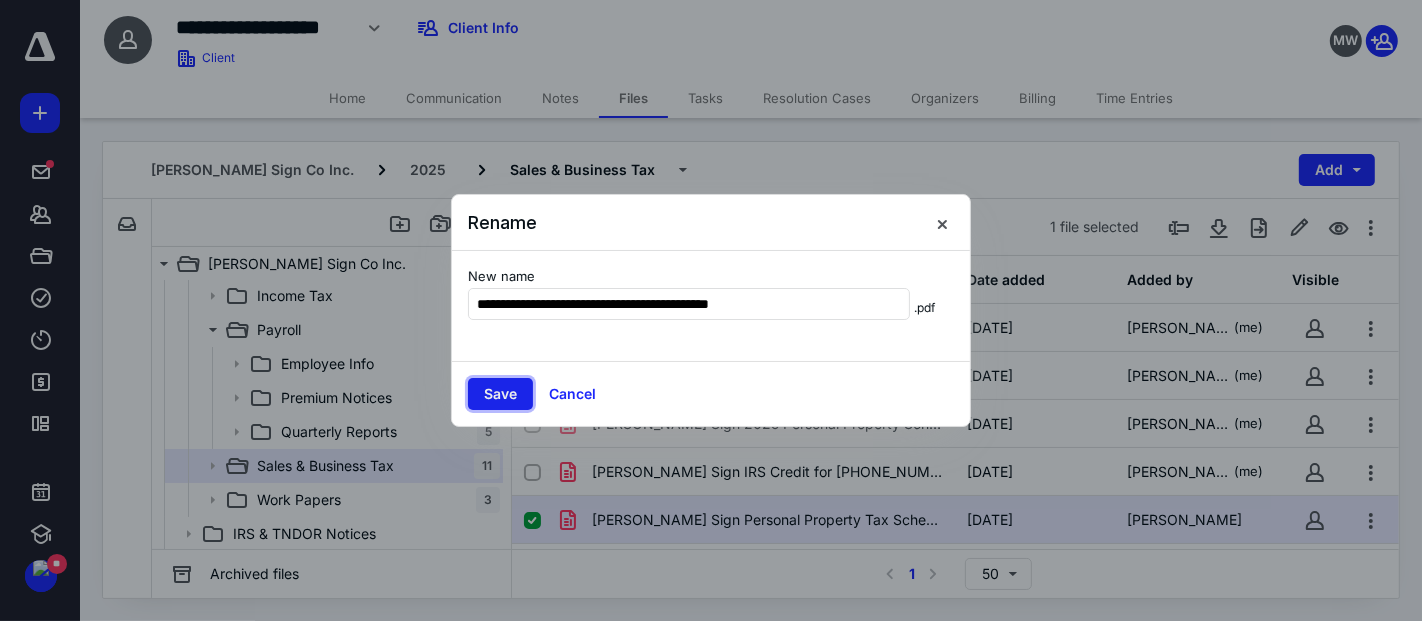 click on "Save" at bounding box center [500, 394] 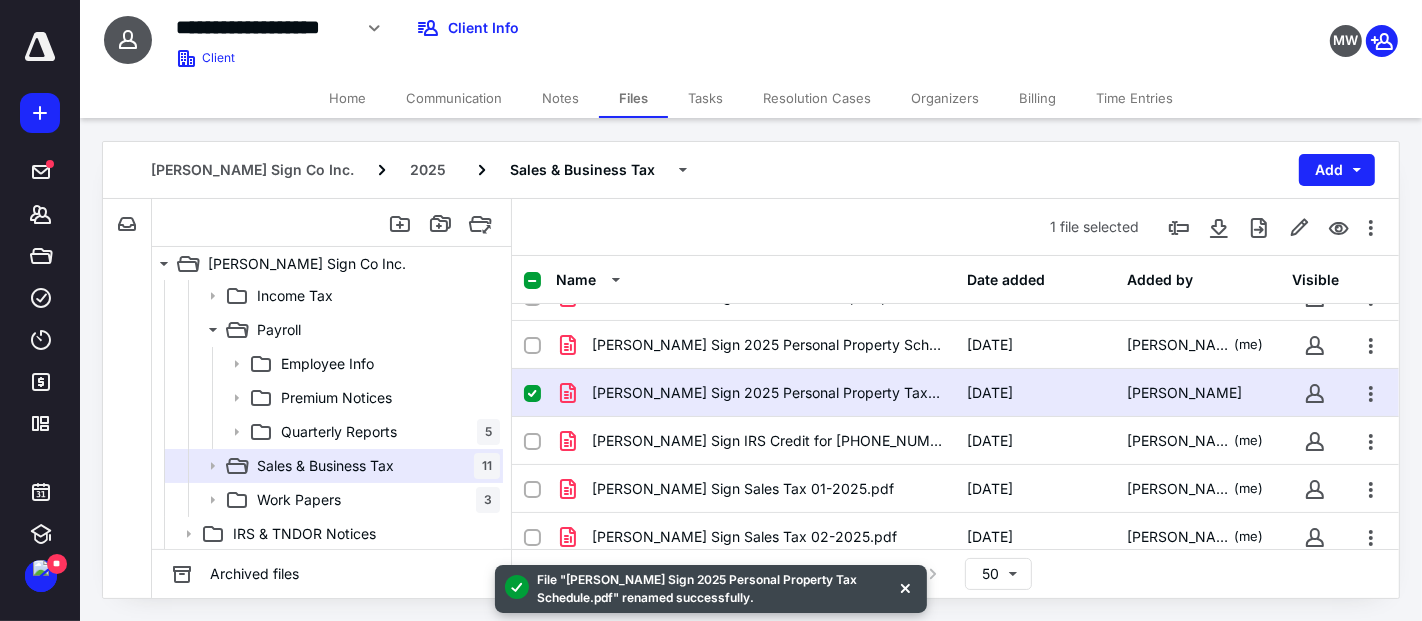 scroll, scrollTop: 0, scrollLeft: 0, axis: both 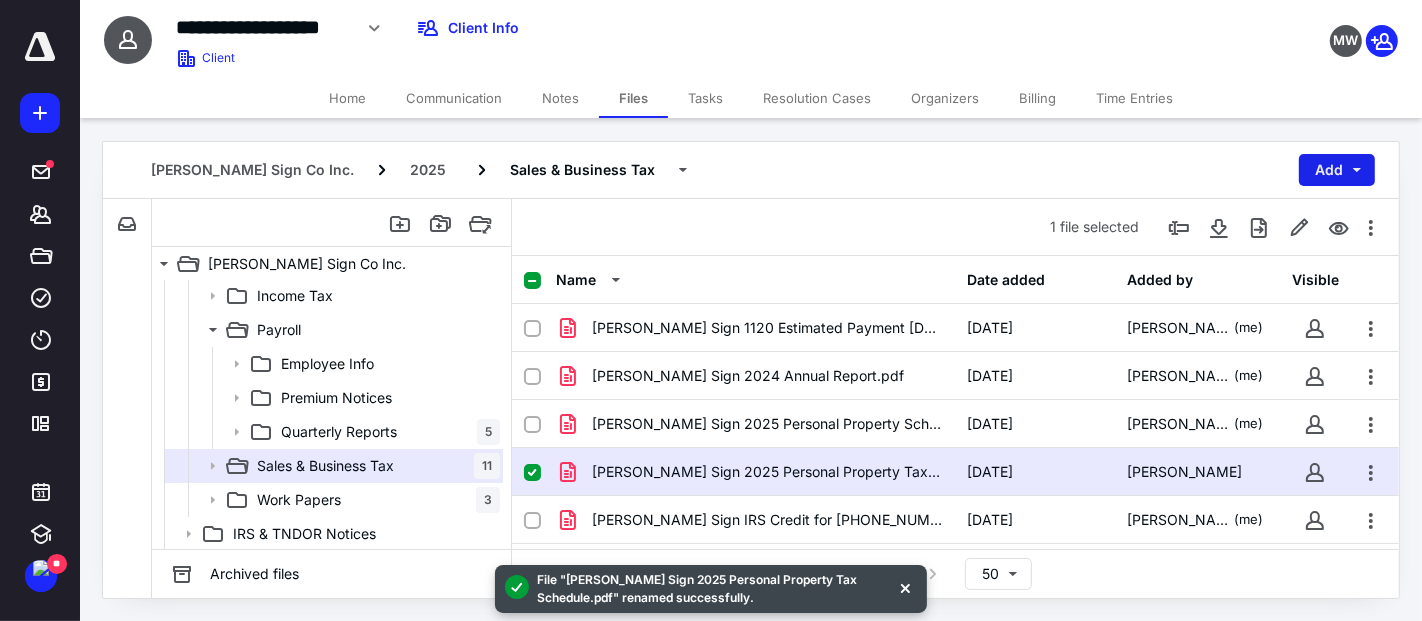 click on "Add" at bounding box center [1337, 170] 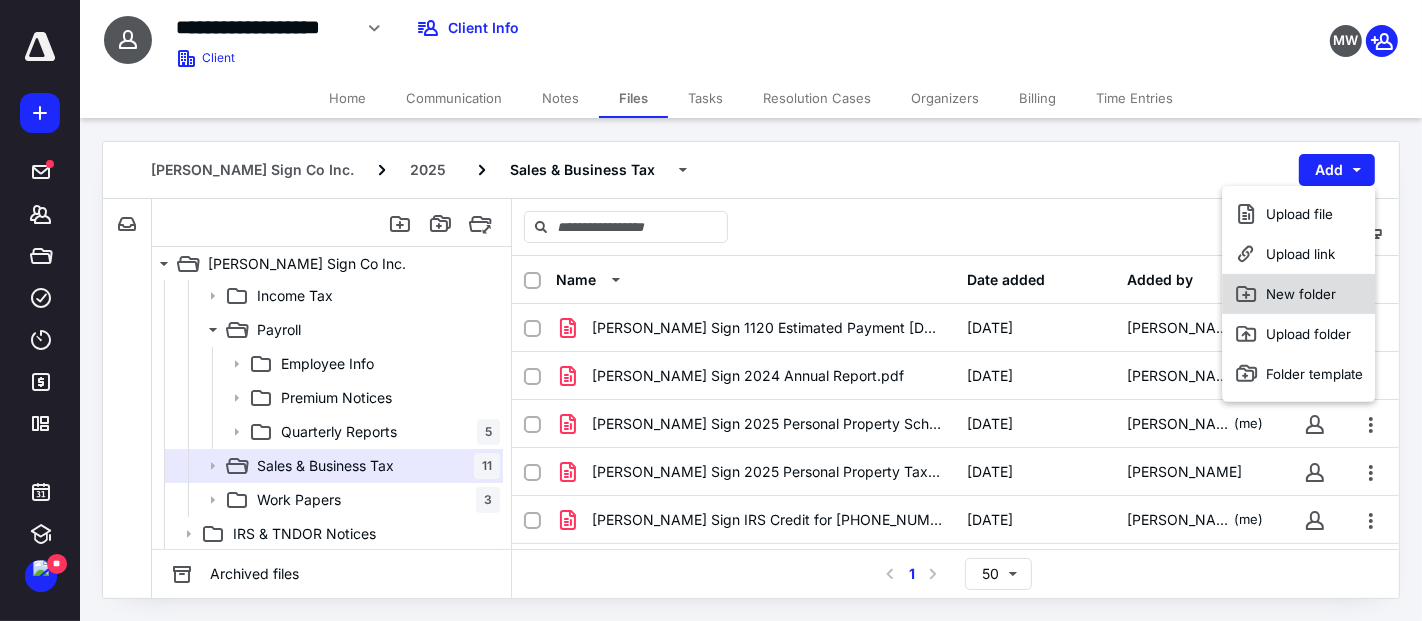 click on "New folder" at bounding box center (1299, 294) 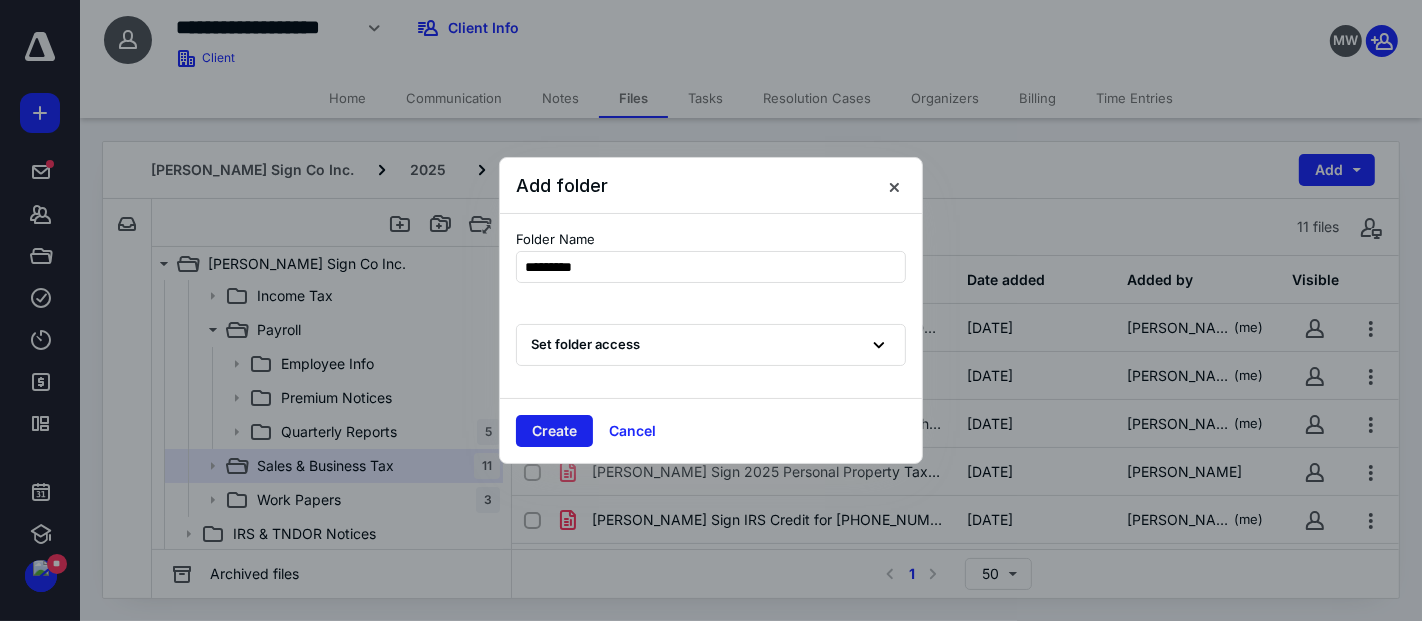 type on "*********" 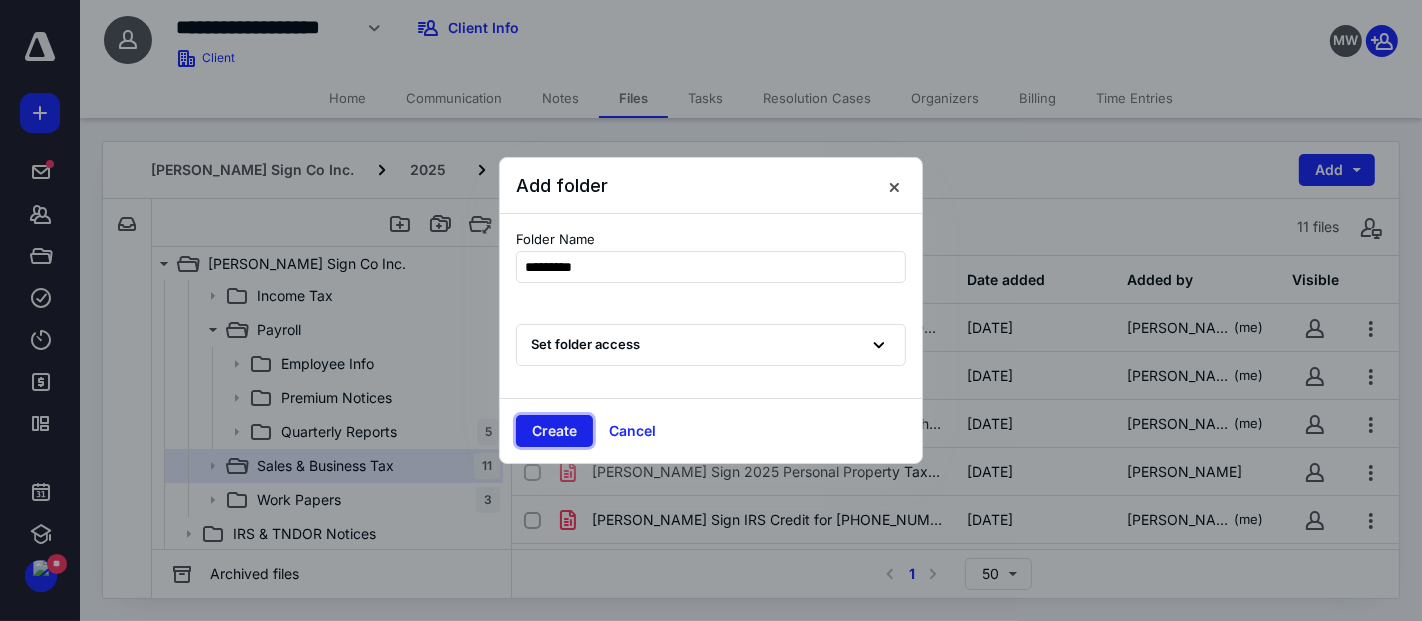 click on "Create" at bounding box center (554, 431) 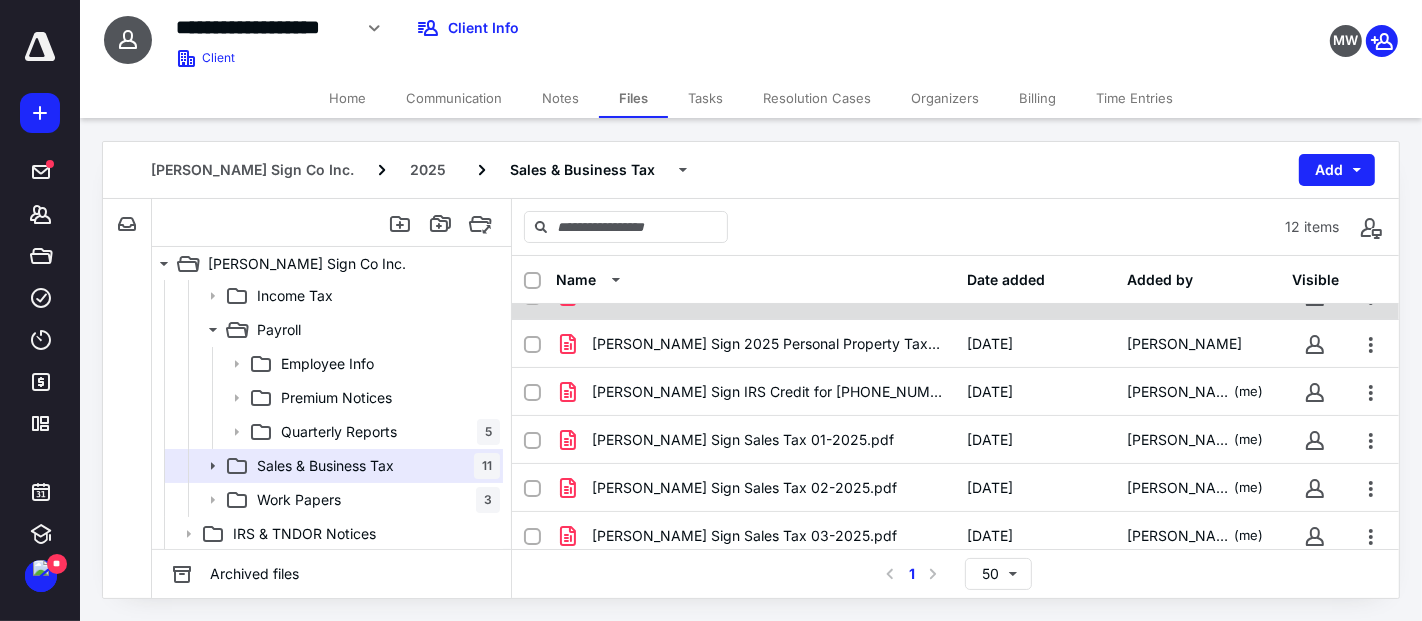 scroll, scrollTop: 222, scrollLeft: 0, axis: vertical 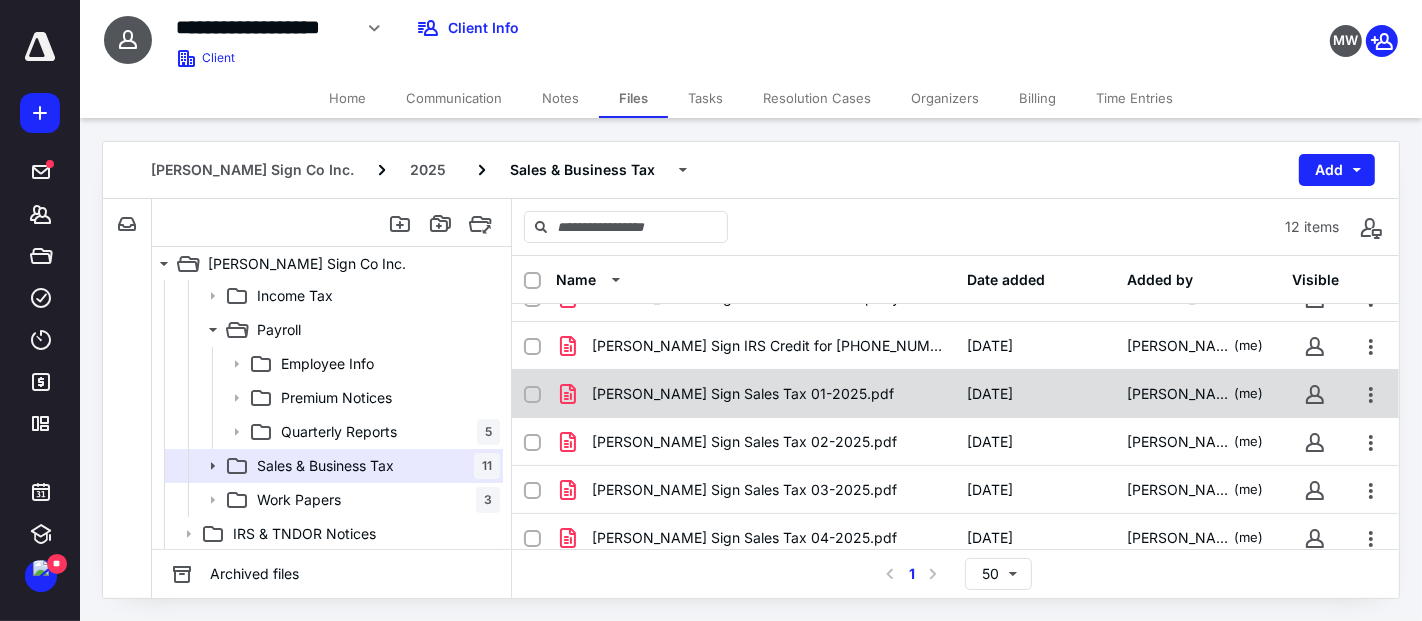 click 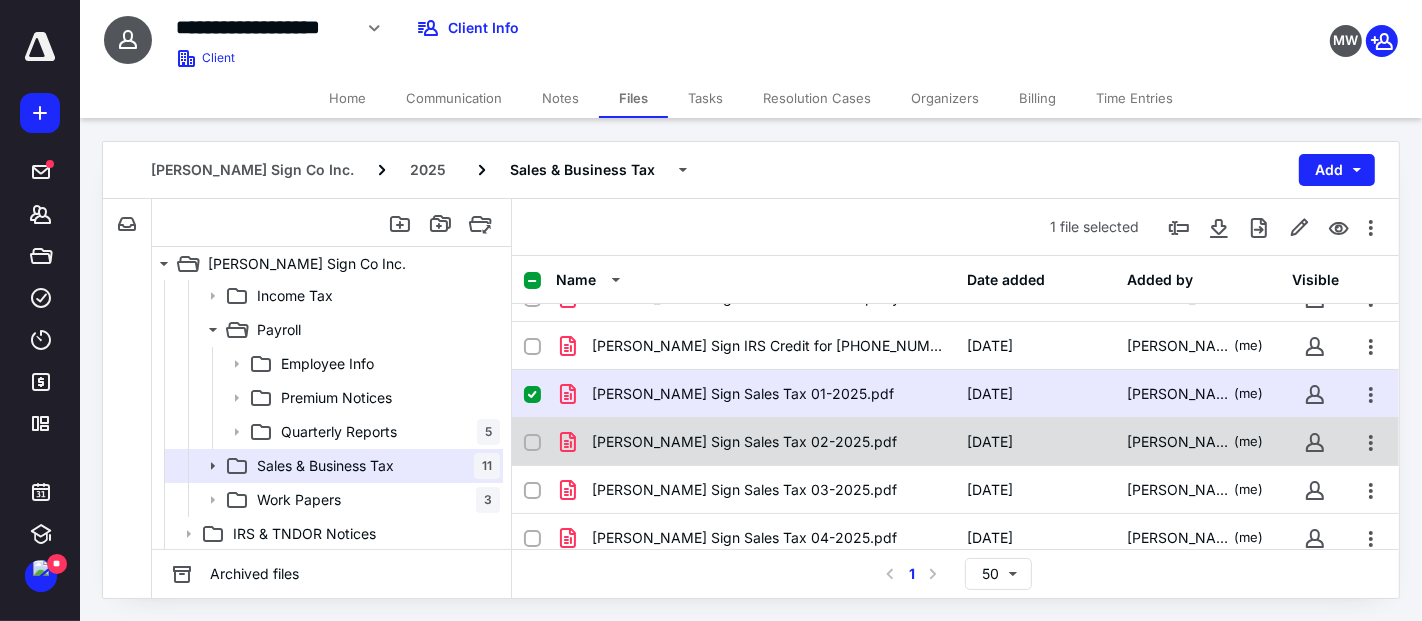 click at bounding box center [532, 443] 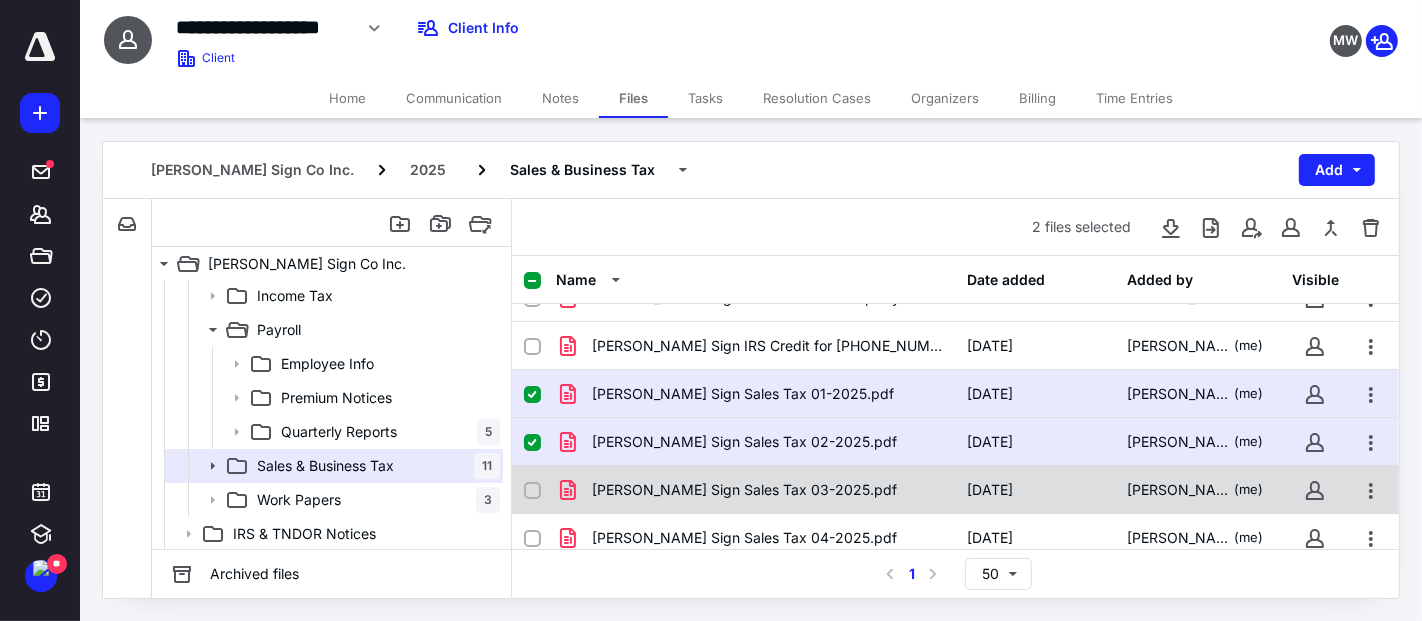 click at bounding box center [540, 490] 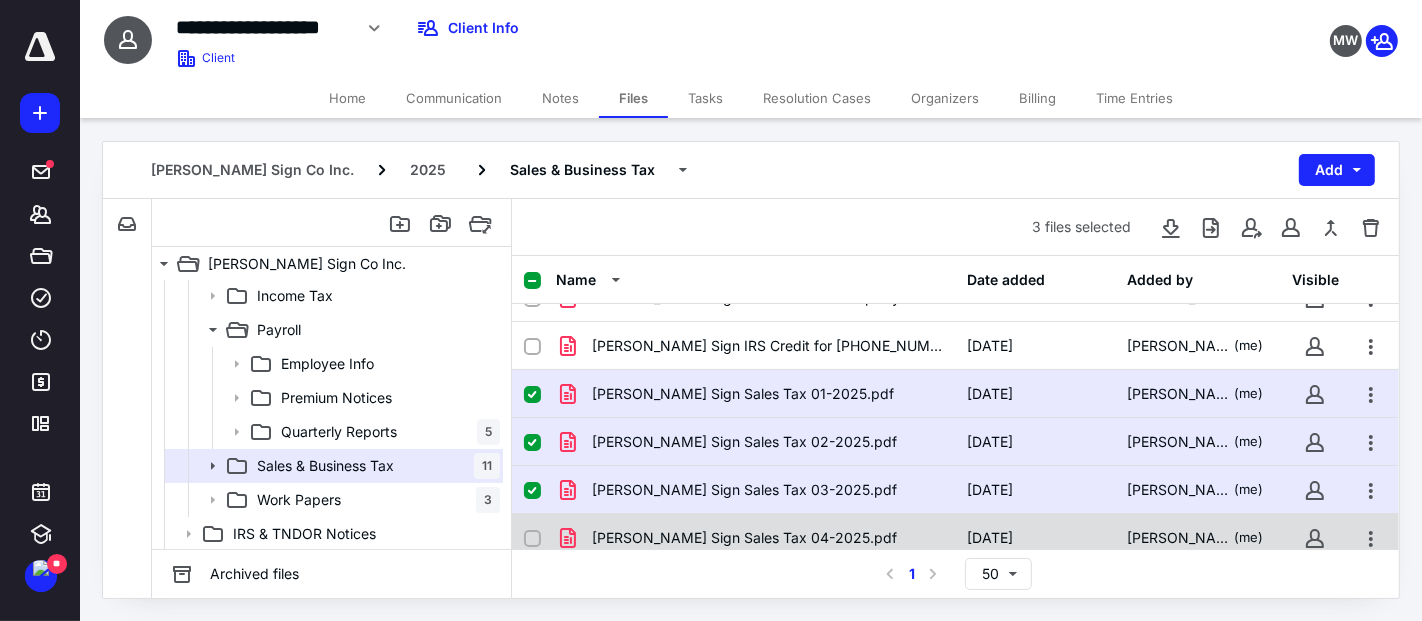 click at bounding box center (540, 538) 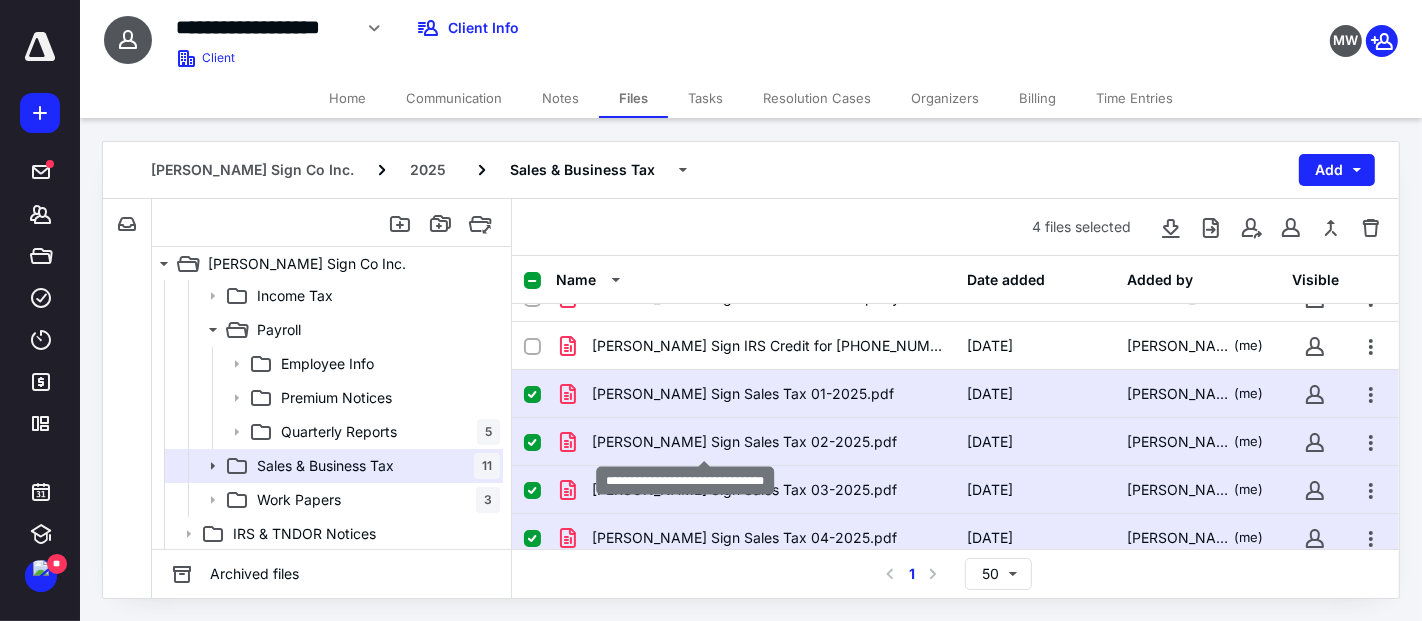 scroll, scrollTop: 325, scrollLeft: 0, axis: vertical 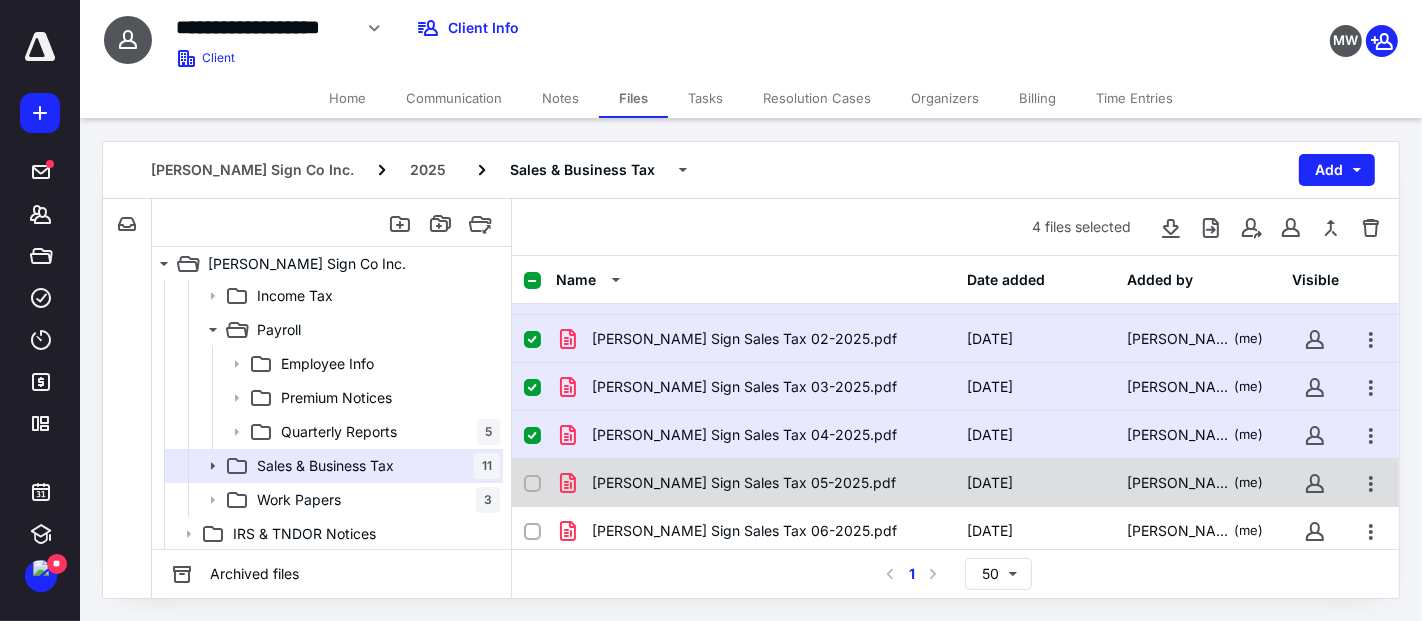 click 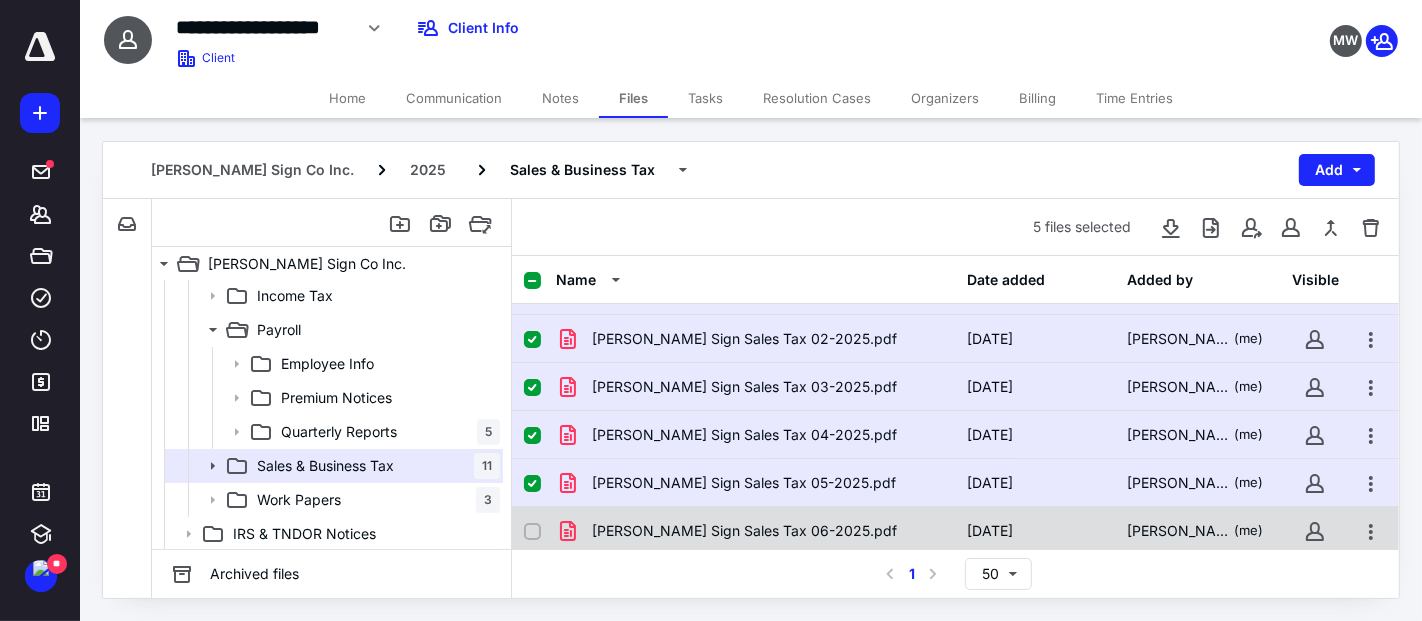 click at bounding box center [532, 532] 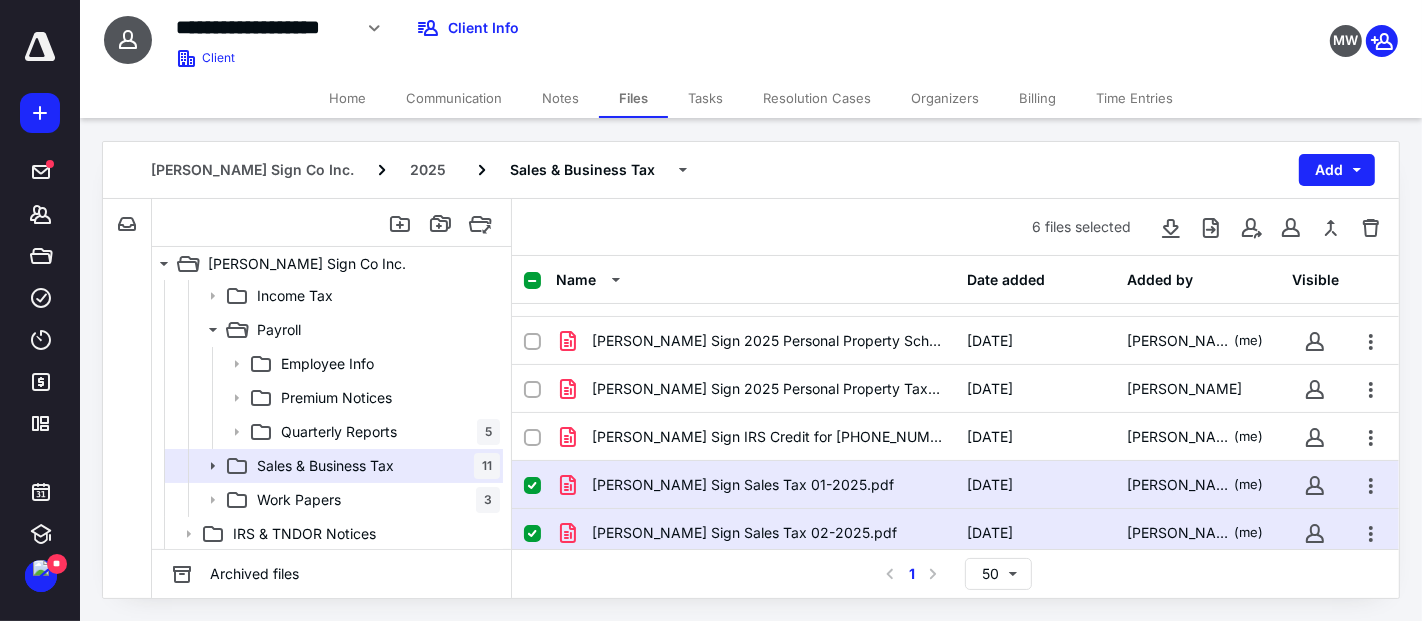 scroll, scrollTop: 214, scrollLeft: 0, axis: vertical 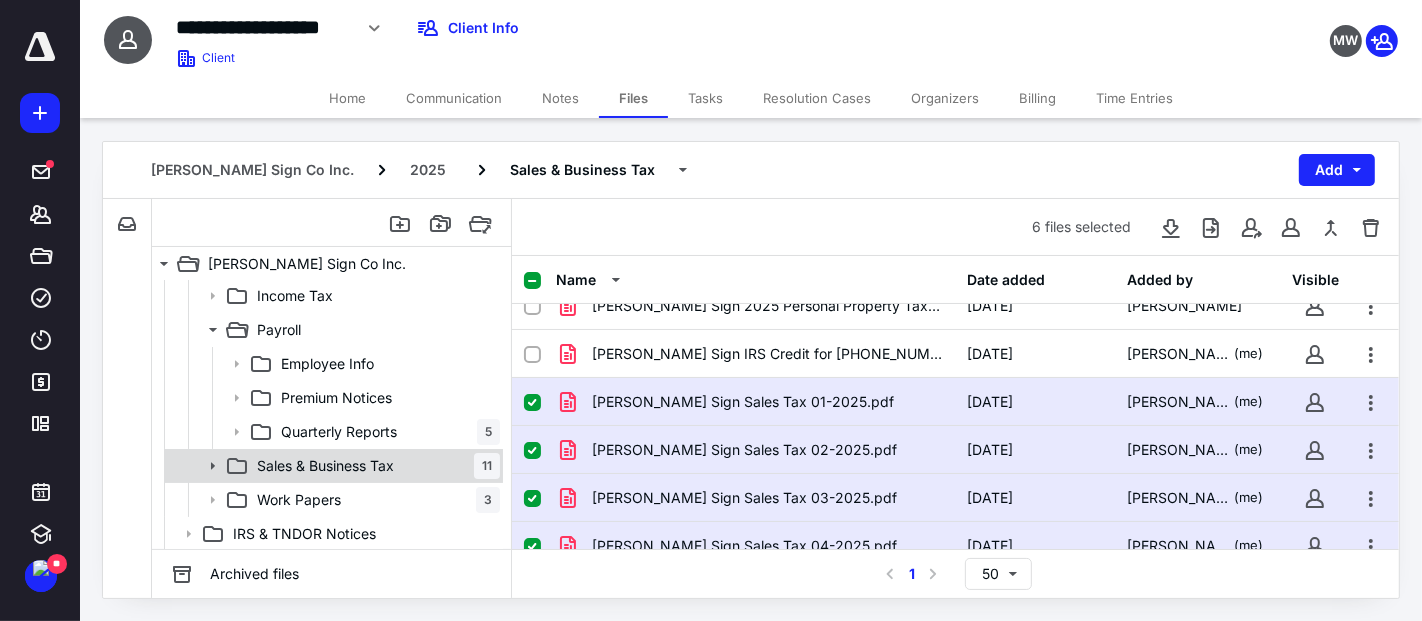 click 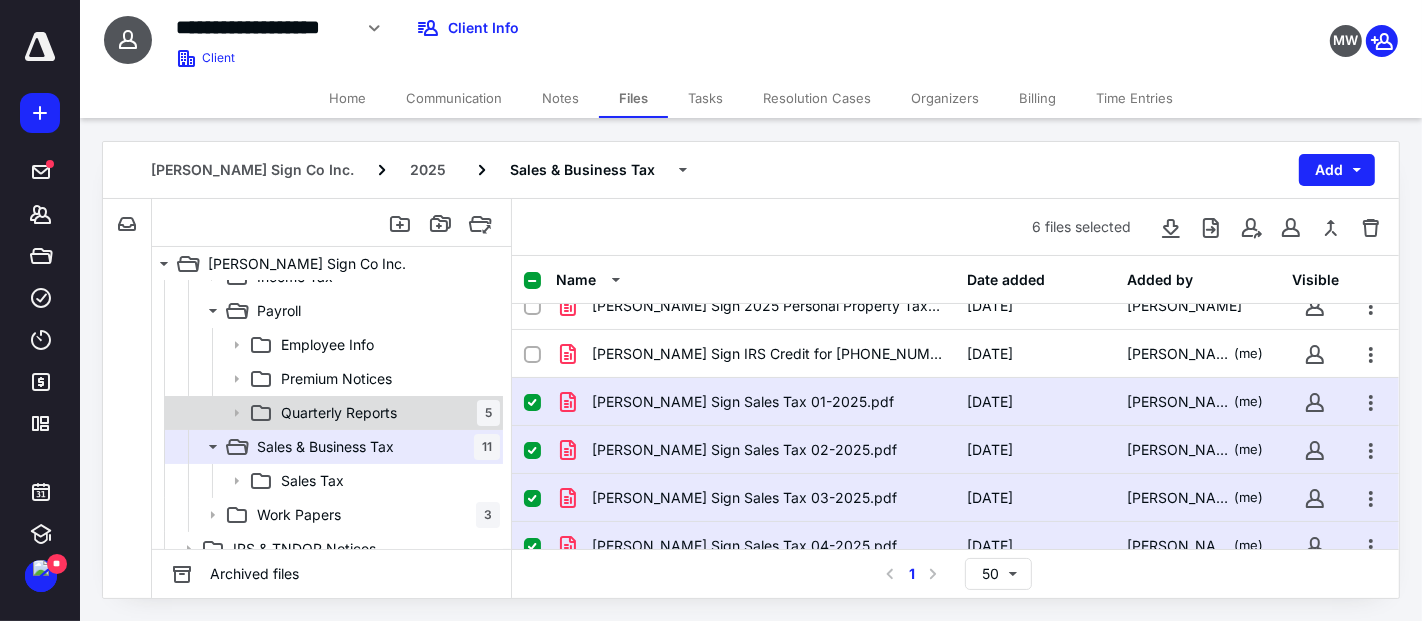 scroll, scrollTop: 274, scrollLeft: 0, axis: vertical 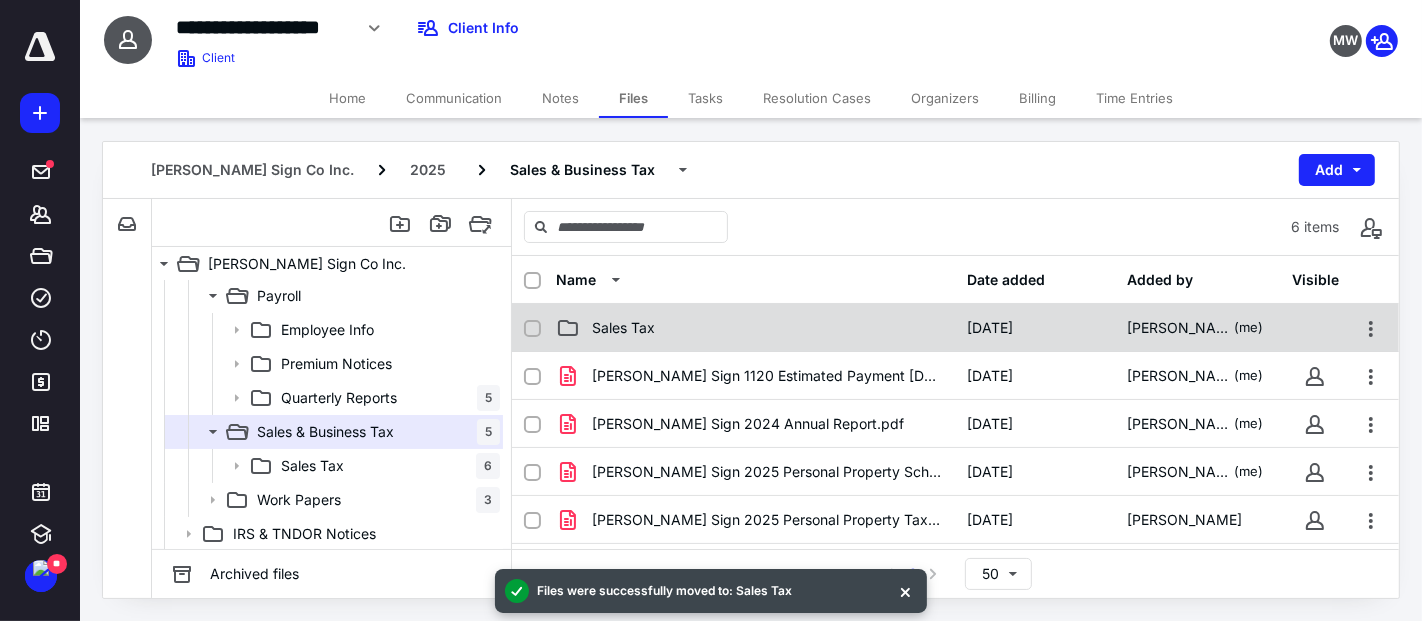 click on "Sales Tax" at bounding box center [756, 328] 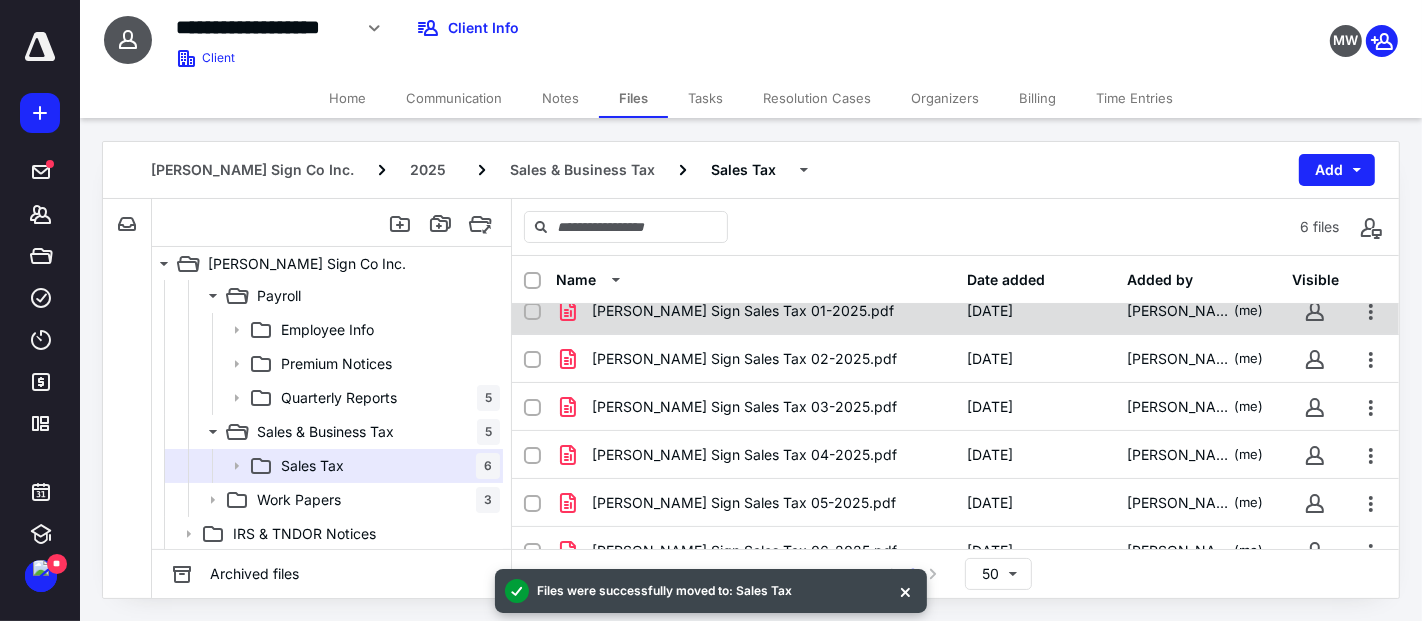 scroll, scrollTop: 0, scrollLeft: 0, axis: both 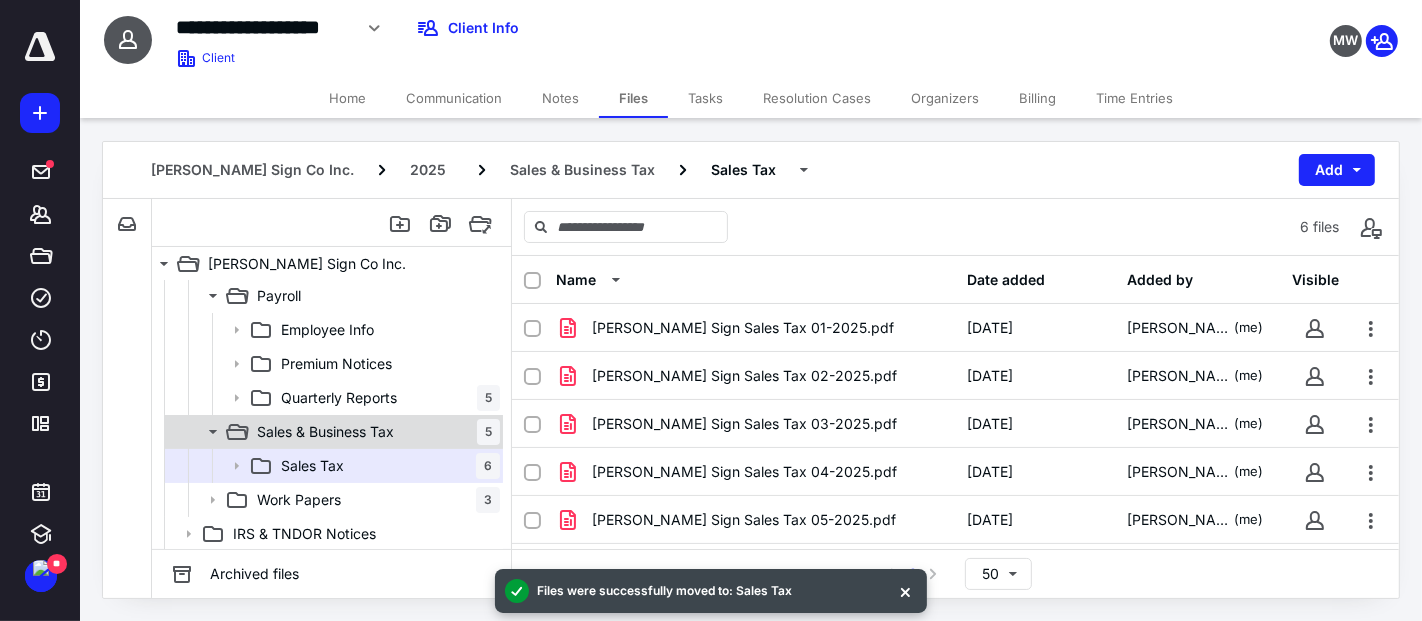 click on "Sales & Business Tax" at bounding box center (325, 432) 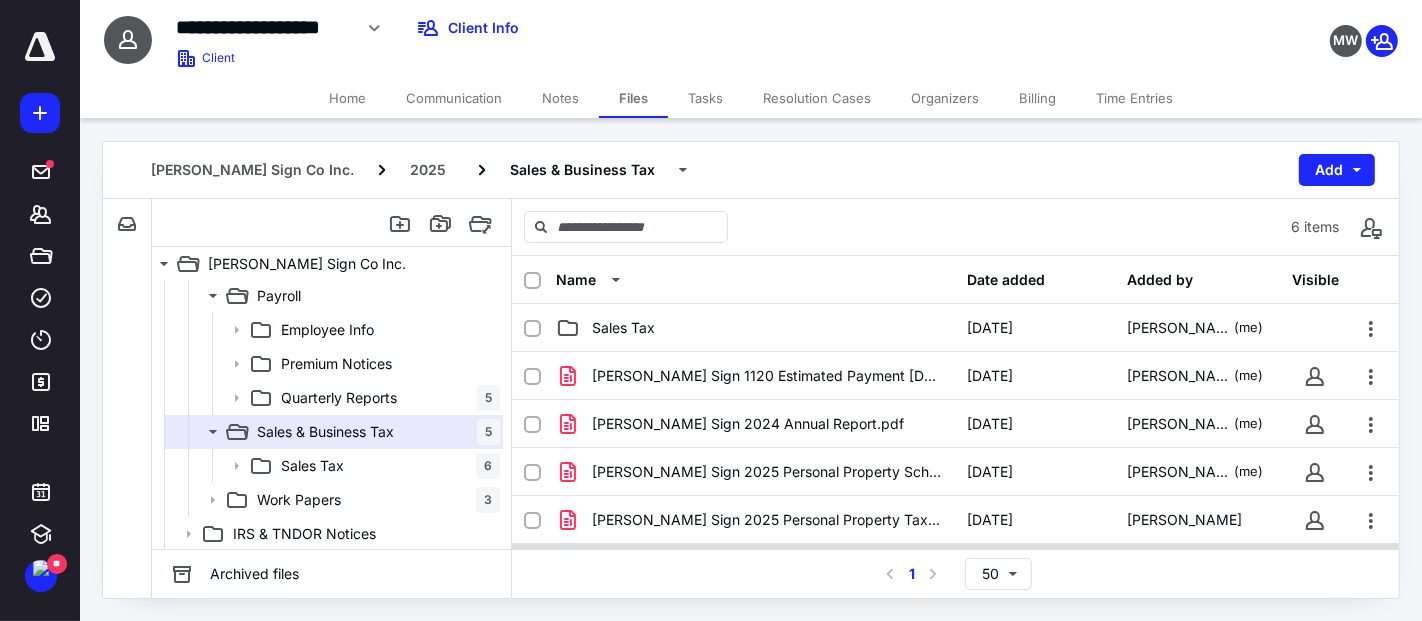 scroll, scrollTop: 100, scrollLeft: 0, axis: vertical 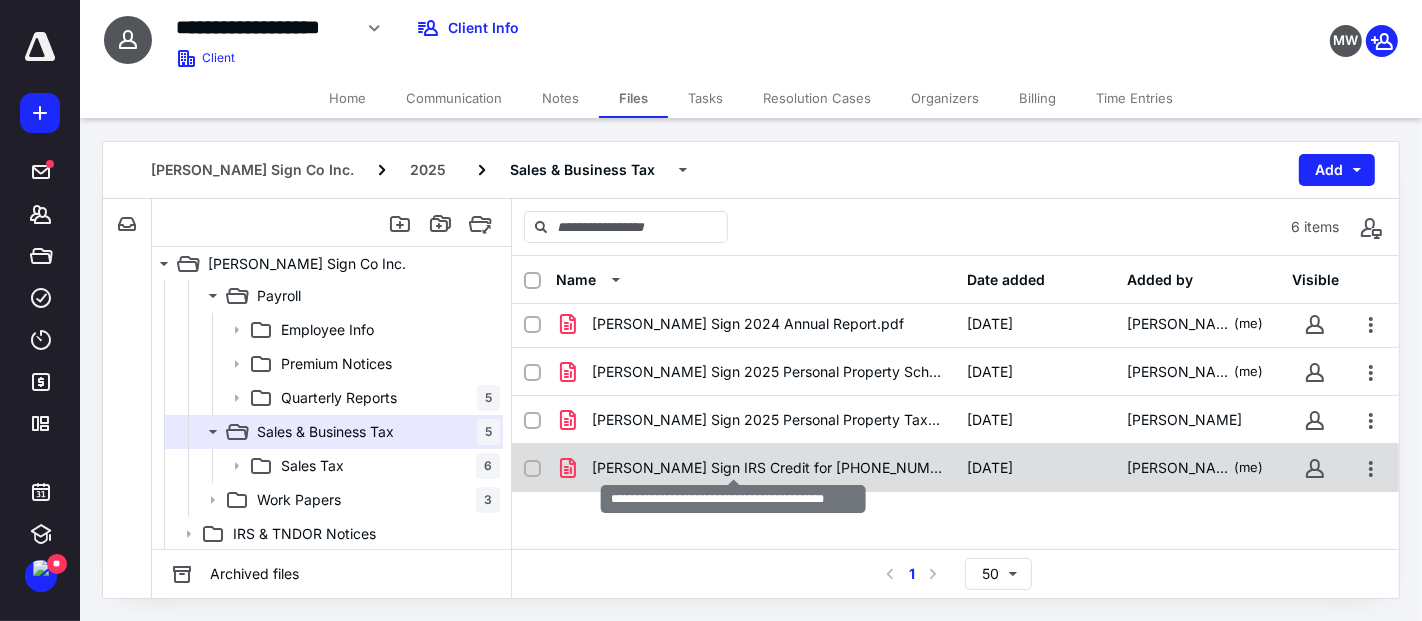 checkbox on "true" 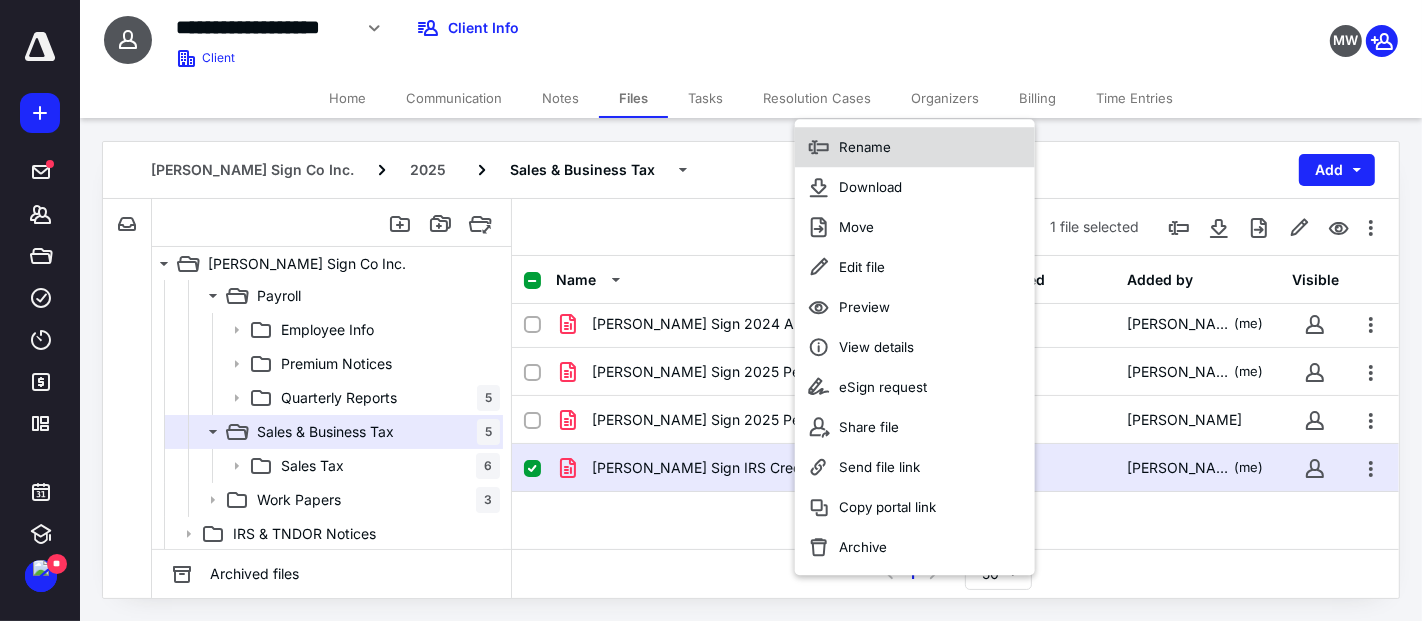 click on "Rename" at bounding box center [915, 147] 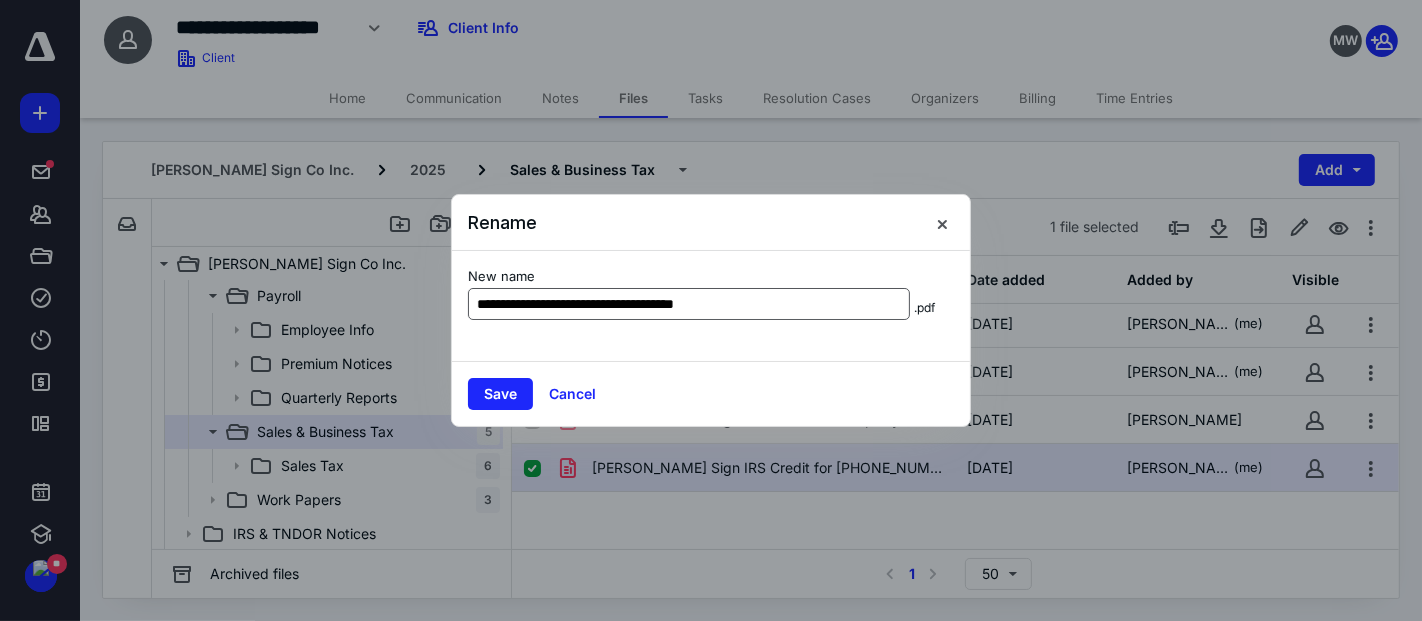 click on "**********" at bounding box center [689, 304] 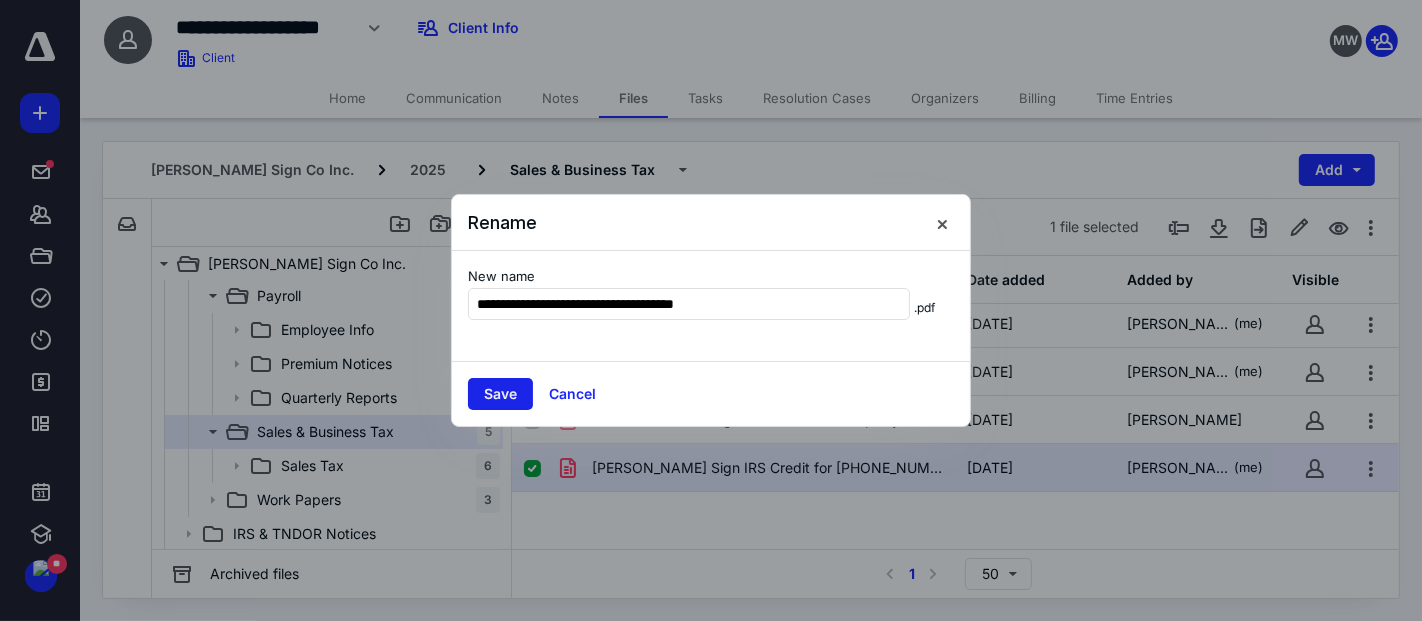 type on "**********" 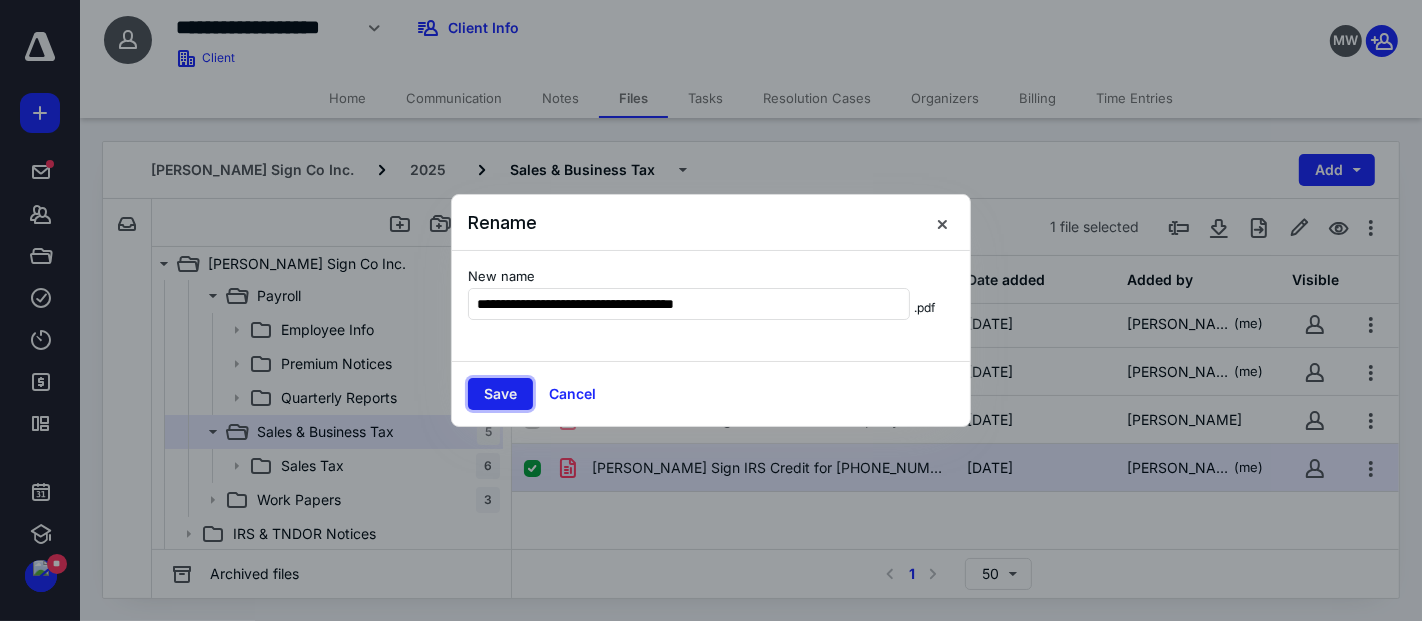 click on "Save" at bounding box center (500, 394) 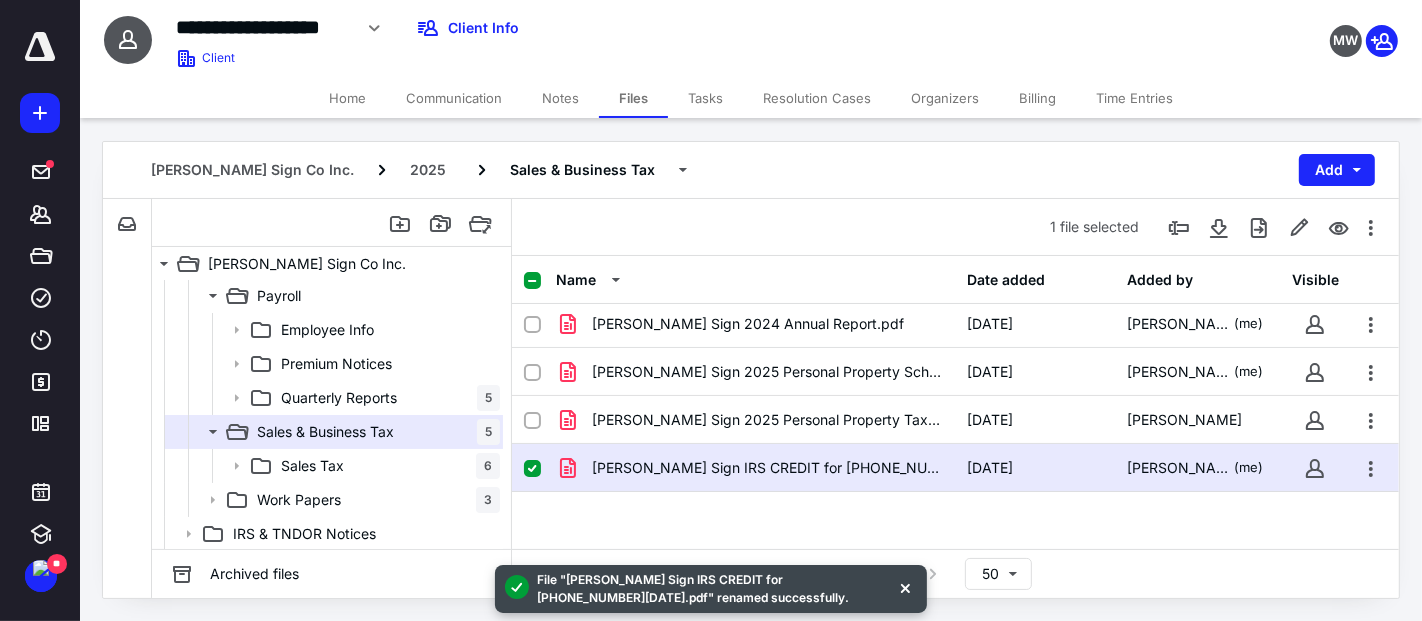 click on "Home" at bounding box center [347, 98] 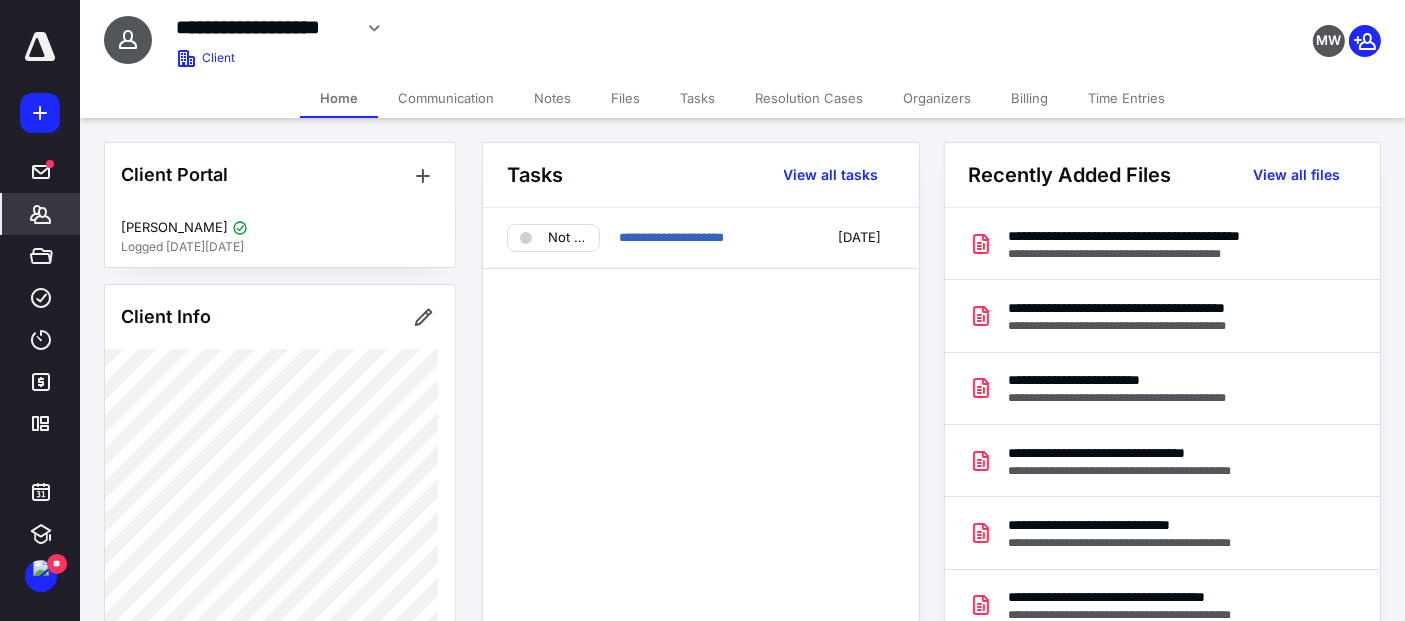click 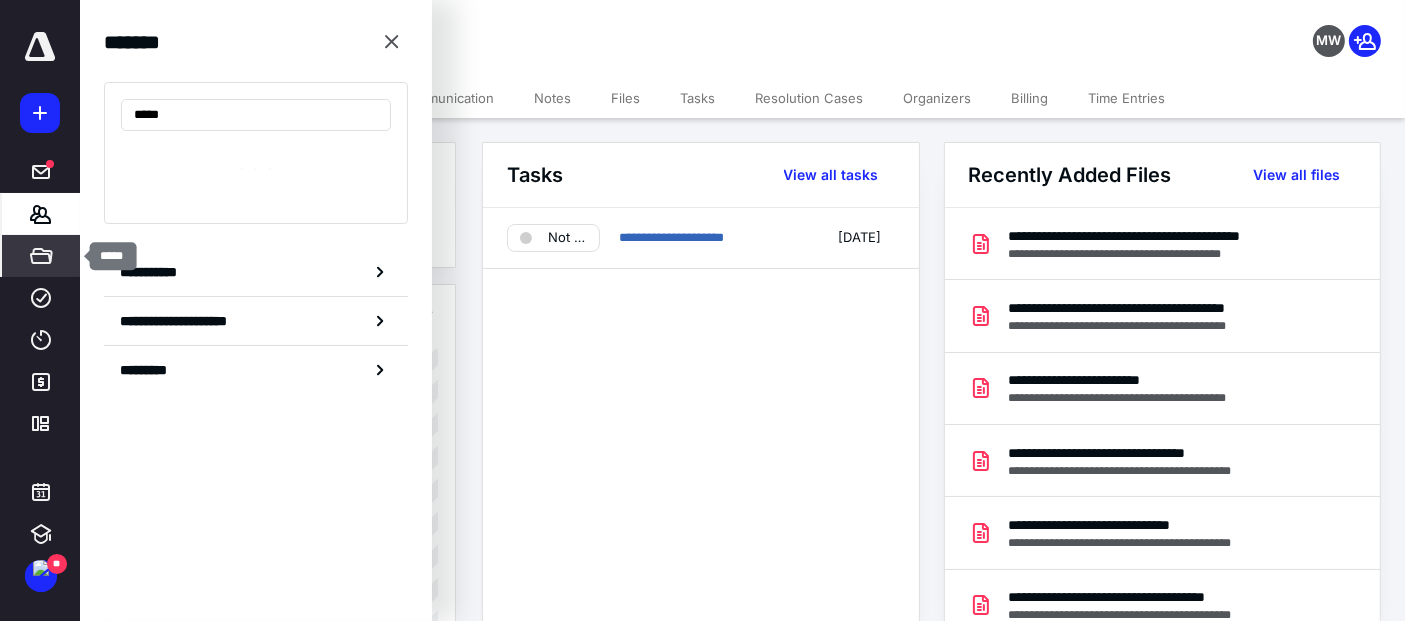 type on "******" 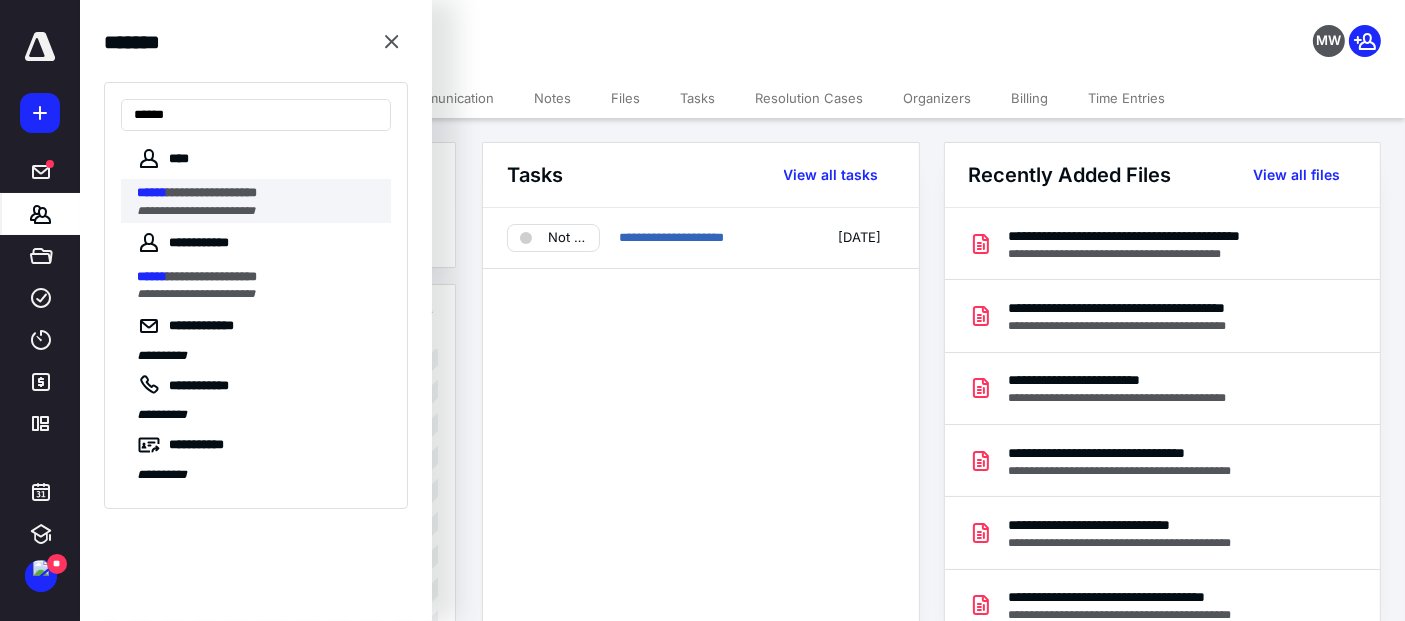 click on "**********" at bounding box center (258, 211) 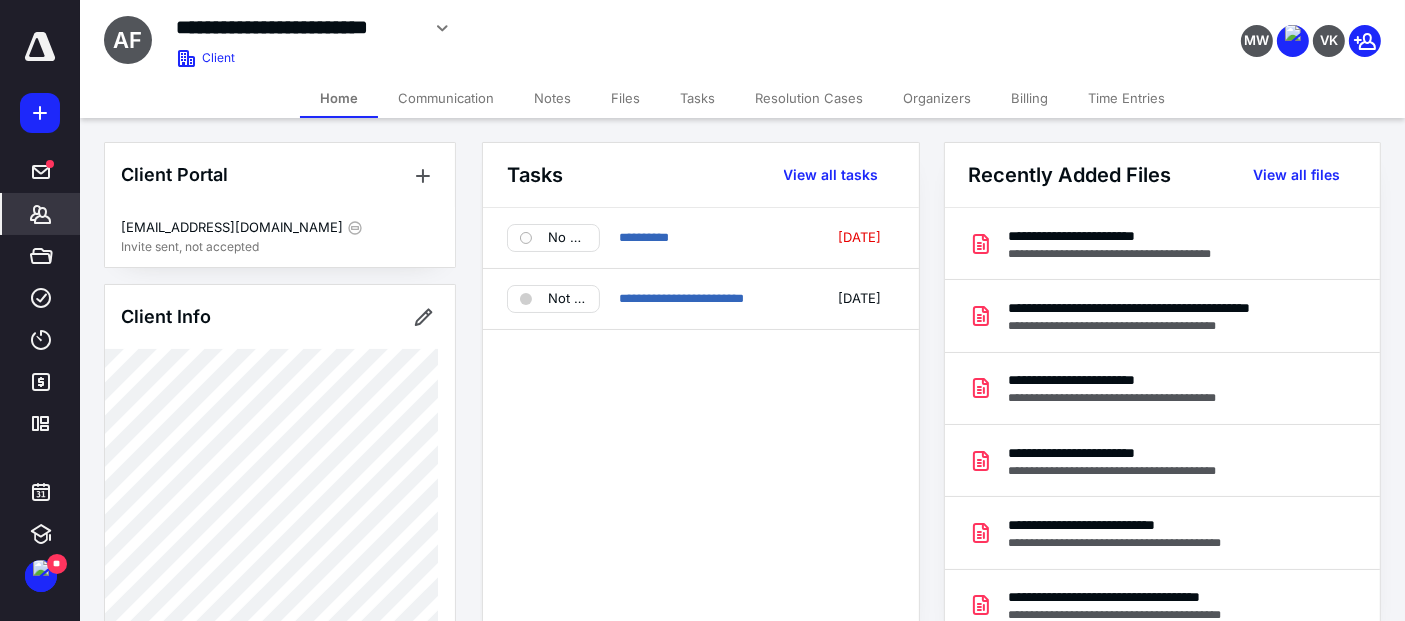 click on "Files" at bounding box center (625, 98) 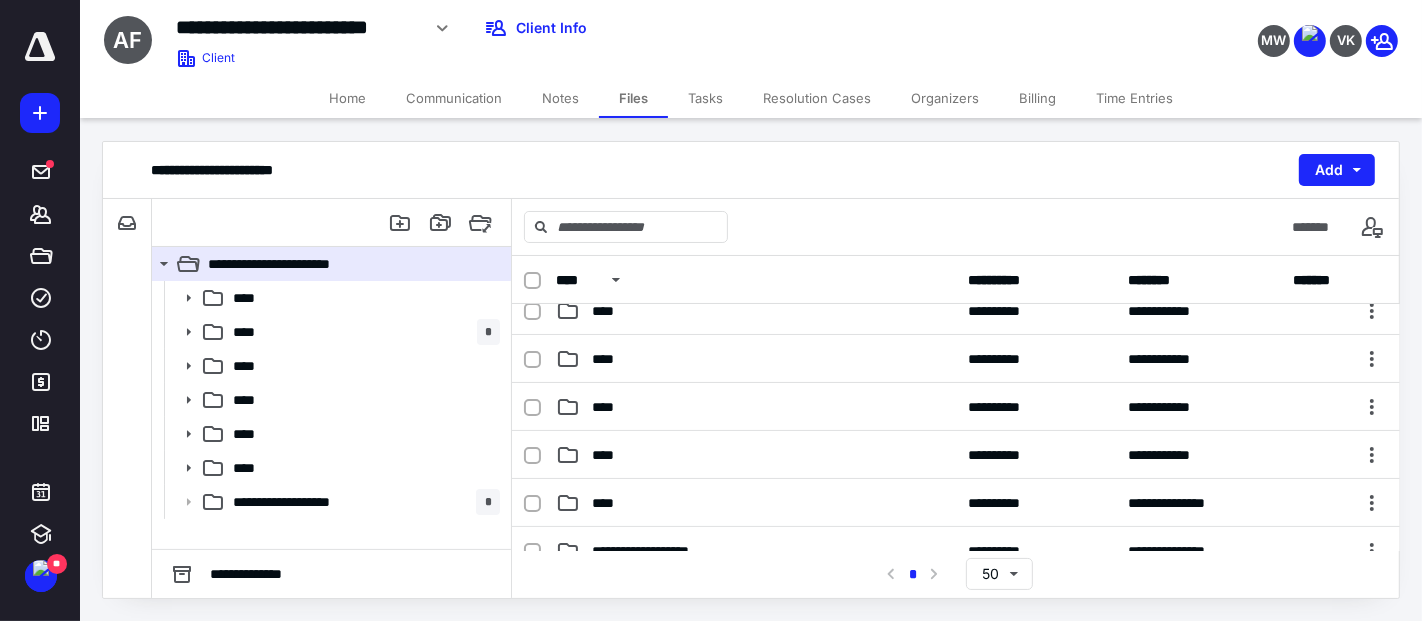 scroll, scrollTop: 111, scrollLeft: 0, axis: vertical 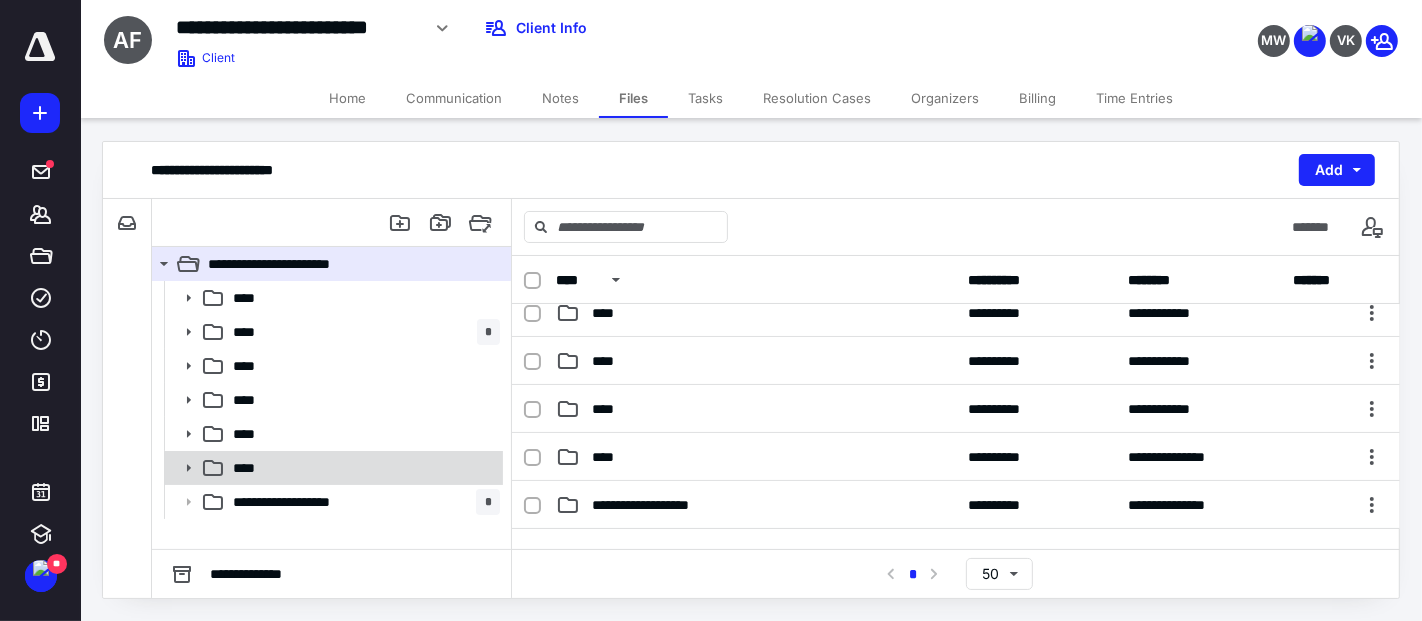 click on "****" at bounding box center (332, 468) 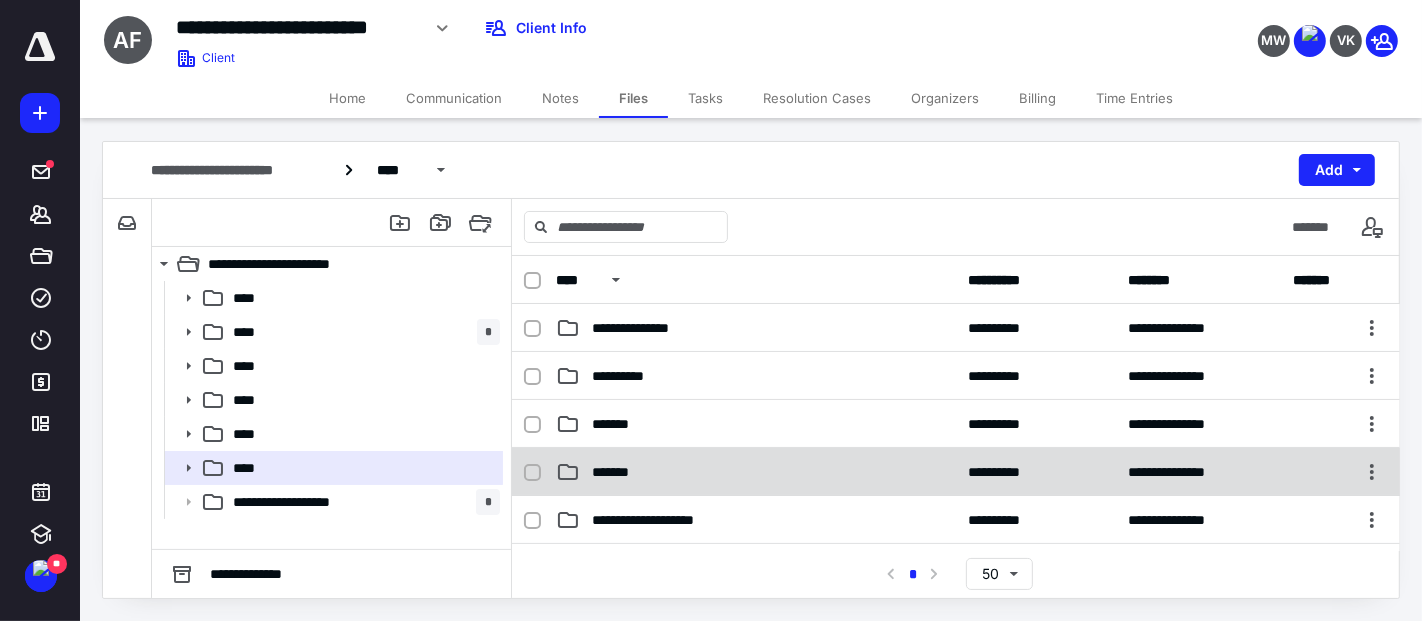 click on "*******" at bounding box center (756, 472) 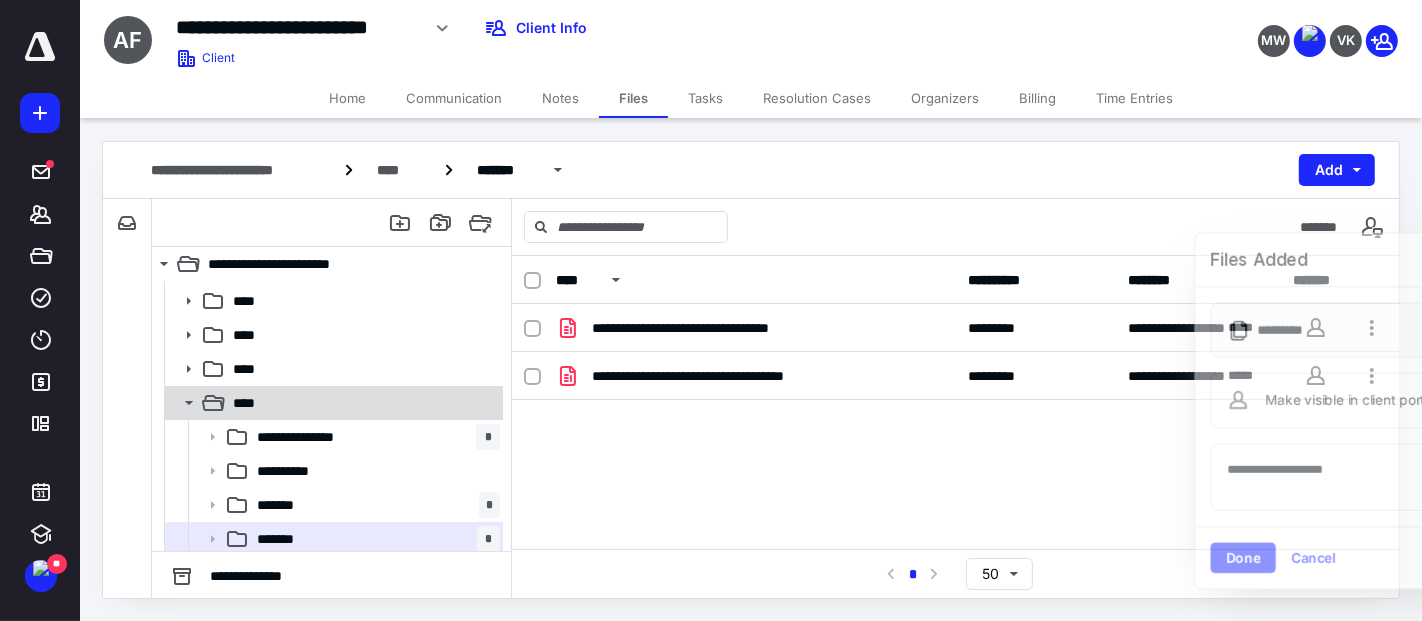 scroll, scrollTop: 111, scrollLeft: 0, axis: vertical 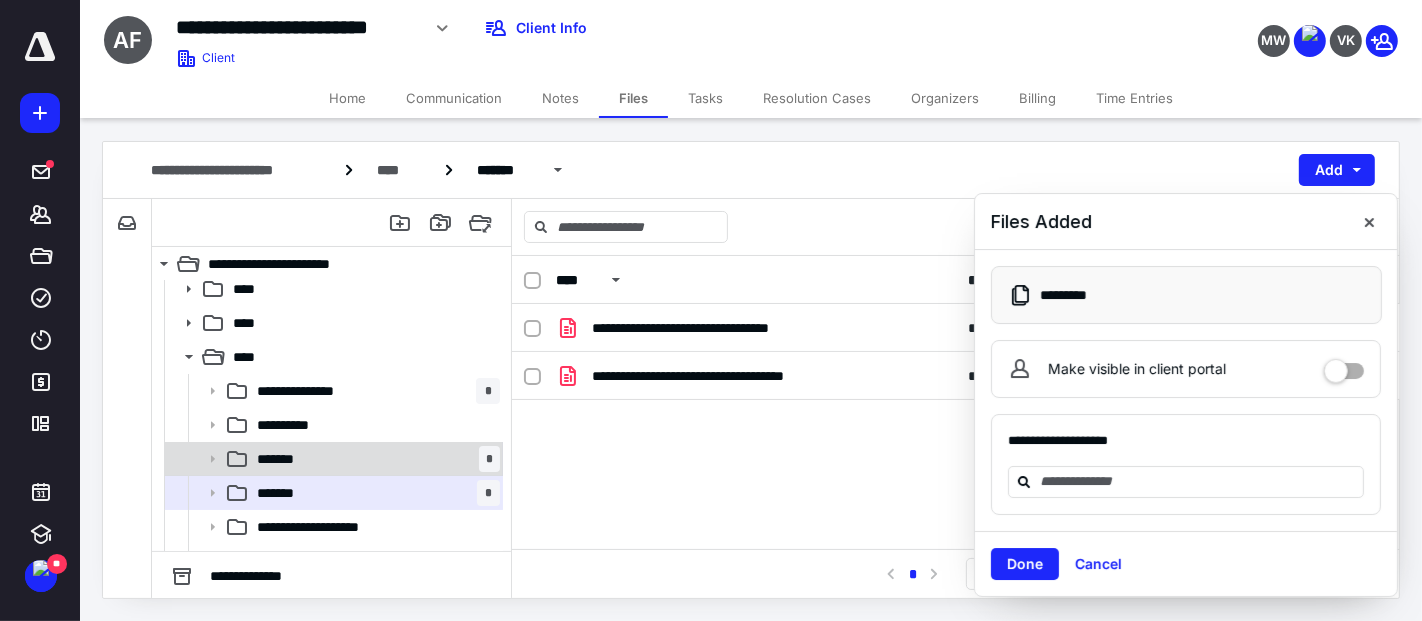 click on "******* *" at bounding box center (374, 459) 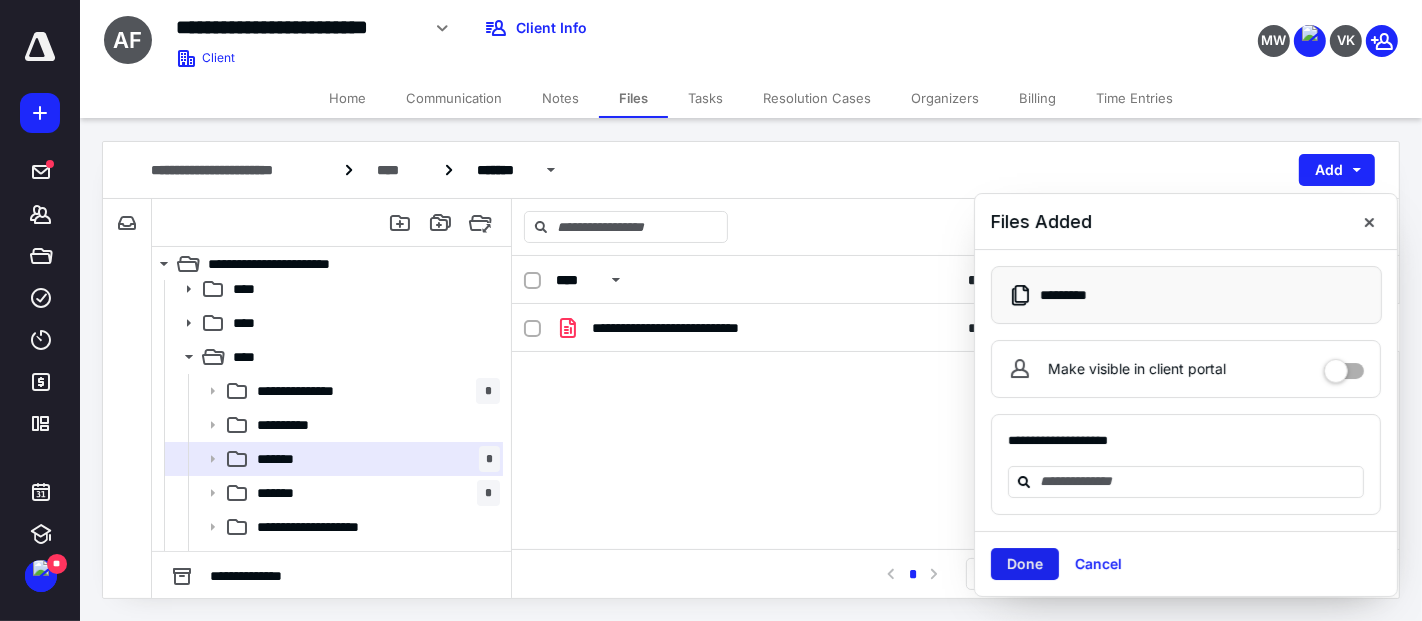click on "Done" at bounding box center (1025, 564) 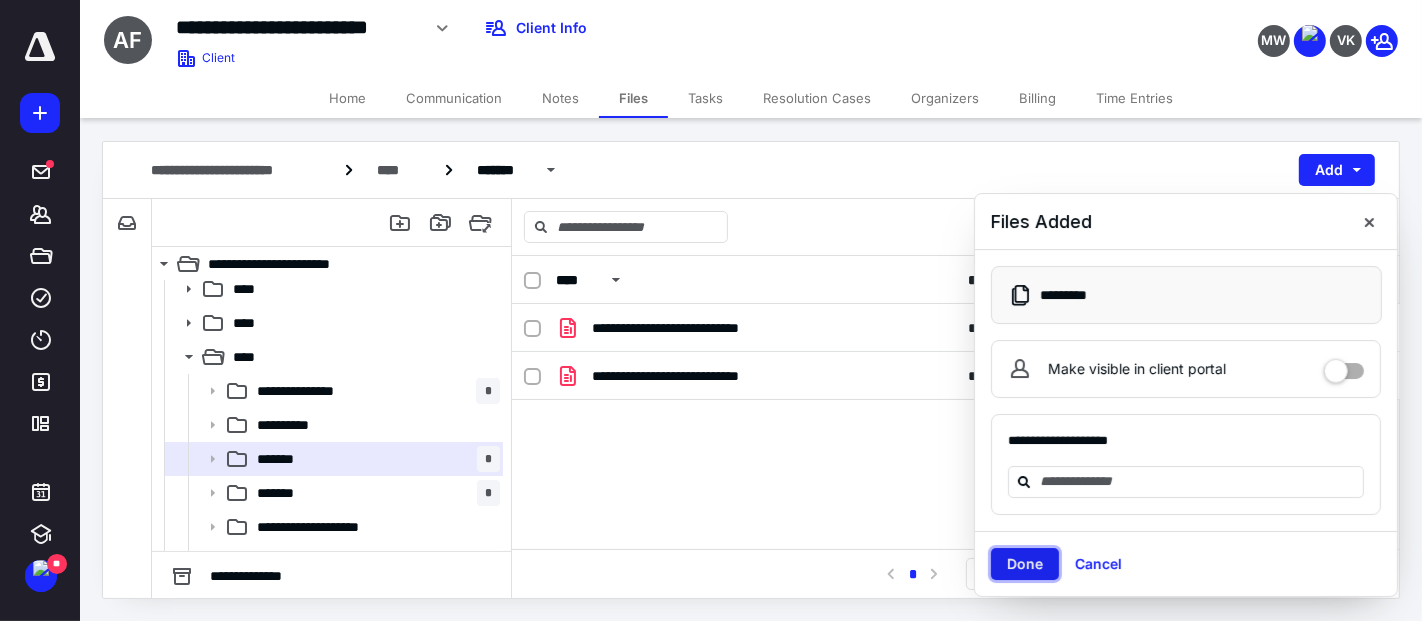 click on "Done" at bounding box center [1025, 564] 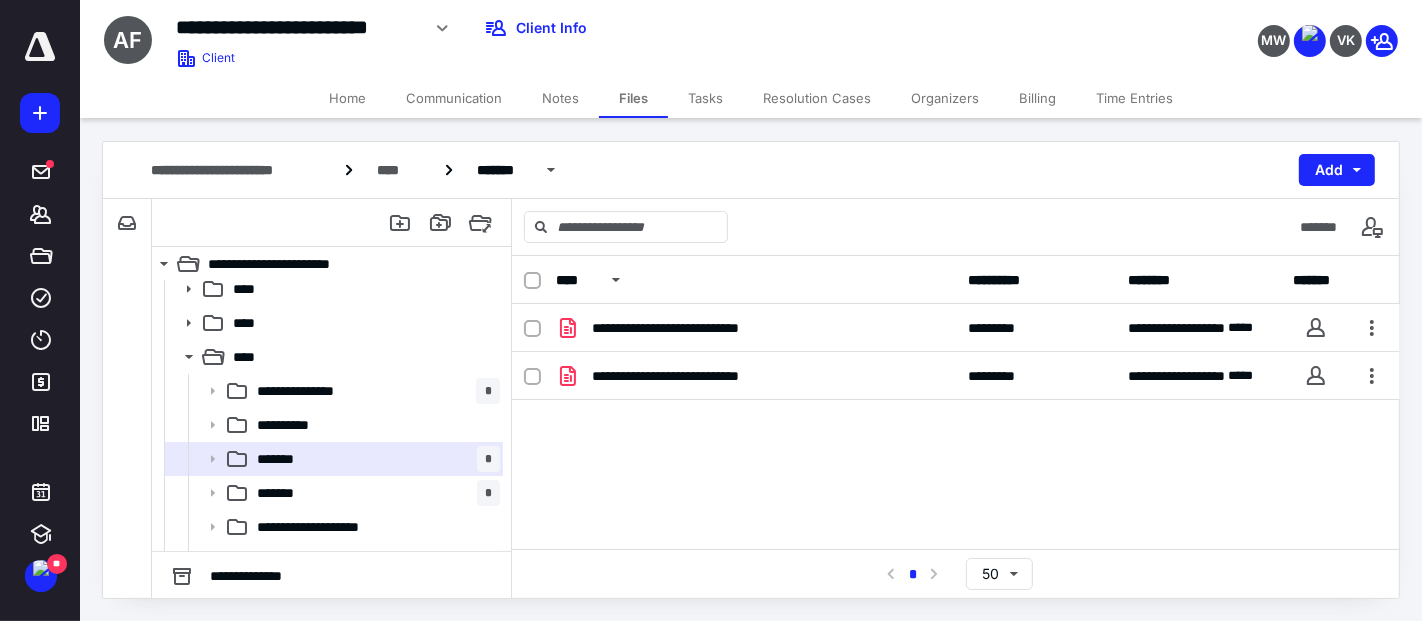 click on "Home" at bounding box center [347, 98] 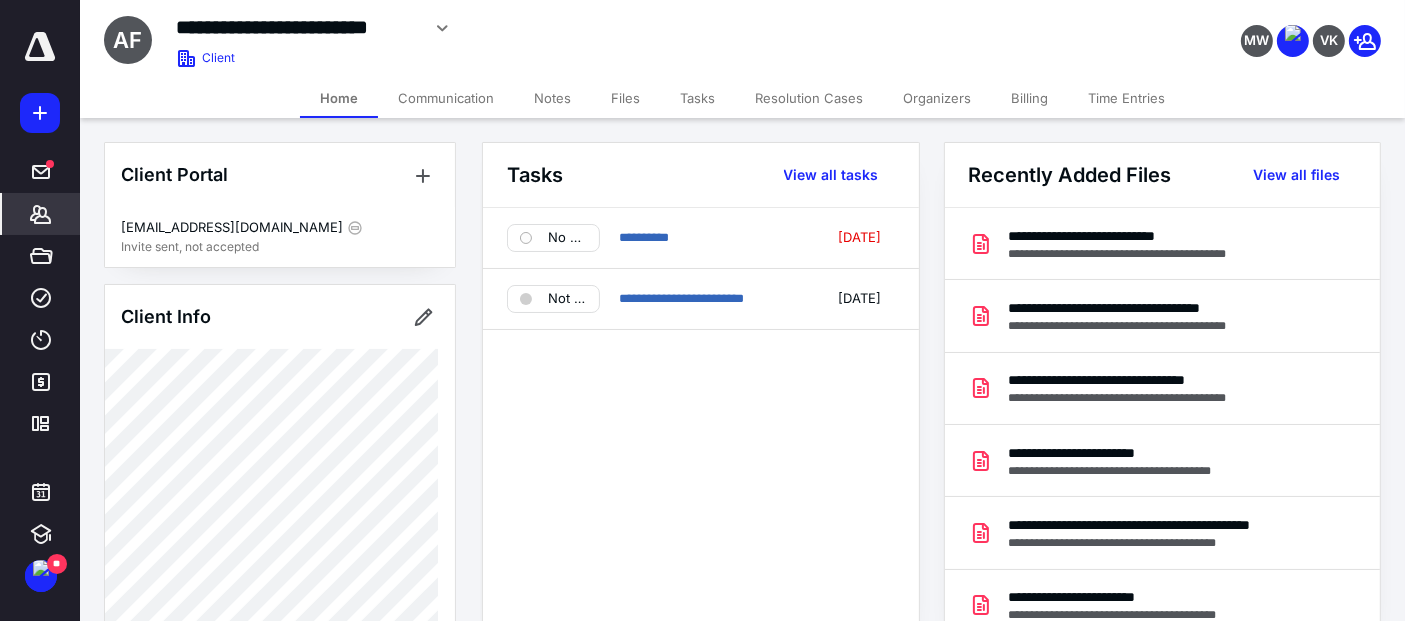 click 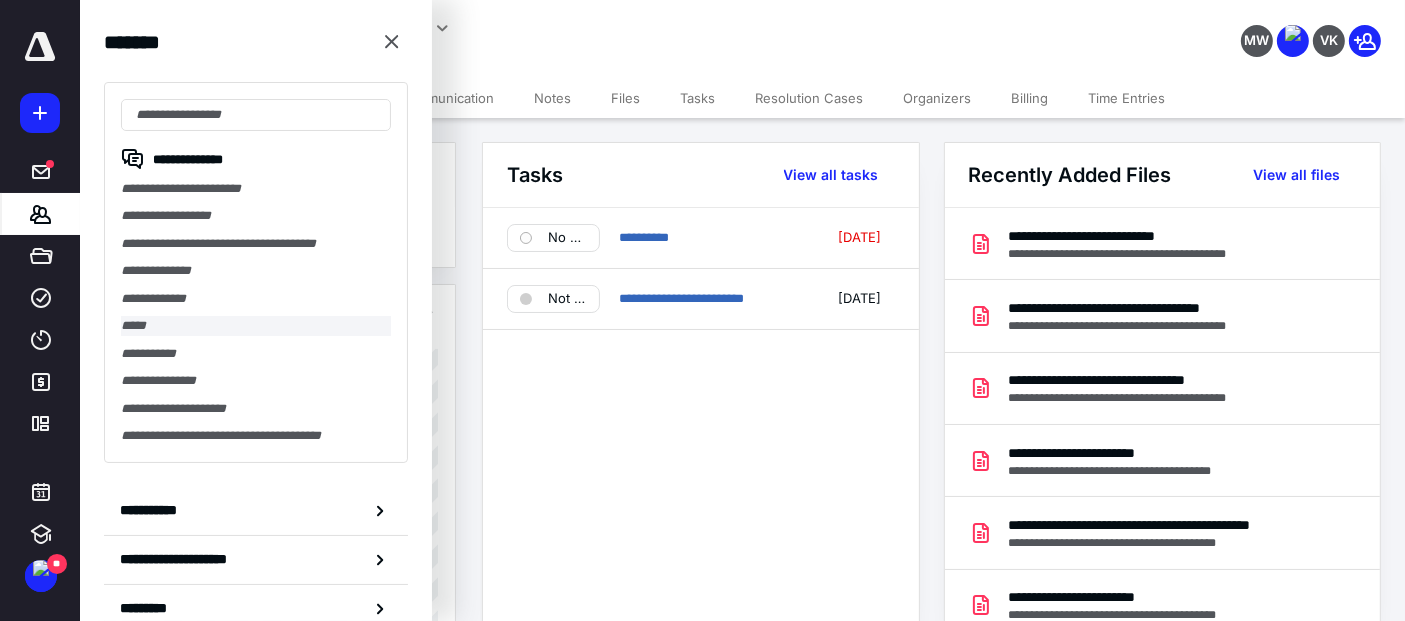 click on "*****" at bounding box center (256, 325) 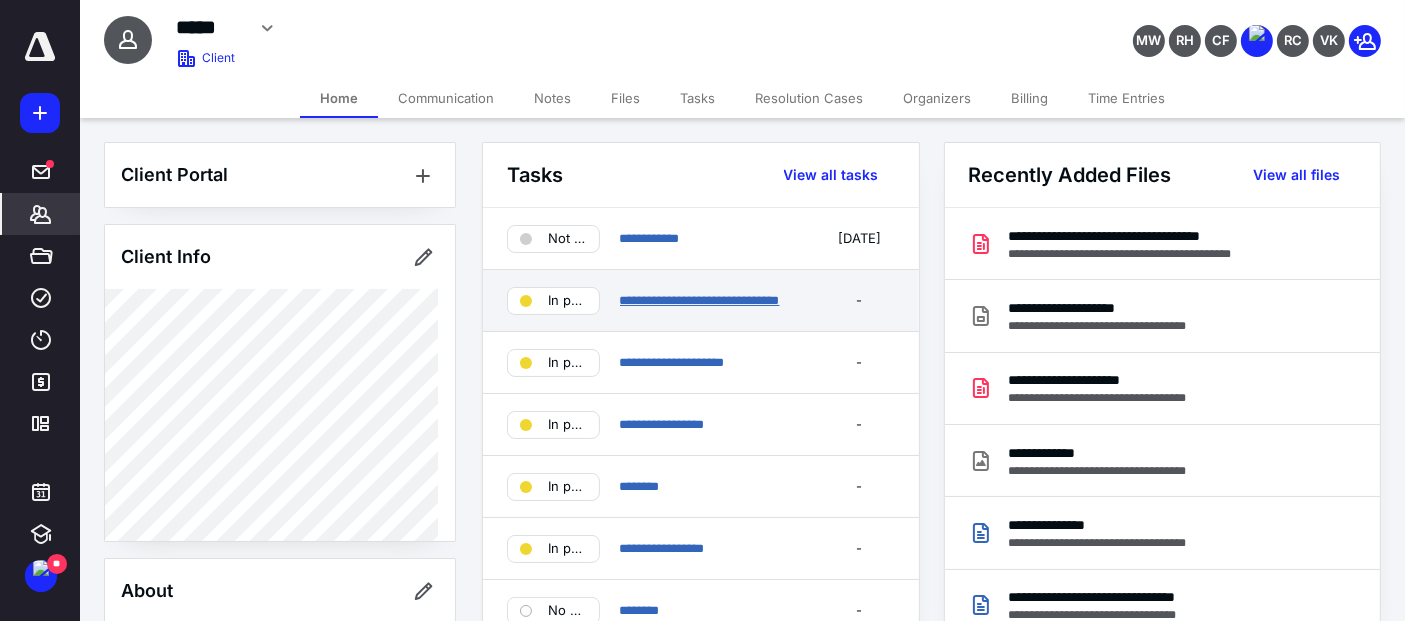 click on "**********" at bounding box center (700, 300) 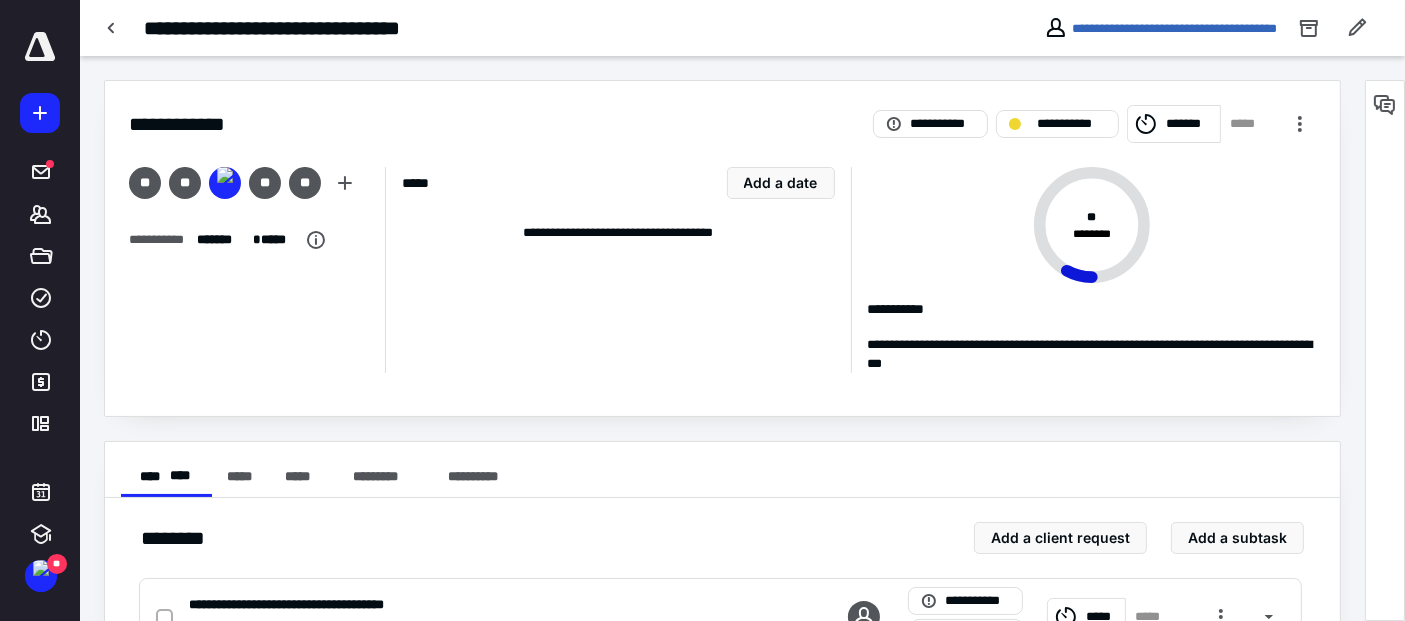 click on "*******" at bounding box center [1174, 124] 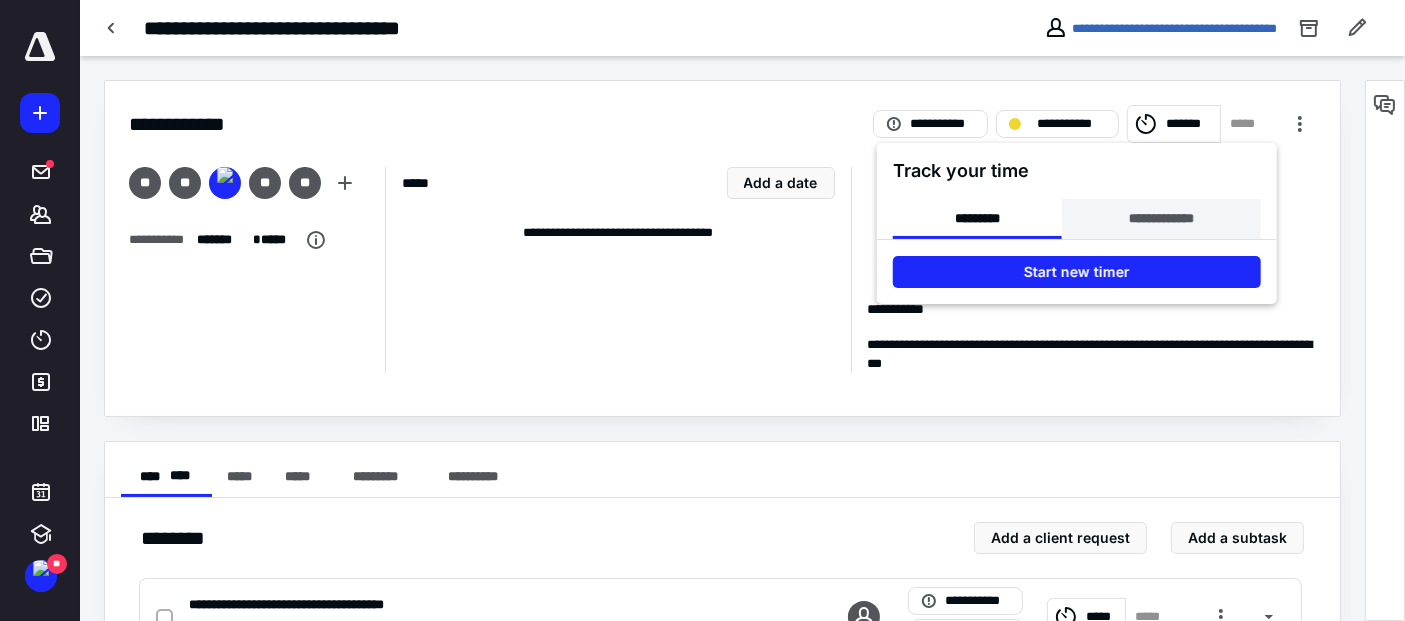 click on "**********" at bounding box center [1161, 219] 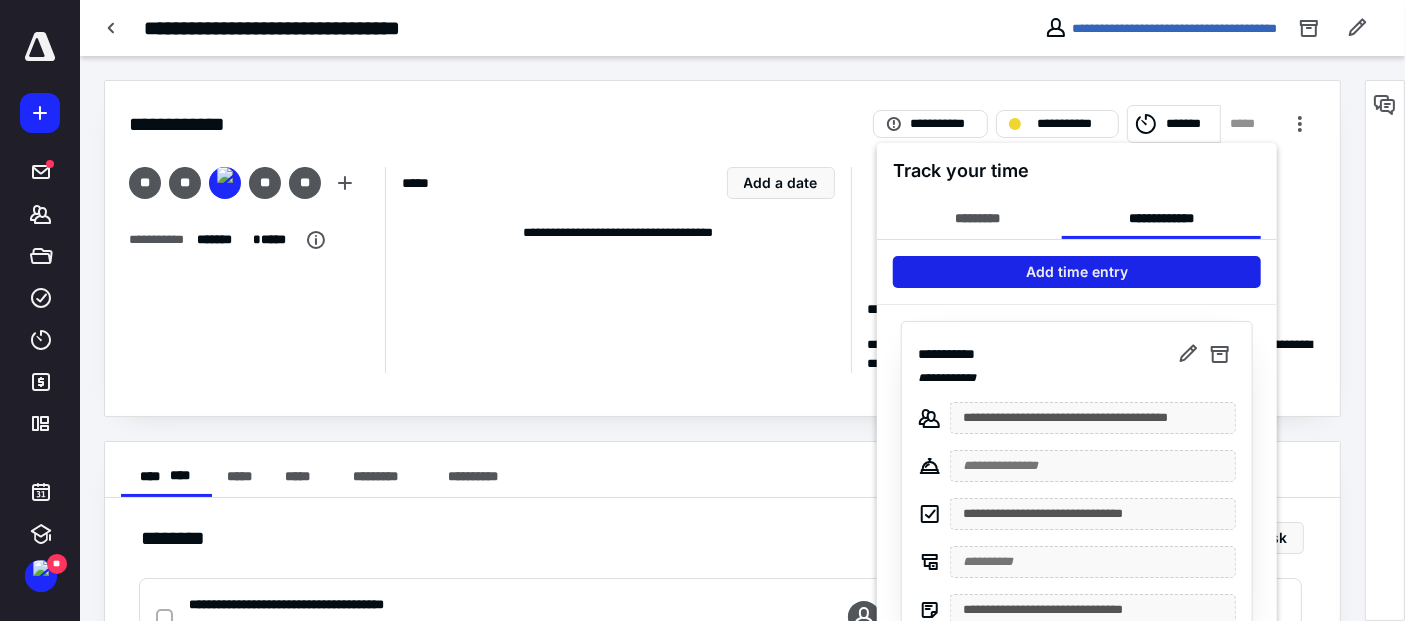 click on "Add time entry" at bounding box center [1077, 272] 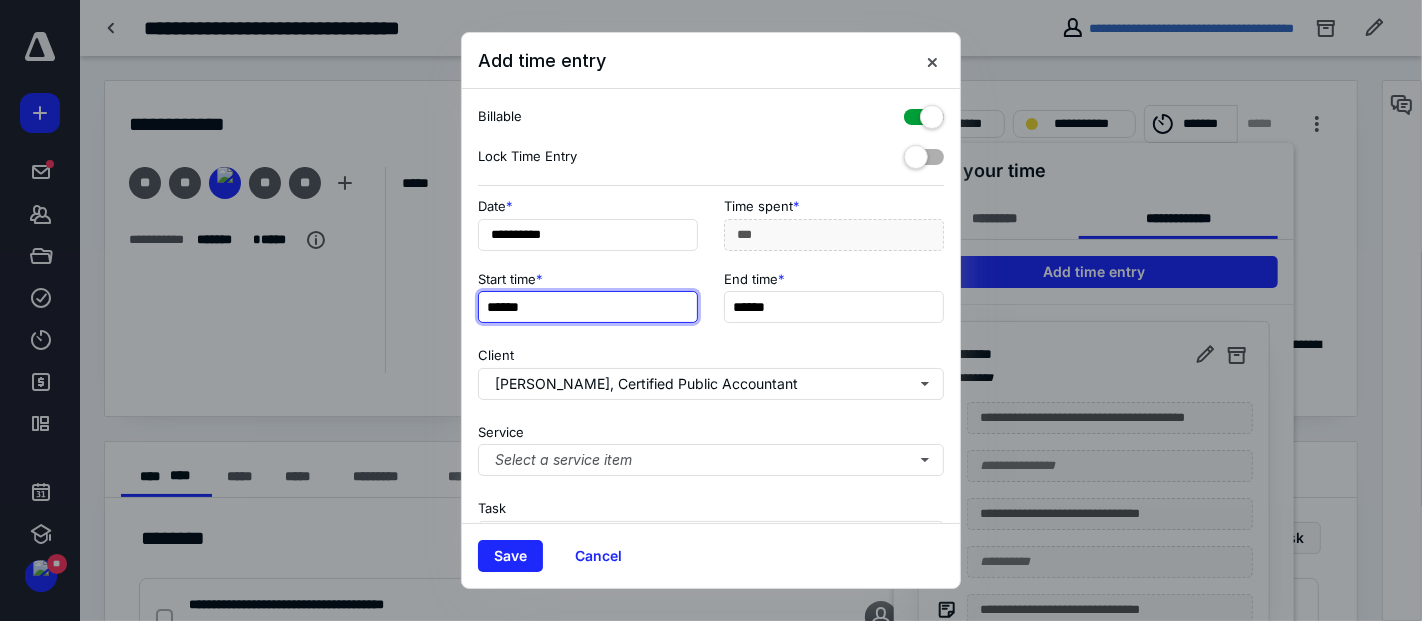 click on "******" at bounding box center [588, 307] 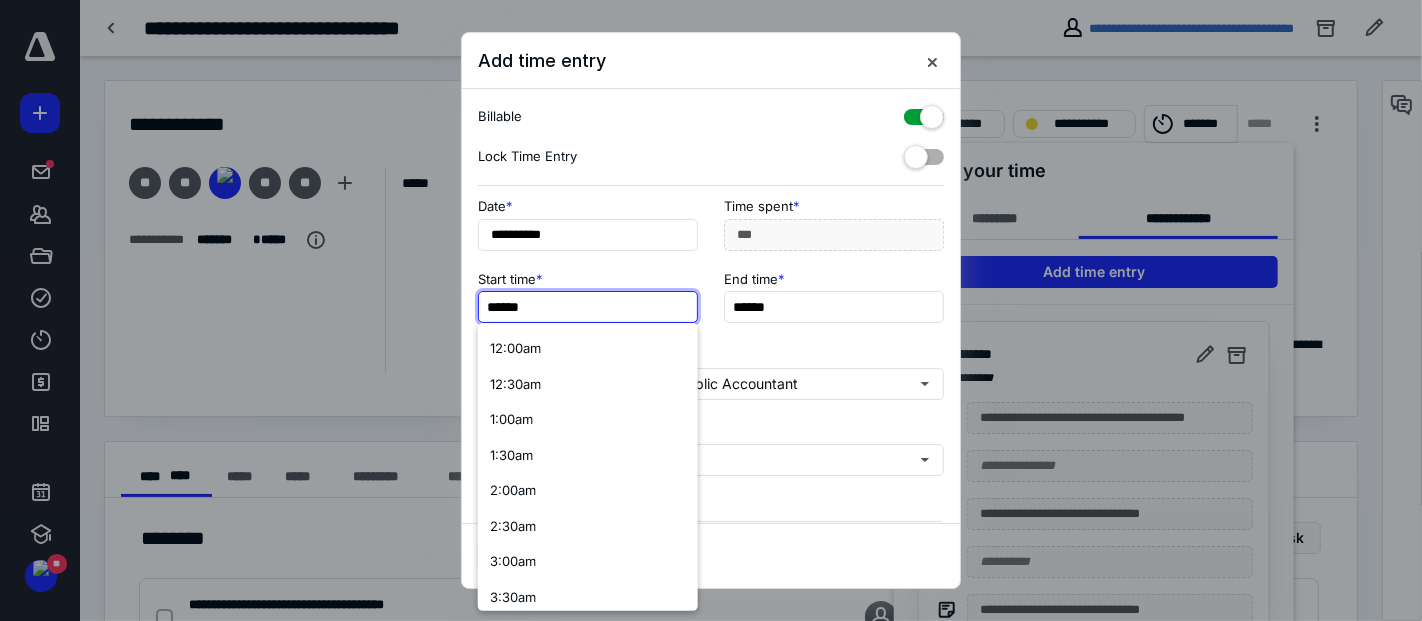 click on "******" at bounding box center [588, 307] 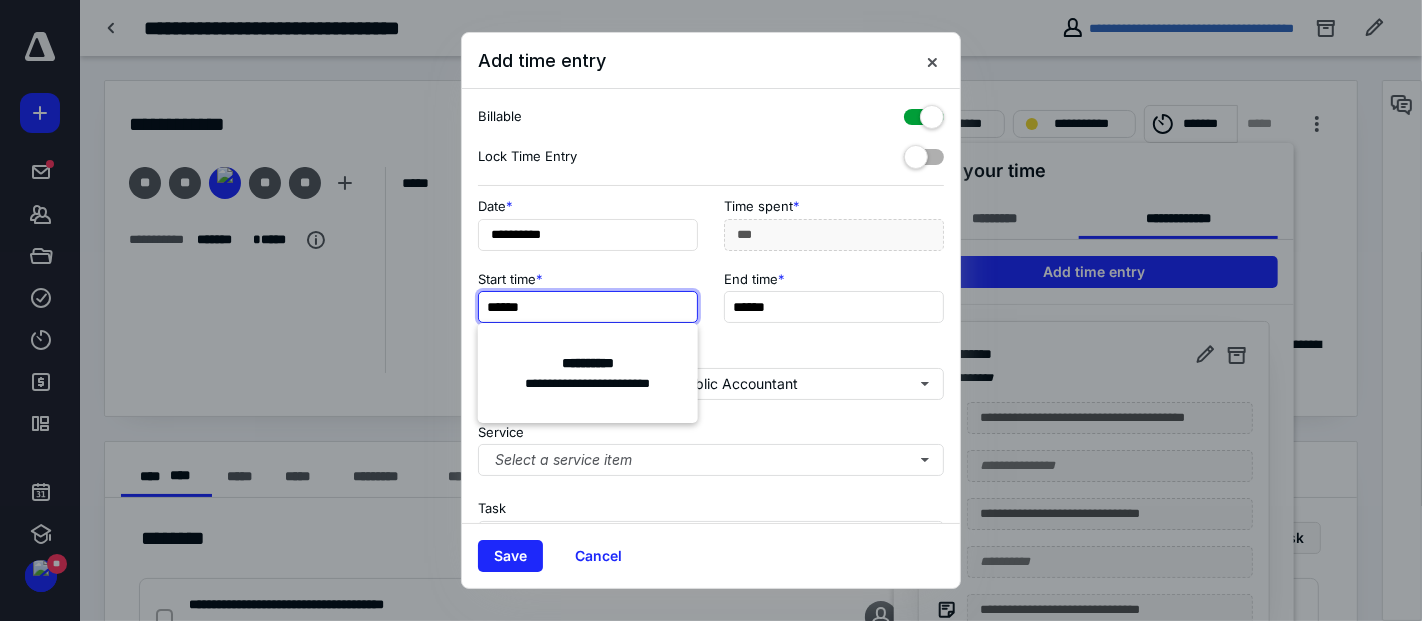 type on "******" 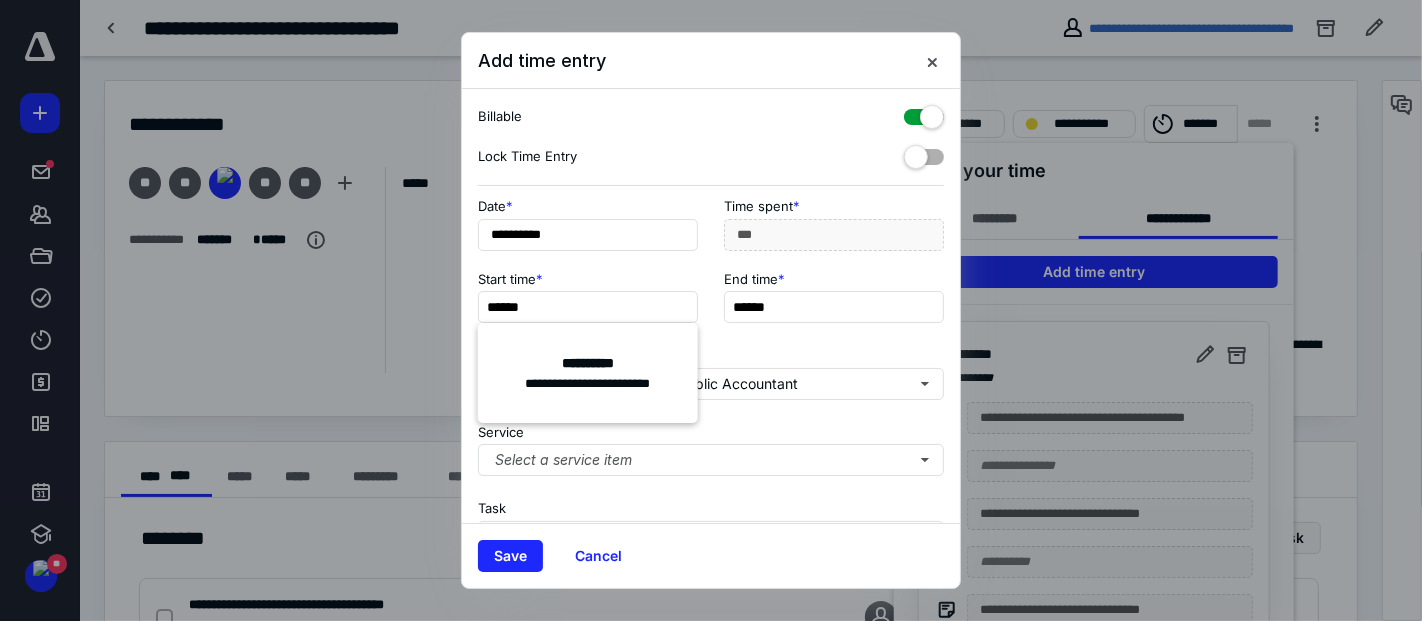 type on "***" 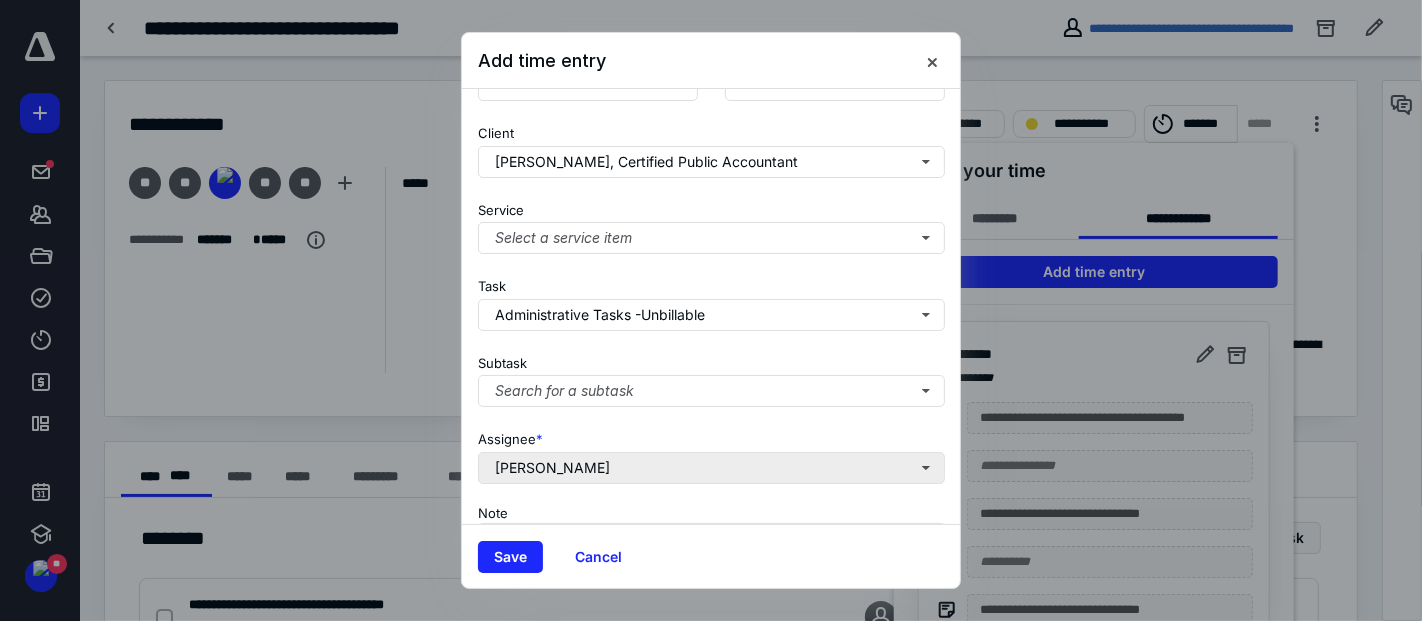 scroll, scrollTop: 333, scrollLeft: 0, axis: vertical 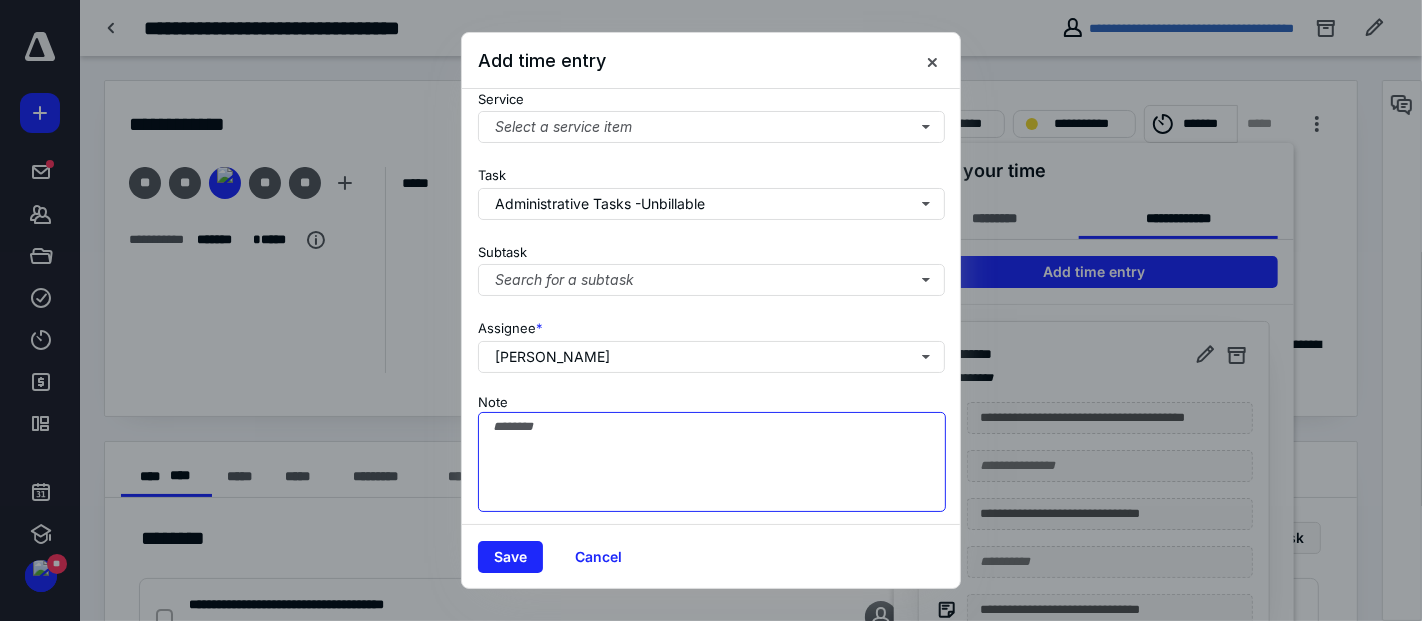 click on "Note" at bounding box center (712, 462) 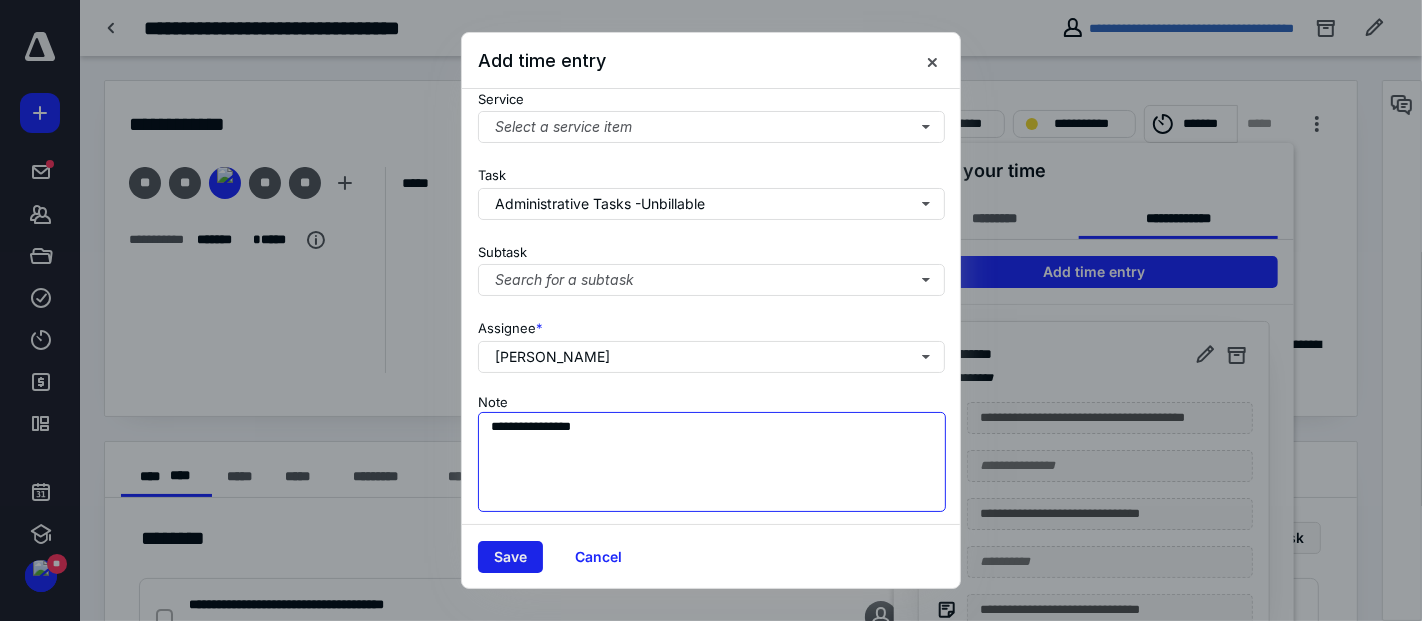 type on "**********" 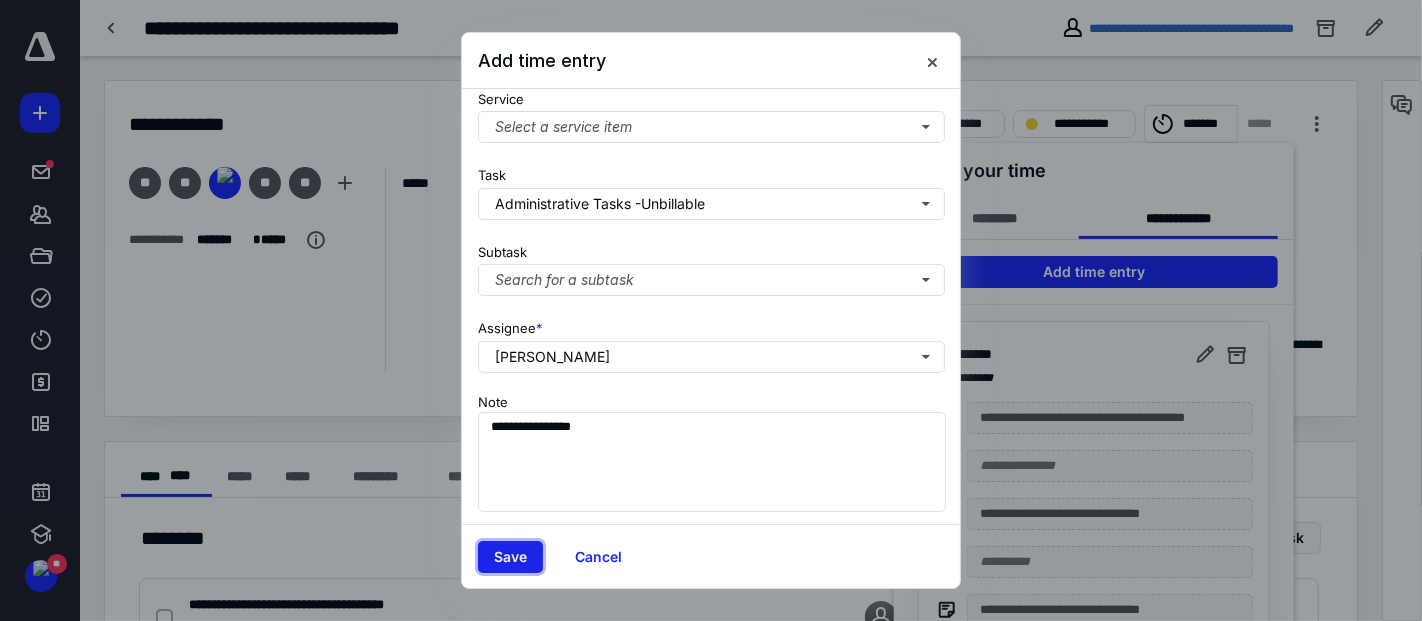 click on "Save" at bounding box center (510, 557) 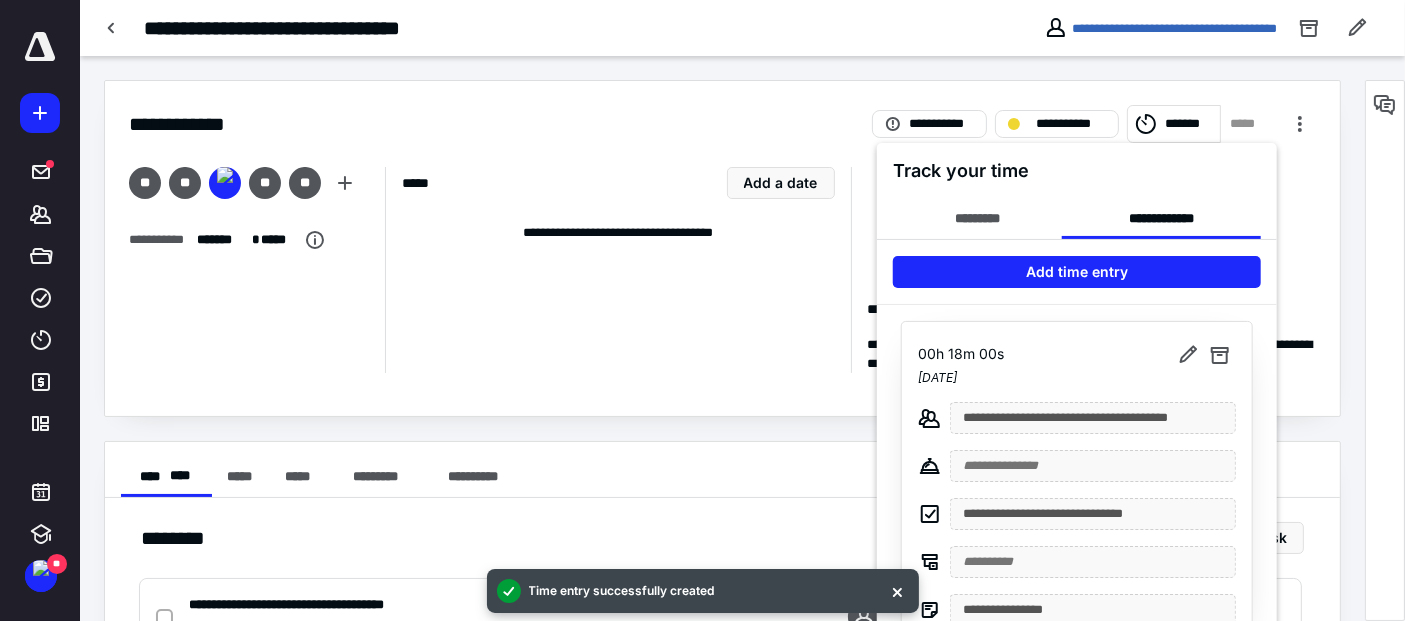 click at bounding box center (702, 310) 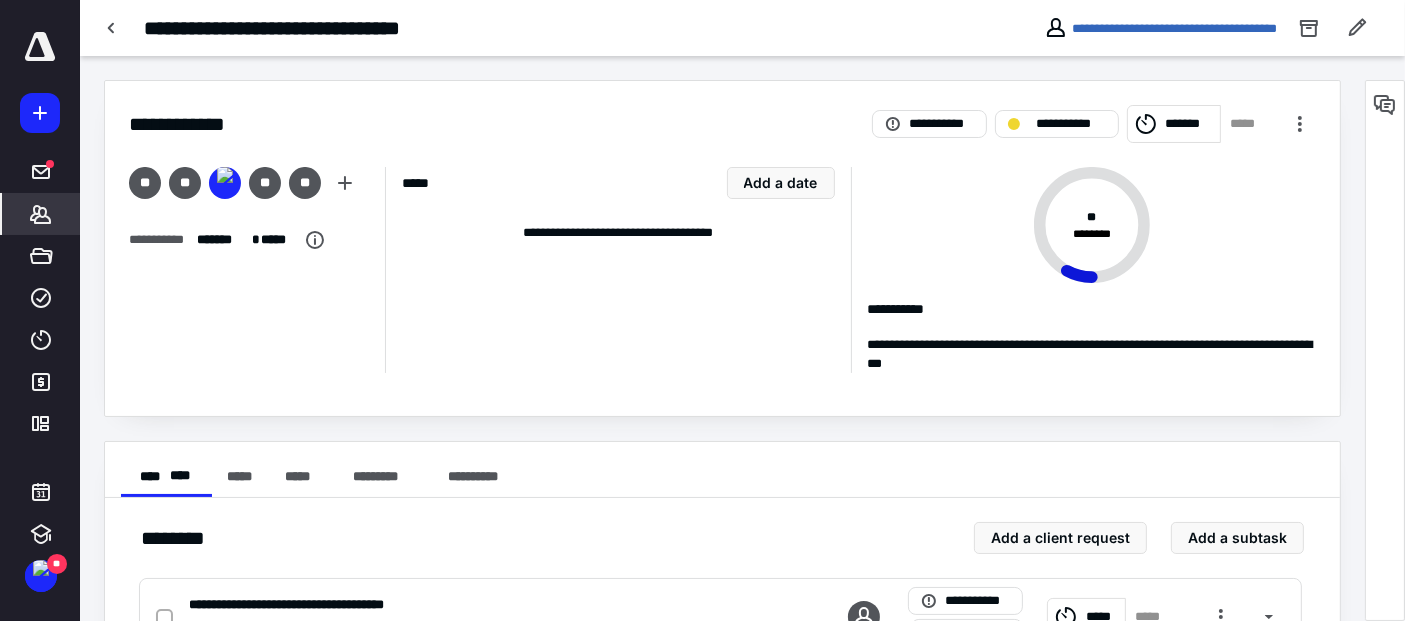 click on "*******" at bounding box center [41, 214] 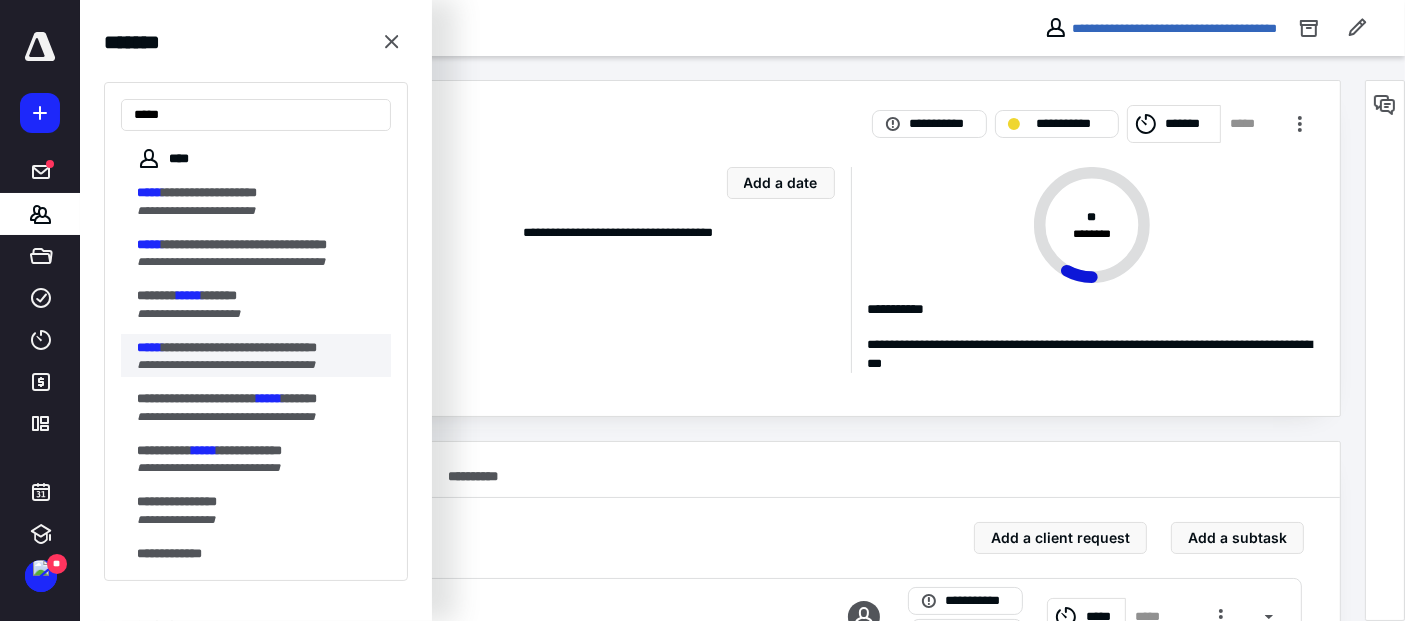 type on "*****" 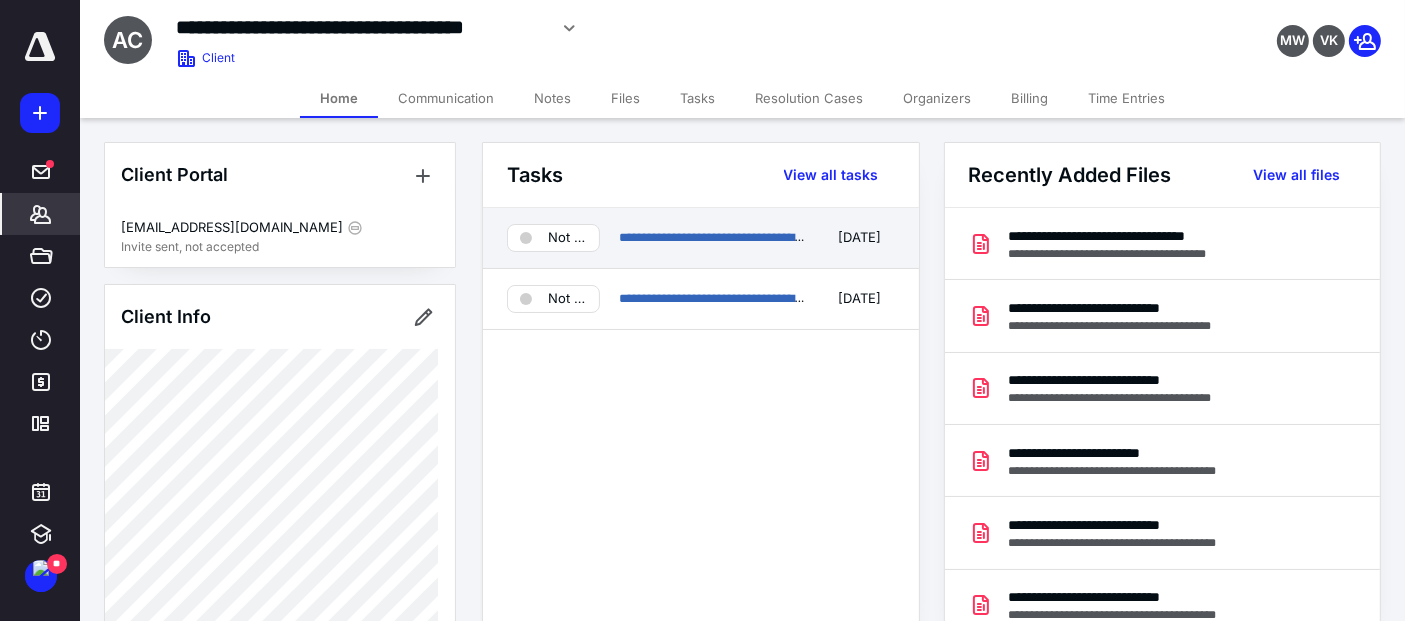 click on "**********" at bounding box center [701, 238] 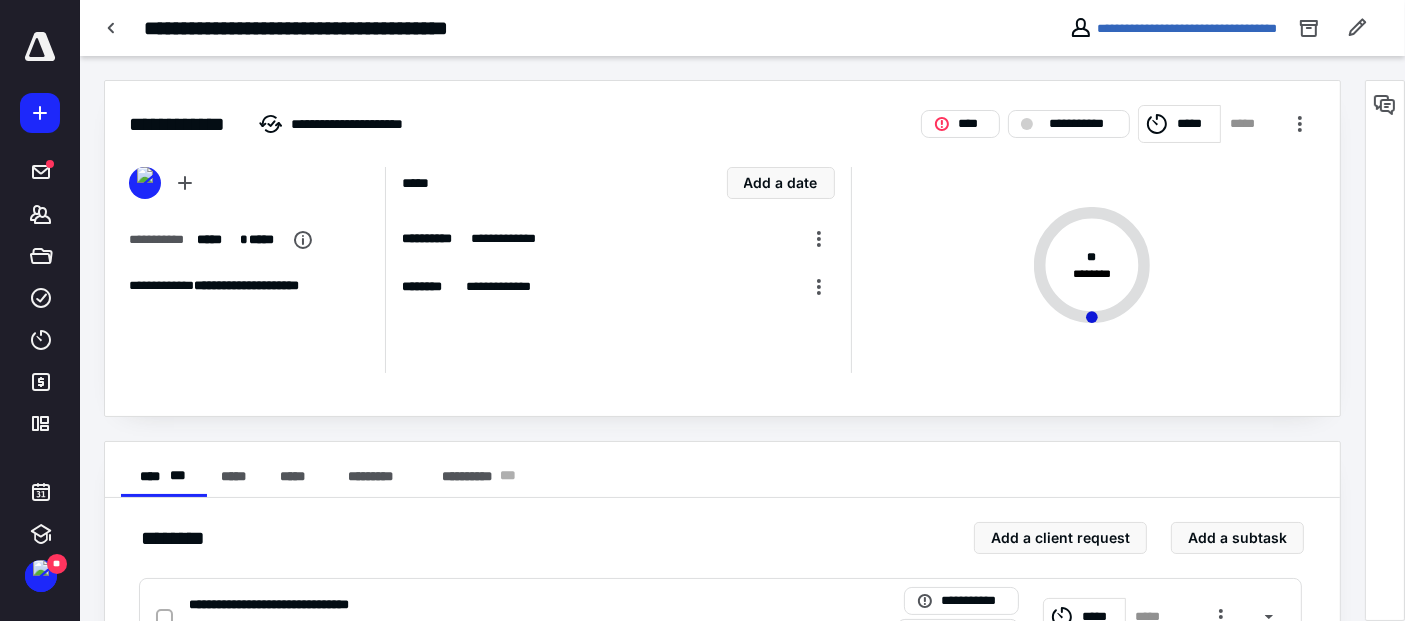click 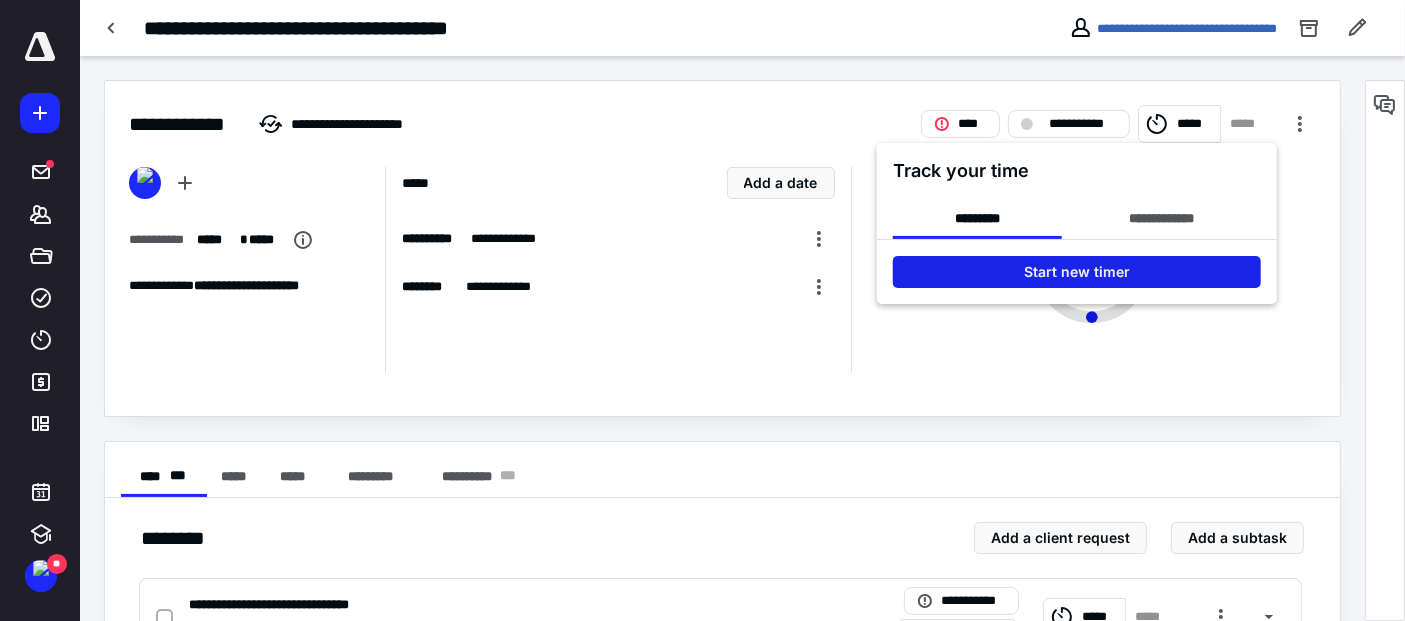 click on "Start new timer" at bounding box center (1077, 272) 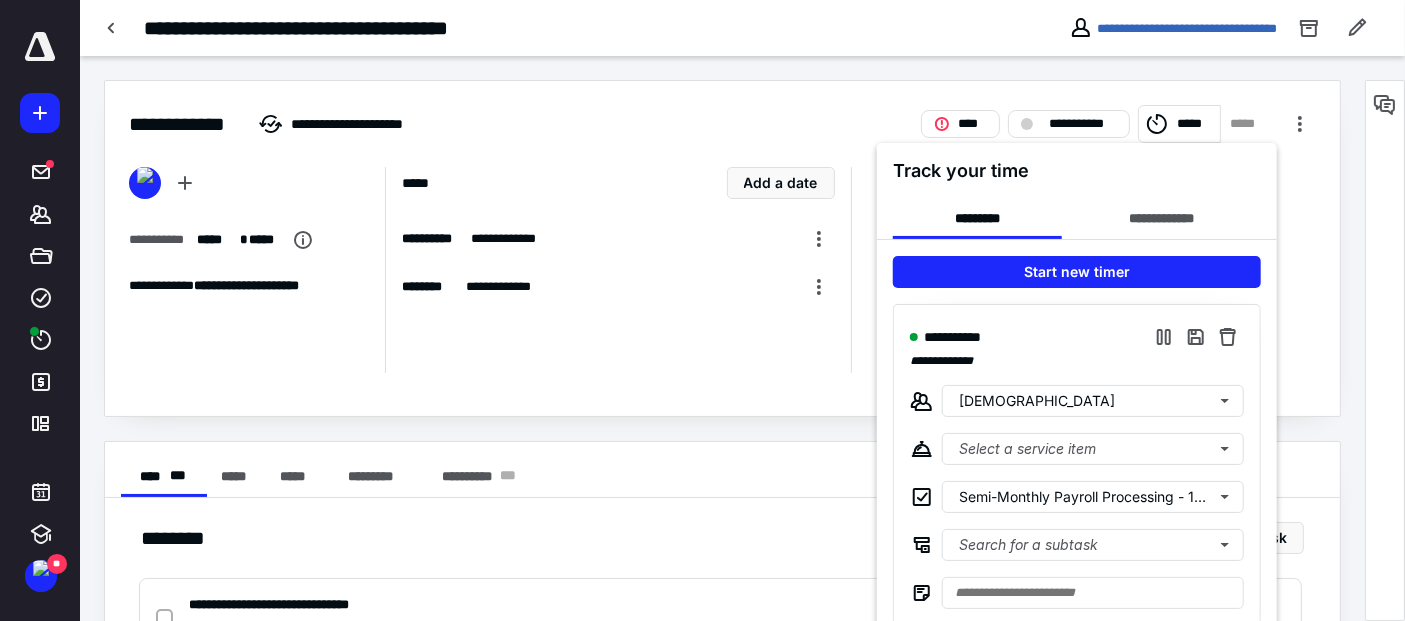click at bounding box center [702, 310] 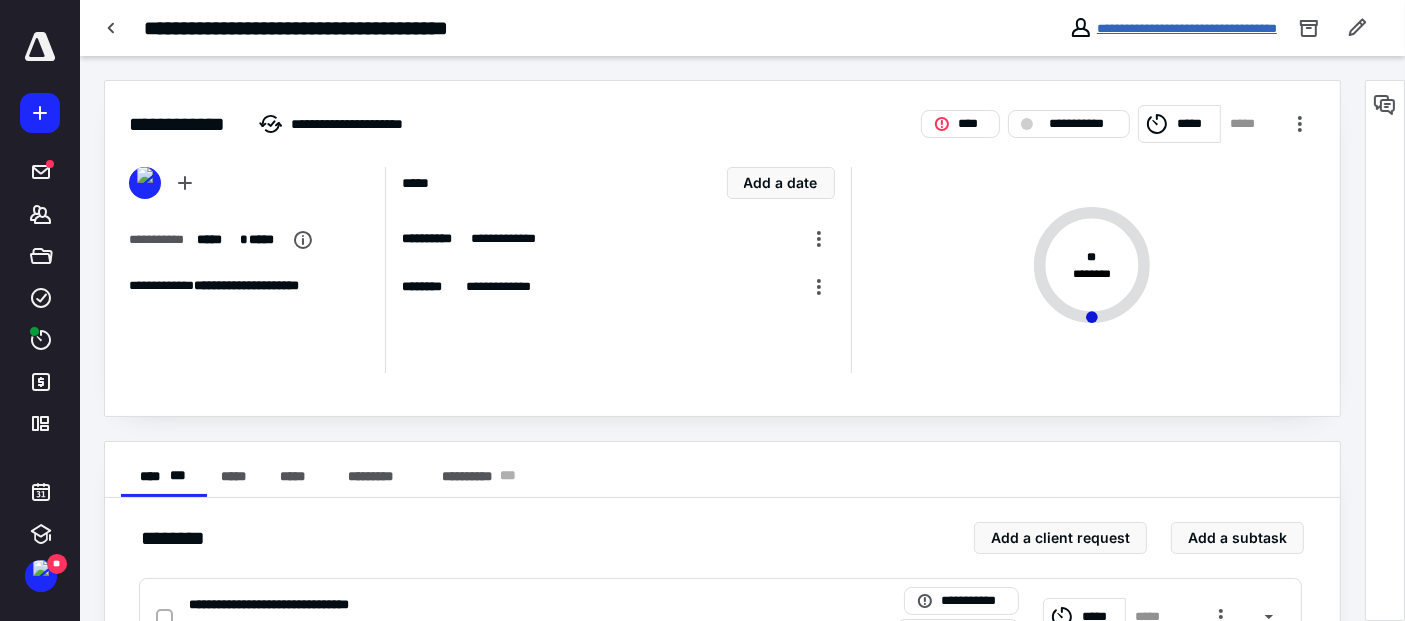 click on "**********" at bounding box center (1187, 28) 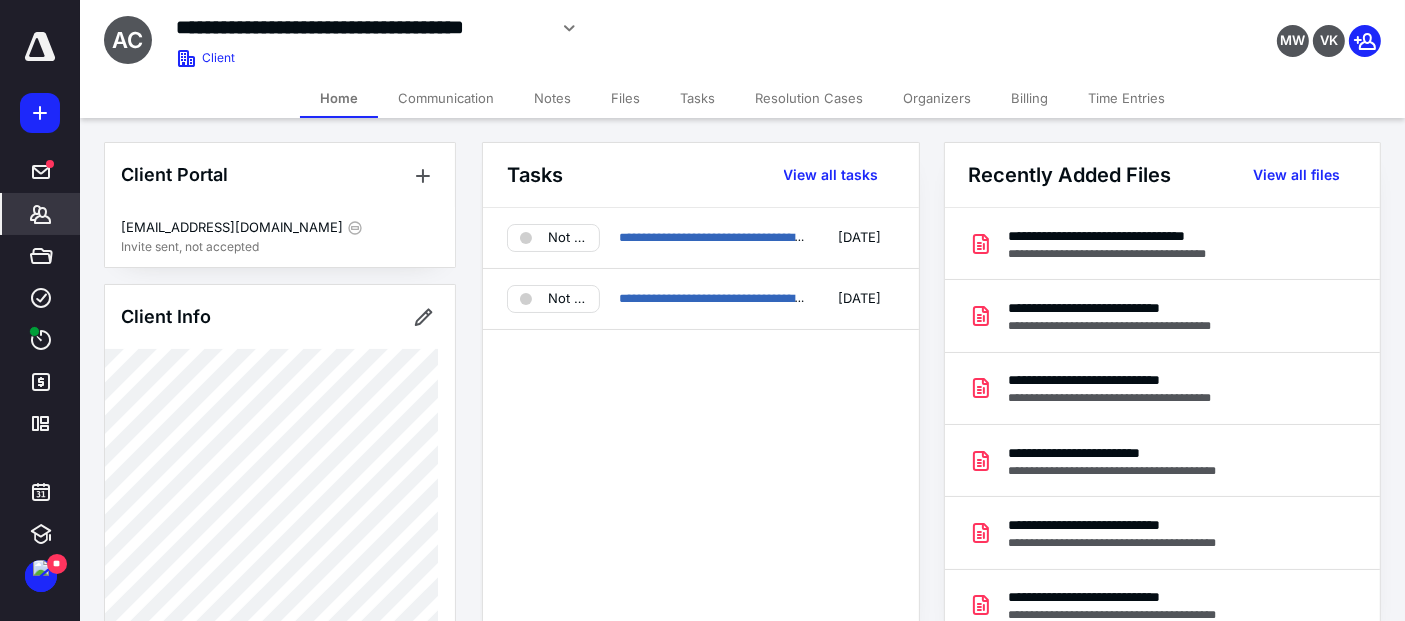 click on "Files" at bounding box center [625, 98] 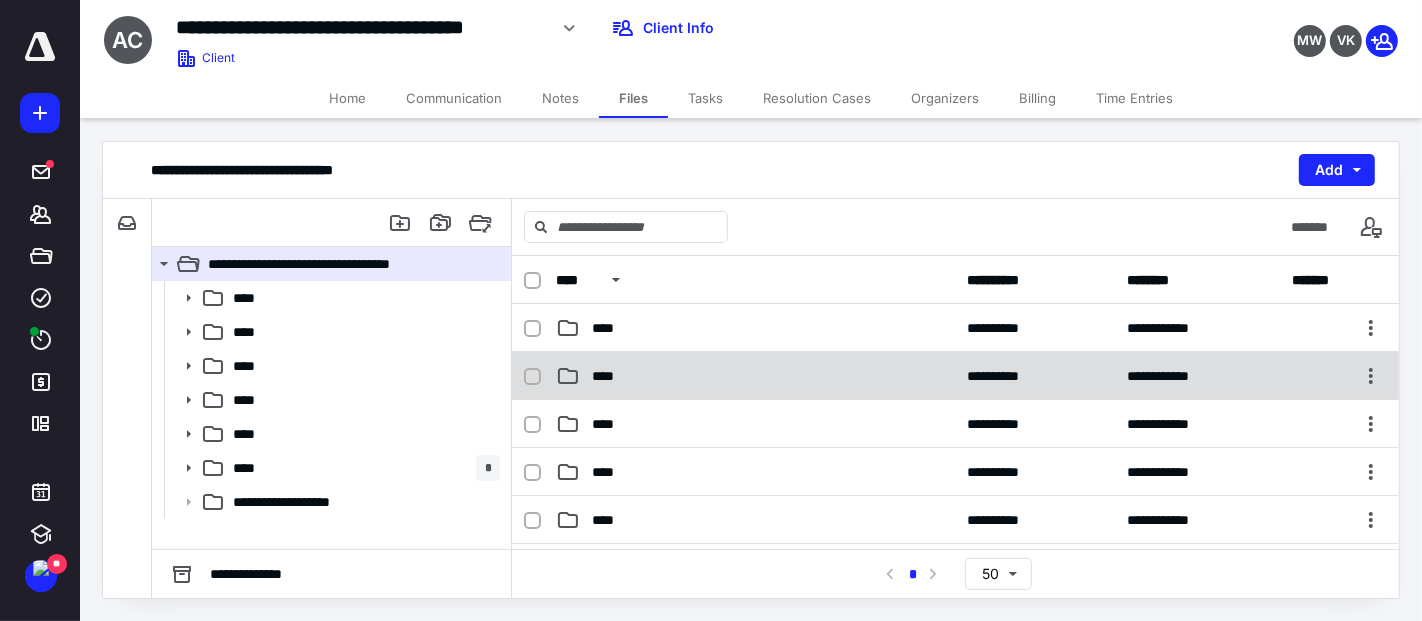 scroll, scrollTop: 111, scrollLeft: 0, axis: vertical 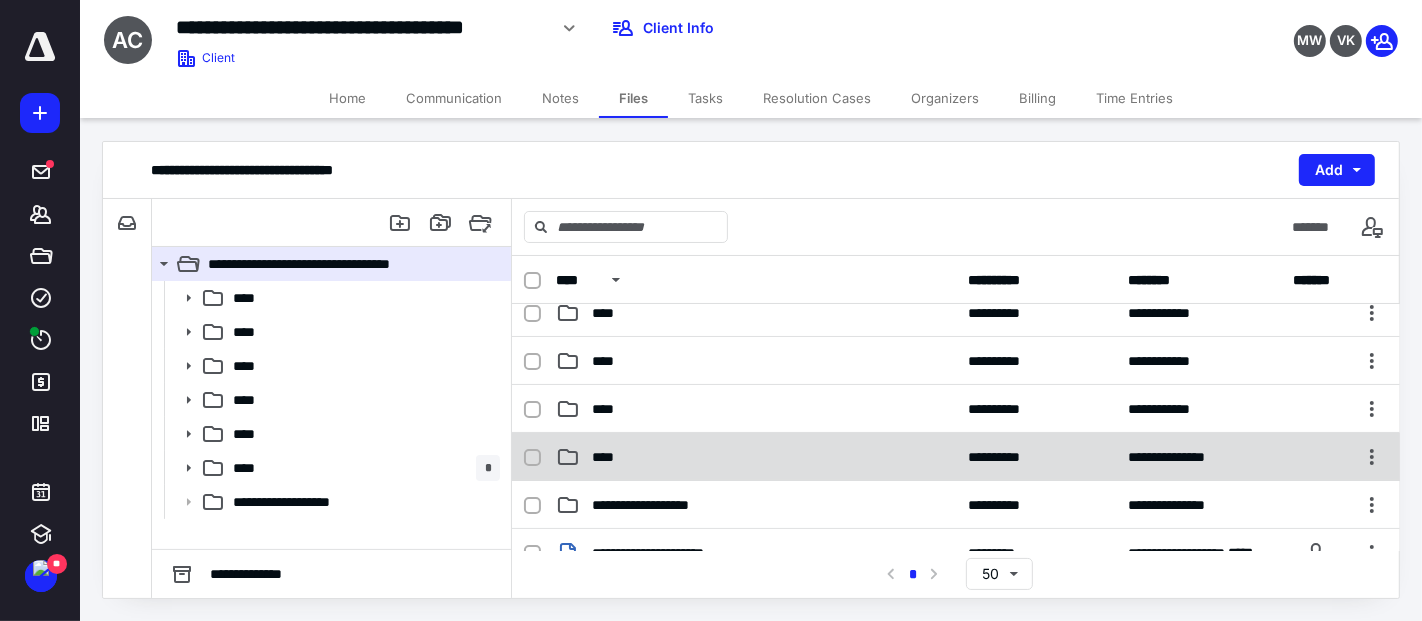 click on "****" at bounding box center [756, 457] 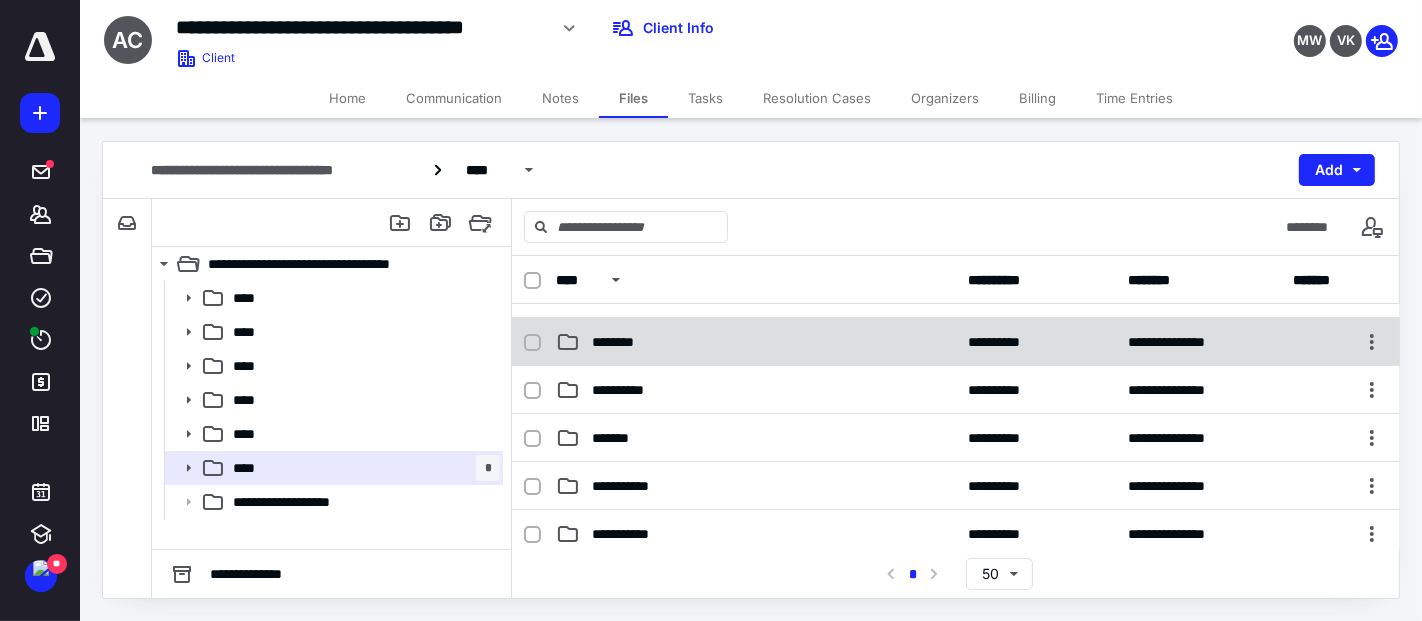 scroll, scrollTop: 111, scrollLeft: 0, axis: vertical 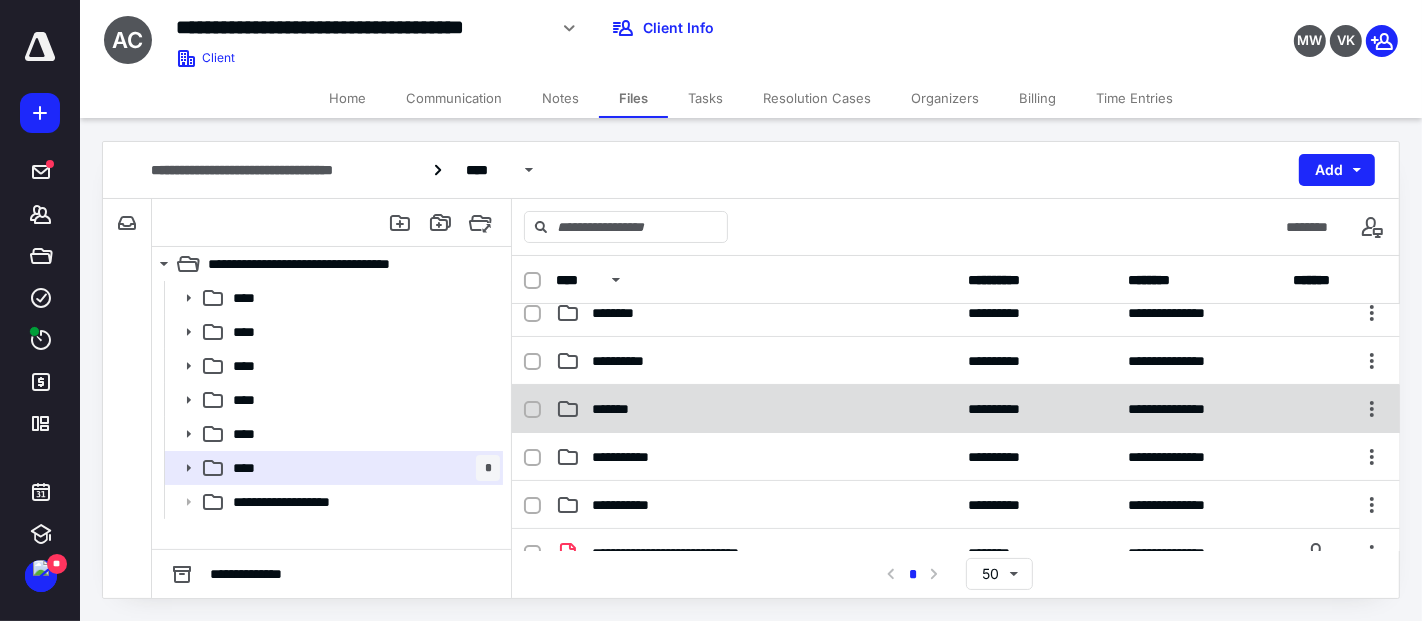 click on "*******" at bounding box center (756, 409) 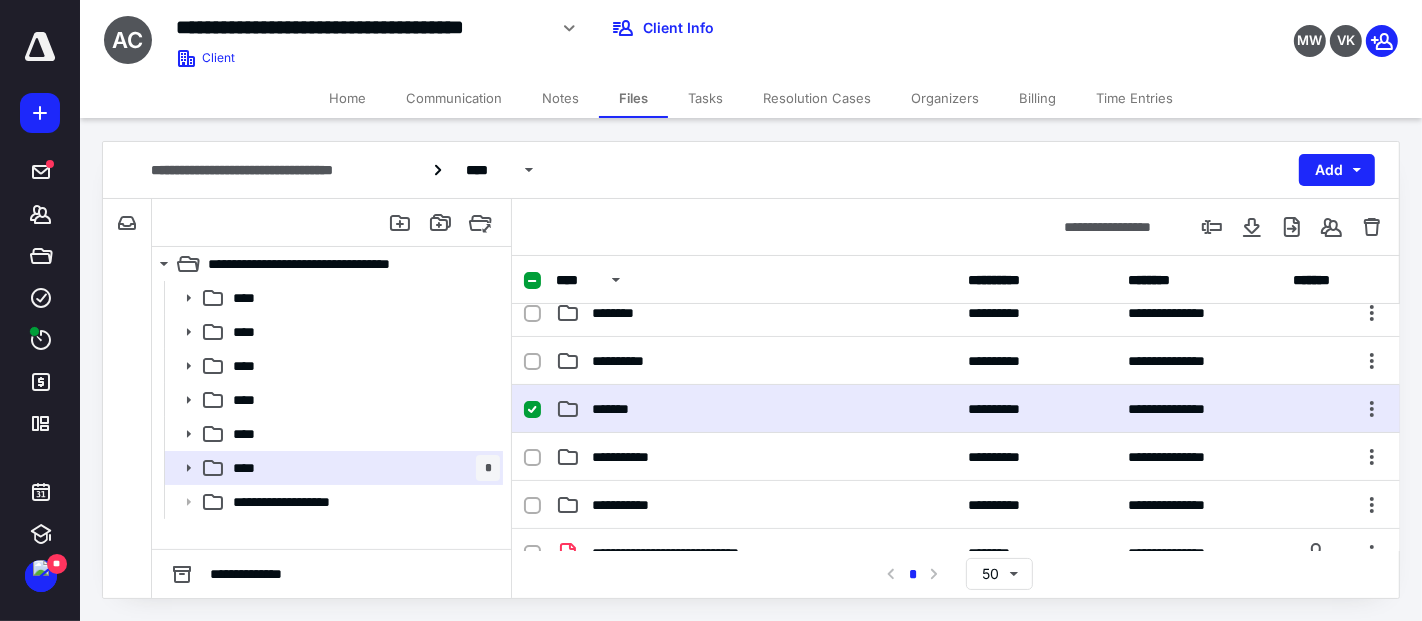 click on "*******" at bounding box center (756, 409) 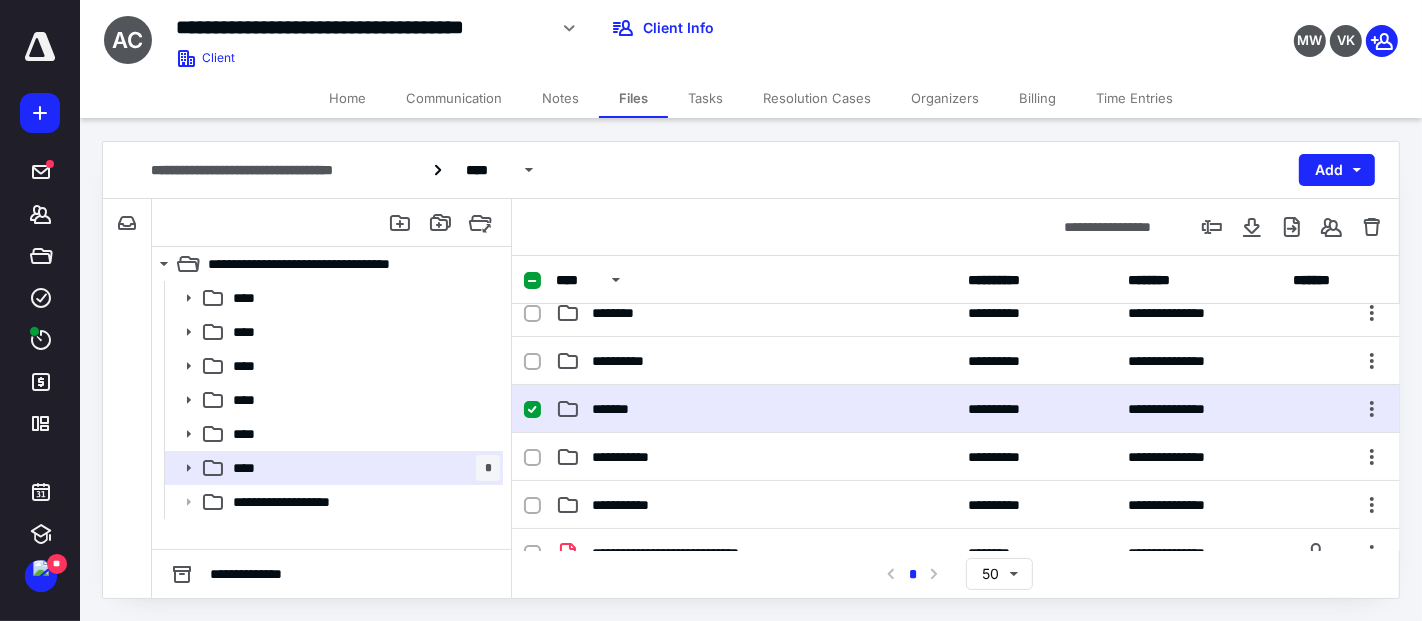 scroll, scrollTop: 0, scrollLeft: 0, axis: both 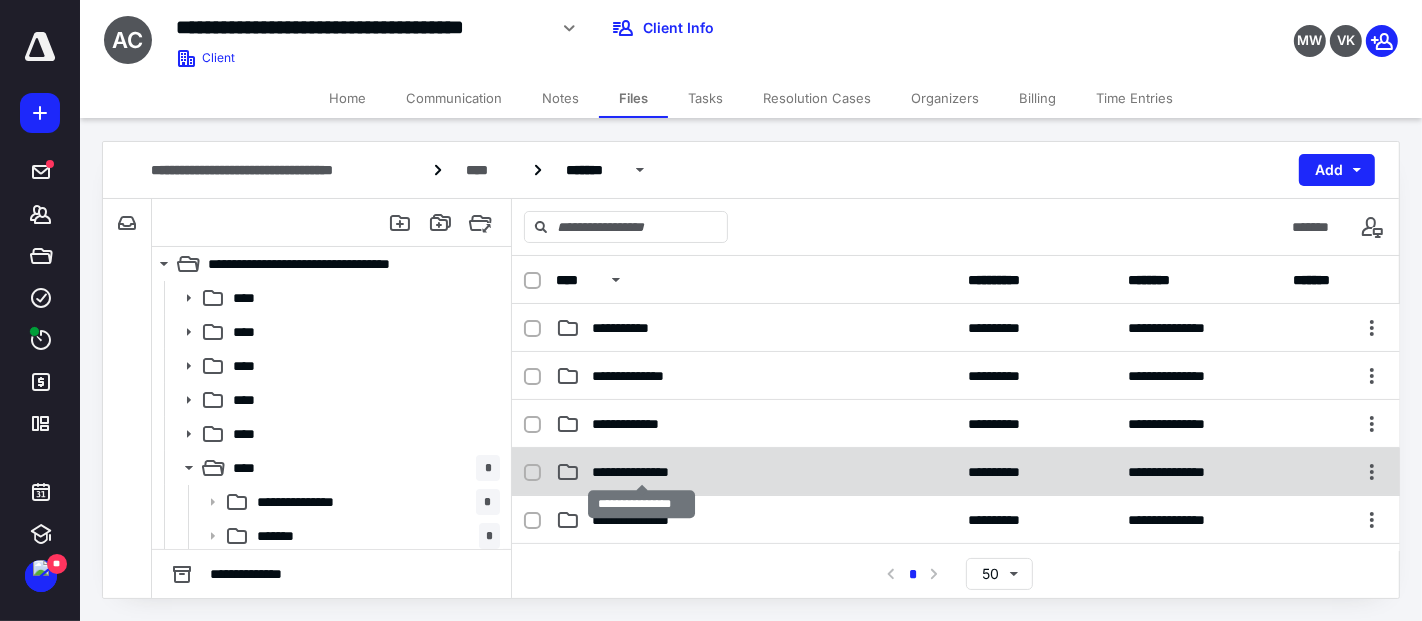 click on "**********" at bounding box center (642, 472) 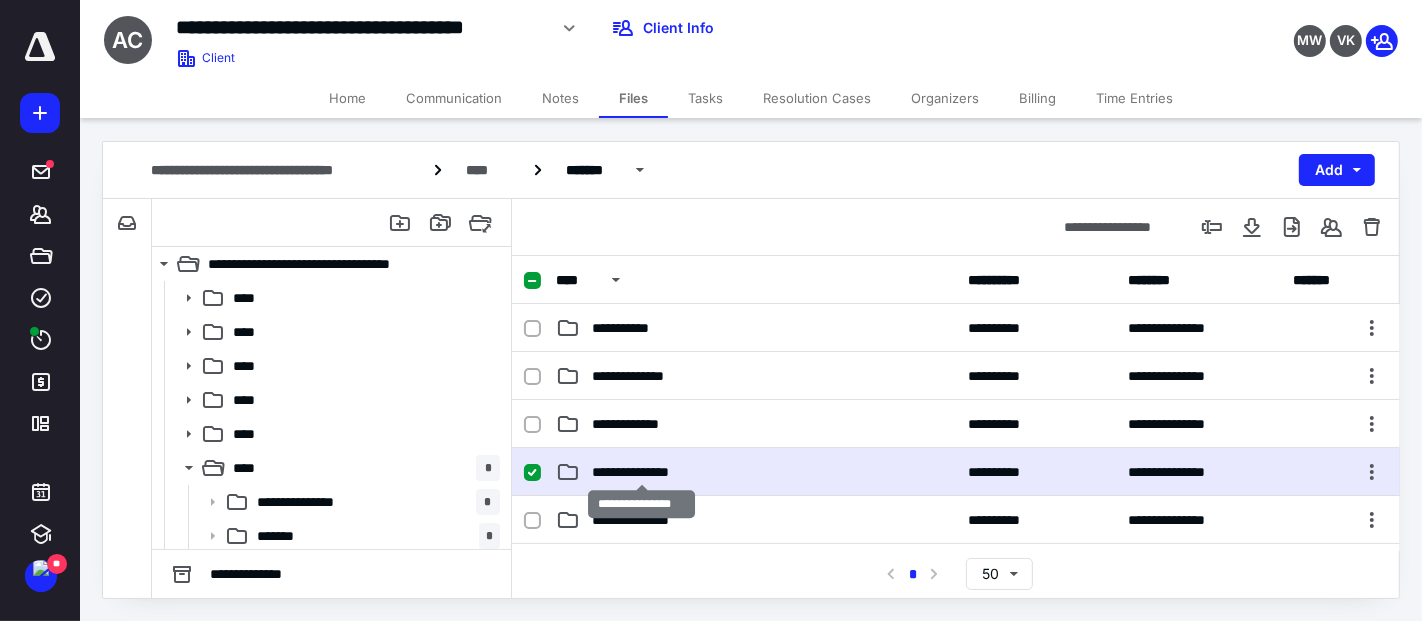 click on "**********" at bounding box center [642, 472] 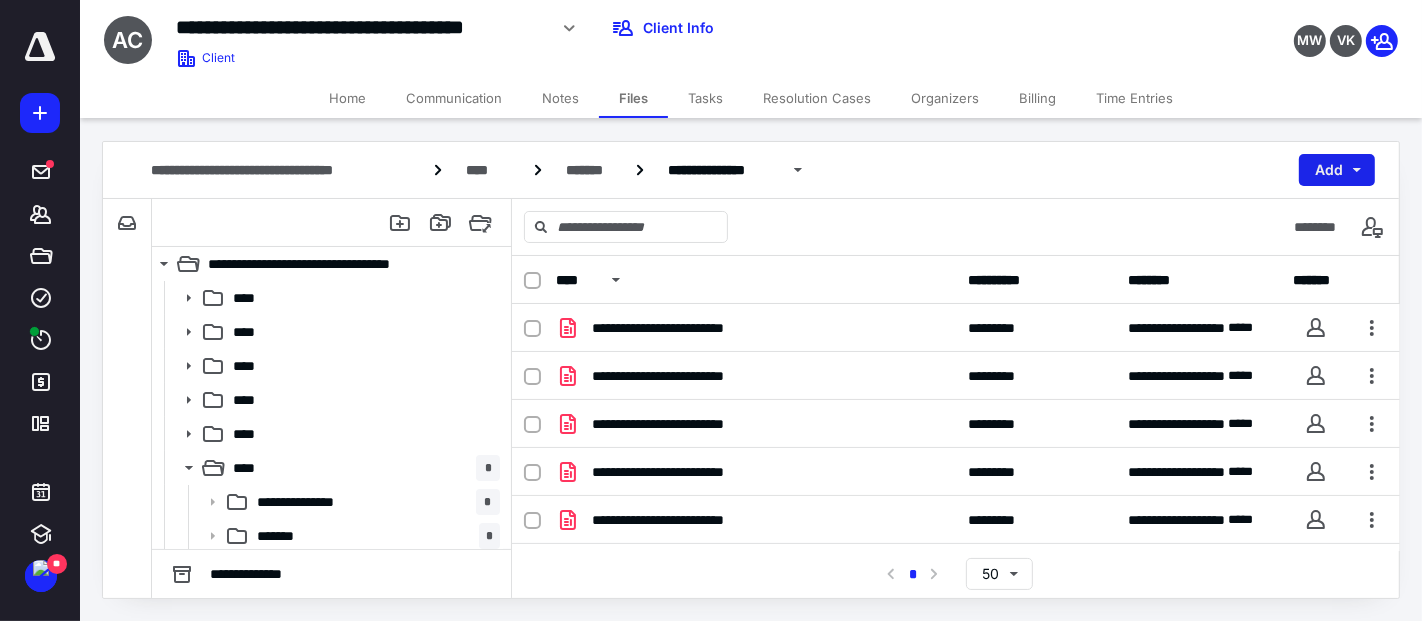 click on "Add" at bounding box center (1337, 170) 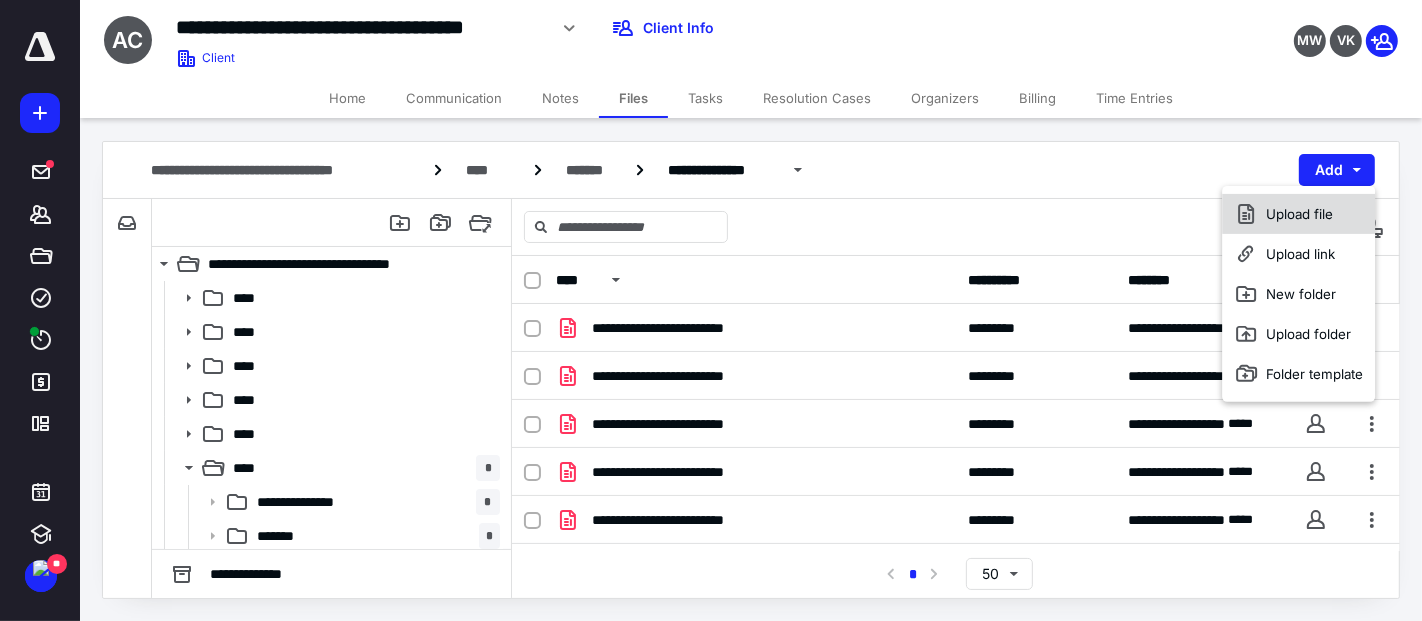 click on "Upload file" at bounding box center (1299, 214) 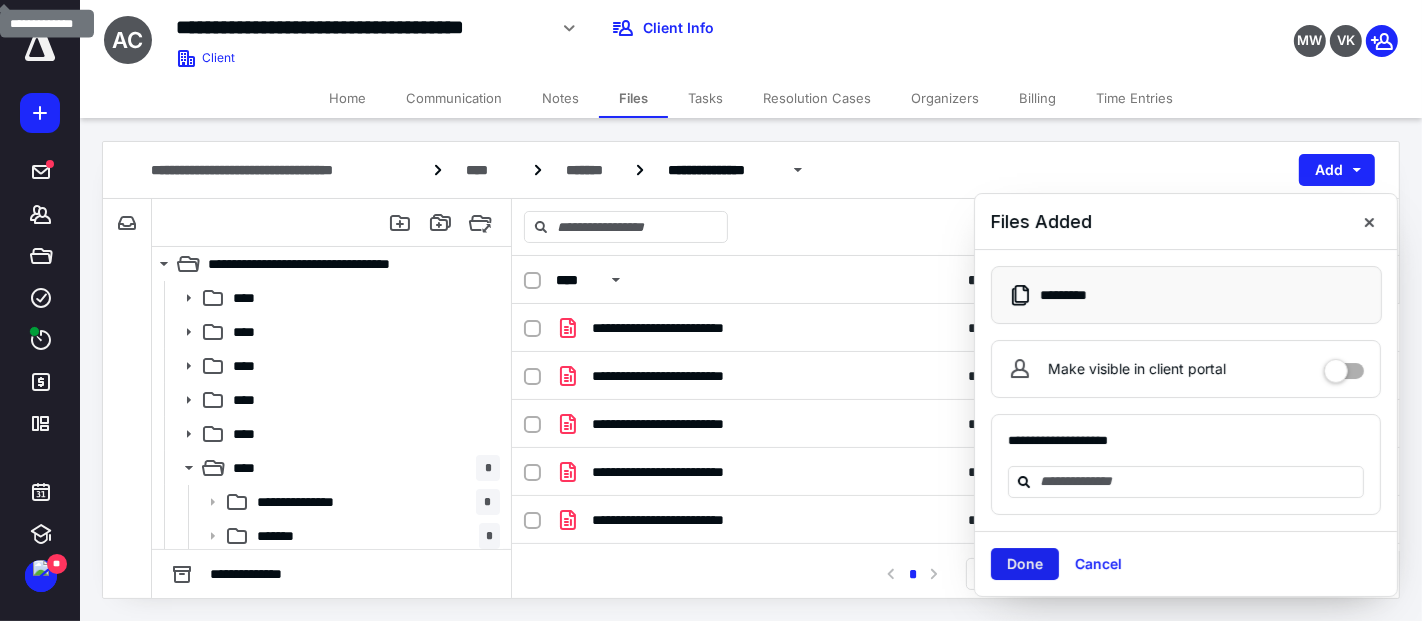 click on "Done" at bounding box center (1025, 564) 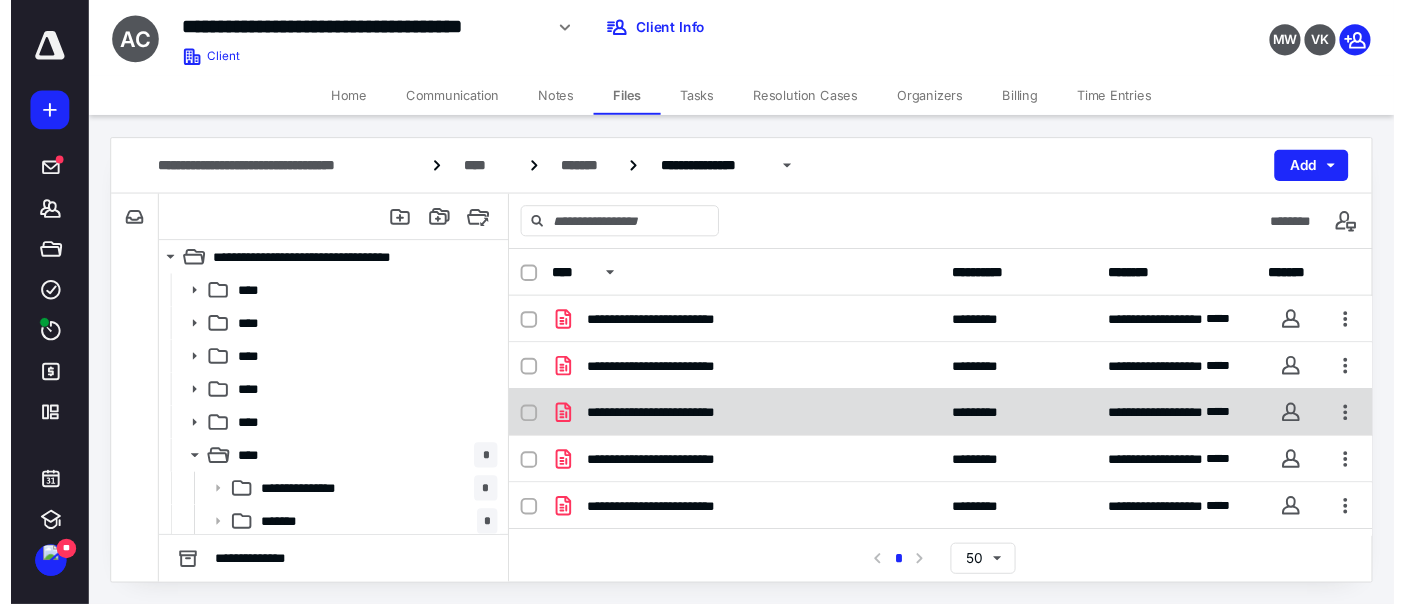 scroll, scrollTop: 373, scrollLeft: 0, axis: vertical 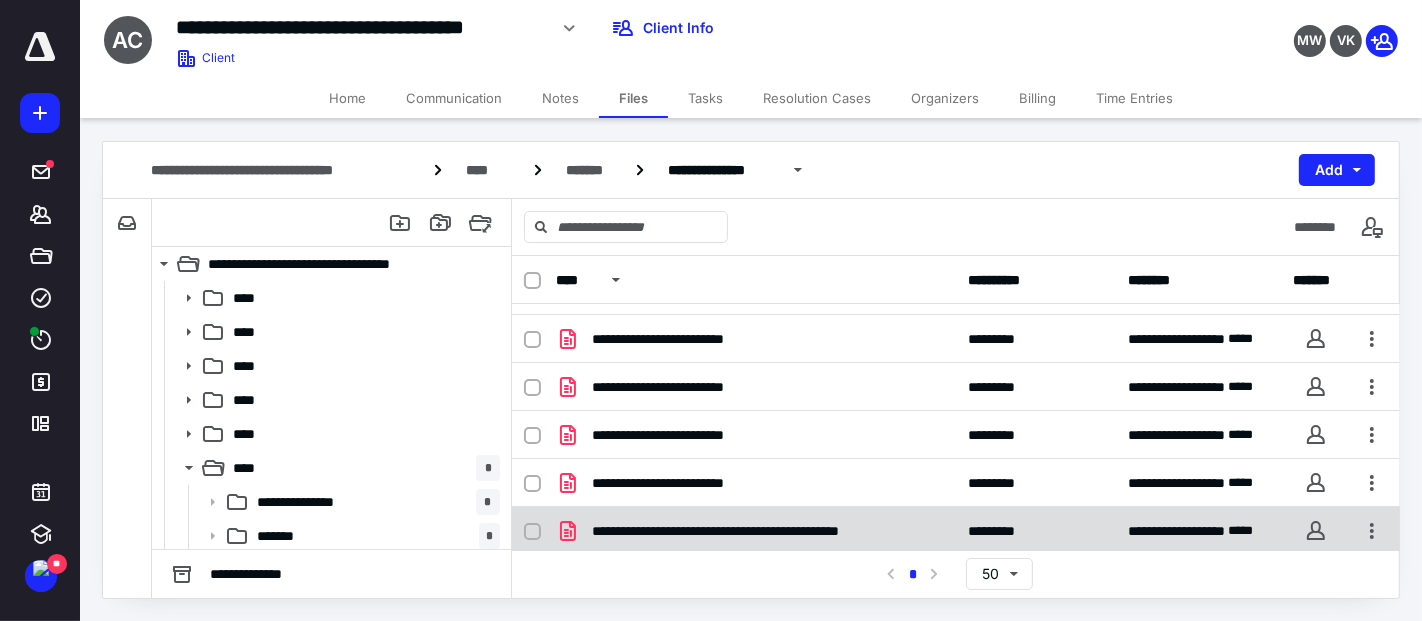checkbox on "true" 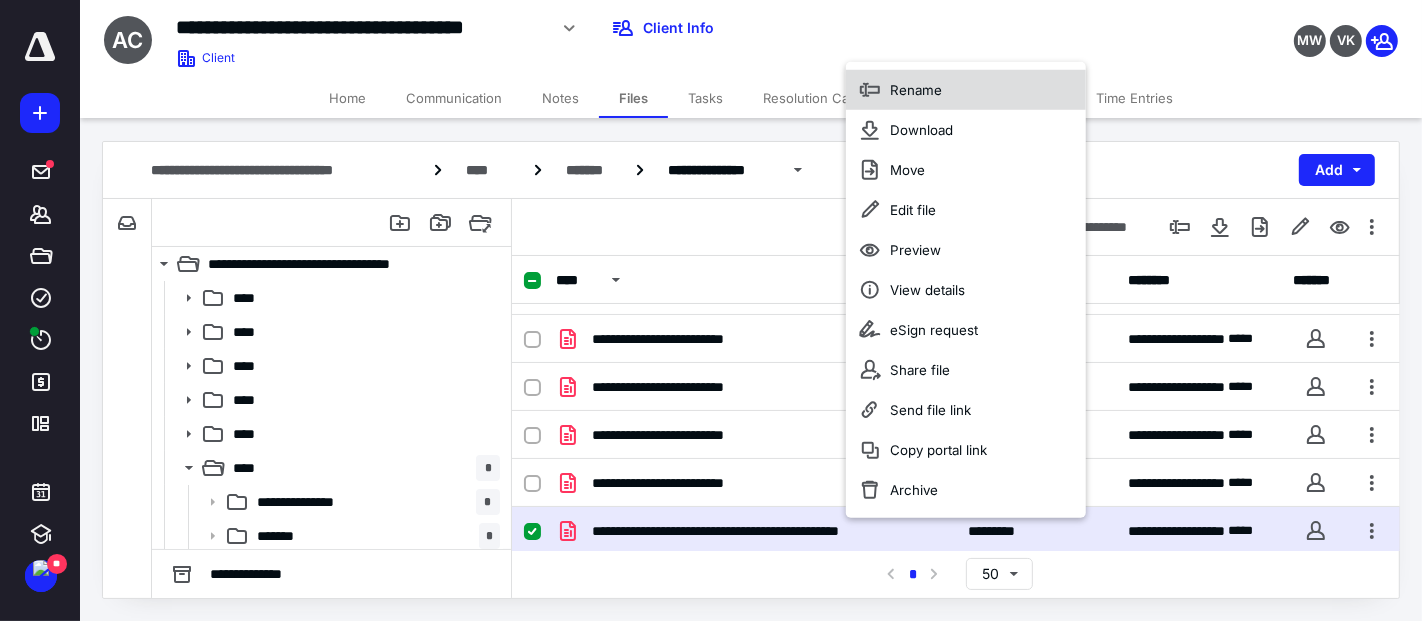 click on "Rename" at bounding box center (966, 90) 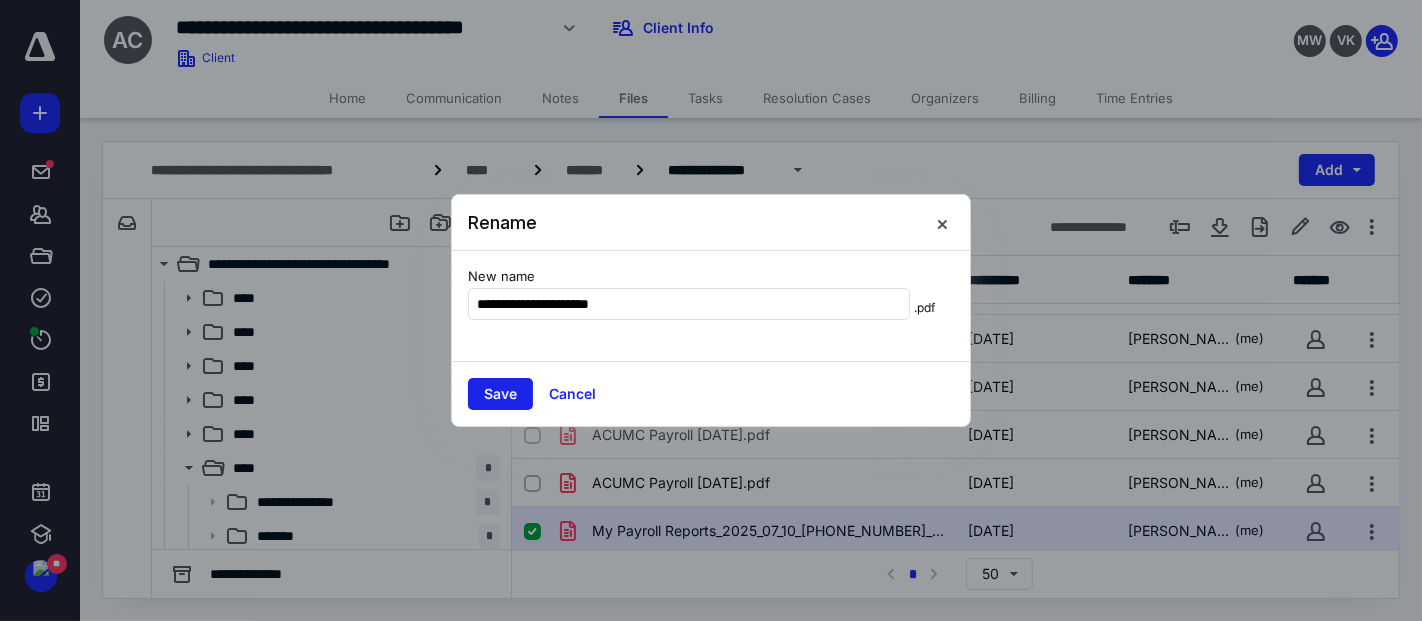 type on "**********" 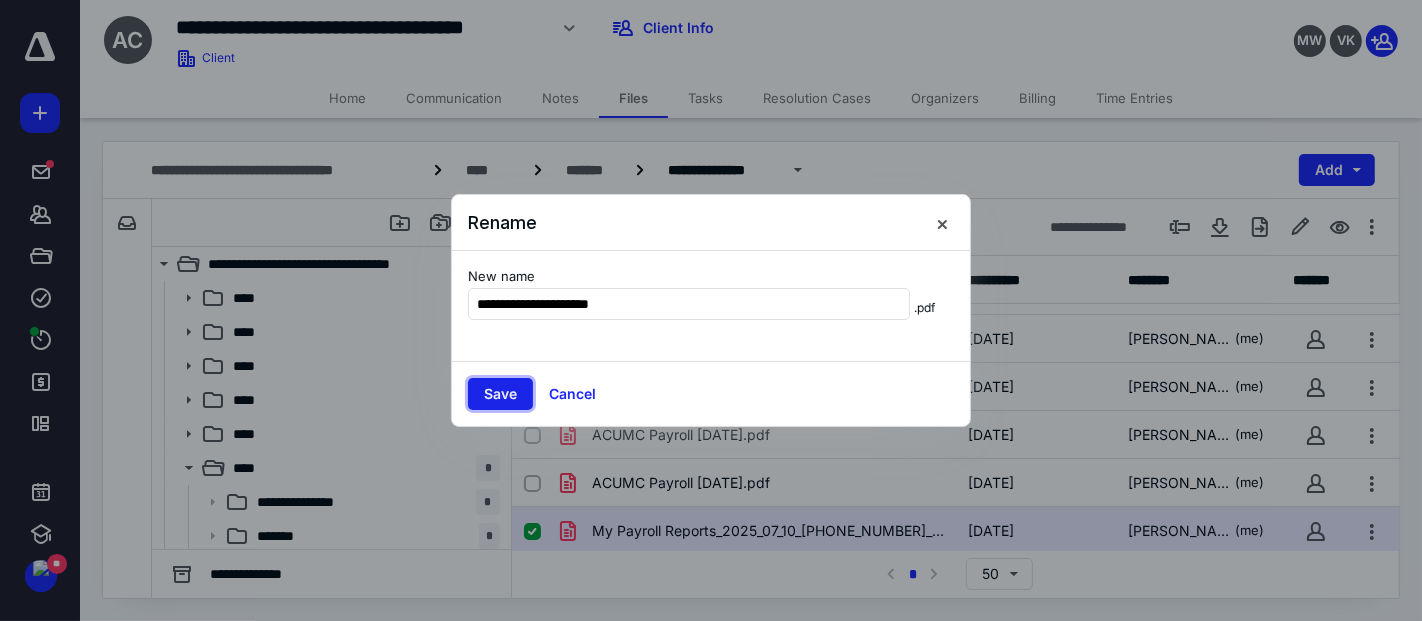 click on "Save" at bounding box center (500, 394) 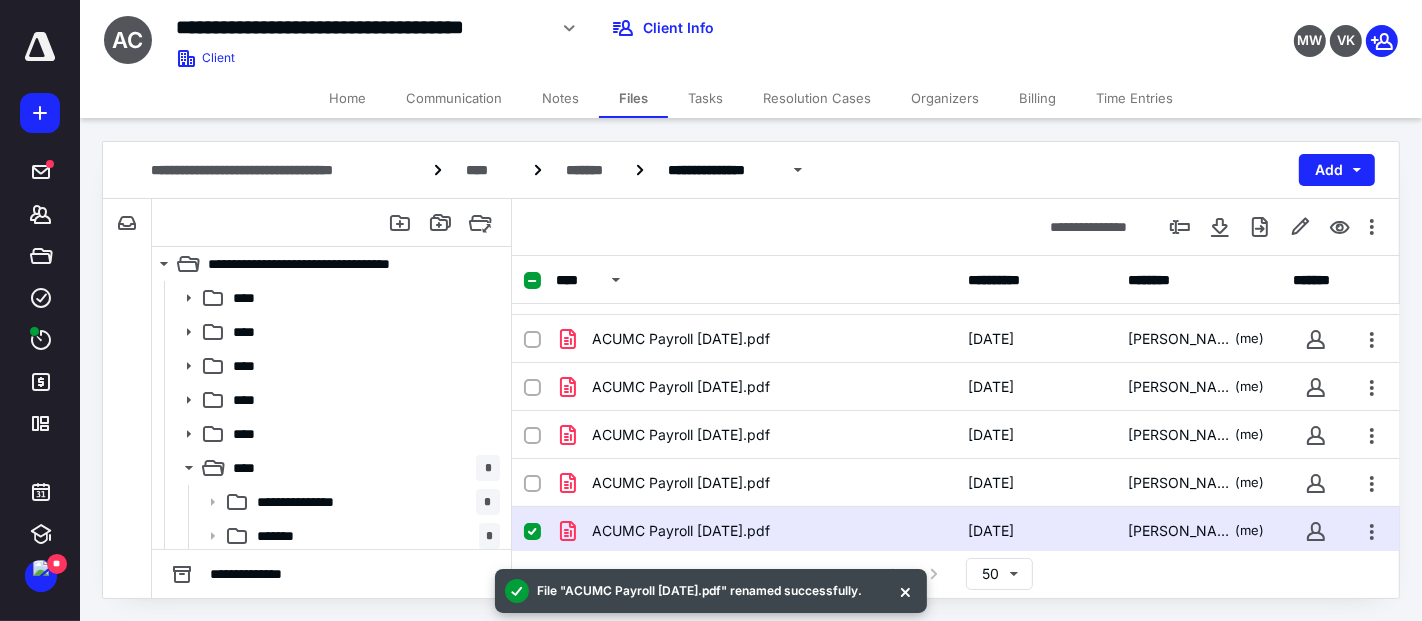 click on "Home" at bounding box center [347, 98] 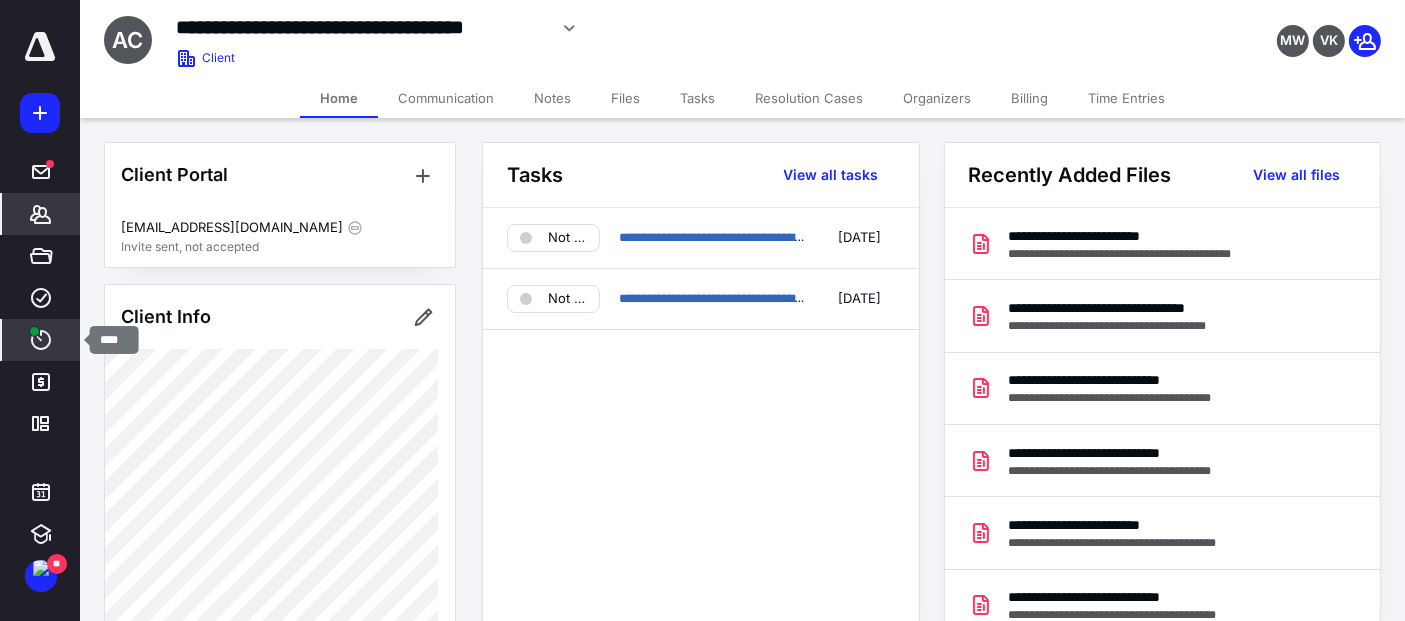 click 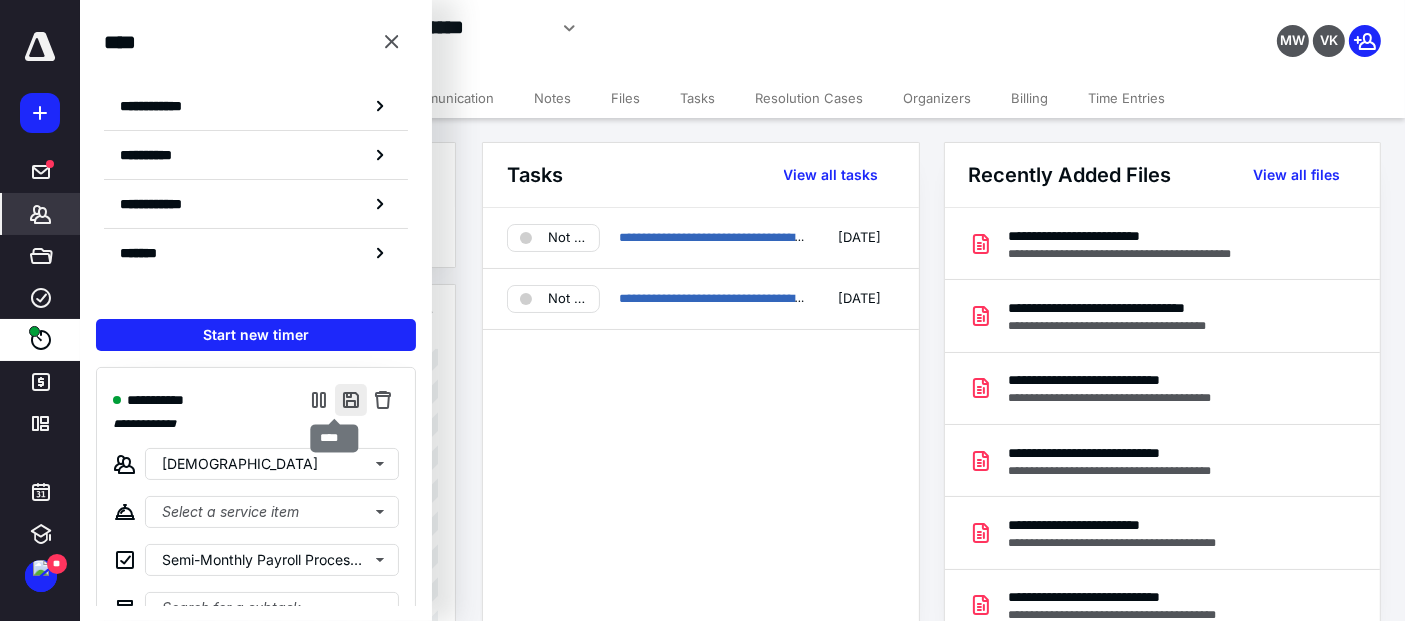 click at bounding box center [351, 400] 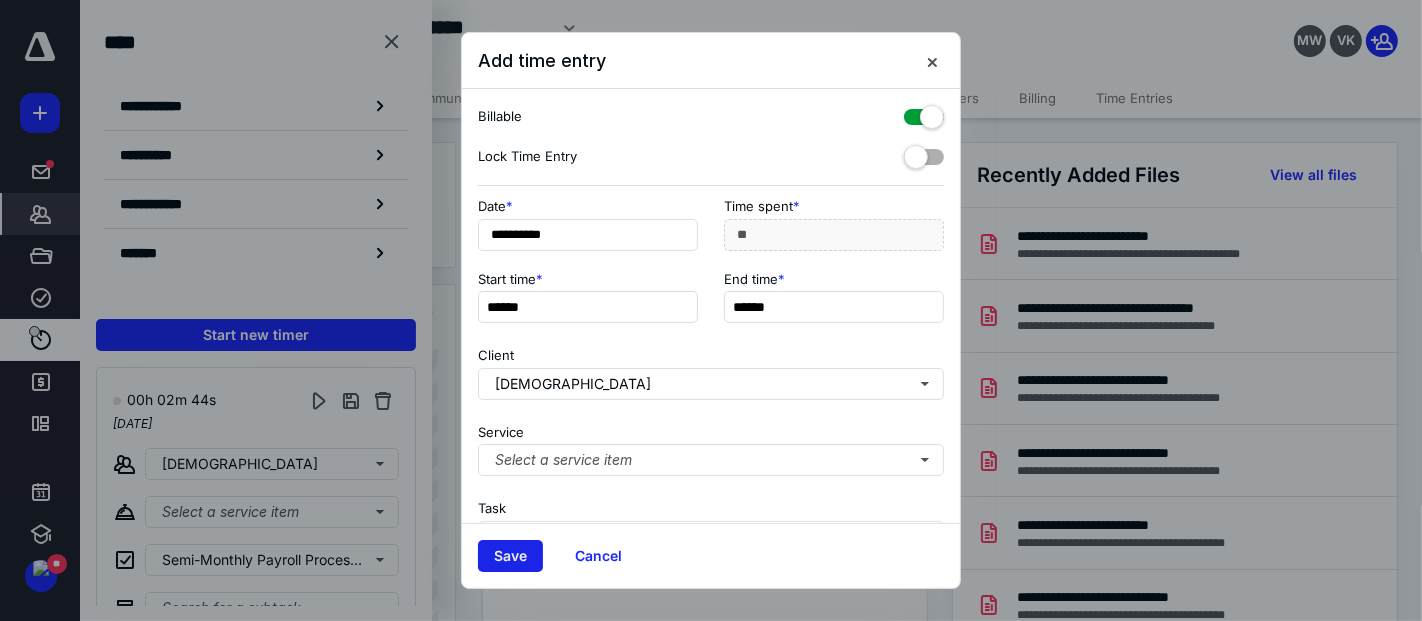 click on "Save" at bounding box center [510, 556] 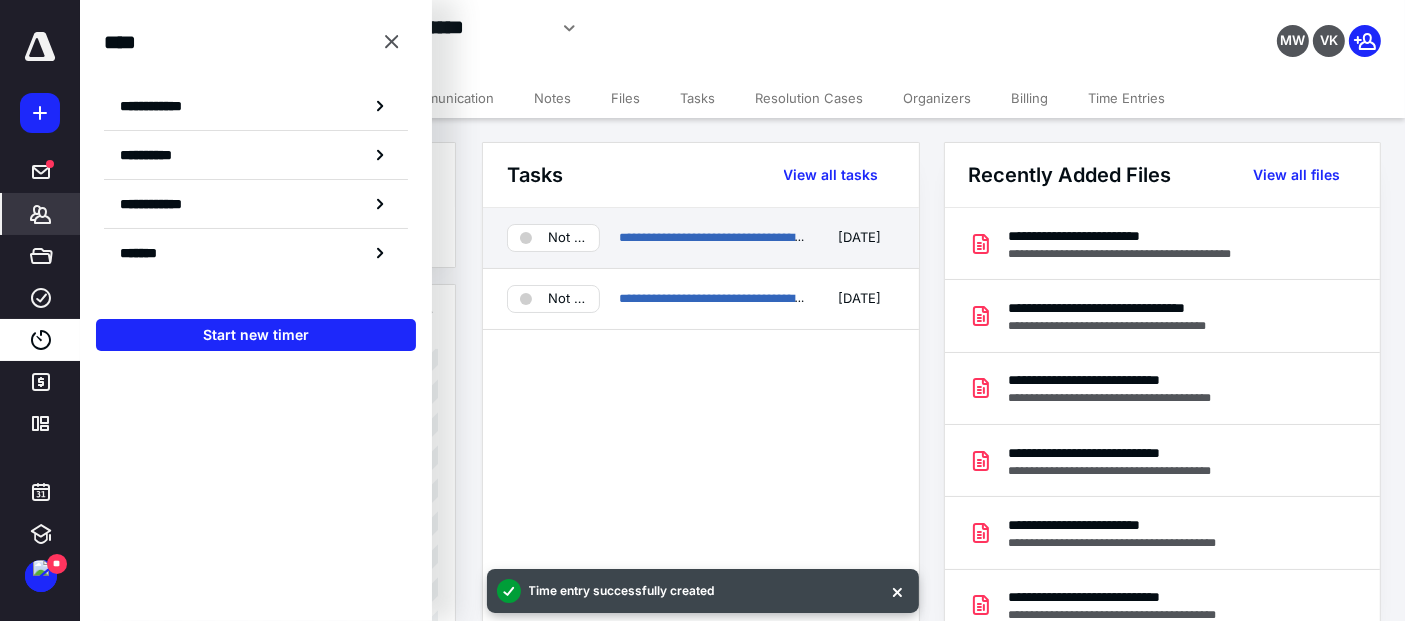 click on "Not started" at bounding box center [567, 238] 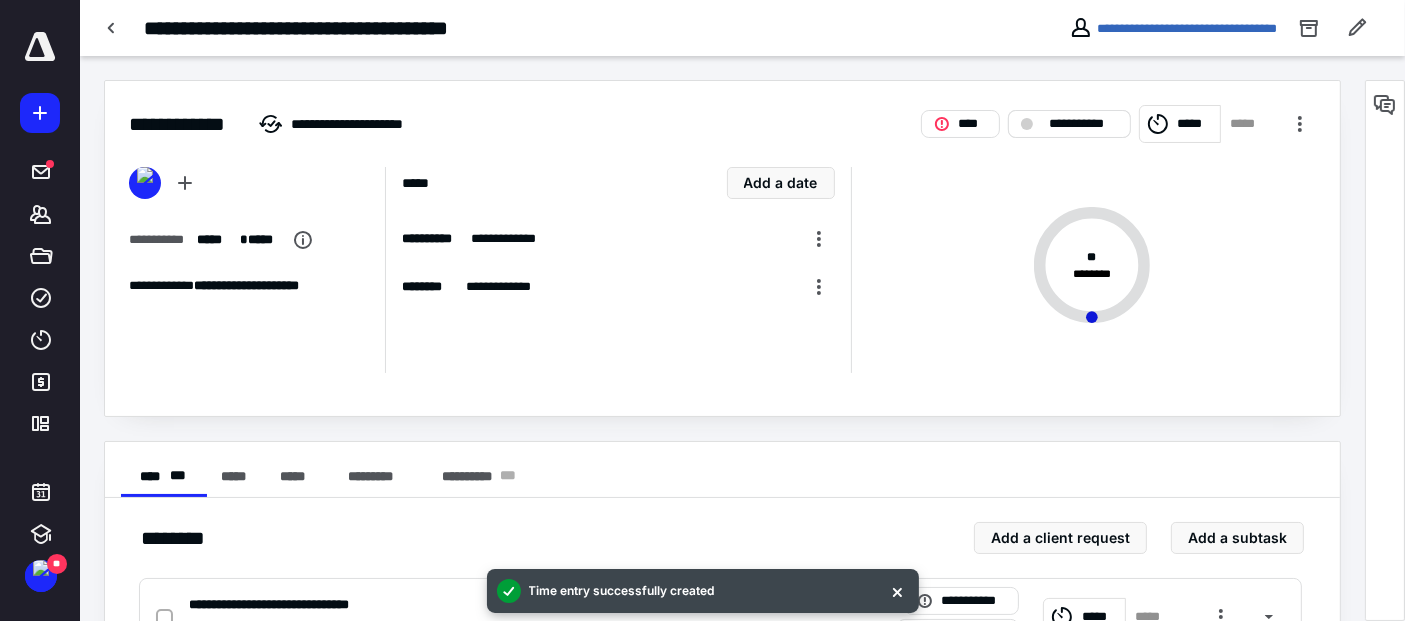 click on "**********" at bounding box center [1069, 124] 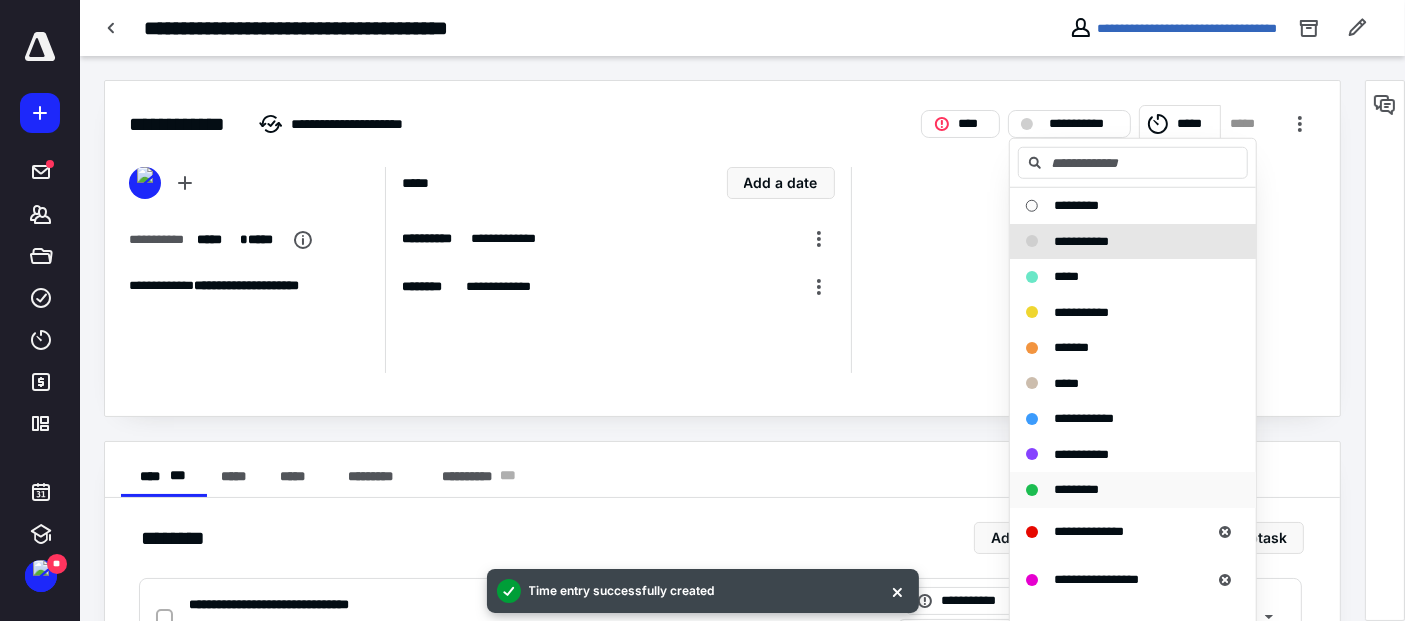 click on "*********" at bounding box center (1076, 489) 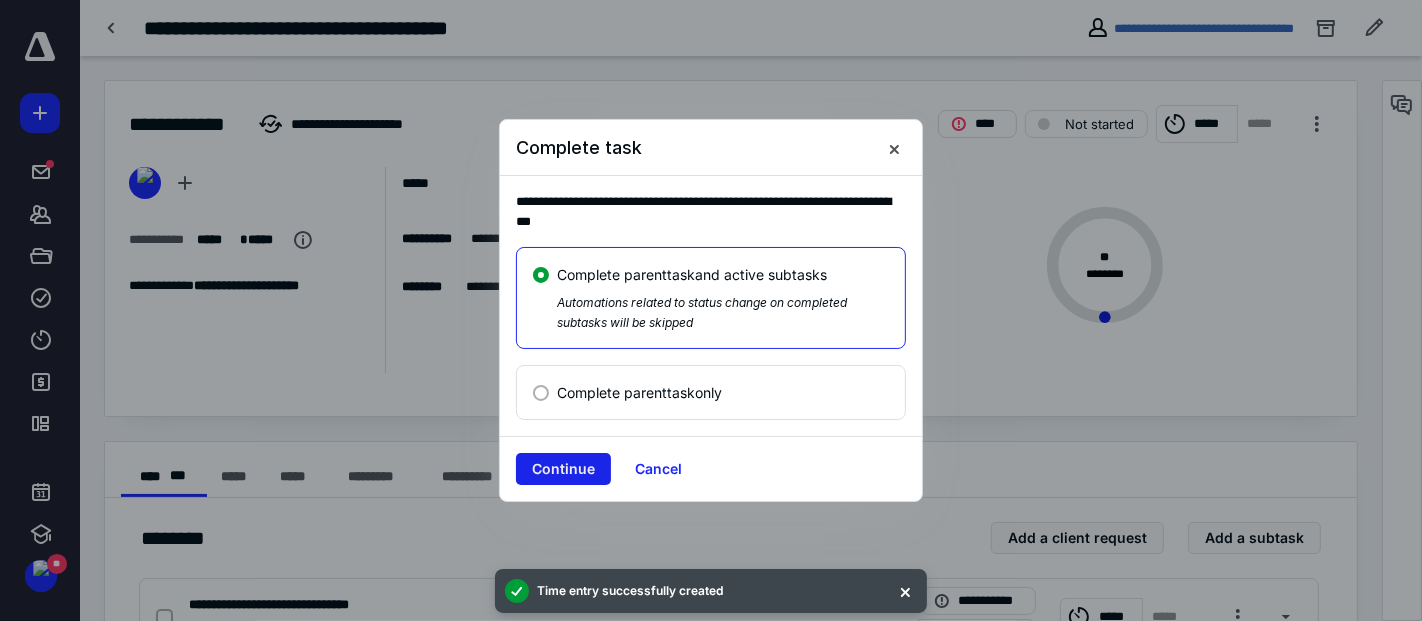 click on "Continue" at bounding box center (563, 469) 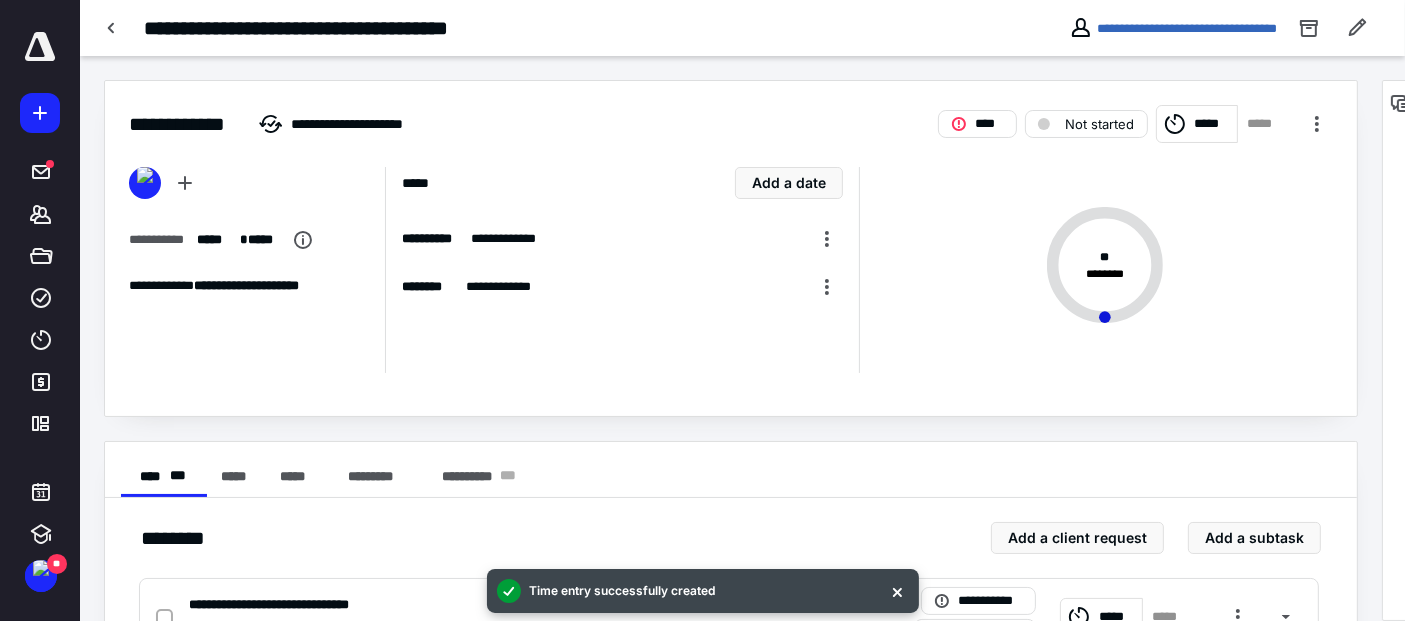 checkbox on "true" 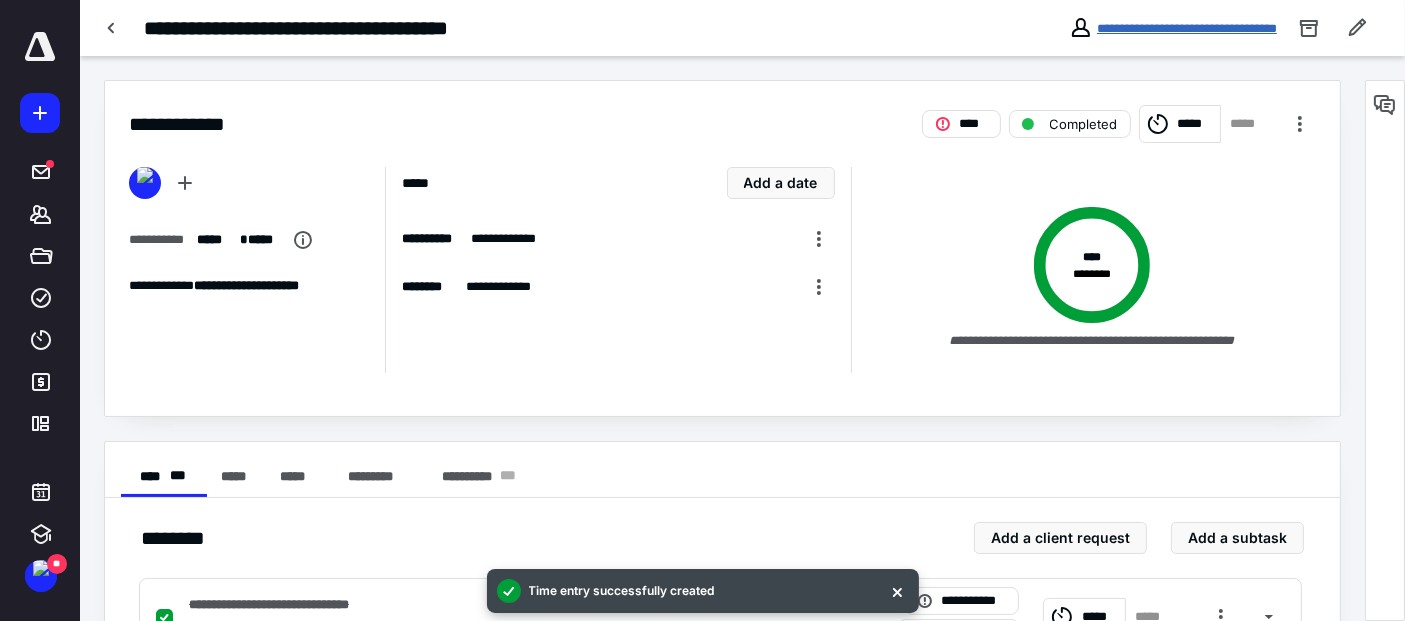 click on "**********" at bounding box center (1187, 28) 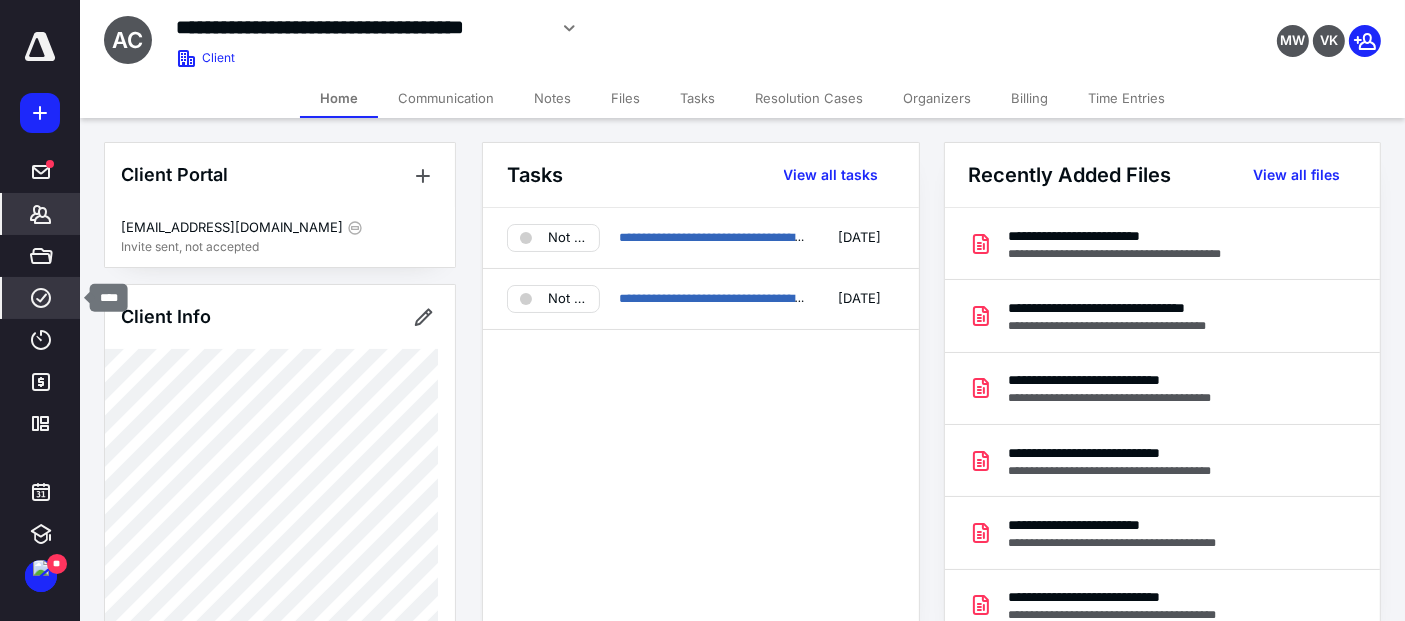 click 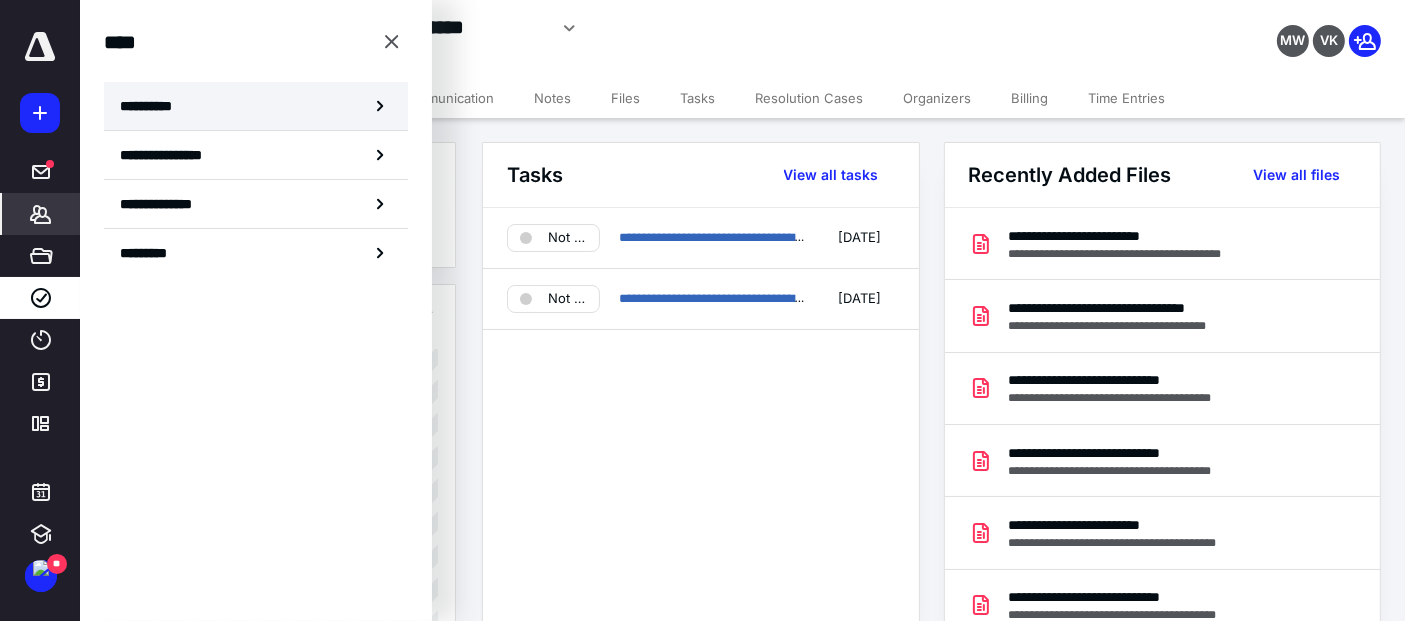 click on "**********" at bounding box center [256, 106] 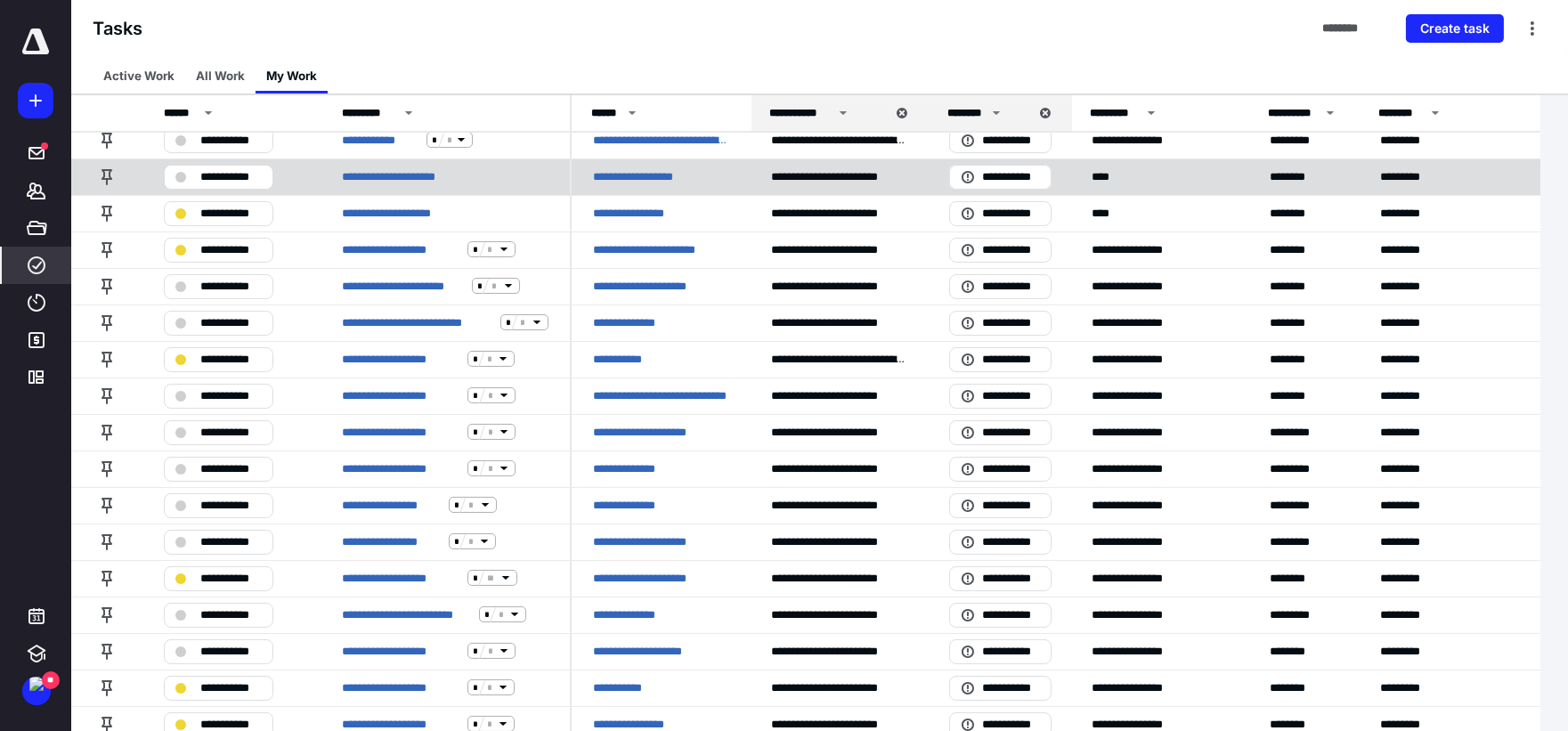 scroll, scrollTop: 593, scrollLeft: 0, axis: vertical 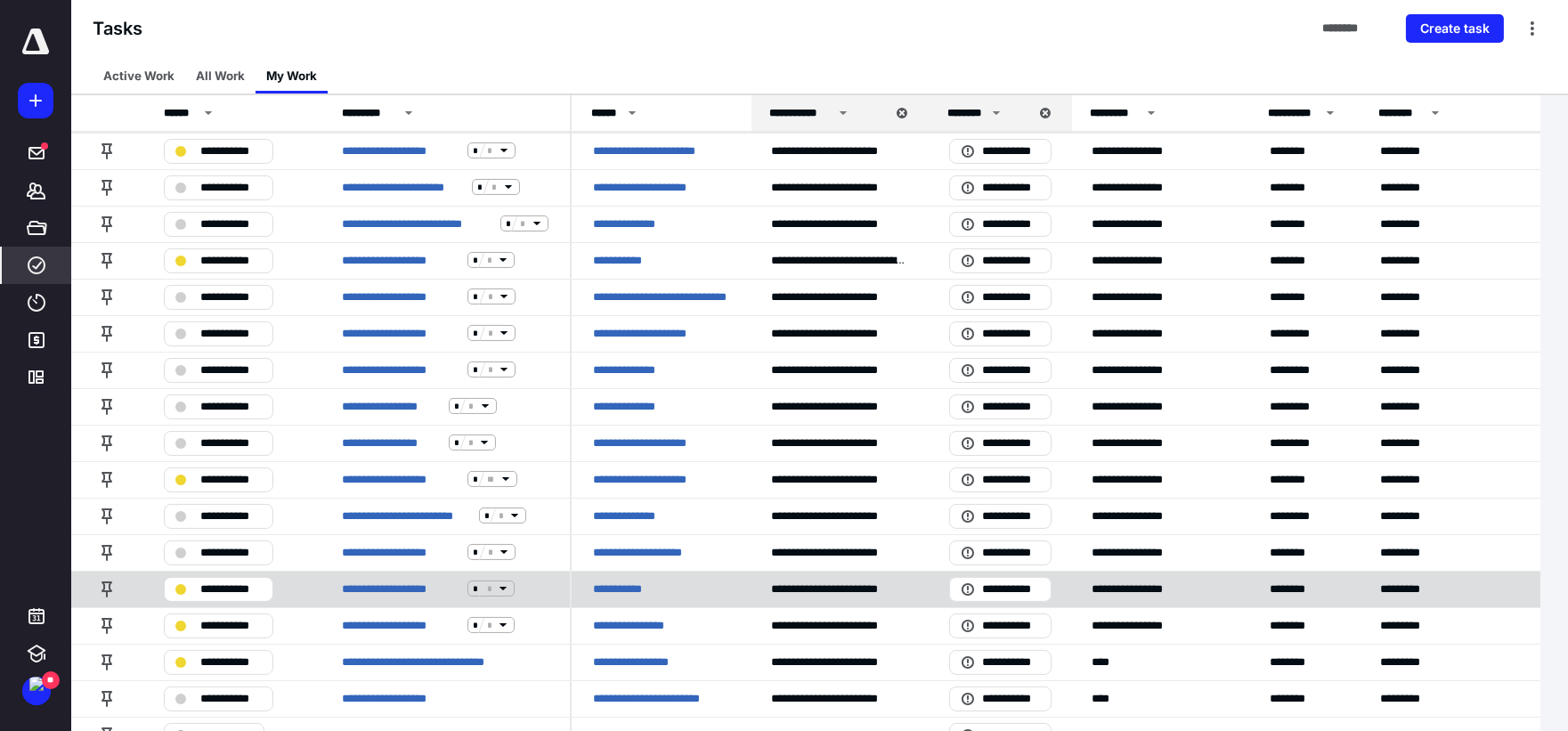 click on "**********" at bounding box center [625, 589] 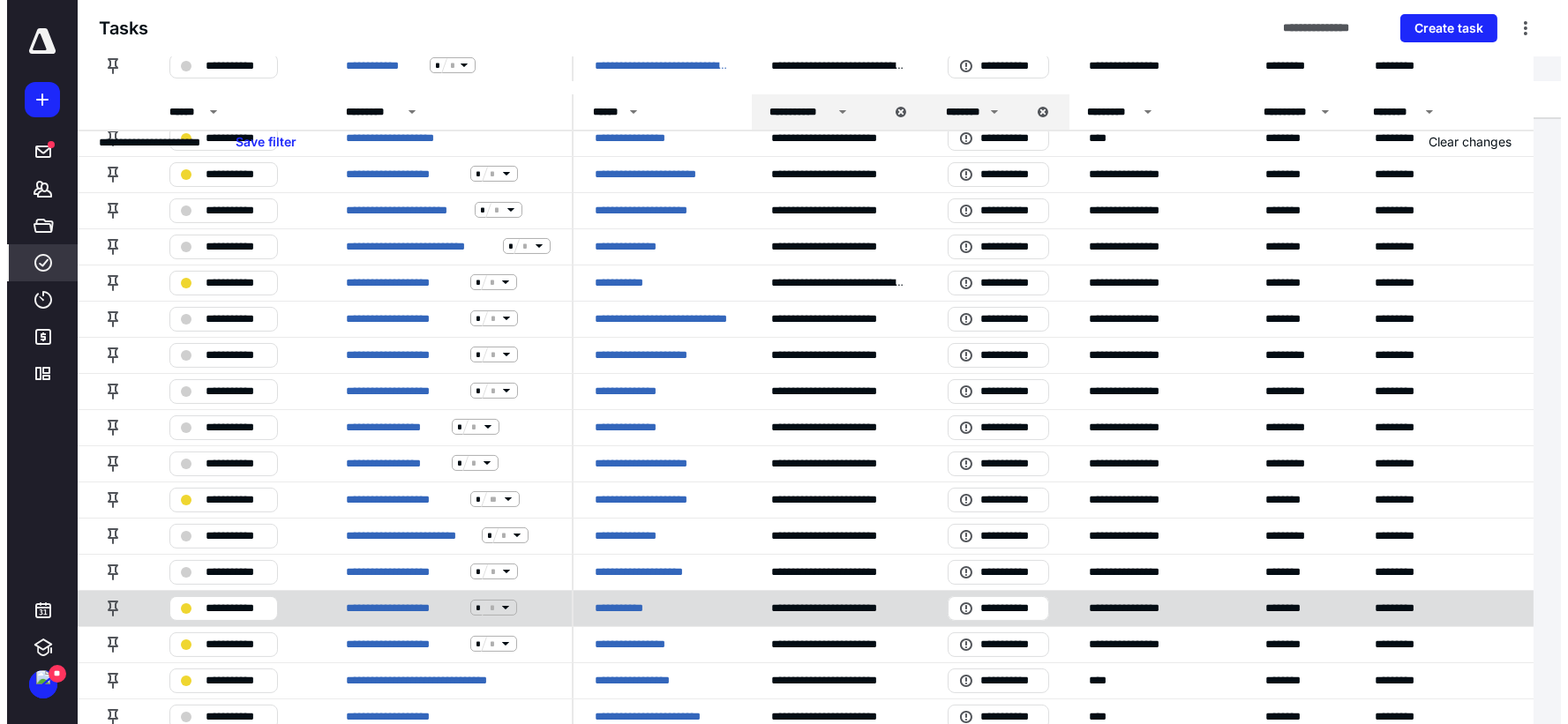 scroll, scrollTop: 0, scrollLeft: 0, axis: both 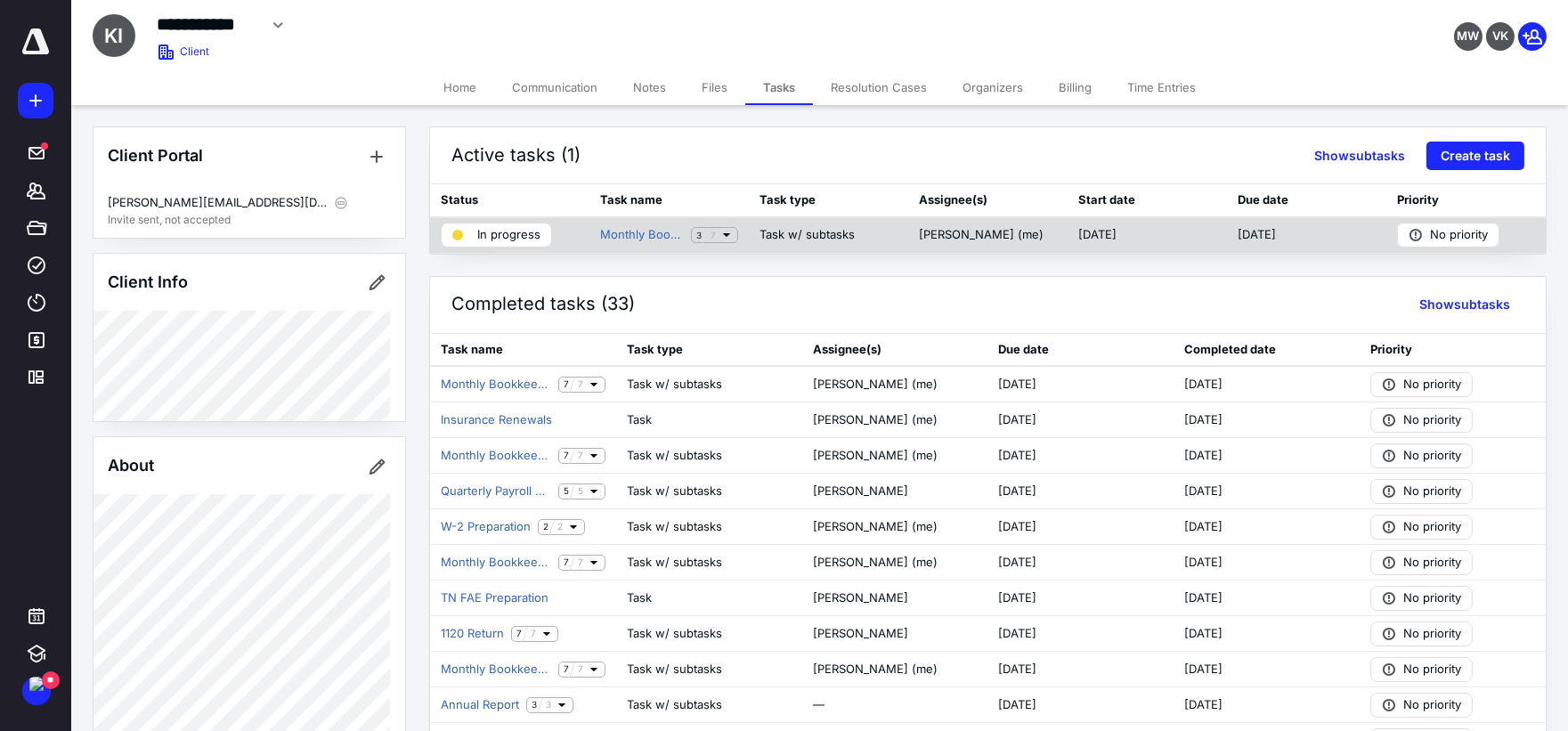 click on "Monthly Bookkeeping 3 7" at bounding box center [669, 235] 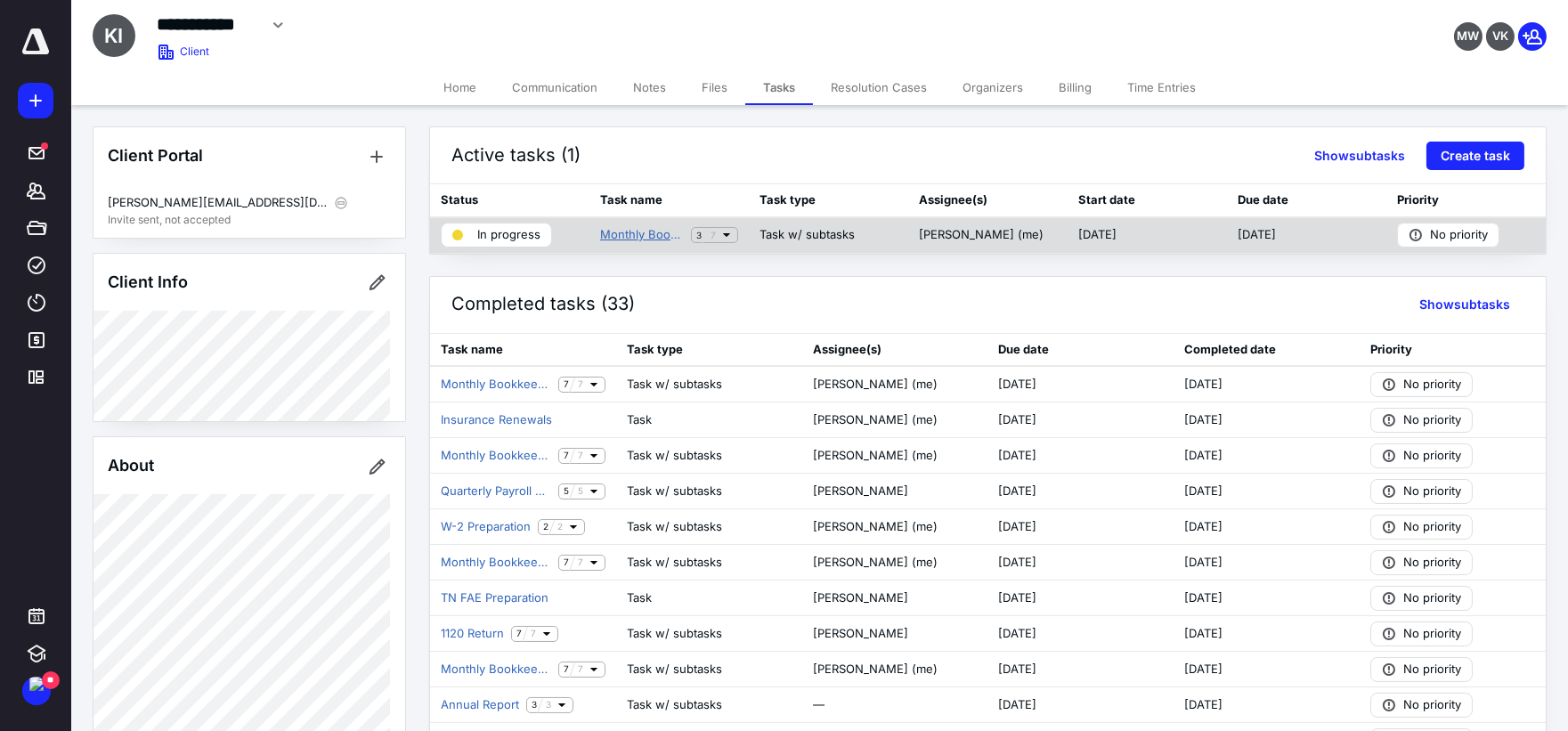 click on "Monthly Bookkeeping" at bounding box center [642, 235] 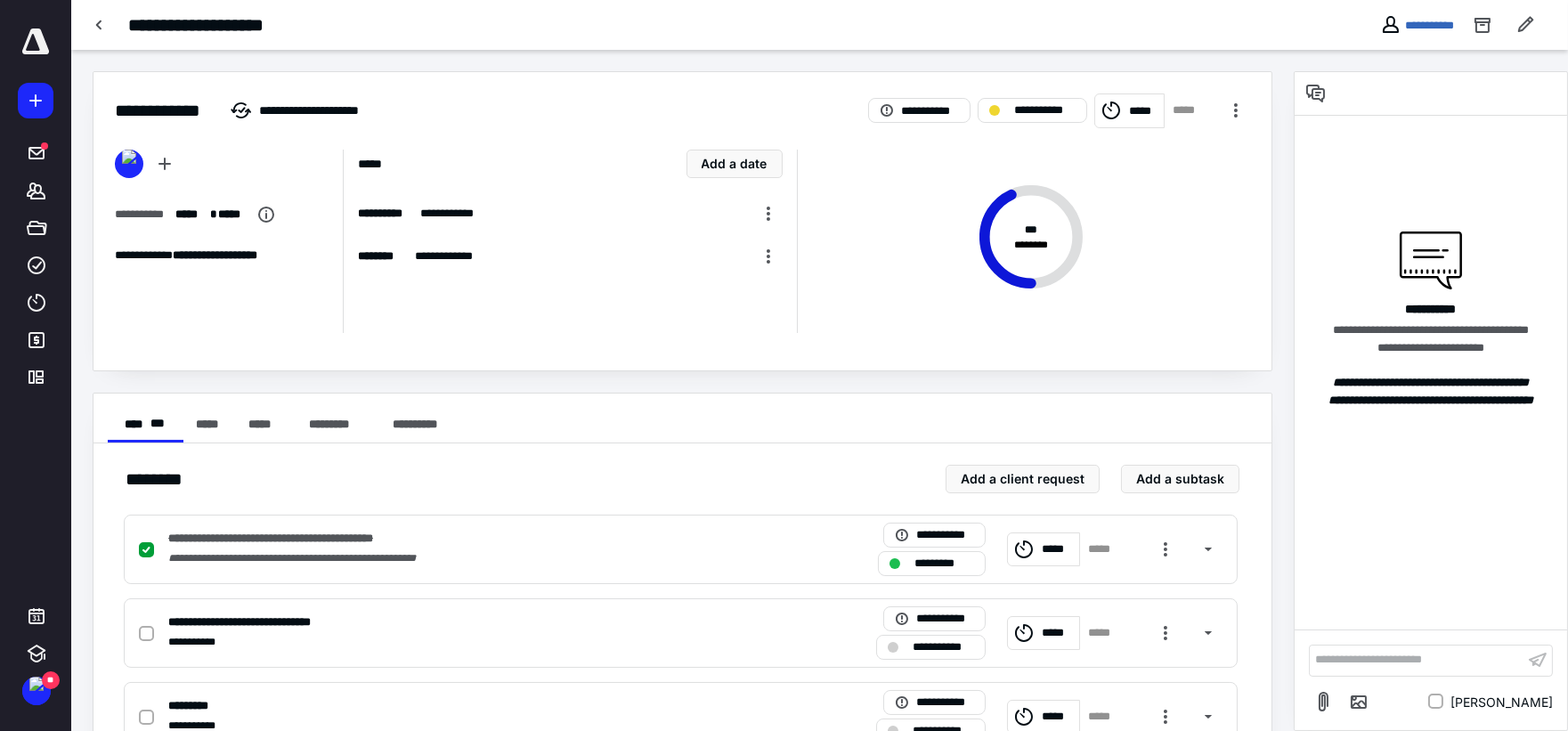 click on "*****" at bounding box center (1129, 110) 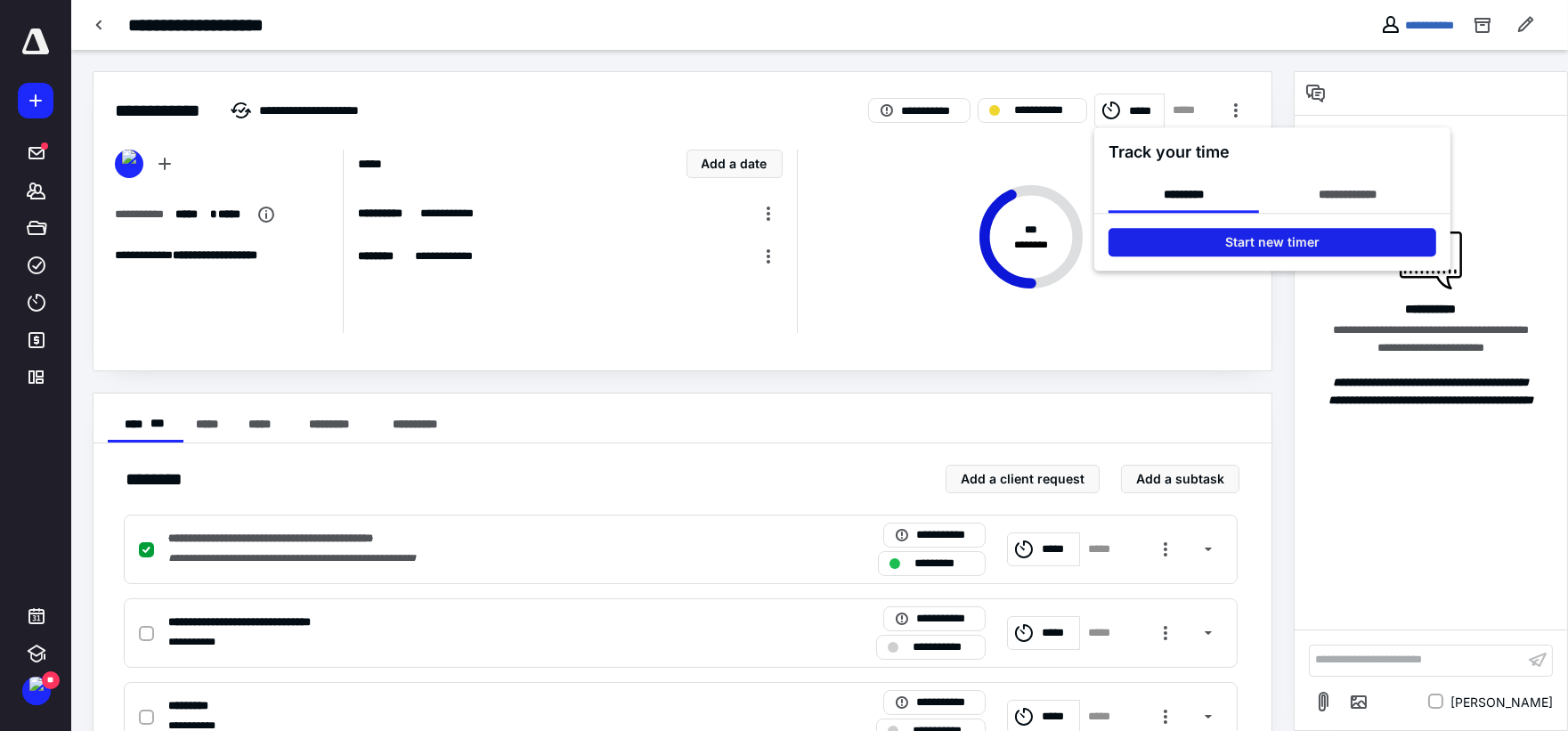 click on "Start new timer" at bounding box center (1272, 242) 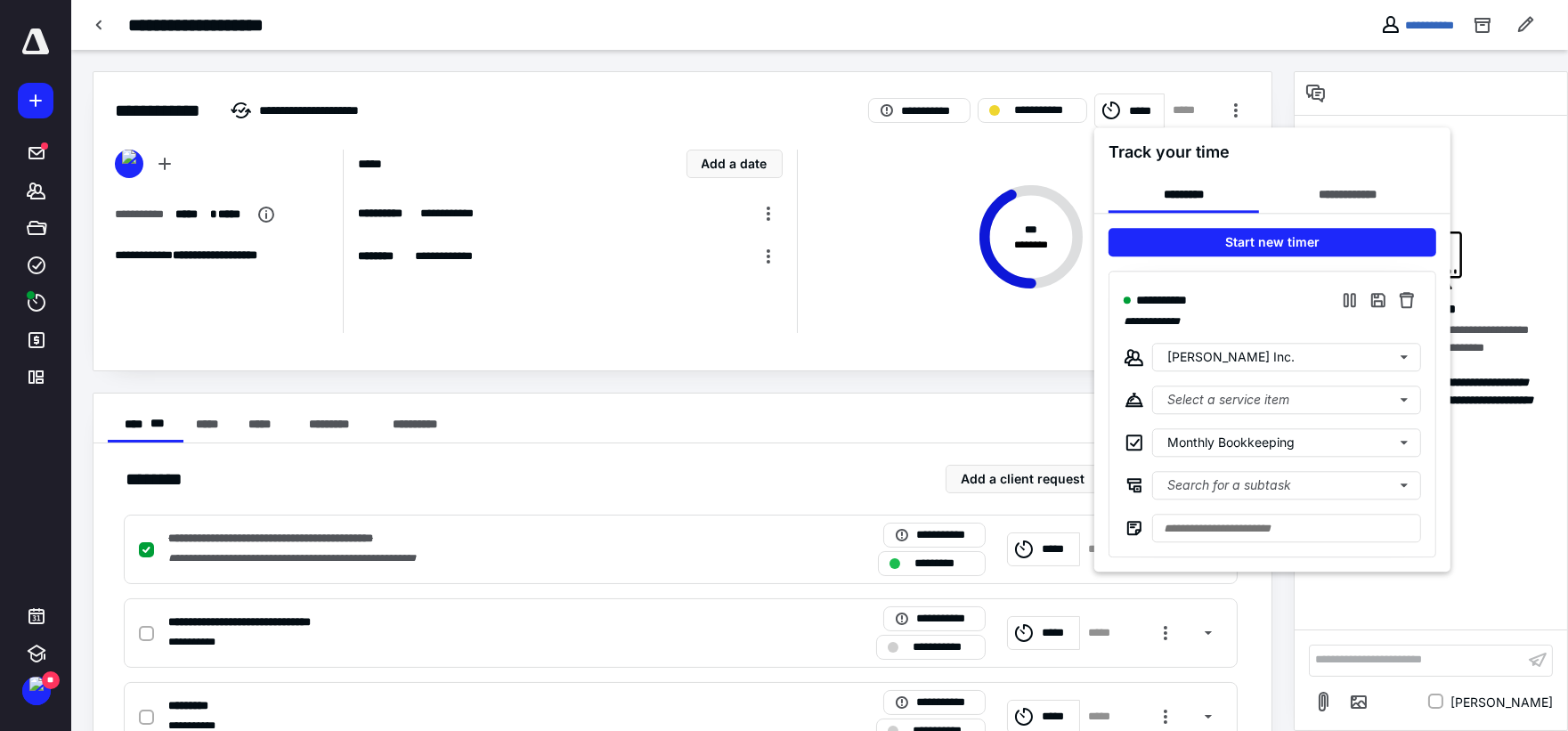 click at bounding box center (784, 365) 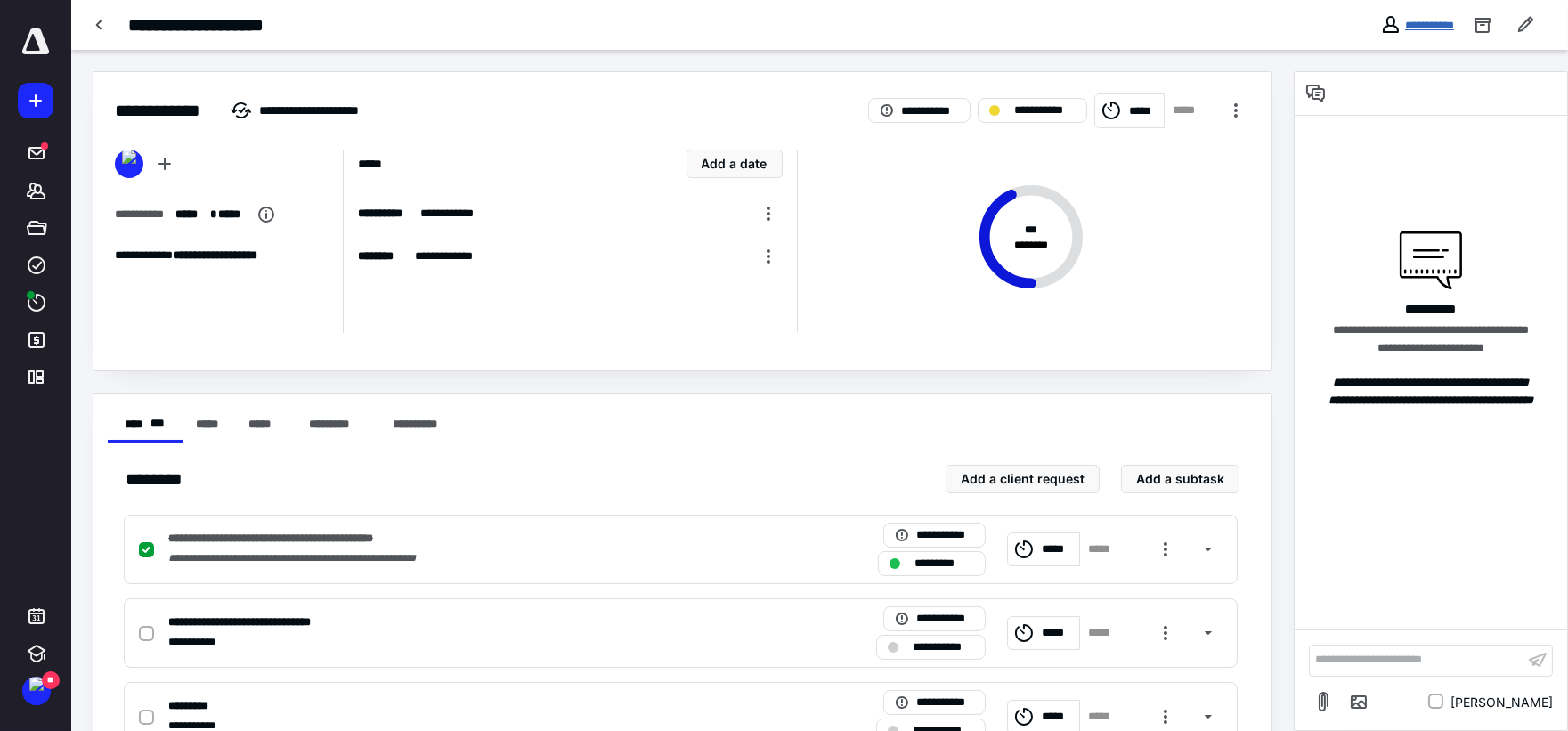 click on "**********" at bounding box center [1429, 25] 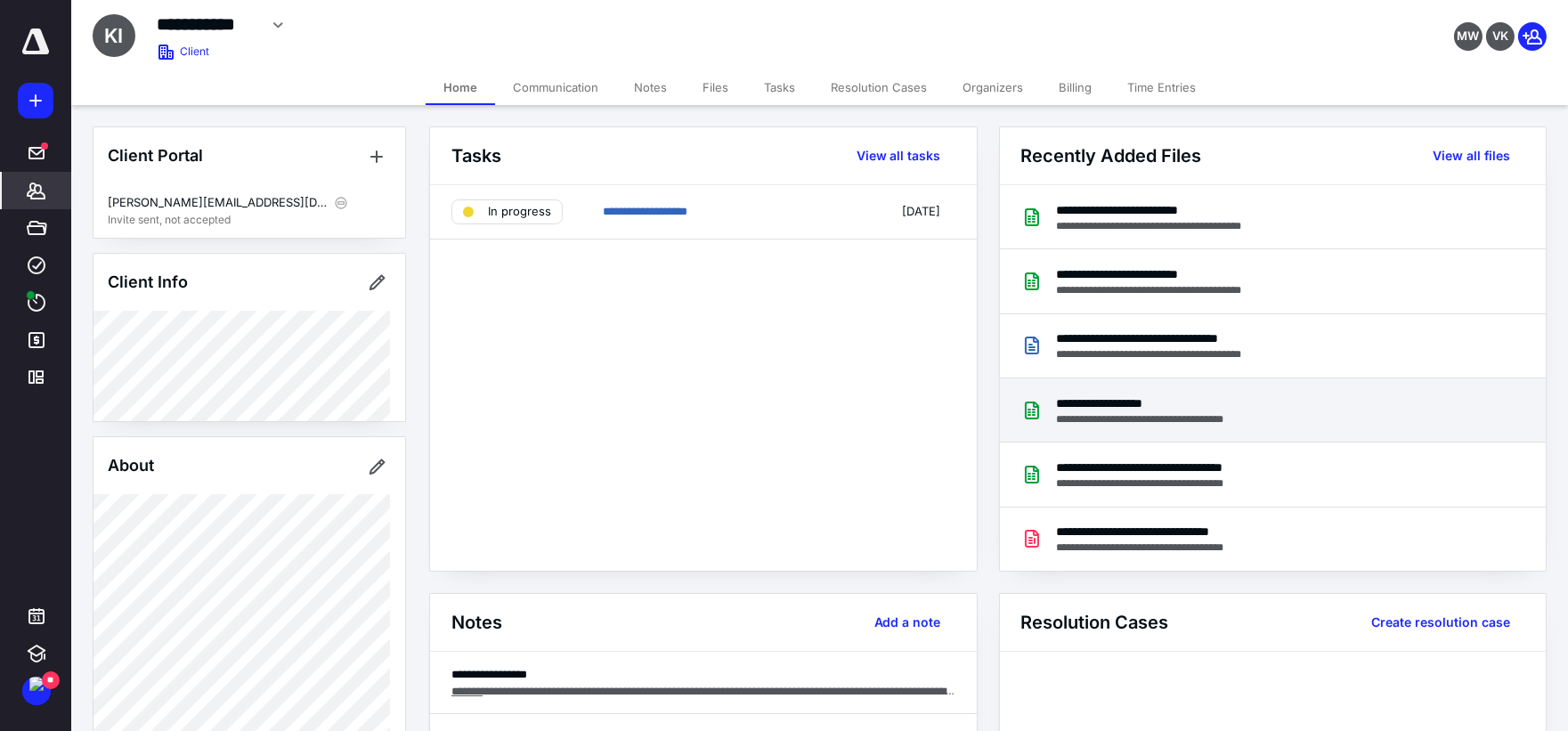 click on "**********" at bounding box center (1158, 419) 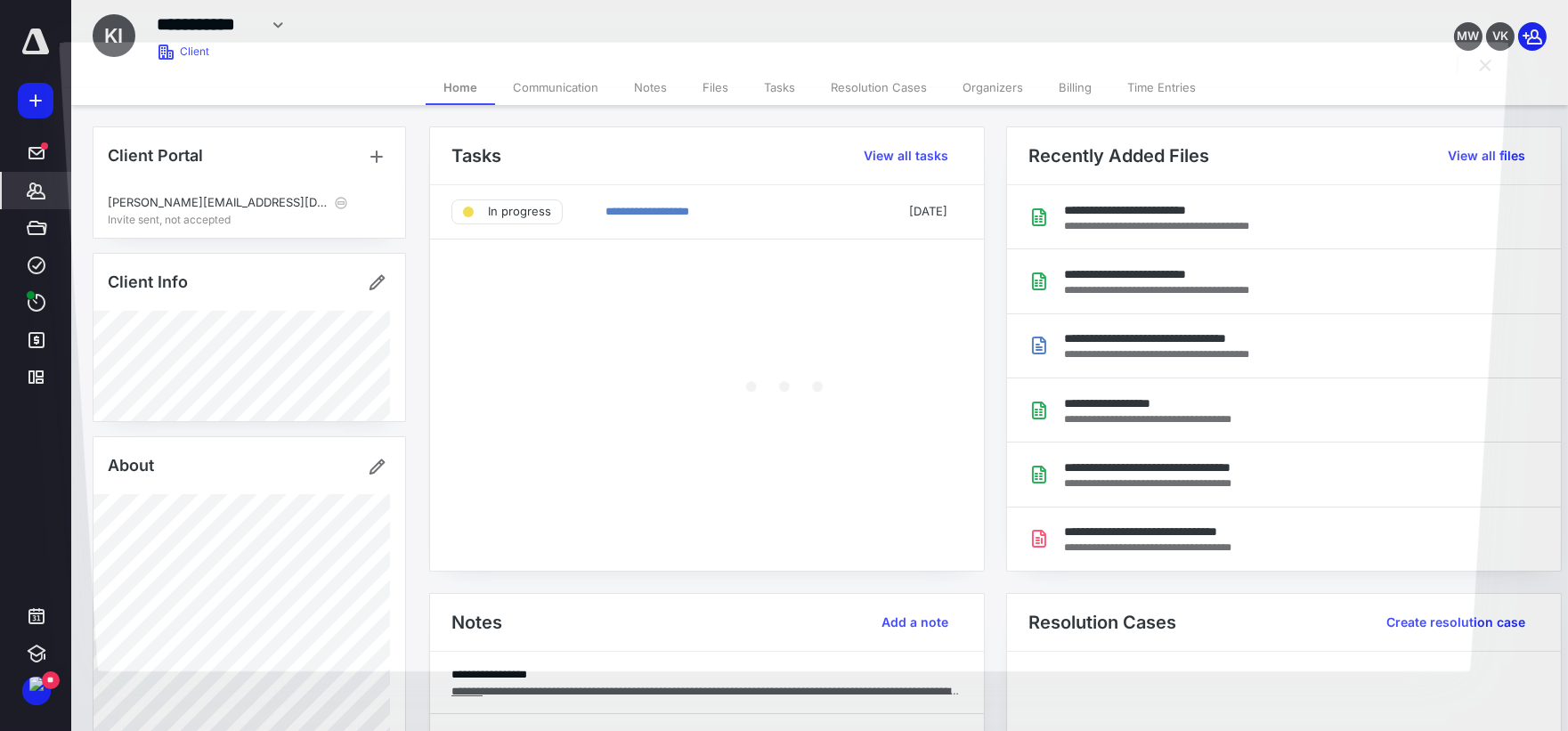 click at bounding box center (784, 378) 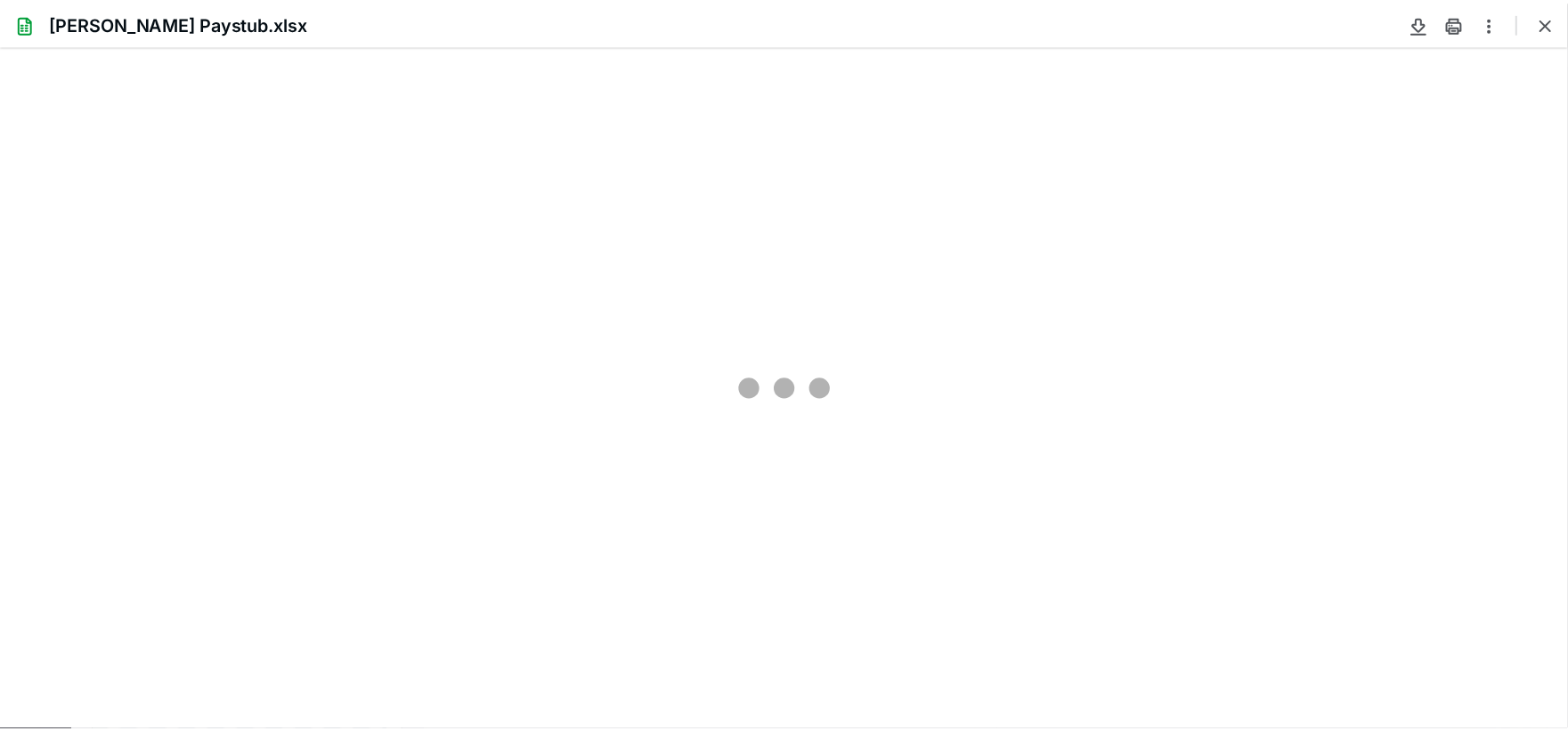 scroll, scrollTop: 0, scrollLeft: 0, axis: both 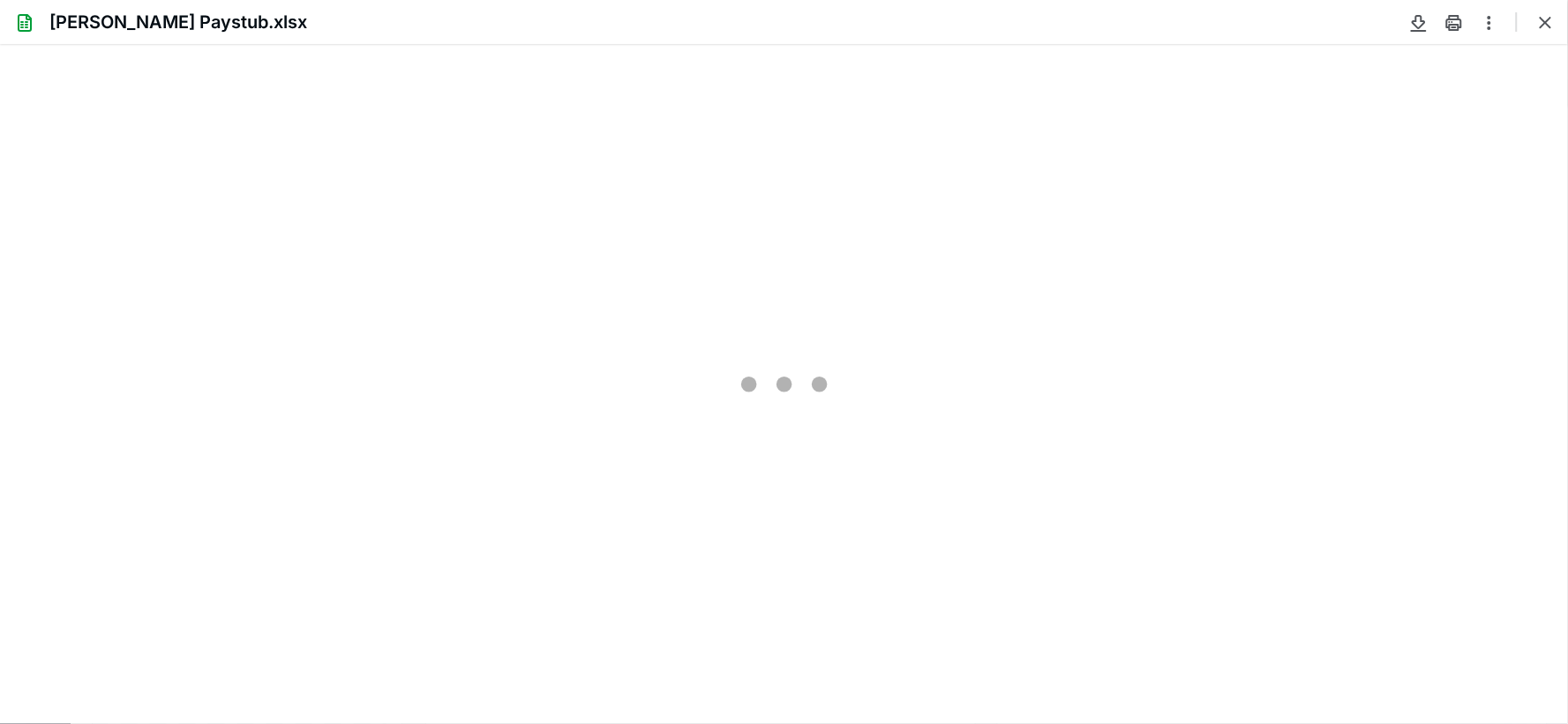 type on "209" 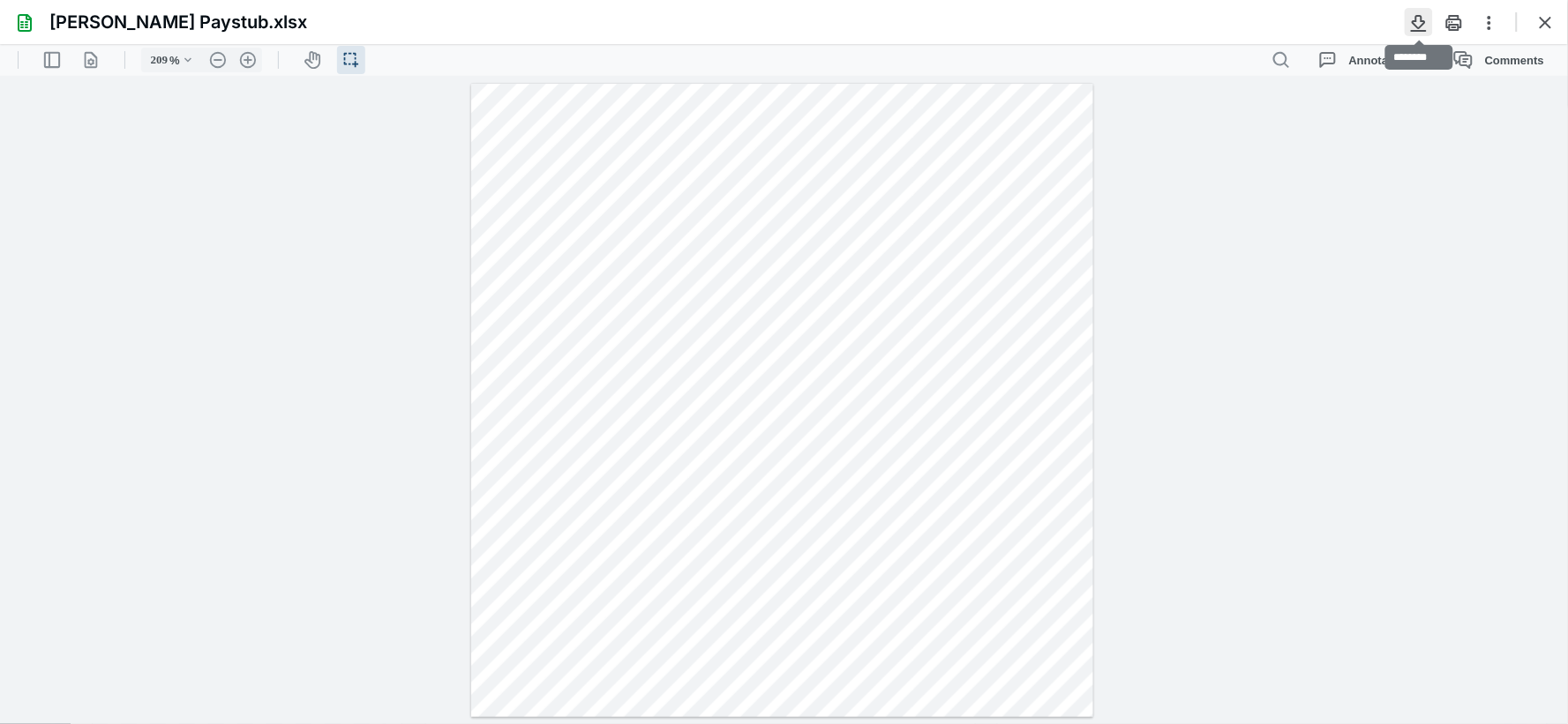 click at bounding box center (1419, 22) 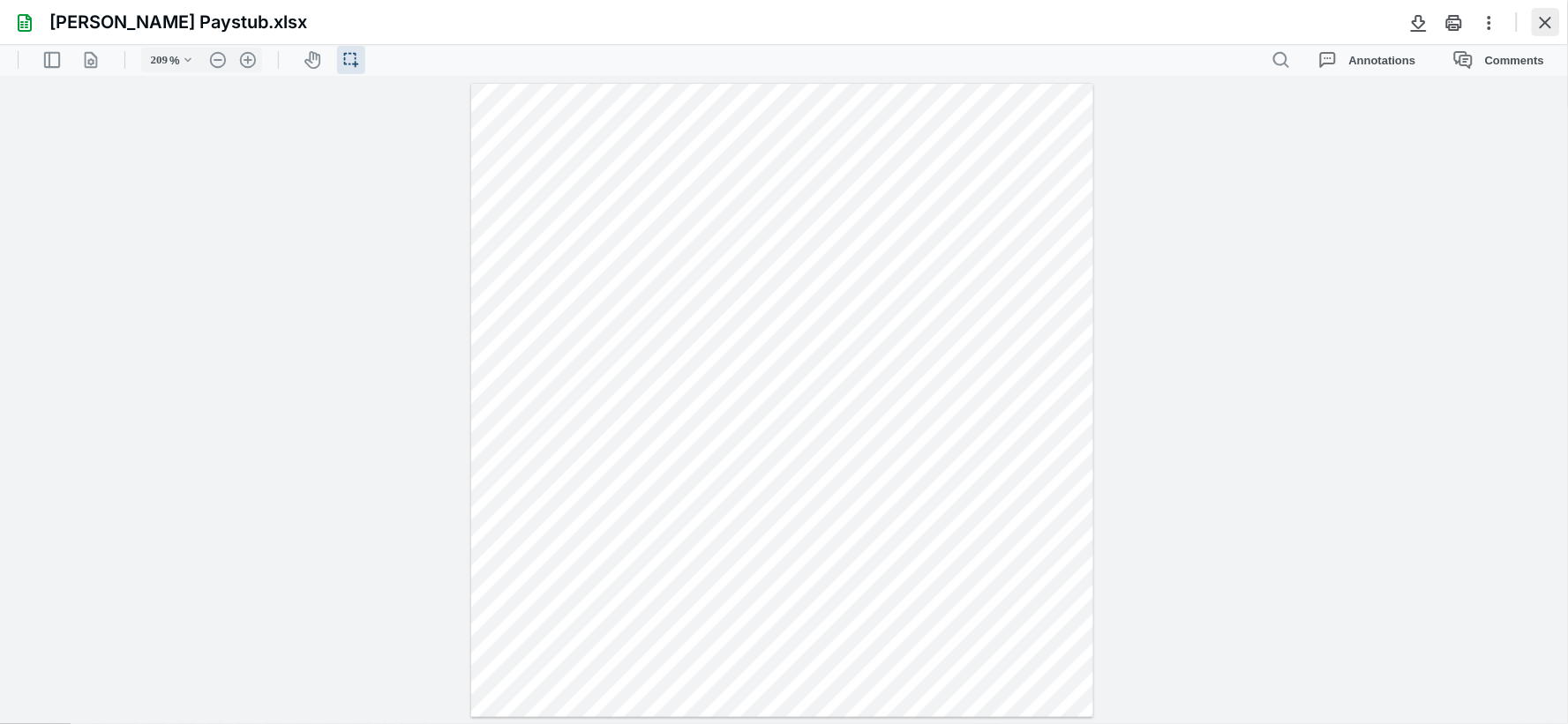click at bounding box center (1546, 22) 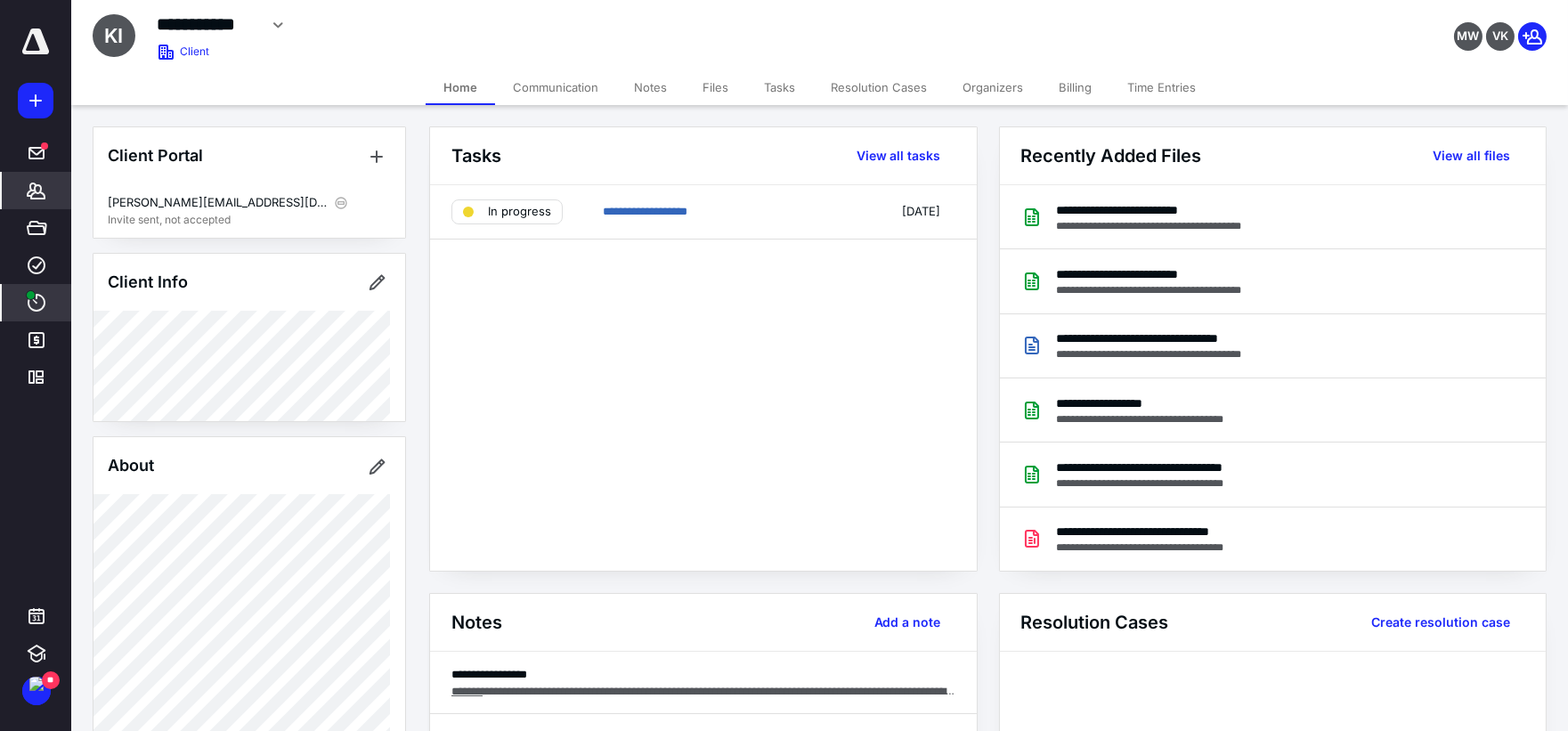 click on "****" at bounding box center [37, 303] 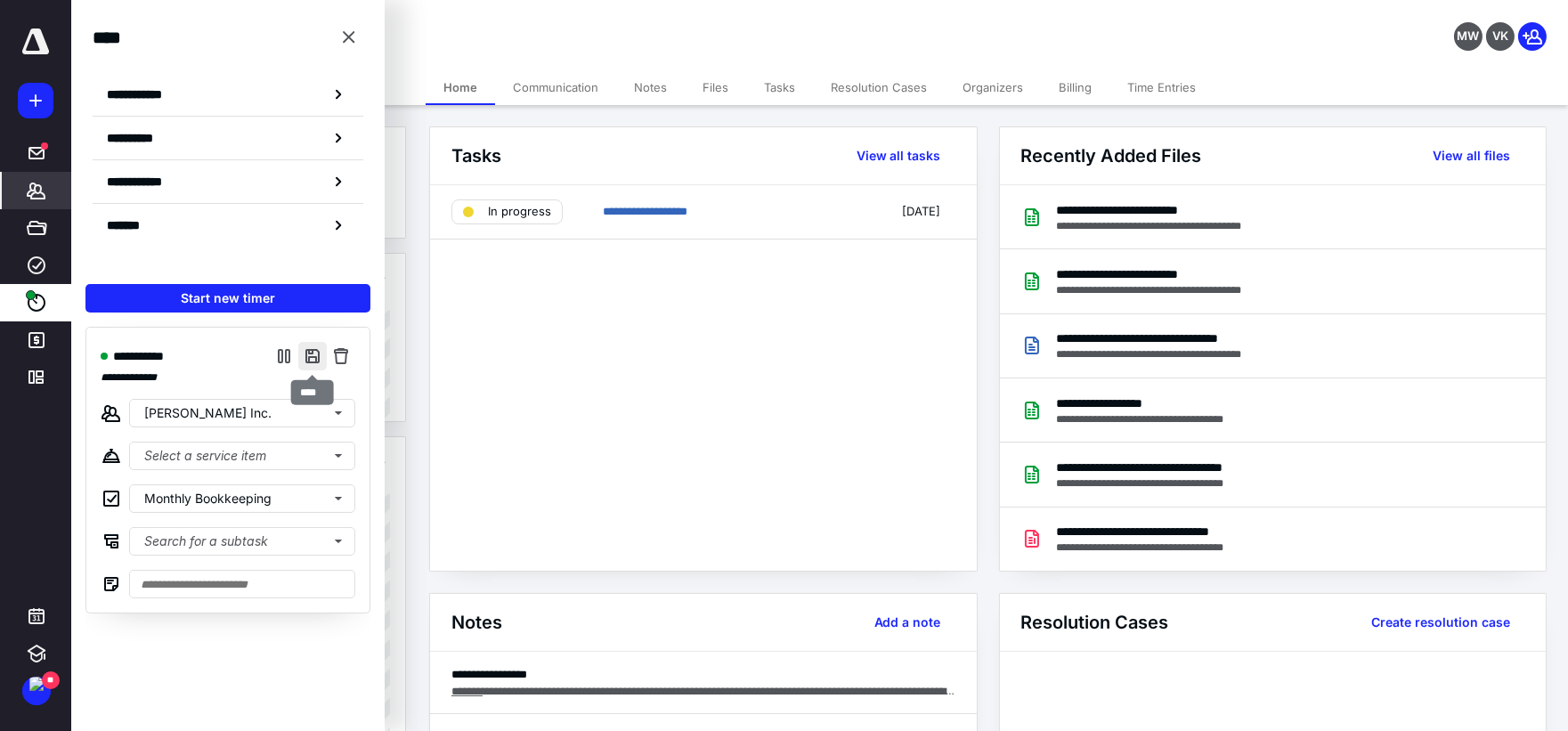 click at bounding box center (313, 356) 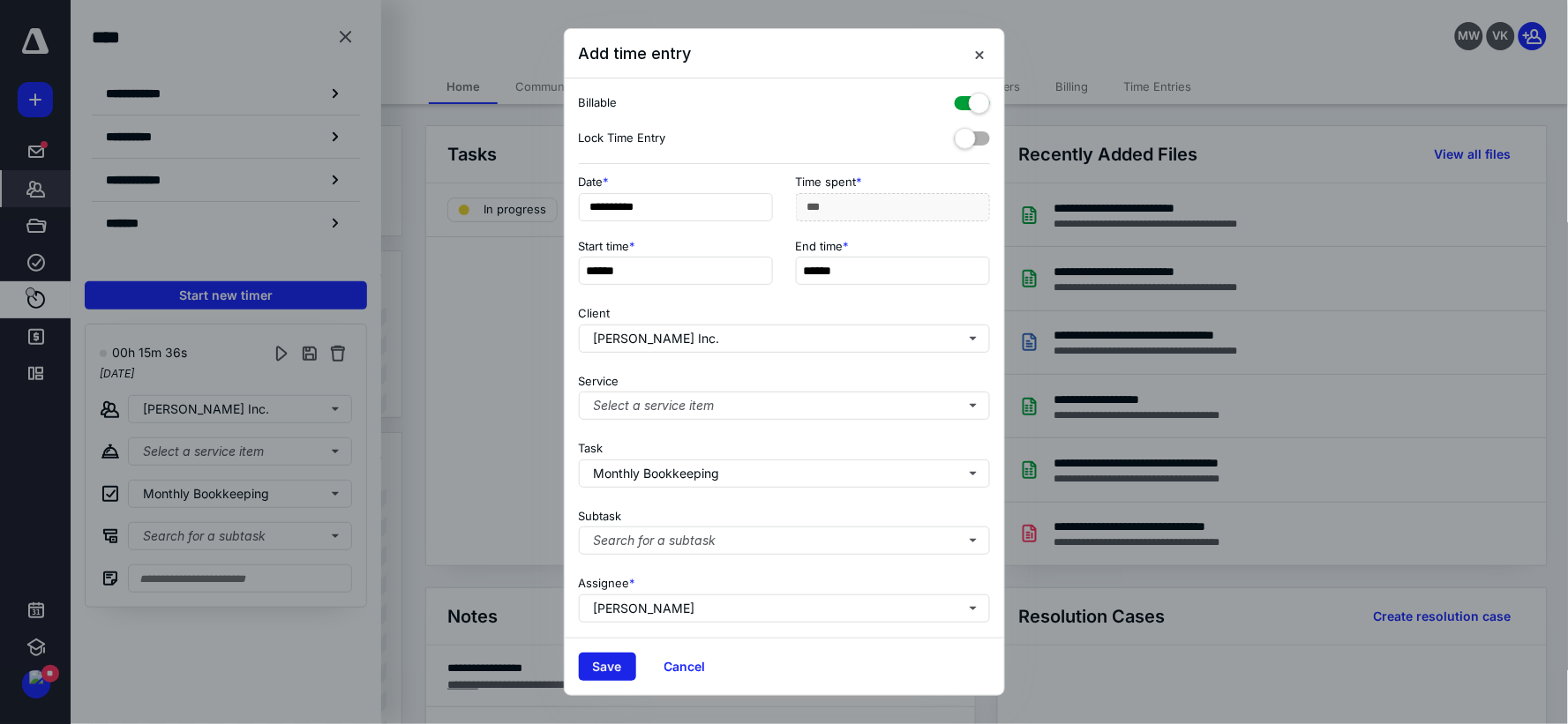 click on "Save" at bounding box center [607, 667] 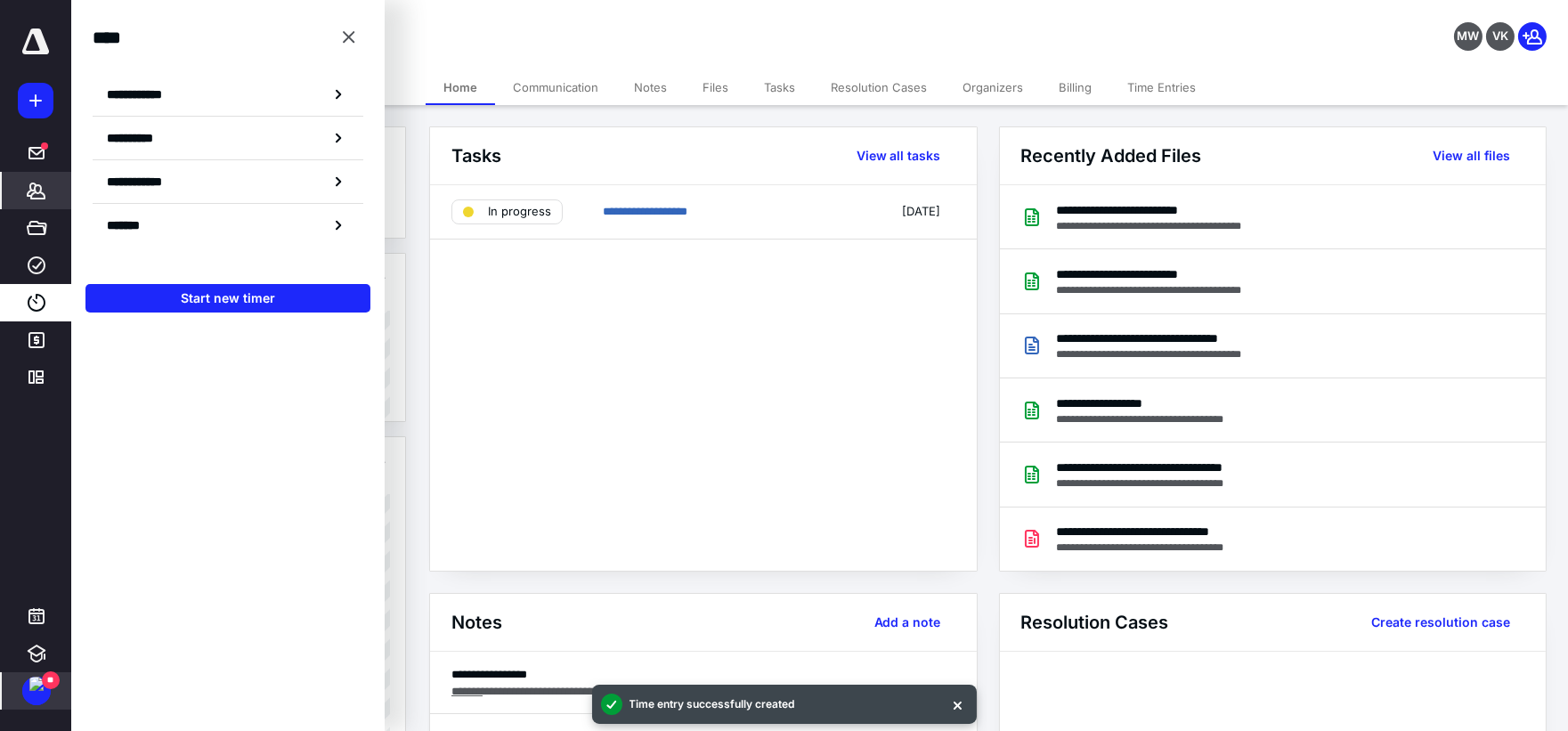 click on "**" at bounding box center [37, 691] 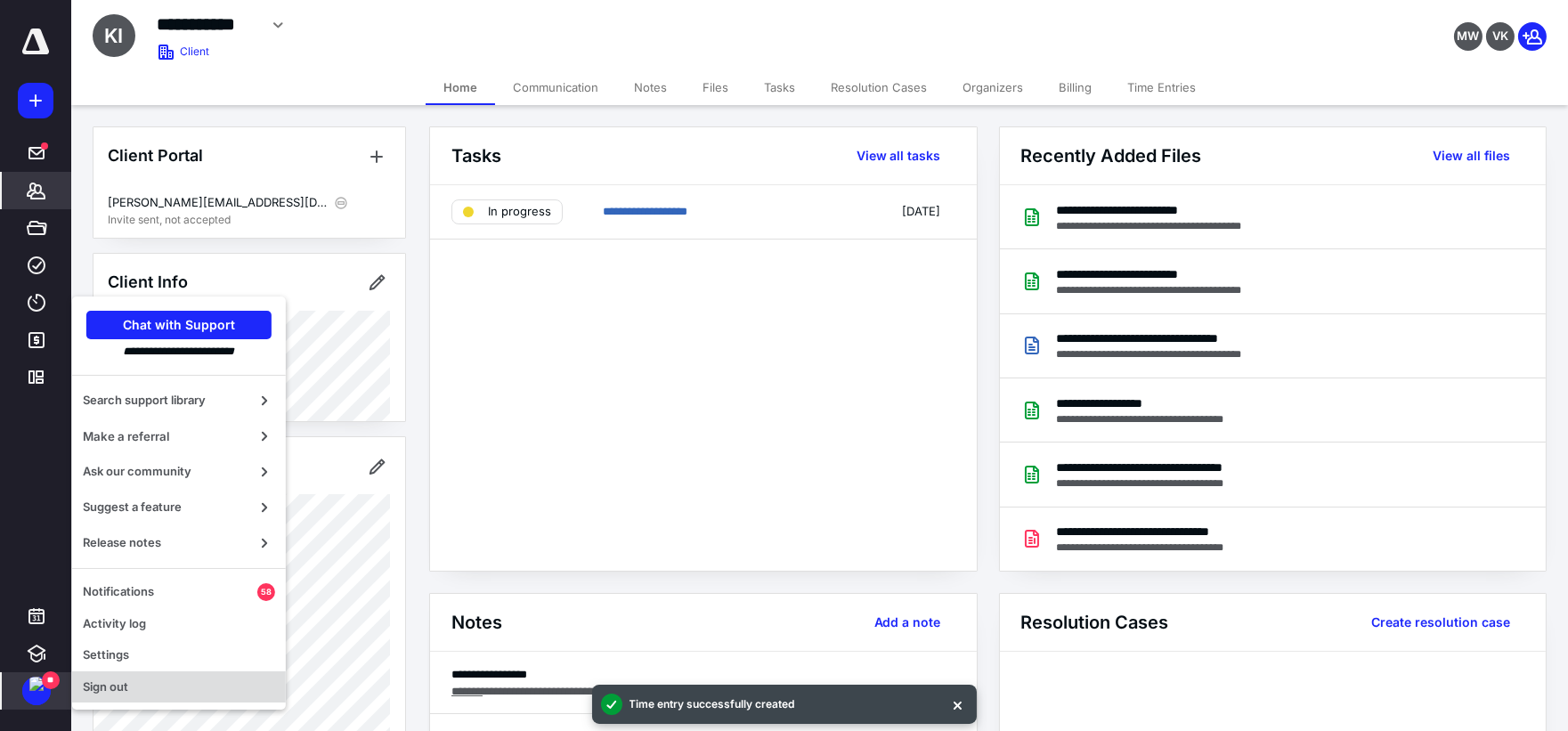 click on "Sign out" at bounding box center (179, 687) 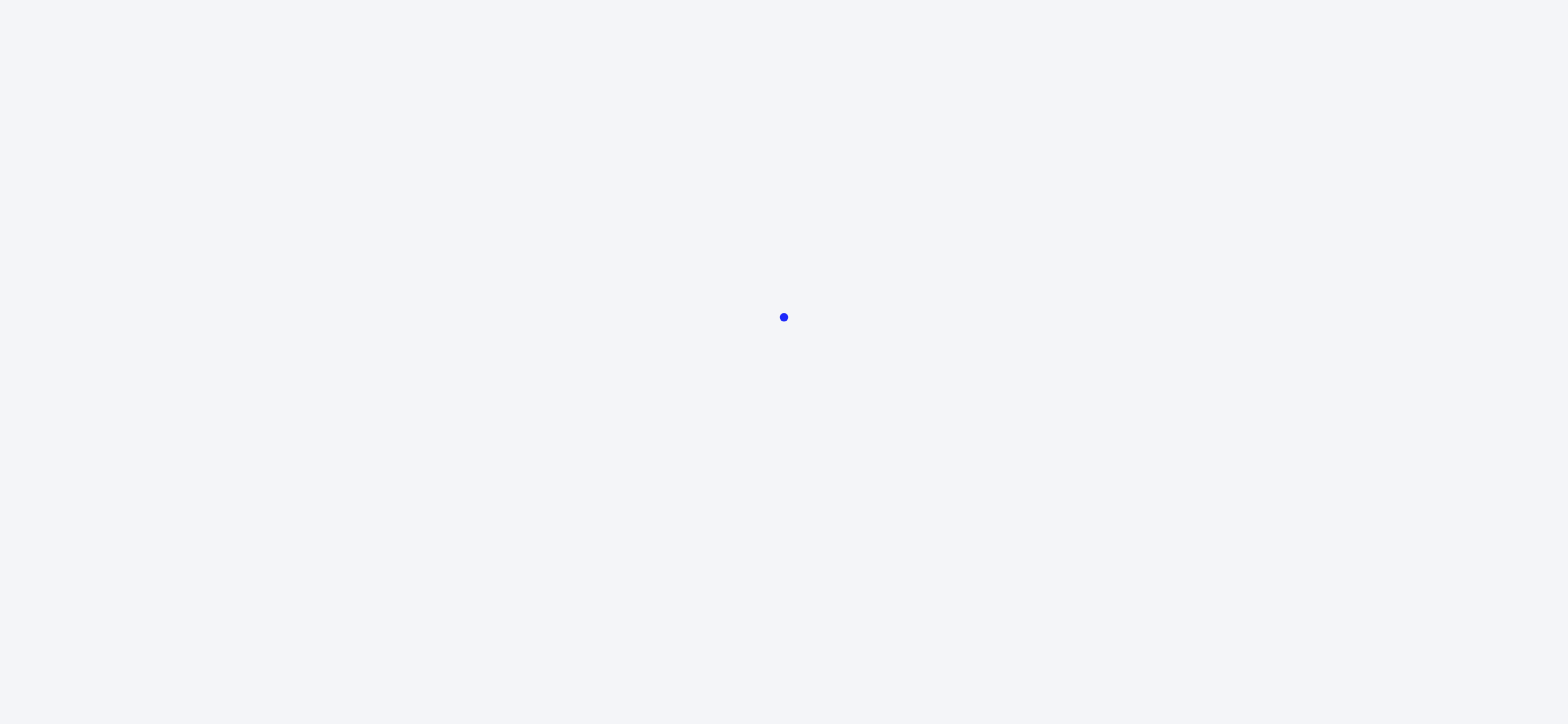 scroll, scrollTop: 0, scrollLeft: 0, axis: both 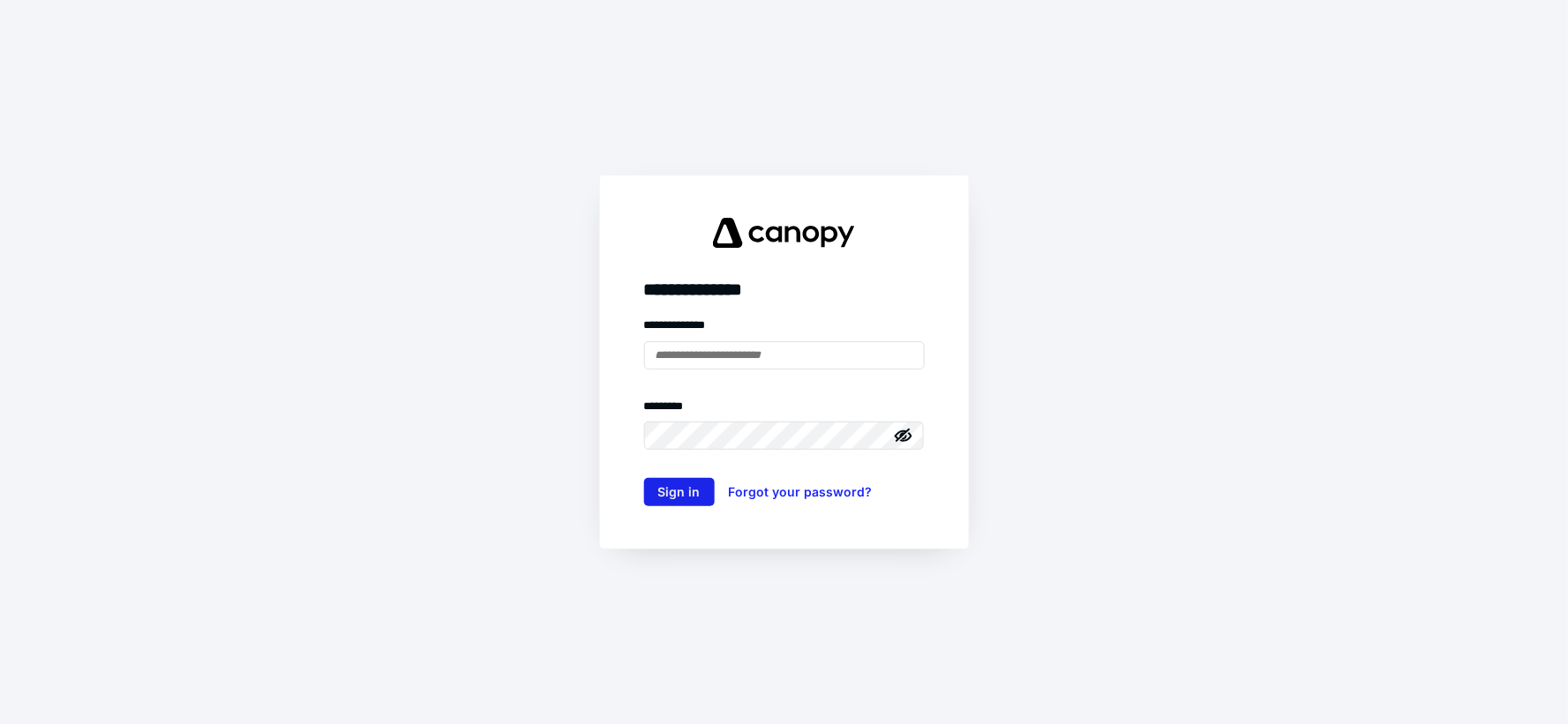 type on "**********" 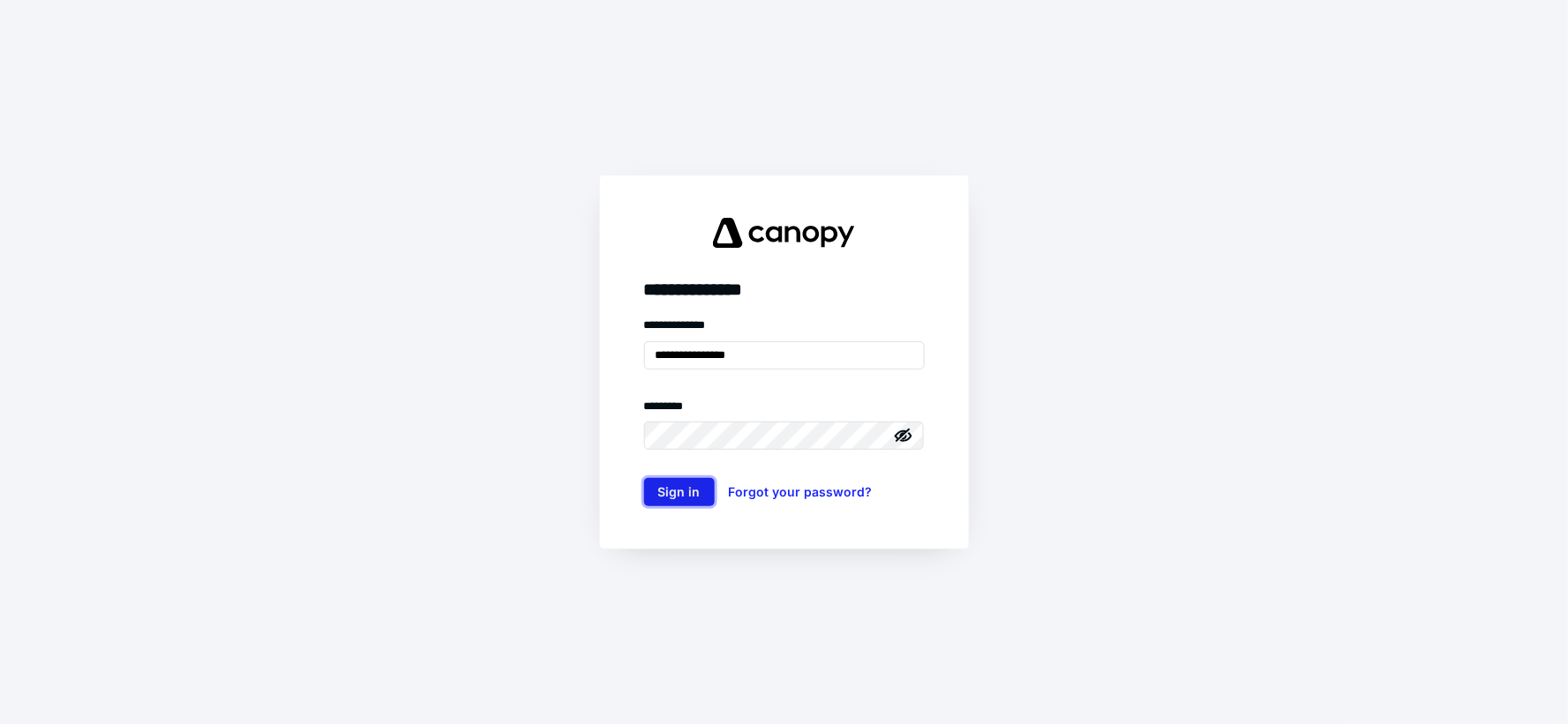 click on "Sign in" at bounding box center [679, 492] 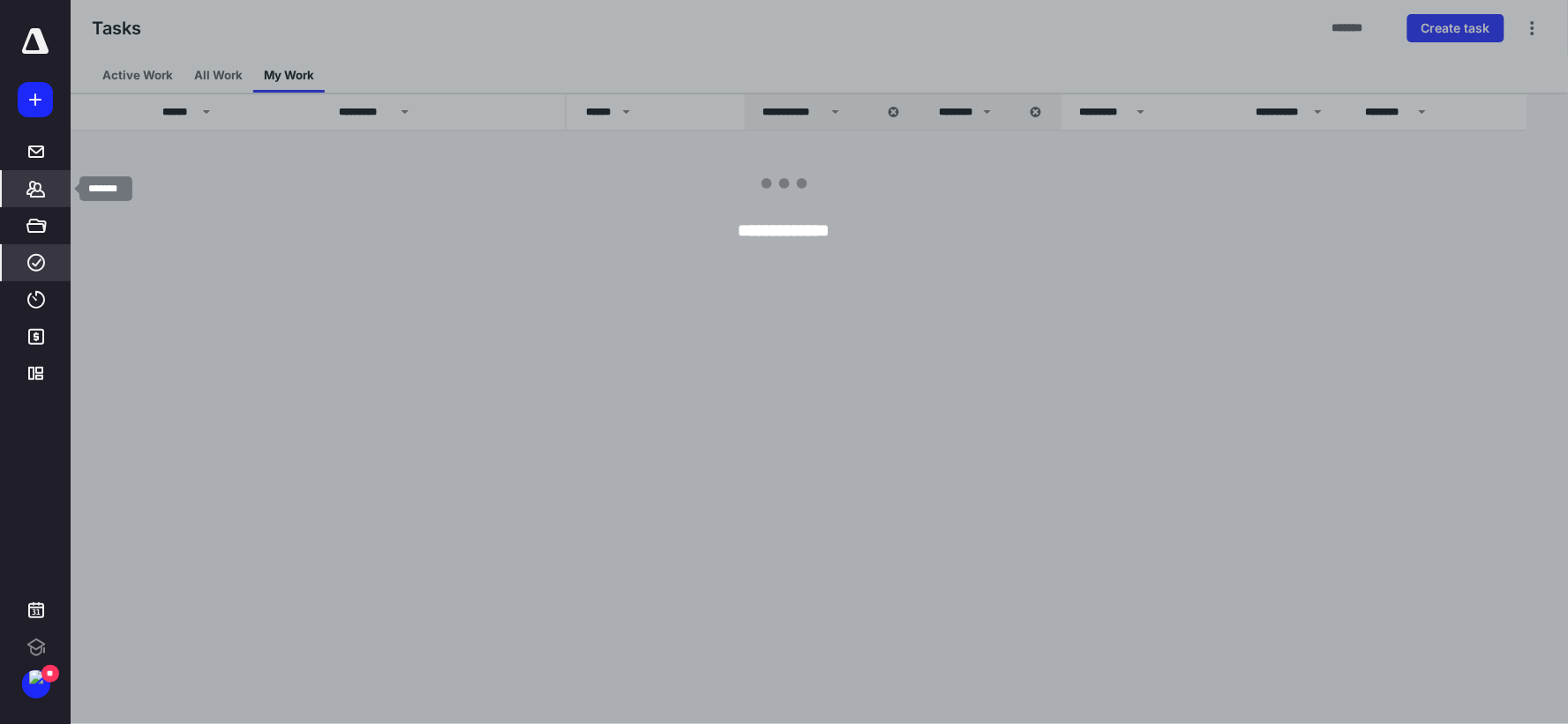 click 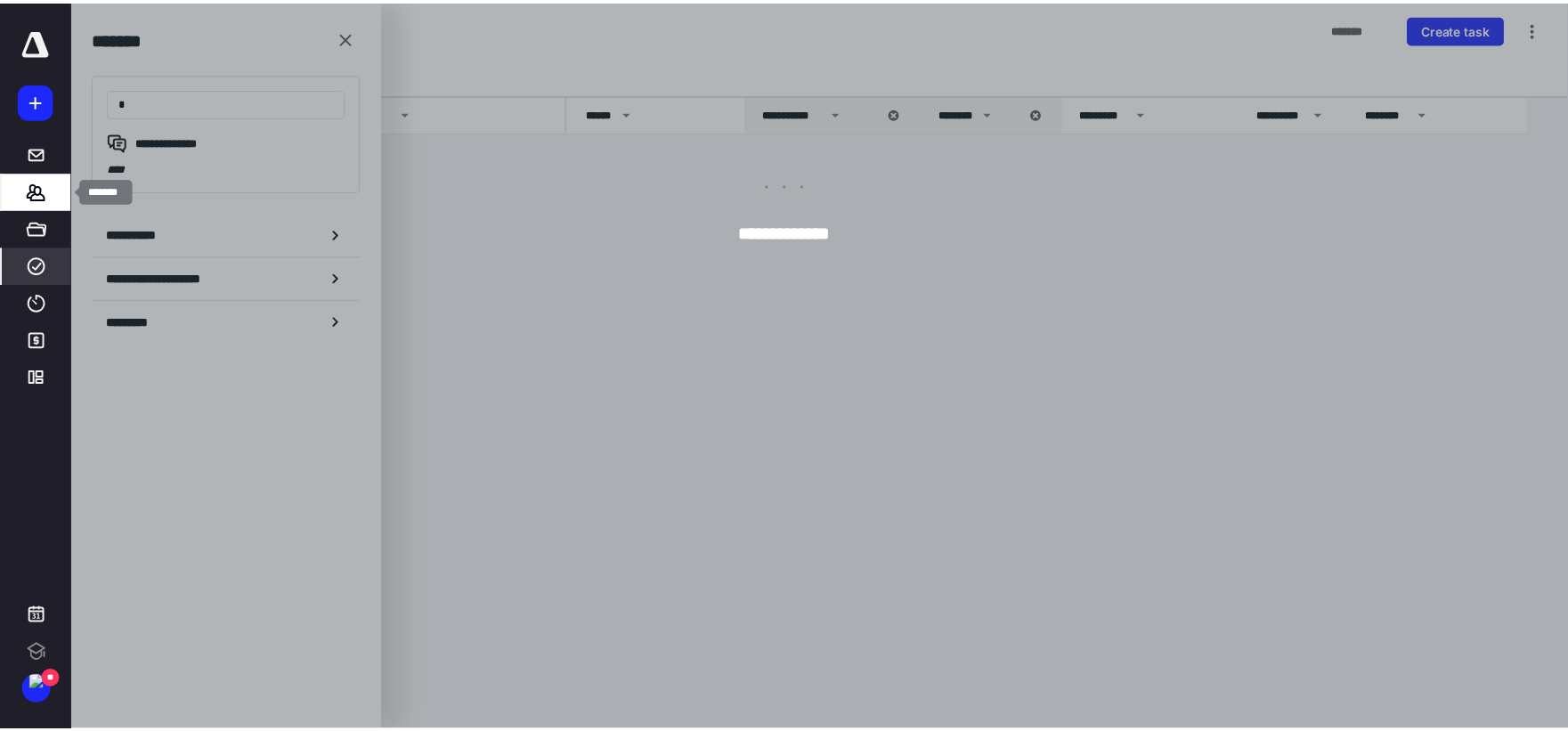 scroll, scrollTop: 0, scrollLeft: 0, axis: both 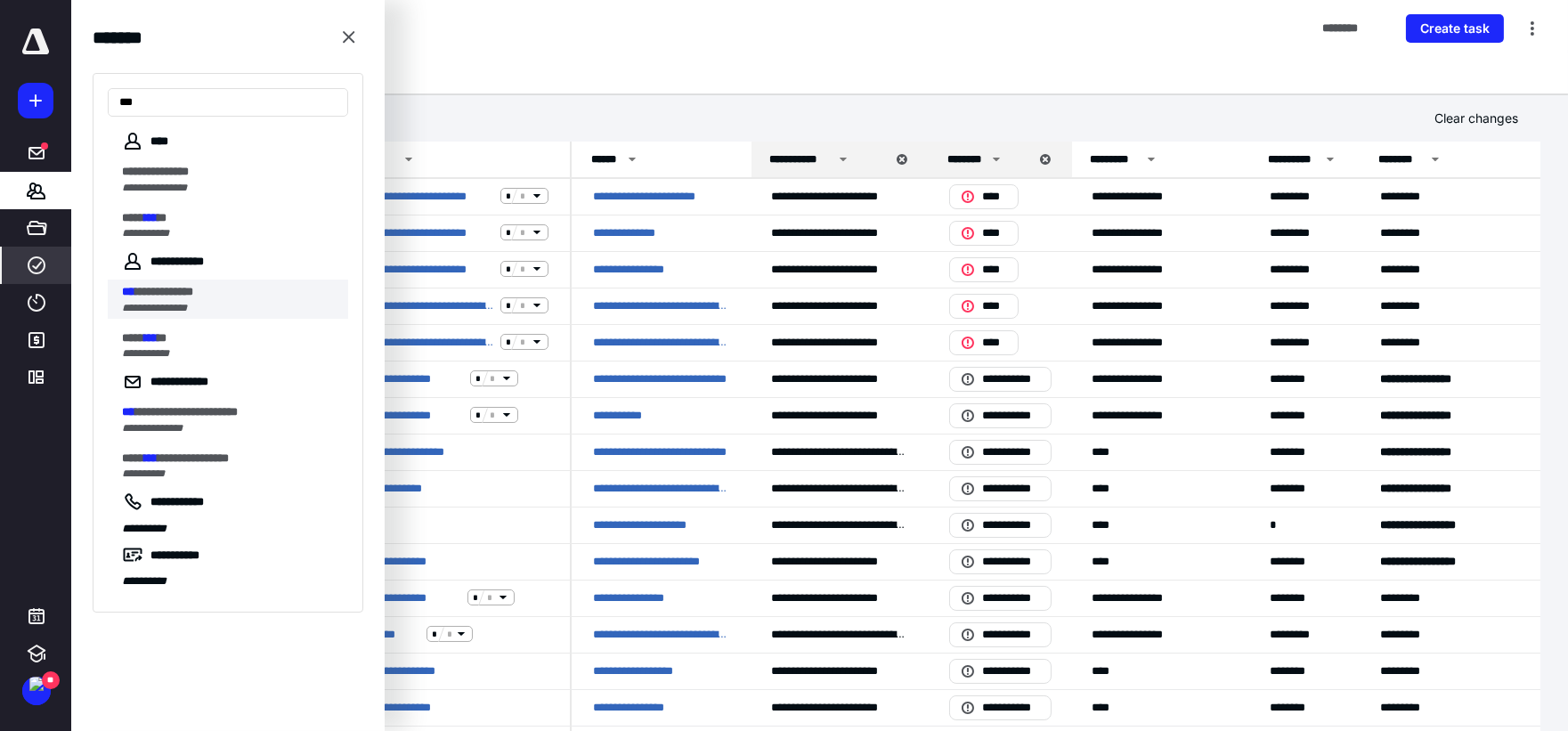 type on "***" 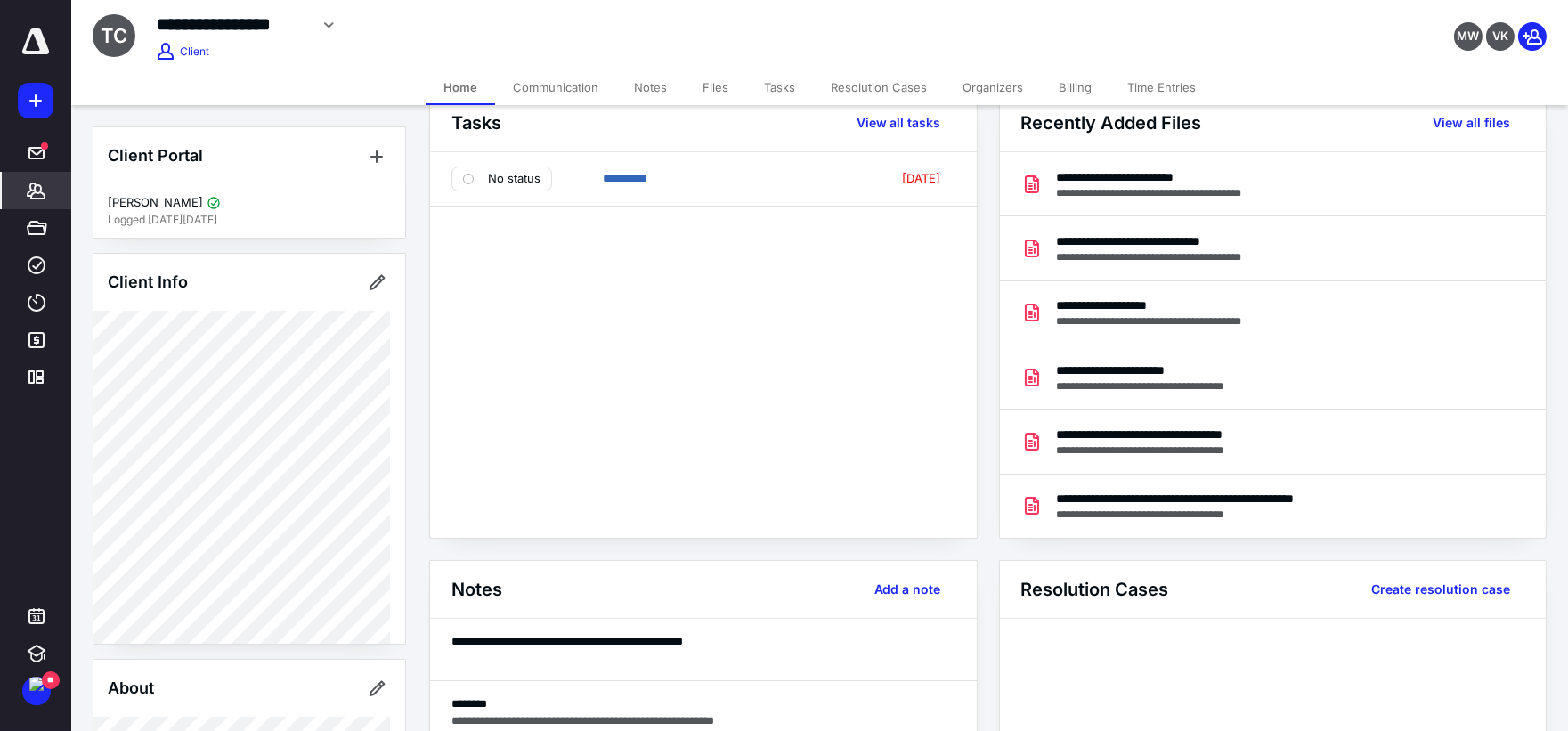 scroll, scrollTop: 296, scrollLeft: 0, axis: vertical 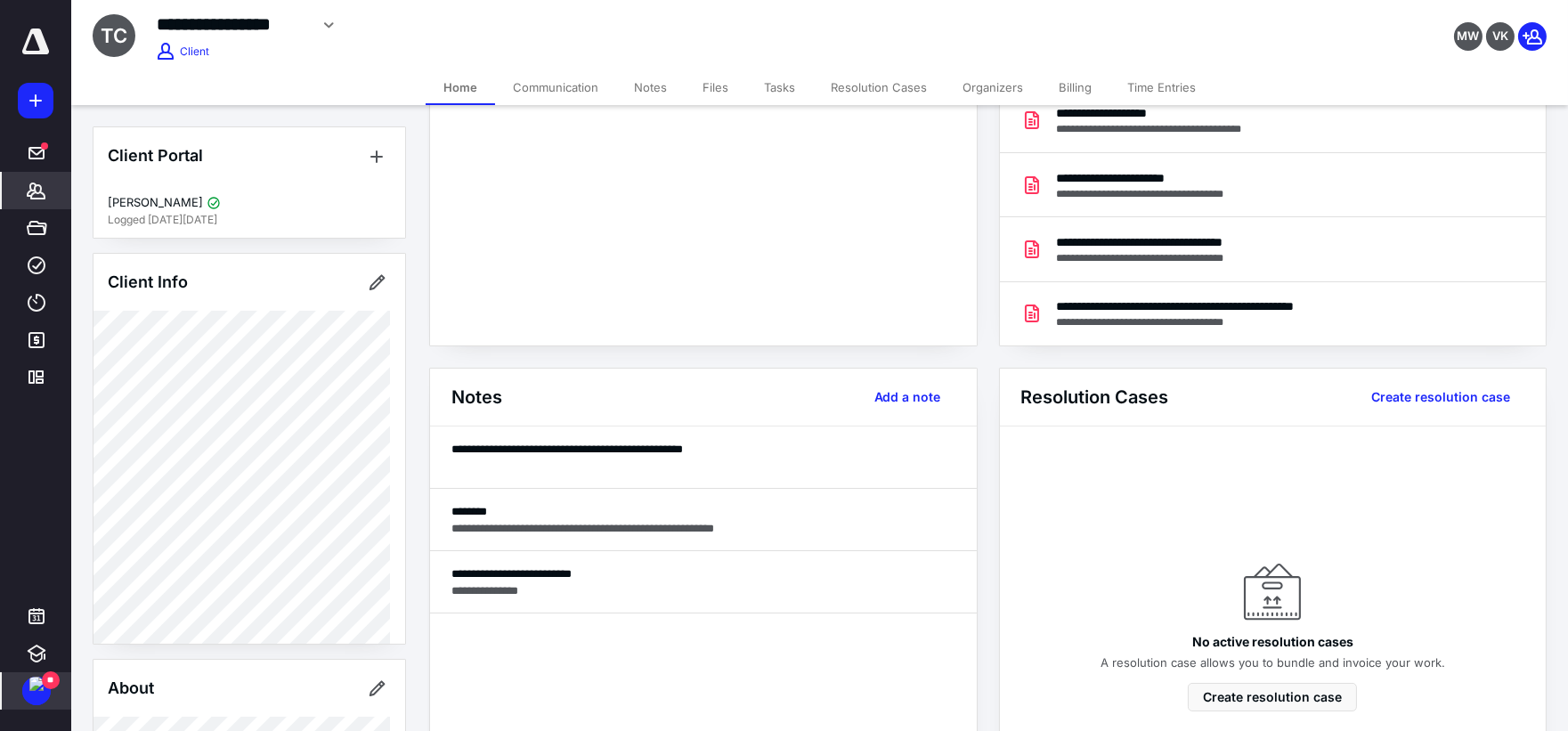 click at bounding box center (37, 684) 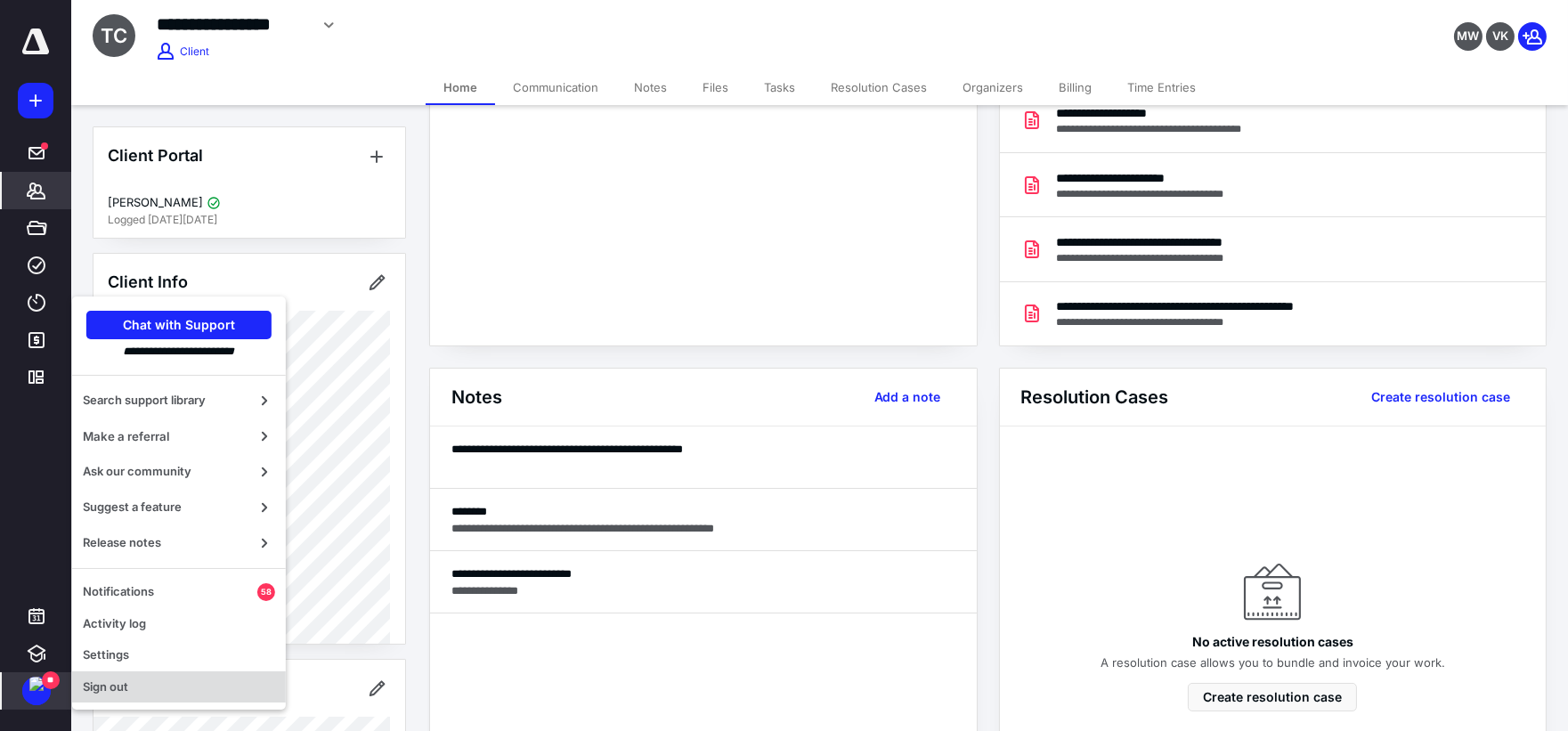 click on "Sign out" at bounding box center [179, 687] 